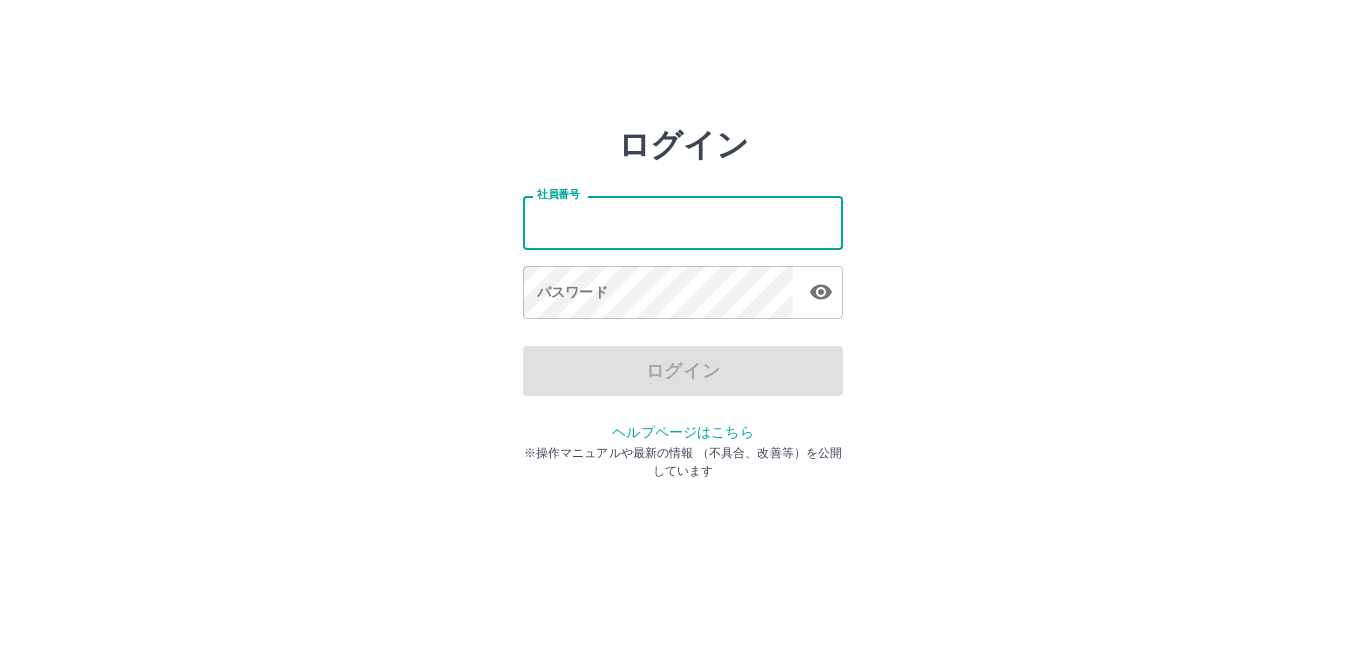 scroll, scrollTop: 0, scrollLeft: 0, axis: both 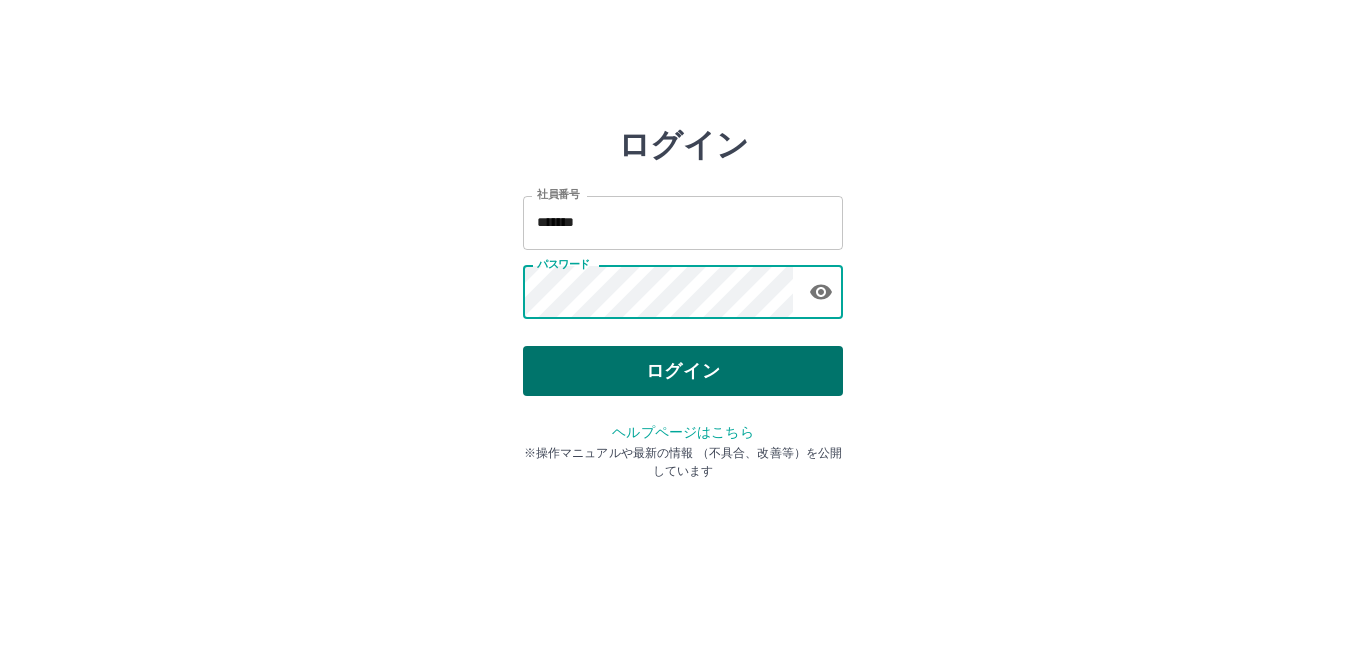 click on "ログイン" at bounding box center [683, 371] 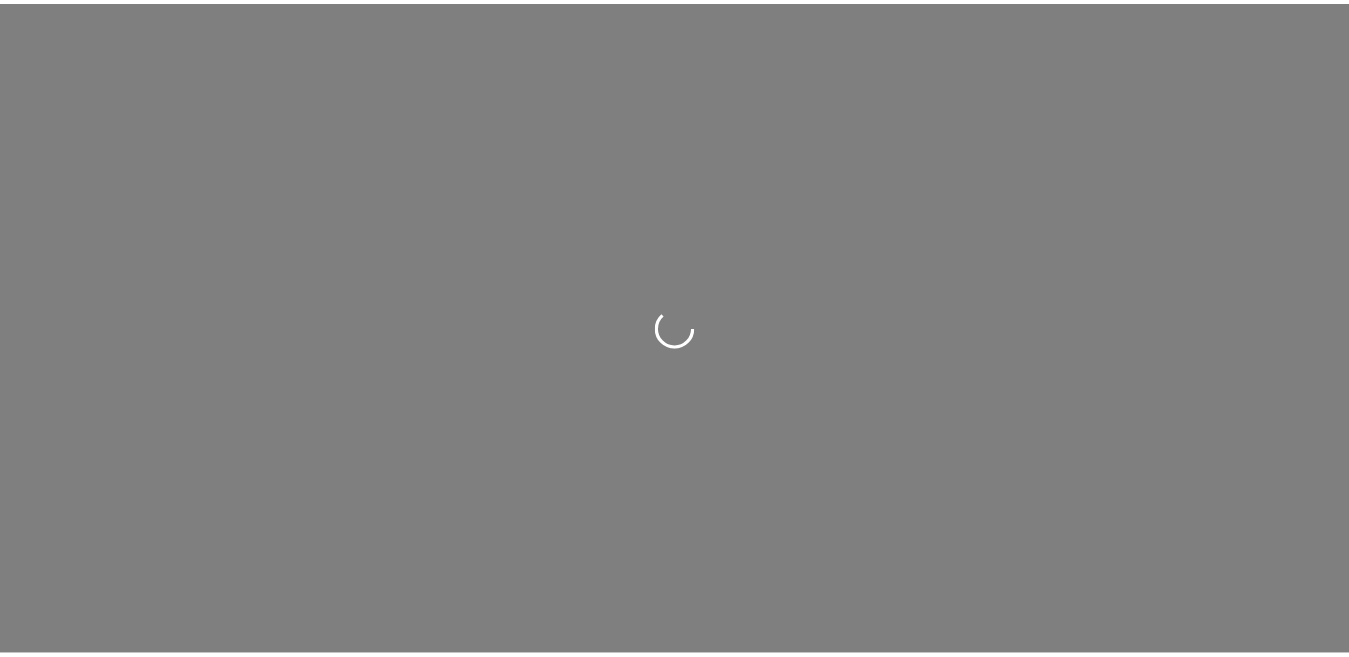 scroll, scrollTop: 0, scrollLeft: 0, axis: both 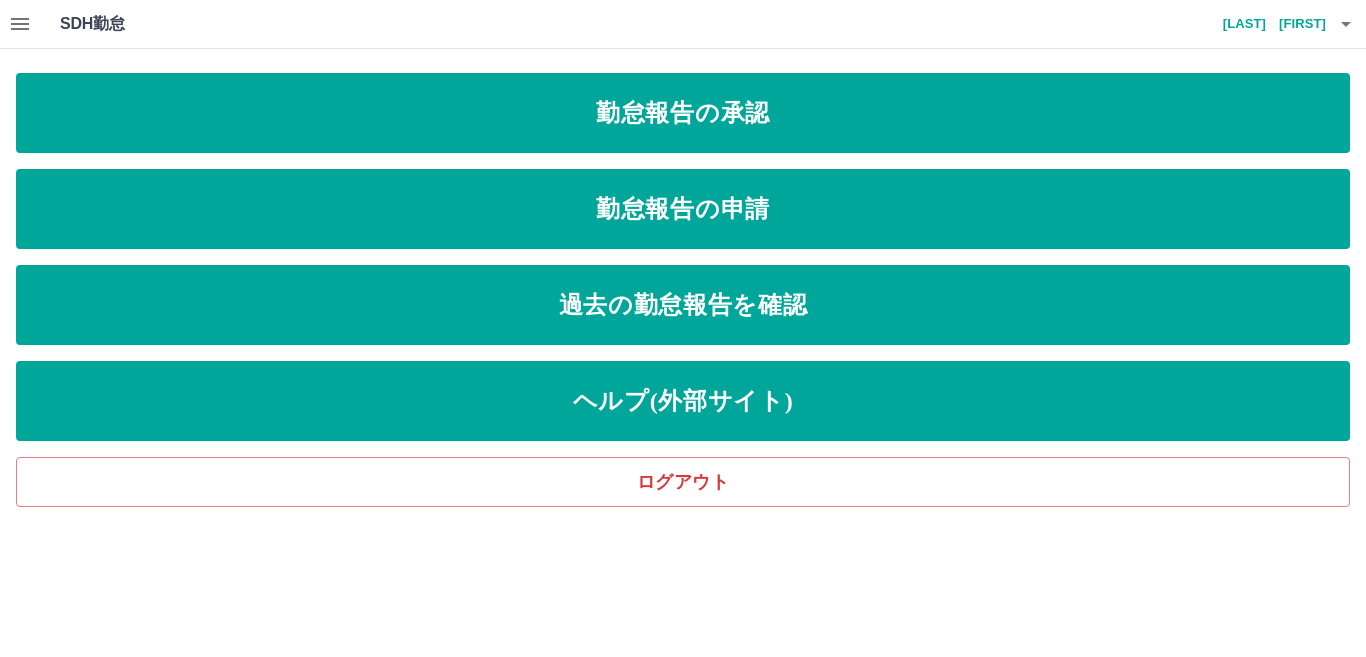 click 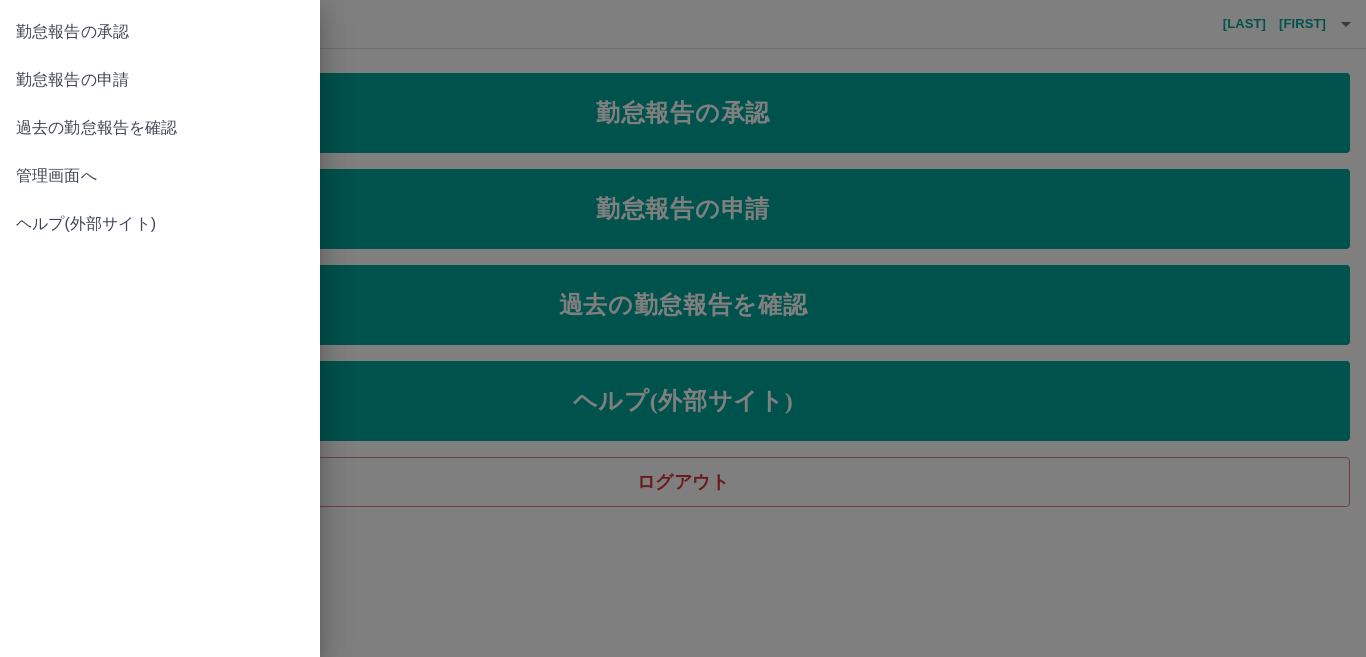 click on "勤怠報告の申請" at bounding box center [160, 80] 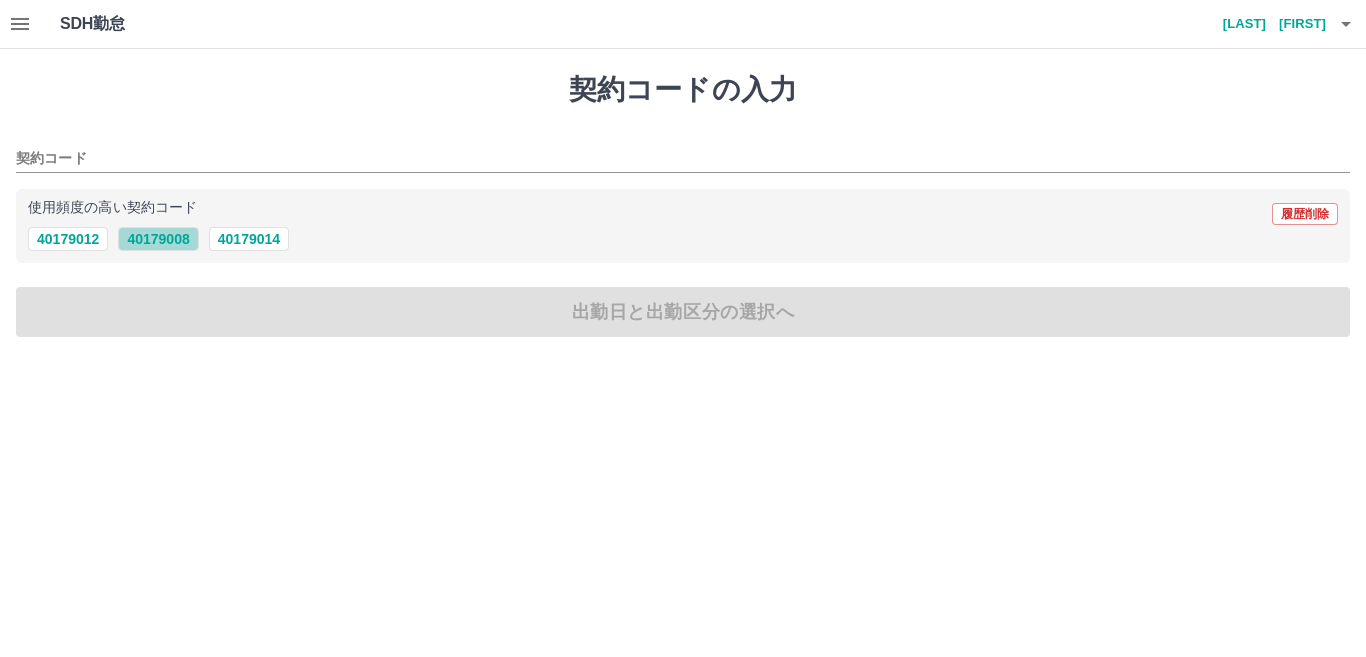 click on "40179008" at bounding box center (158, 239) 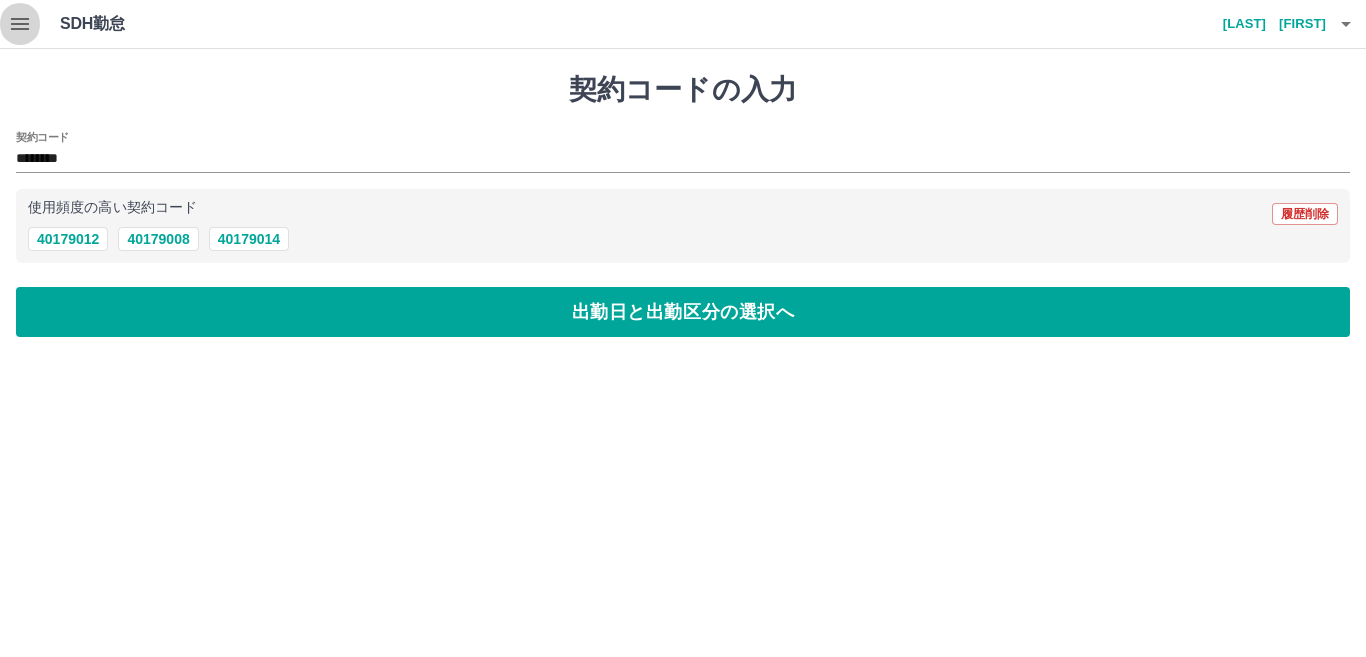 click 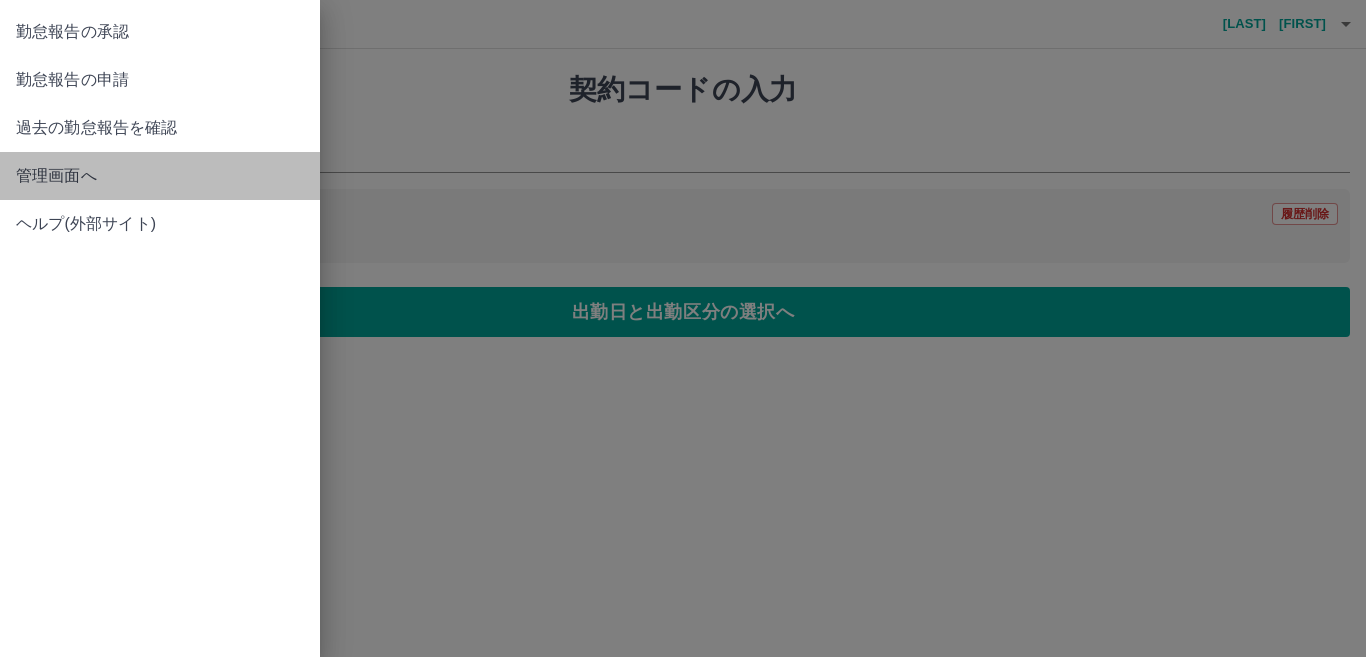 click on "管理画面へ" at bounding box center (160, 176) 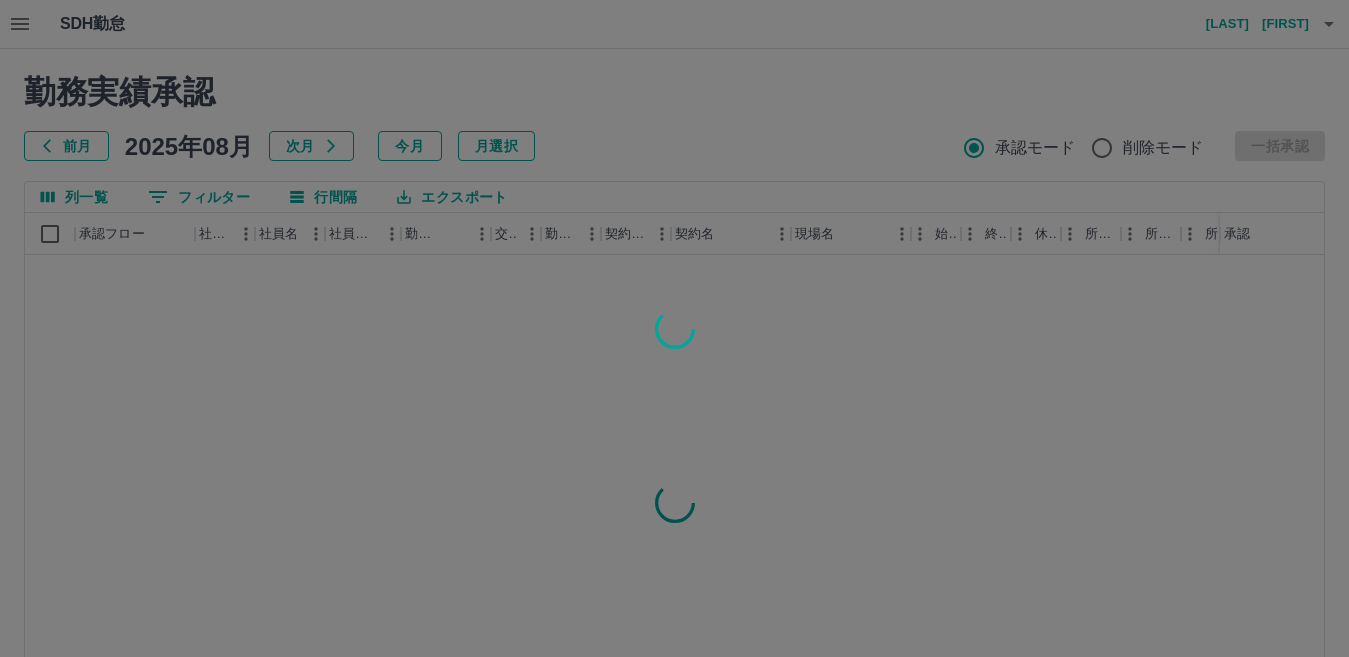click at bounding box center [674, 328] 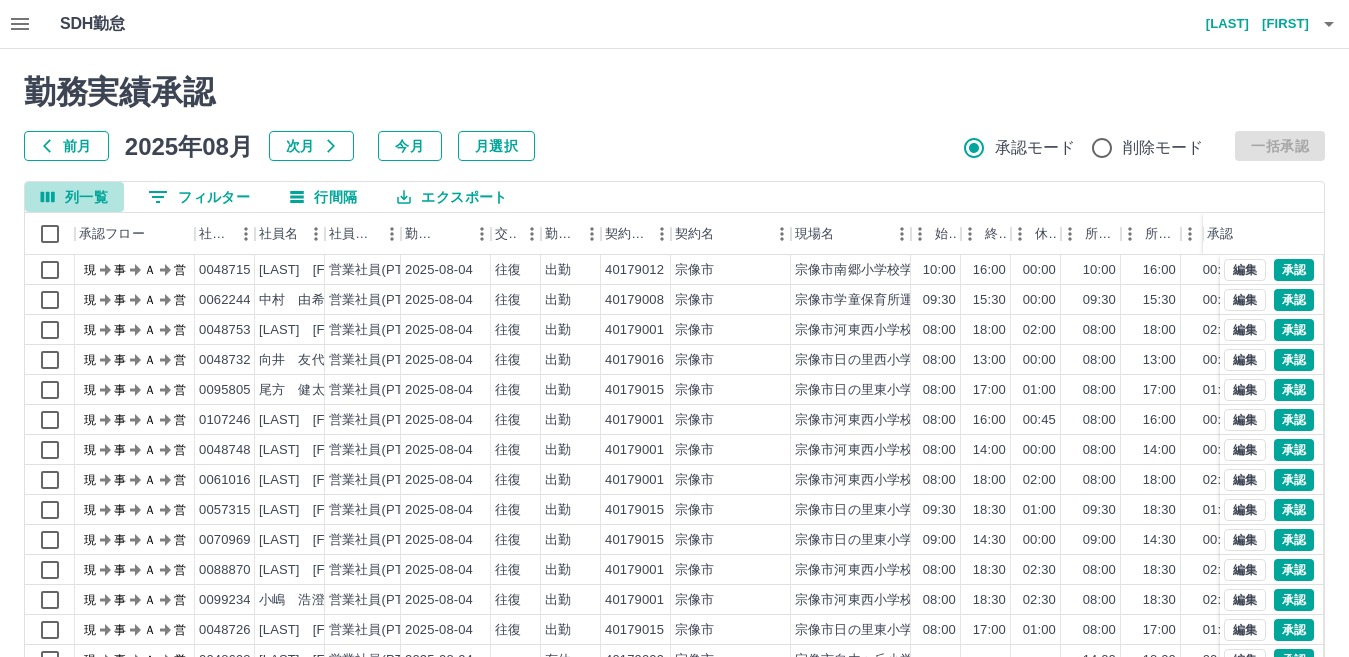 click on "列一覧" at bounding box center [74, 197] 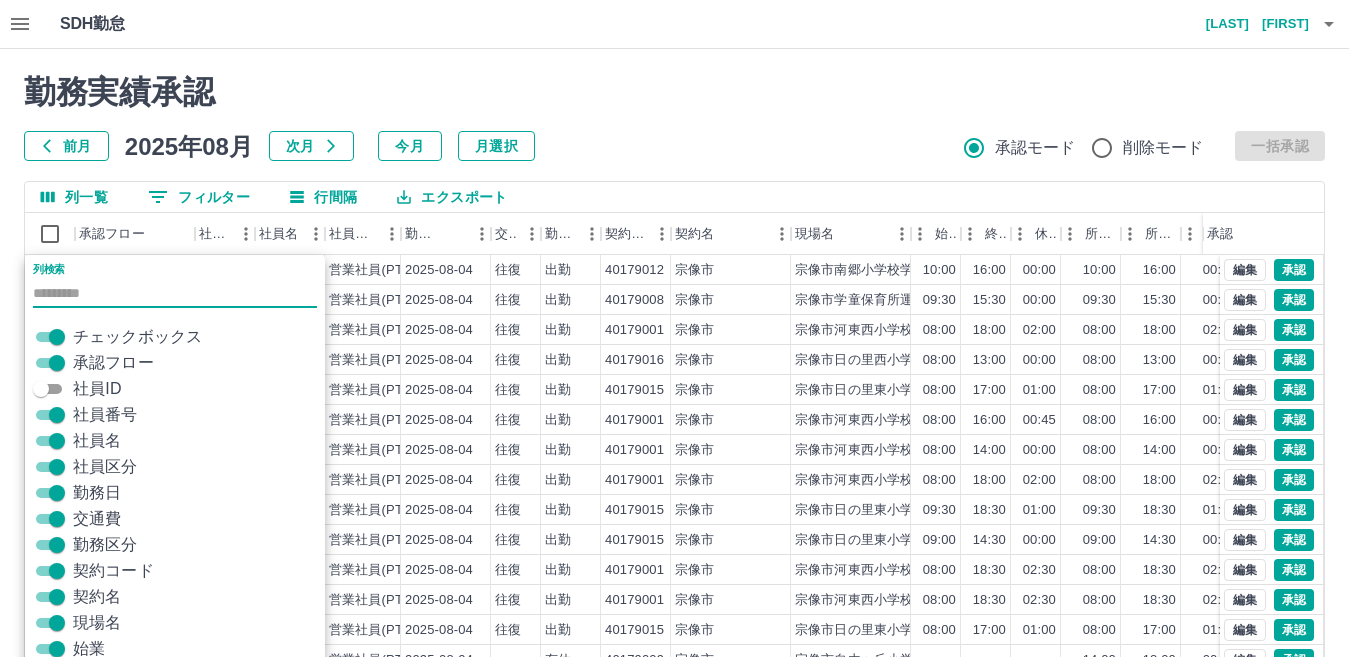 scroll, scrollTop: 48, scrollLeft: 0, axis: vertical 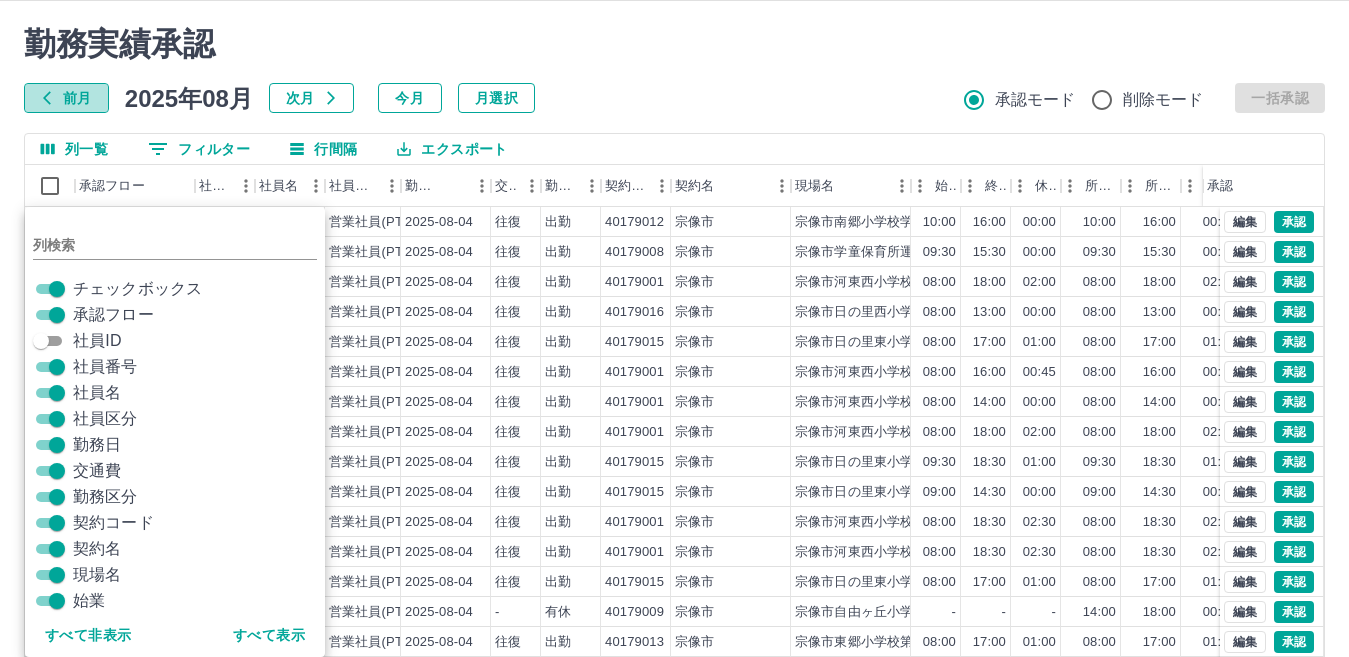 click on "前月" at bounding box center [66, 98] 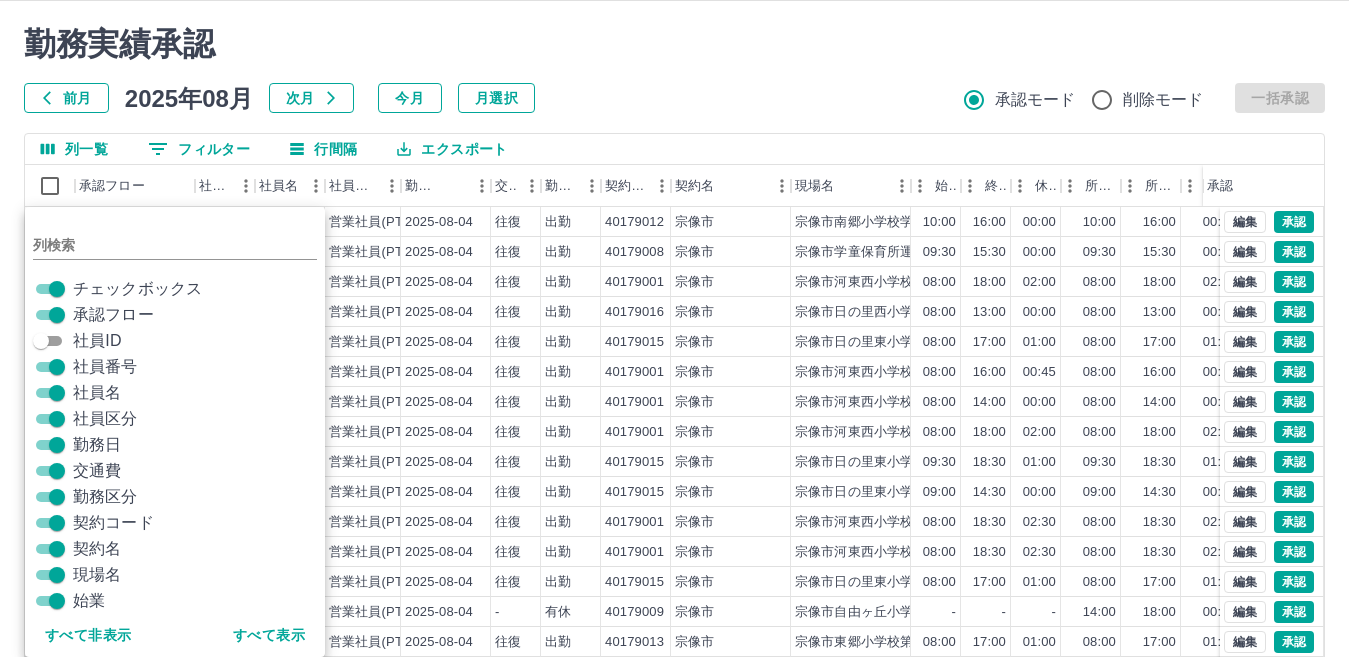 scroll, scrollTop: 0, scrollLeft: 0, axis: both 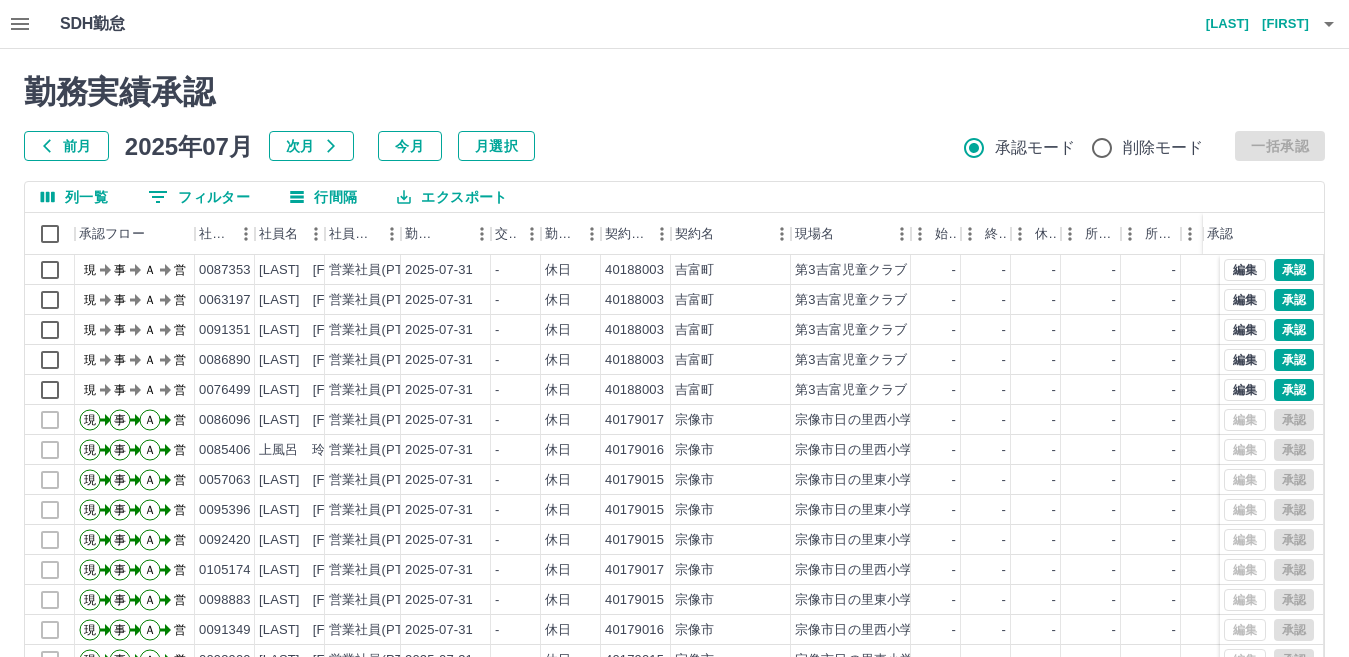 click on "列一覧" at bounding box center [74, 197] 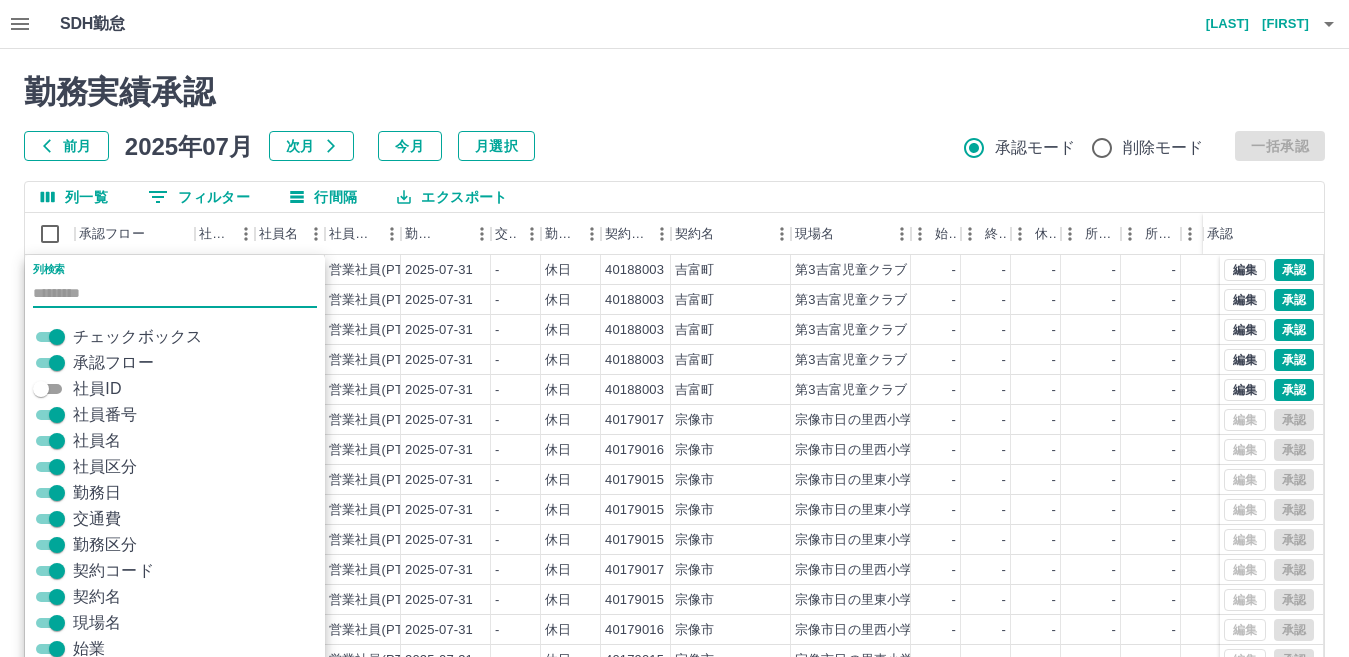 scroll, scrollTop: 48, scrollLeft: 0, axis: vertical 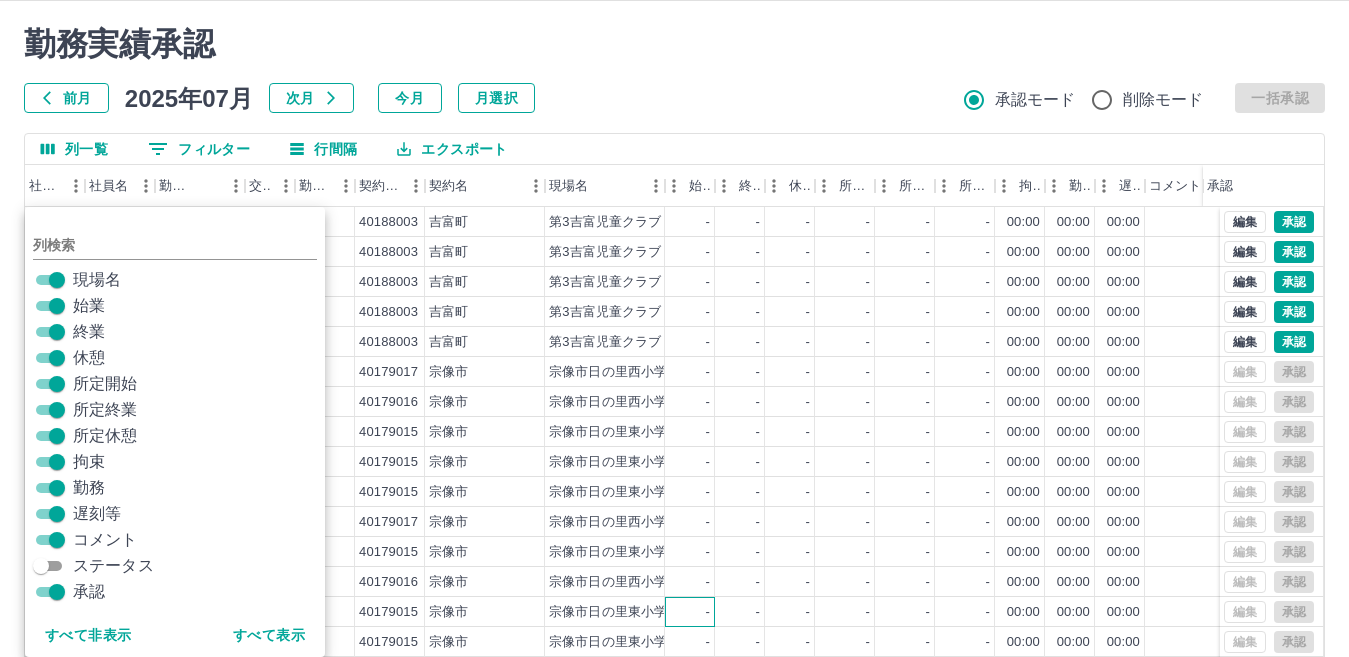 click on "-" at bounding box center [690, 612] 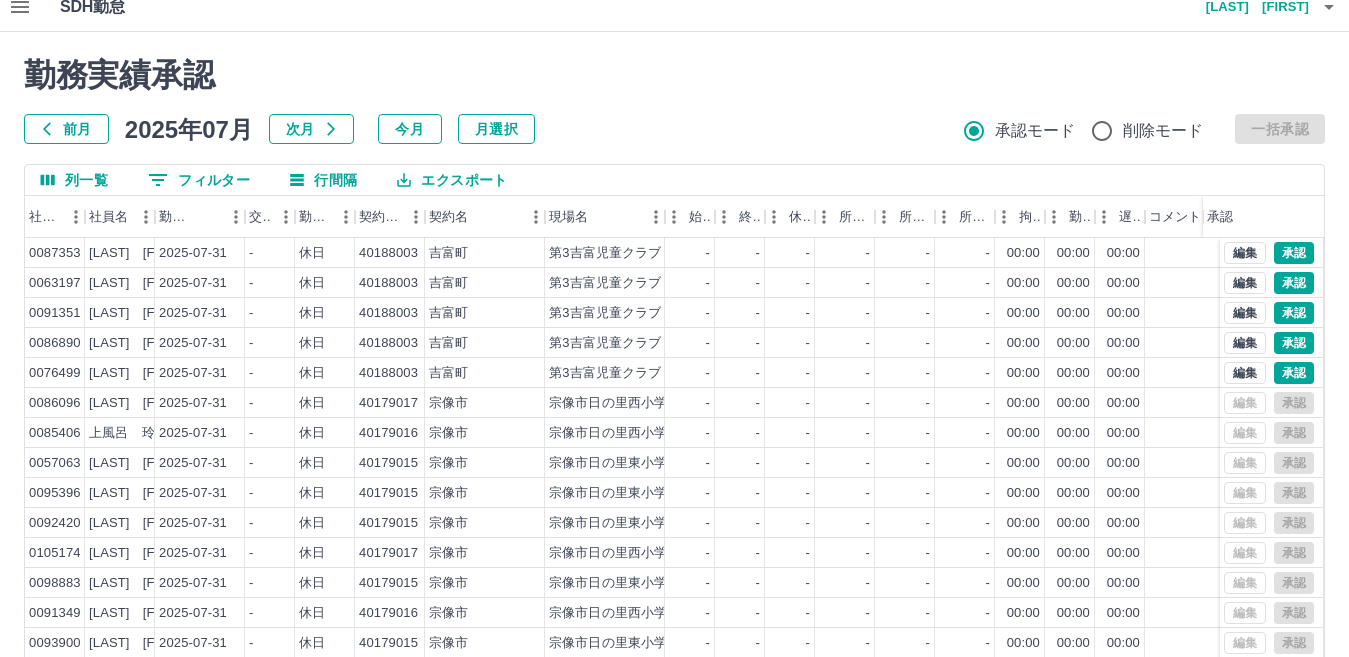 scroll, scrollTop: 0, scrollLeft: 0, axis: both 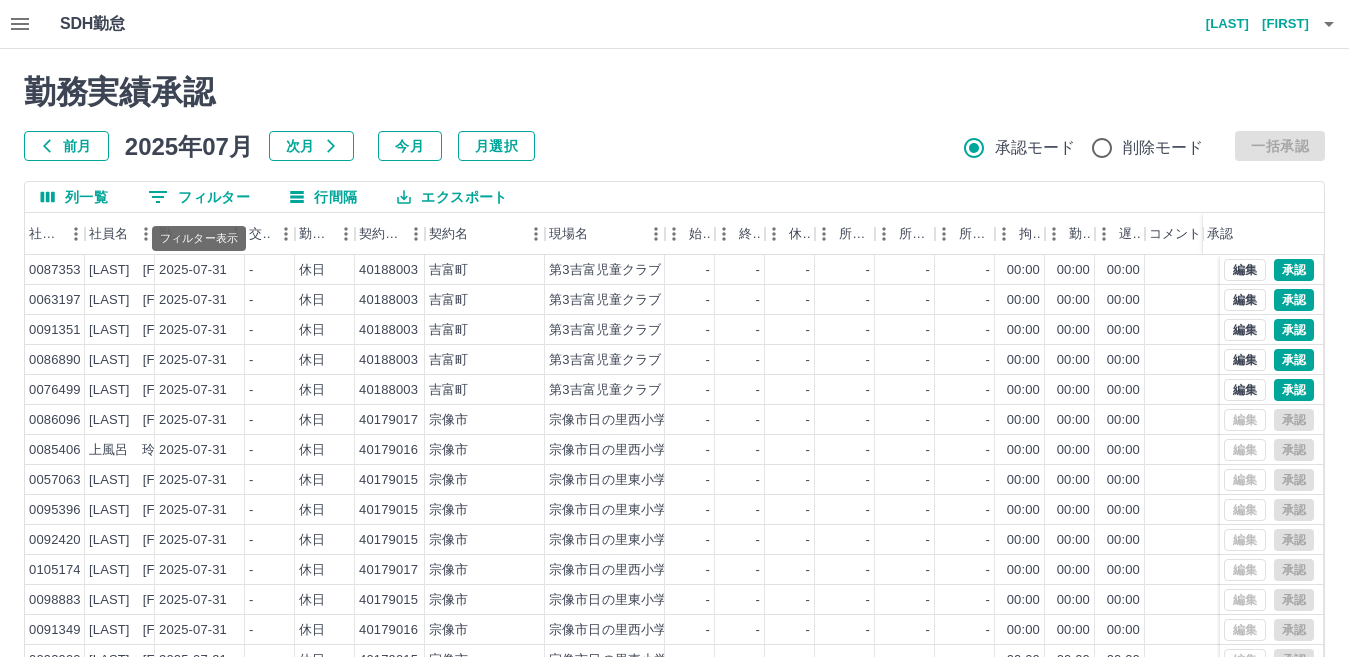 click on "0 フィルター" at bounding box center (199, 197) 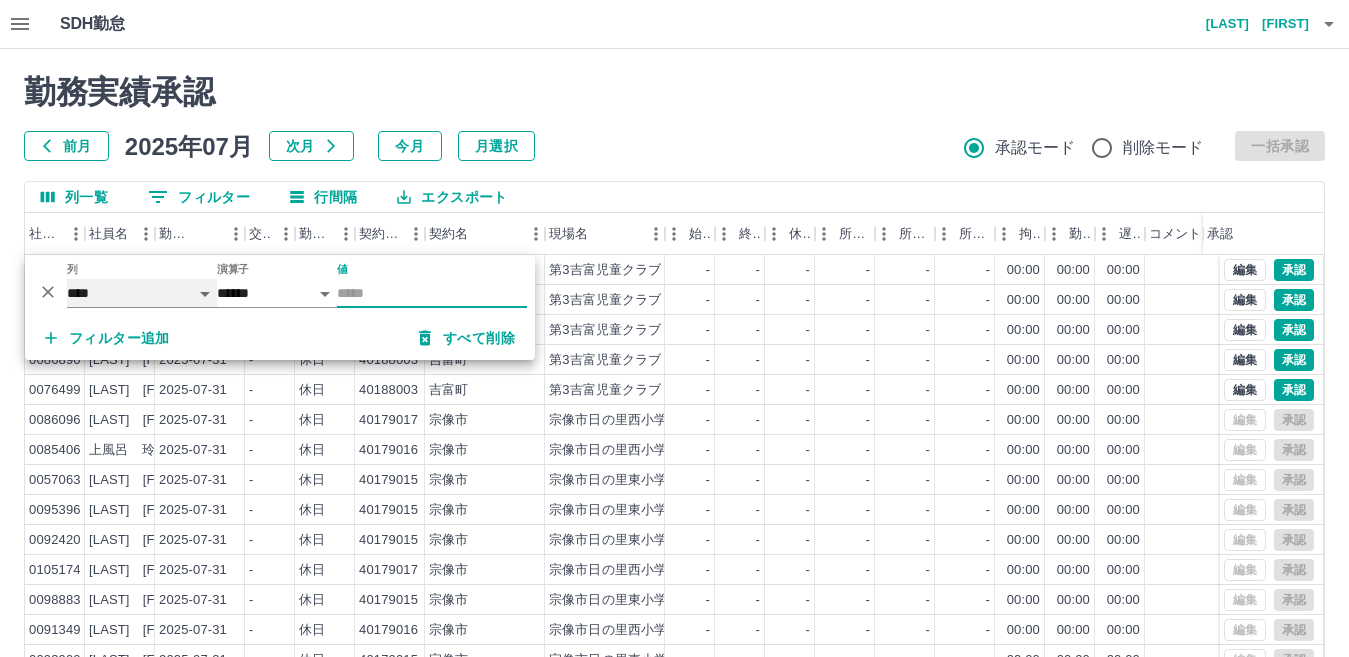 click on "**** *** **** *** *** **** ***** *** *** ** ** ** **** **** **** ** ** *** **** *****" at bounding box center (142, 293) 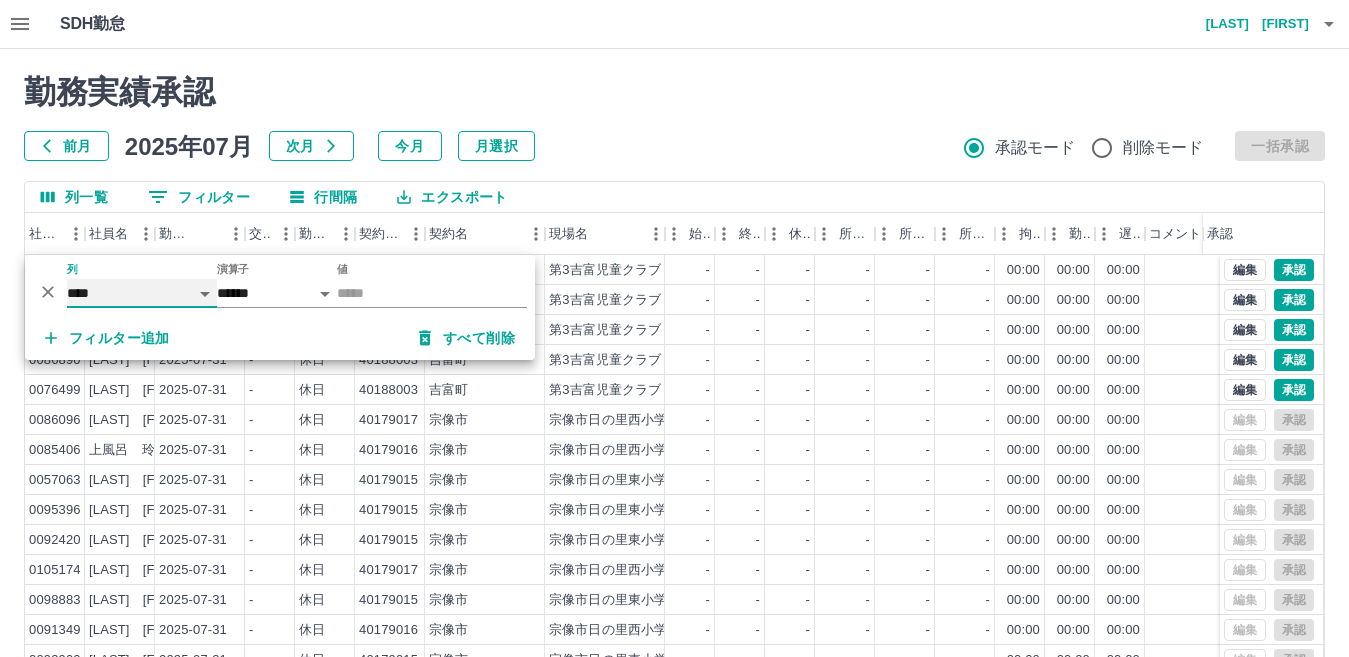 click on "**** *** **** *** *** **** ***** *** *** ** ** ** **** **** **** ** ** *** **** *****" at bounding box center [142, 293] 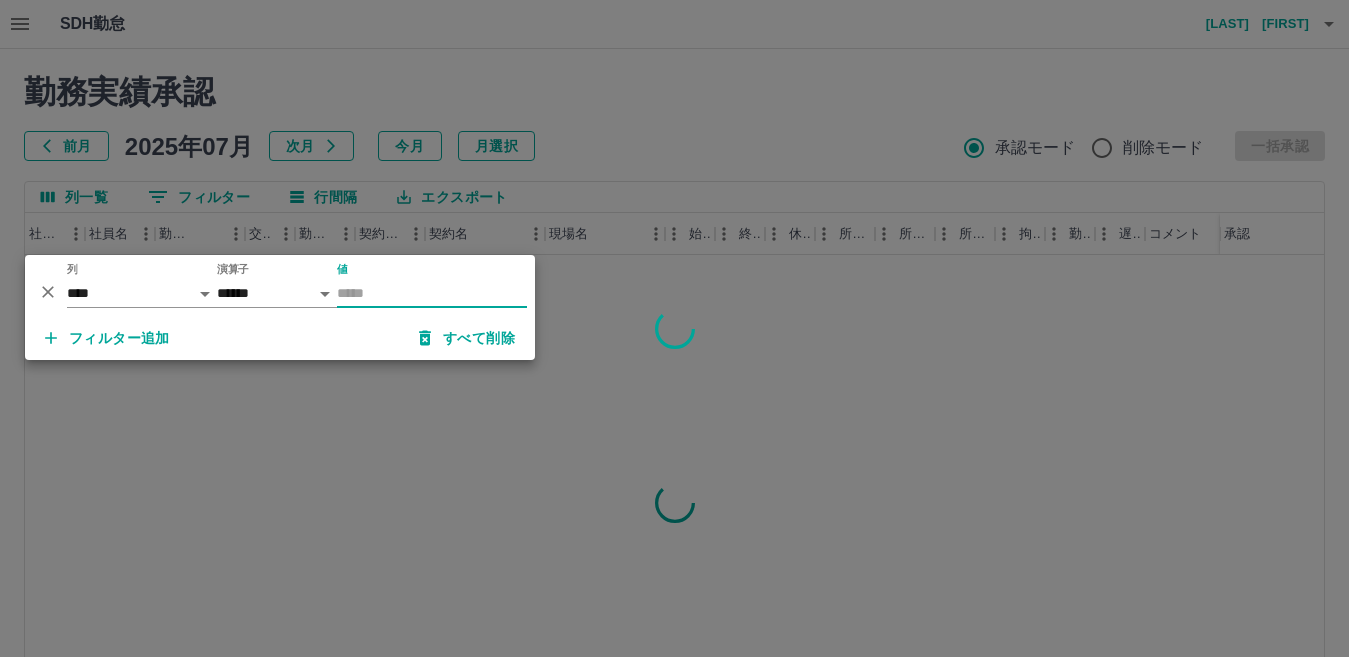 click on "値" at bounding box center (432, 293) 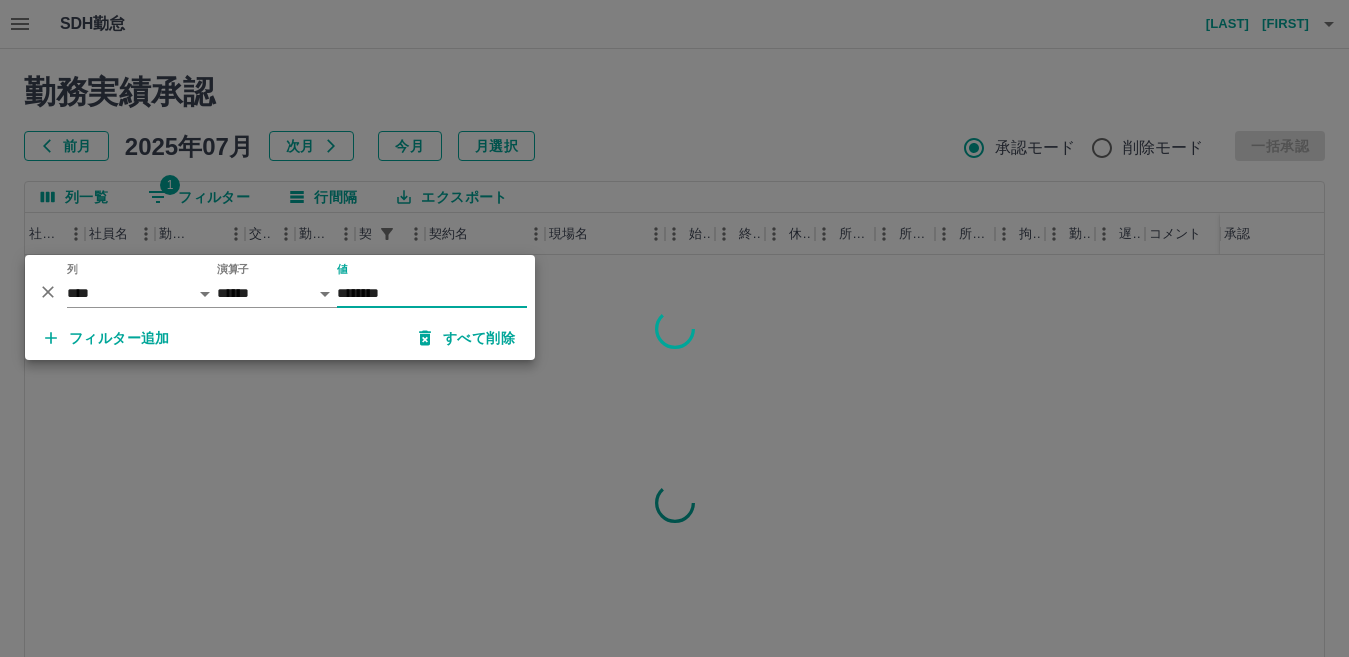 type on "********" 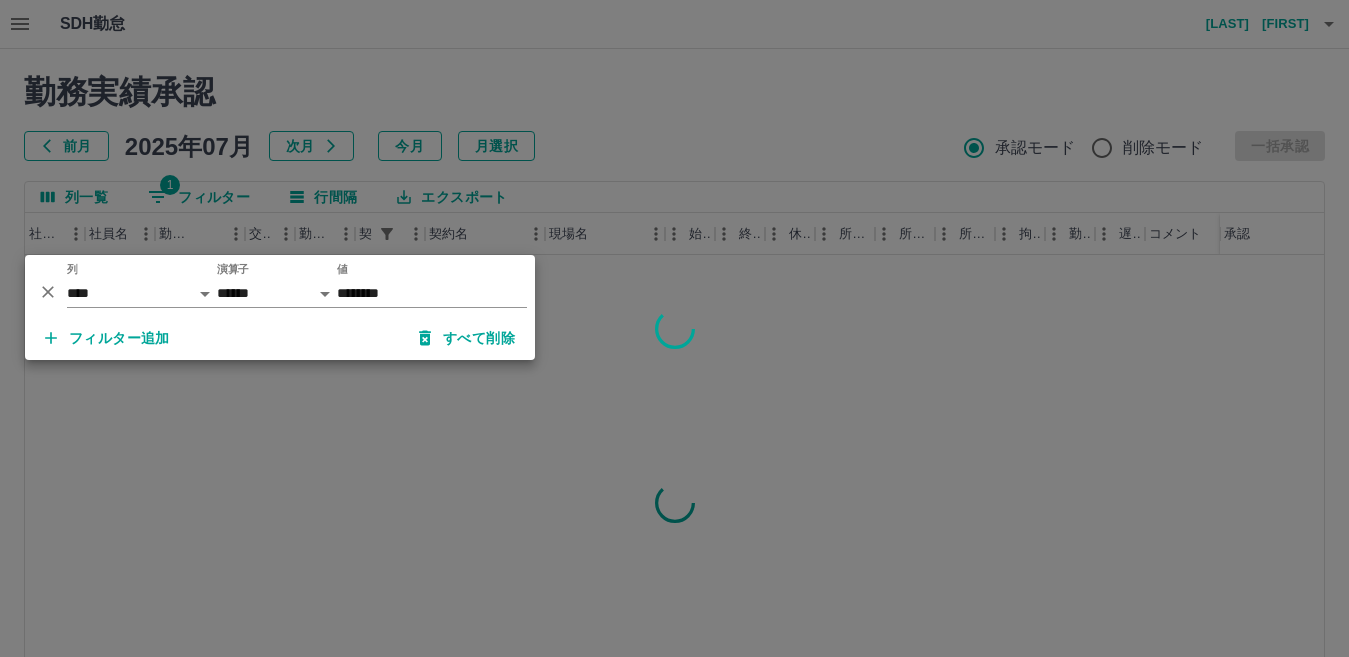 click at bounding box center [674, 328] 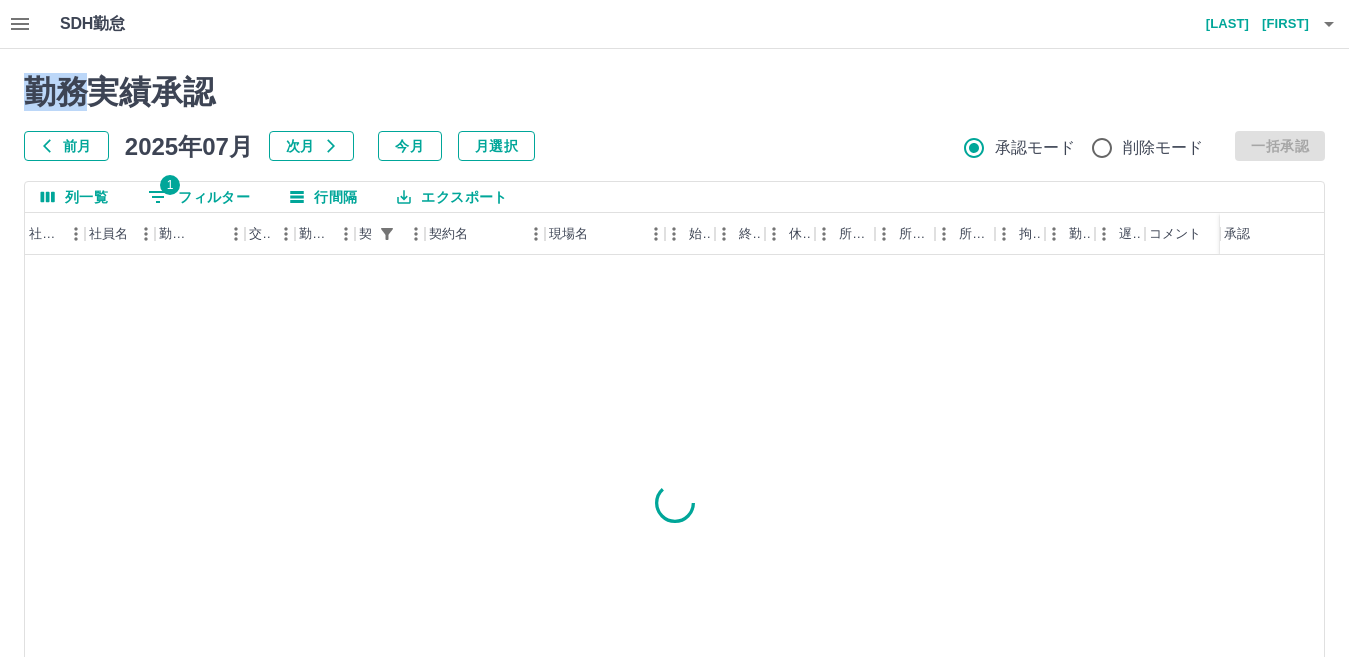 click at bounding box center [674, 328] 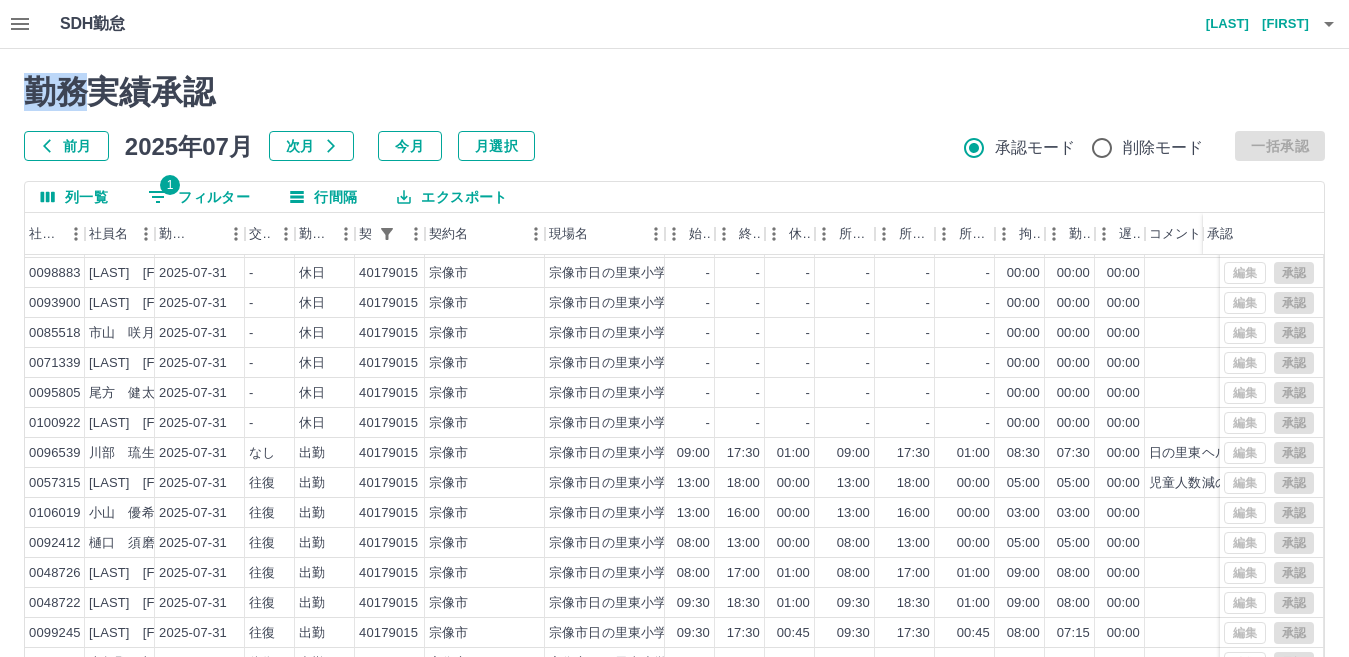 scroll, scrollTop: 104, scrollLeft: 0, axis: vertical 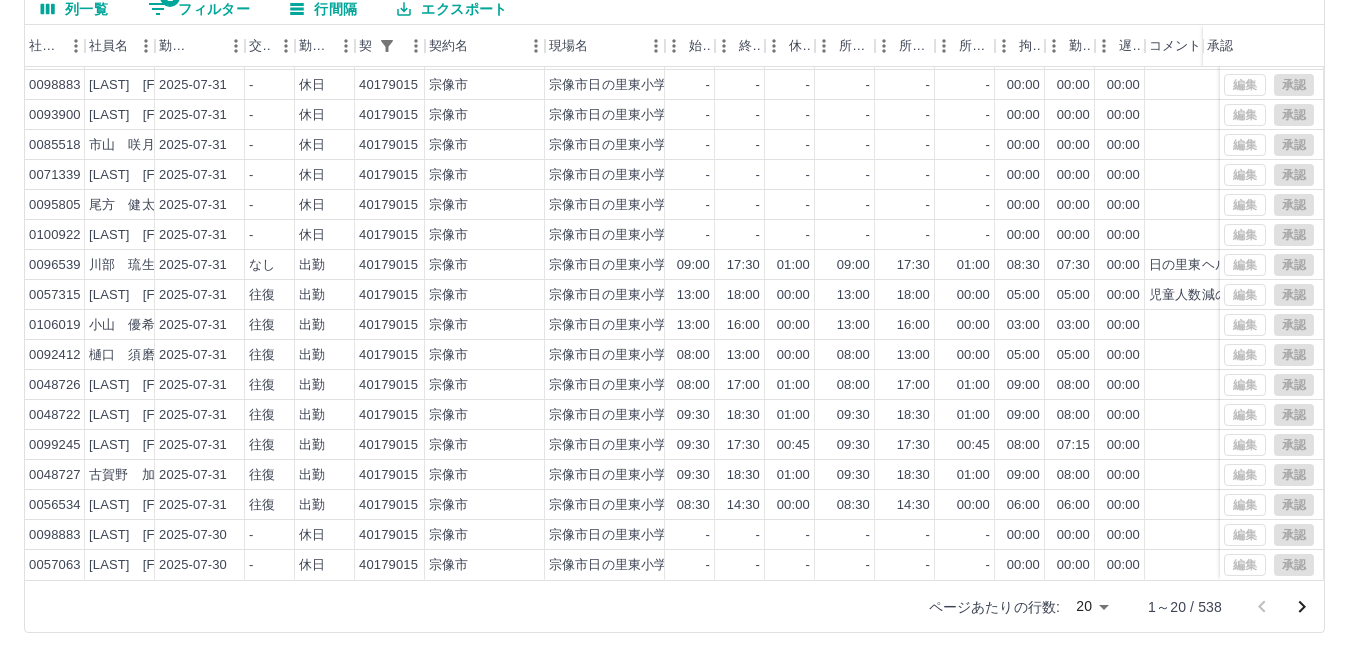 click 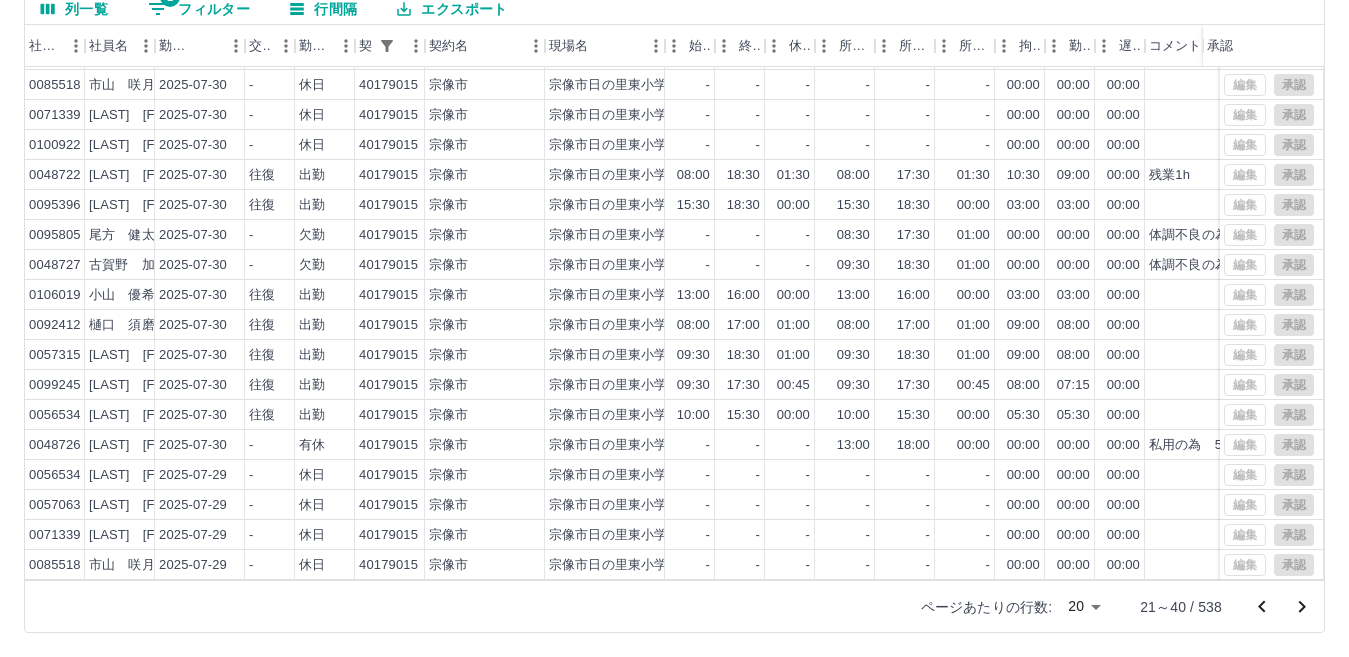 scroll, scrollTop: 104, scrollLeft: 0, axis: vertical 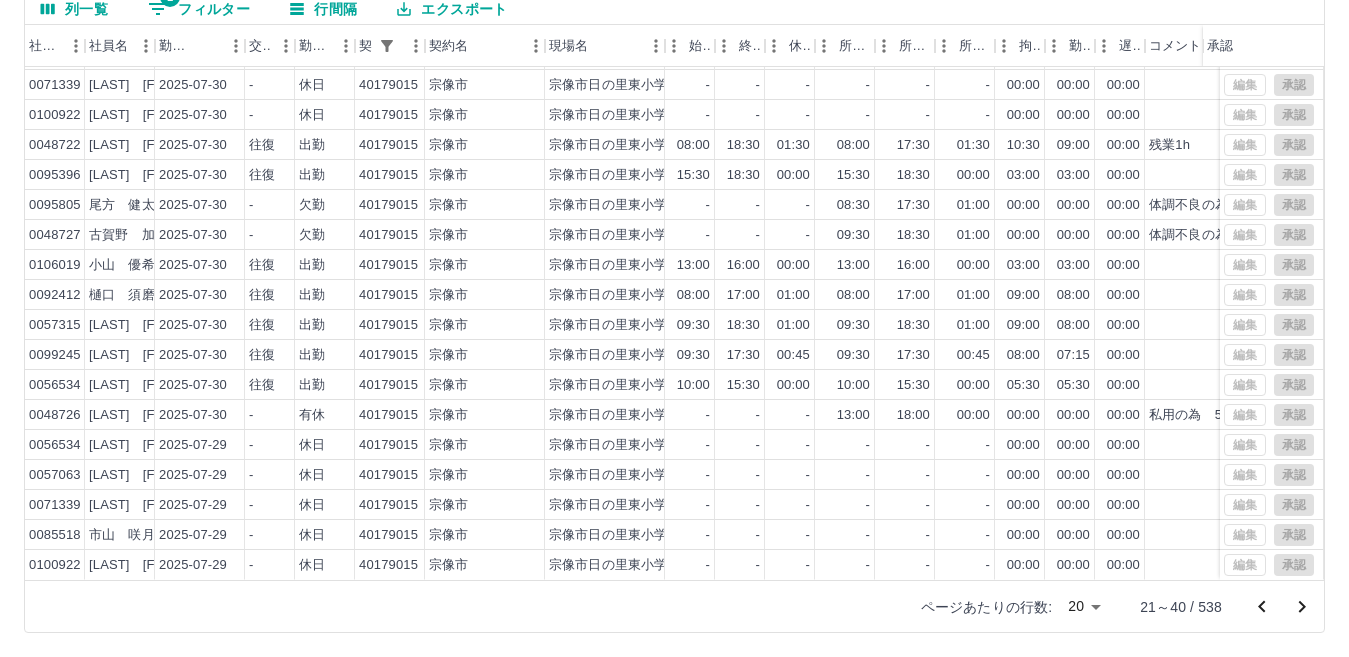 click 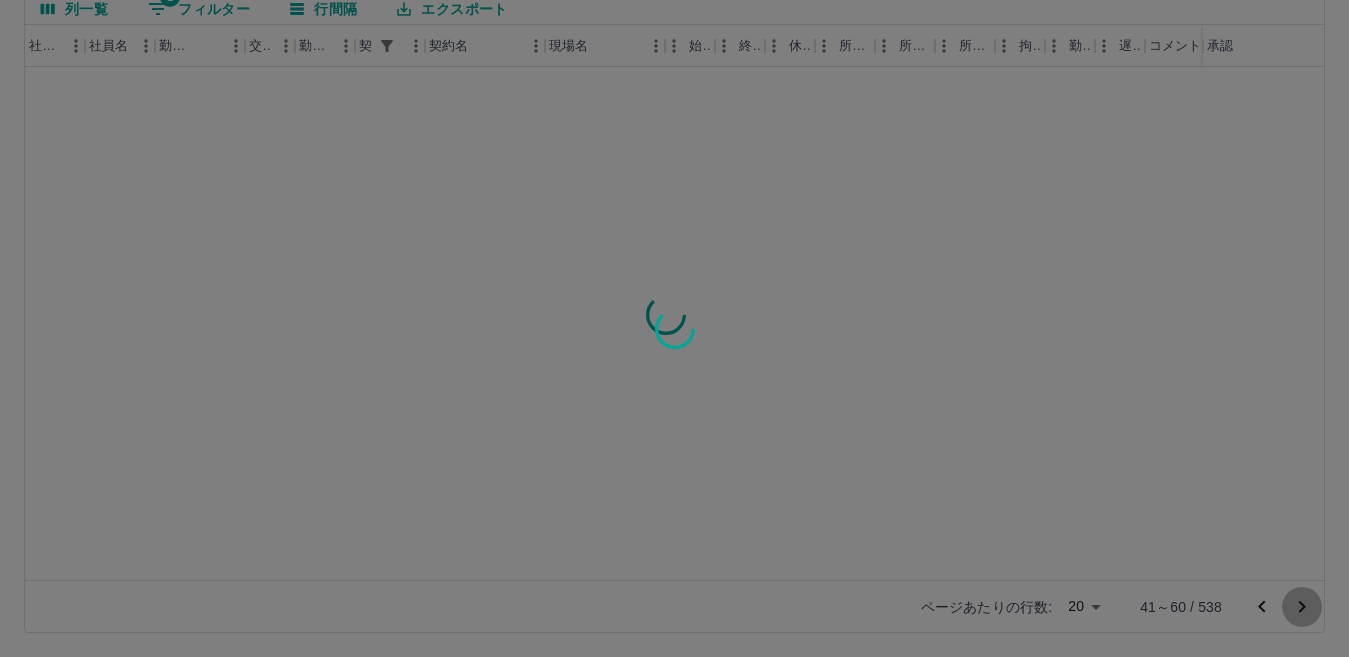 click on "勤務実績承認 前月 2025年07月 次月 今月 月選択 承認モード 削除モード 一括承認 列一覧 1 フィルター 行間隔 エクスポート 社員番号 社員名 勤務日 交通費 勤務区分 契約コード 契約名 現場名 始業 終業 休憩 所定開始 所定終業 所定休憩 拘束 勤務 遅刻等 コメント 承認 ページあたりの行数: 20 ** 41～60 / 538" at bounding box center (674, 259) 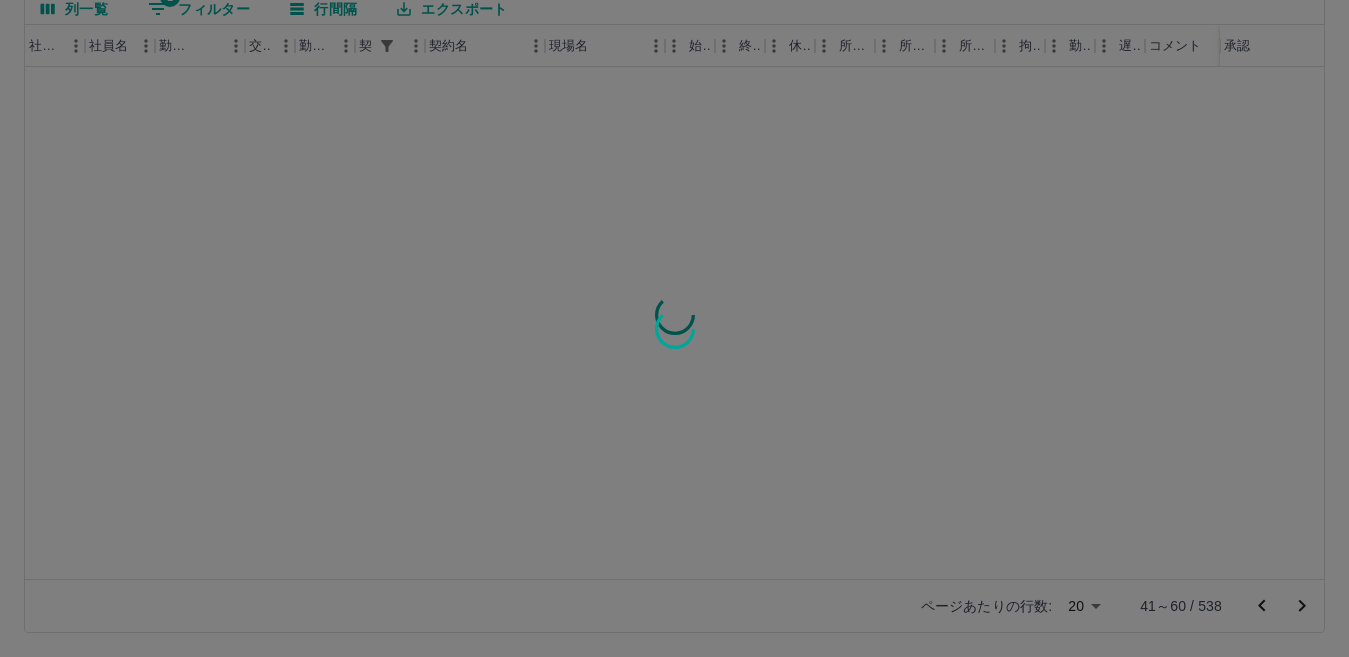 click at bounding box center (674, 328) 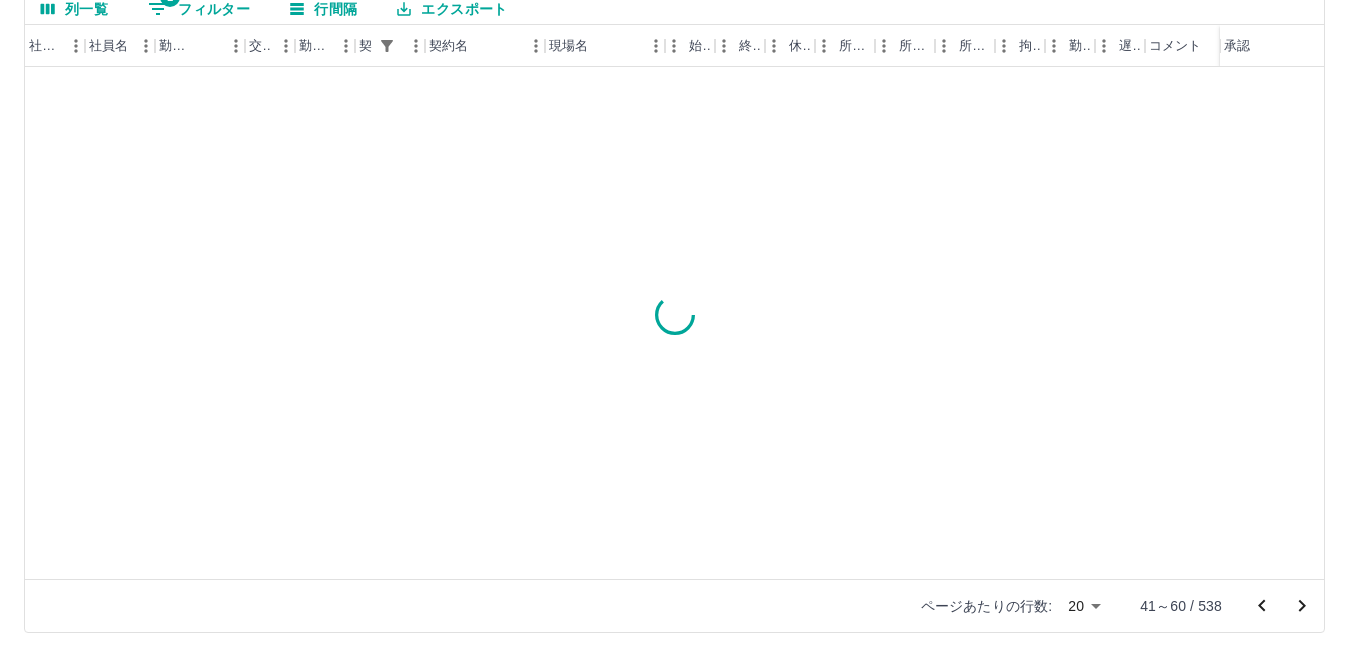 click 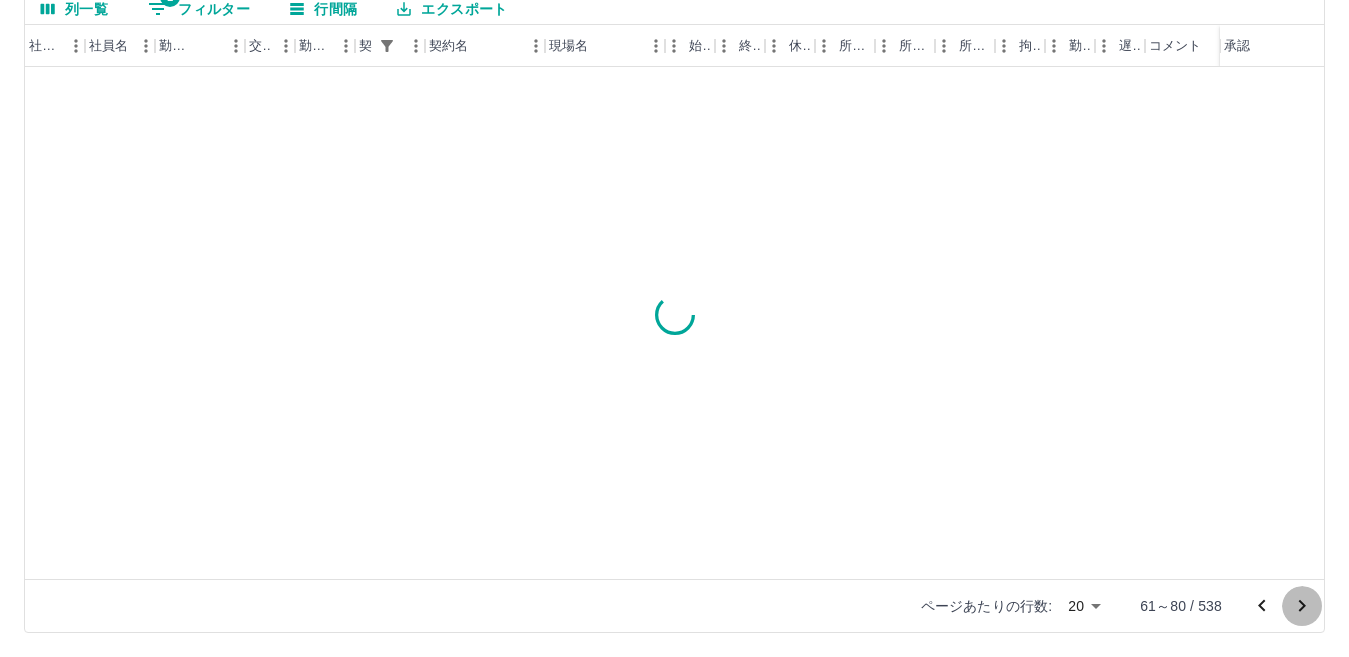 click 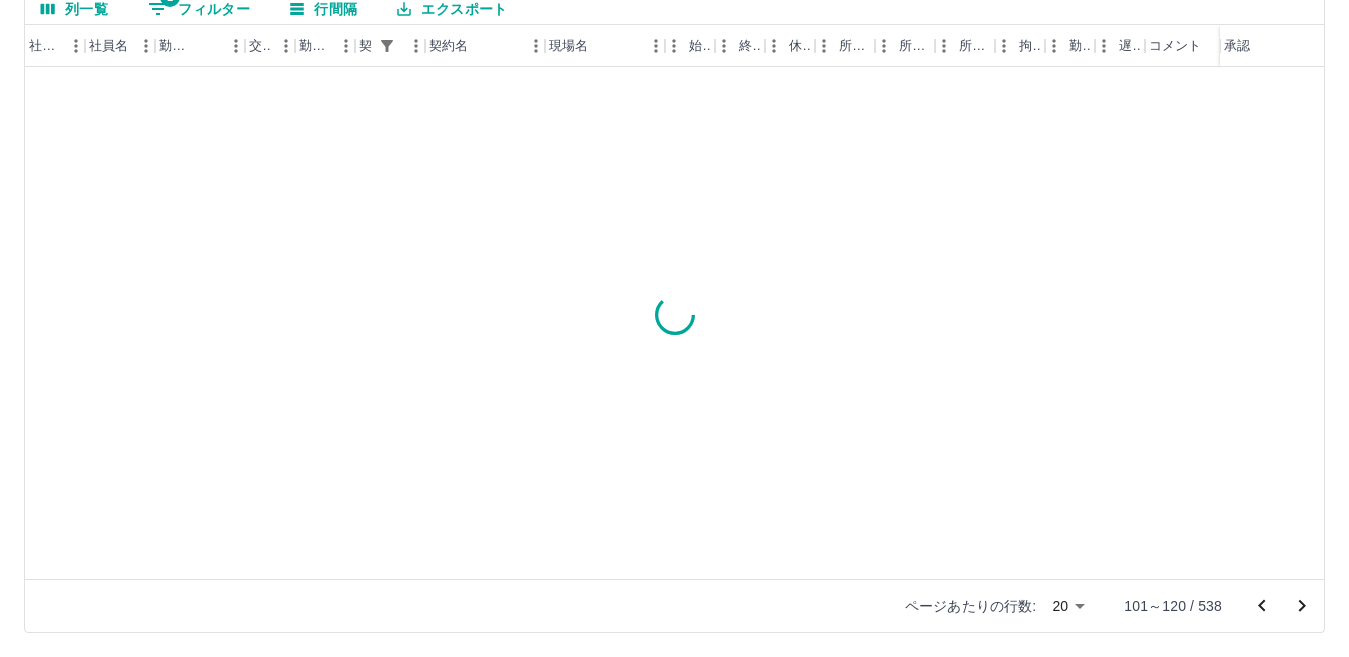 click 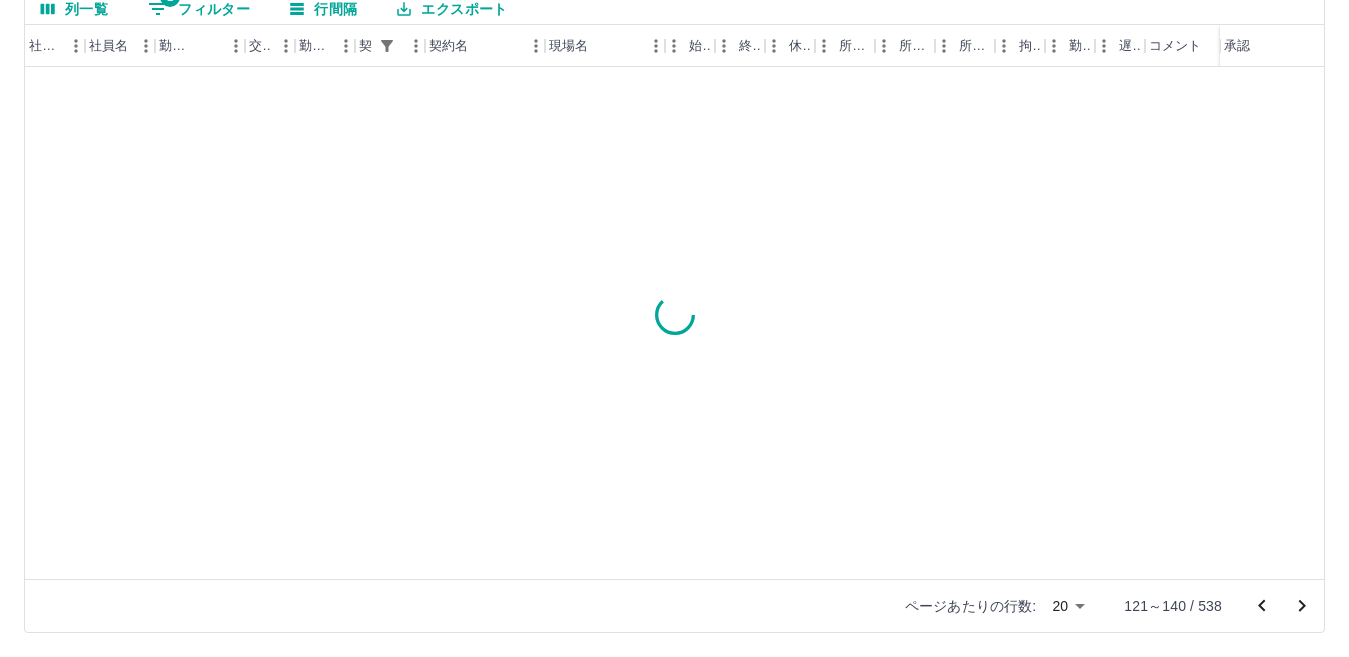 click 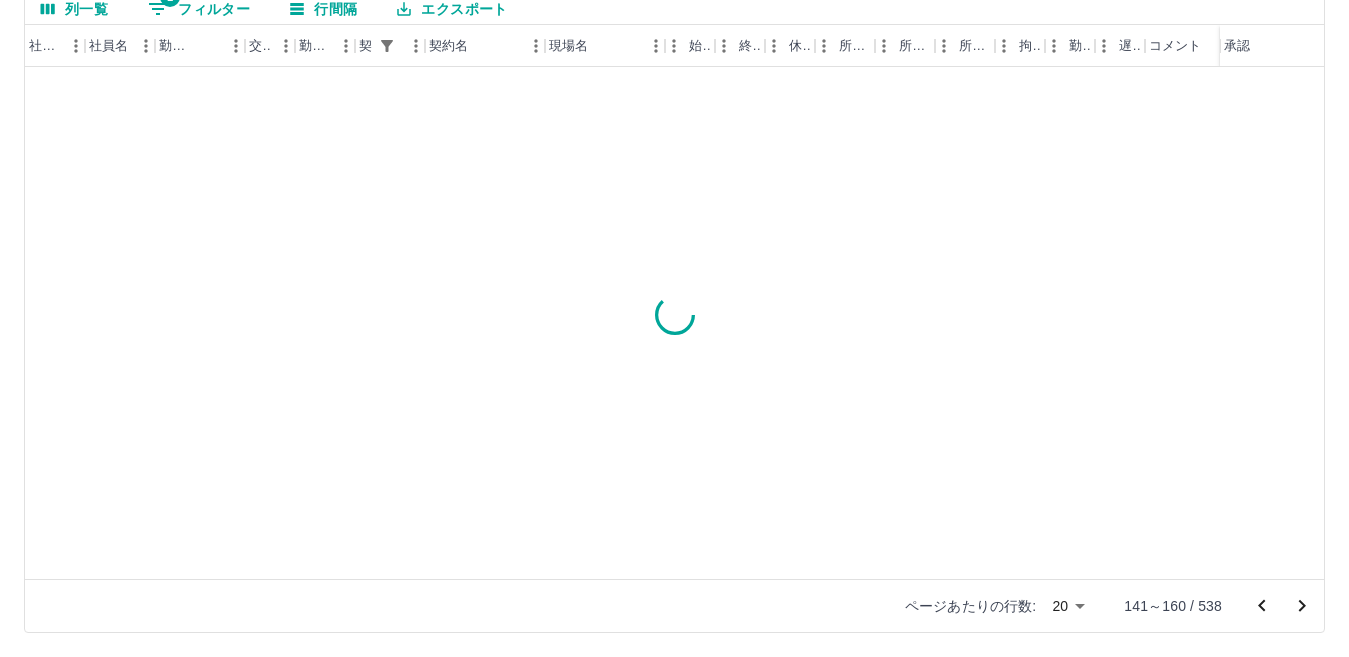 click 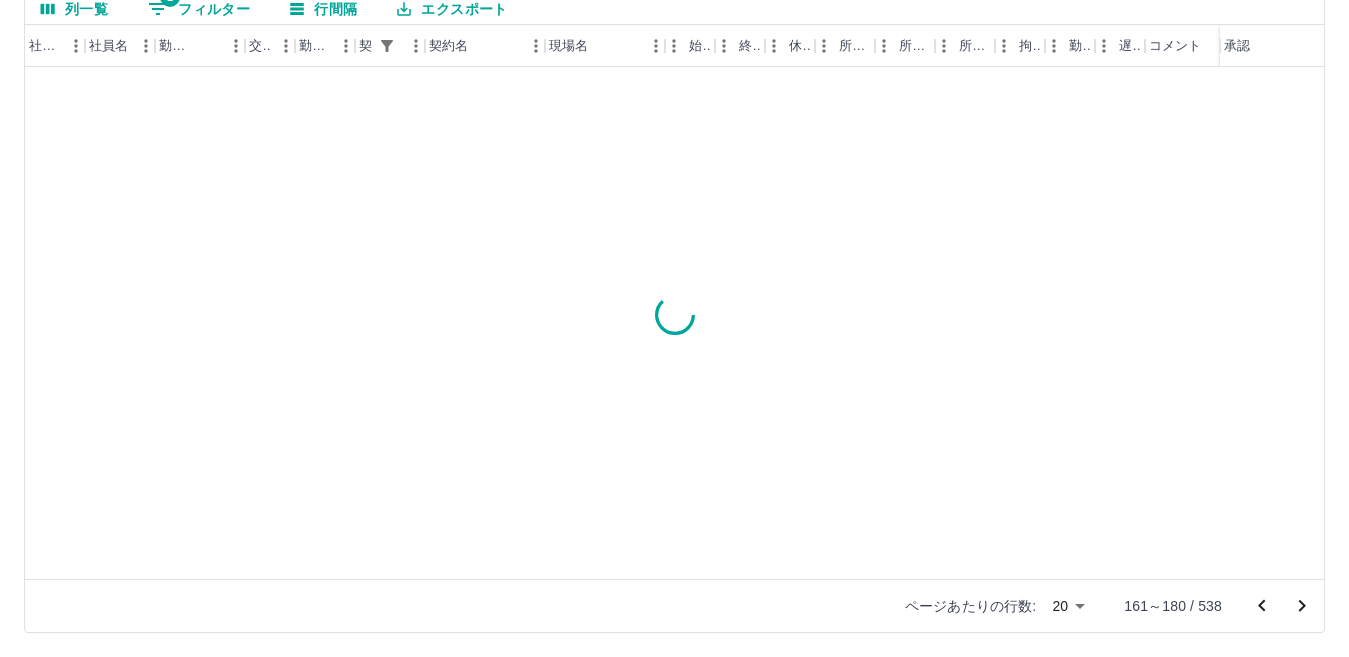 click 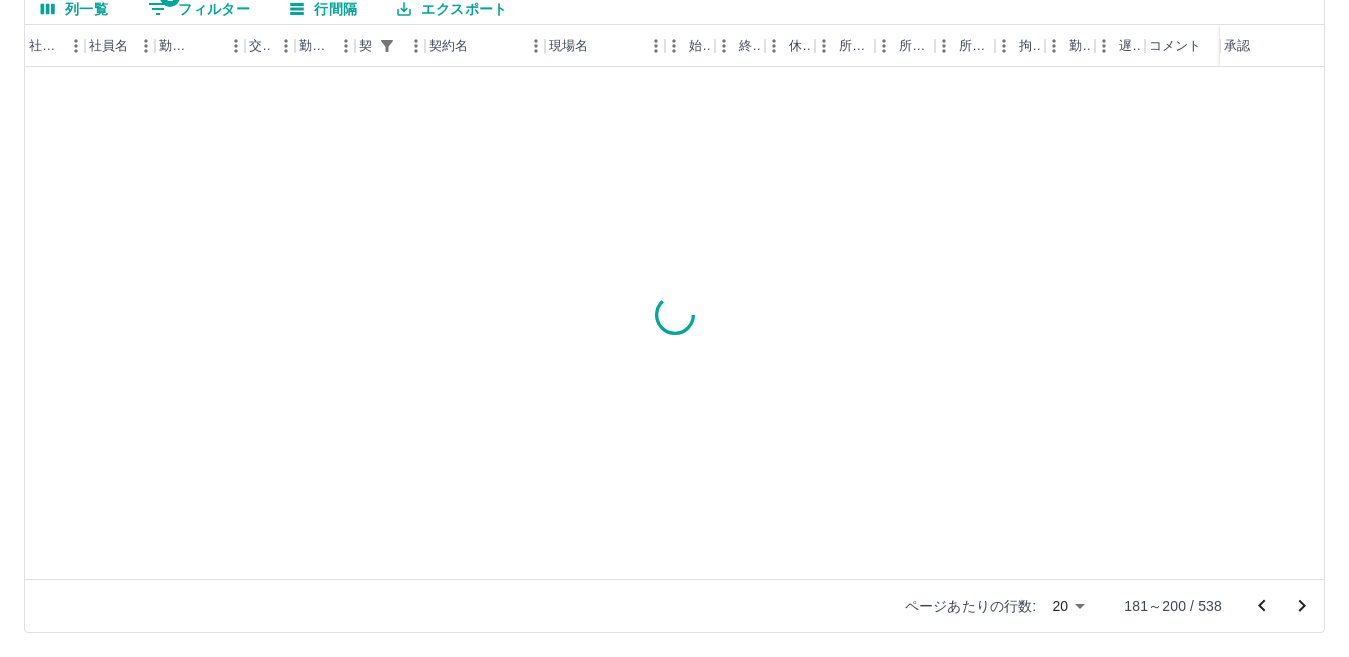 click at bounding box center (674, 314) 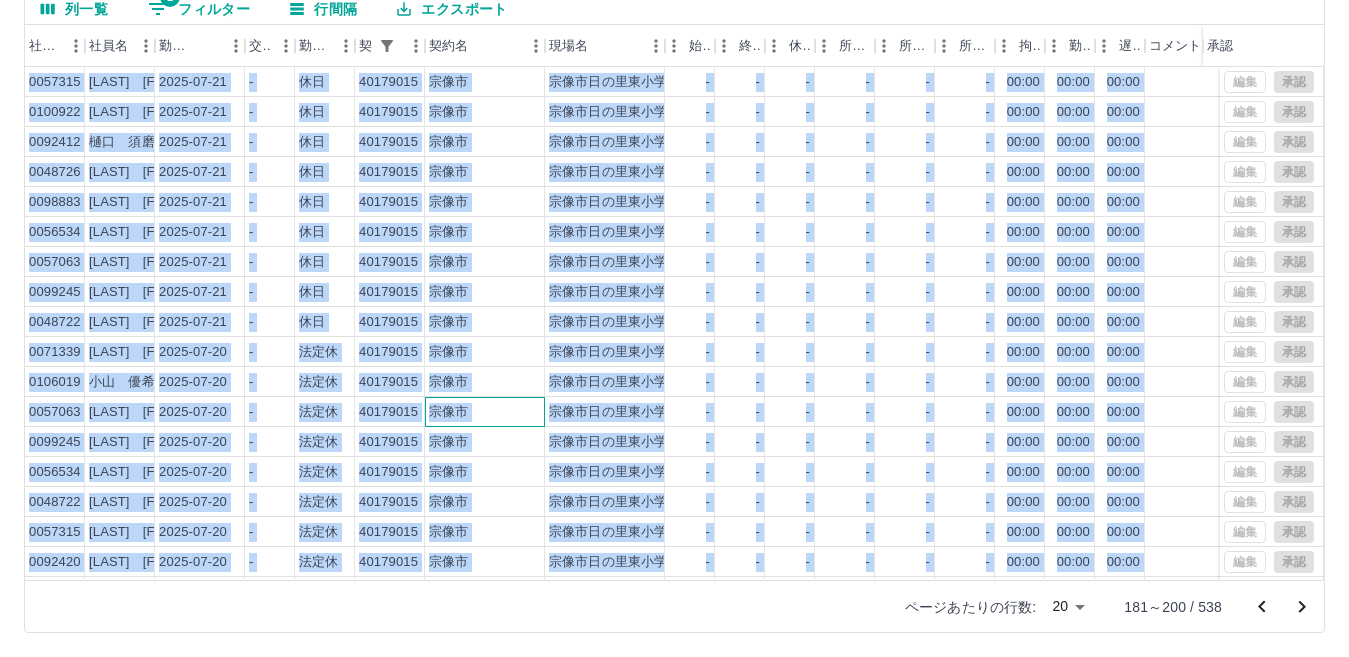 click on "宗像市" at bounding box center [485, 412] 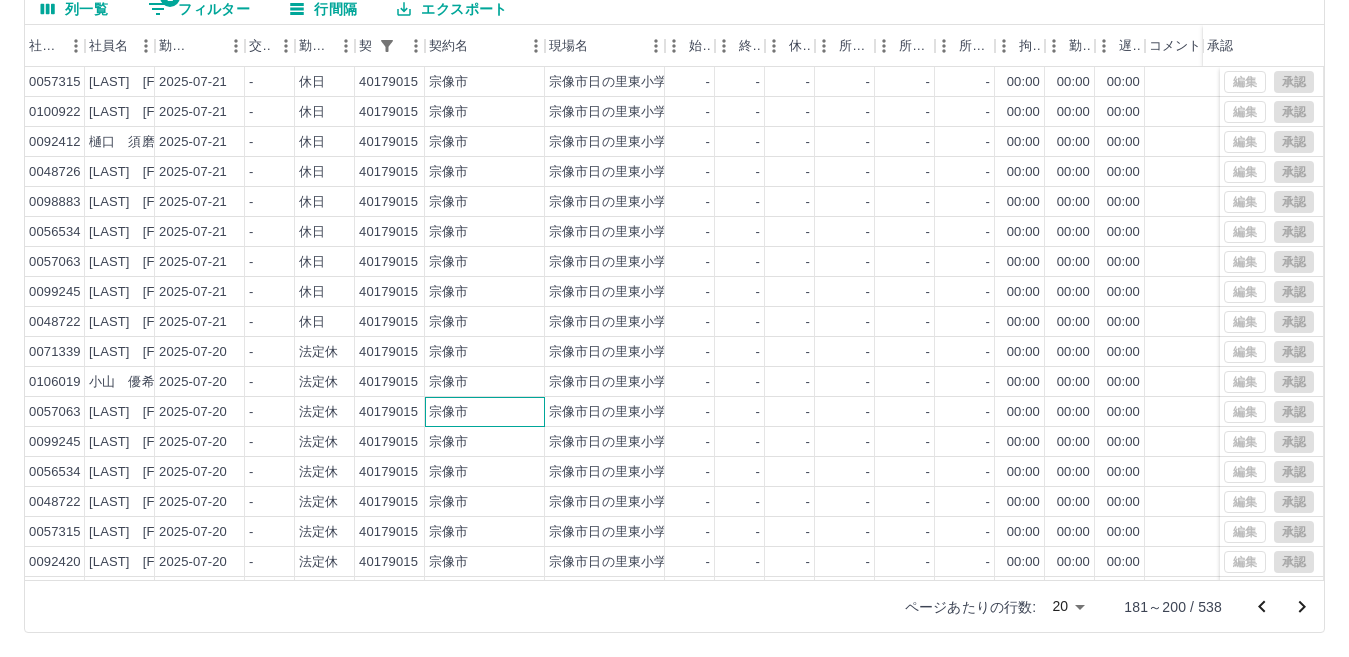 scroll, scrollTop: 104, scrollLeft: 0, axis: vertical 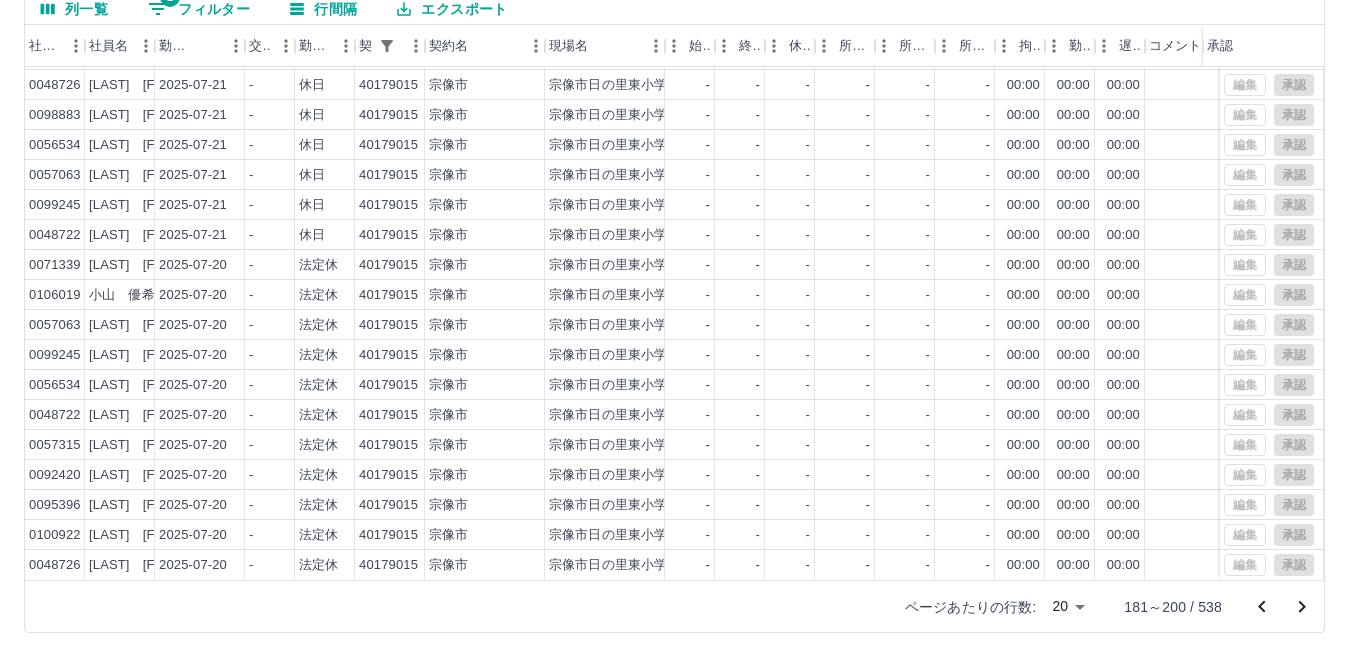 click 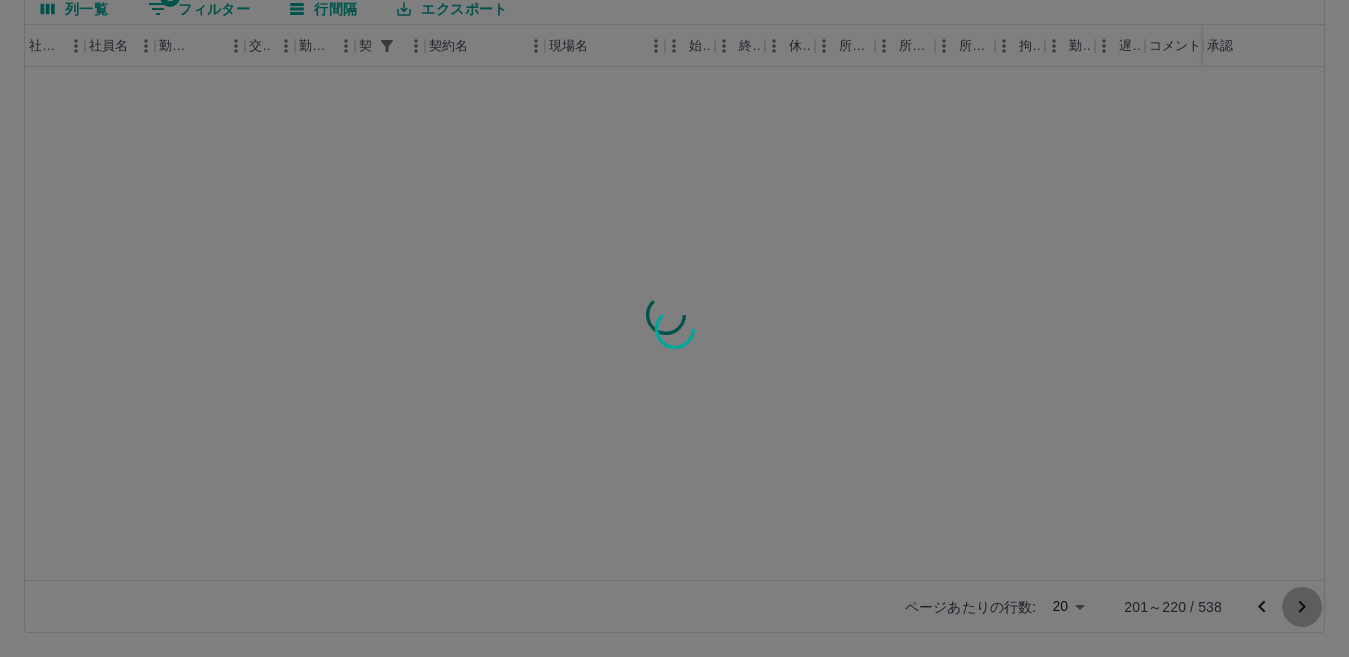 click on "勤務実績承認 前月 2025年07月 次月 今月 月選択 承認モード 削除モード 一括承認 列一覧 1 フィルター 行間隔 エクスポート 社員番号 社員名 勤務日 交通費 勤務区分 契約コード 契約名 現場名 始業 終業 休憩 所定開始 所定終業 所定休憩 拘束 勤務 遅刻等 コメント 承認 ページあたりの行数: 20 ** 201～220 / 538" at bounding box center (674, 259) 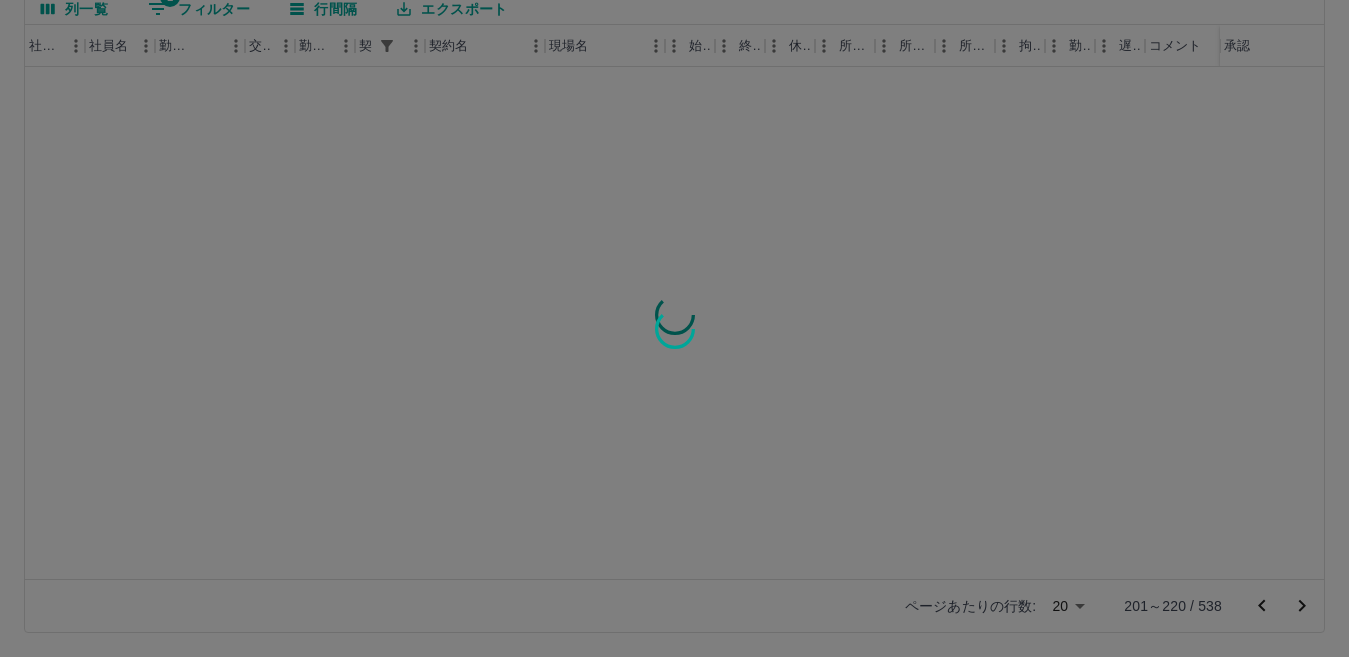 click at bounding box center (674, 328) 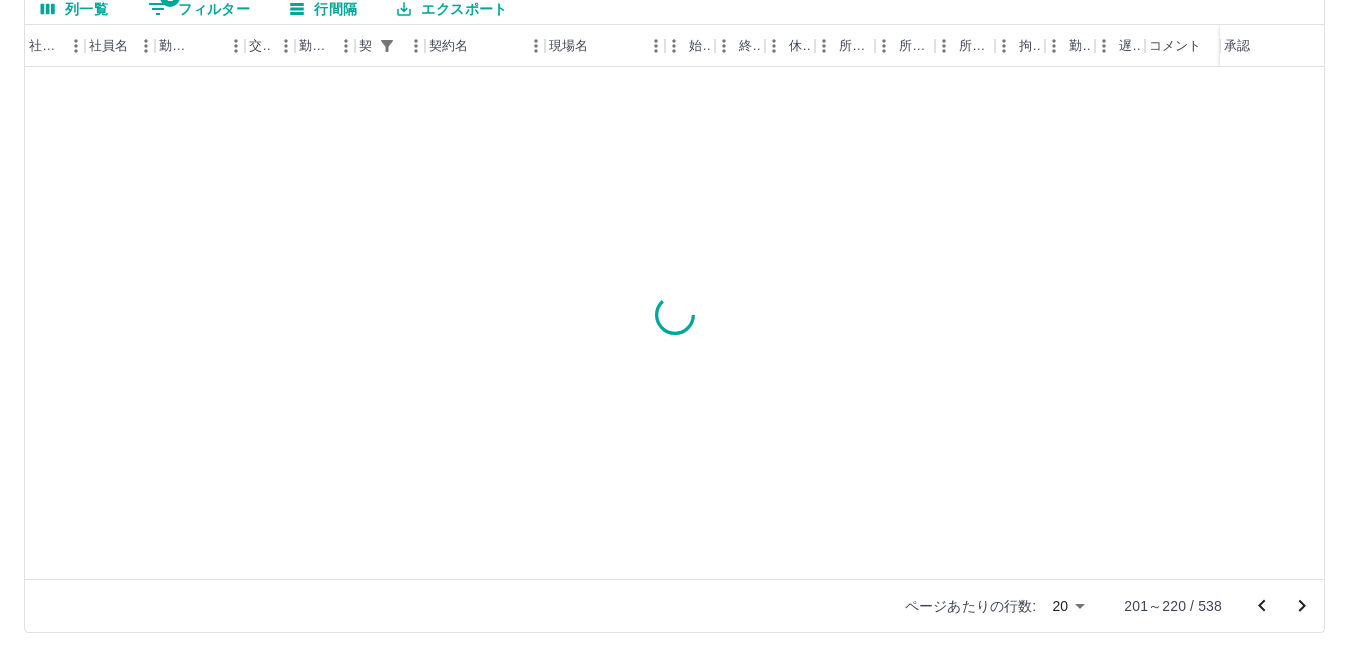 click at bounding box center [674, 328] 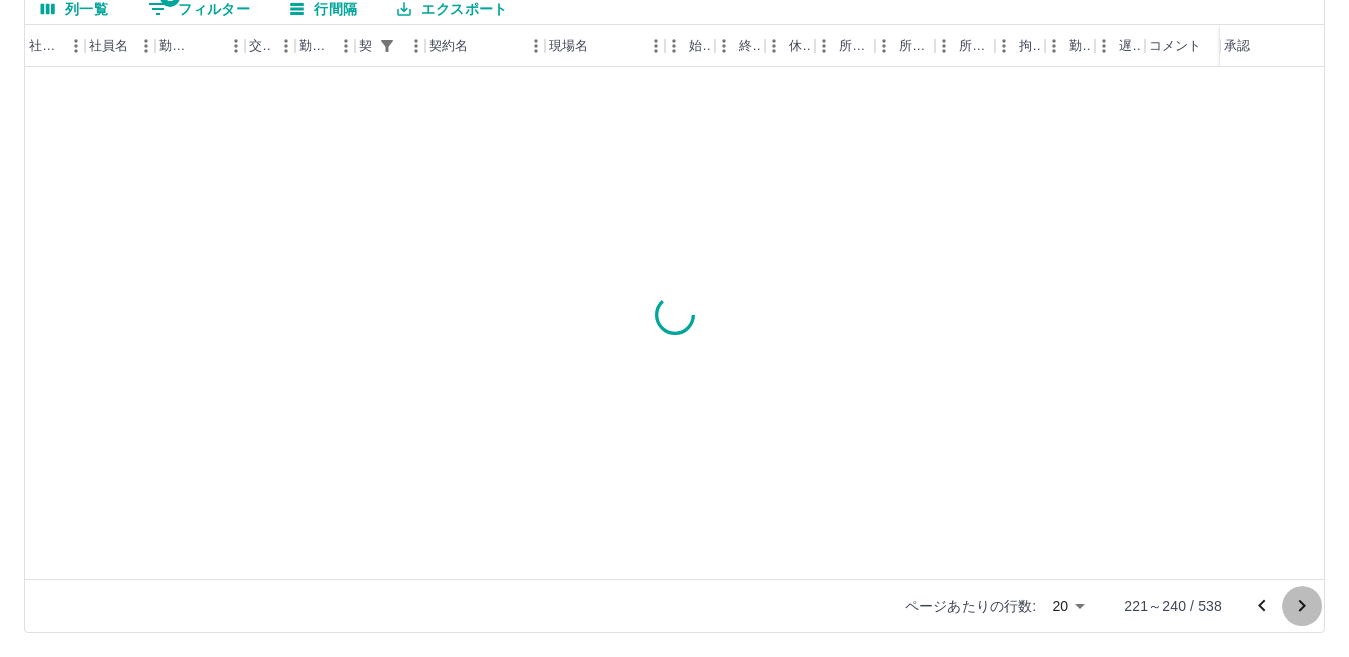 click 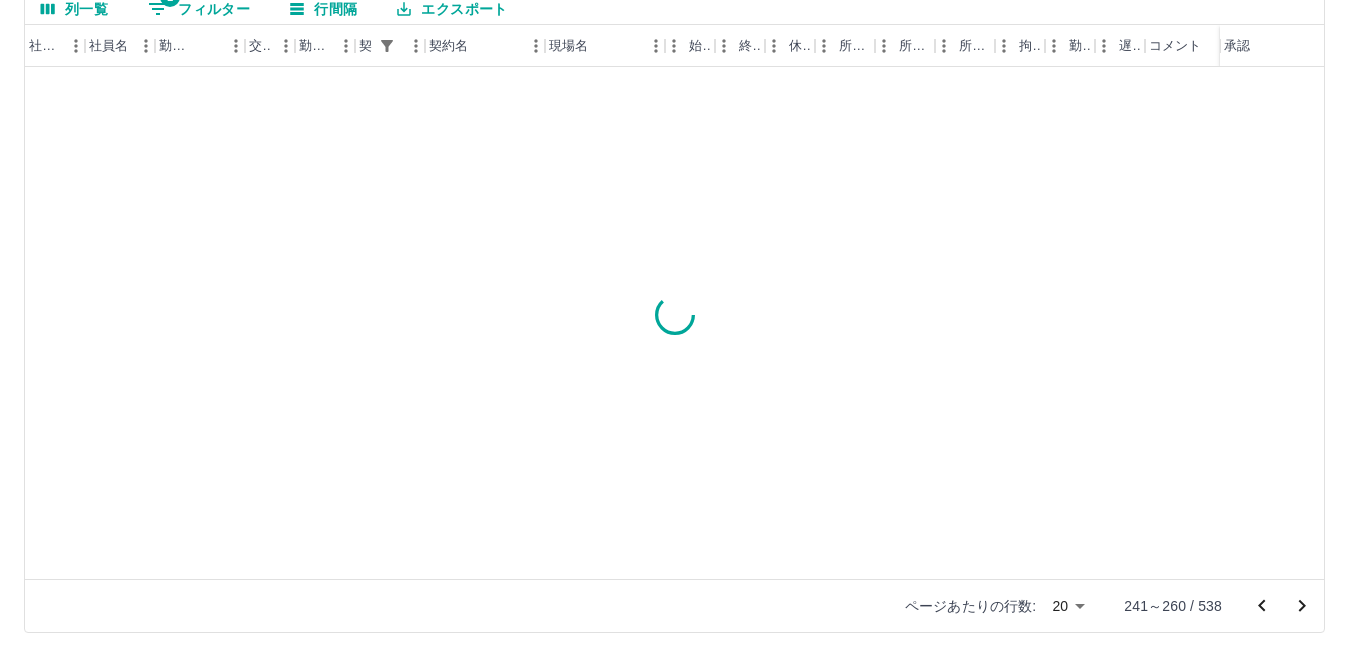 click 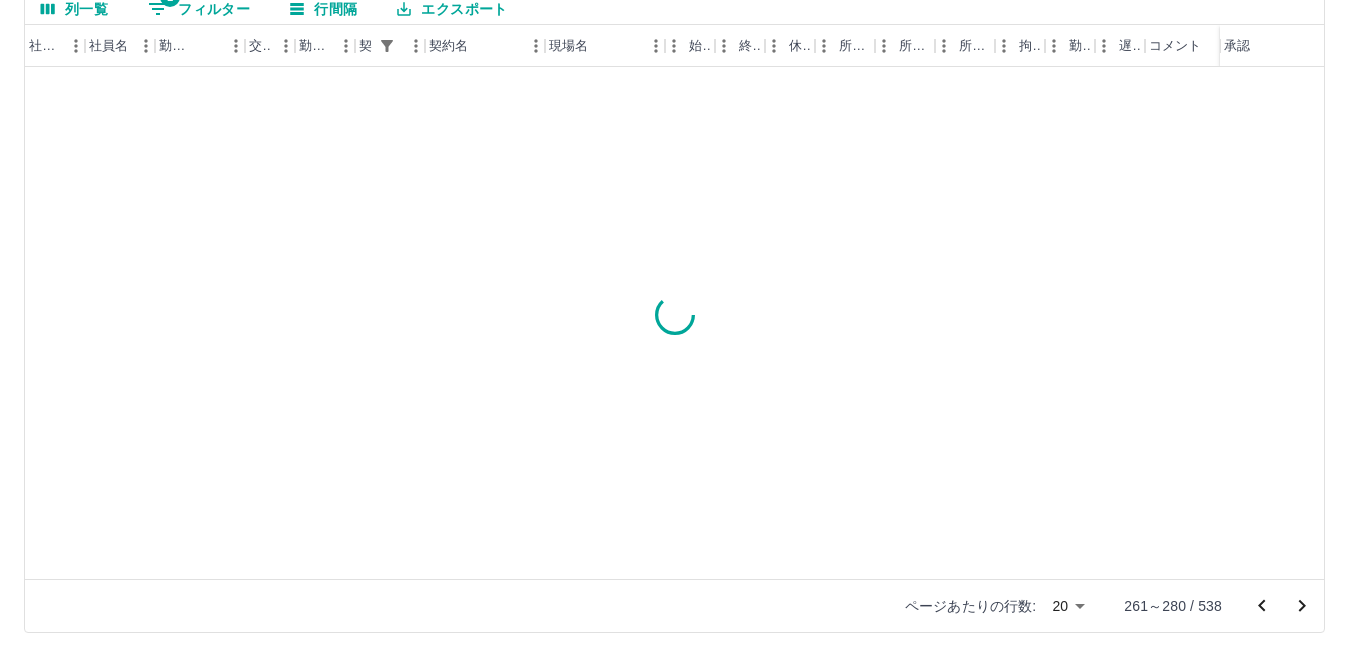 click 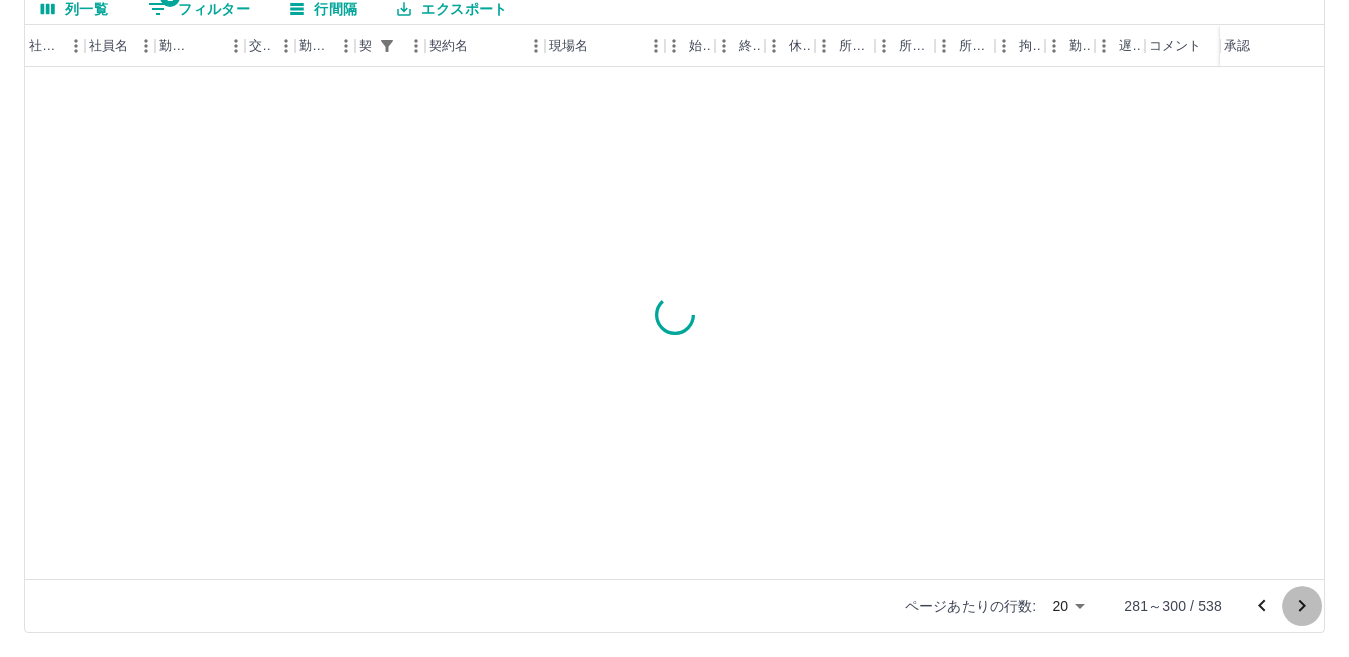 click 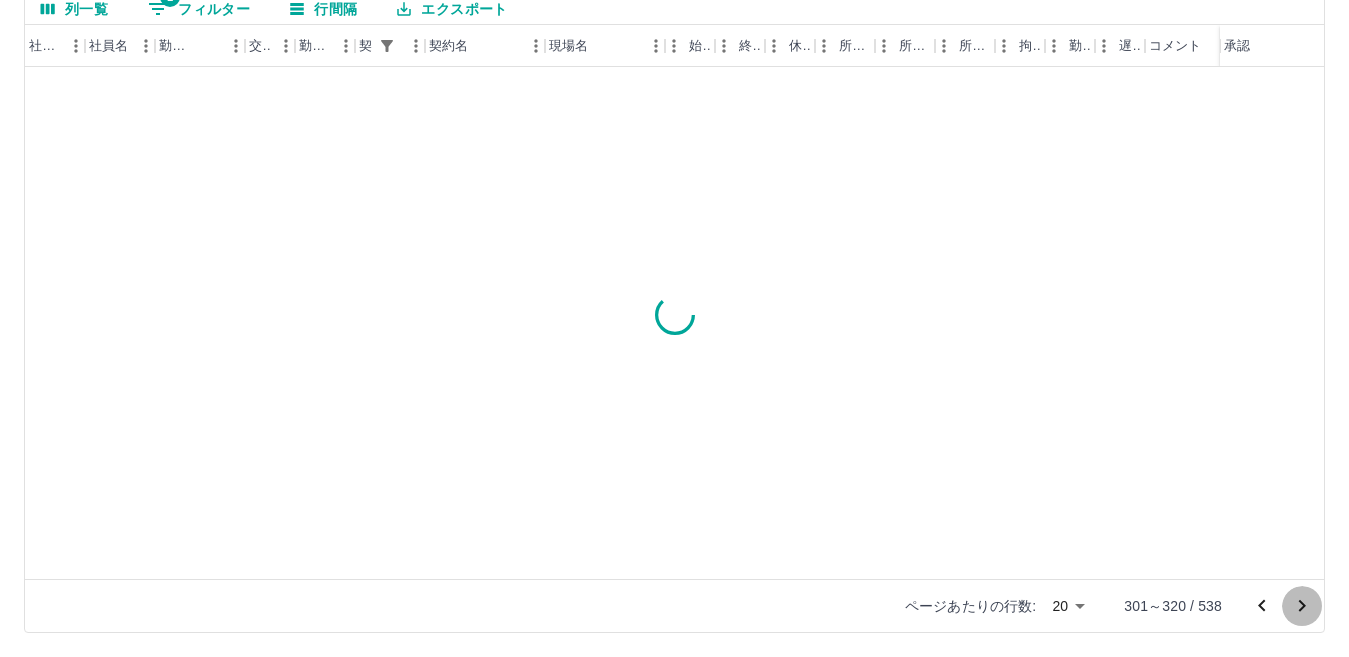 click 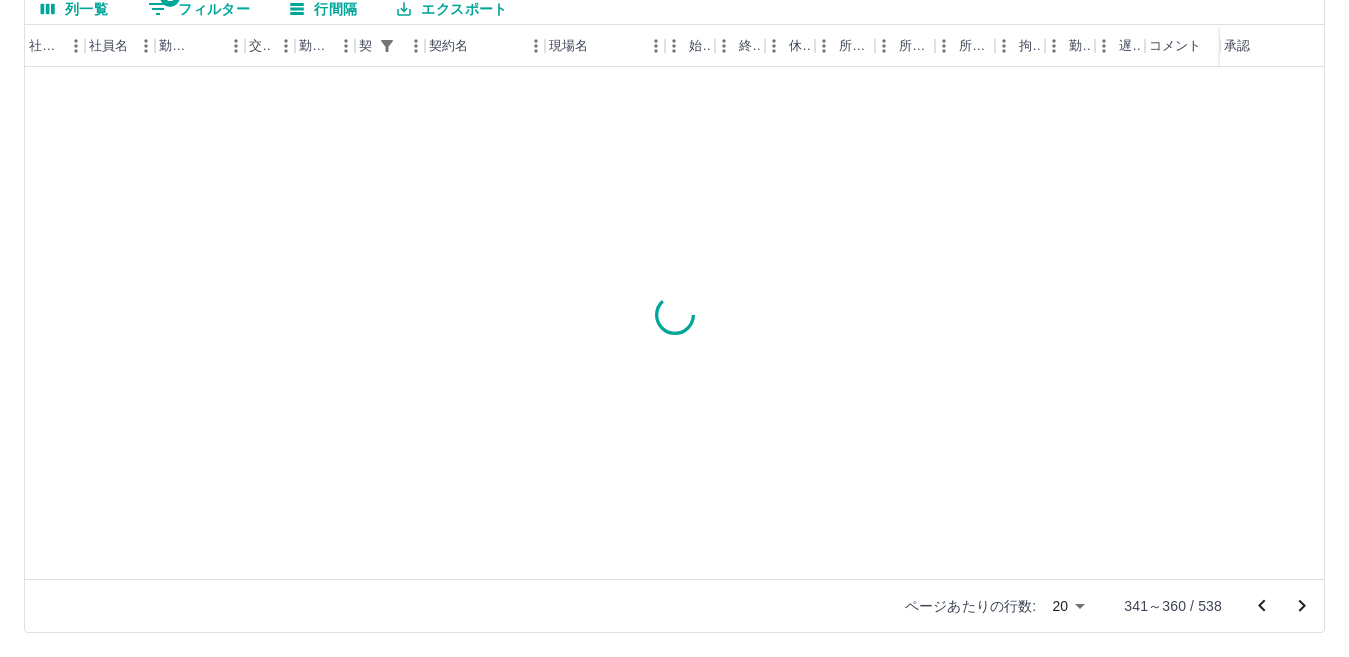 click 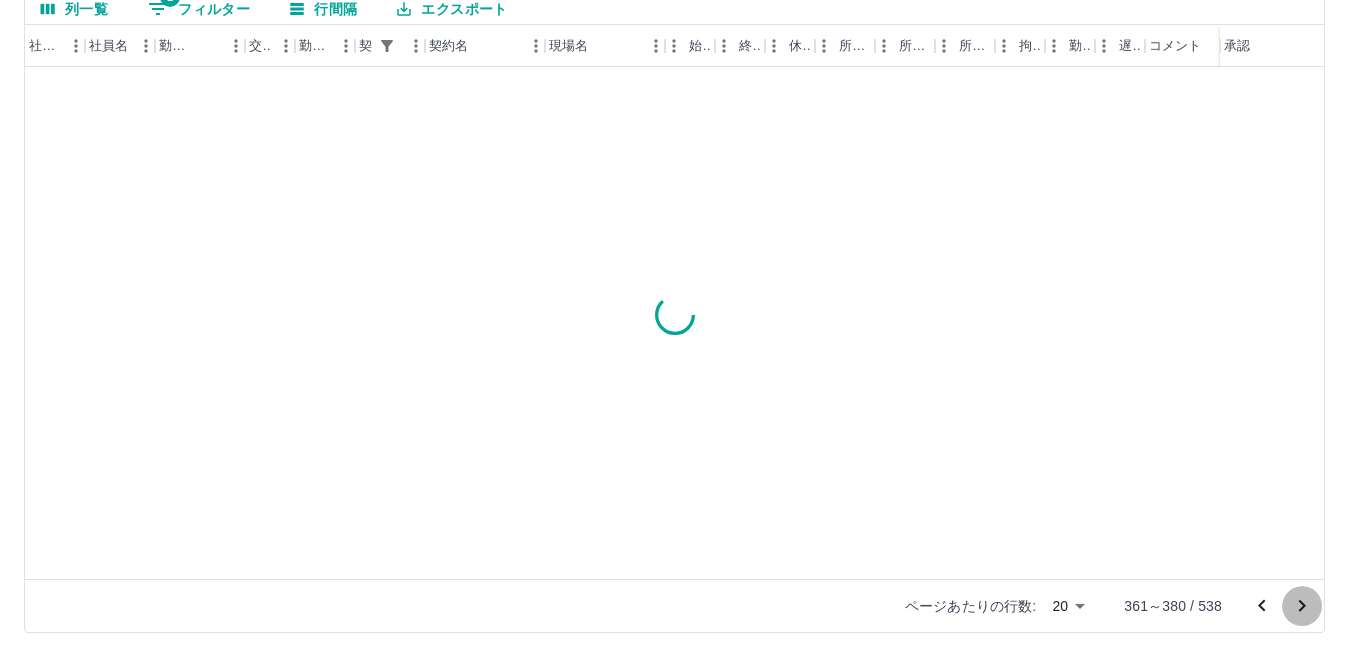 click 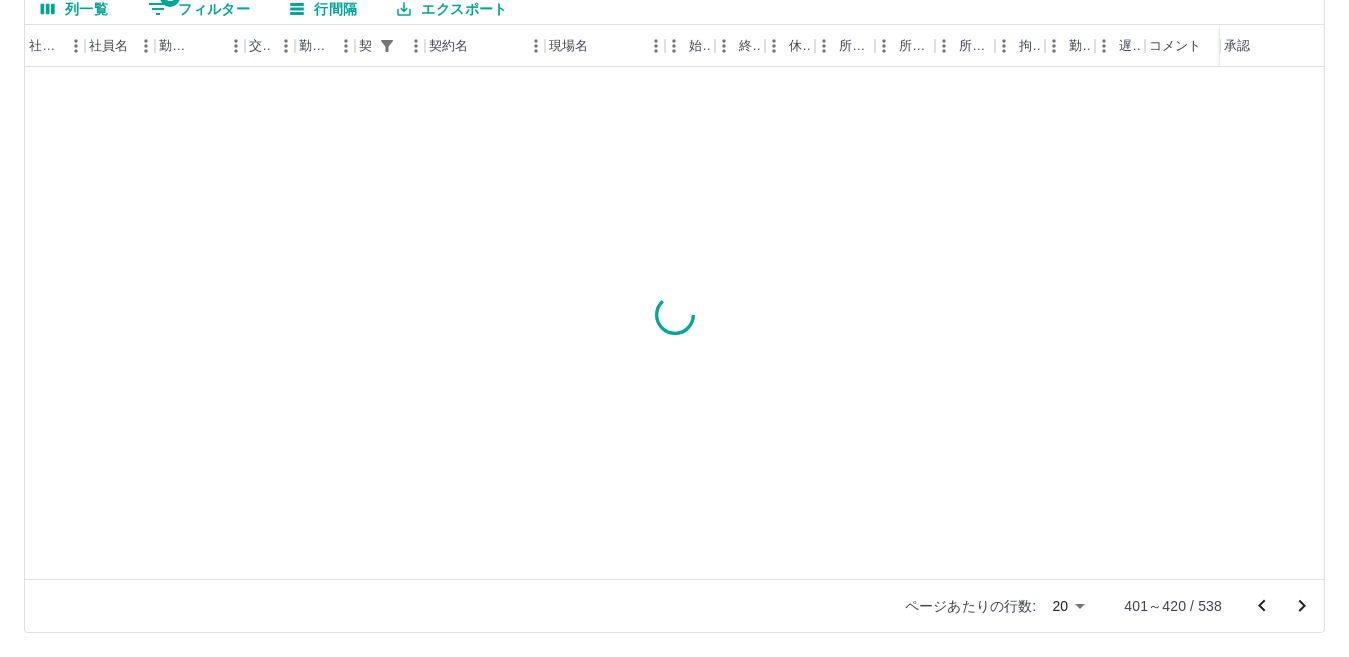 click 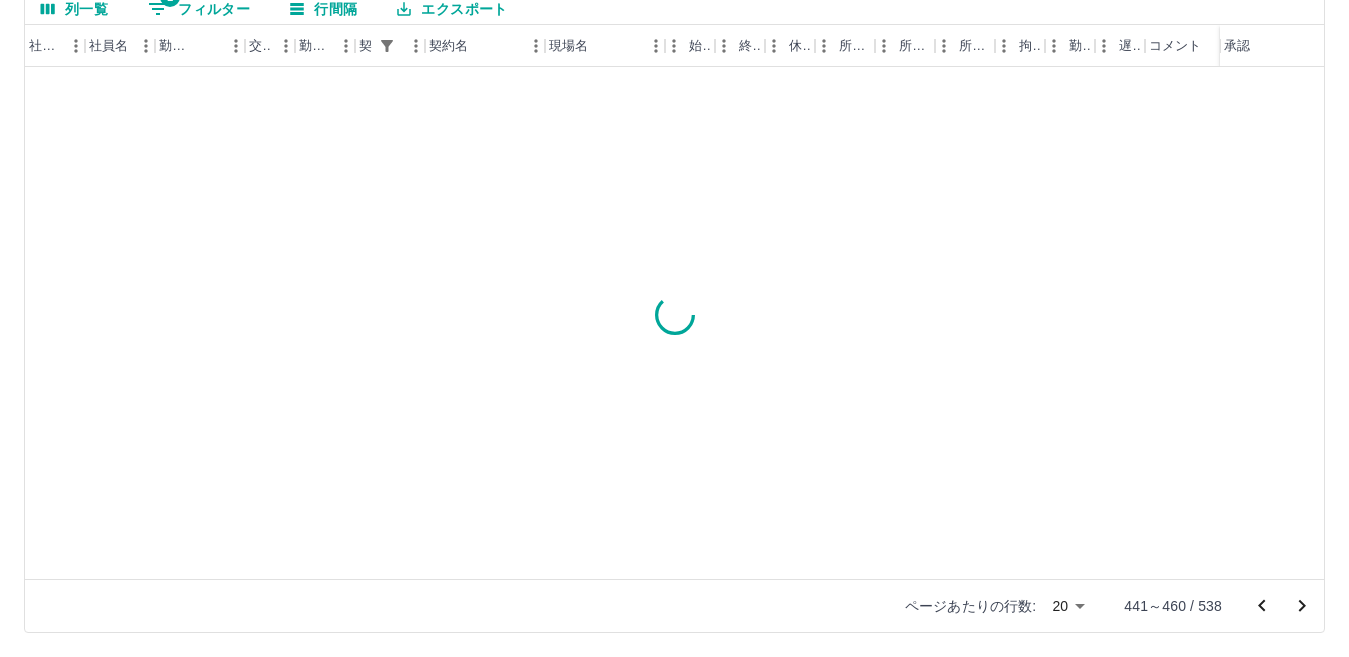 click 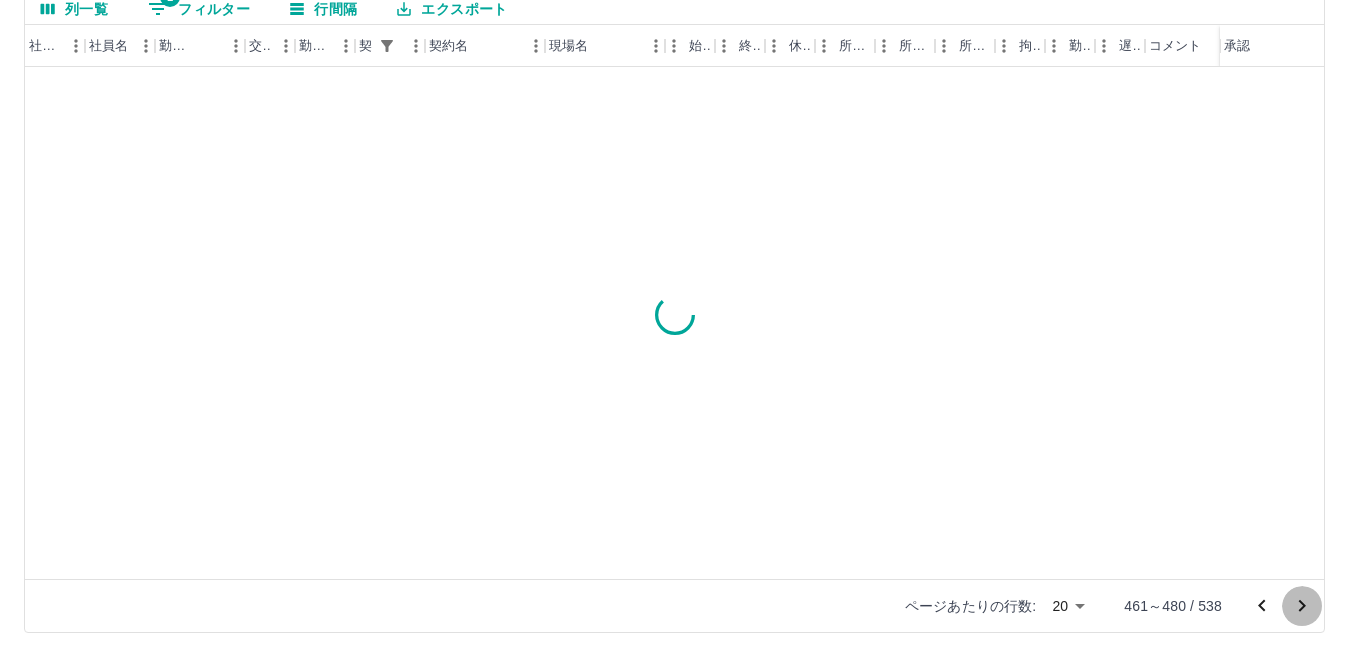 click 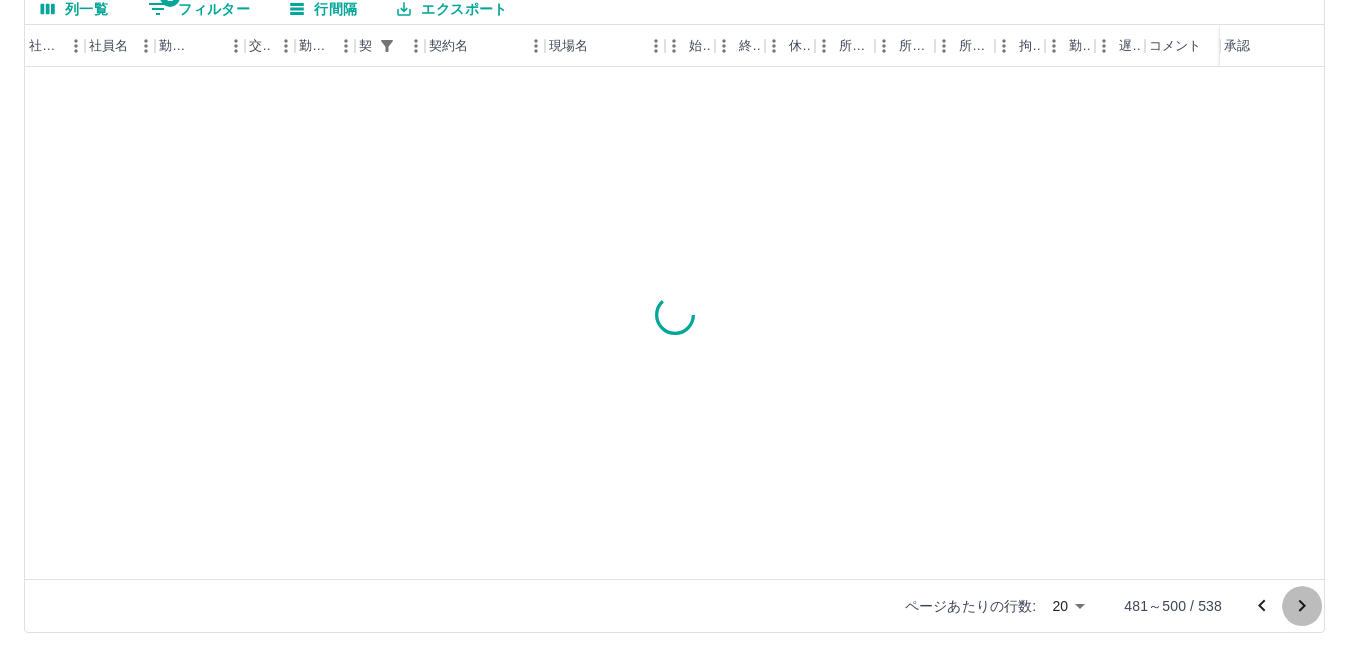 click 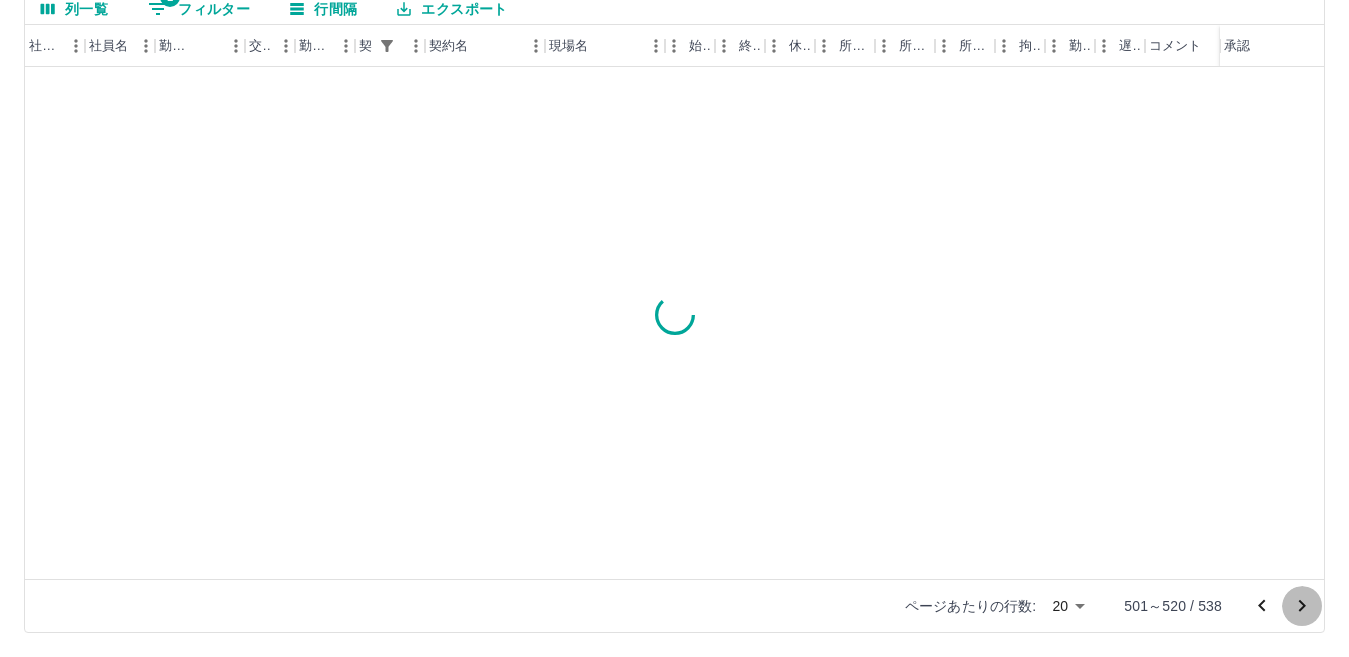click 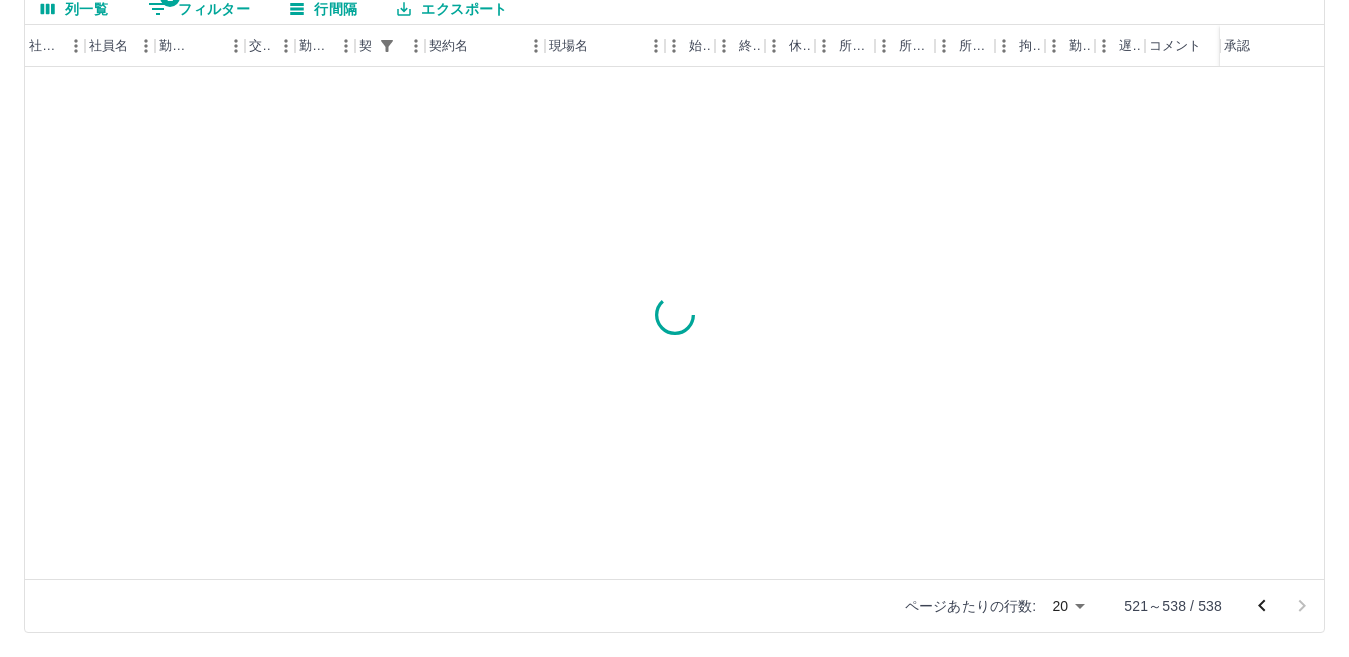 click at bounding box center (674, 314) 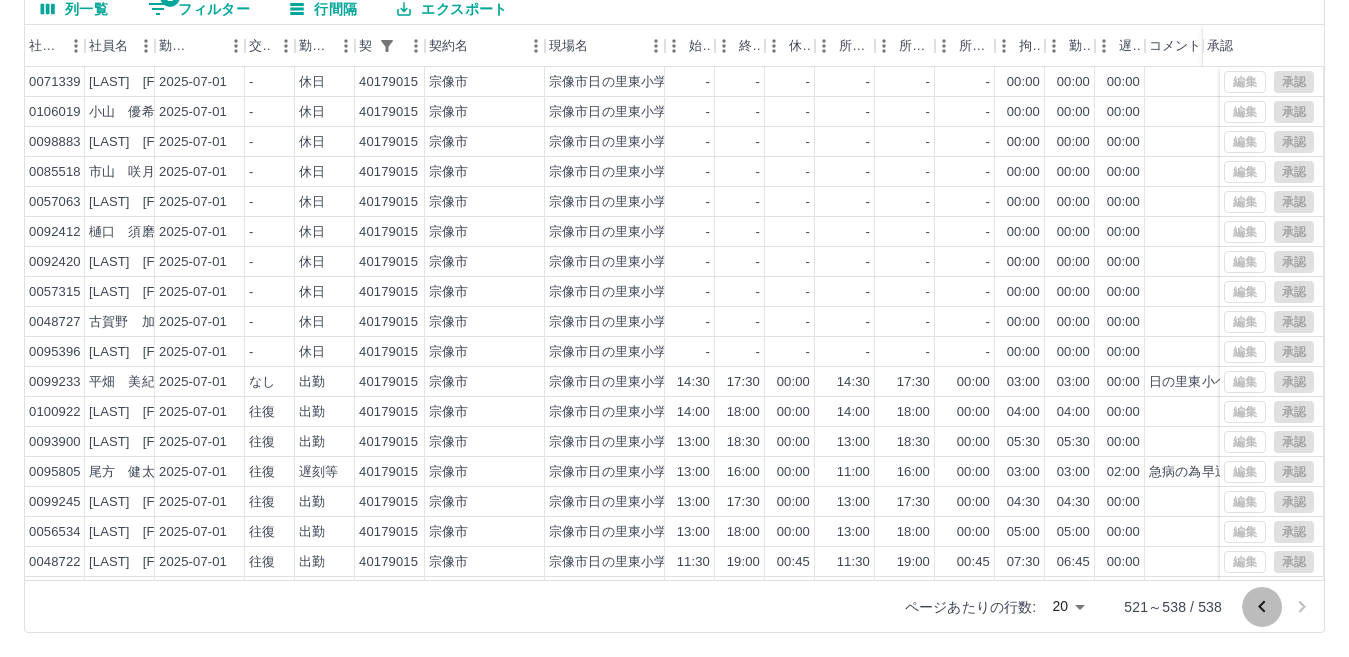 click 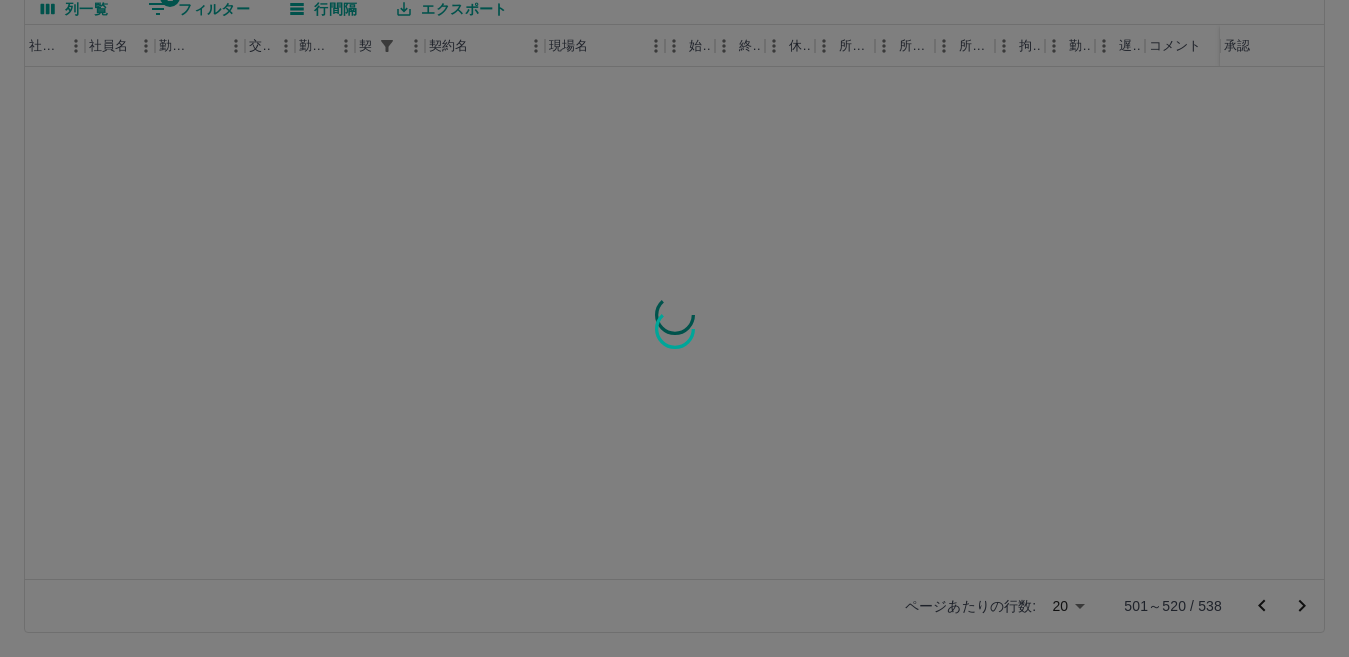 click at bounding box center (674, 328) 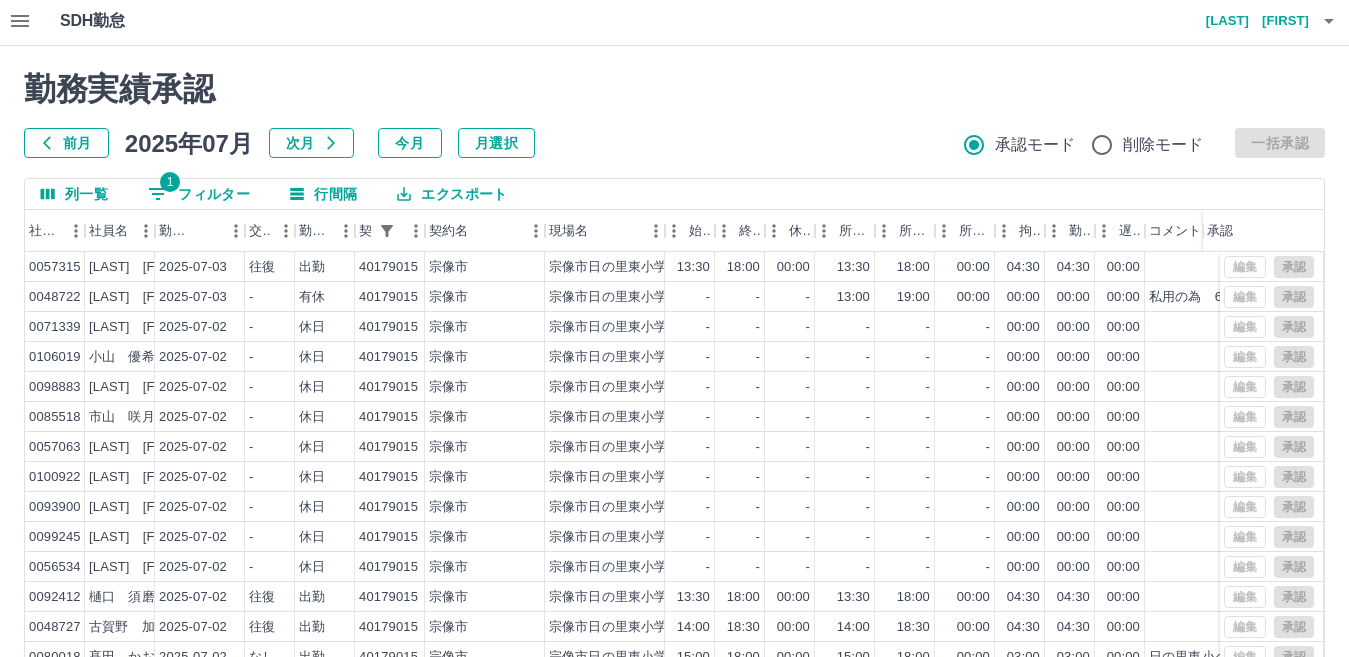 scroll, scrollTop: 0, scrollLeft: 0, axis: both 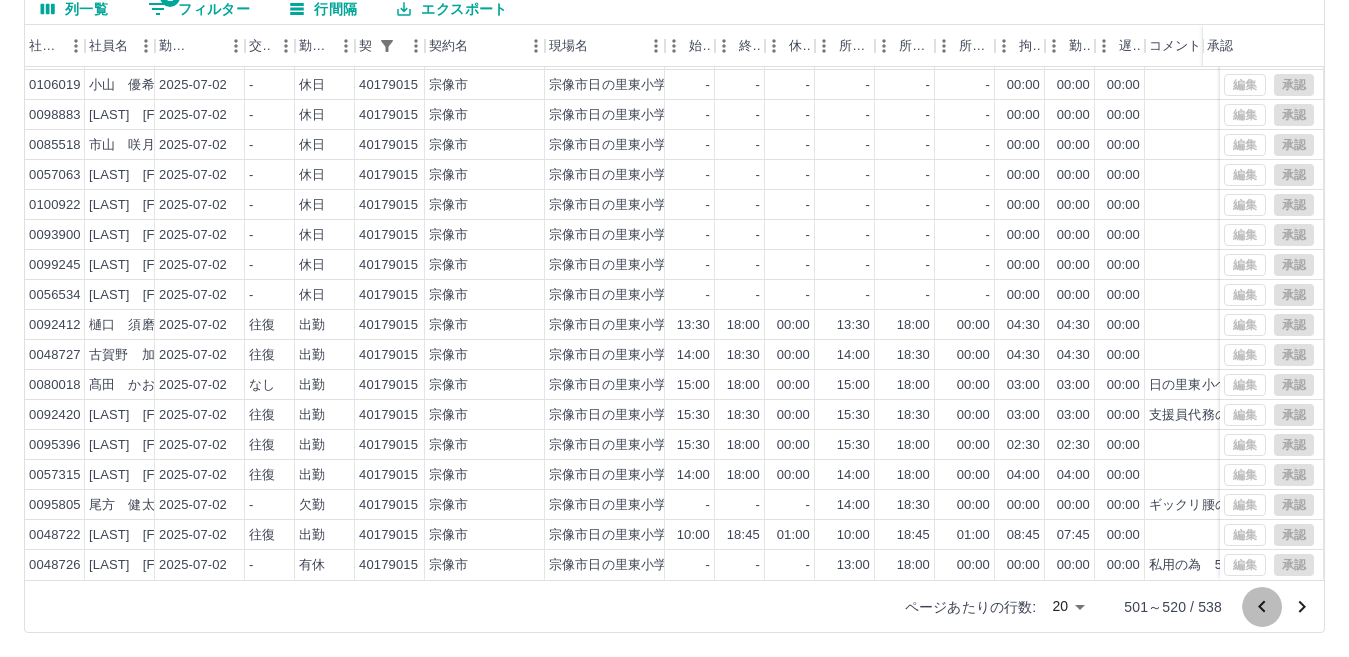 click 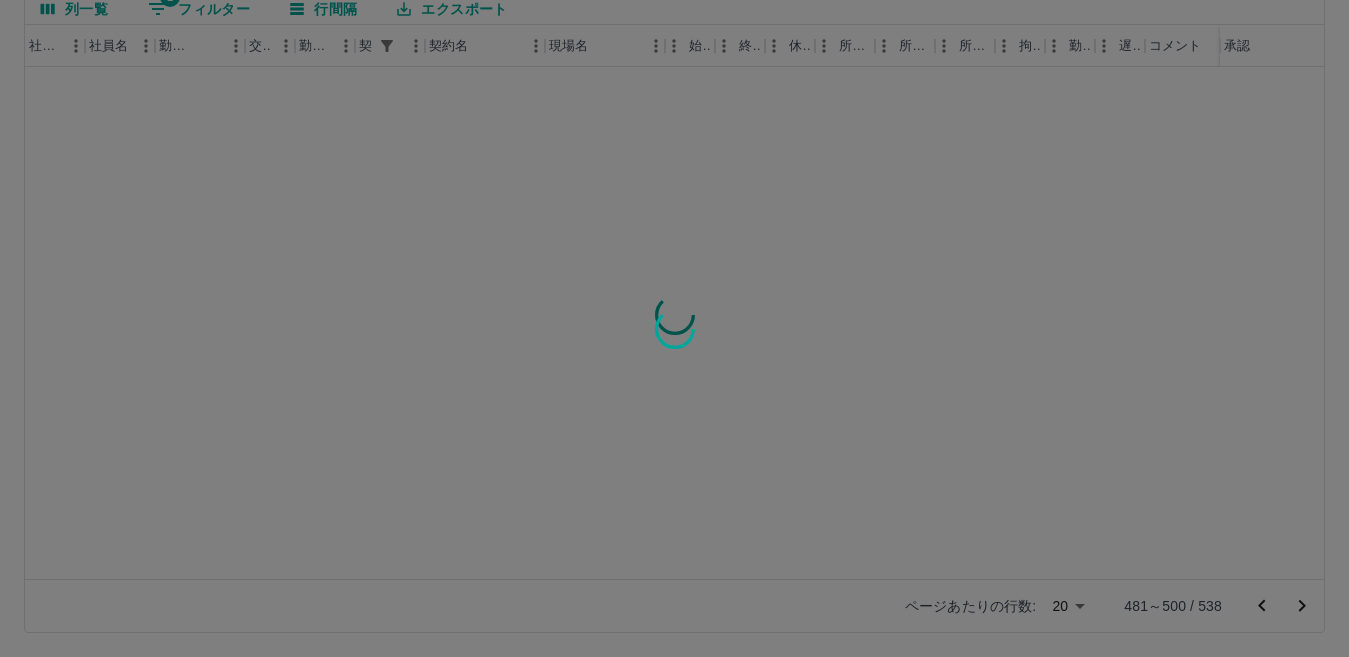 scroll, scrollTop: 0, scrollLeft: 0, axis: both 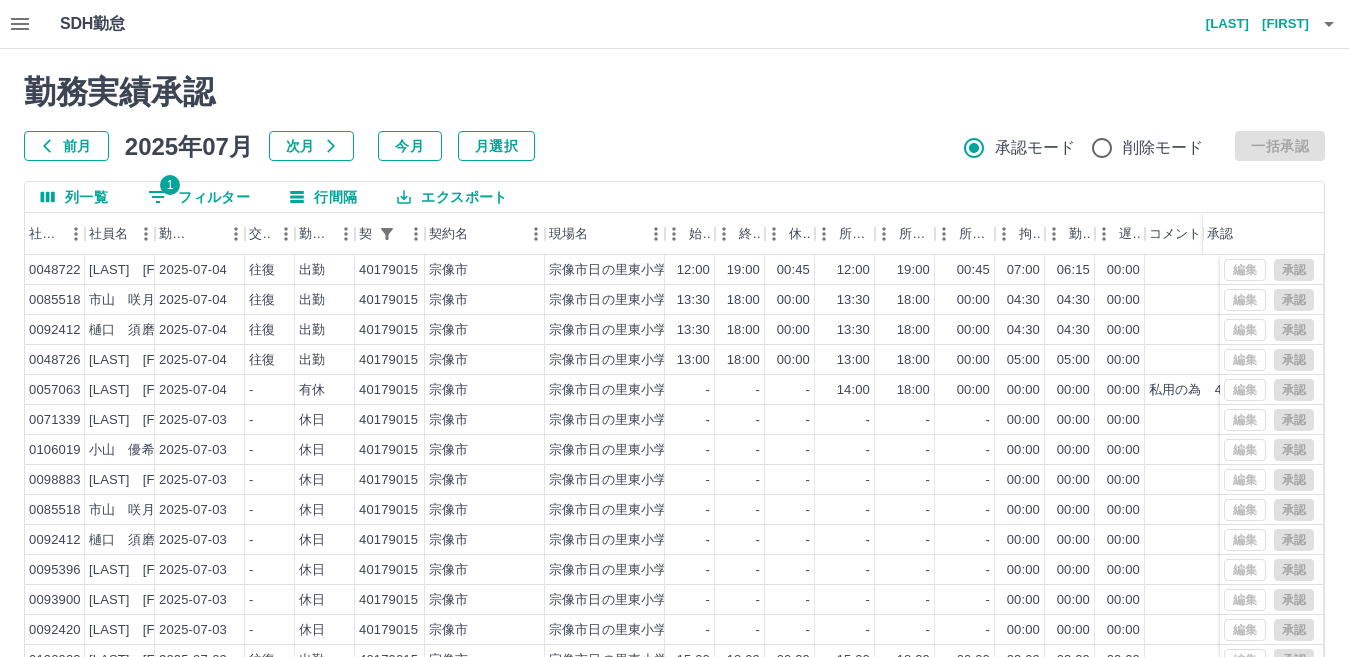 click on "1 フィルター" at bounding box center [199, 197] 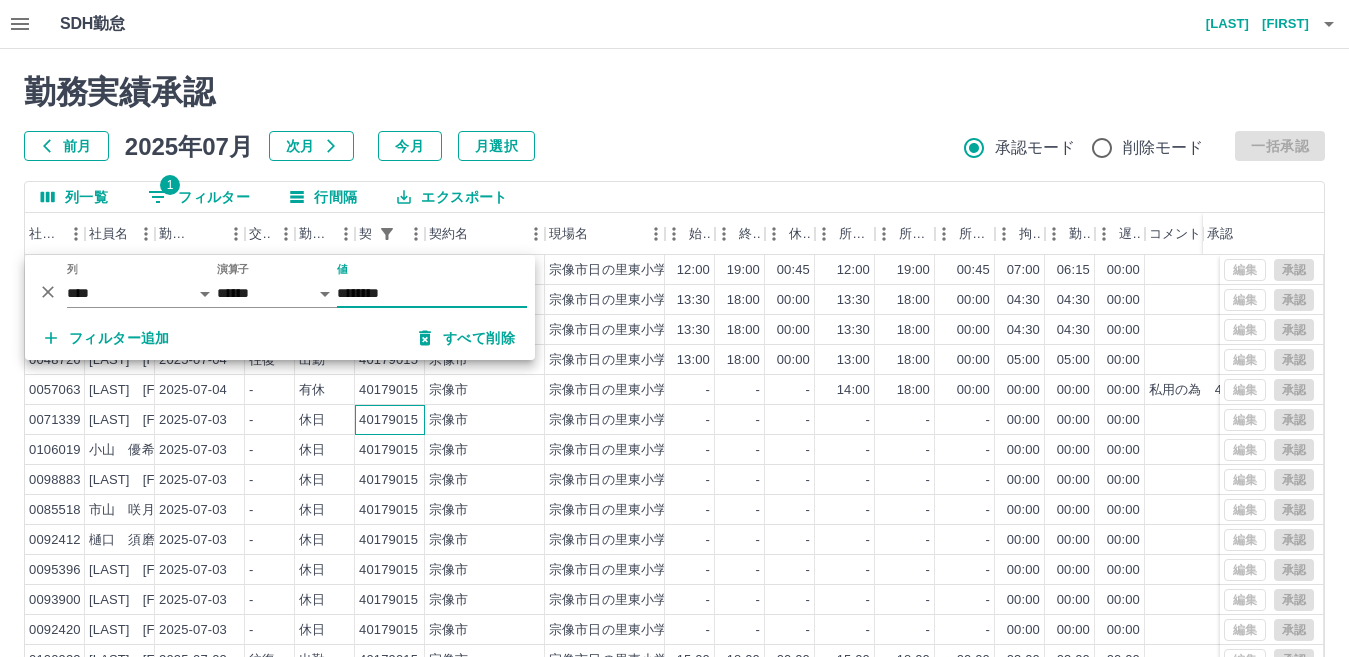 click on "40179015" at bounding box center [390, 420] 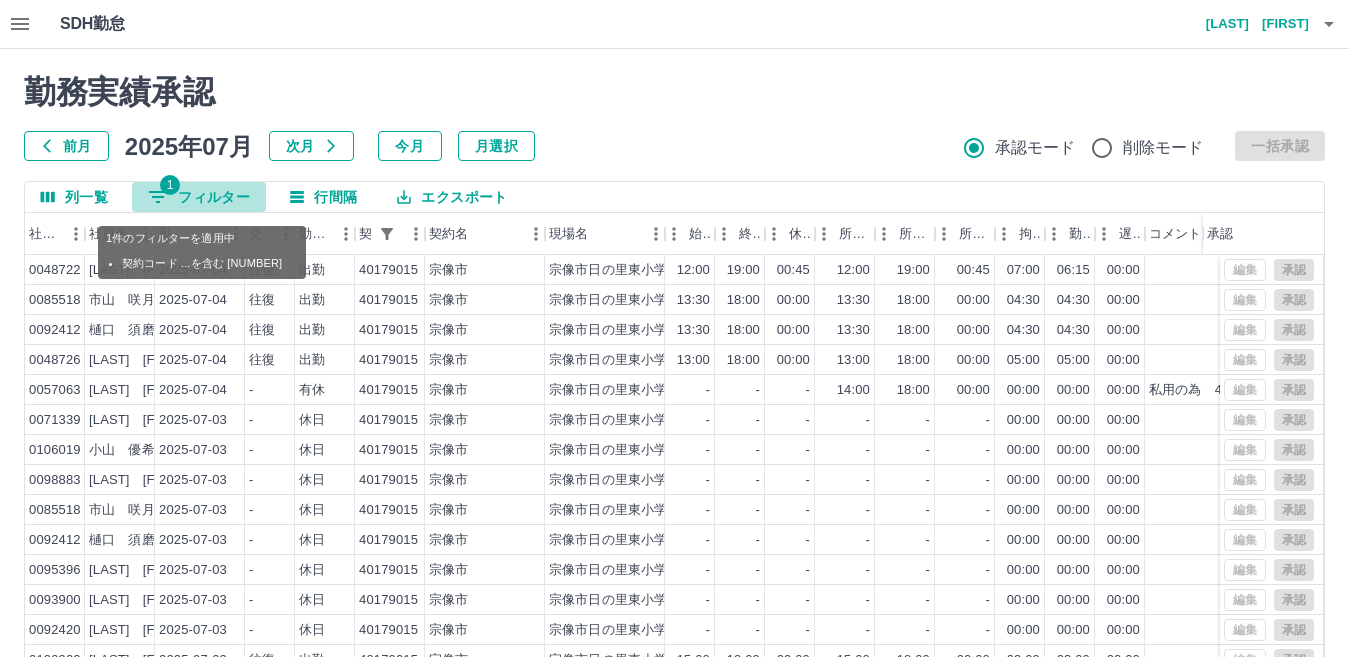 drag, startPoint x: 228, startPoint y: 202, endPoint x: 463, endPoint y: 242, distance: 238.37994 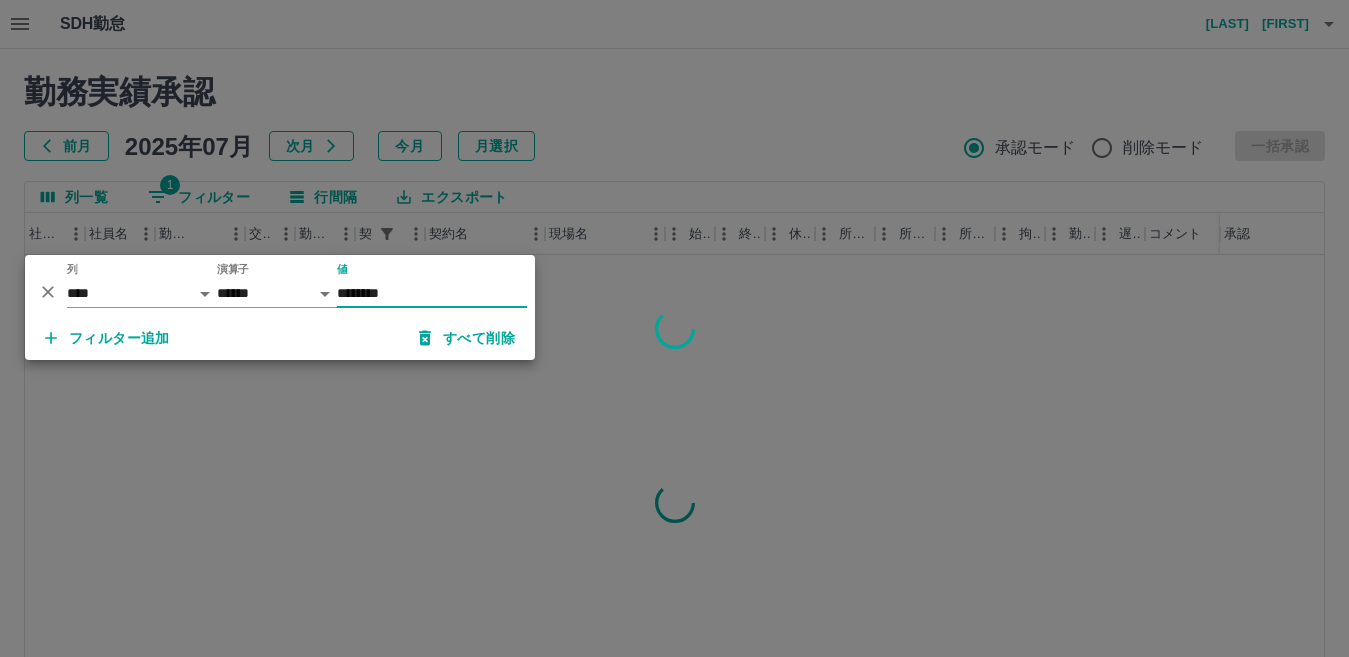 type on "********" 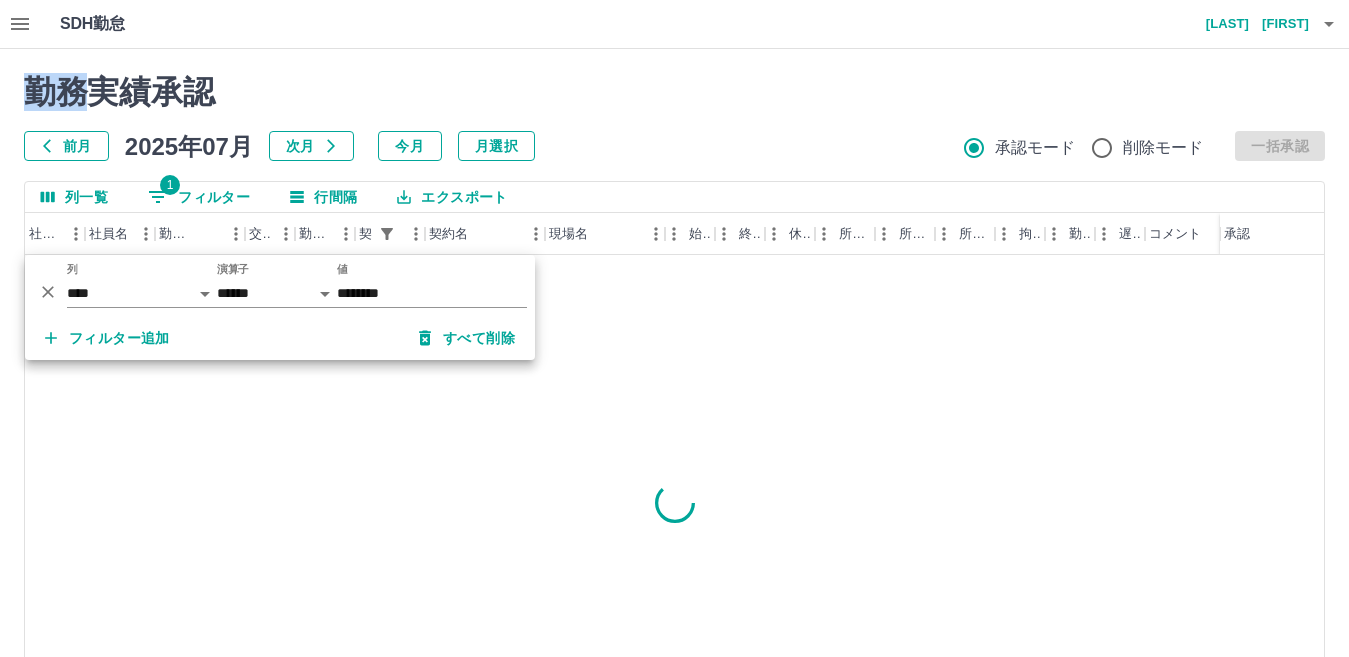 click at bounding box center (674, 328) 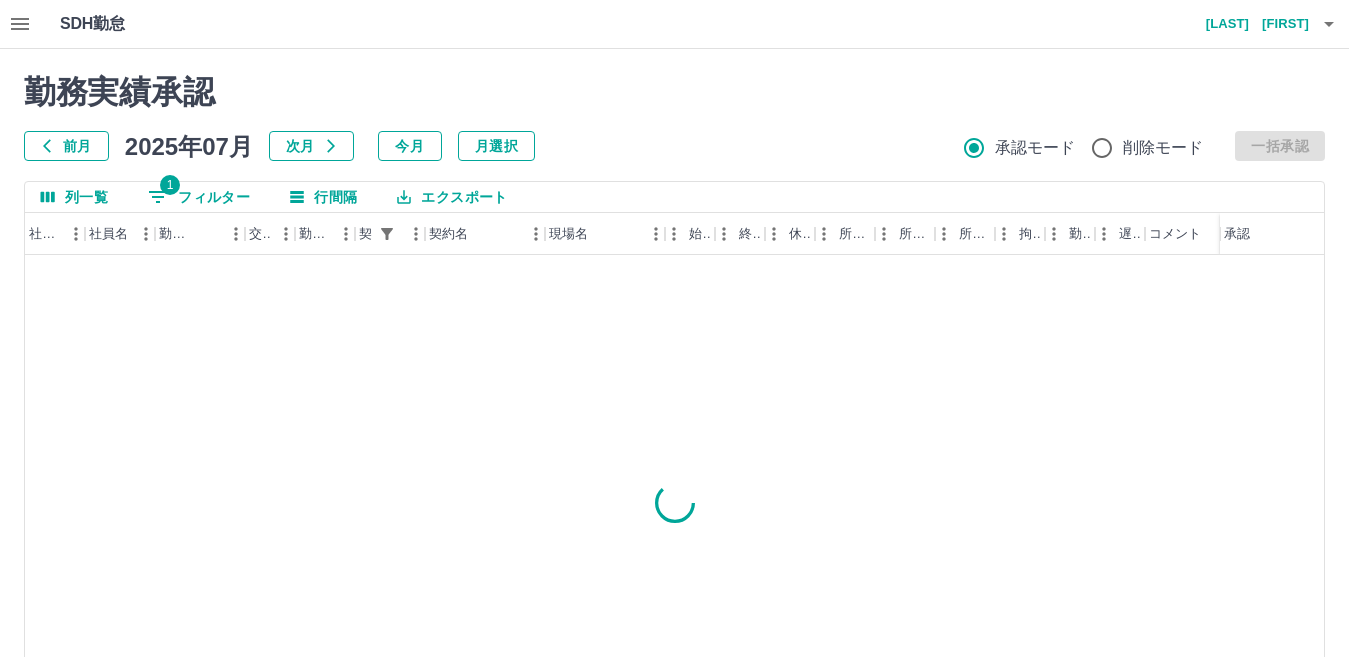 drag, startPoint x: 1152, startPoint y: 464, endPoint x: 877, endPoint y: 446, distance: 275.58847 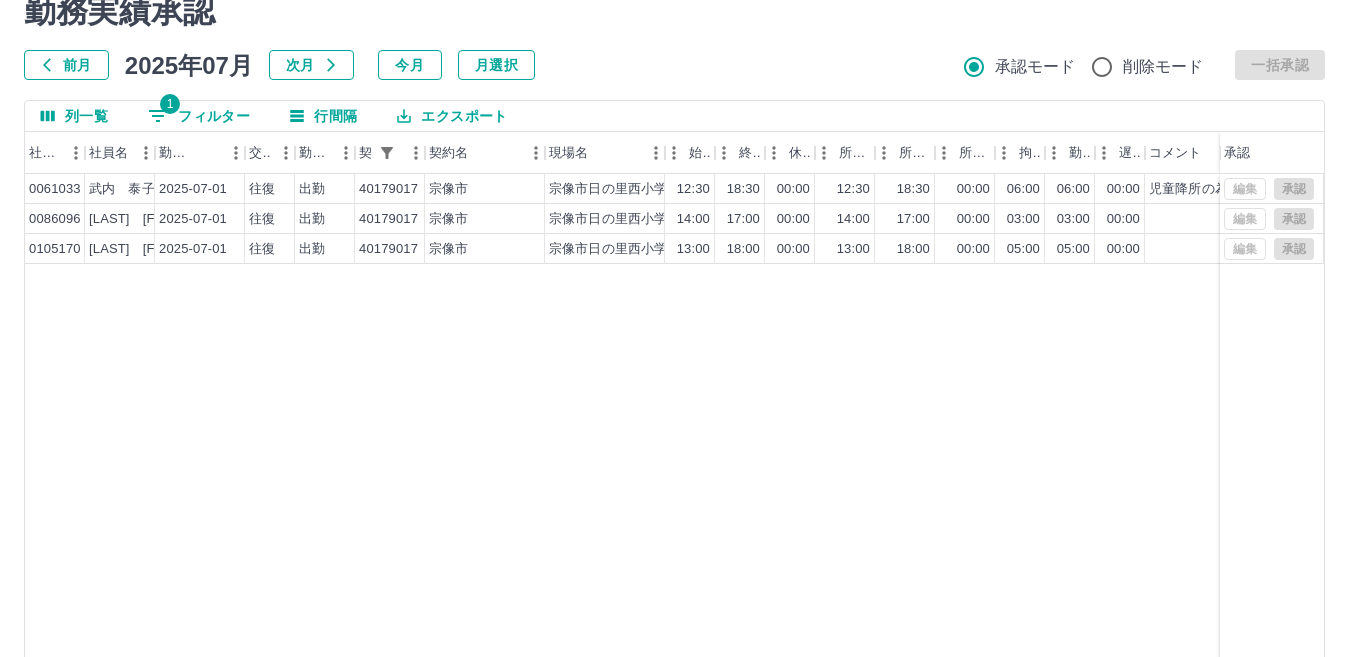 scroll, scrollTop: 188, scrollLeft: 0, axis: vertical 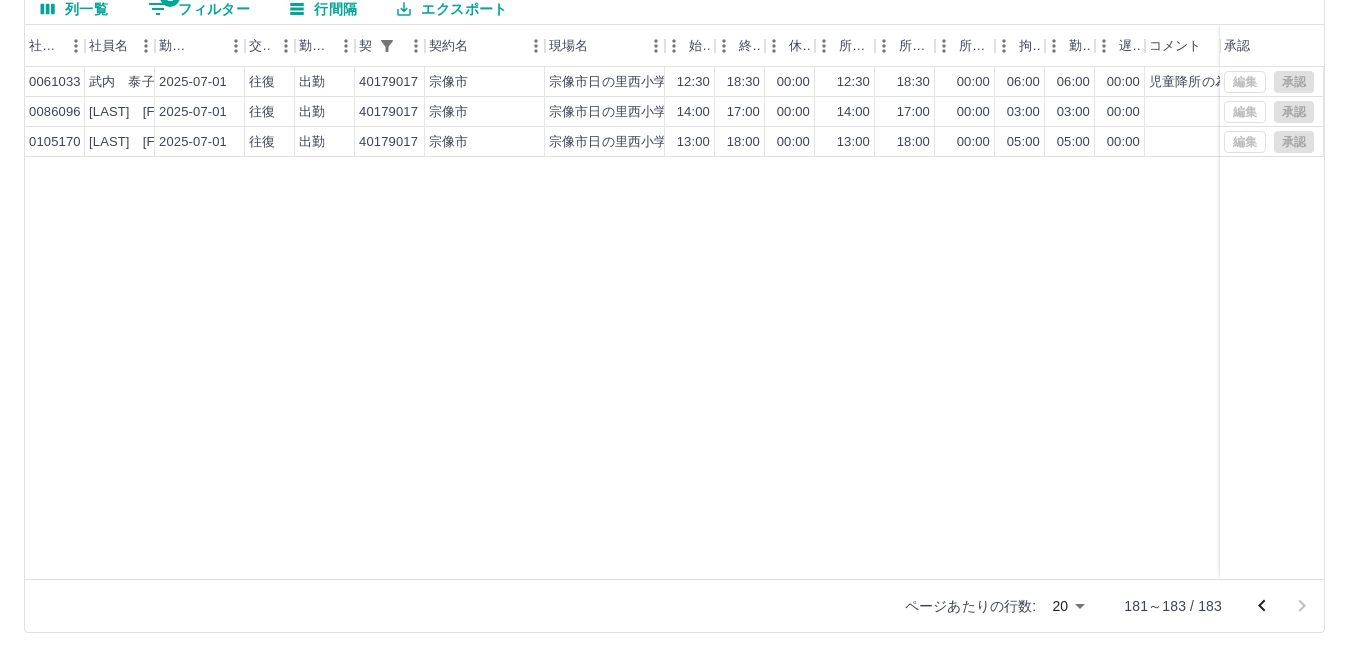 click 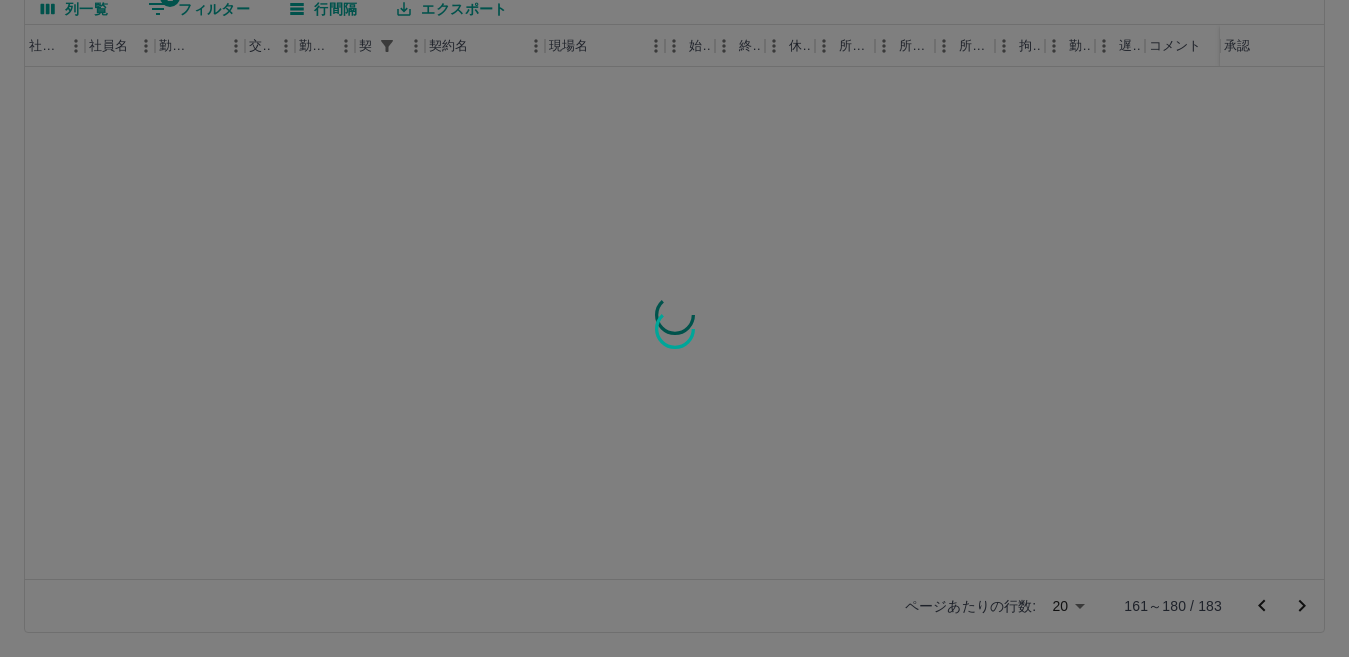 click at bounding box center (674, 328) 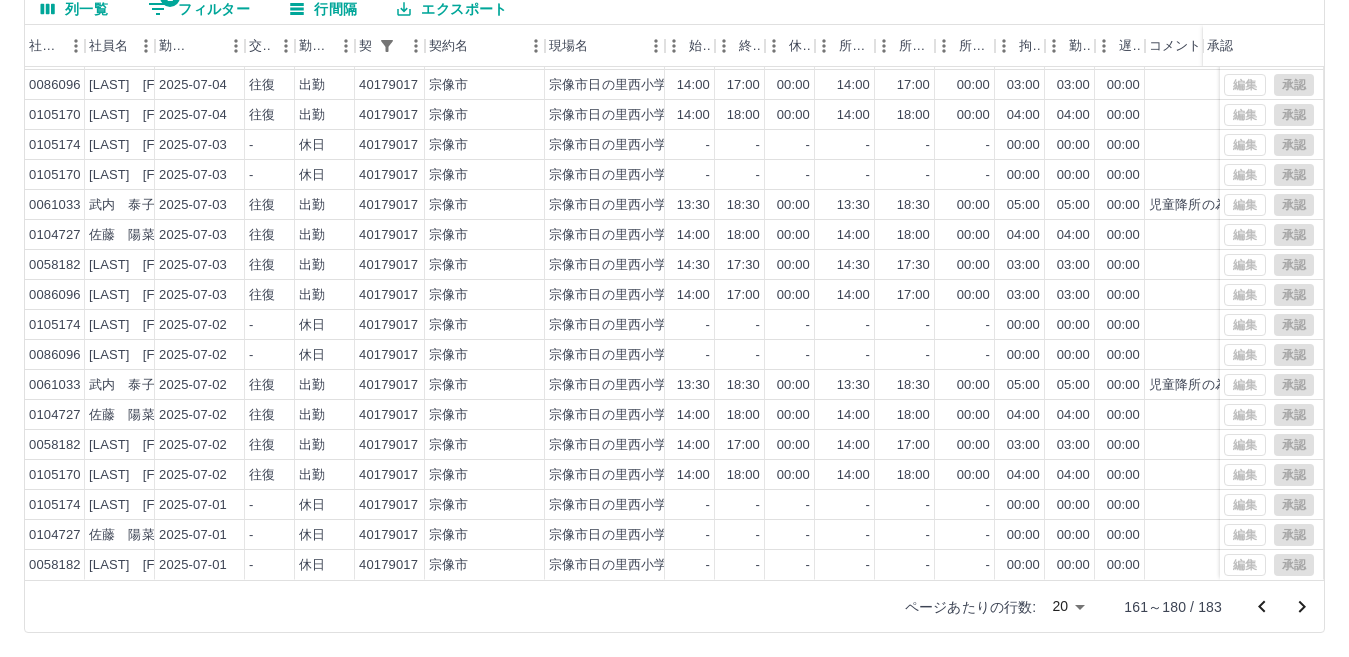 scroll, scrollTop: 0, scrollLeft: 0, axis: both 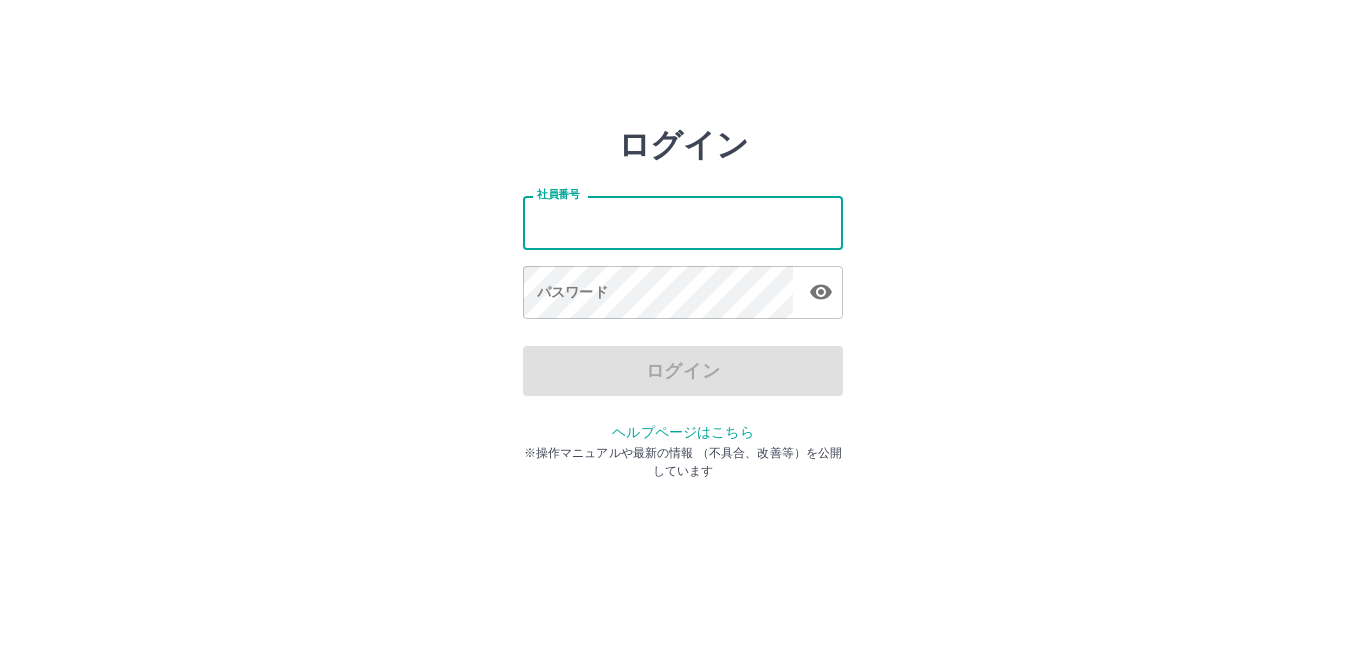 click on "社員番号" at bounding box center [683, 222] 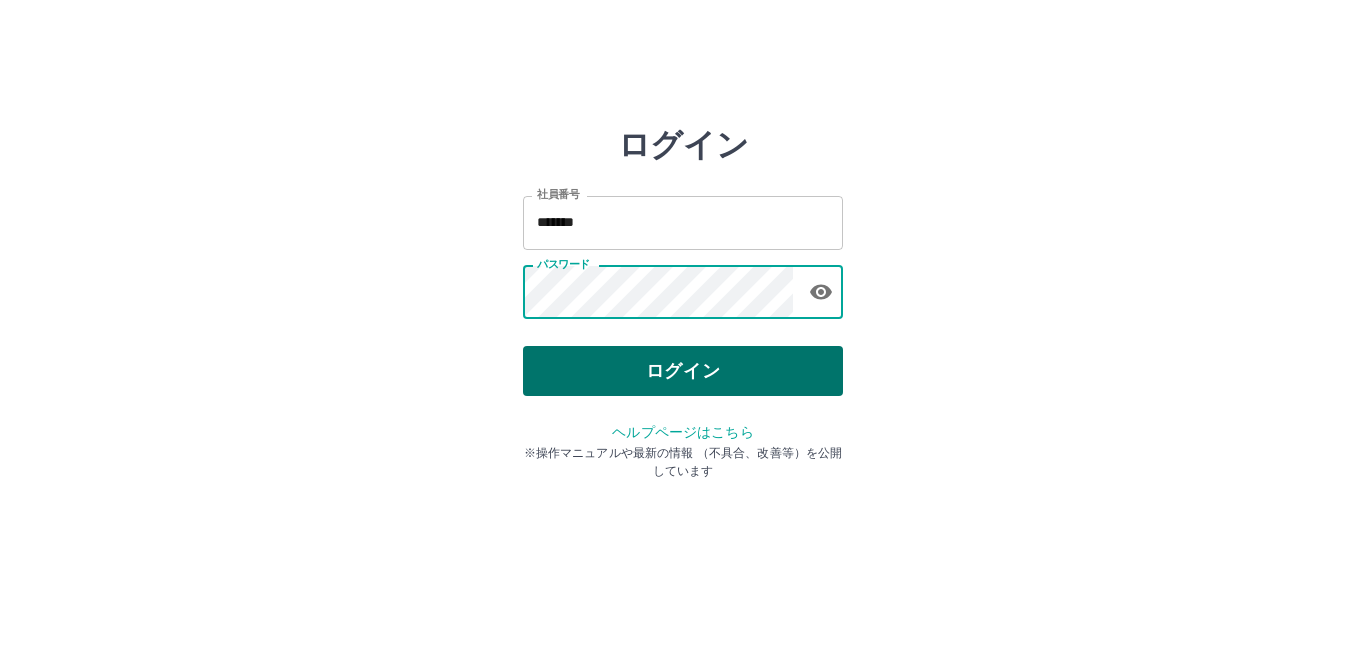 click on "ログイン" at bounding box center [683, 371] 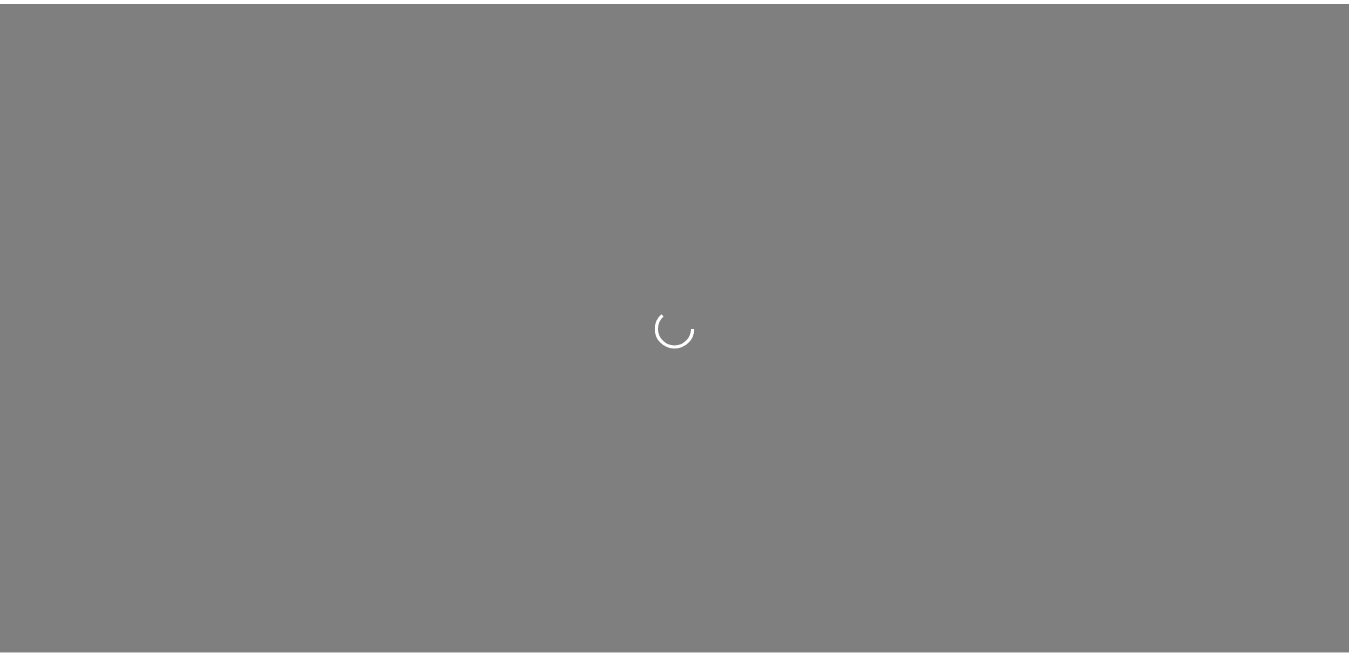 scroll, scrollTop: 0, scrollLeft: 0, axis: both 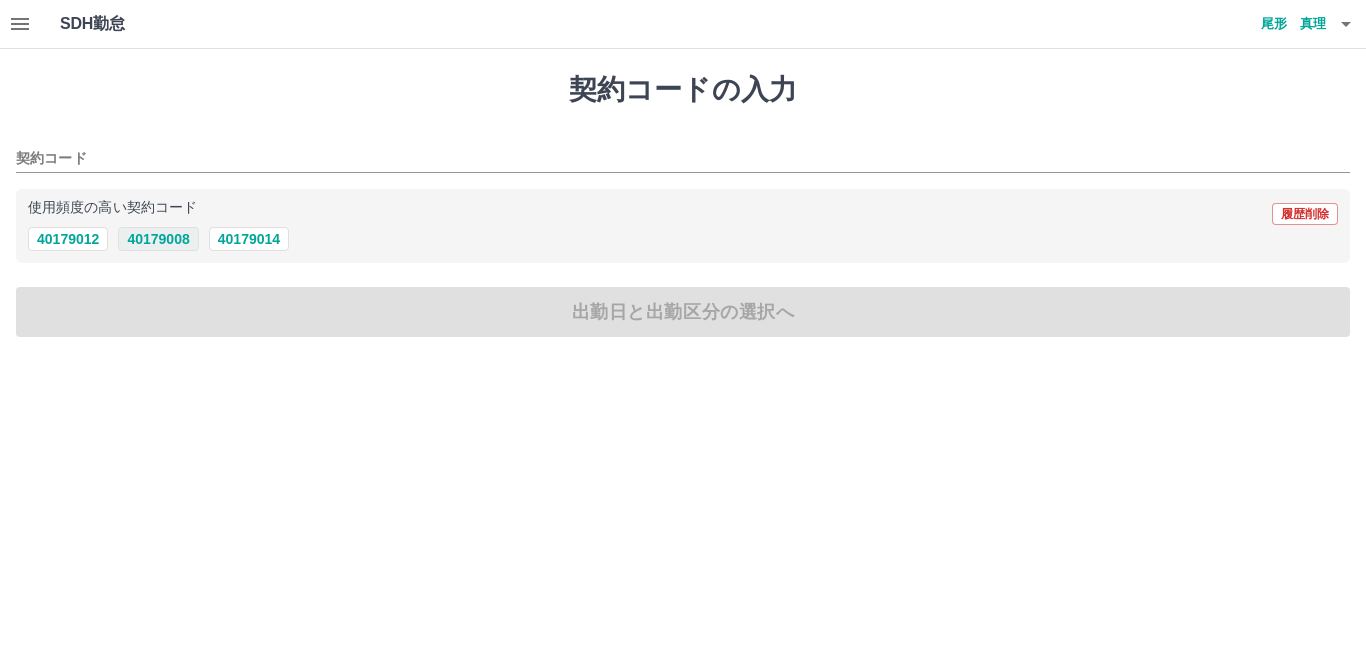 click on "40179008" at bounding box center [158, 239] 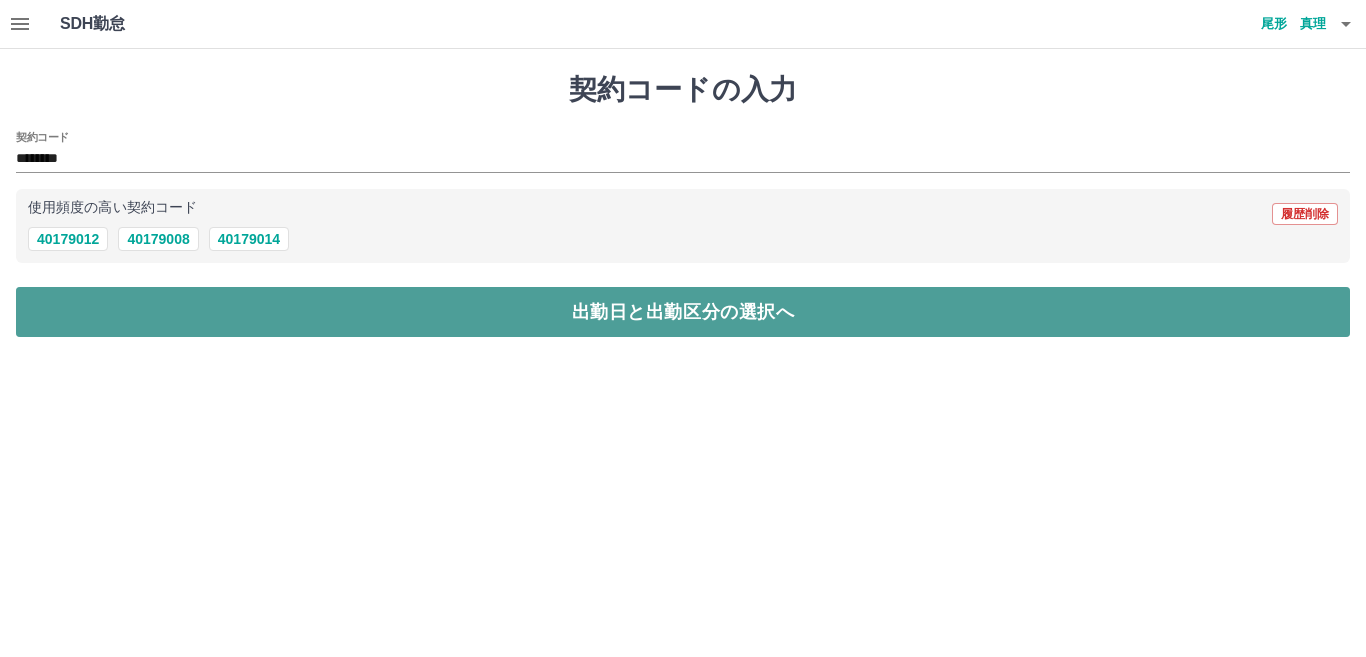 click on "出勤日と出勤区分の選択へ" at bounding box center [683, 312] 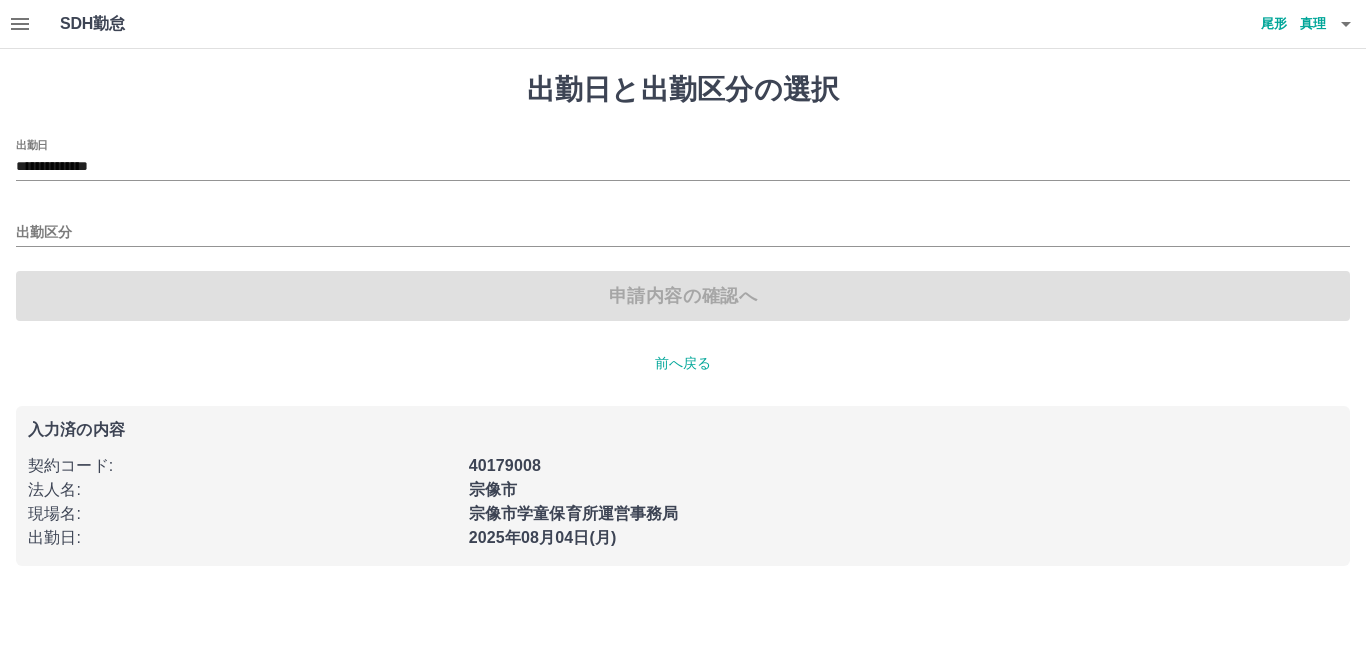 click on "出勤区分" at bounding box center (683, 226) 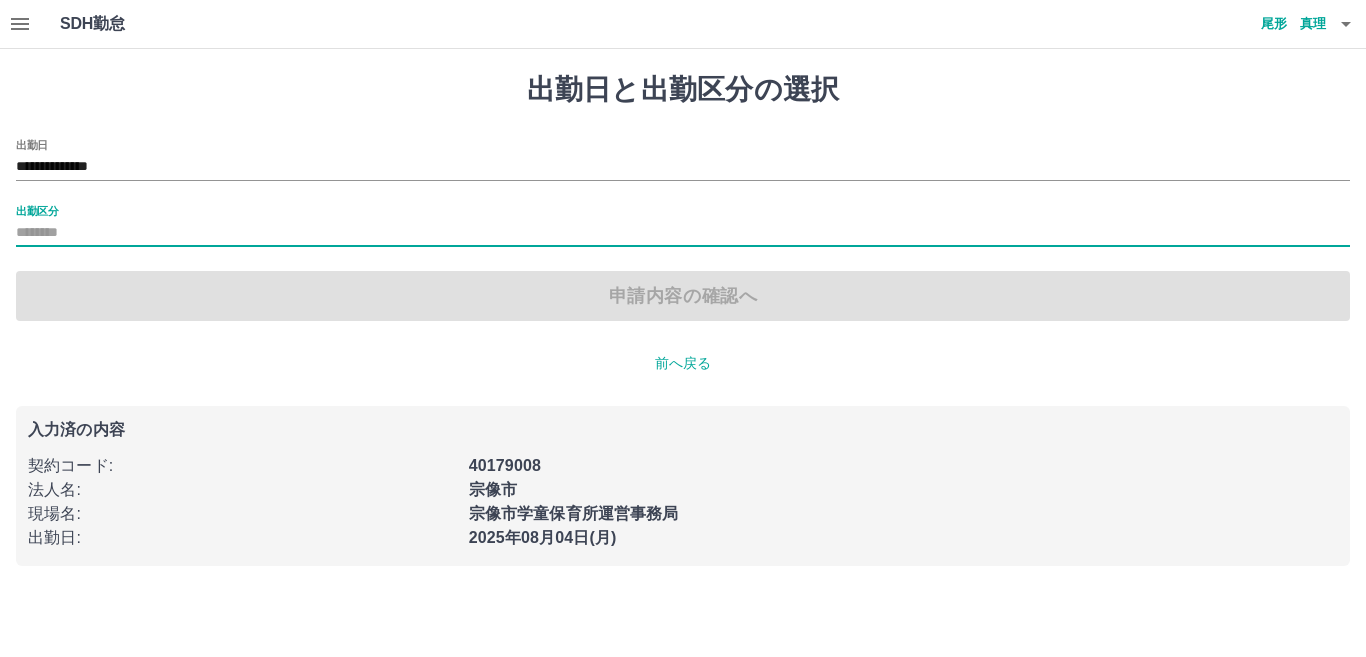 click on "出勤区分" at bounding box center [683, 233] 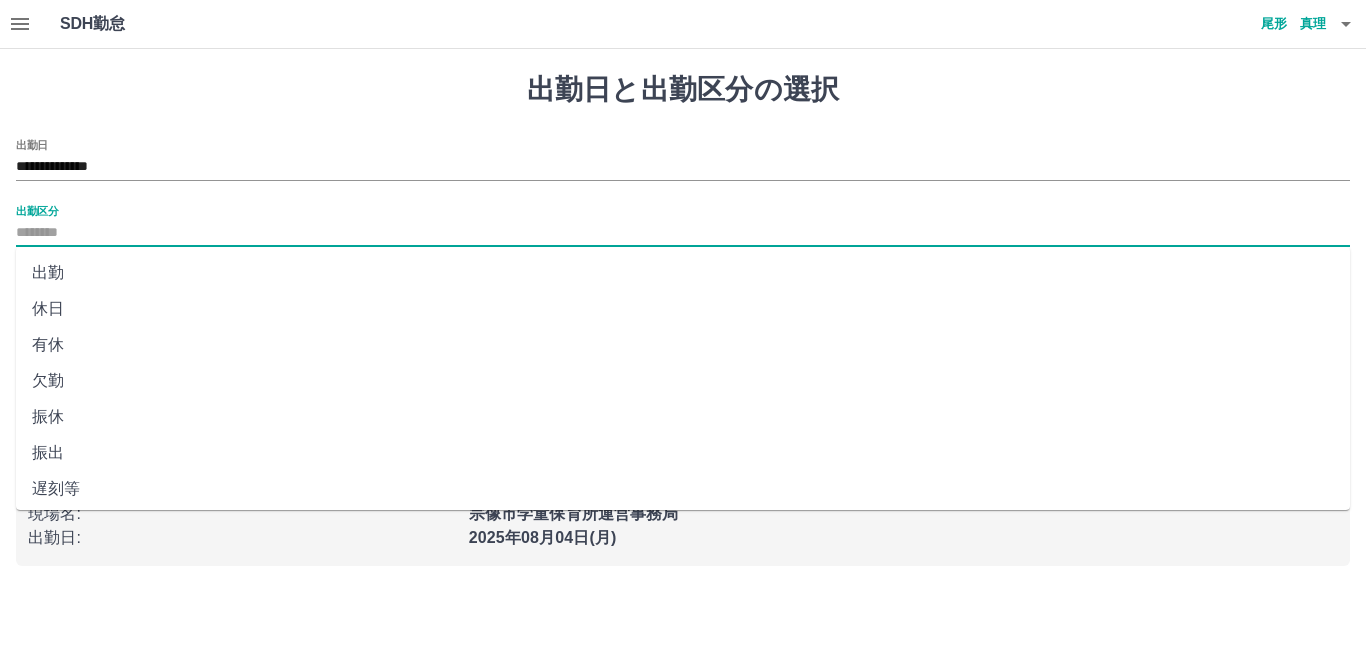 click on "出勤" at bounding box center (683, 273) 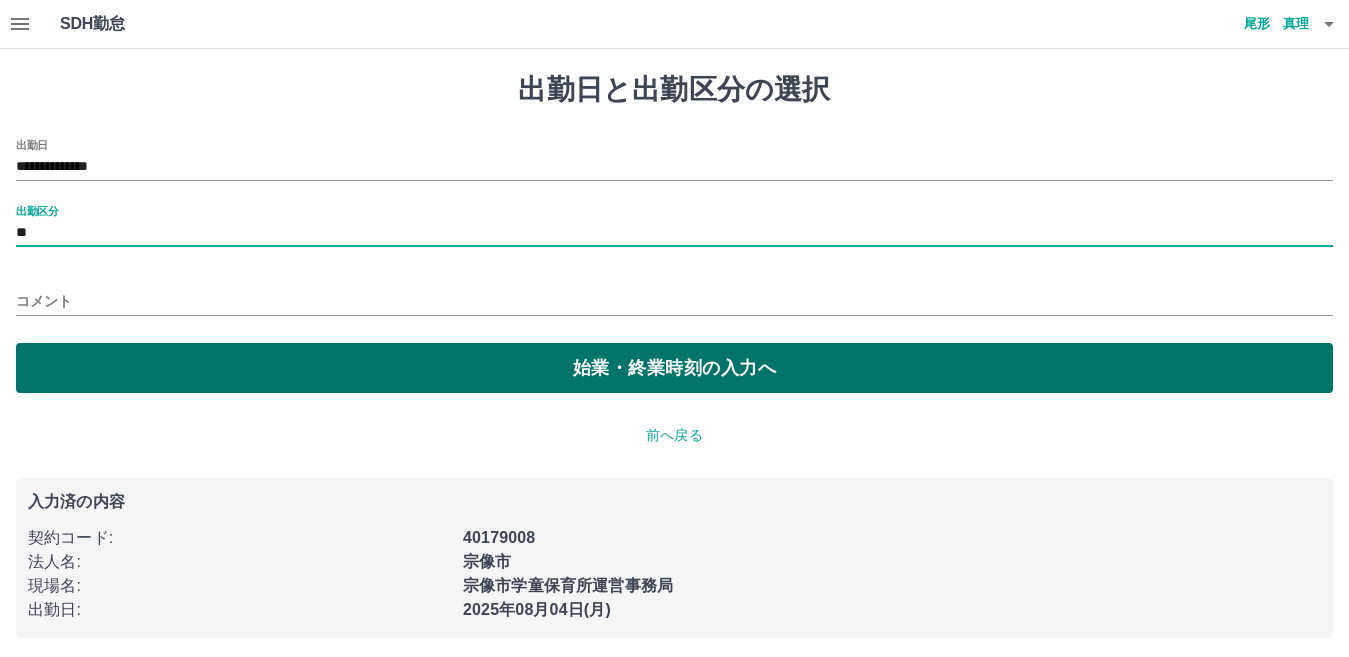 click on "始業・終業時刻の入力へ" at bounding box center [674, 368] 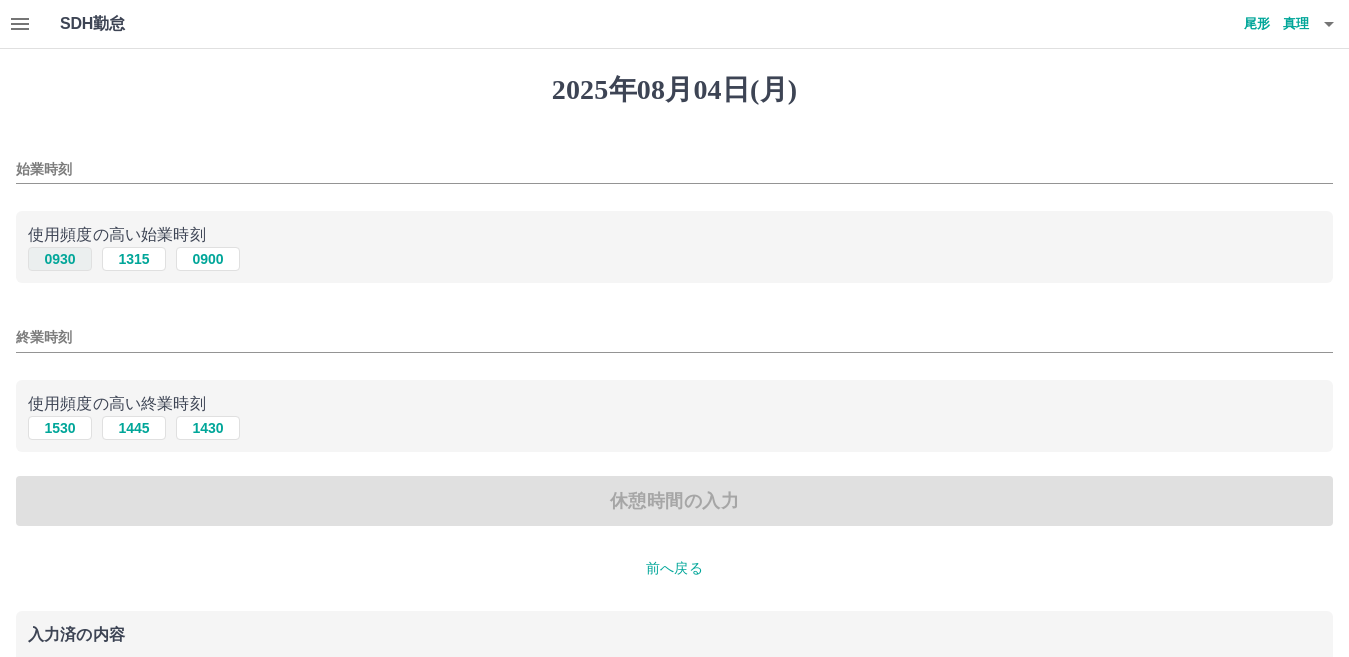 click on "0930" at bounding box center (60, 259) 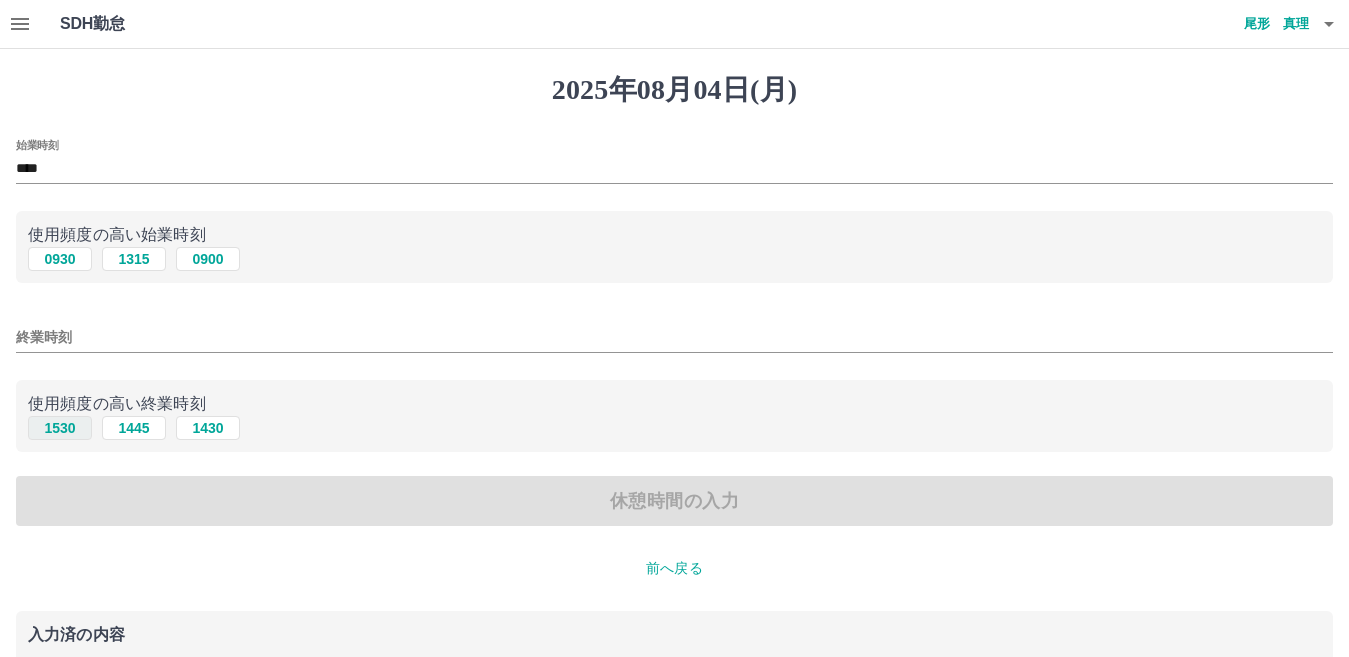 click on "1530" at bounding box center [60, 428] 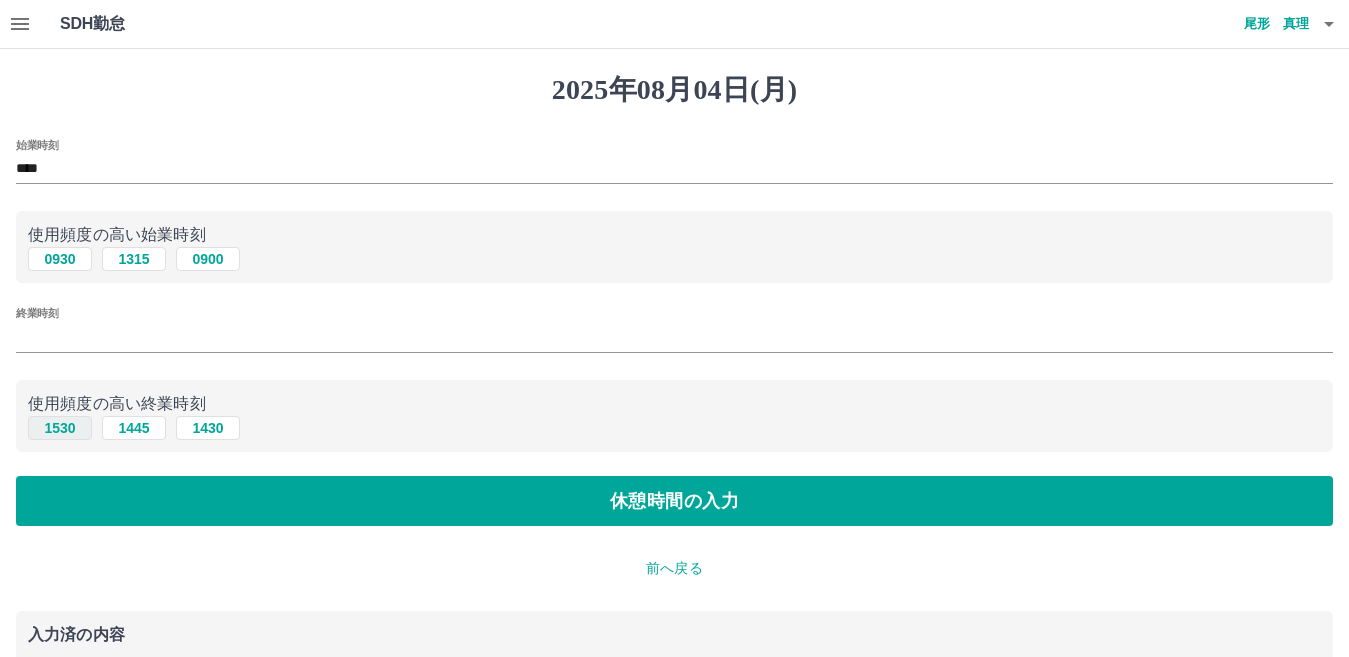 type on "****" 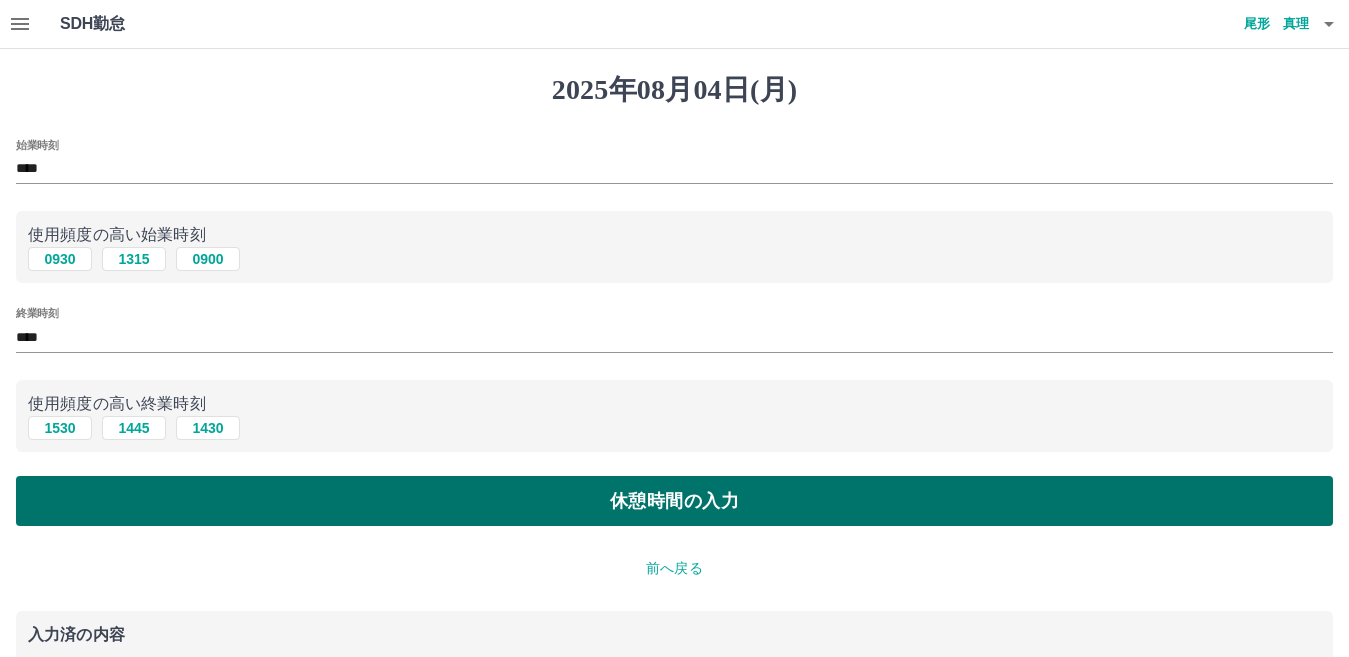 click on "休憩時間の入力" at bounding box center [674, 501] 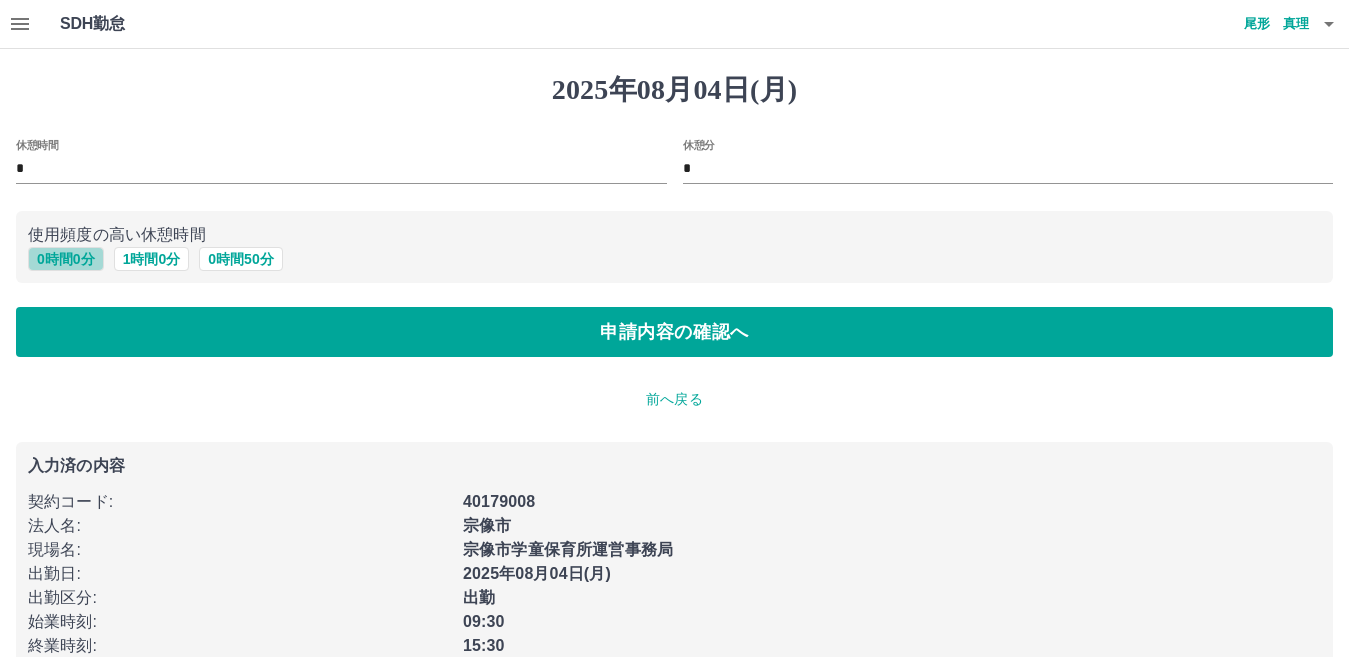 click on "0 時間 0 分" at bounding box center (66, 259) 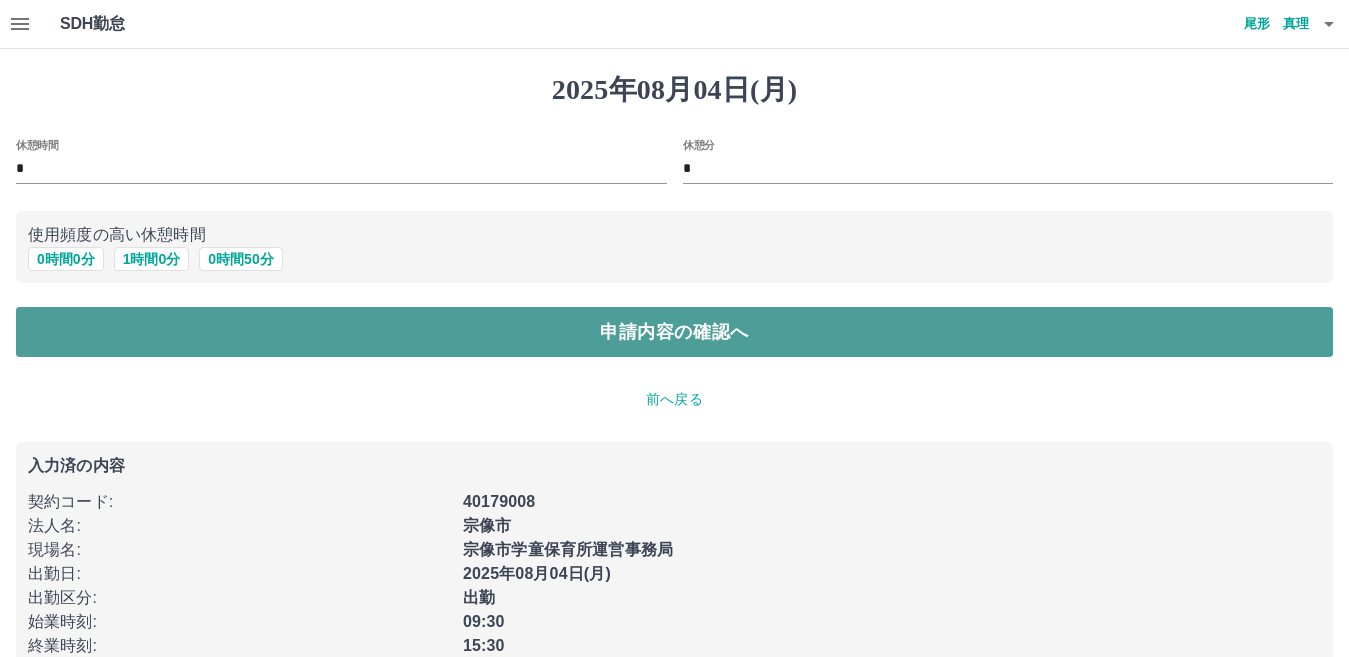 click on "申請内容の確認へ" at bounding box center (674, 332) 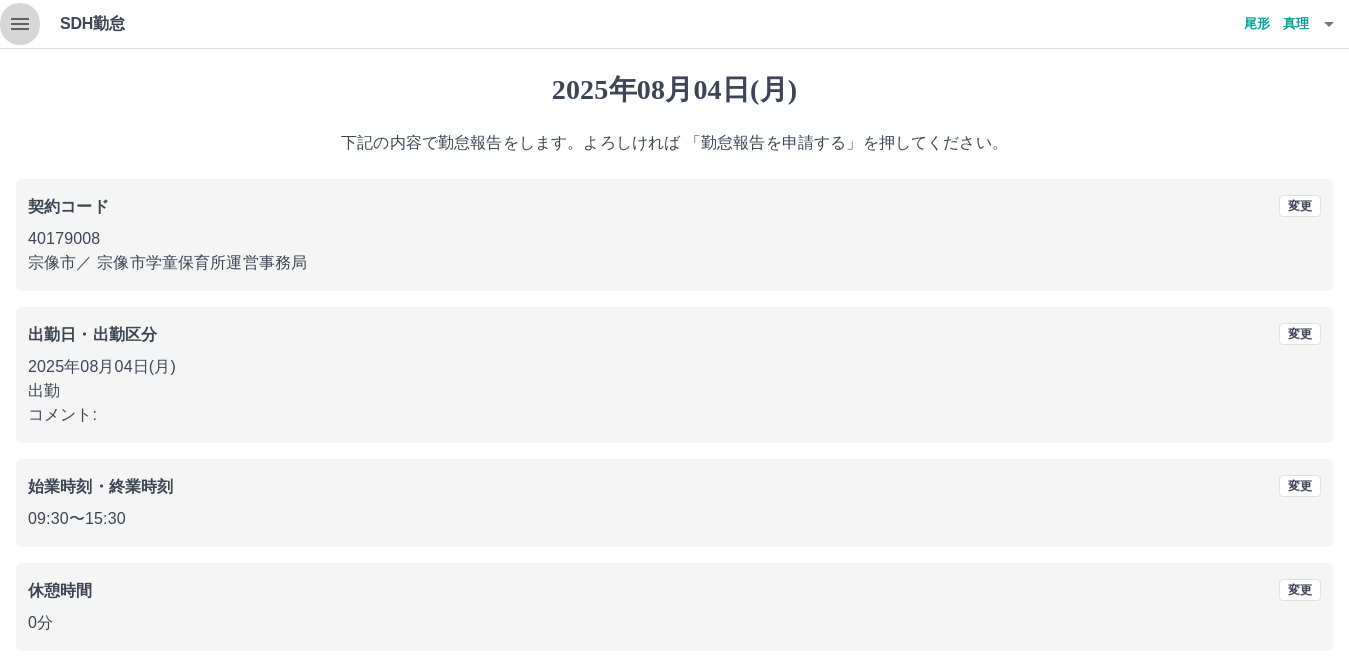 click 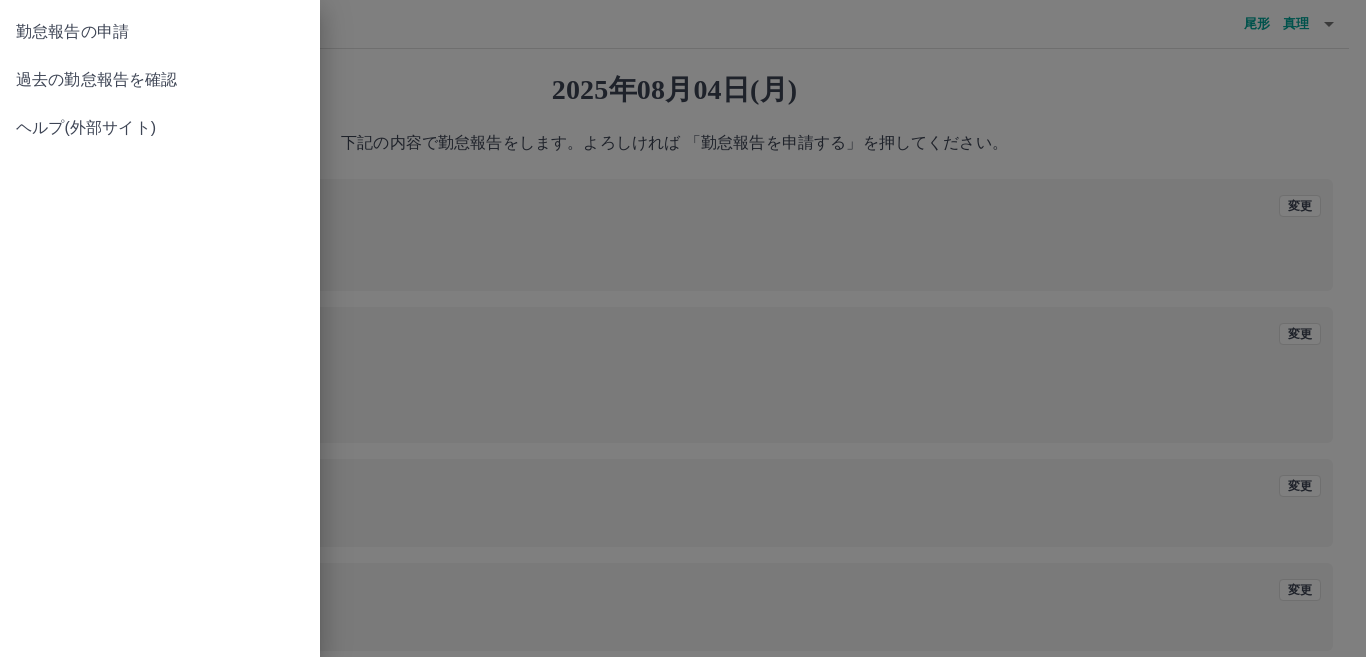 click on "過去の勤怠報告を確認" at bounding box center (160, 80) 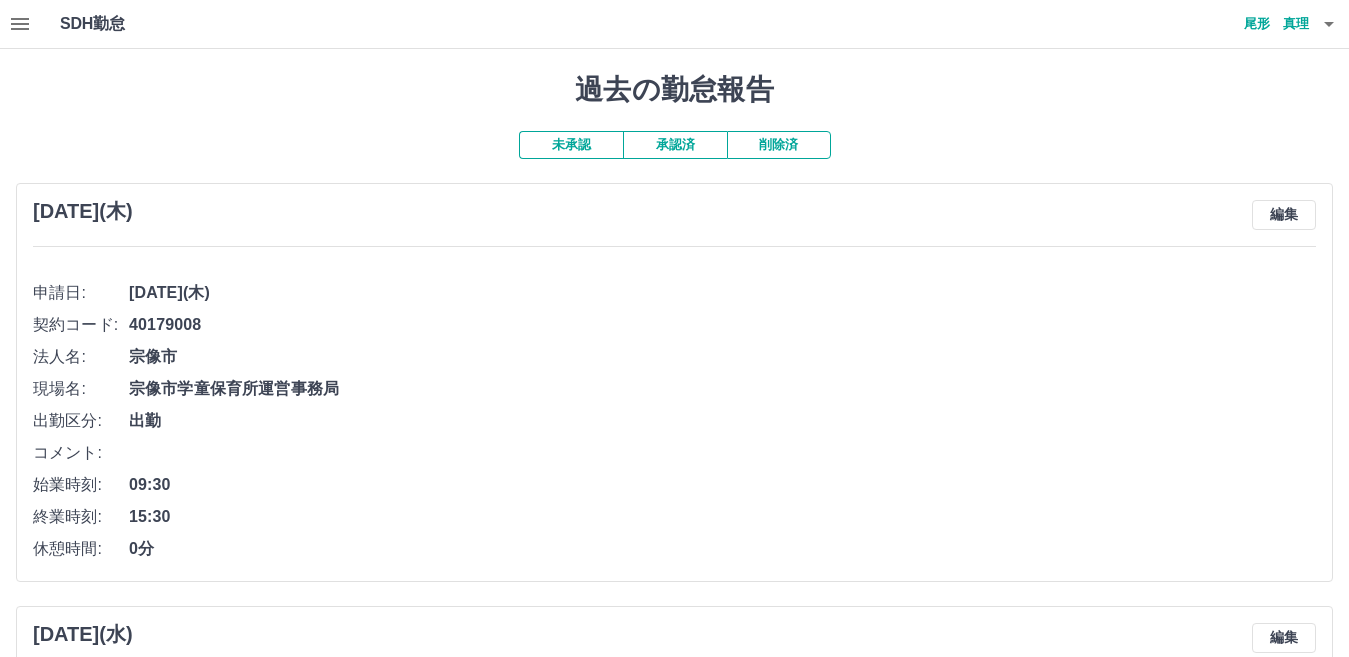 click on "承認済" at bounding box center [675, 145] 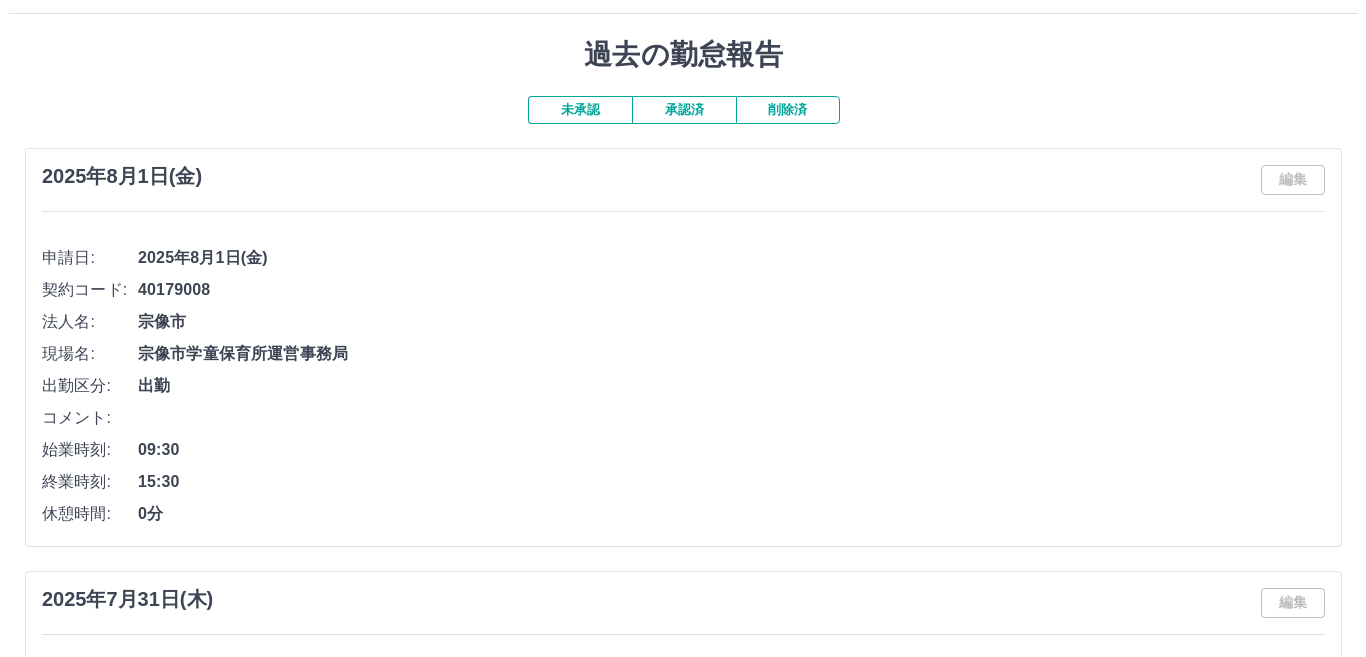scroll, scrollTop: 0, scrollLeft: 0, axis: both 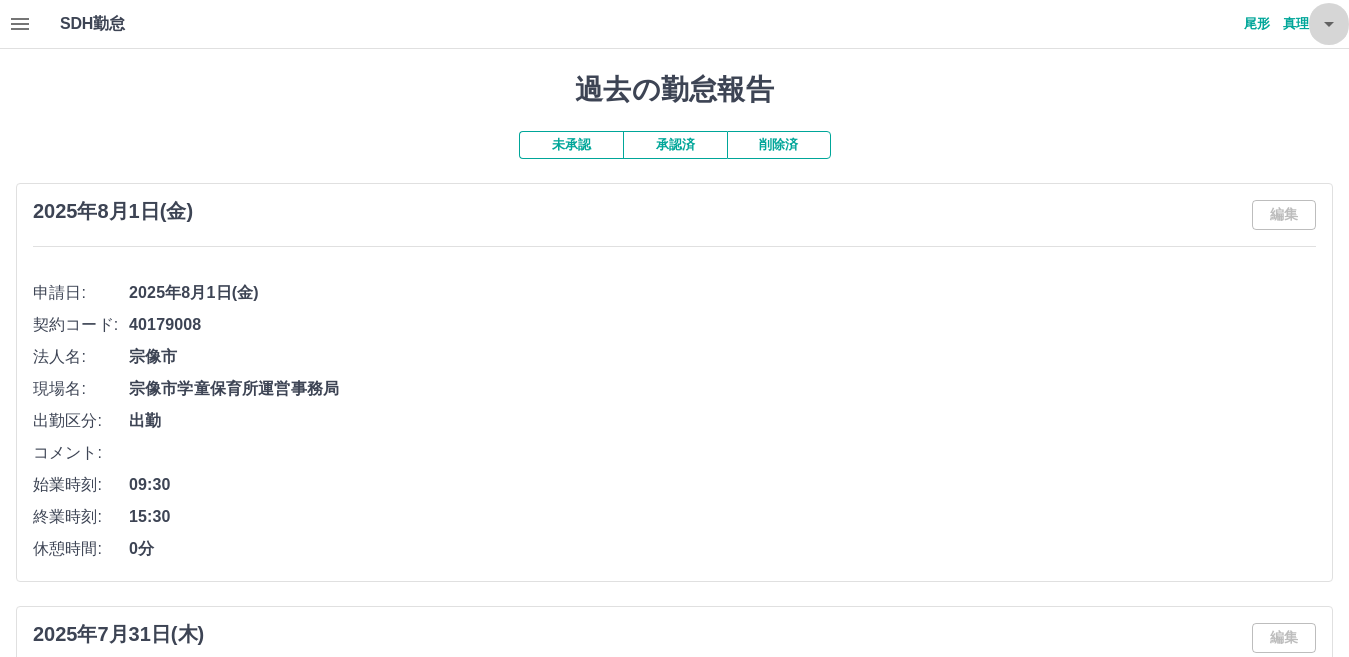 click 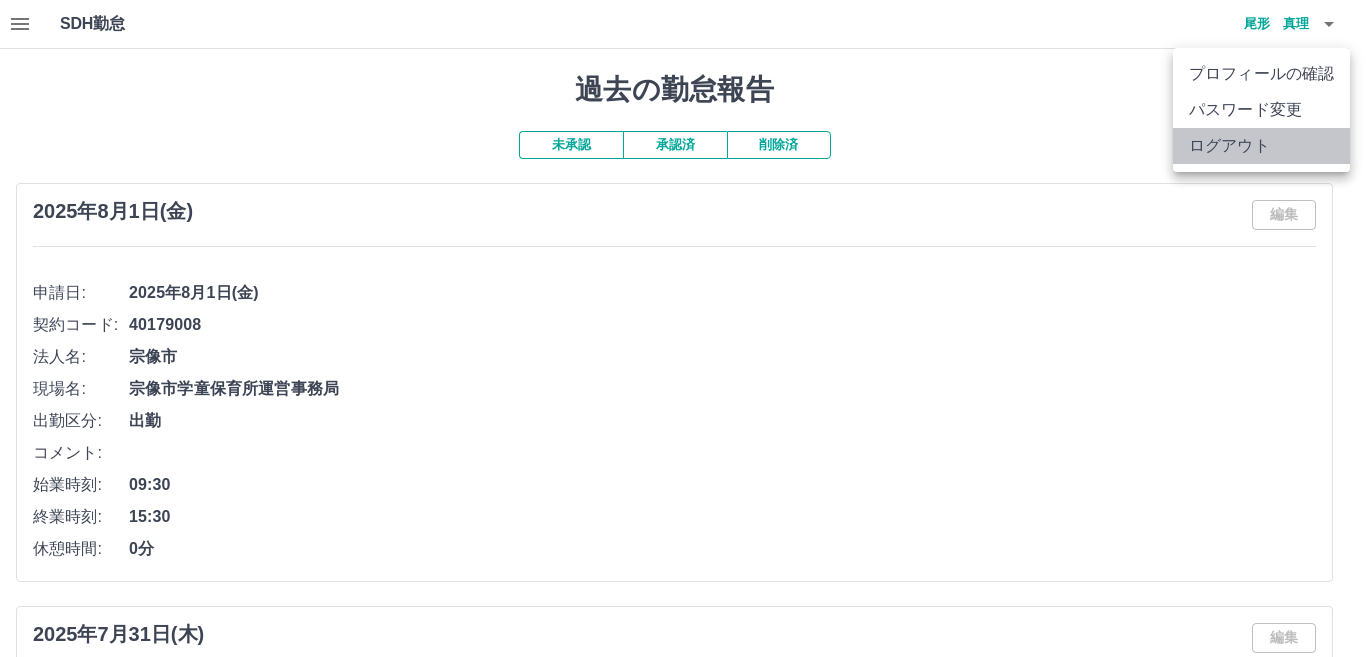 drag, startPoint x: 1276, startPoint y: 149, endPoint x: 1225, endPoint y: 155, distance: 51.351727 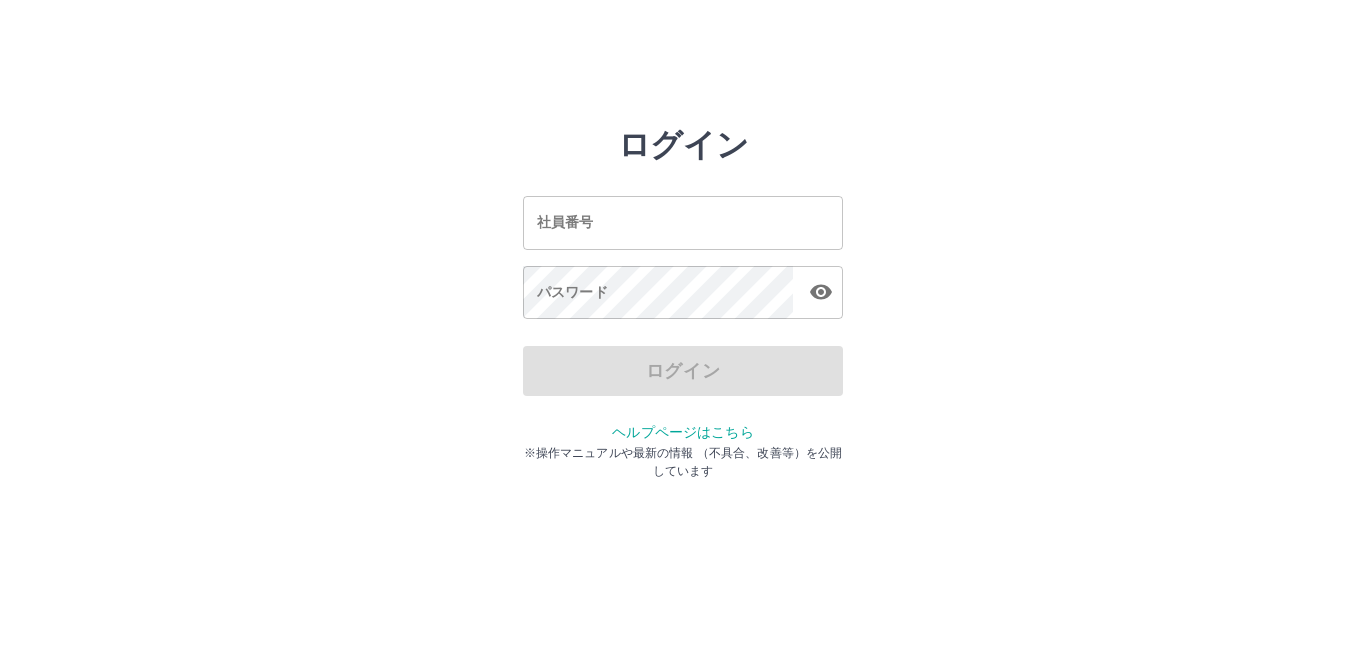 scroll, scrollTop: 0, scrollLeft: 0, axis: both 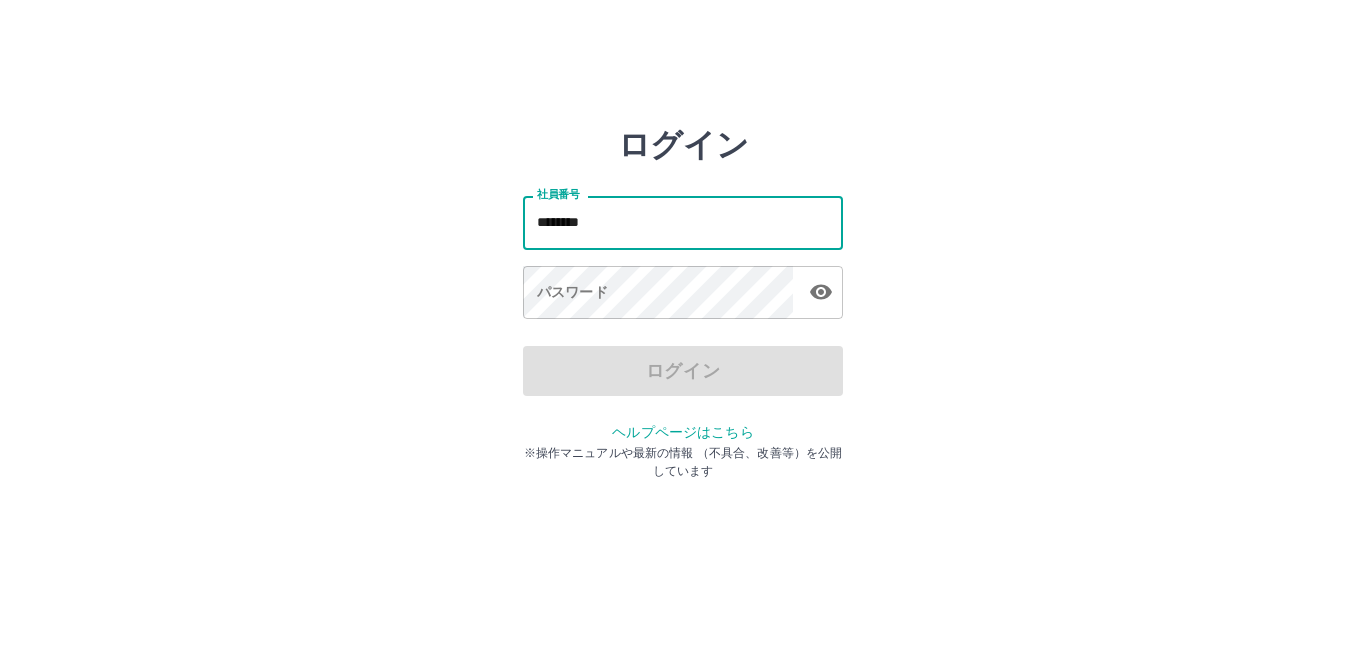 type on "*******" 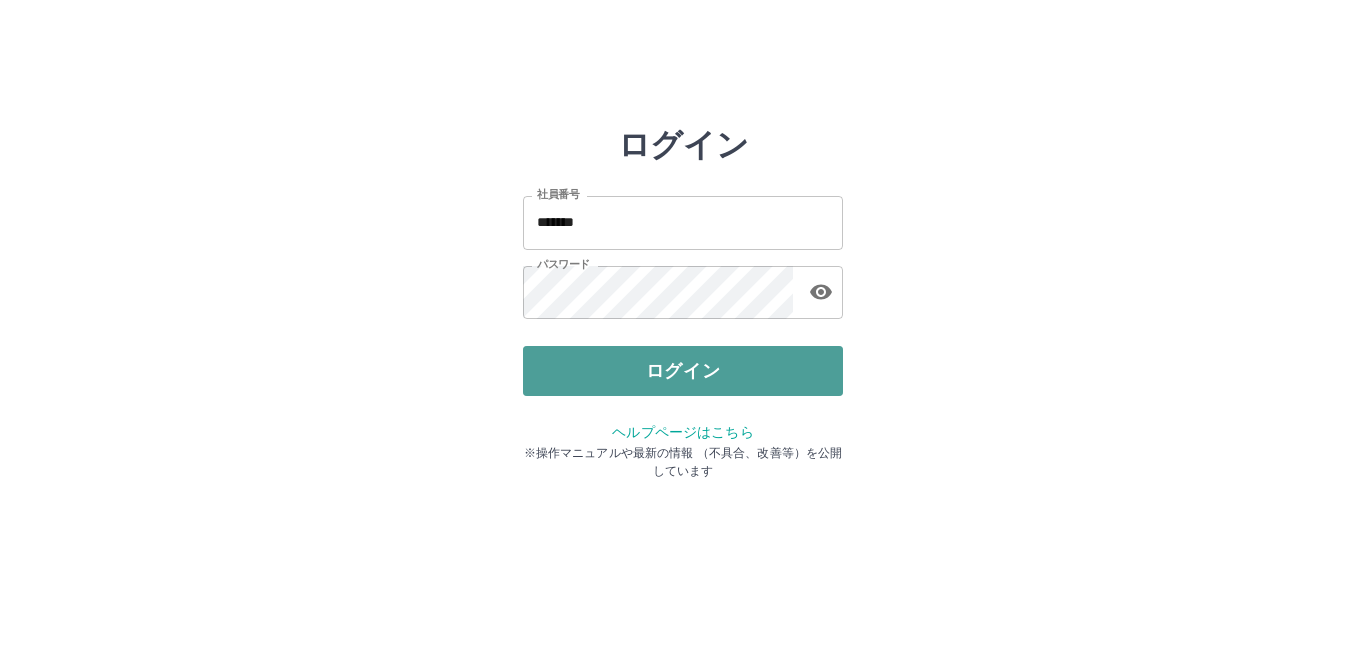 click on "ログイン" at bounding box center [683, 371] 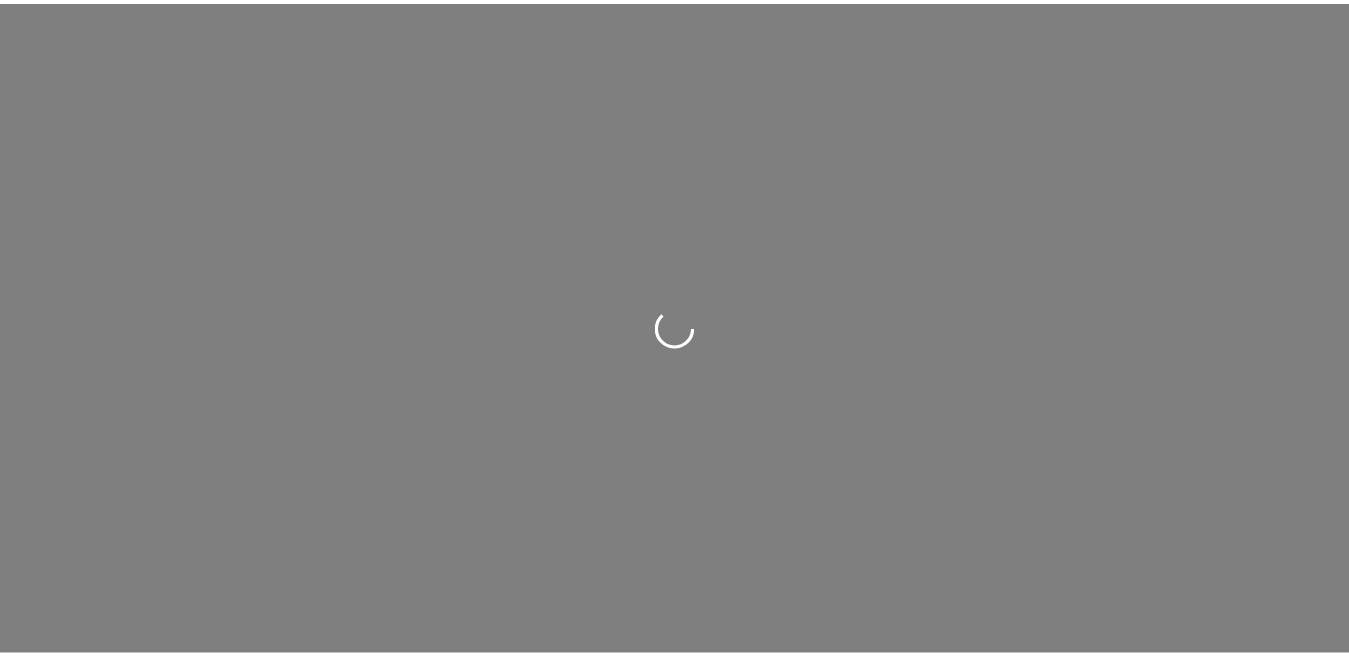 scroll, scrollTop: 0, scrollLeft: 0, axis: both 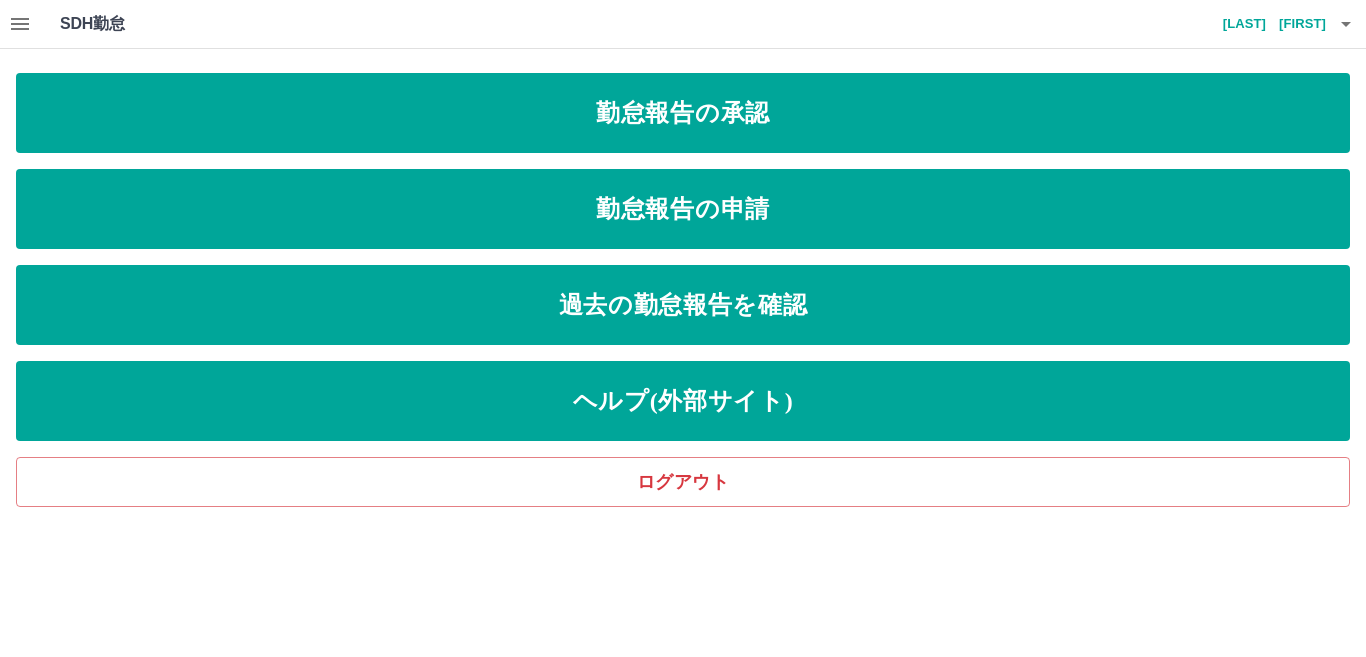 click 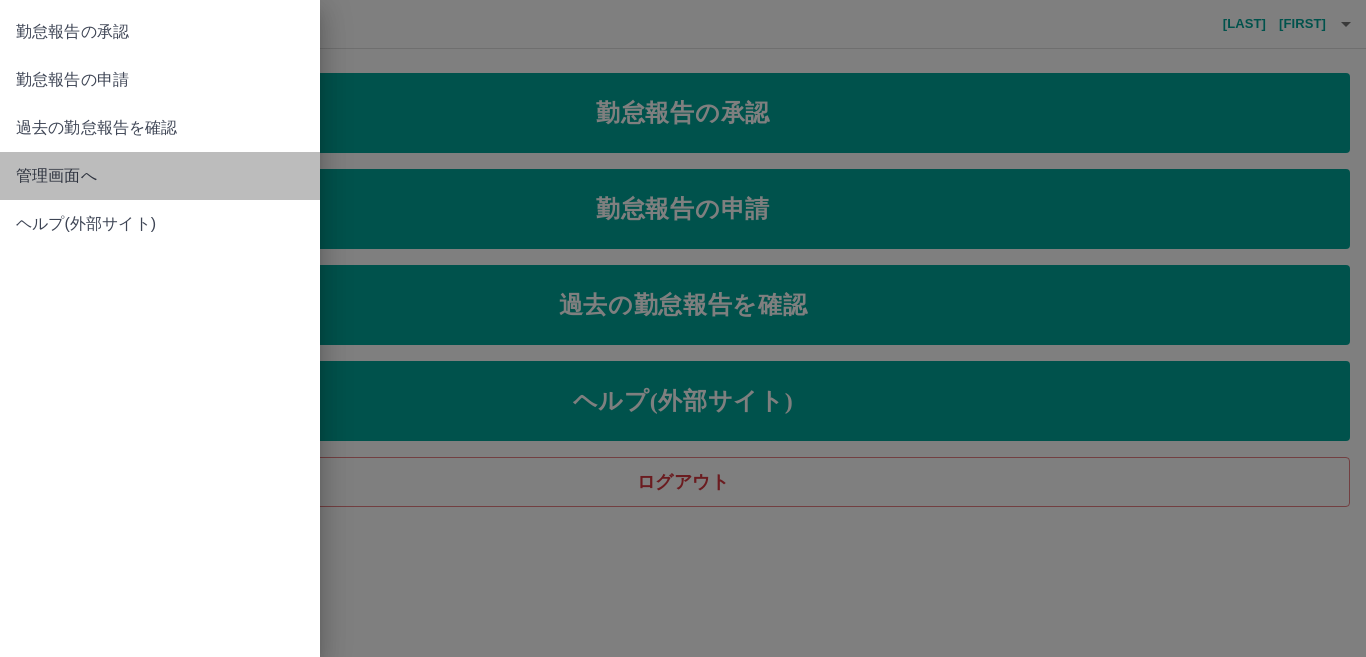 click on "管理画面へ" at bounding box center (160, 176) 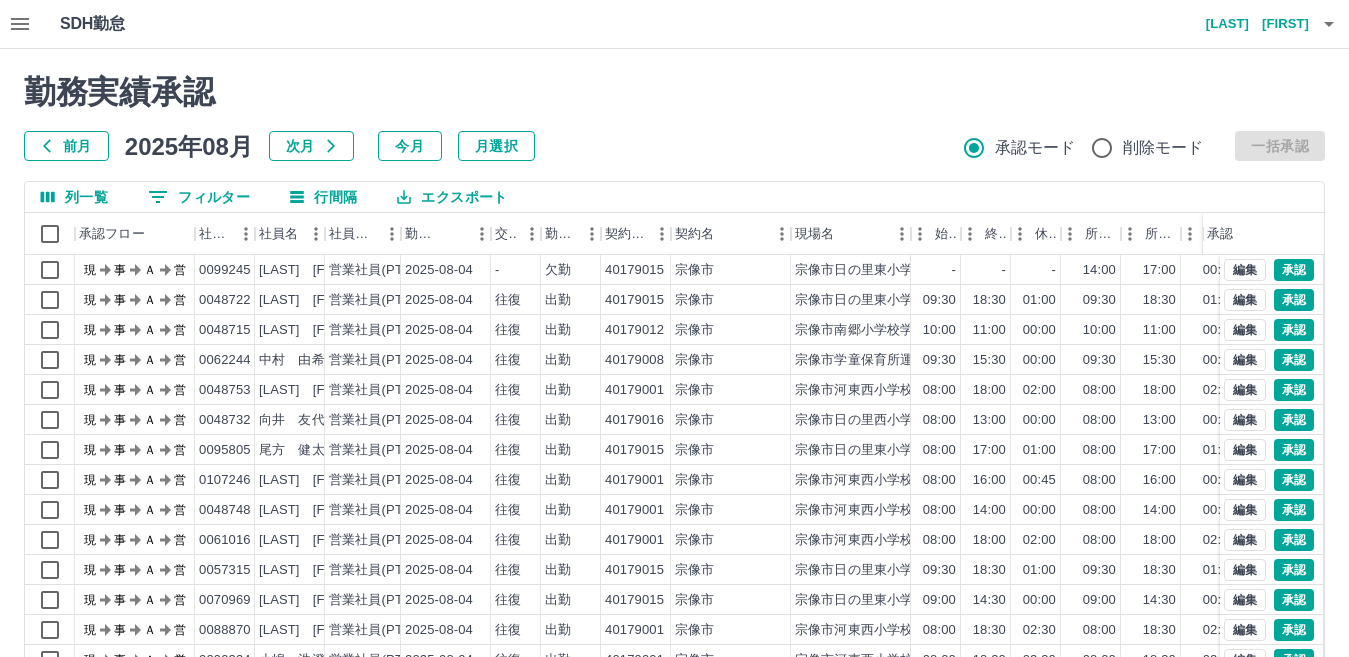 click on "前月" at bounding box center (66, 146) 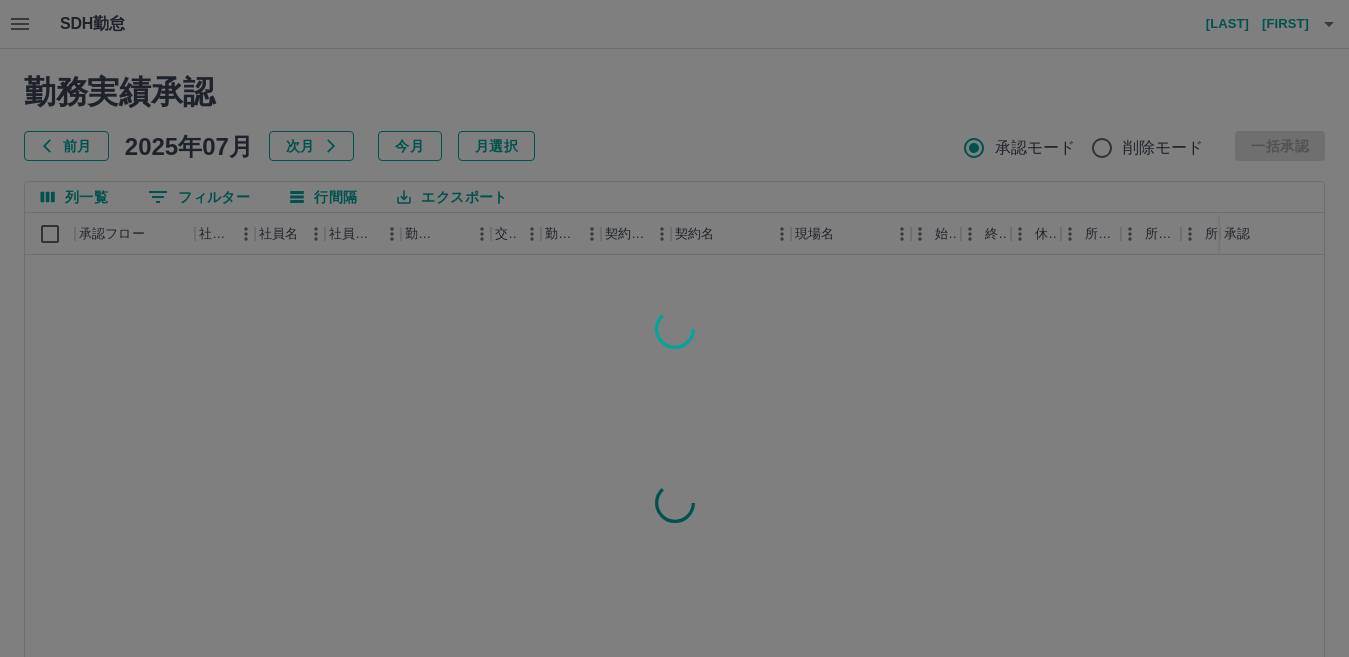 click at bounding box center [674, 328] 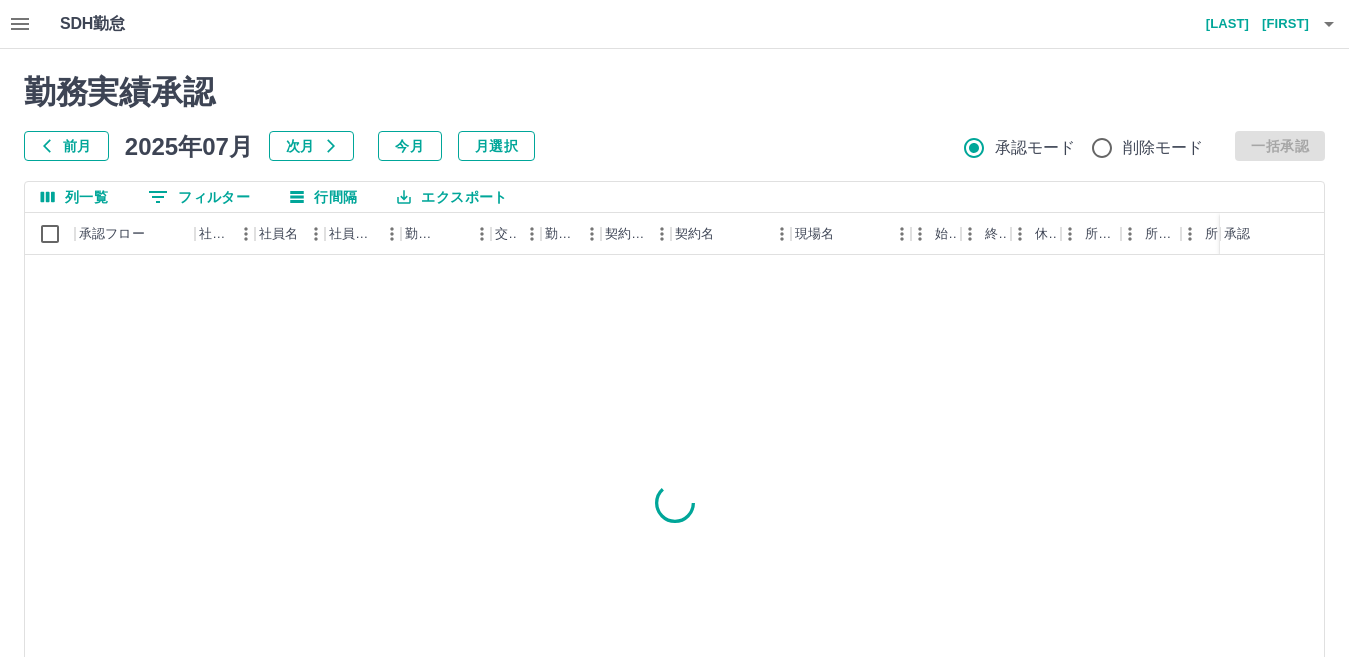 click 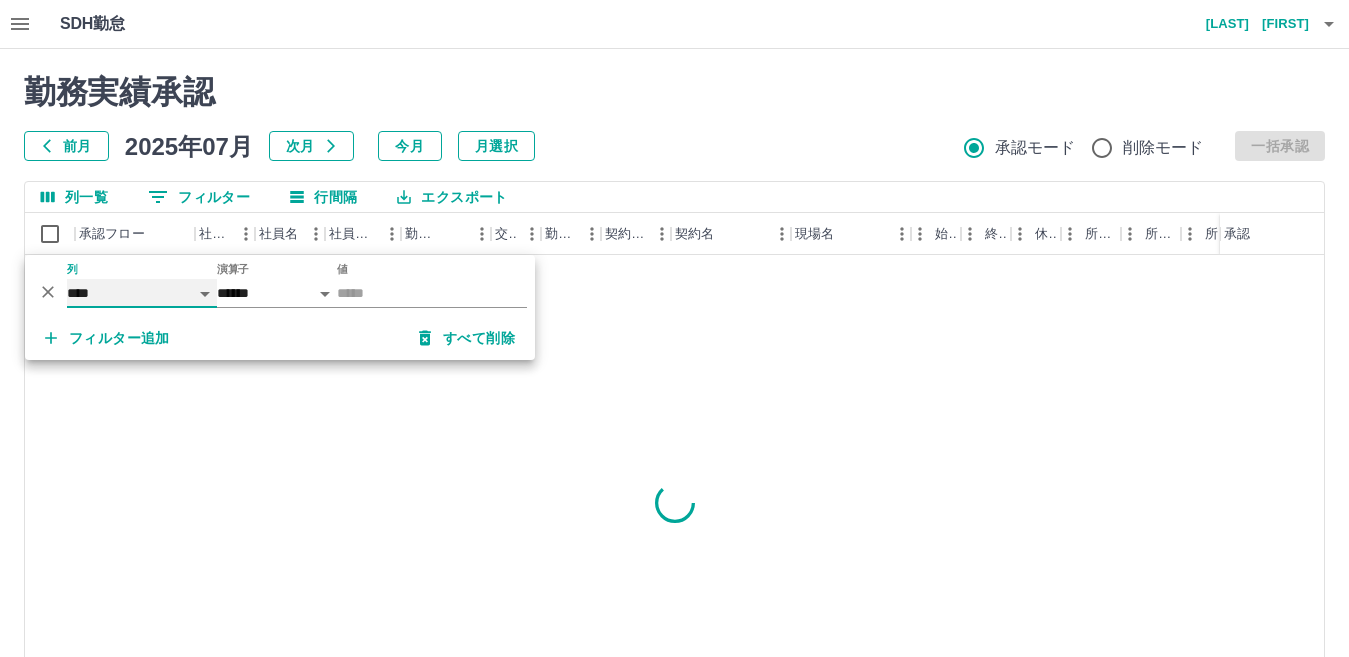 click on "**** *** **** *** *** **** ***** *** *** ** ** ** **** **** **** ** ** *** **** *****" at bounding box center [142, 293] 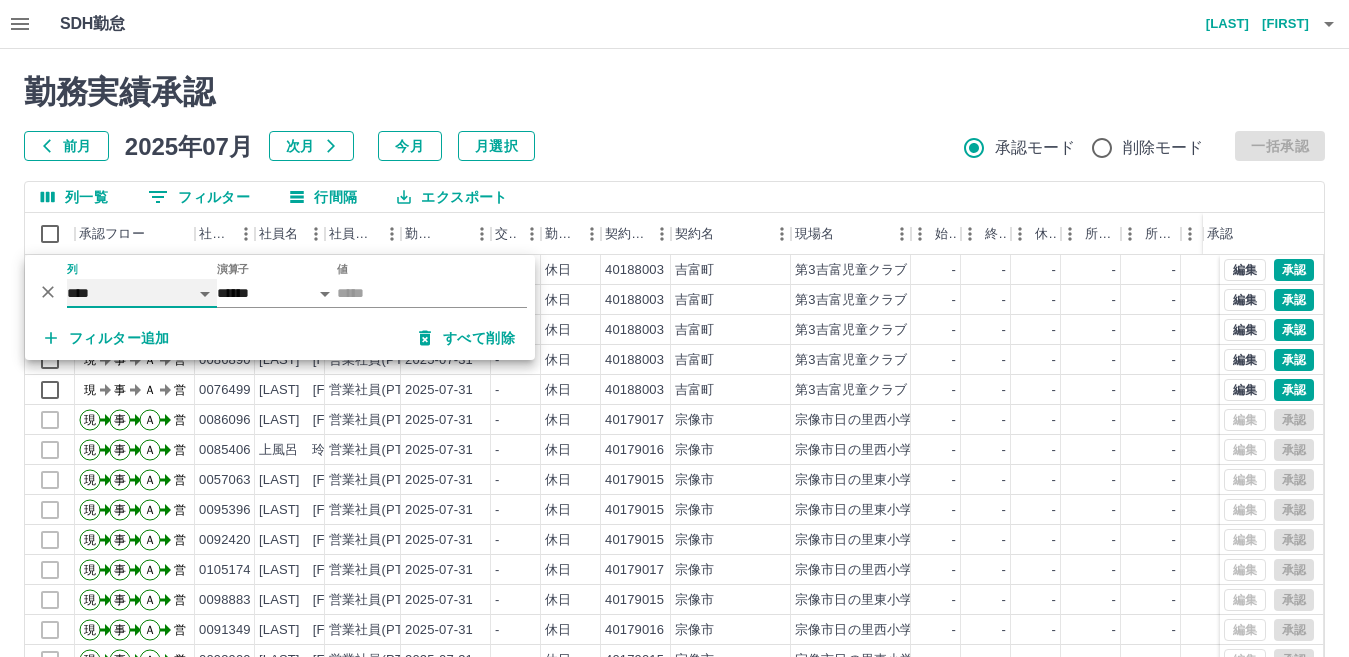 click on "**** *** **** *** *** **** ***** *** *** ** ** ** **** **** **** ** ** *** **** *****" at bounding box center [142, 293] 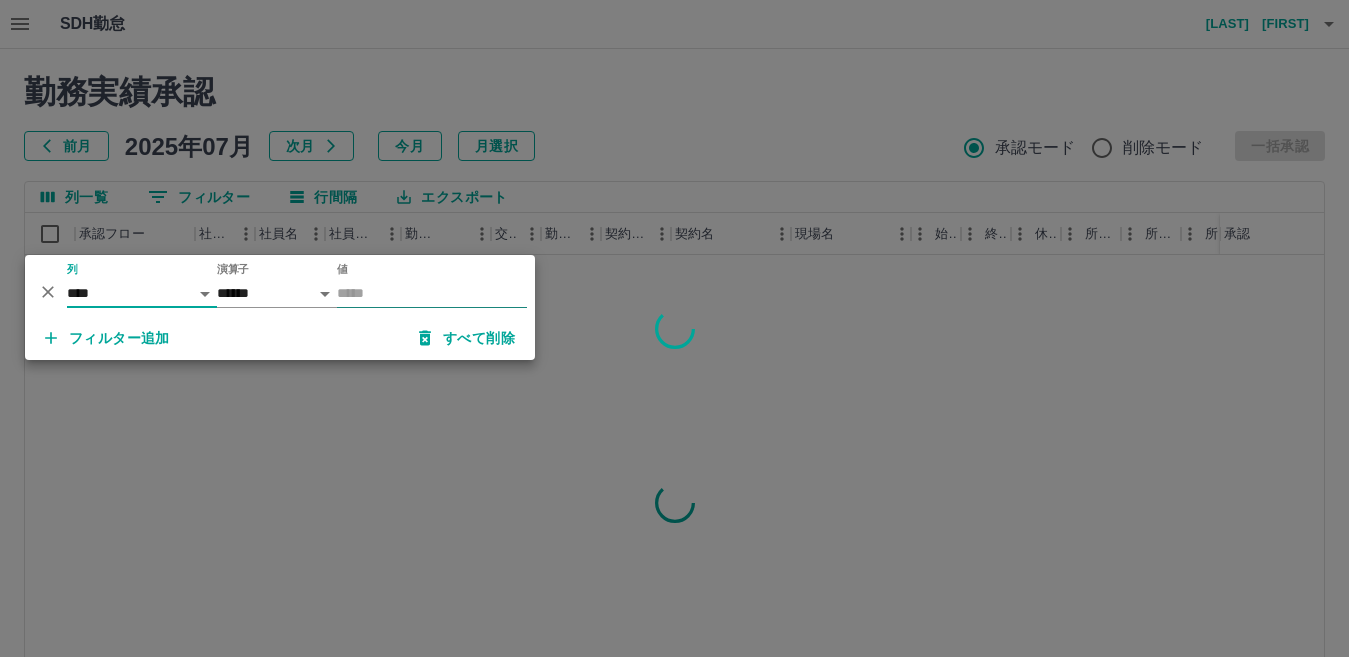 click on "値" at bounding box center [432, 293] 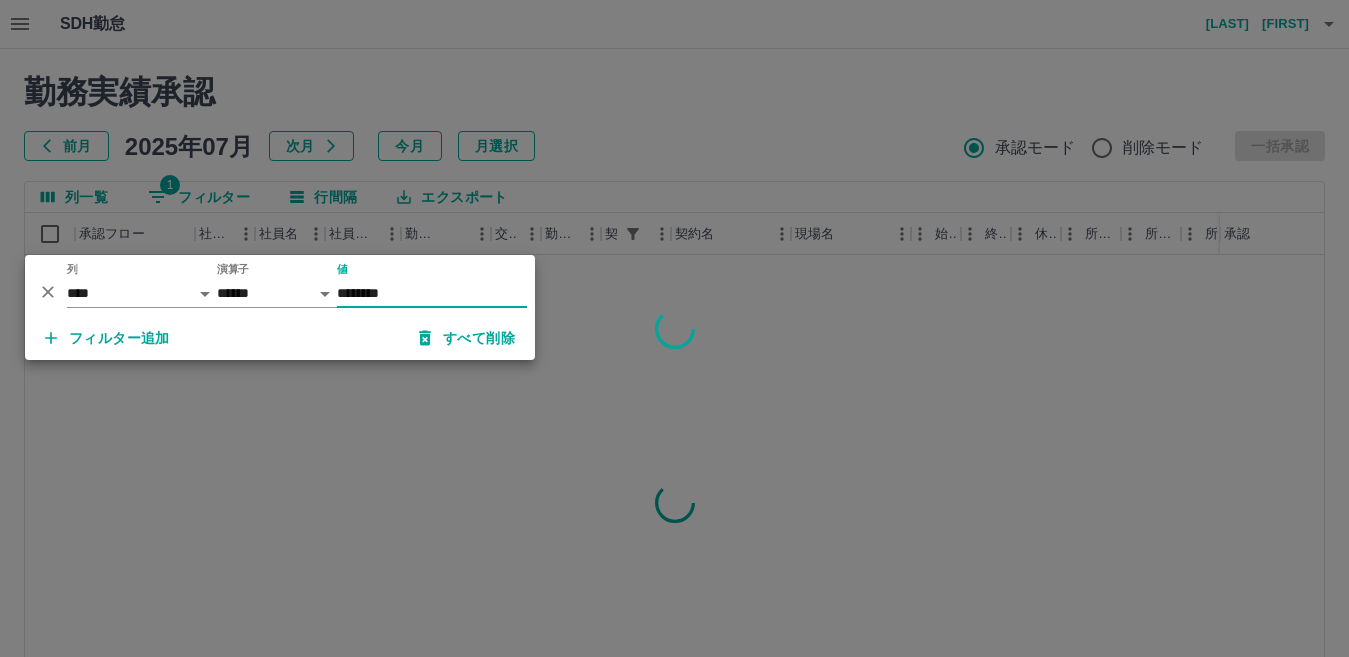 type on "********" 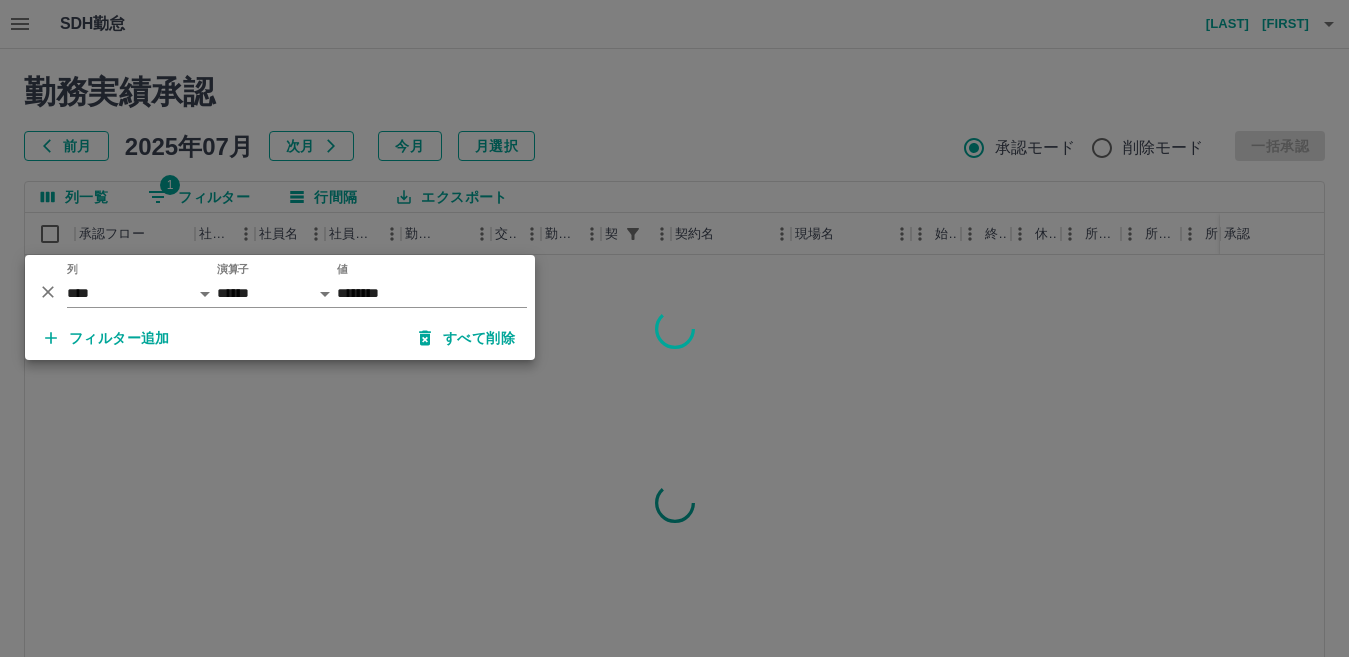 click at bounding box center (674, 328) 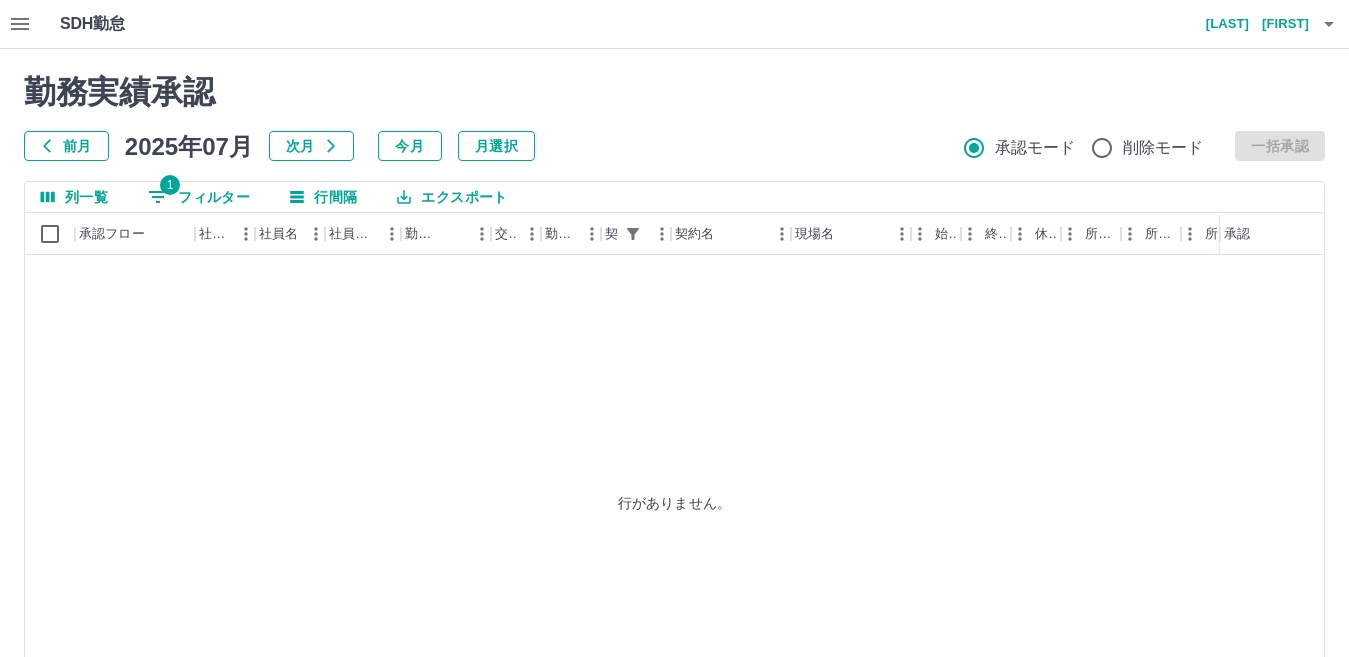 click on "1 フィルター" at bounding box center [199, 197] 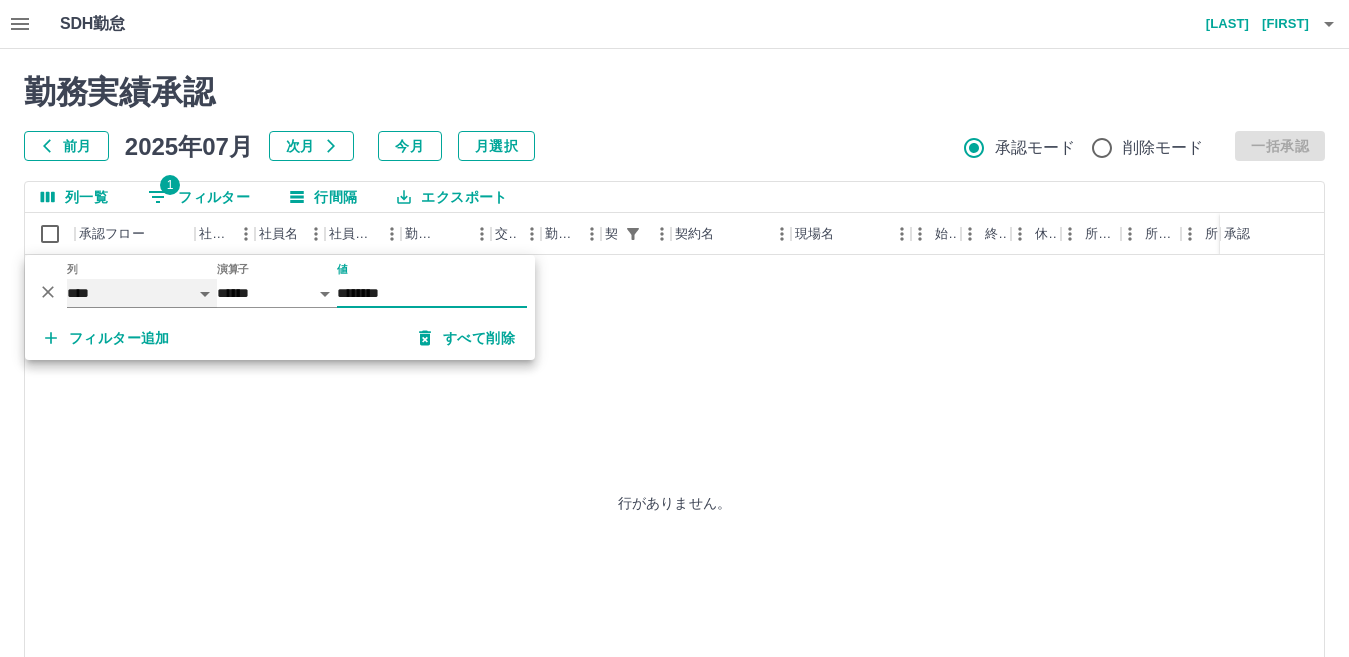 click on "**** *** **** *** *** **** ***** *** *** ** ** ** **** **** **** ** ** *** **** *****" at bounding box center [142, 293] 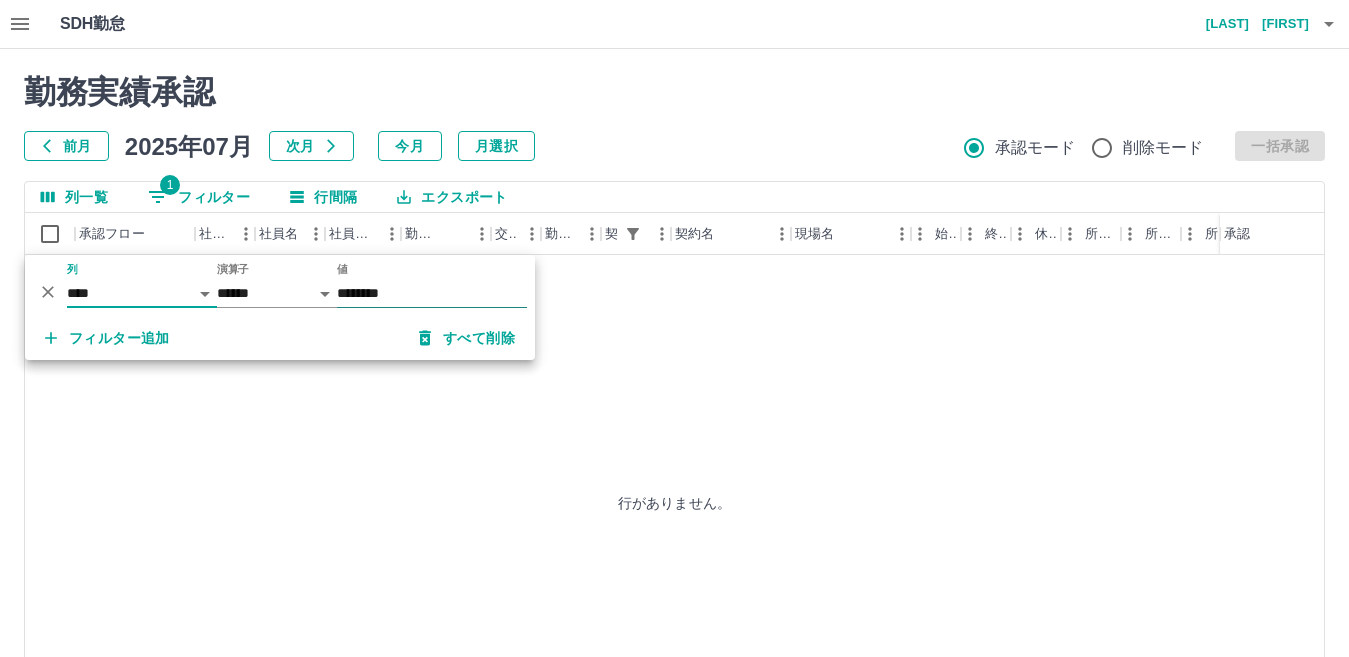 click on "********" at bounding box center (432, 293) 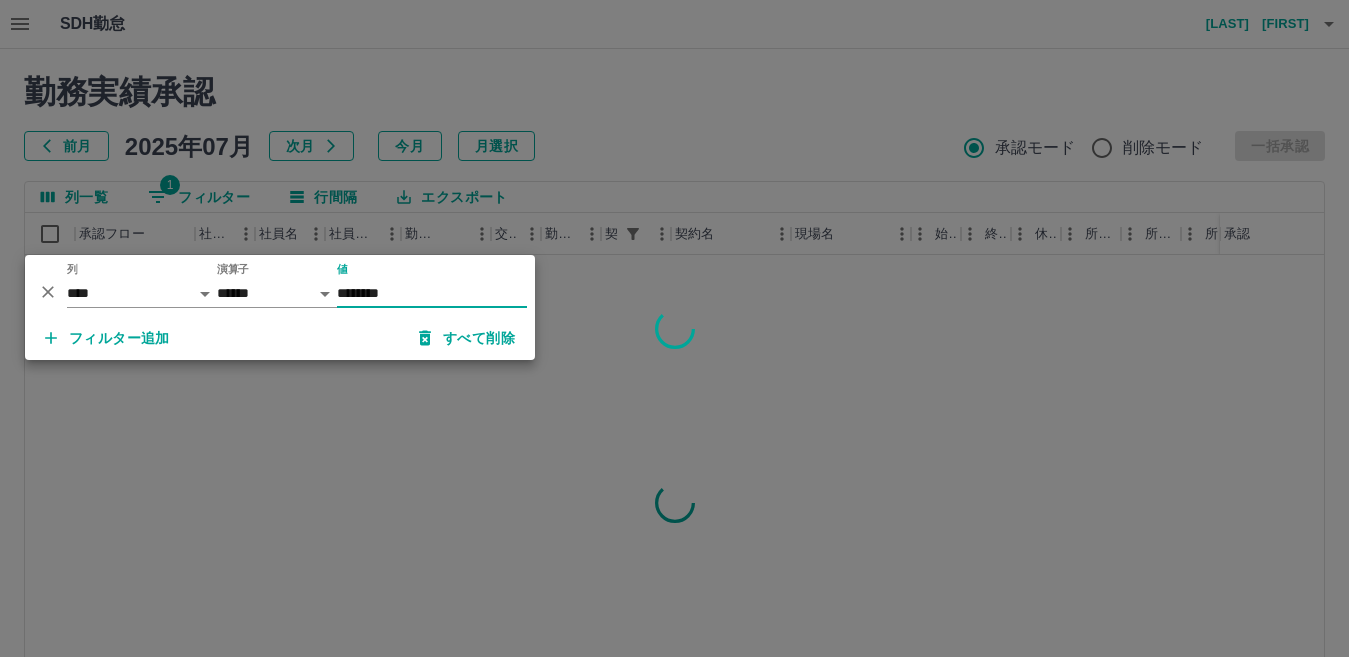 type on "********" 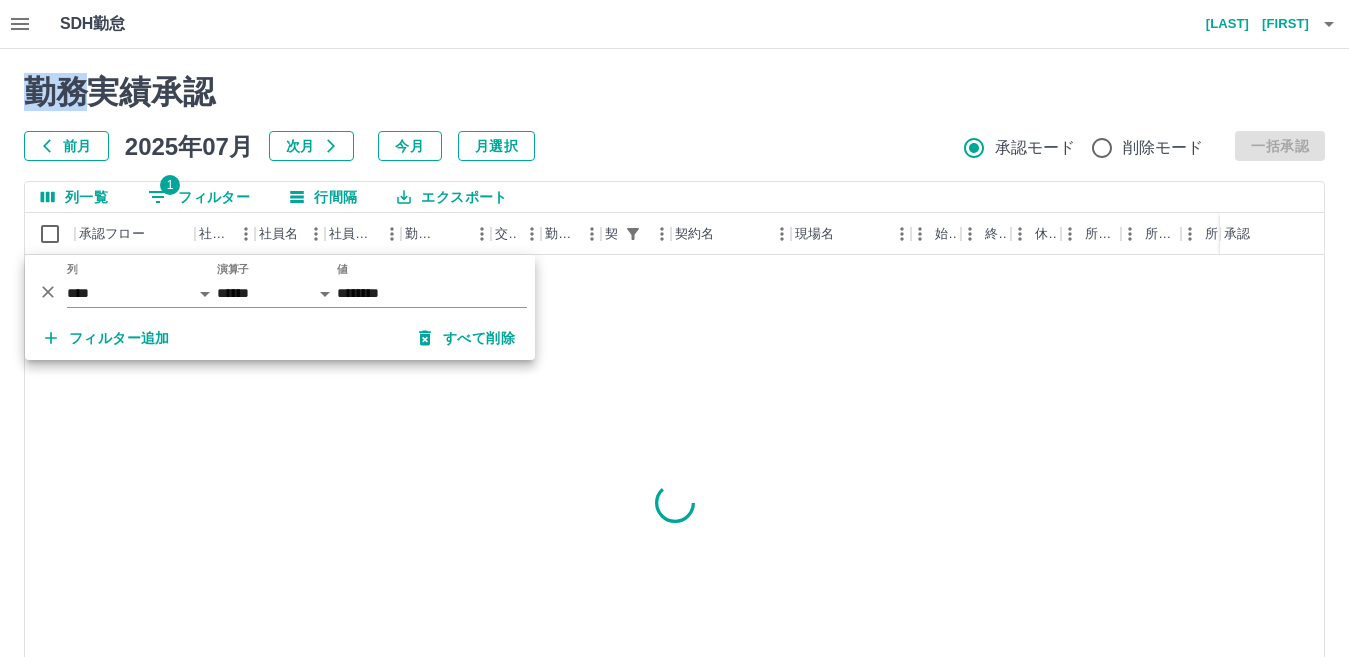 click at bounding box center (674, 328) 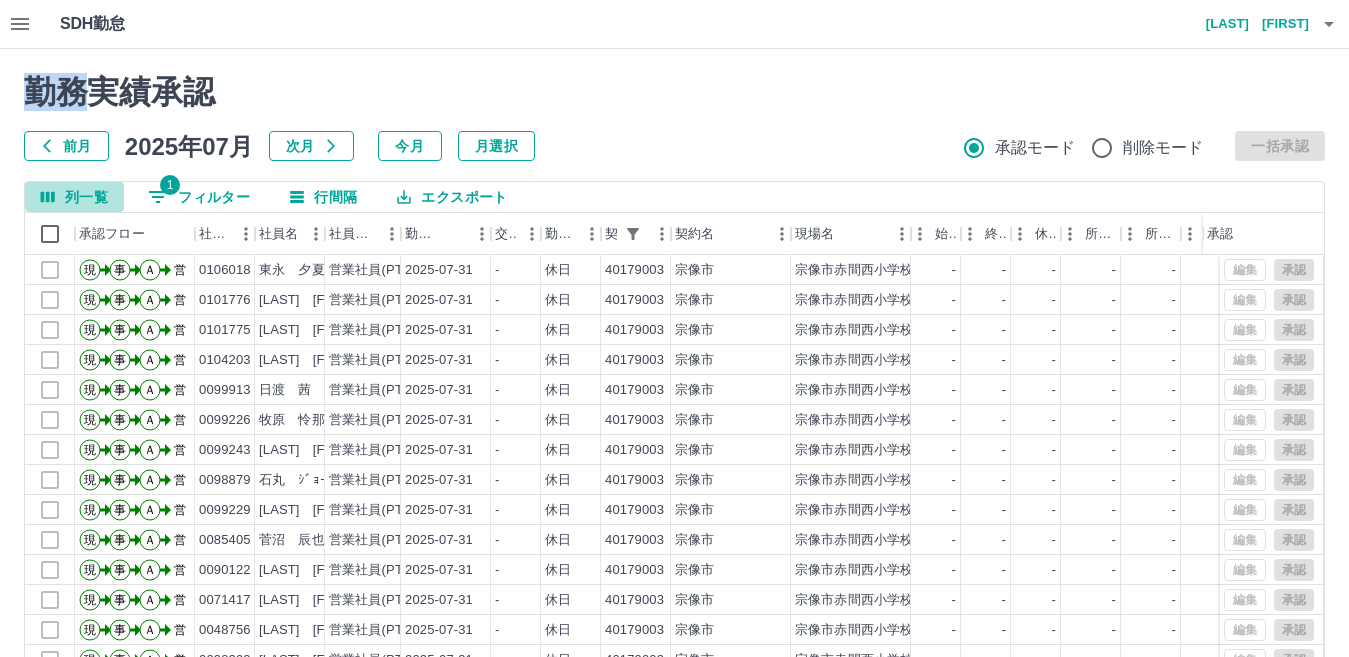 click on "列一覧" at bounding box center [74, 197] 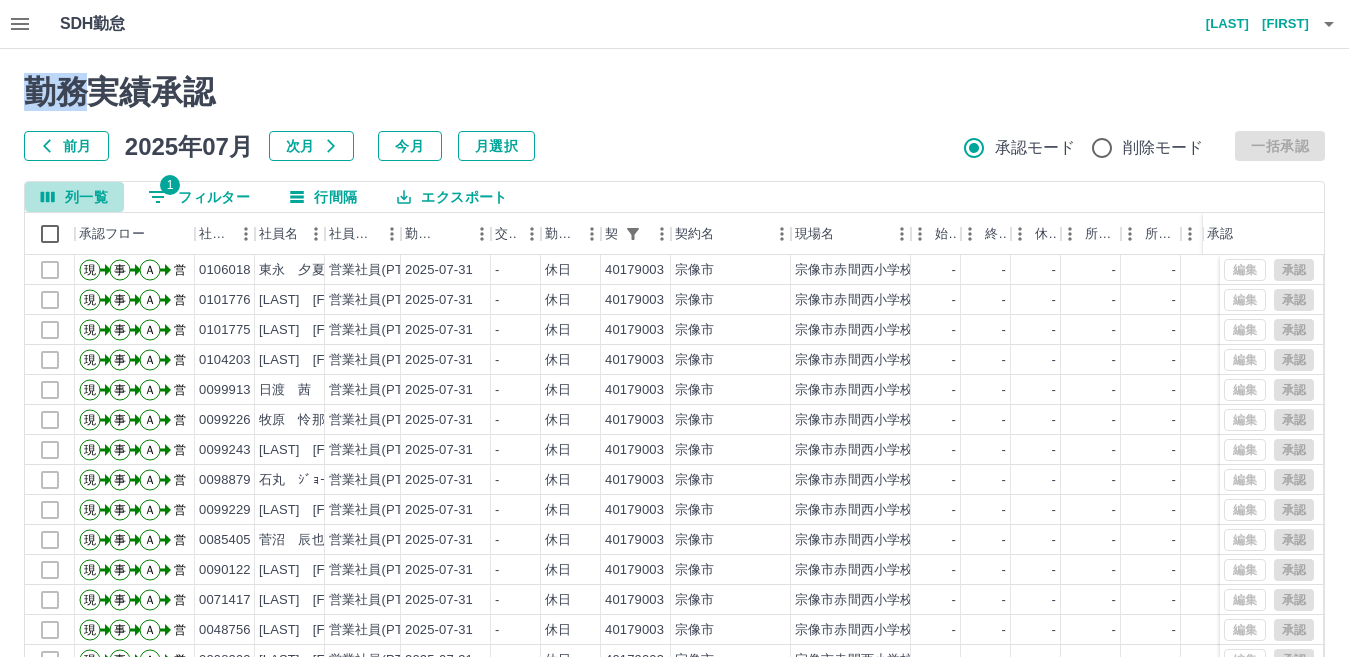 scroll, scrollTop: 48, scrollLeft: 0, axis: vertical 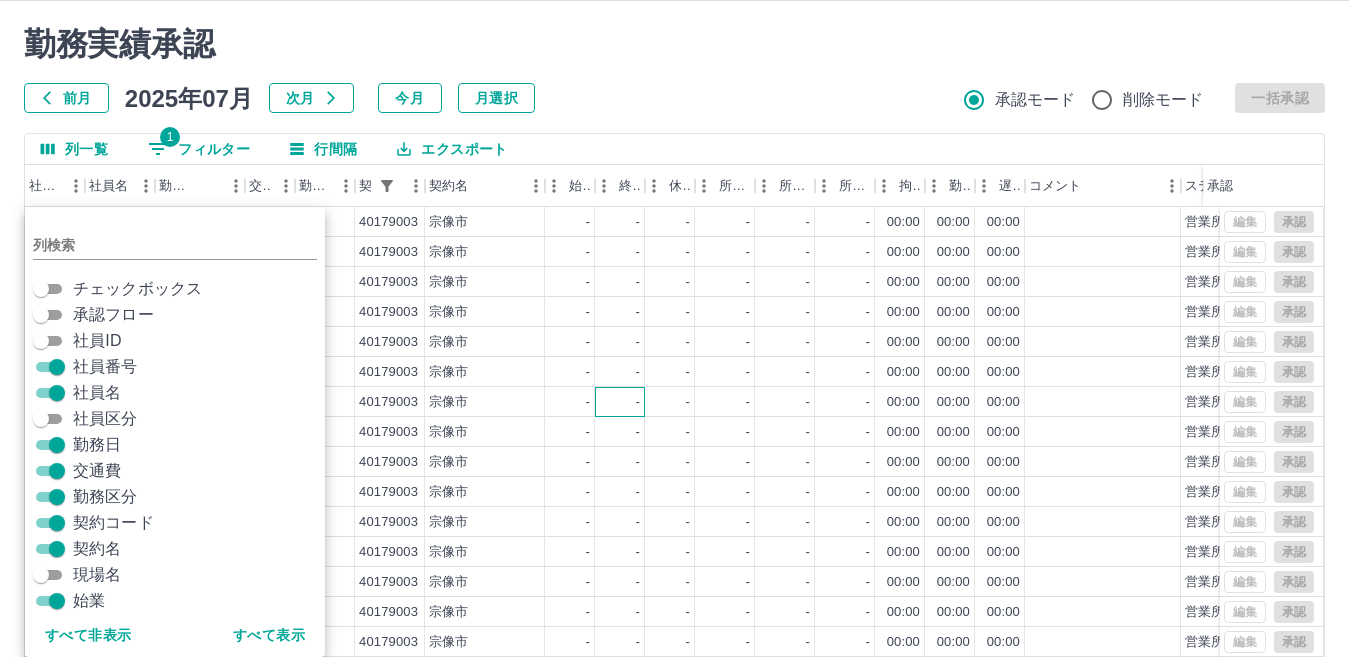 click on "-" at bounding box center (620, 402) 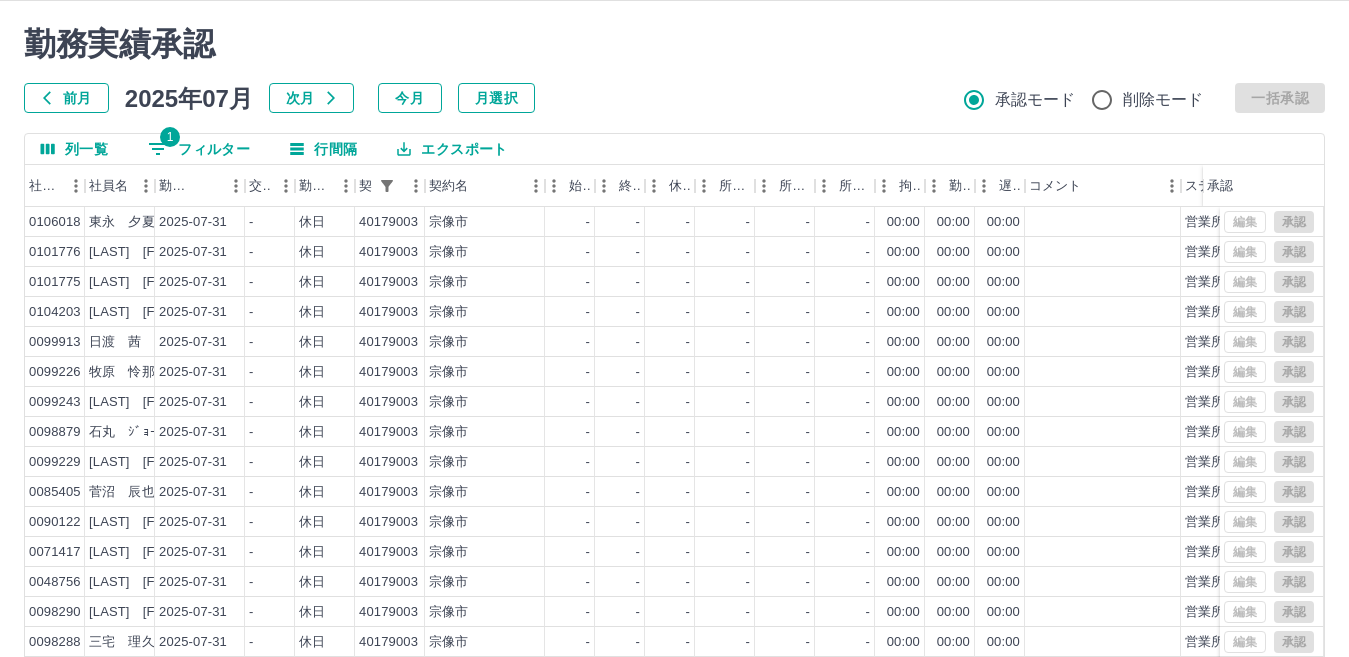 click on "1 フィルター" at bounding box center [199, 149] 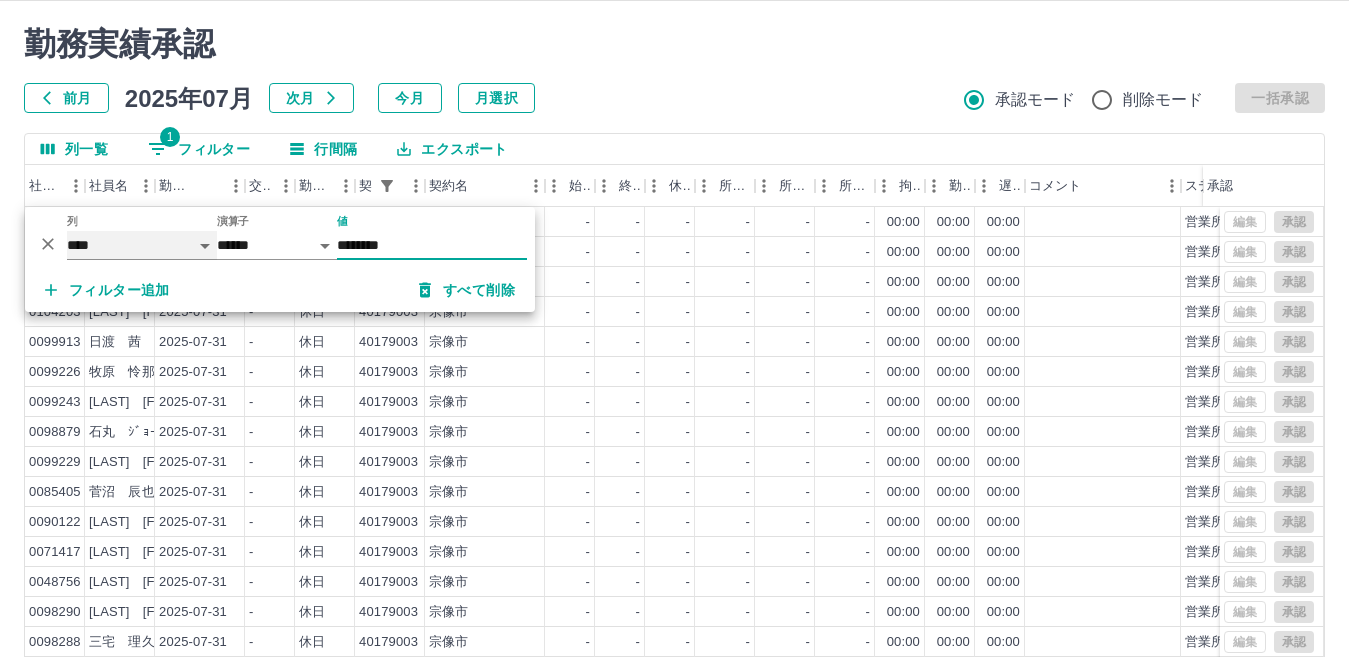 click on "**** *** **** *** *** **** ***** *** *** ** ** ** **** **** **** ** ** *** **** *****" at bounding box center [142, 245] 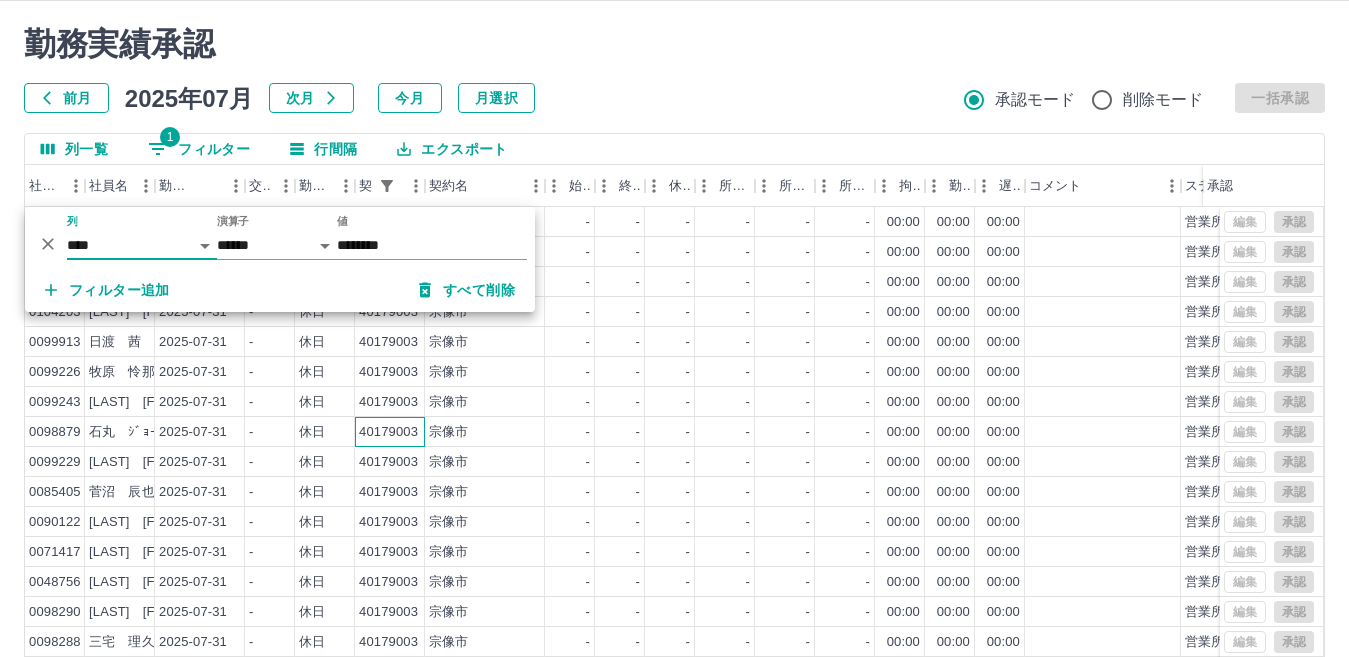 click on "40179003" at bounding box center (390, 432) 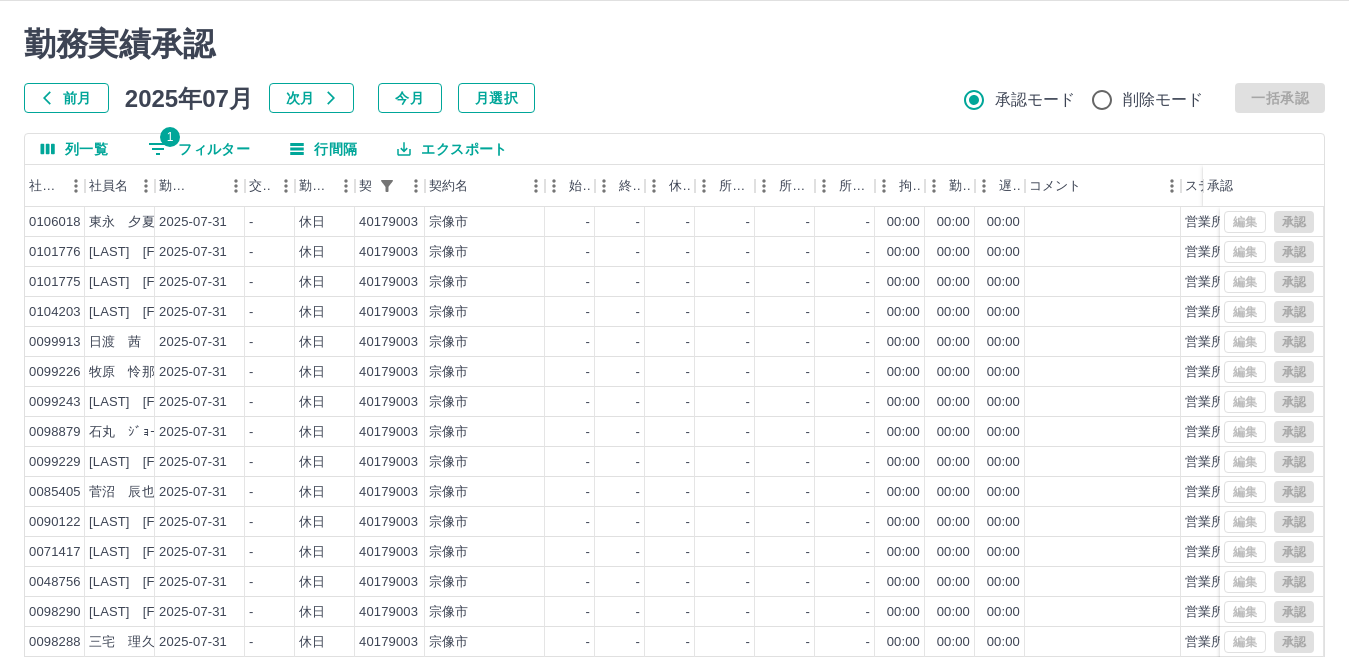 click on "1 フィルター" at bounding box center (199, 149) 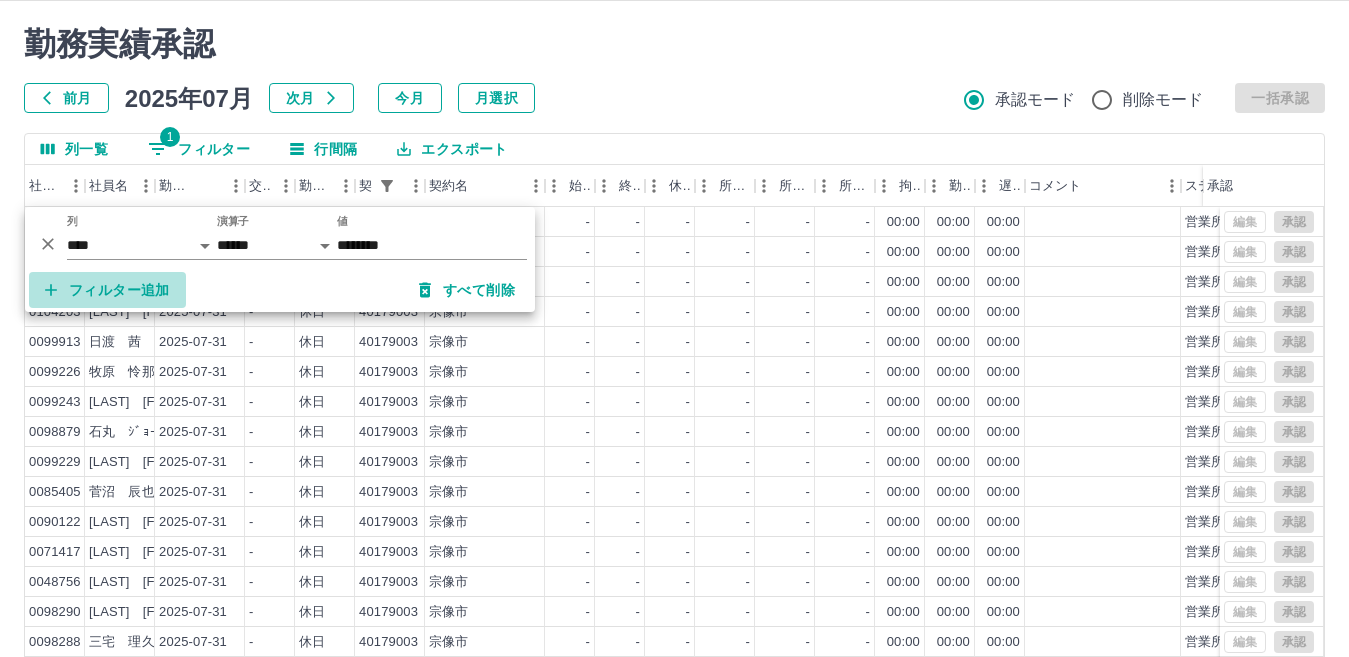 click on "フィルター追加" at bounding box center (107, 290) 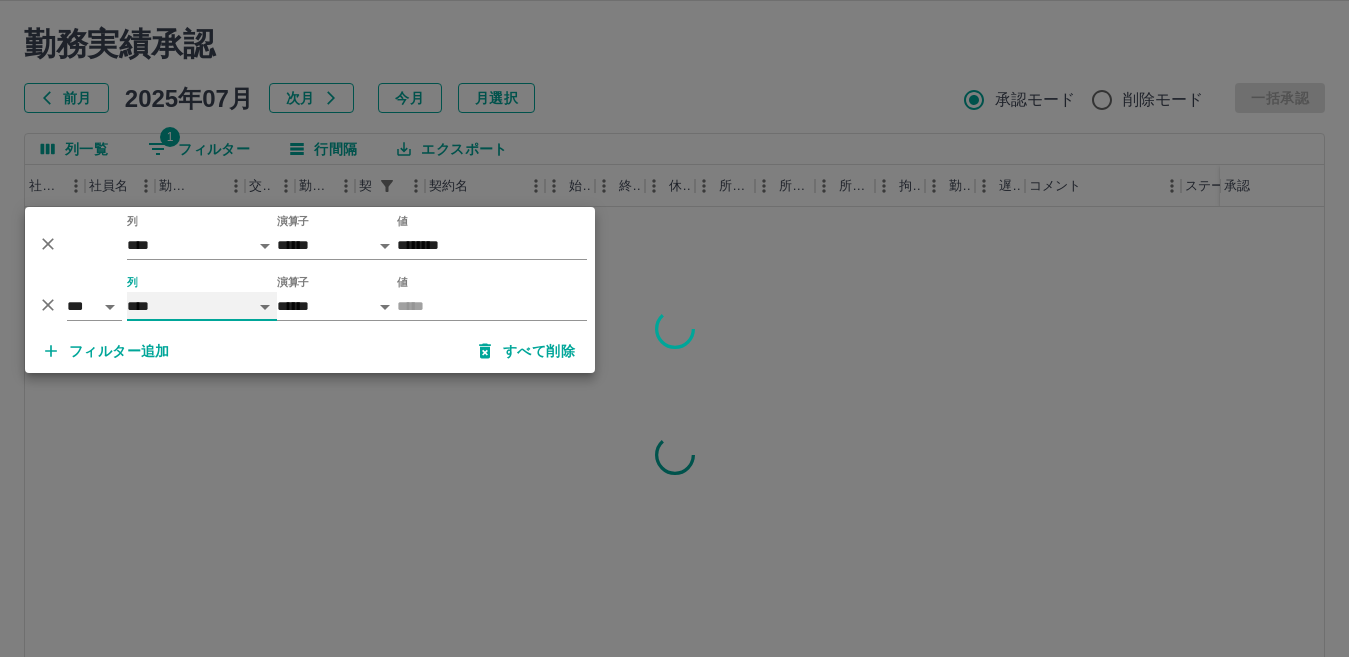 click on "**** *** **** *** *** **** ***** *** *** ** ** ** **** **** **** ** ** *** **** *****" at bounding box center (202, 306) 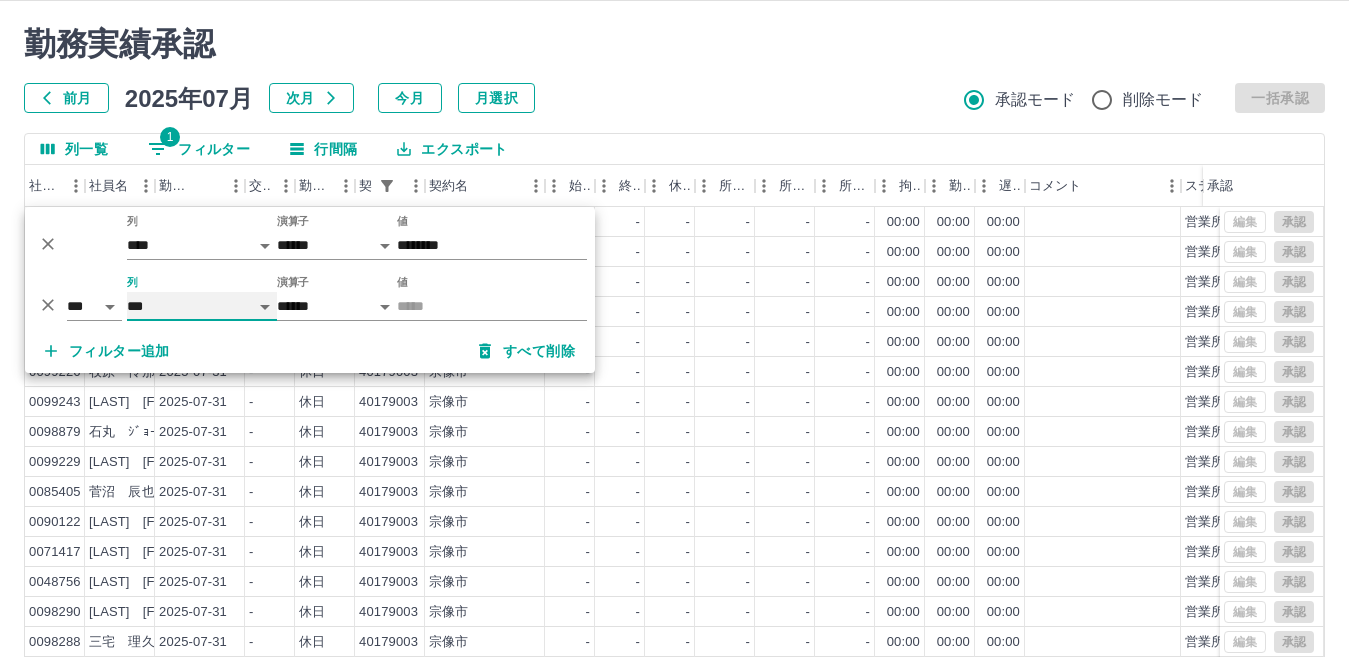 click on "**** *** **** *** *** **** ***** *** *** ** ** ** **** **** **** ** ** *** **** *****" at bounding box center [202, 306] 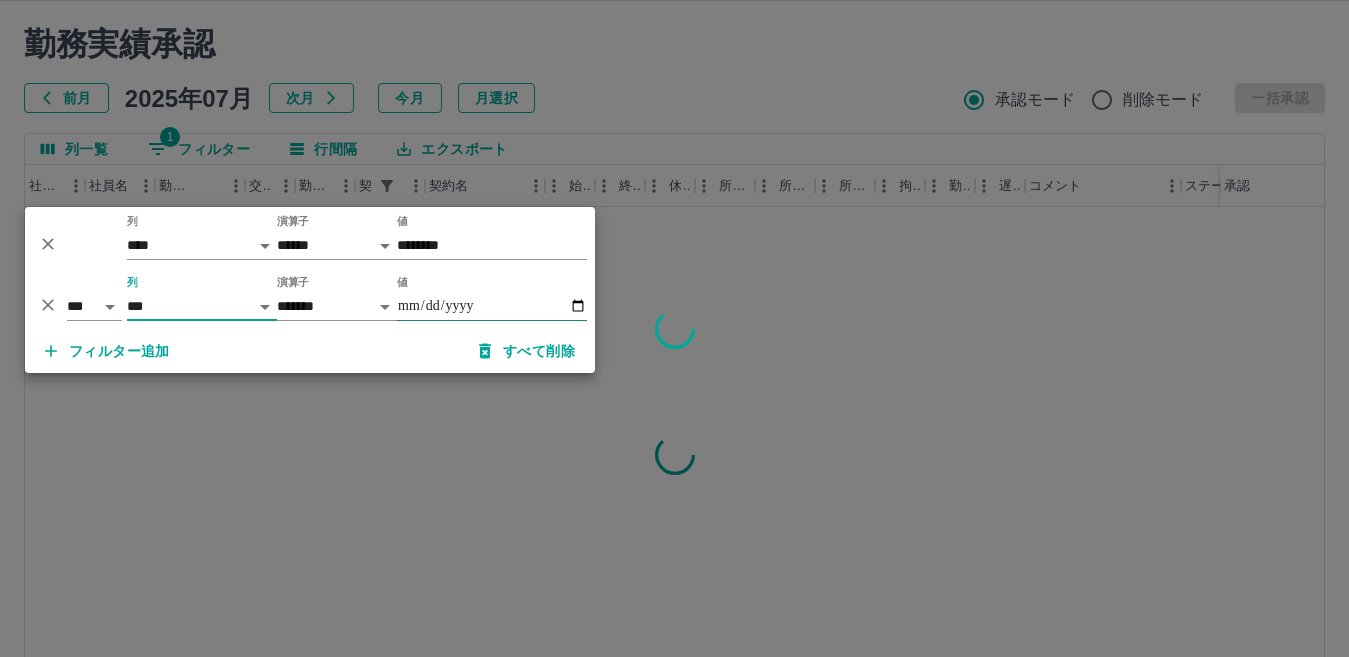 click on "値" at bounding box center [492, 306] 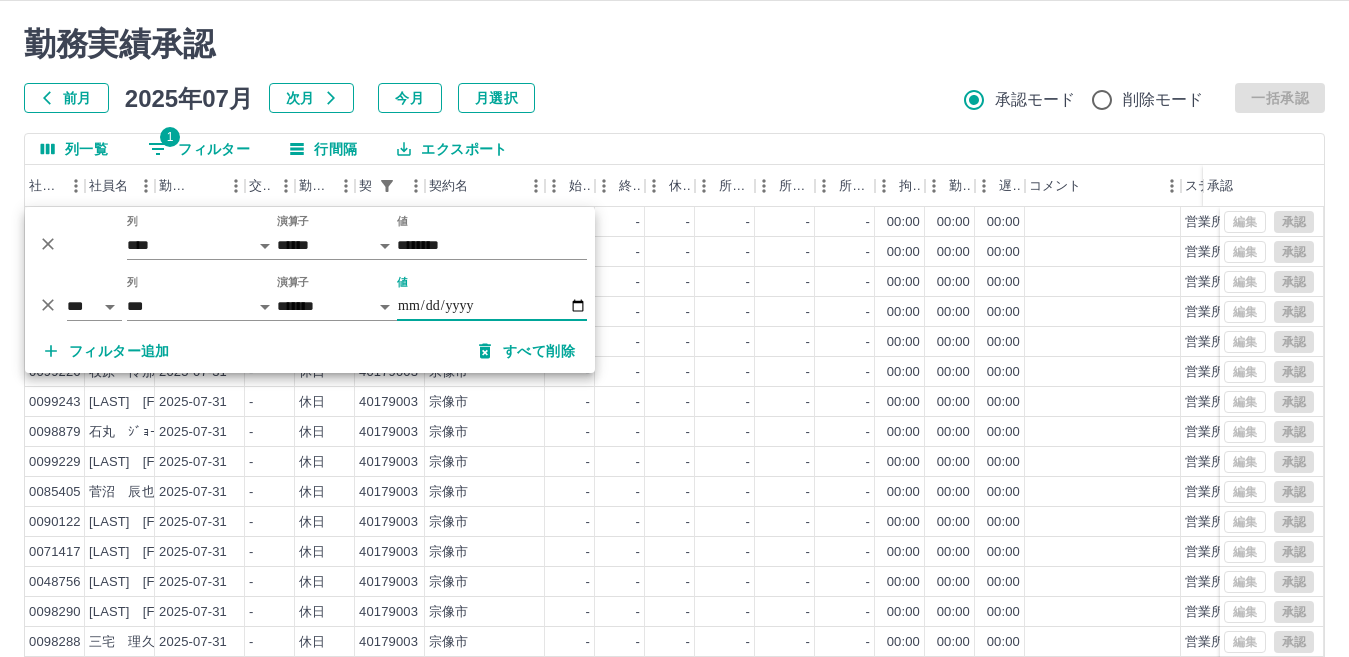 type on "**********" 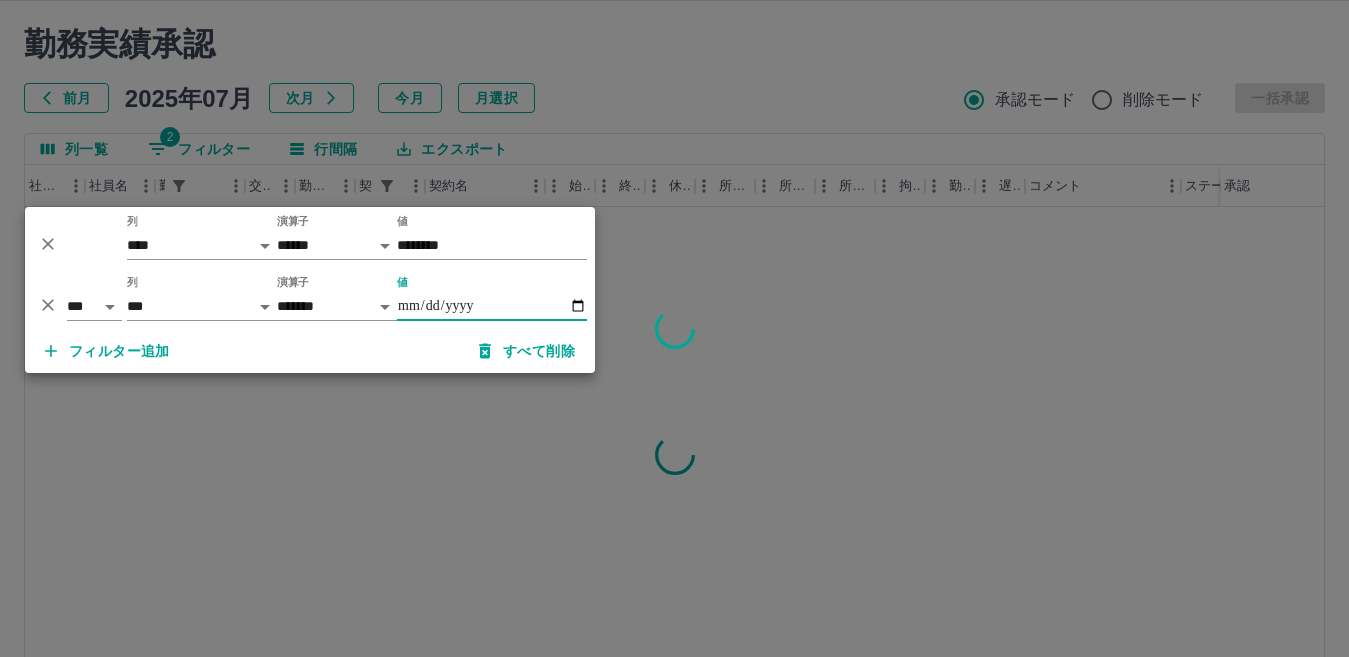 click at bounding box center (674, 328) 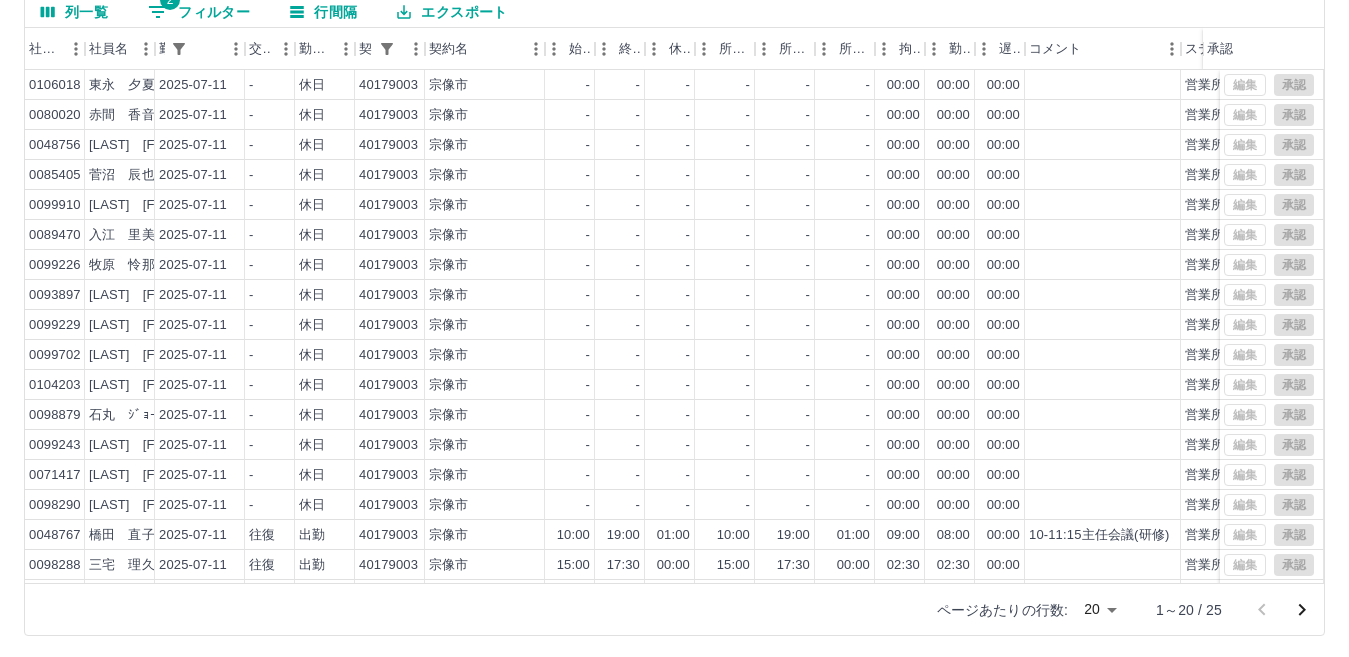 scroll, scrollTop: 188, scrollLeft: 0, axis: vertical 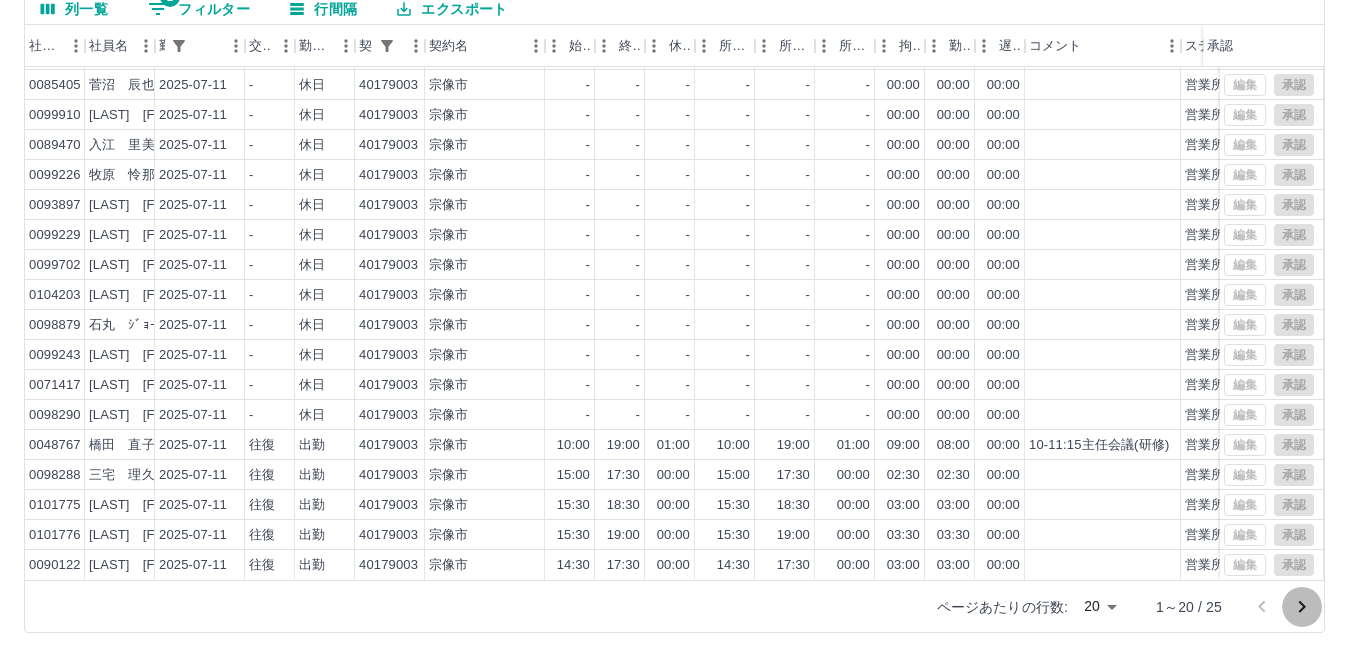 click 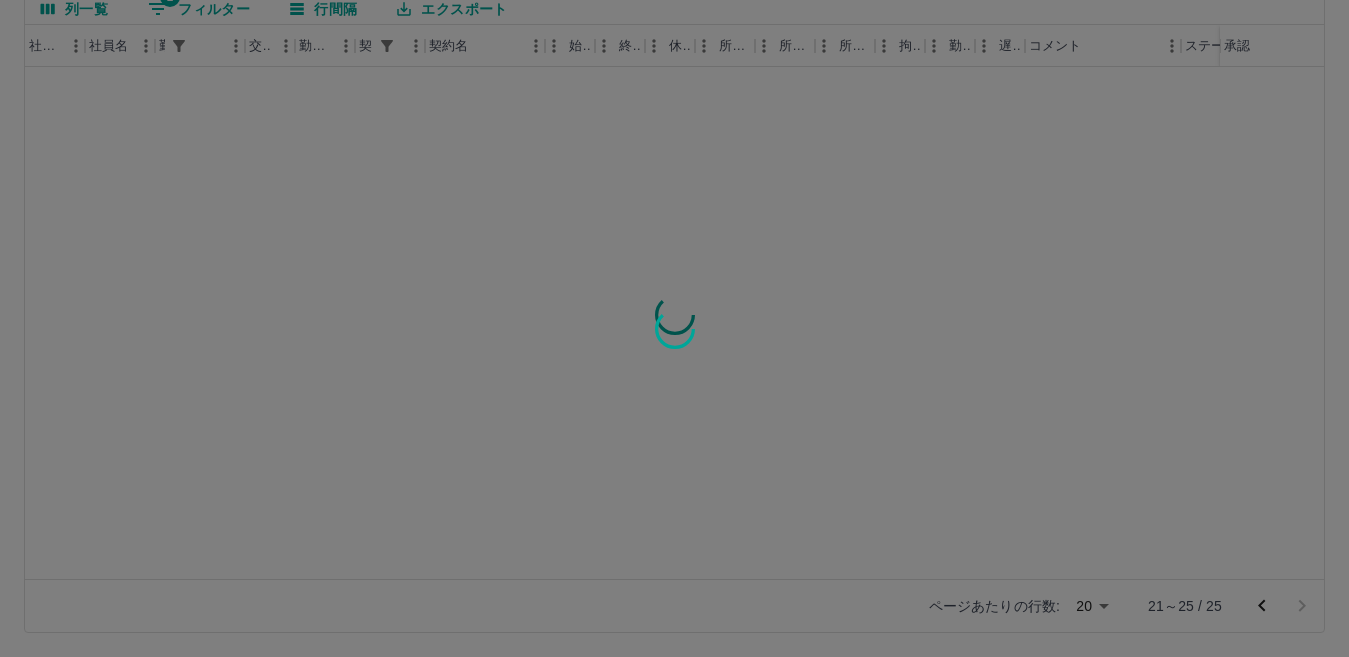 scroll, scrollTop: 0, scrollLeft: 0, axis: both 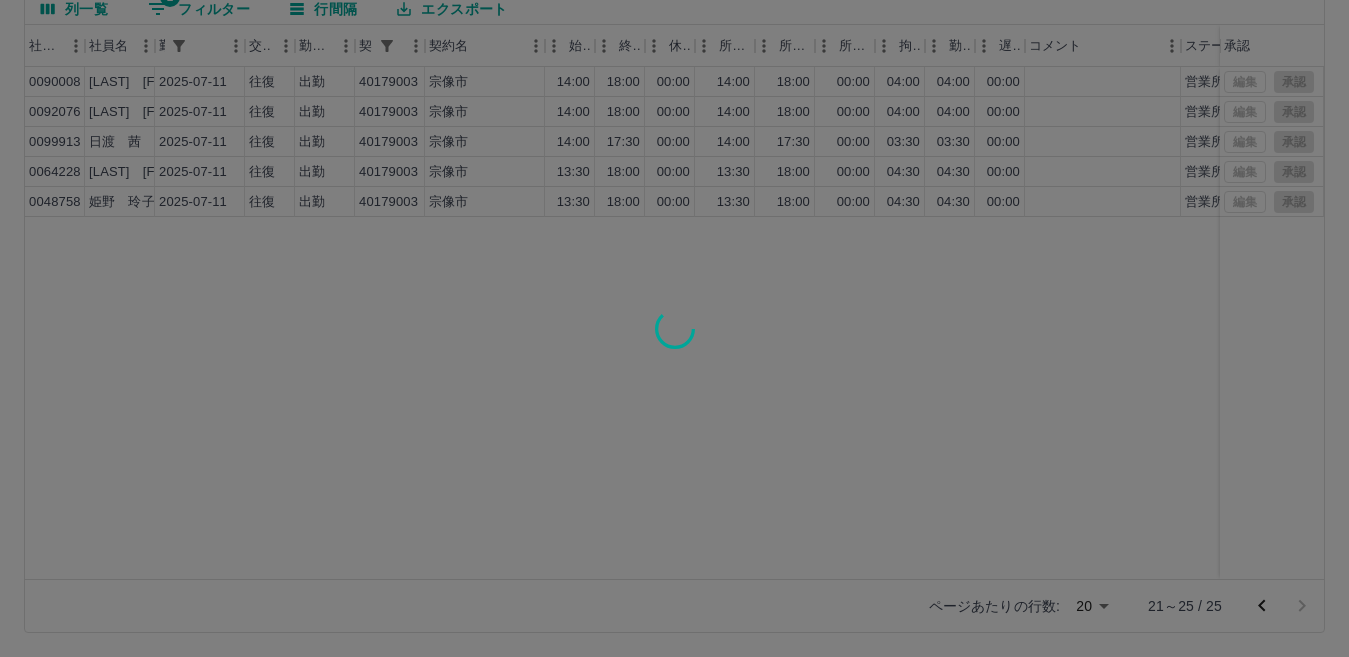 click at bounding box center [674, 328] 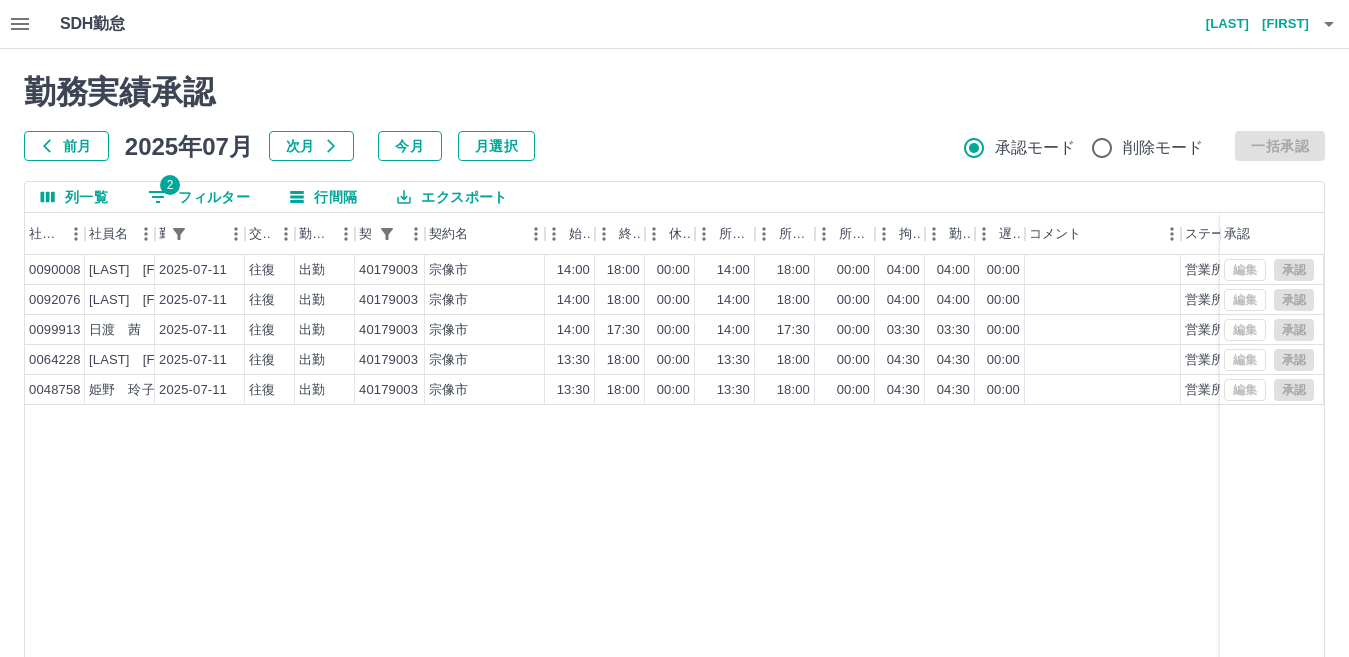 scroll, scrollTop: 188, scrollLeft: 0, axis: vertical 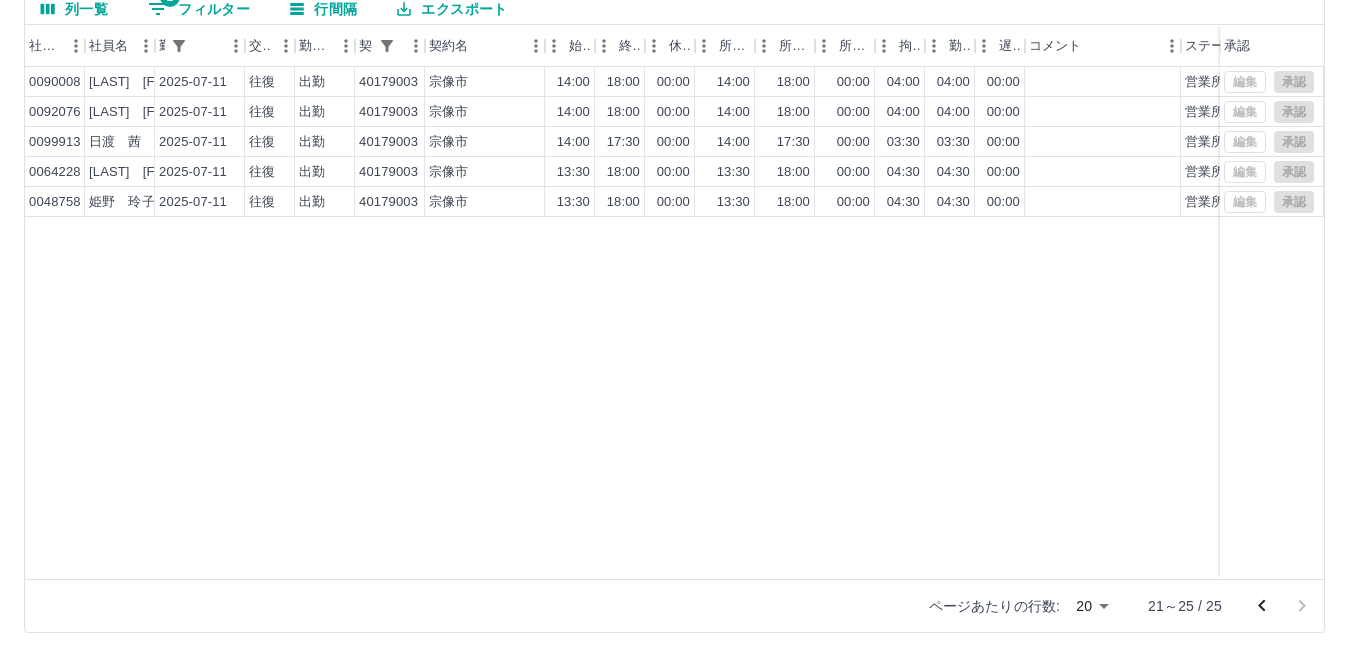 click 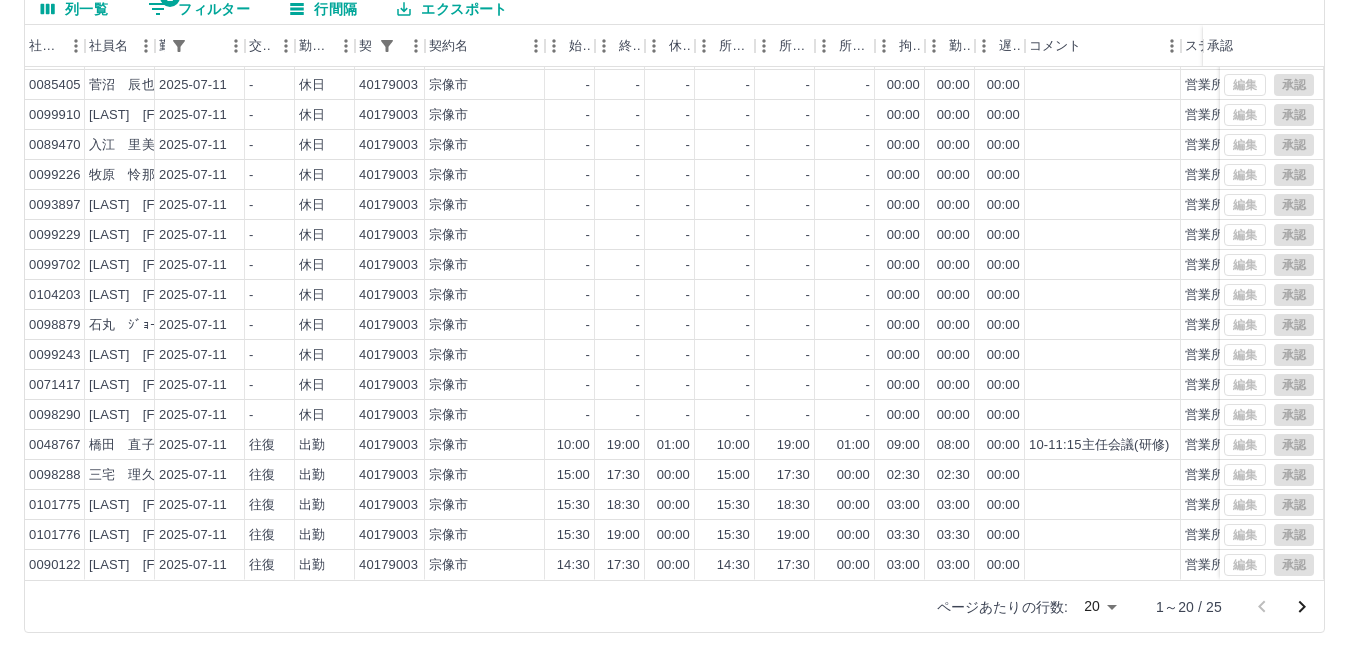 scroll, scrollTop: 0, scrollLeft: 0, axis: both 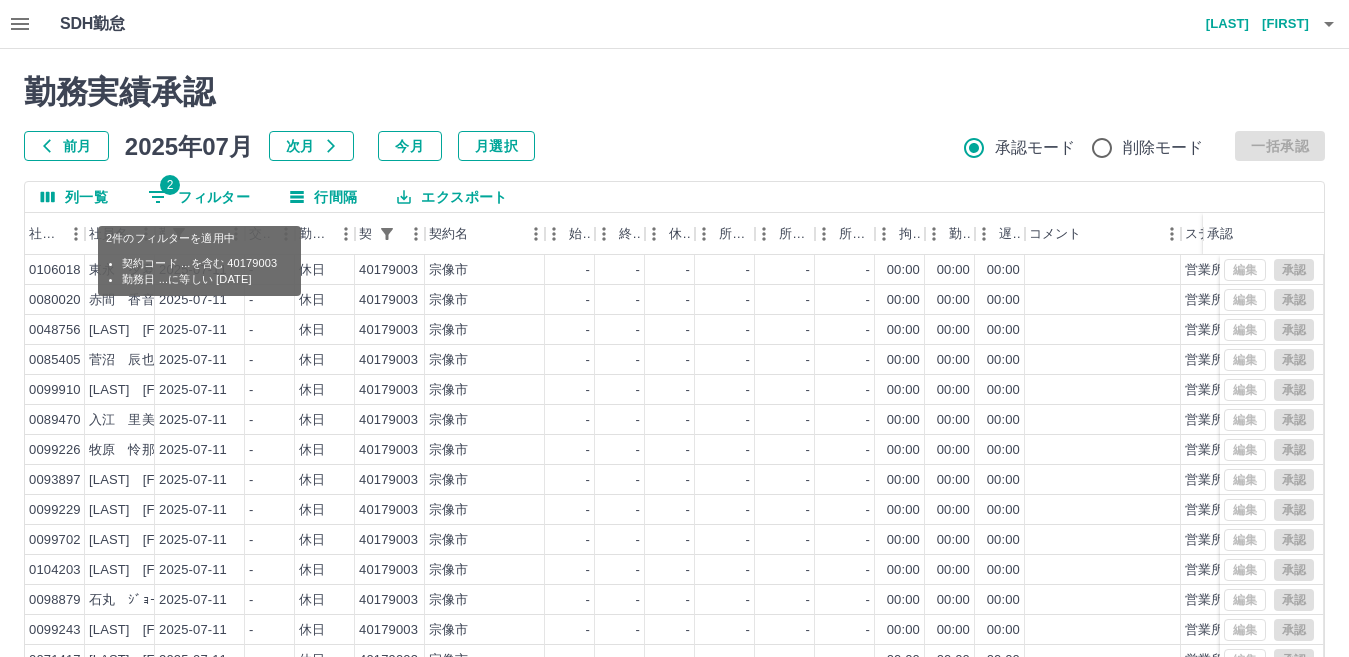 click on "2 フィルター" at bounding box center [199, 197] 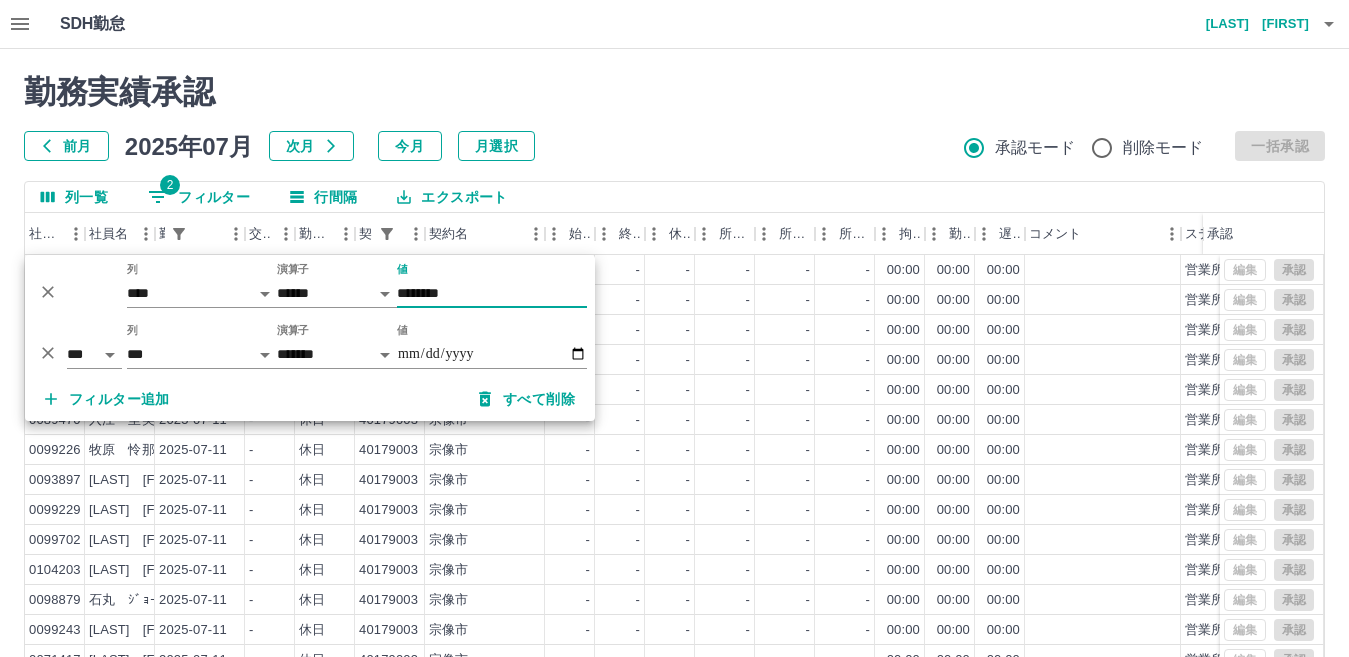 click on "********" at bounding box center (492, 293) 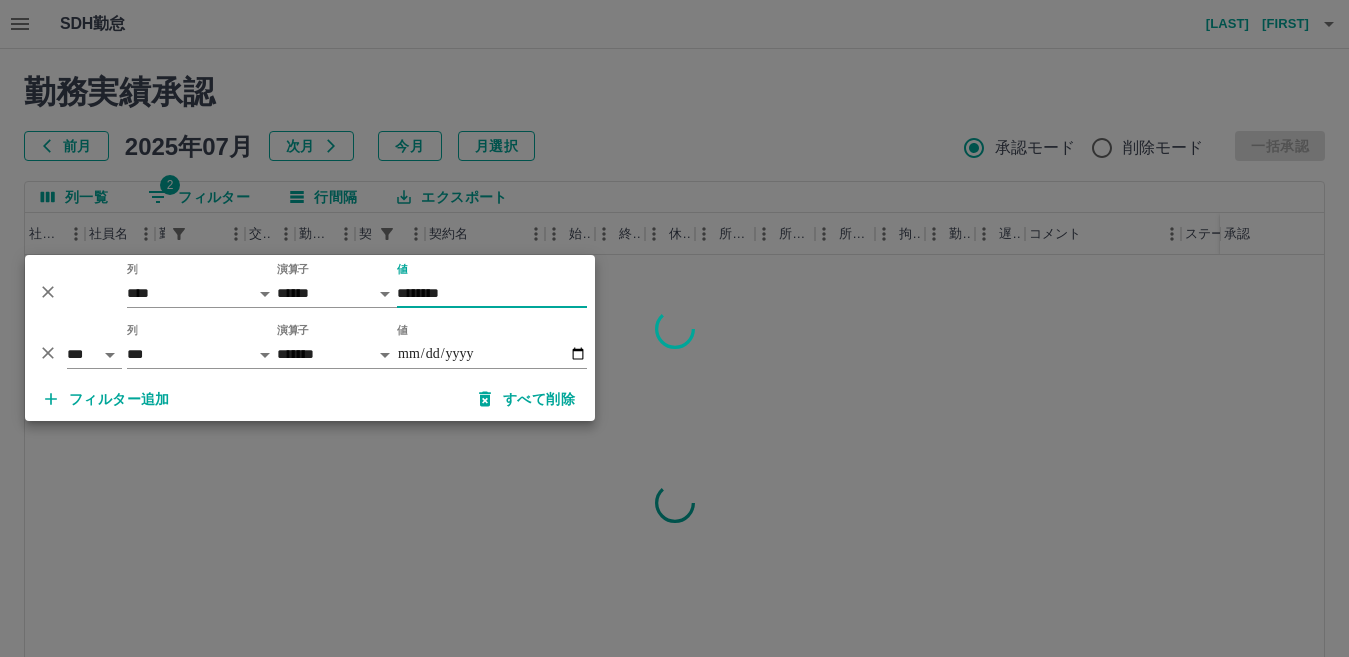 type on "********" 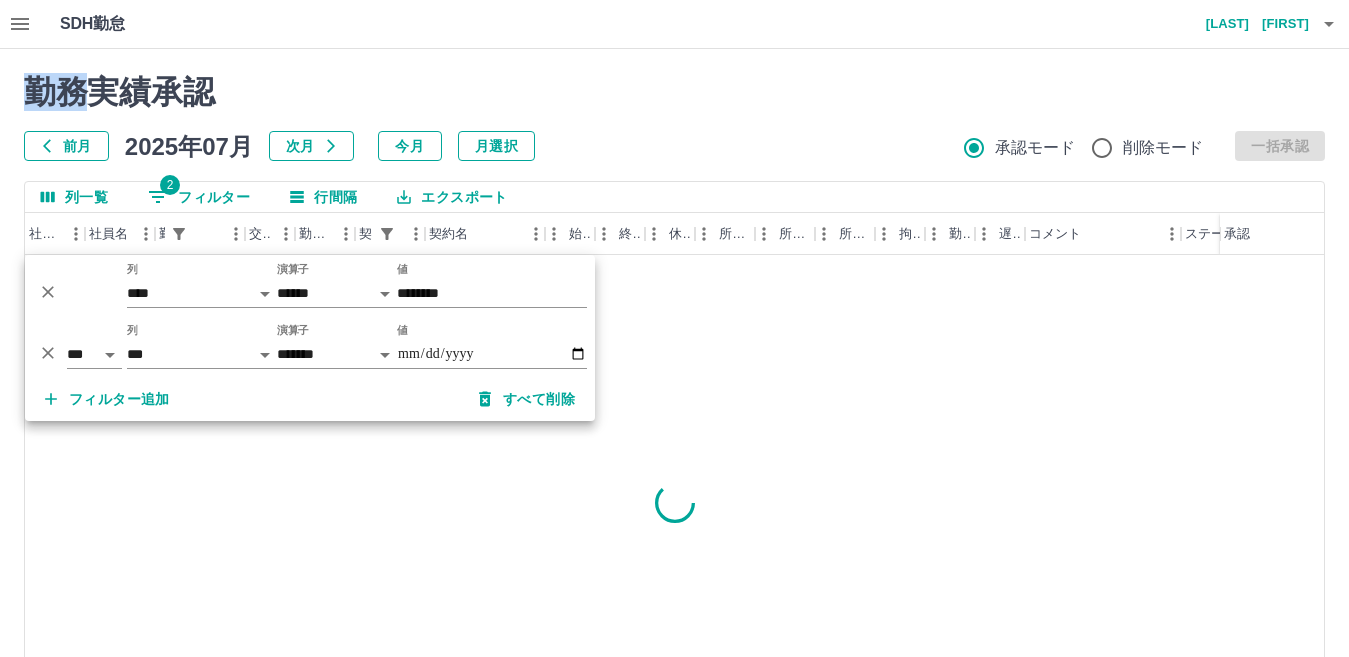 click at bounding box center [674, 328] 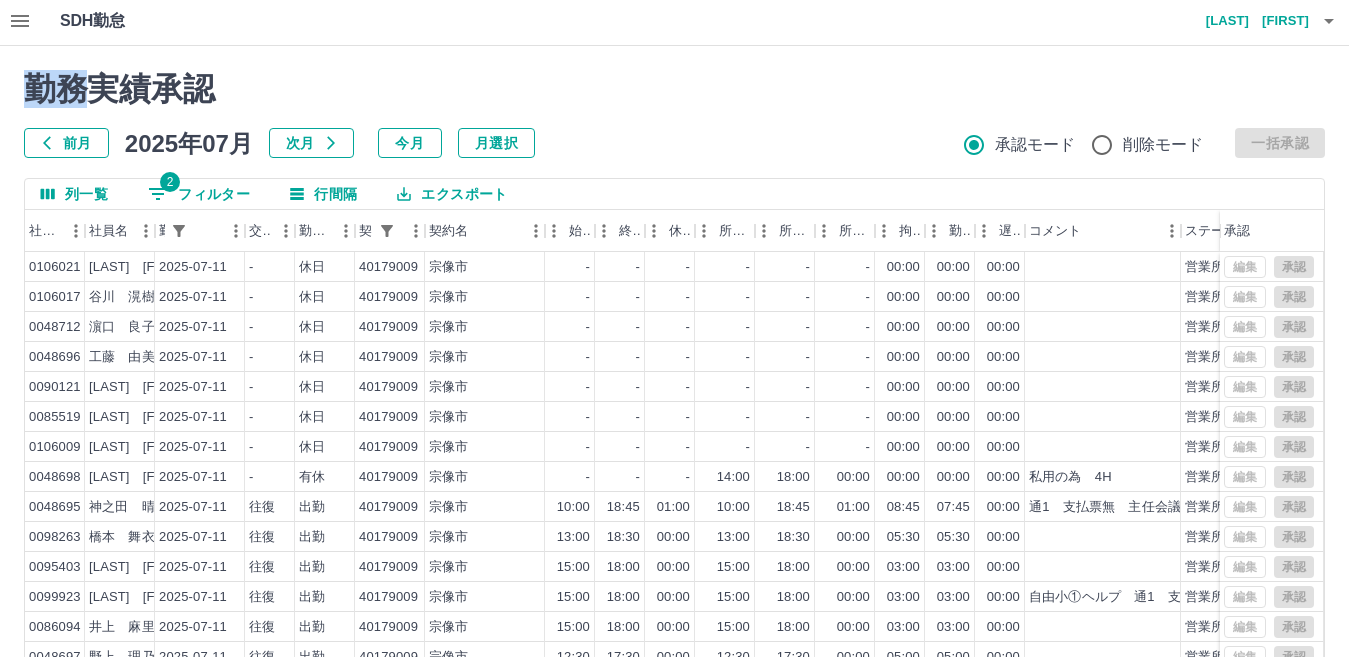 scroll, scrollTop: 0, scrollLeft: 0, axis: both 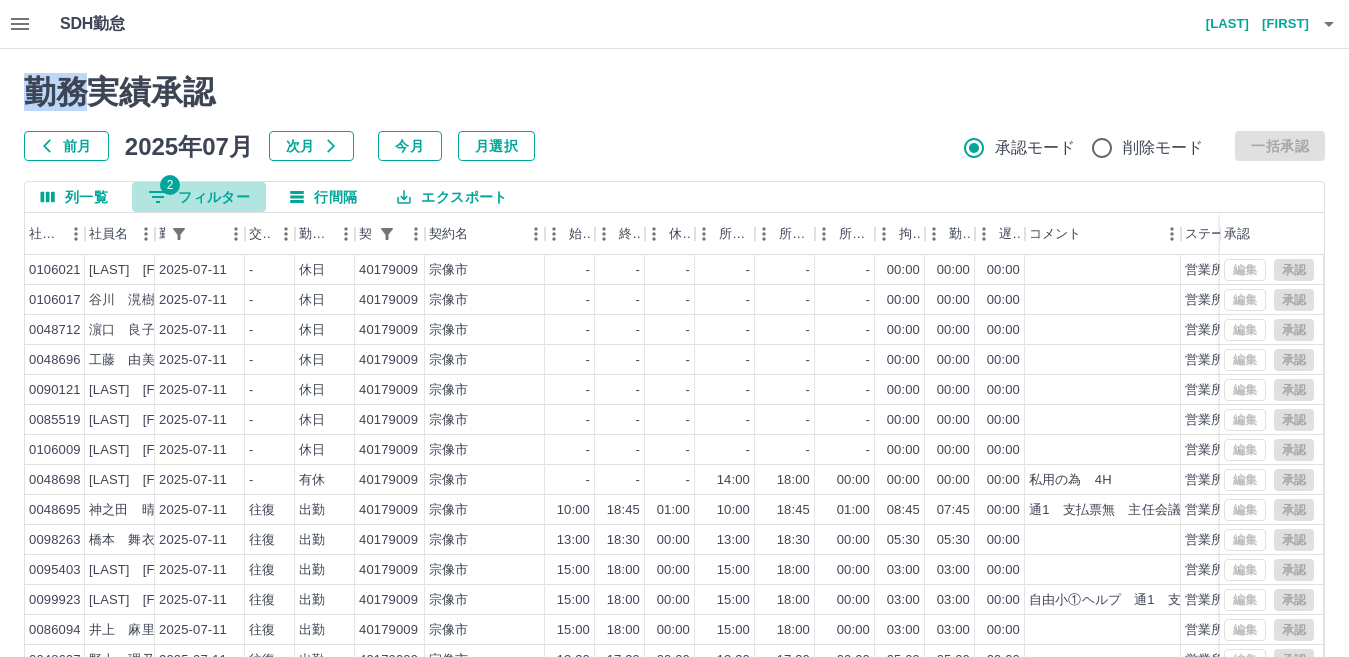 drag, startPoint x: 222, startPoint y: 192, endPoint x: 405, endPoint y: 224, distance: 185.77675 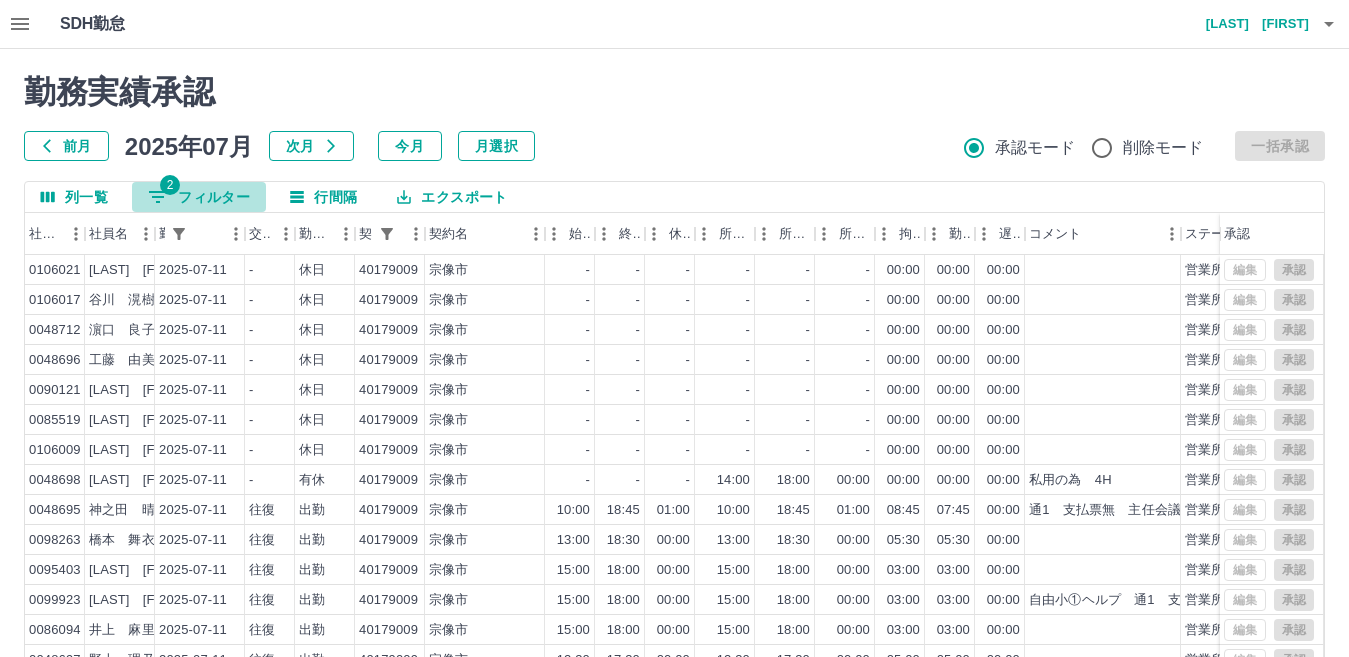 select on "**********" 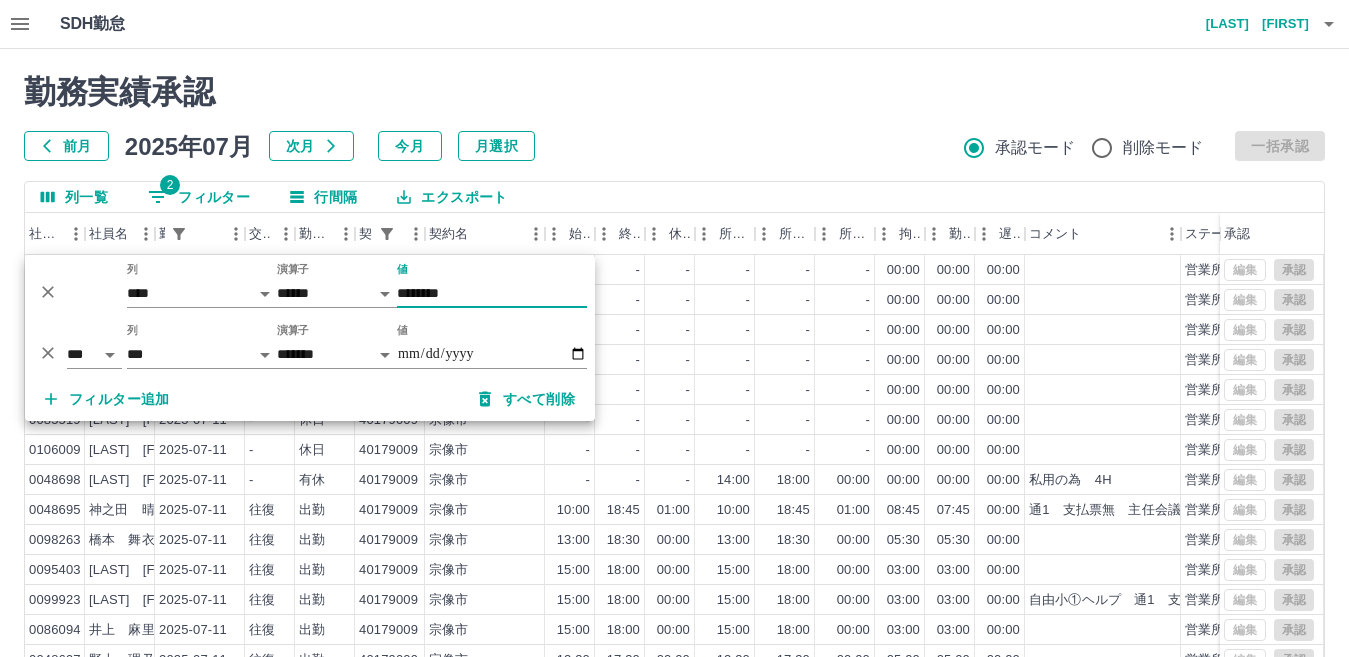 click on "********" at bounding box center [492, 293] 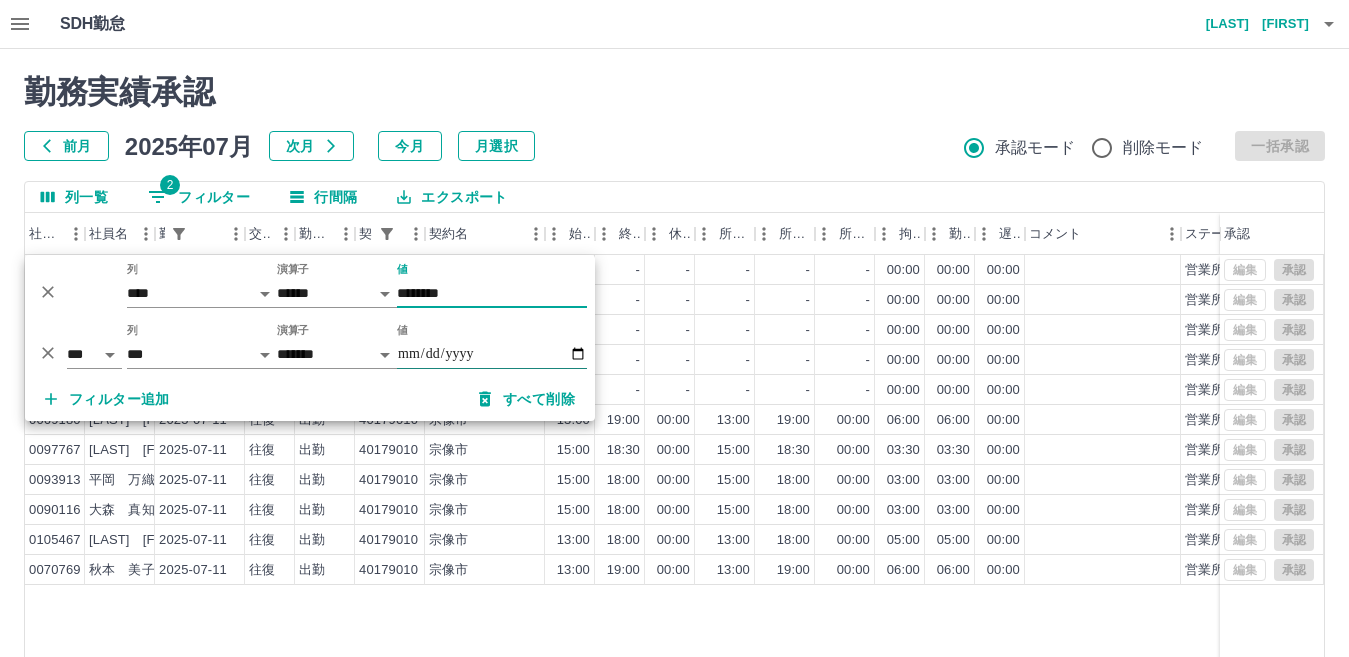type on "********" 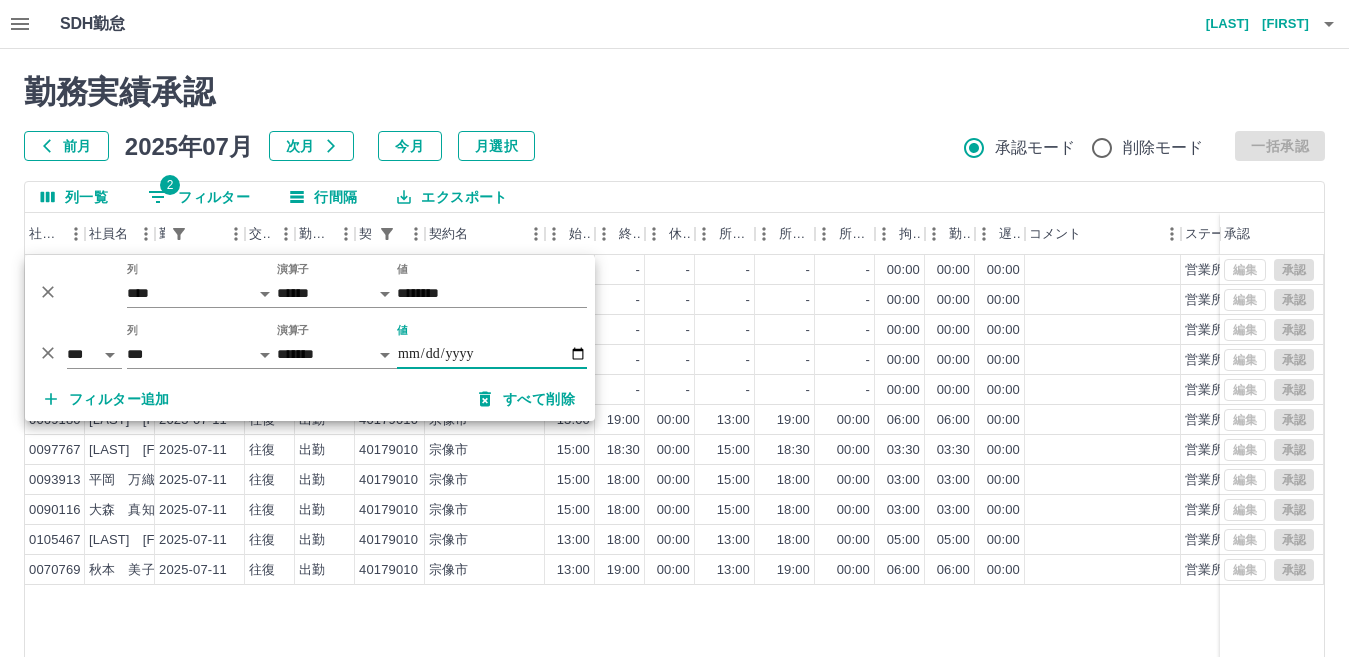 click on "**********" at bounding box center [492, 354] 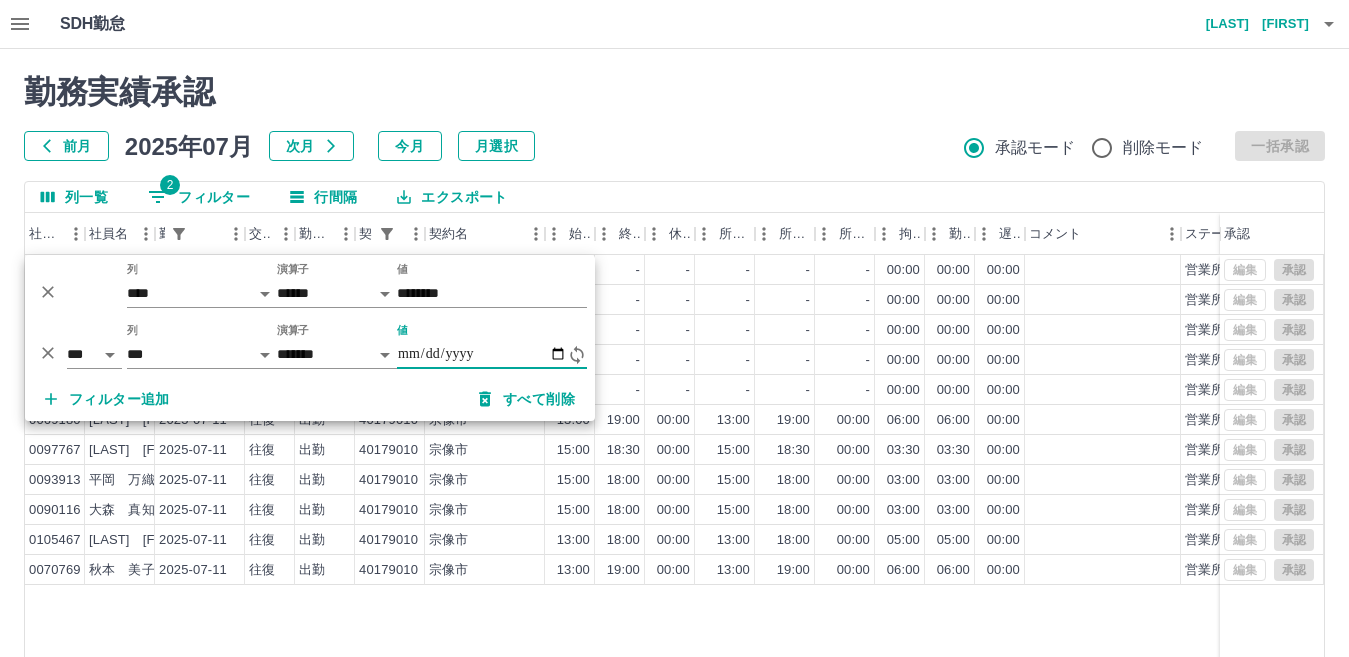 type on "**********" 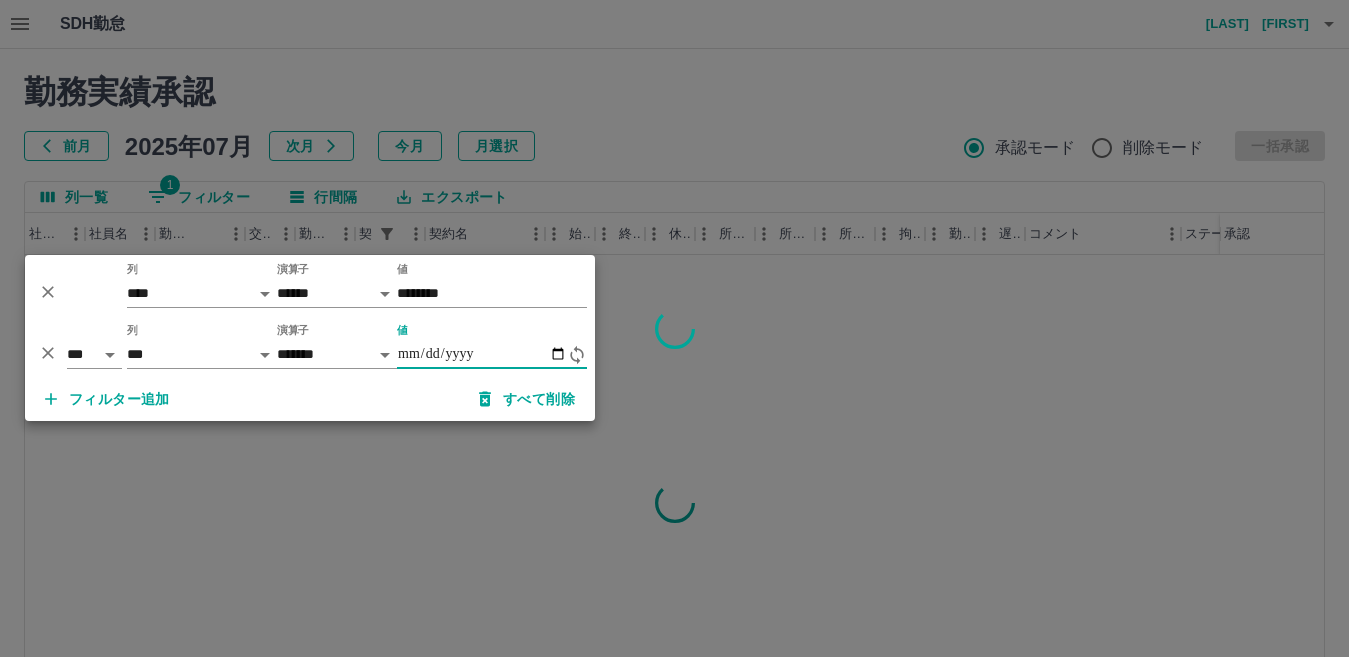 type on "**********" 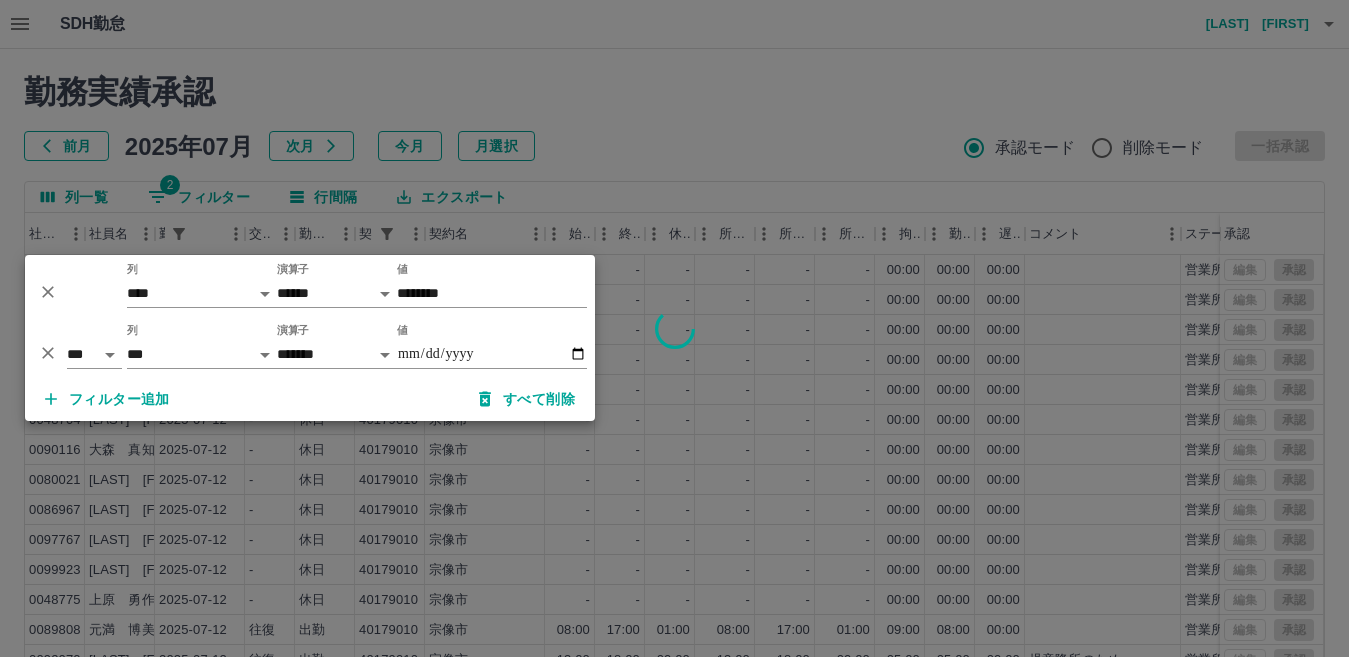 click at bounding box center (674, 328) 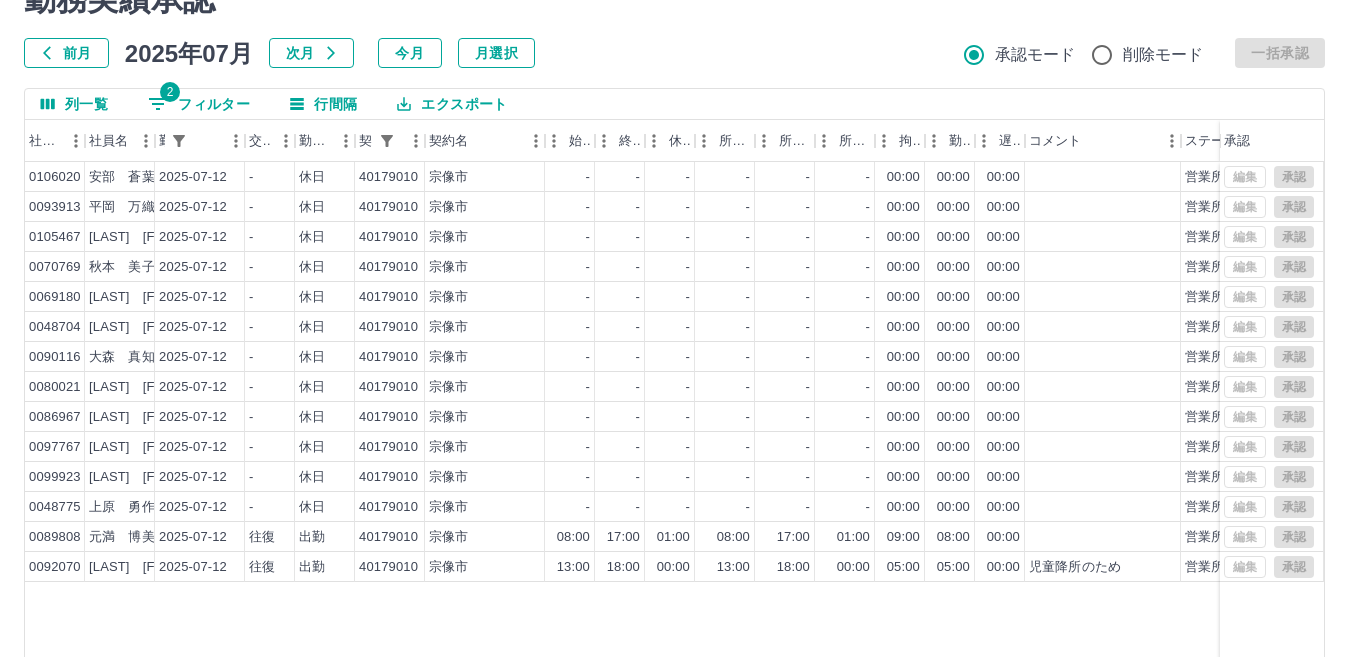 scroll, scrollTop: 0, scrollLeft: 0, axis: both 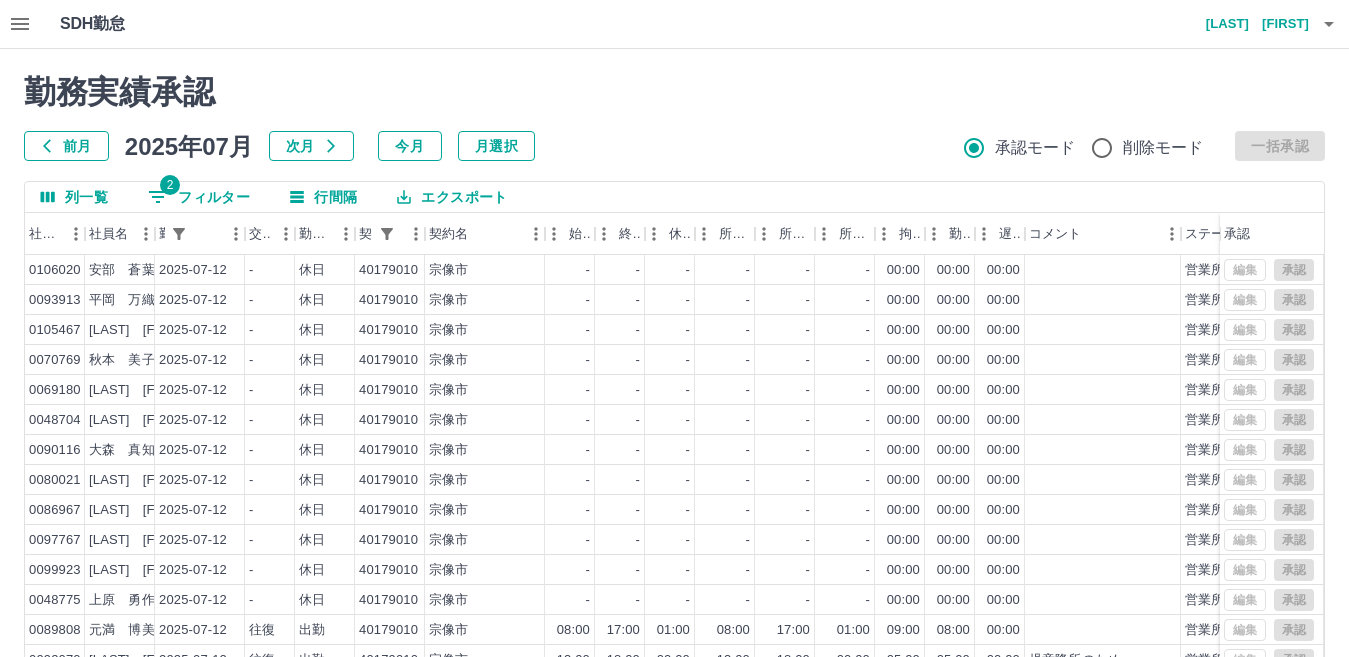 click on "2 フィルター" at bounding box center (199, 197) 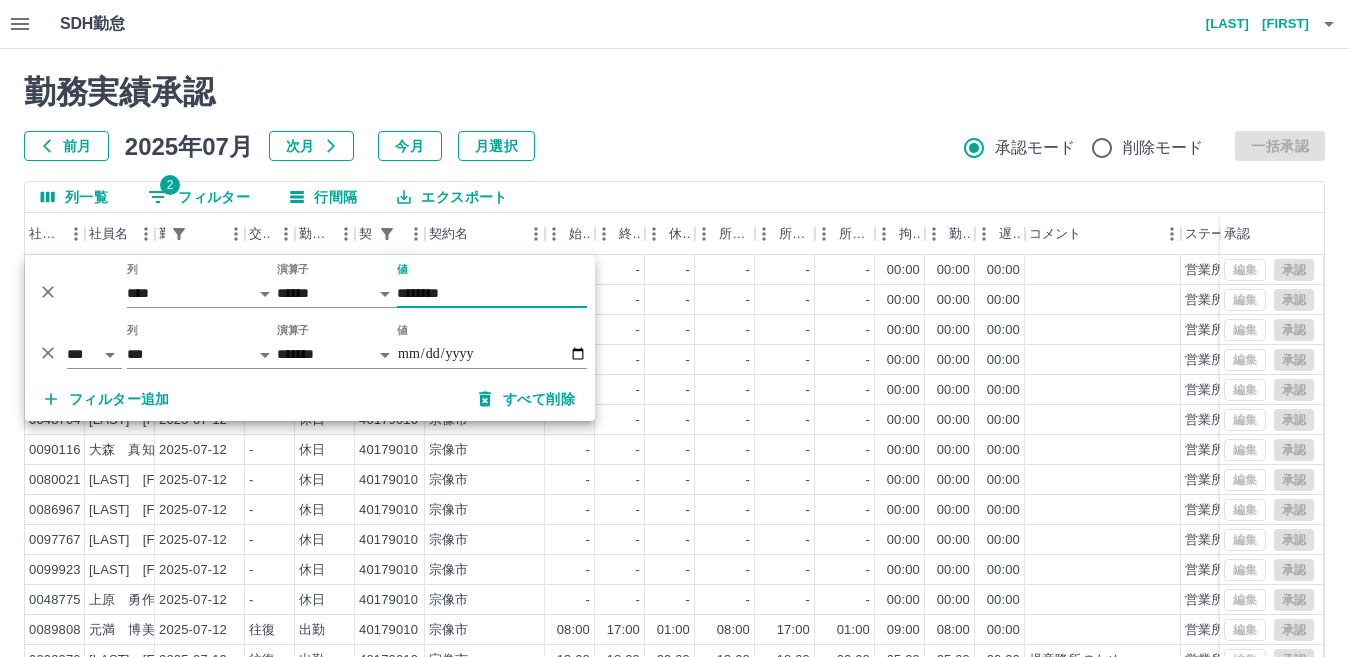 click on "********" at bounding box center (492, 293) 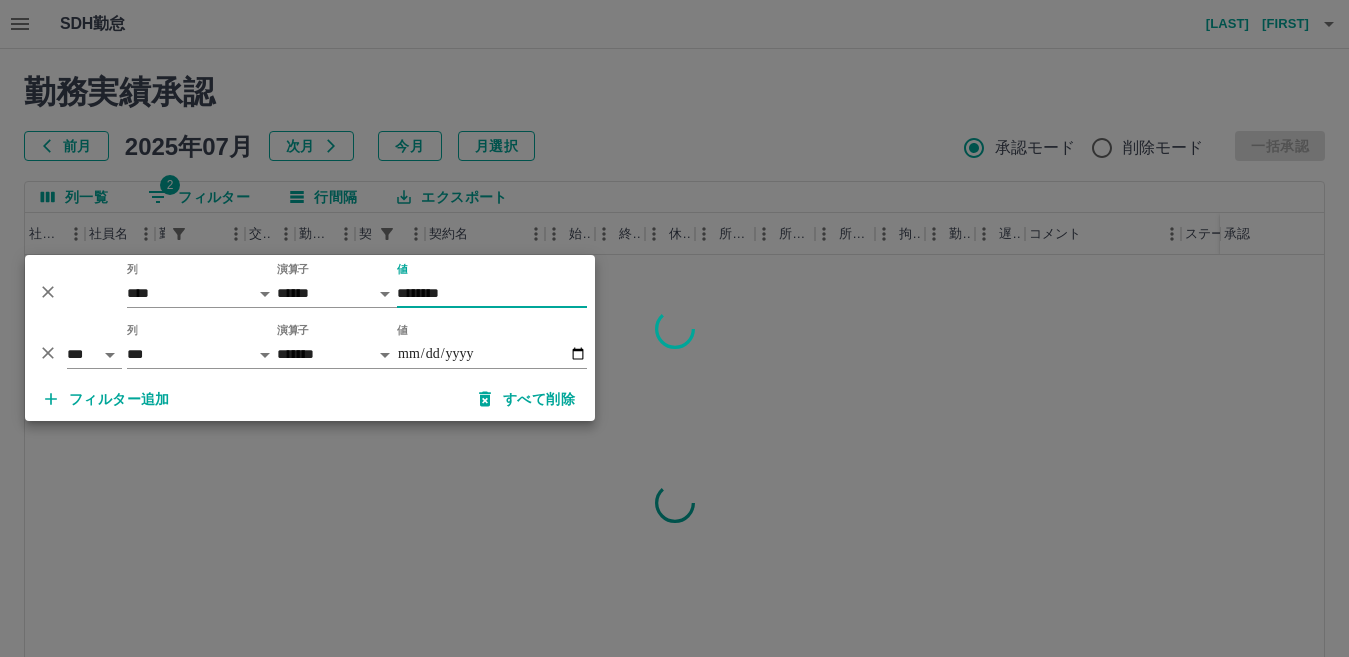 type on "********" 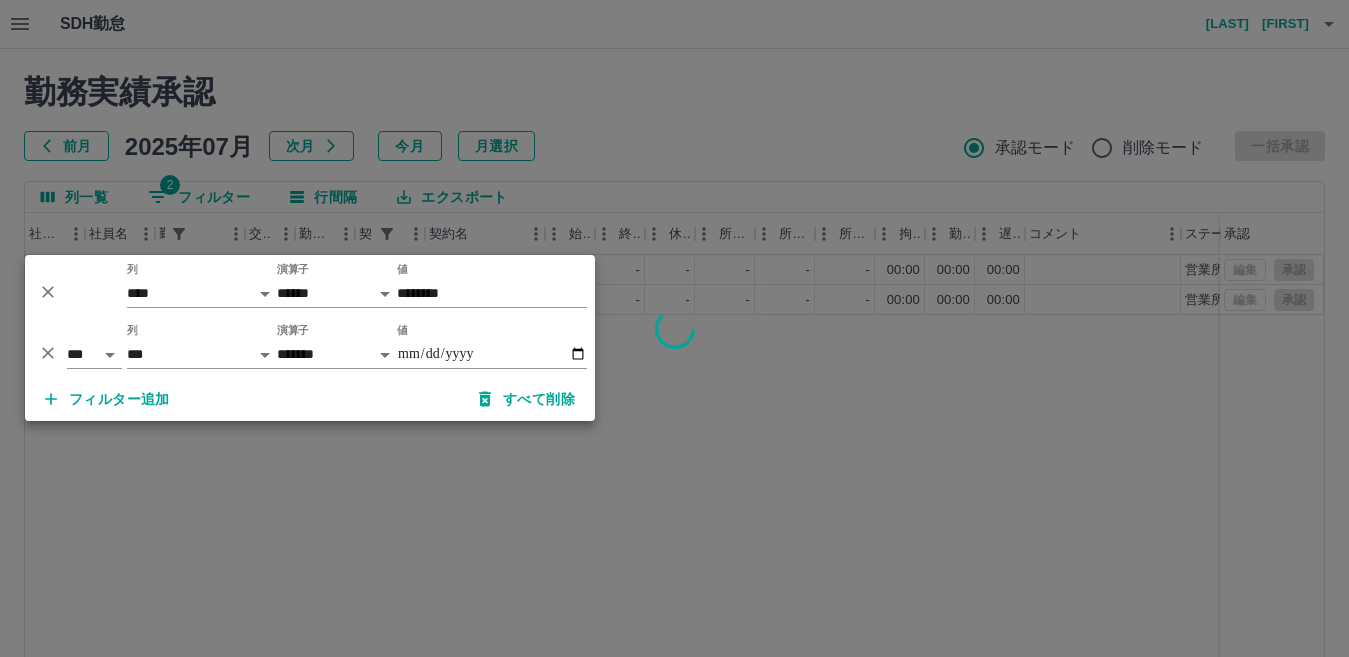 click at bounding box center [674, 328] 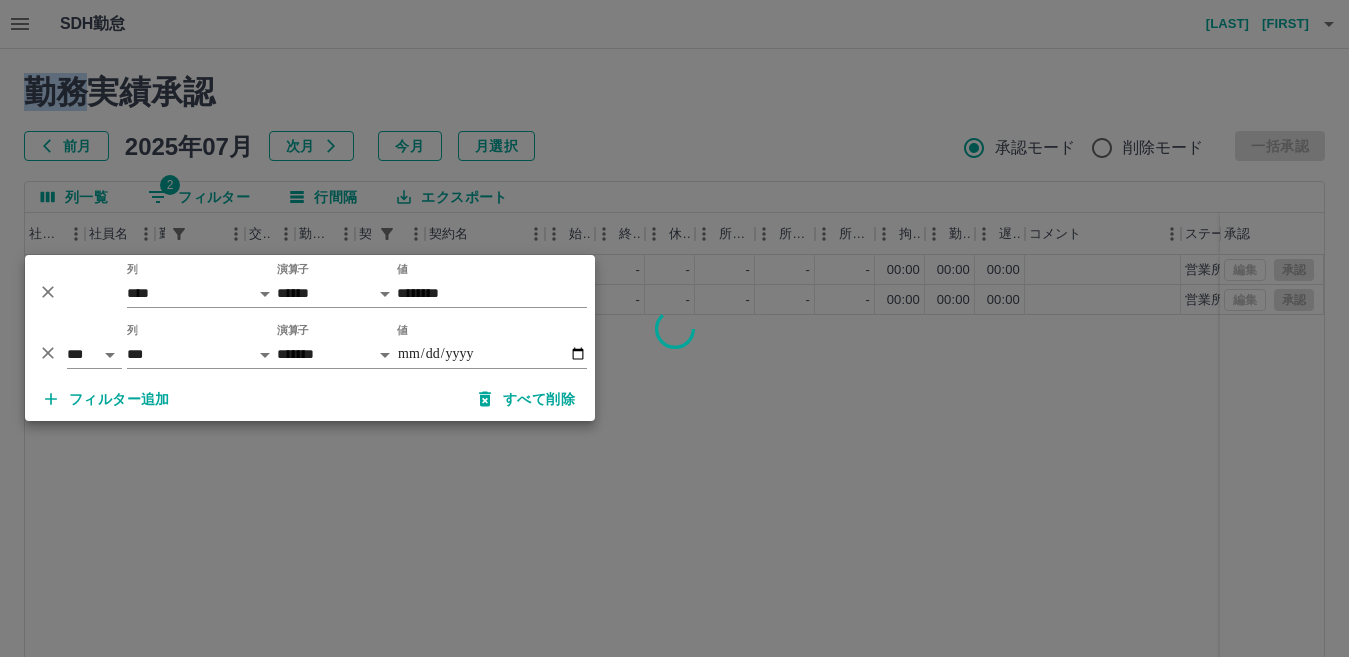 click at bounding box center (674, 328) 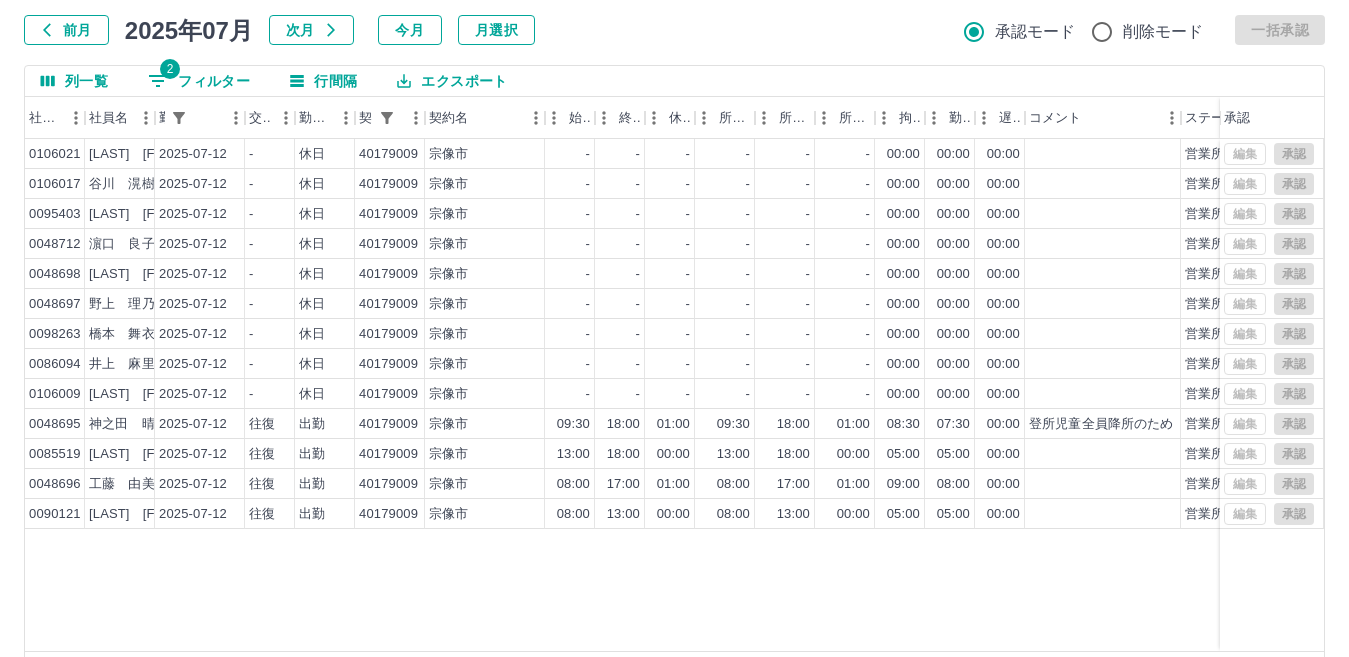 scroll, scrollTop: 188, scrollLeft: 0, axis: vertical 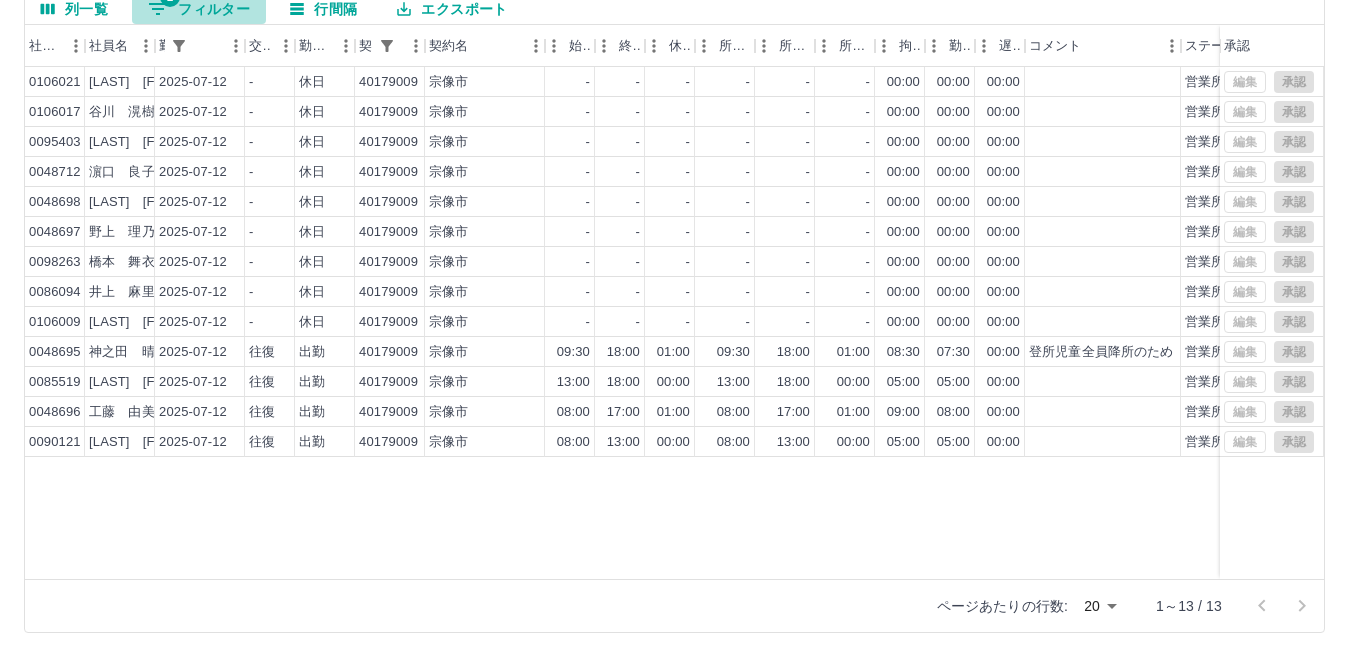 click on "2 フィルター" at bounding box center (199, 9) 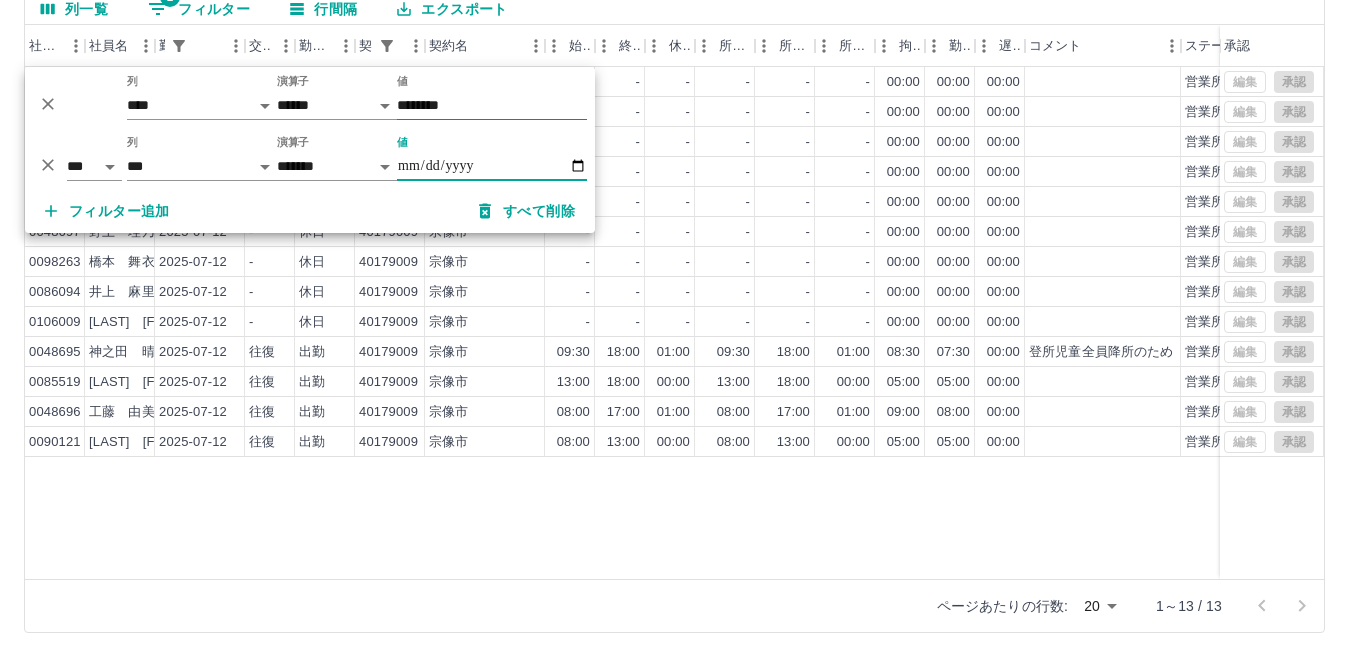 click on "********" at bounding box center [492, 105] 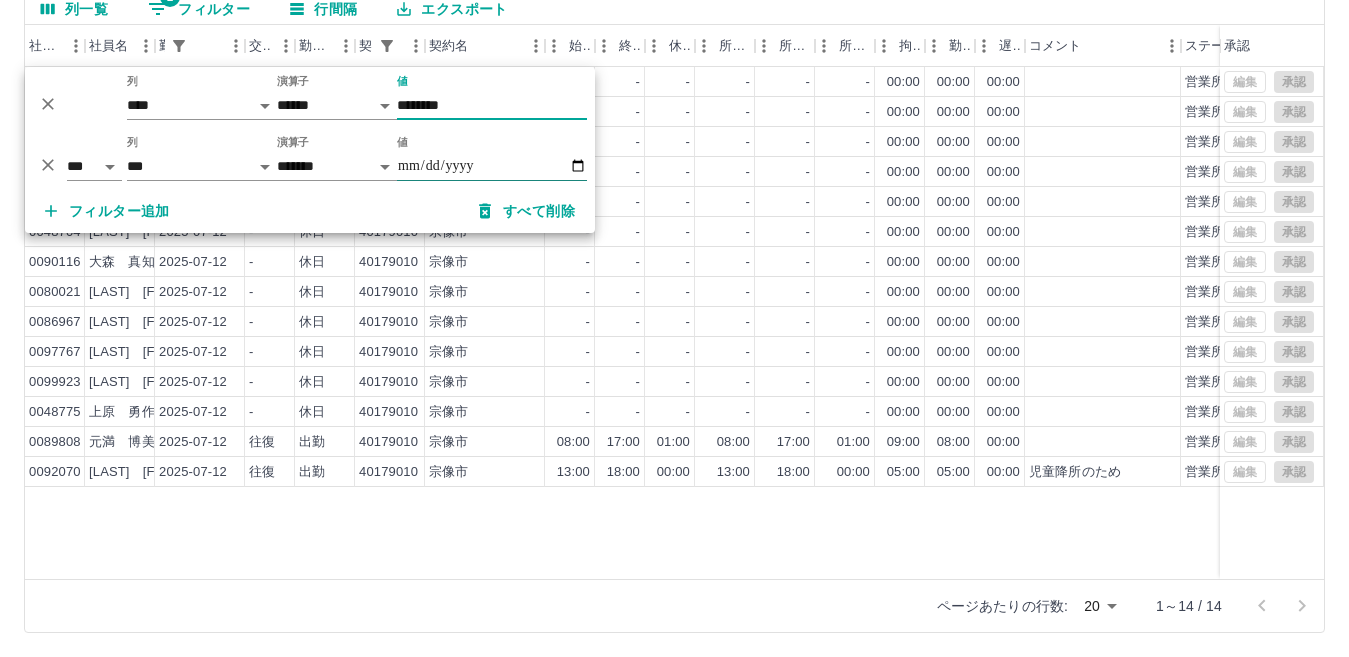 type on "********" 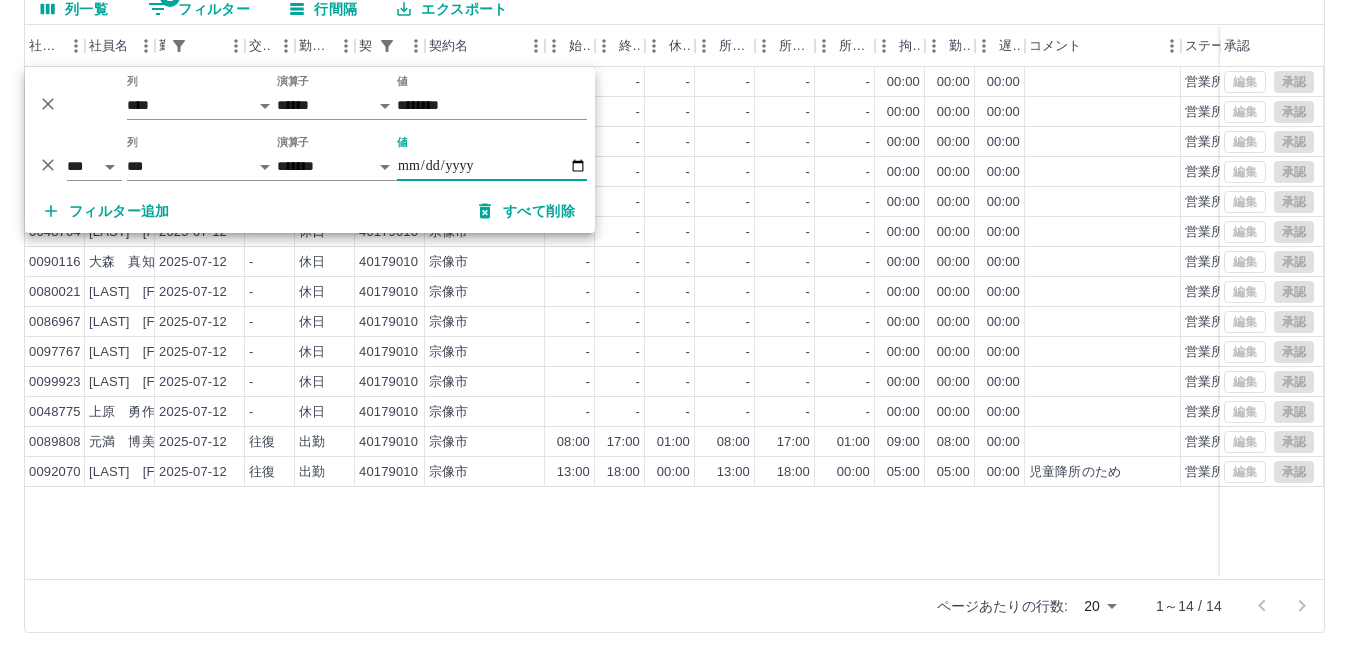 click on "**********" at bounding box center [492, 166] 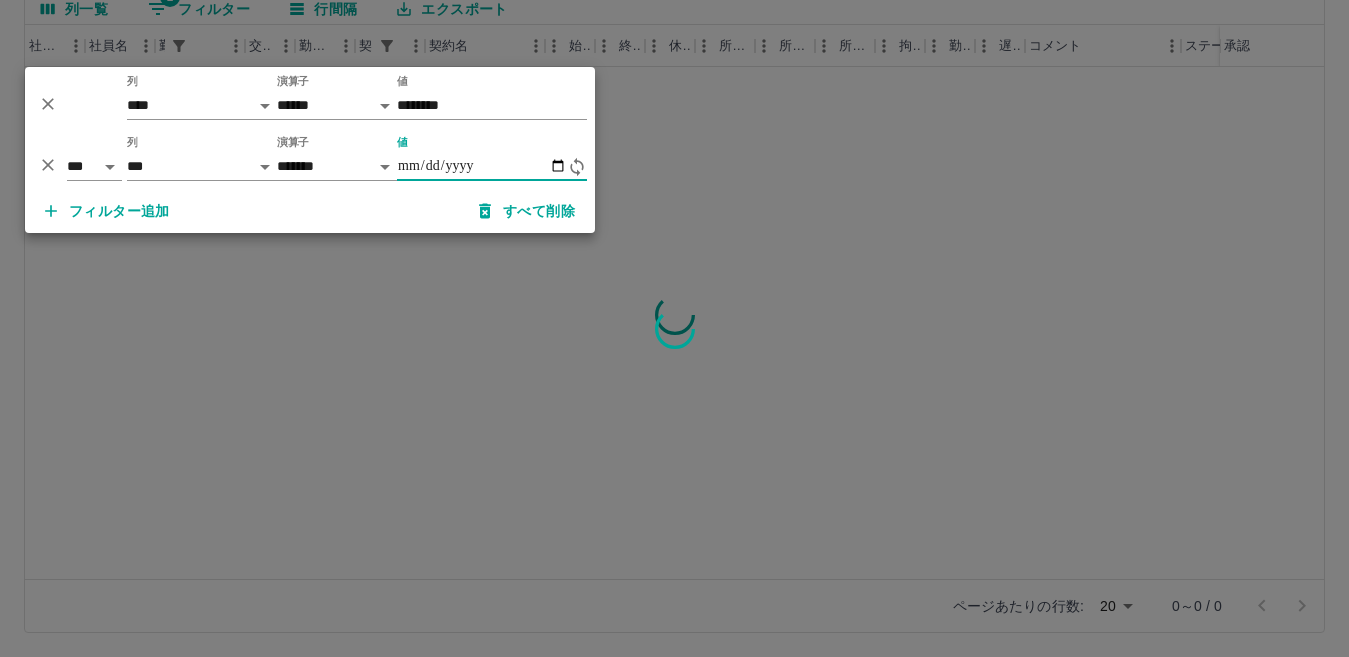 type on "**********" 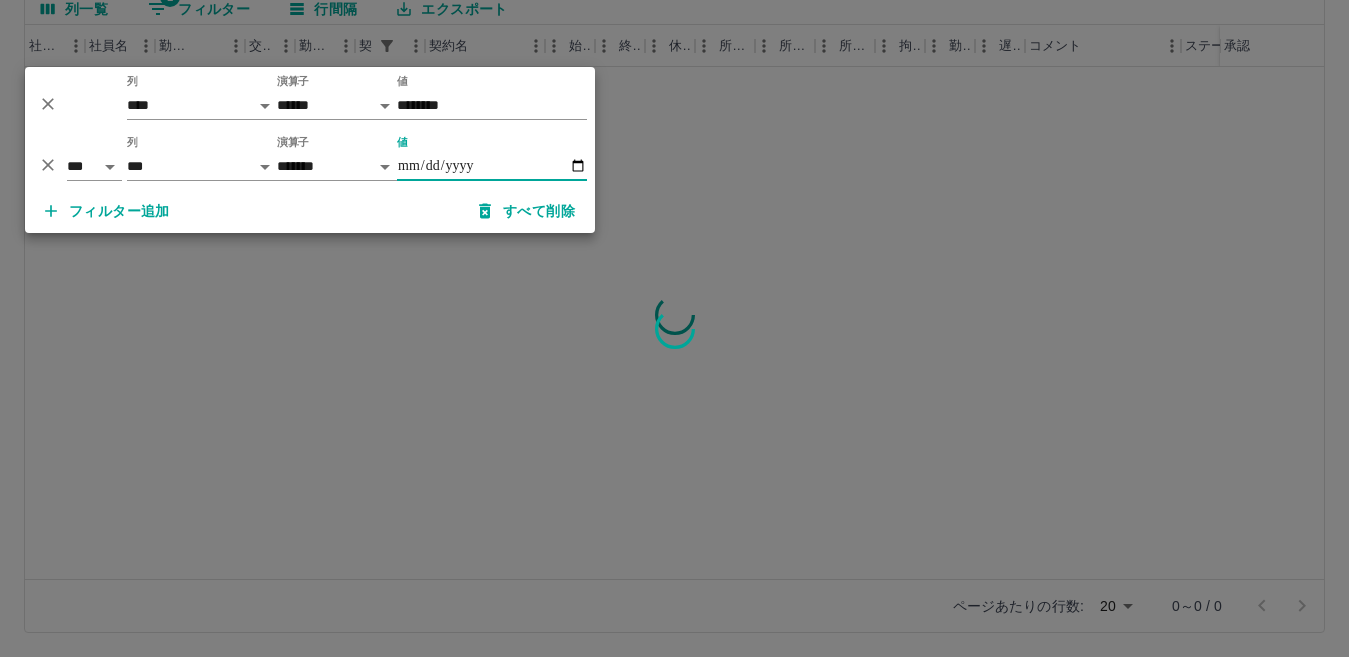 click on "値" at bounding box center (492, 166) 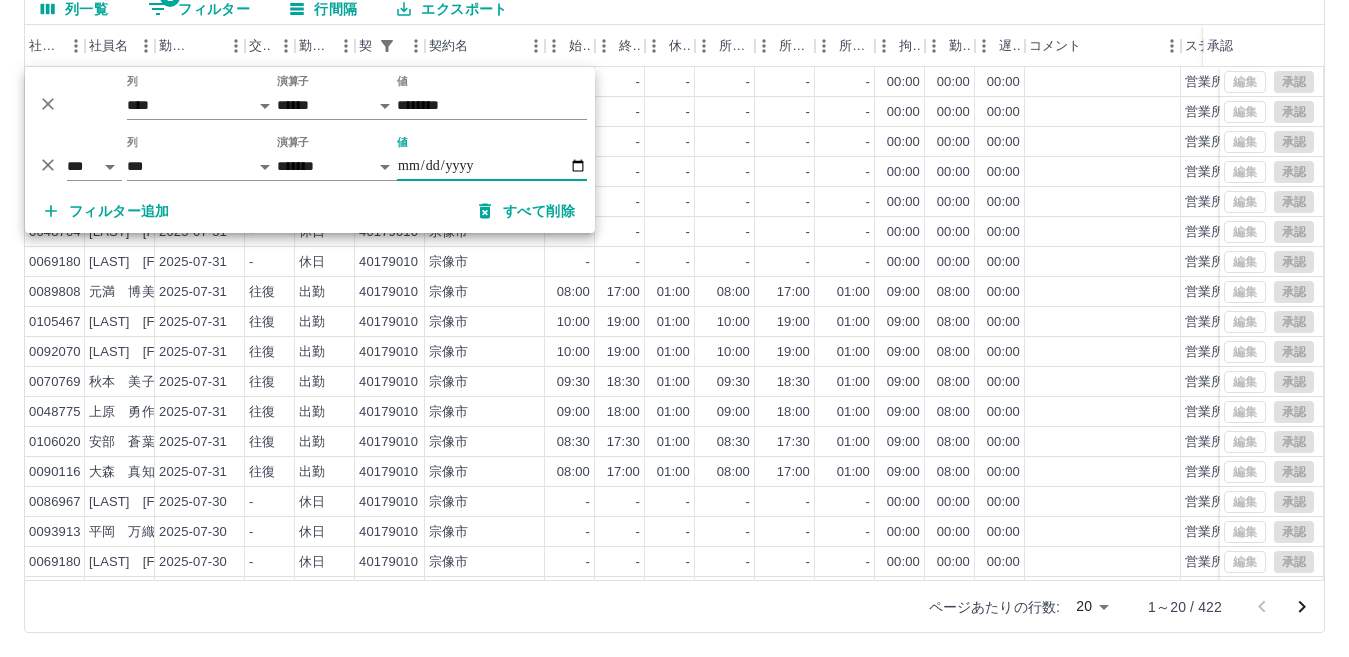 type on "**********" 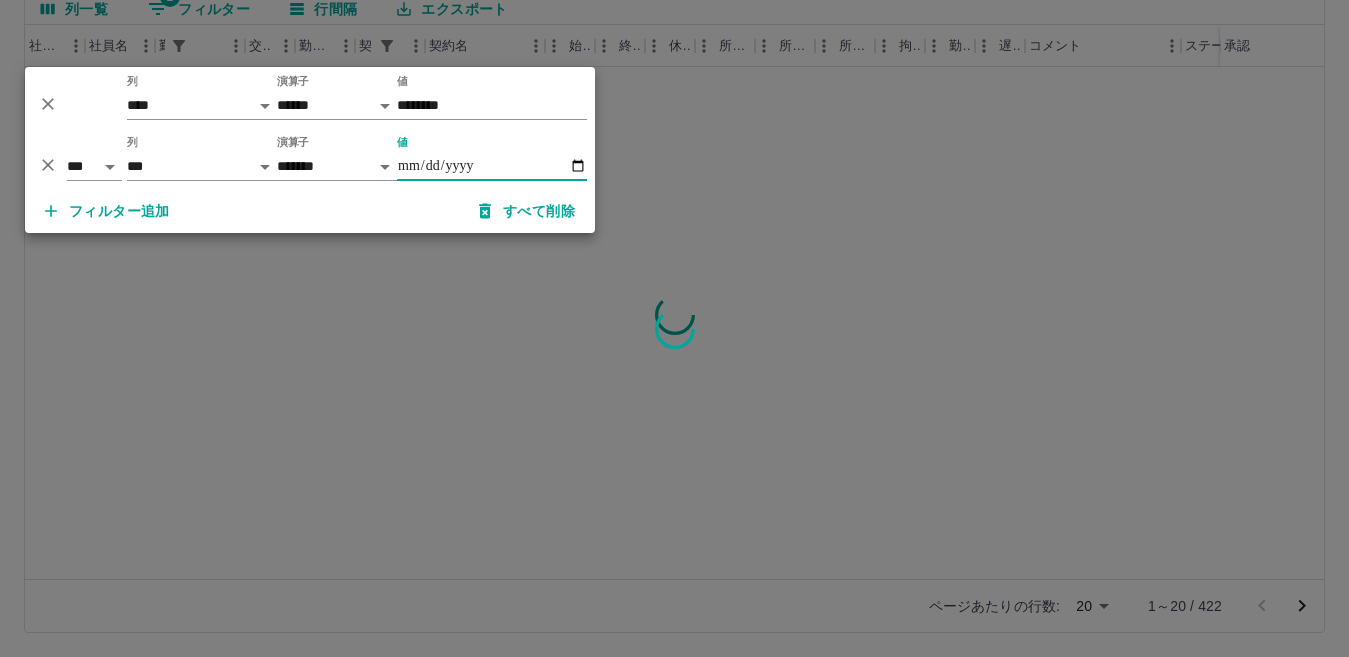 click at bounding box center [674, 328] 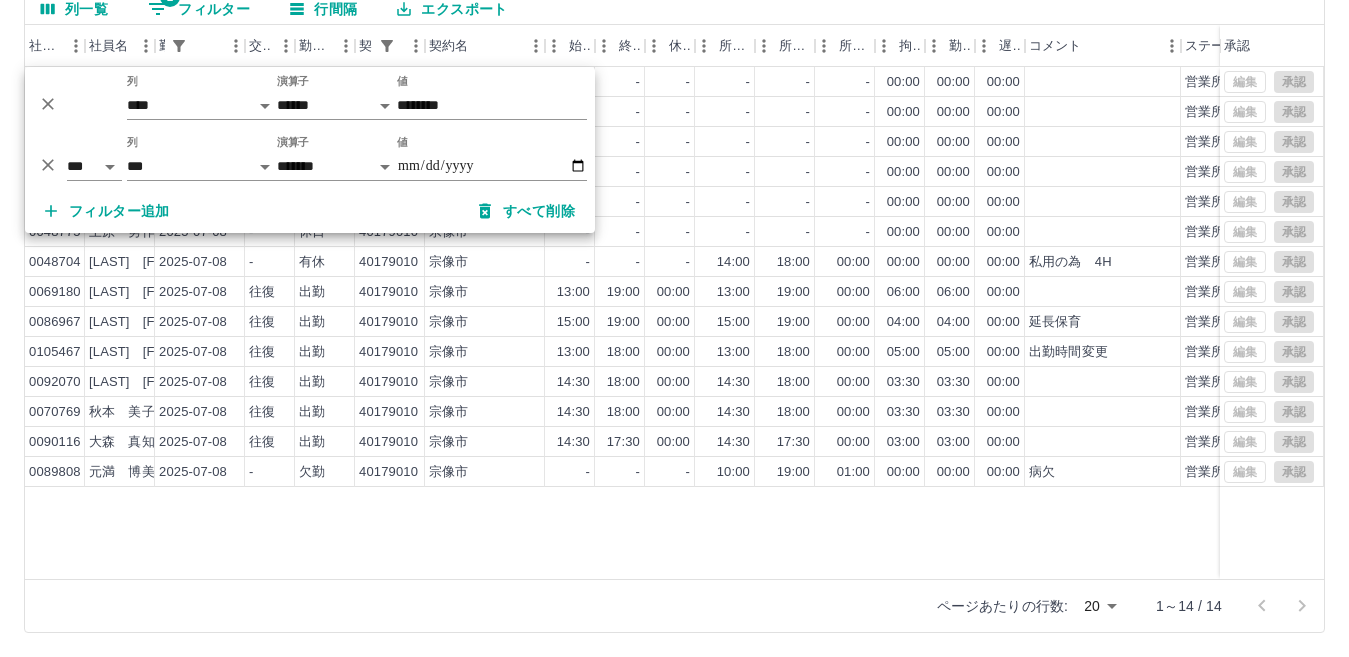 click at bounding box center [674, 328] 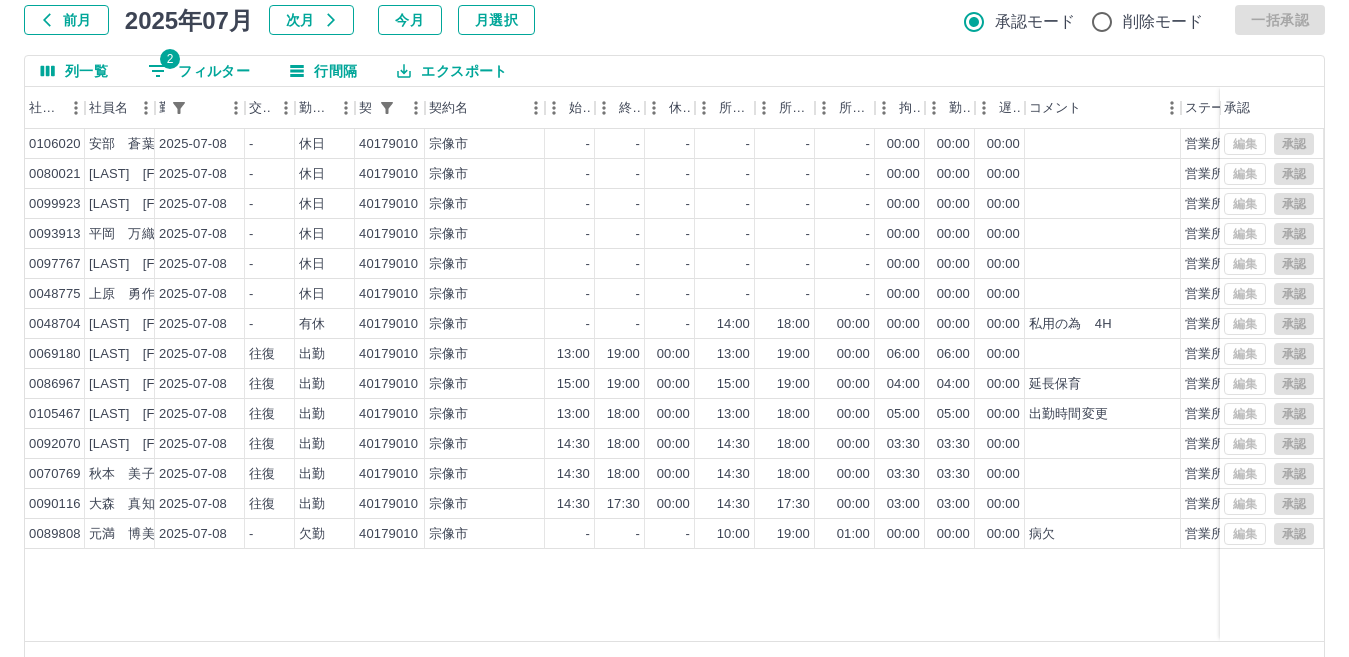 scroll, scrollTop: 0, scrollLeft: 0, axis: both 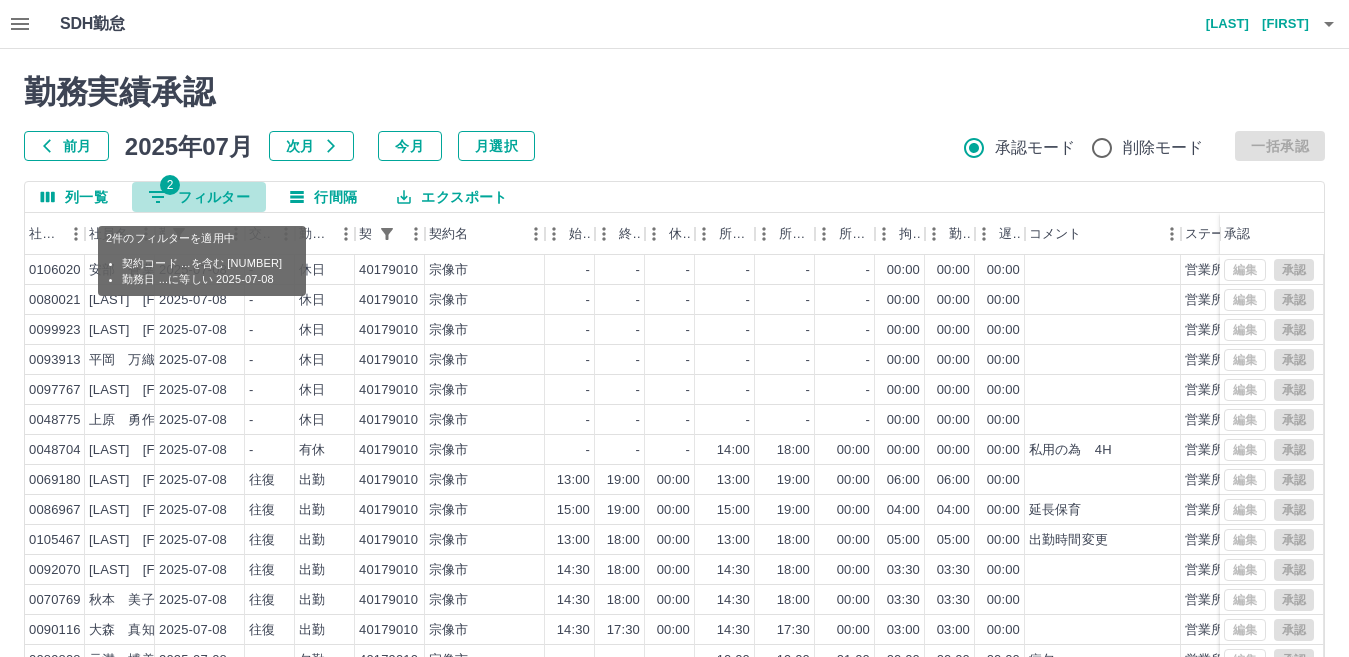 click on "2 フィルター" at bounding box center [199, 197] 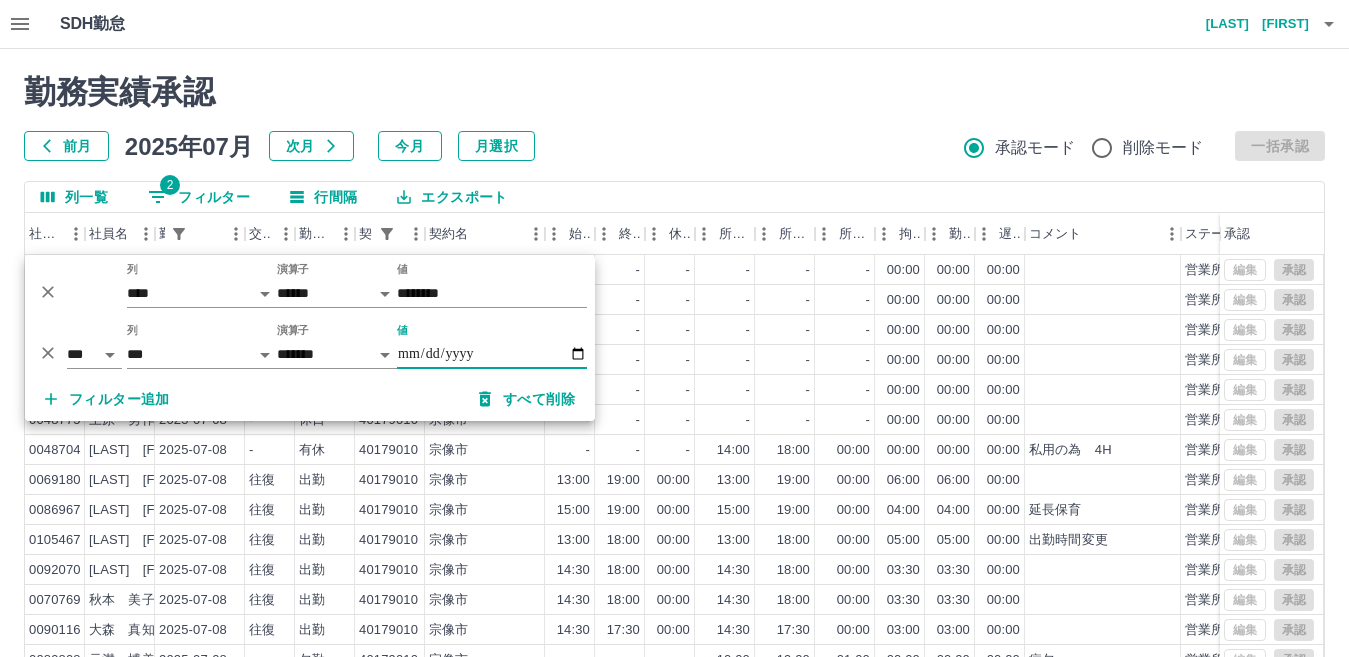 click on "**********" at bounding box center (492, 354) 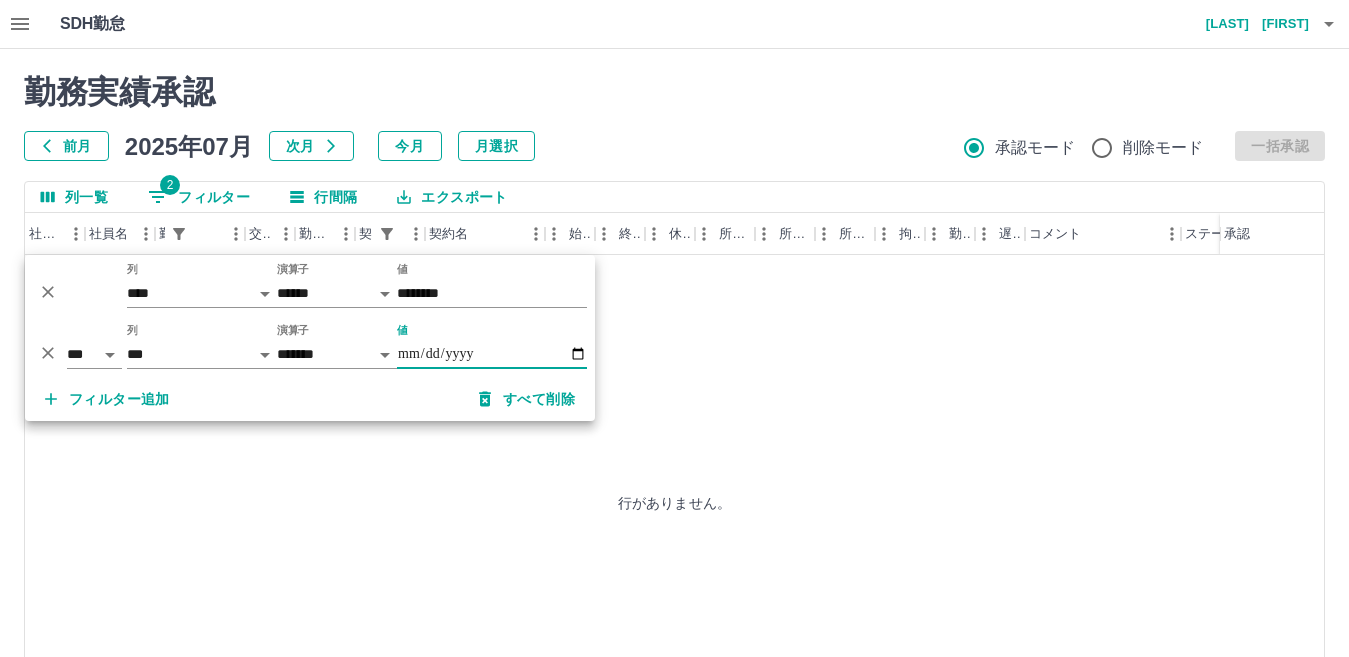 type on "**********" 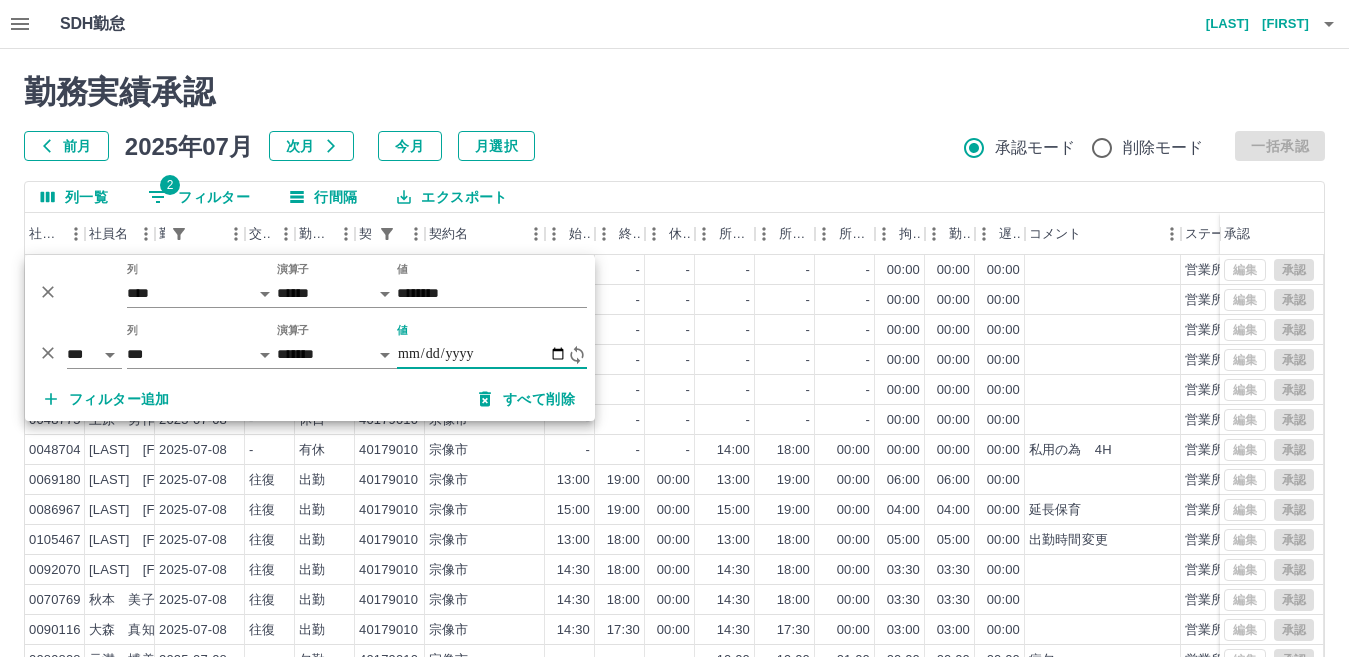 type on "**********" 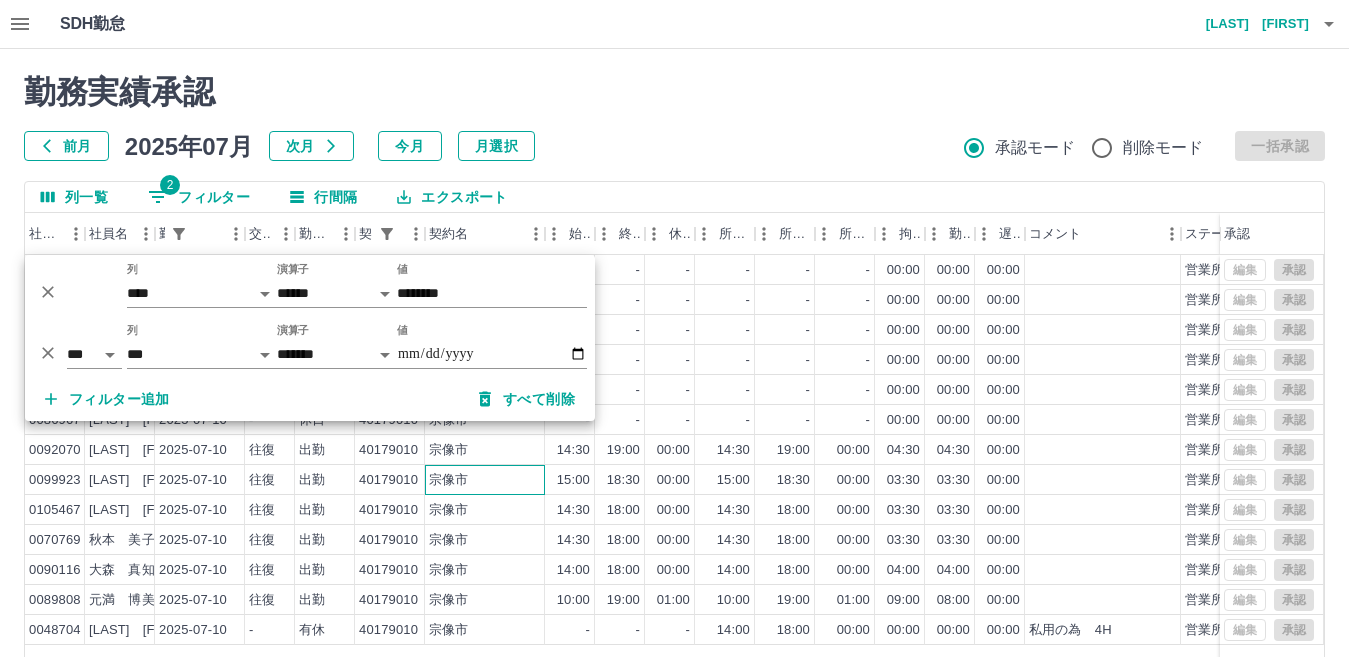 click on "宗像市" at bounding box center [485, 480] 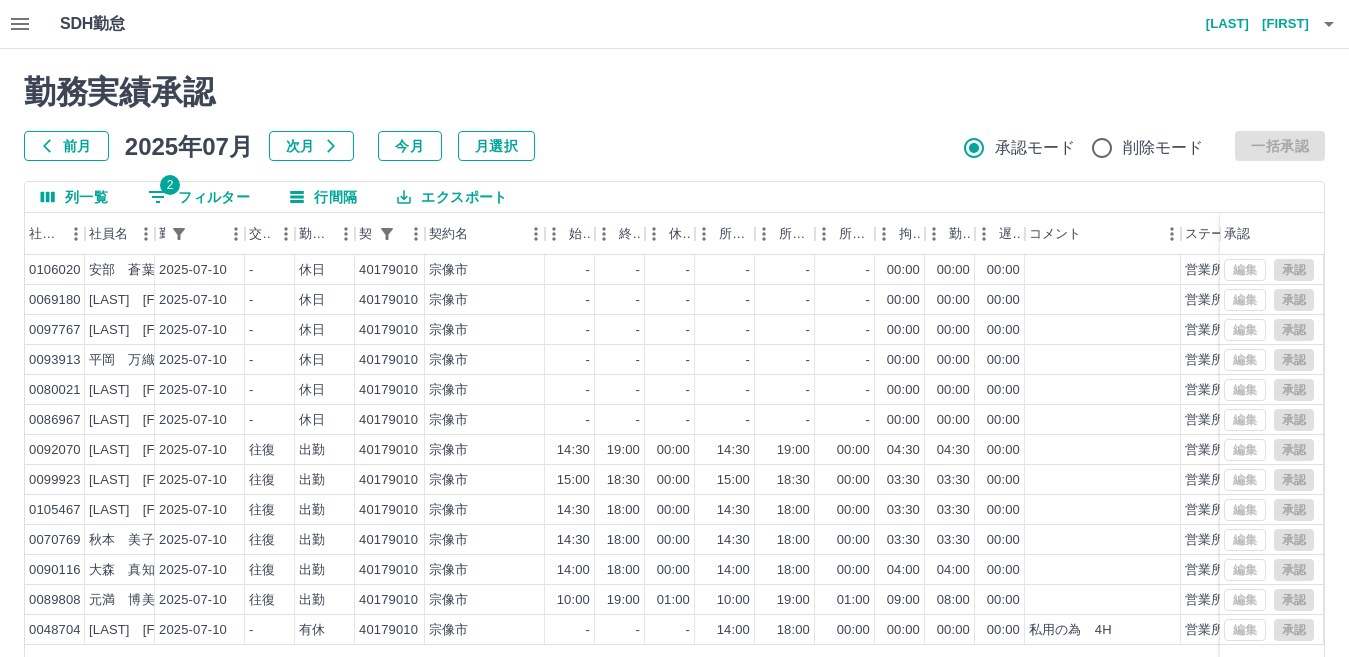 click on "2 フィルター" at bounding box center [199, 197] 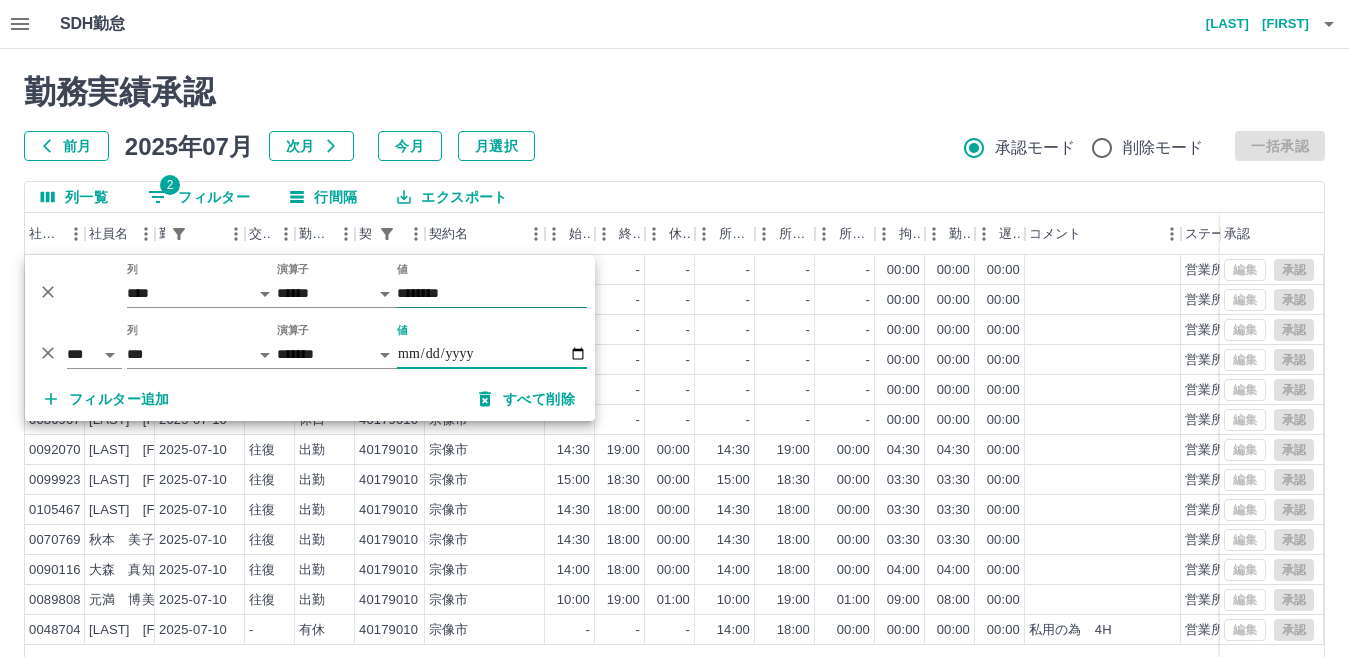 click on "********" at bounding box center (492, 293) 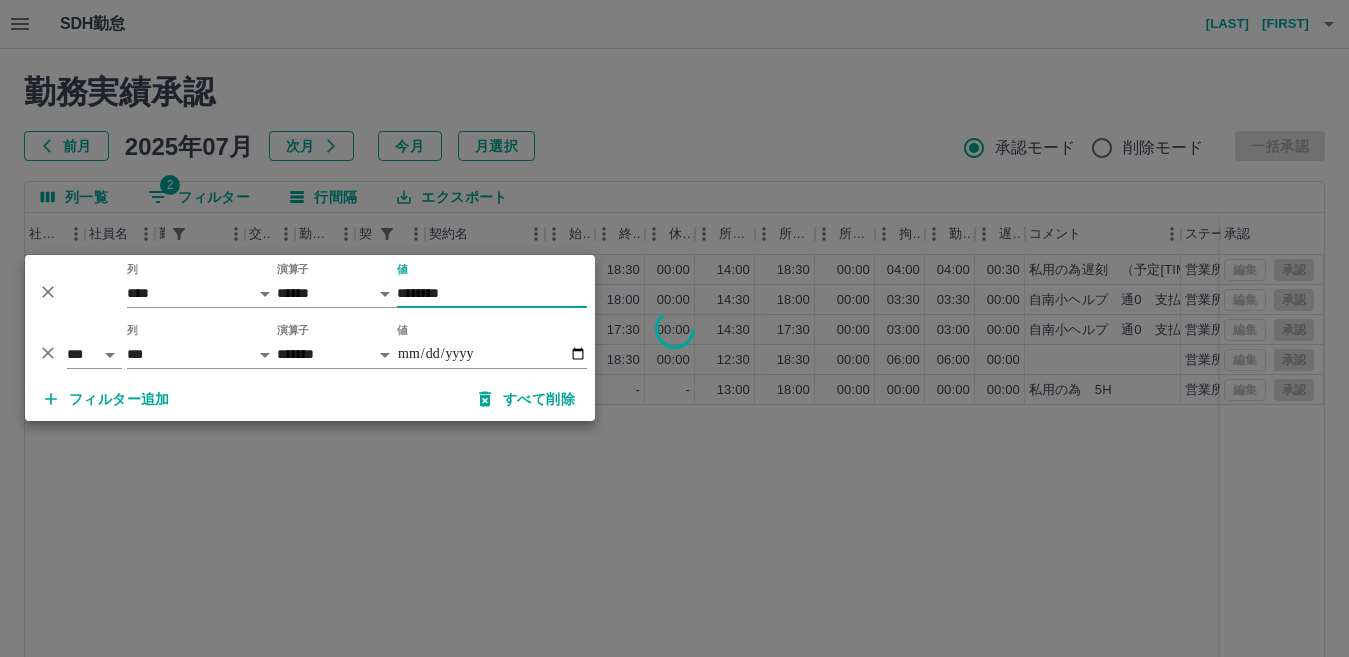 type on "********" 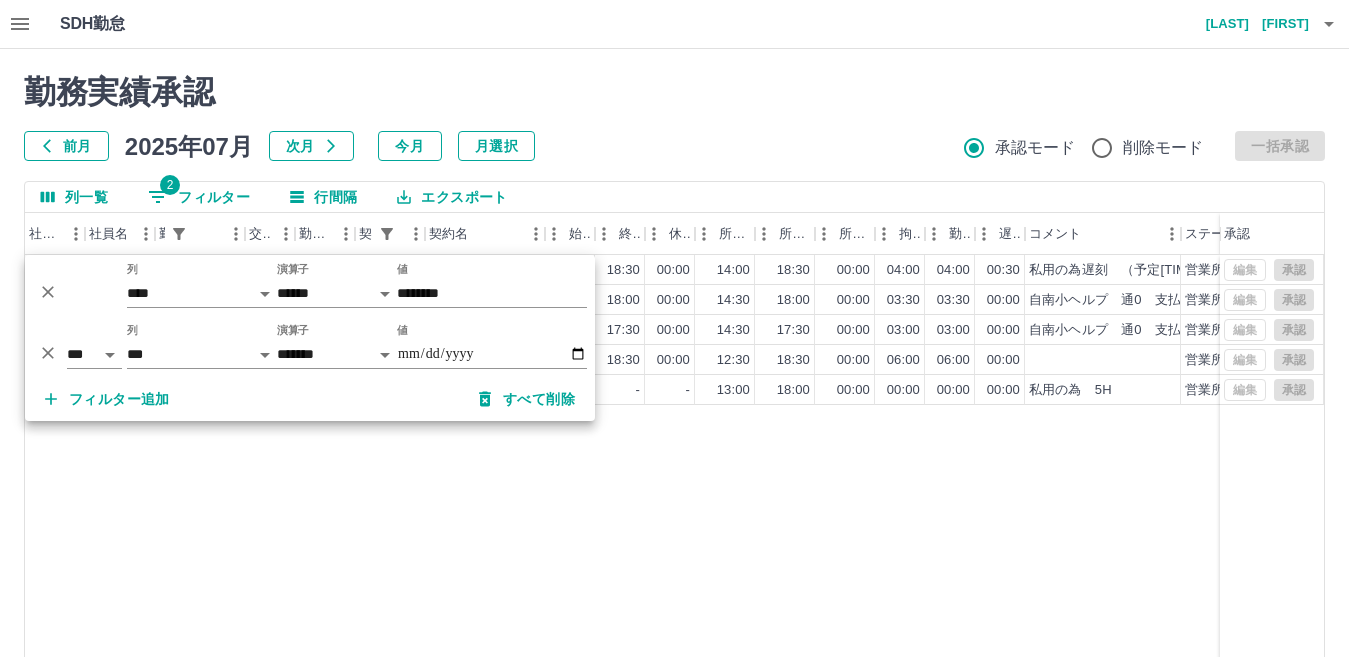 click on "勤務実績承認 前月 2025年07月 次月 今月 月選択 承認モード 削除モード 一括承認 列一覧 2 フィルター 行間隔 エクスポート 社員番号 社員名 勤務日 交通費 勤務区分 契約コード 始業 終業 休憩 所定開始 所定終業 所定休憩 拘束 勤務 遅刻等 コメント ステータス 承認 [NUMBER] [LAST]　[FIRST] [DATE] 往復 遅刻等 [NUMBER] [CITY] [TIME] [TIME] [TIME] [TIME] [TIME] [TIME] [TIME] [TIME] [TIME] 私用の為遅刻　（予定[TIME]~） 営業所長承認待 [NUMBER] [LAST]　[FIRST] [DATE] なし 出勤 [NUMBER] [CITY] [TIME] [TIME] [TIME] [TIME] [TIME] [TIME] [TIME] [TIME] [TIME] 自南小ヘルプ　通0　支払票有 営業所長承認待 [NUMBER] [LAST]　[FIRST] [DATE] なし 出勤 [NUMBER] [CITY] [TIME] [TIME] [TIME] [TIME] [TIME] [TIME] [TIME] [TIME] [TIME] 自南小ヘルプ　通0　支払票有 営業所長承認待 [NUMBER] [LAST]　[FIRST] [DATE] 往復 出勤 [NUMBER] [CITY] [TIME] [TIME] -" at bounding box center [674, 447] 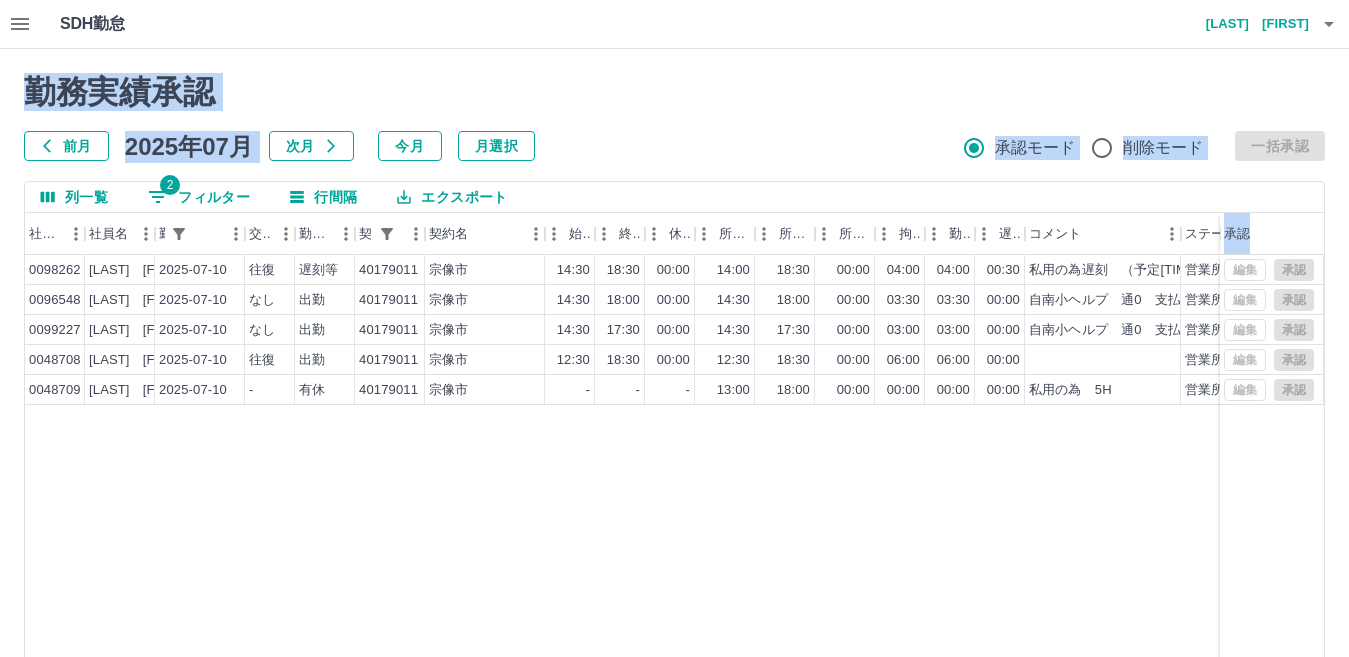 click on "0098262 [LAST]　[FIRST] [DATE] 往復 遅刻等 40179011 [CITY] [TIME] [TIME] 00:00 [TIME] [TIME] 00:00 [TIME] [TIME] 00:30 私用の為遅刻　（予定[TIME]~） 営業所長承認待 0096548 [LAST]　[FIRST] [DATE] なし 出勤 40179011 [CITY] [TIME] [TIME] 00:00 [TIME] [TIME] 00:00 [TIME] [TIME] 00:00 自南小ヘルプ　通0　支払票有 営業所長承認待 0099227 [LAST]　[FIRST] [DATE] なし 出勤 40179011 [CITY] [TIME] [TIME] 00:00 [TIME] [TIME] 00:00 [TIME] [TIME] 00:00 自南小ヘルプ　通0　支払票有 営業所長承認待 0048708 [LAST]　[FIRST] [DATE] 往復 出勤 40179011 [CITY] [TIME] [TIME] 00:00 [TIME] [TIME] 00:00 [TIME] [TIME] 00:00 営業所長承認待 0048709 [LAST]　[FIRST]  -  有休 40179011 [CITY] - - - [TIME] [TIME] 00:00 00:00 00:00 00:00 私用の為　5H 営業所長承認待 編集 承認 編集 承認 編集 承認 編集 承認 編集 承認" at bounding box center [715, 511] 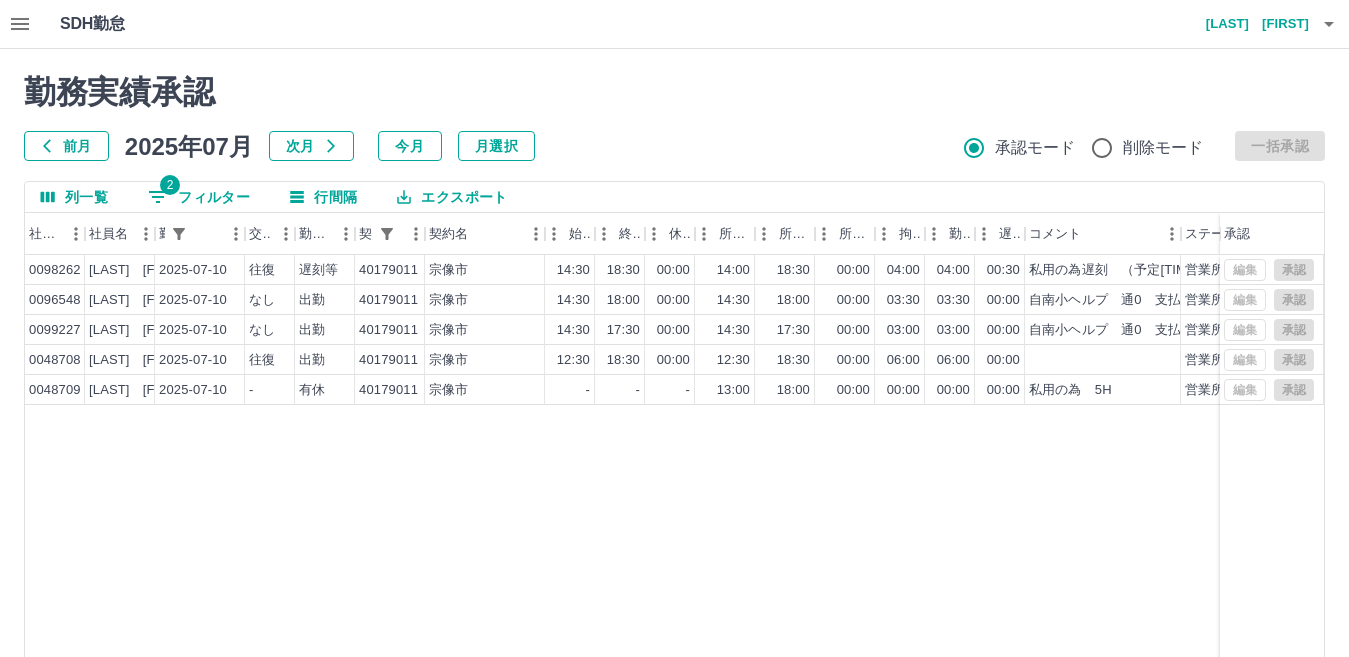 click on "列一覧 2 フィルター 行間隔 エクスポート 社員番号 社員名 勤務日 交通費 勤務区分 契約コード 契約名 始業 終業 休憩 所定開始 所定終業 所定休憩 拘束 勤務 遅刻等 コメント ステータス 承認 [NUMBER] [LAST]　[FIRST] [DATE] 往復 遅刻等 [NUMBER] [CITY] [TIME] [TIME] [TIME] [TIME] [TIME] [TIME] [TIME] [TIME] [TIME] 私用の為遅刻　（予定[TIME]~） 営業所長承認待 [NUMBER] [LAST]　[FIRST] [DATE] なし 出勤 [NUMBER] [CITY] [TIME] [TIME] [TIME] [TIME] [TIME] [TIME] [TIME] [TIME] [TIME] 自南小ヘルプ　通0　支払票有 営業所長承認待 [NUMBER] [LAST]　[FIRST] [DATE] なし 出勤 [NUMBER] [CITY] [TIME] [TIME] [TIME] [TIME] [TIME] [TIME] [TIME] [TIME] [TIME] 自南小ヘルプ　通0　支払票有 営業所長承認待 [NUMBER] [LAST]　[FIRST] [DATE] 往復 出勤 [NUMBER] [CITY] [TIME] [TIME] [TIME] [TIME] [TIME] [TIME] [TIME] [TIME] [TIME] 営業所長承認待 [NUMBER] [LAST]　[FIRST]  -  有休" at bounding box center [674, 501] 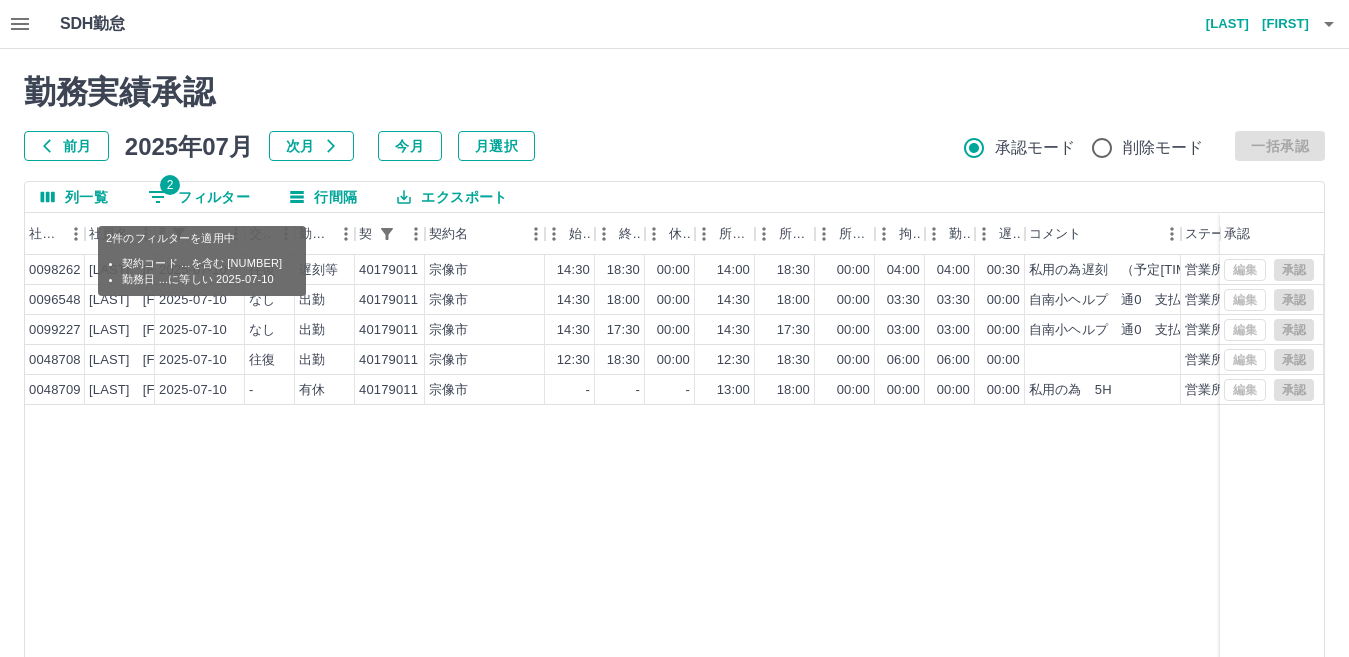 click on "2 フィルター" at bounding box center [199, 197] 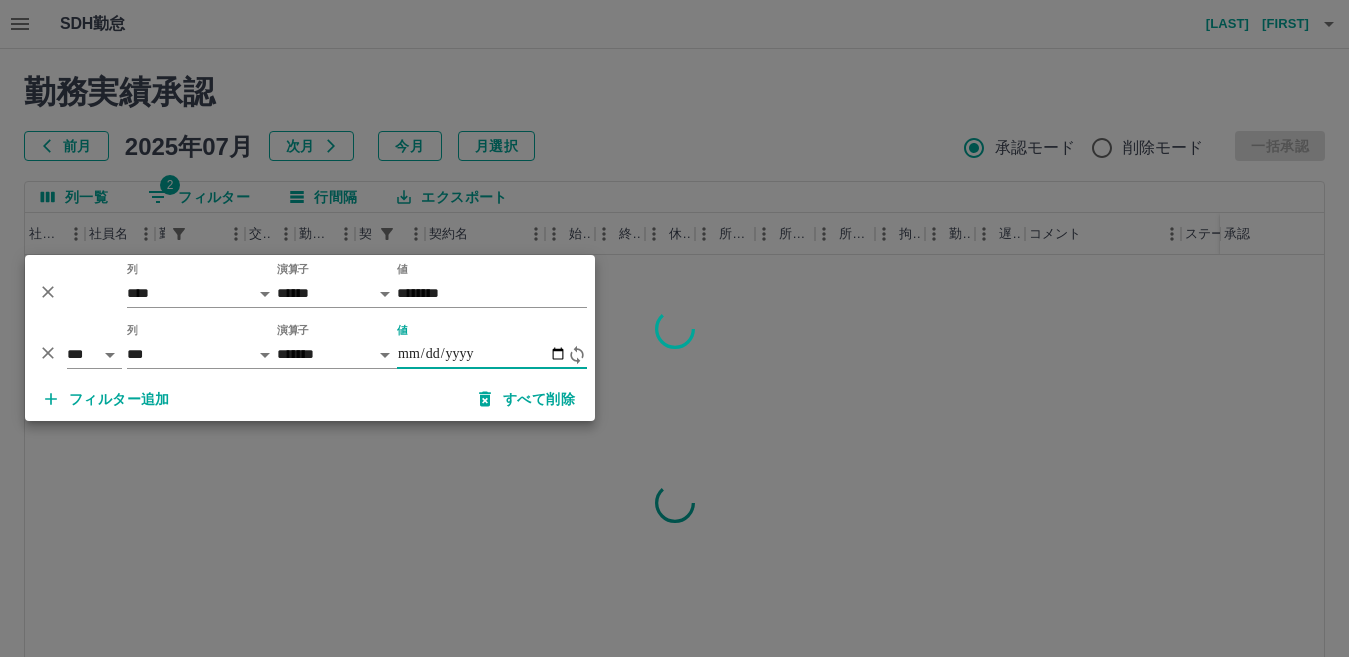 type on "**********" 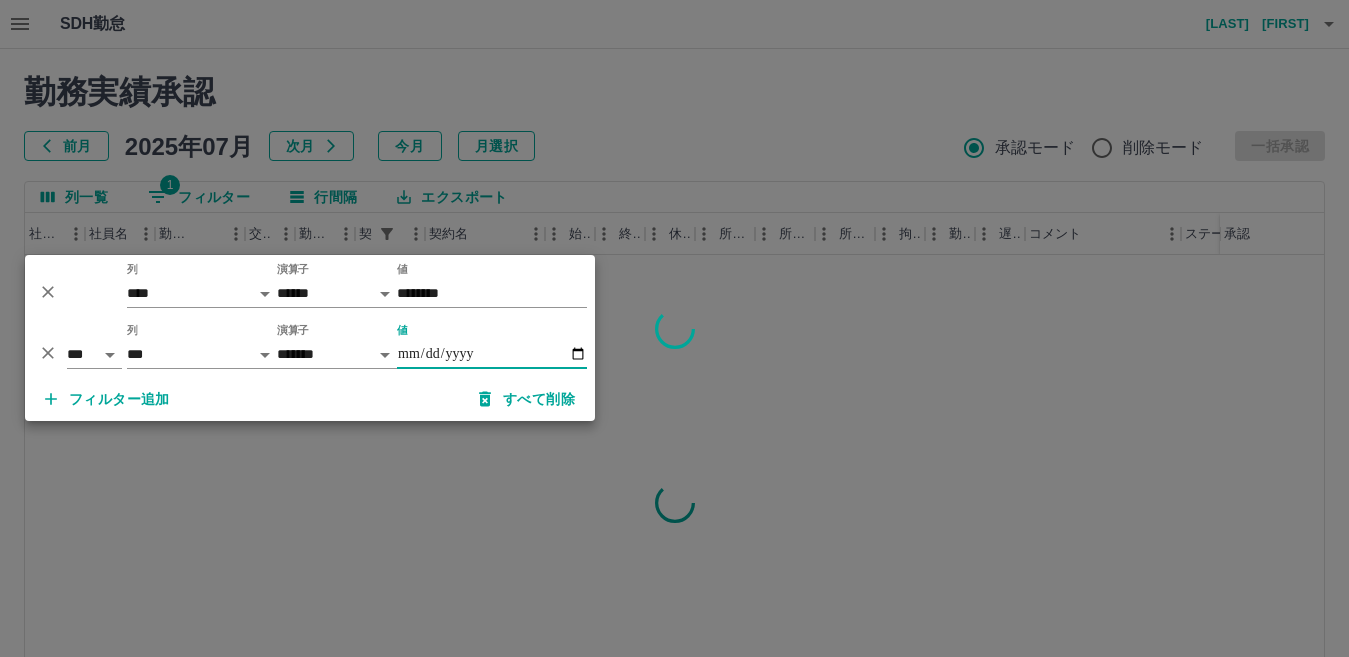 type on "**********" 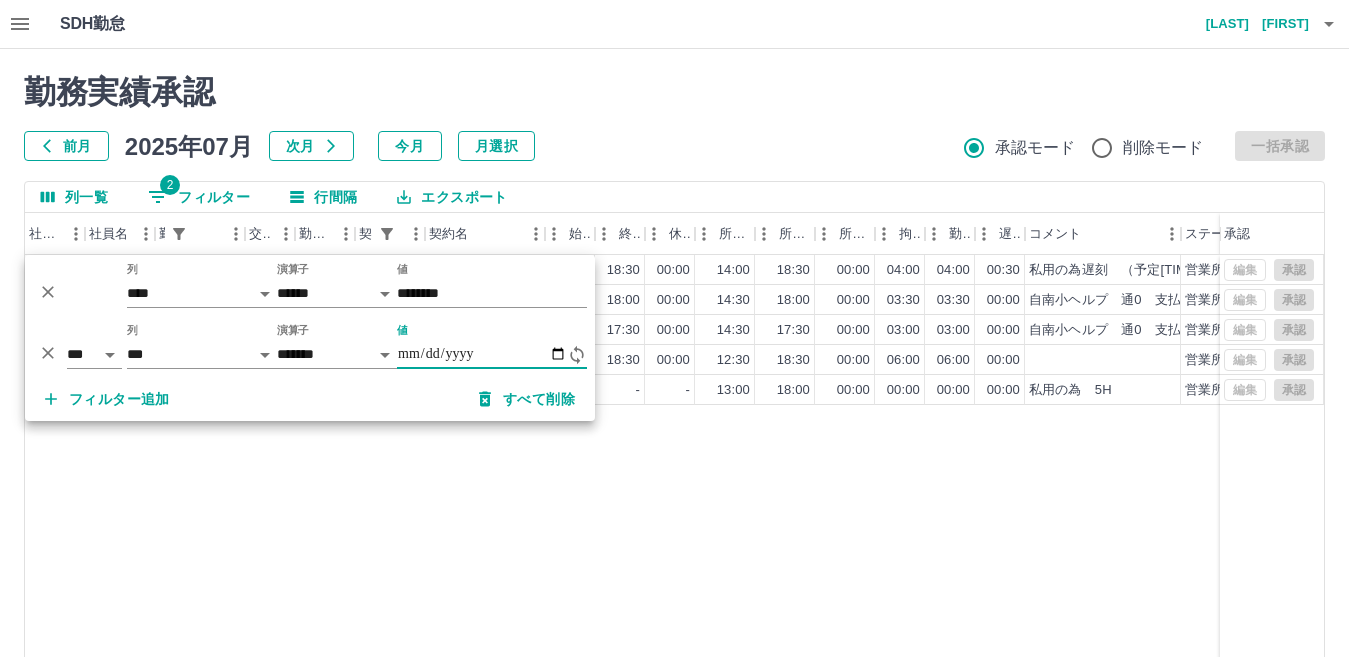 type on "**********" 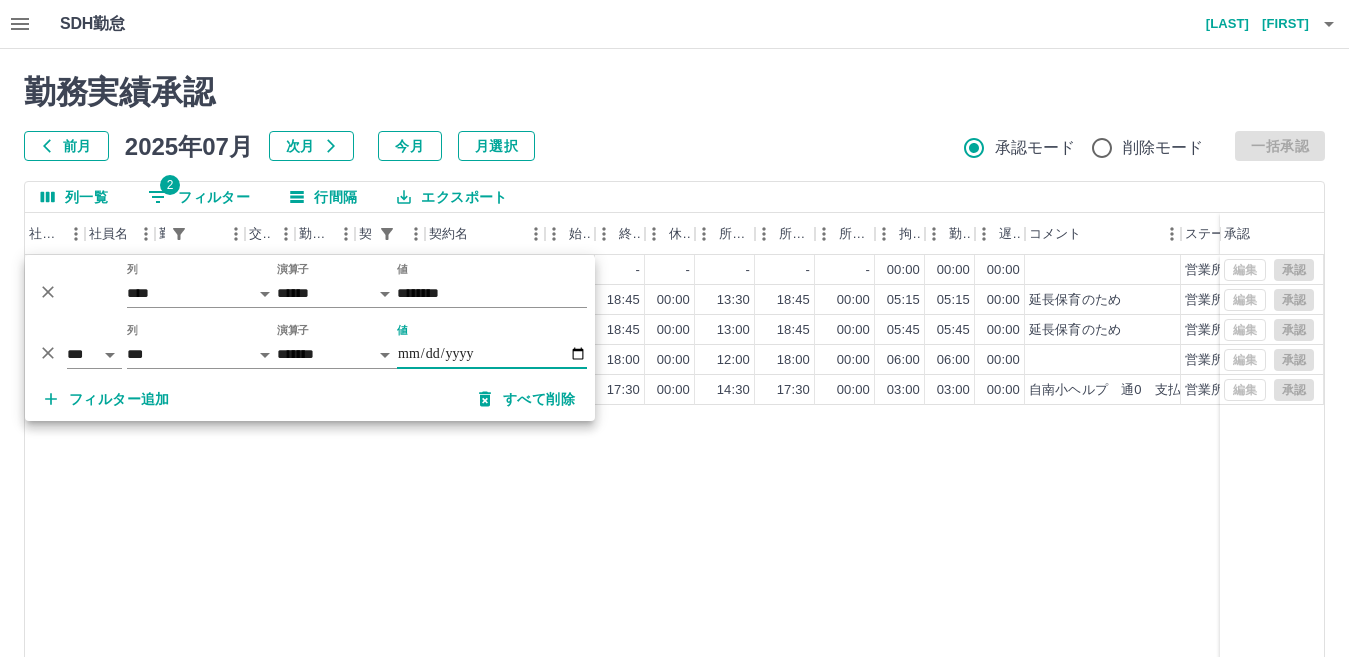 click on "[NUMBER] [LAST]　[FIRST] [DATE]  -  休日 [NUMBER] [CITY] - - - - - - [TIME] [TIME] [TIME] 営業所長承認待 [NUMBER] [LAST]　[FIRST] [DATE] 往復 出勤 [NUMBER] [CITY] [TIME] [TIME] [TIME] [TIME] [TIME] [TIME] [TIME] [TIME] [TIME] 延長保育のため 営業所長承認待 [NUMBER] [LAST]　[FIRST] [DATE] 往復 出勤 [NUMBER] [CITY] [TIME] [TIME] [TIME] [TIME] [TIME] [TIME] [TIME] [TIME] [TIME] 営業所長承認待 [NUMBER] [LAST]　[FIRST] [DATE] 往復 出勤 [NUMBER] [CITY] [TIME] [TIME] [TIME] [TIME] [TIME] [TIME] [TIME] [TIME] [TIME] 営業所長承認待 [NUMBER] [LAST]　[FIRST] [DATE] なし 出勤 [NUMBER] [CITY] [TIME] [TIME] [TIME] [TIME] [TIME] [TIME] [TIME] [TIME] [TIME] 自南小ヘルプ　通0　支払い票有 営業所長承認待 編集 承認 編集 承認 編集 承認 編集 承認 編集 承認" at bounding box center [715, 511] 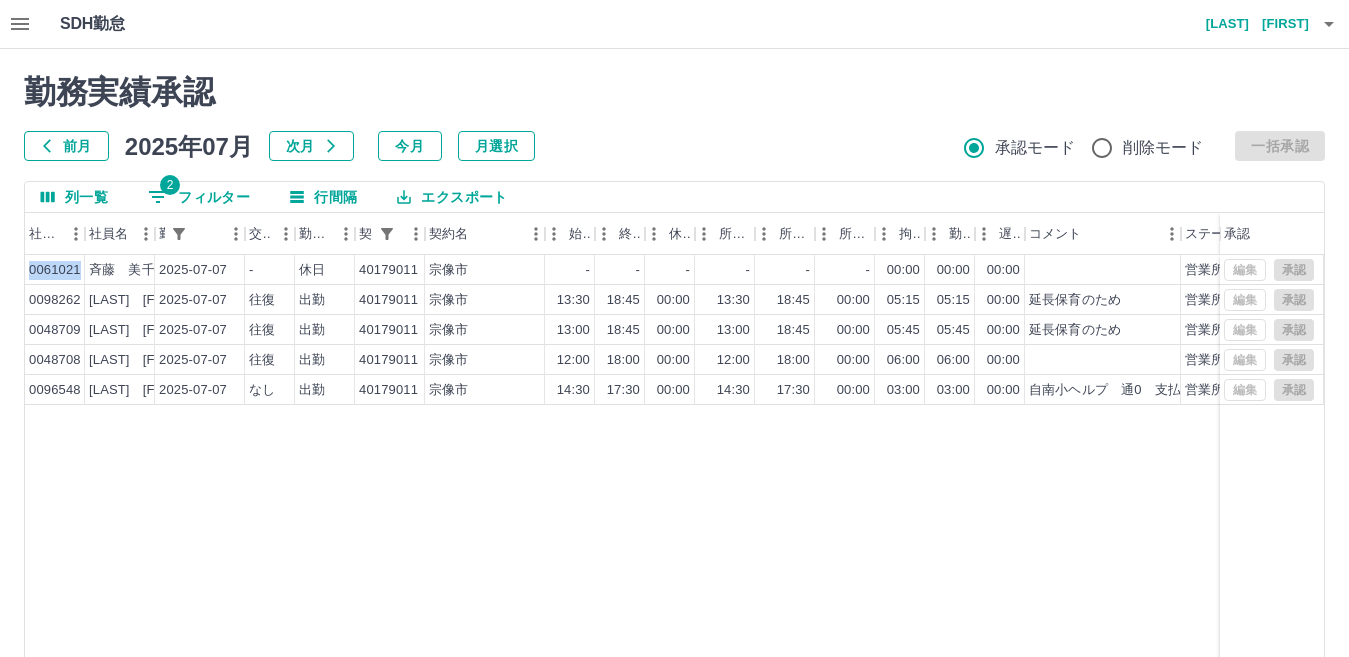 click on "[NUMBER] [LAST]　[FIRST] [DATE]  -  休日 [NUMBER] [CITY] - - - - - - [TIME] [TIME] [TIME] 営業所長承認待 [NUMBER] [LAST]　[FIRST] [DATE] 往復 出勤 [NUMBER] [CITY] [TIME] [TIME] [TIME] [TIME] [TIME] [TIME] [TIME] [TIME] [TIME] 延長保育のため 営業所長承認待 [NUMBER] [LAST]　[FIRST] [DATE] 往復 出勤 [NUMBER] [CITY] [TIME] [TIME] [TIME] [TIME] [TIME] [TIME] [TIME] [TIME] [TIME] 営業所長承認待 [NUMBER] [LAST]　[FIRST] [DATE] 往復 出勤 [NUMBER] [CITY] [TIME] [TIME] [TIME] [TIME] [TIME] [TIME] [TIME] [TIME] [TIME] 営業所長承認待 [NUMBER] [LAST]　[FIRST] [DATE] なし 出勤 [NUMBER] [CITY] [TIME] [TIME] [TIME] [TIME] [TIME] [TIME] [TIME] [TIME] [TIME] 自南小ヘルプ　通0　支払い票有 営業所長承認待 編集 承認 編集 承認 編集 承認 編集 承認 編集 承認" at bounding box center (715, 511) 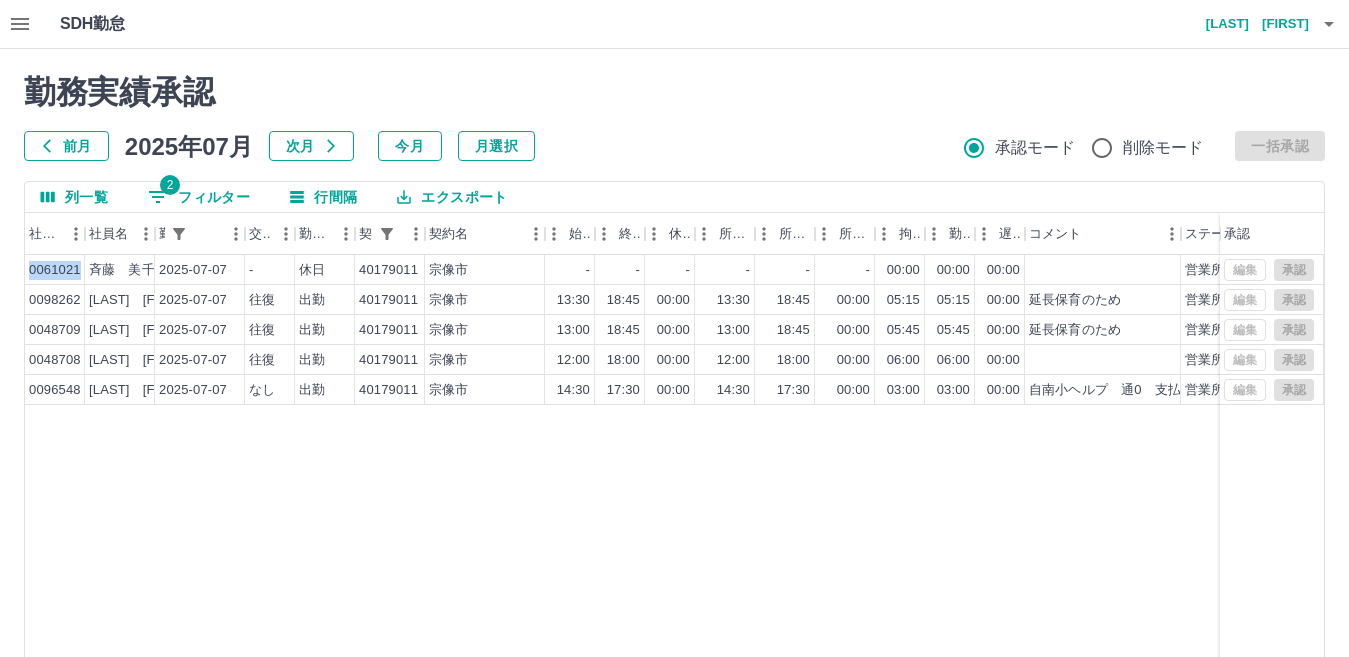 drag, startPoint x: 248, startPoint y: 200, endPoint x: 287, endPoint y: 212, distance: 40.804413 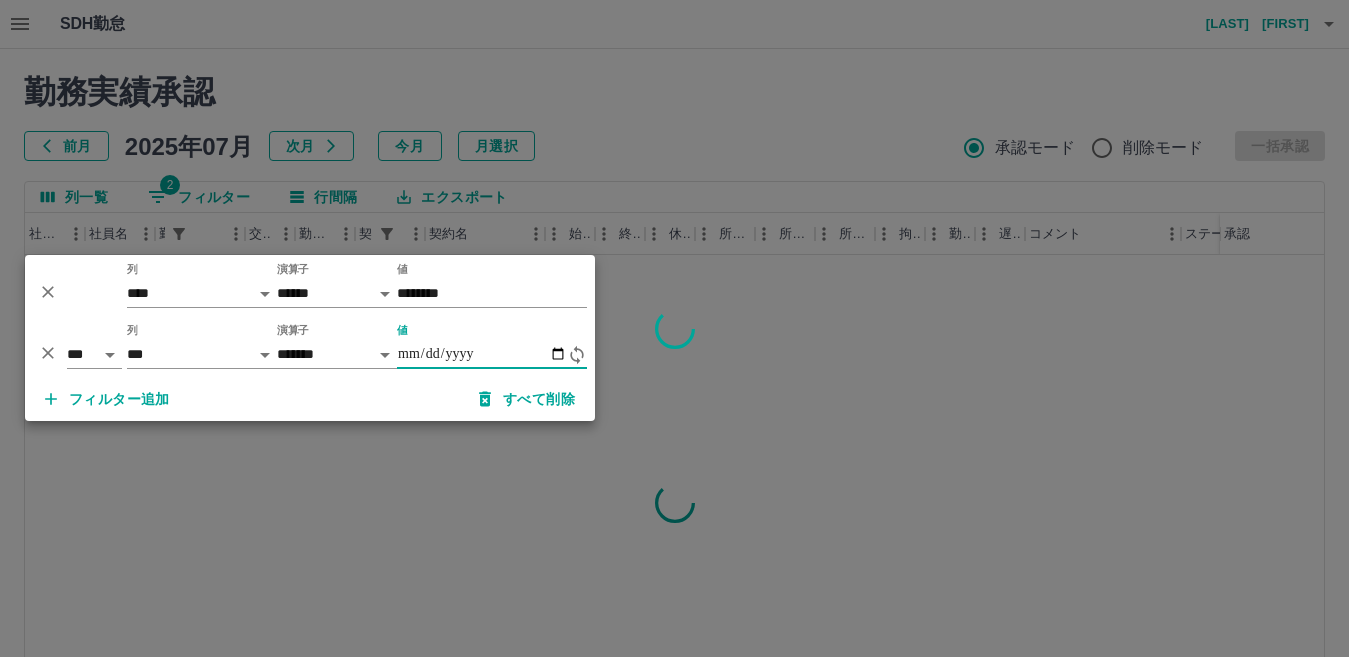 type on "**********" 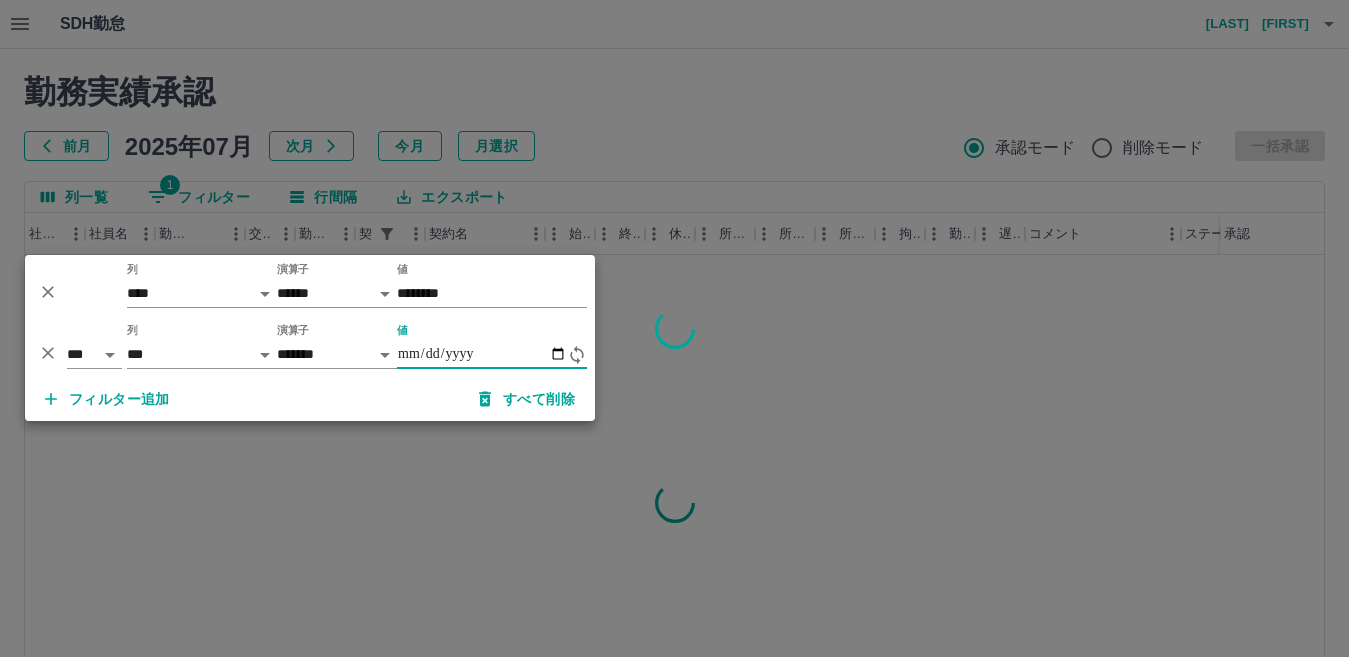 type on "**********" 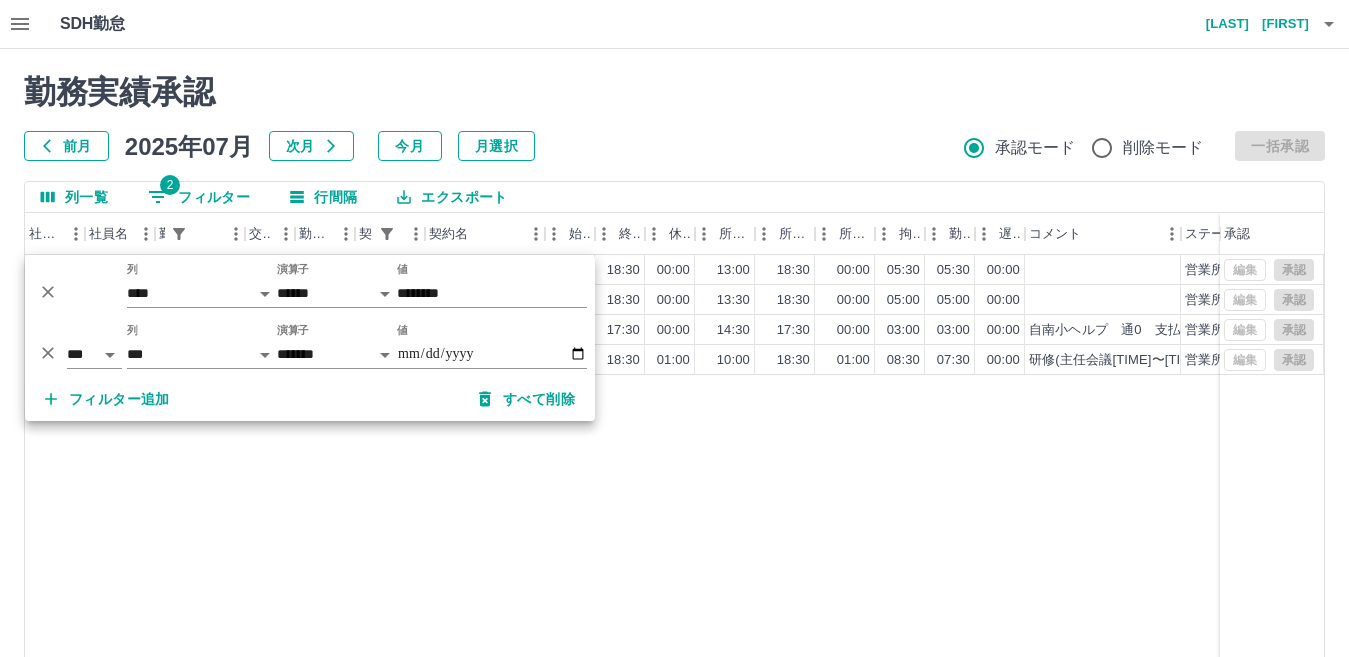 click on "[NUMBER] [LAST]　[FIRST] [DATE] 往復 出勤 [NUMBER] [CITY] [TIME] [TIME] [TIME] [TIME] [TIME] [TIME] [TIME] [TIME] [TIME] 営業所長承認待 [NUMBER] [LAST]　[FIRST] [DATE] 往復 出勤 [NUMBER] [CITY] [TIME] [TIME] [TIME] [TIME] [TIME] [TIME] [TIME] [TIME] [TIME] 営業所長承認待 [NUMBER] [LAST]　[FIRST] [DATE] なし 出勤 [NUMBER] [CITY] [TIME] [TIME] [TIME] [TIME] [TIME] [TIME] [TIME] [TIME] [TIME] 自南小ヘルプ　通0　支払票有 営業所長承認待 [NUMBER] [LAST]　[FIRST] [DATE] 往復 出勤 [NUMBER] [CITY] [TIME] [TIME] [TIME] [TIME] [TIME] [TIME] [TIME] [TIME] [TIME] 研修(主任会議[TIME]〜[TIME])　通1　支払い票有 営業所長承認待 編集 承認 編集 承認 編集 承認 編集 承認" at bounding box center (715, 511) 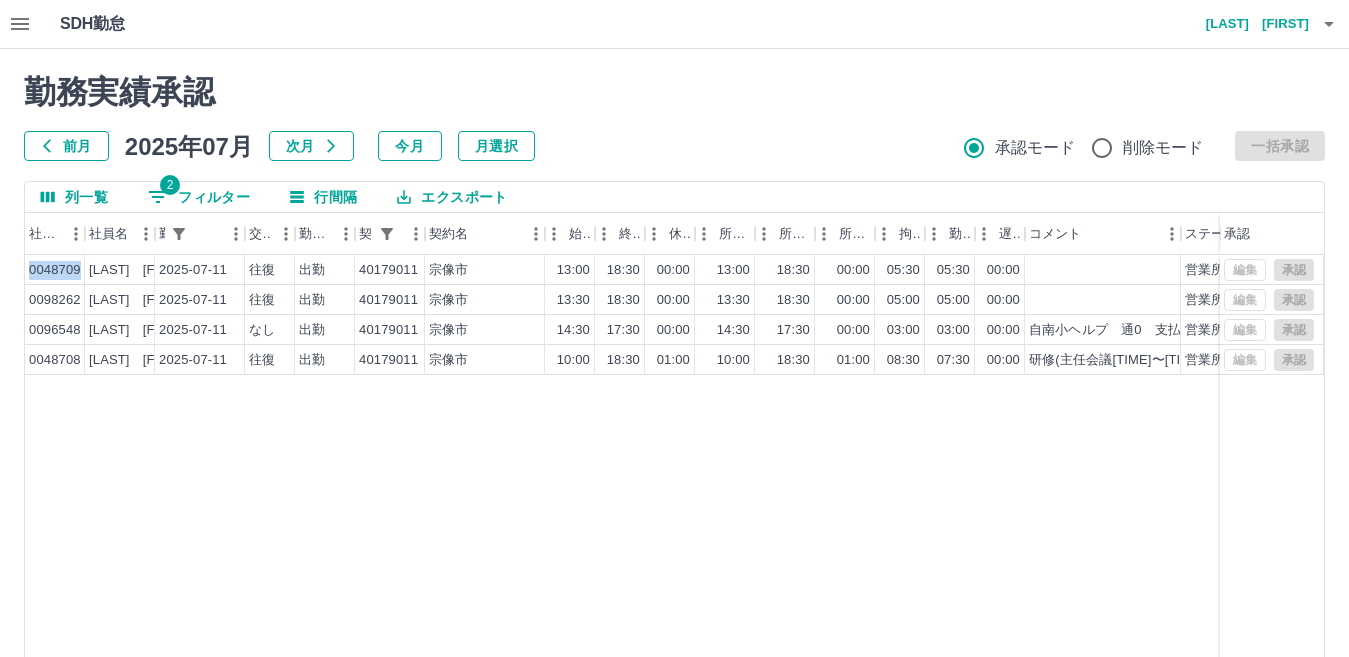 click on "[NUMBER] [LAST]　[FIRST] [DATE] 往復 出勤 [NUMBER] [CITY] [TIME] [TIME] [TIME] [TIME] [TIME] [TIME] [TIME] [TIME] [TIME] 営業所長承認待 [NUMBER] [LAST]　[FIRST] [DATE] 往復 出勤 [NUMBER] [CITY] [TIME] [TIME] [TIME] [TIME] [TIME] [TIME] [TIME] [TIME] [TIME] 営業所長承認待 [NUMBER] [LAST]　[FIRST] [DATE] なし 出勤 [NUMBER] [CITY] [TIME] [TIME] [TIME] [TIME] [TIME] [TIME] [TIME] [TIME] [TIME] 自南小ヘルプ　通0　支払票有 営業所長承認待 [NUMBER] [LAST]　[FIRST] [DATE] 往復 出勤 [NUMBER] [CITY] [TIME] [TIME] [TIME] [TIME] [TIME] [TIME] [TIME] [TIME] [TIME] 研修(主任会議[TIME]〜[TIME])　通1　支払い票有 営業所長承認待 編集 承認 編集 承認 編集 承認 編集 承認" at bounding box center (715, 511) 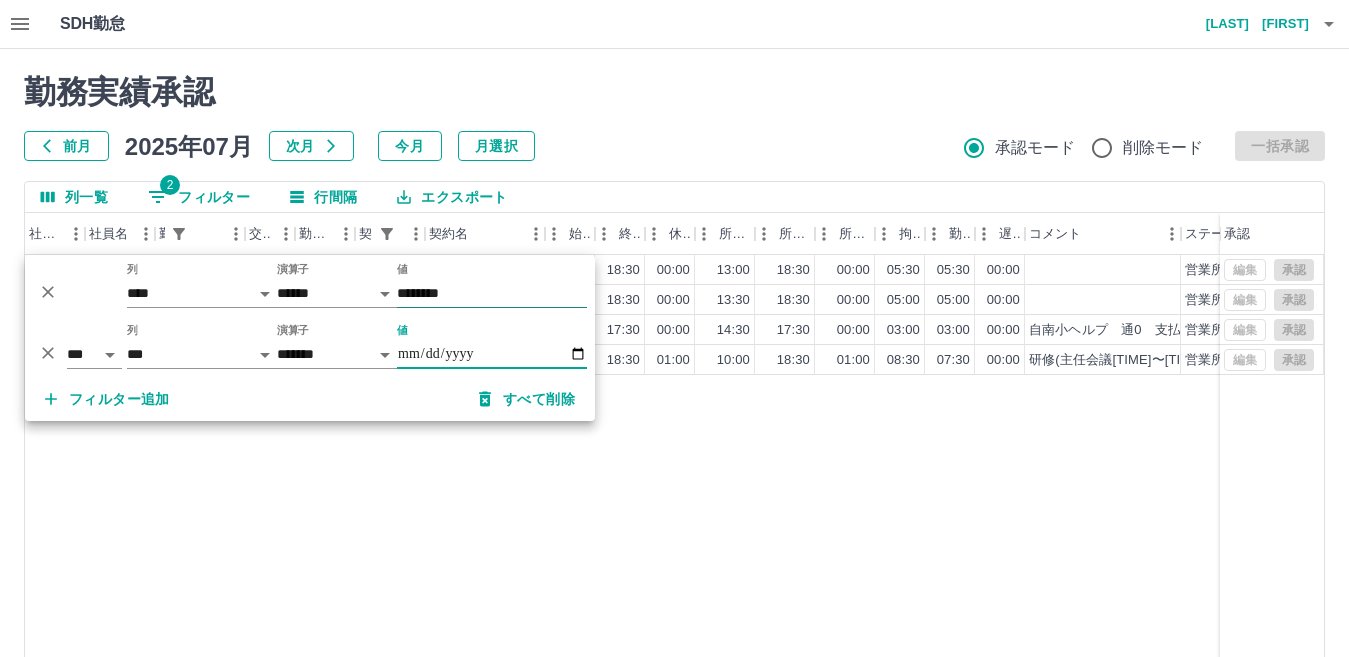 click on "********" at bounding box center (492, 293) 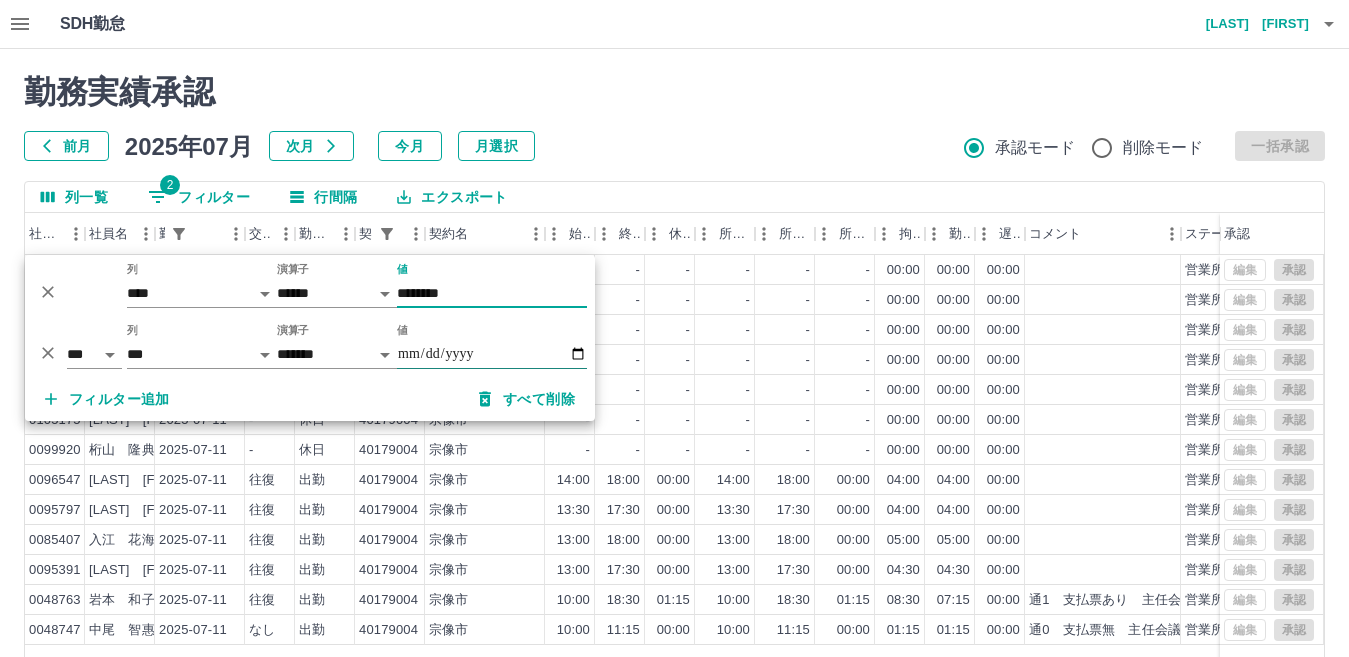 type on "********" 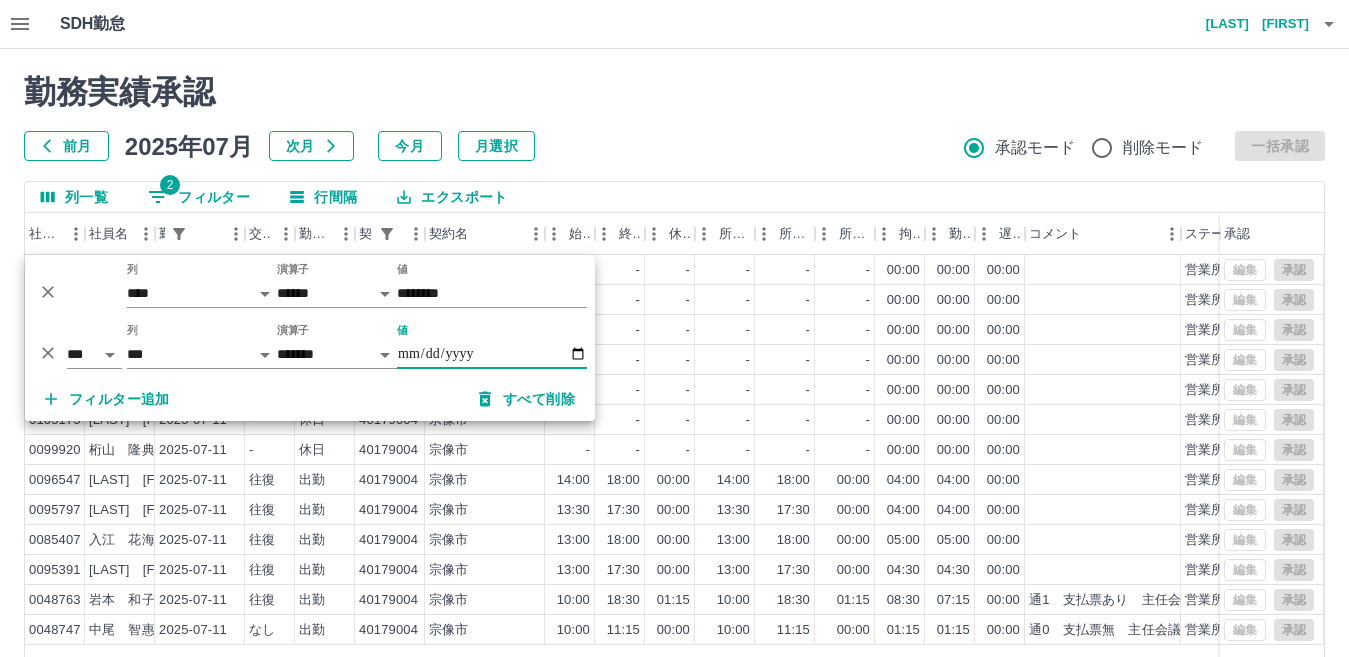 click on "**********" at bounding box center (492, 354) 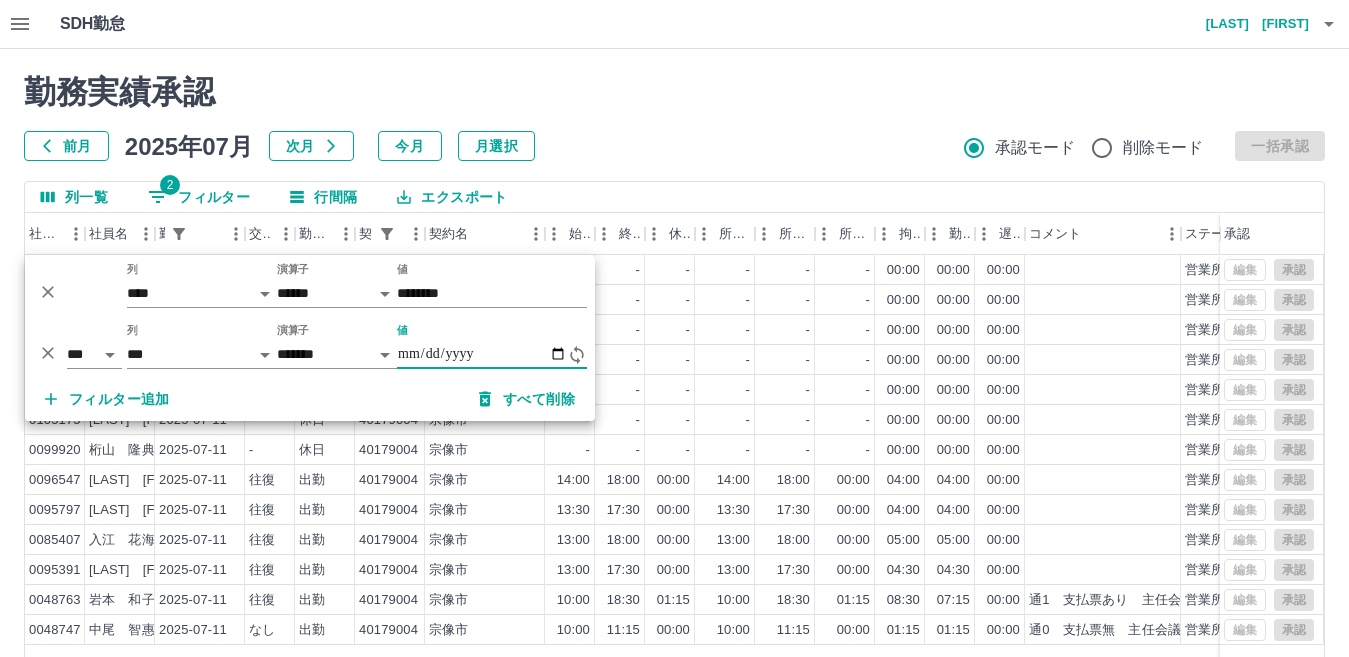 type on "**********" 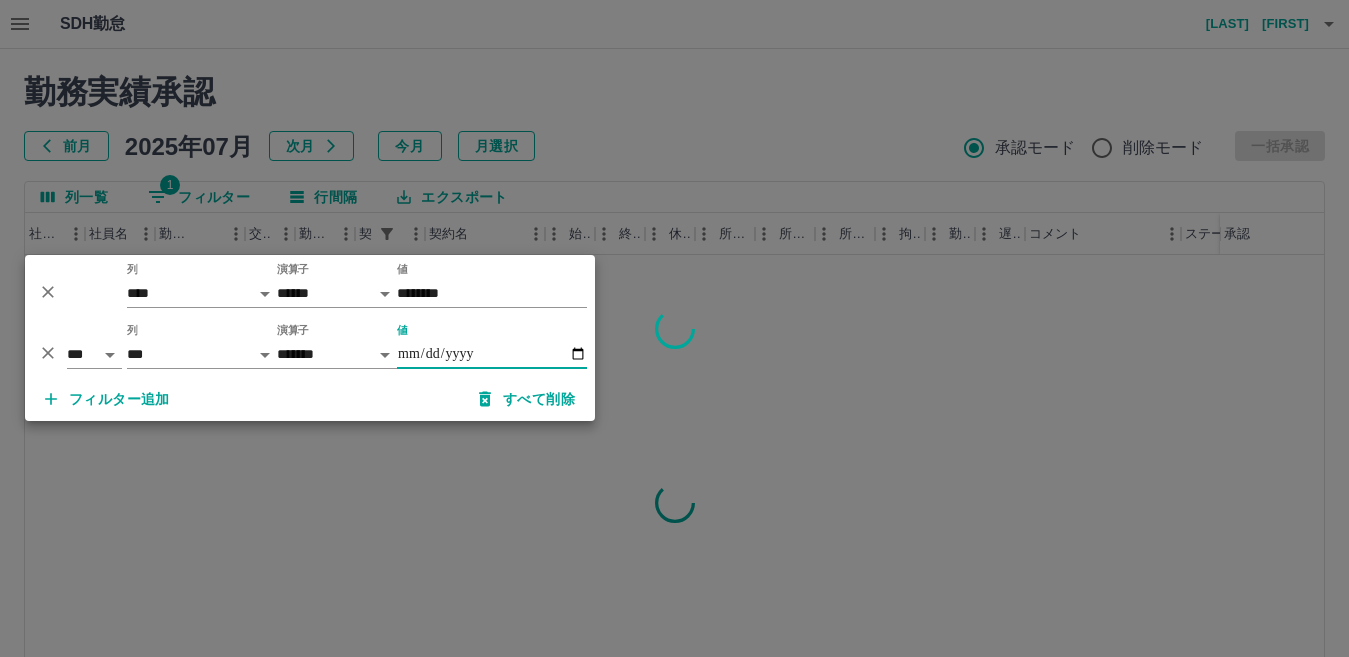 type on "**********" 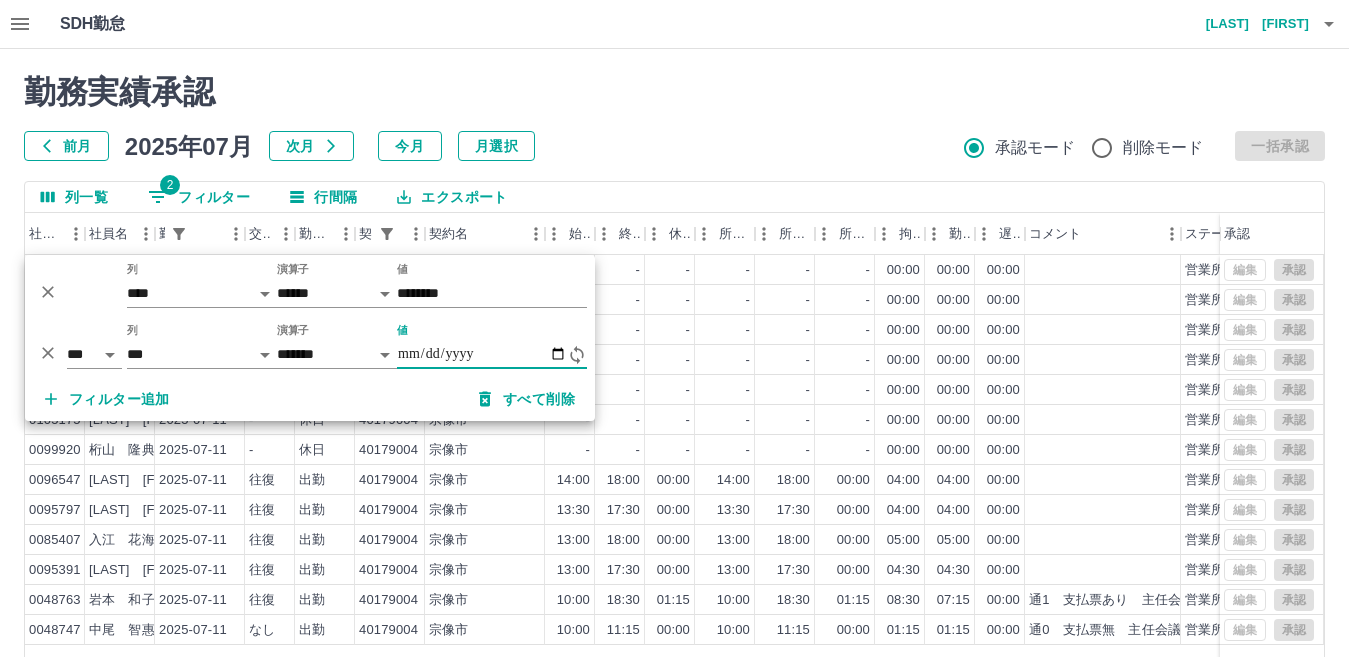 type on "**********" 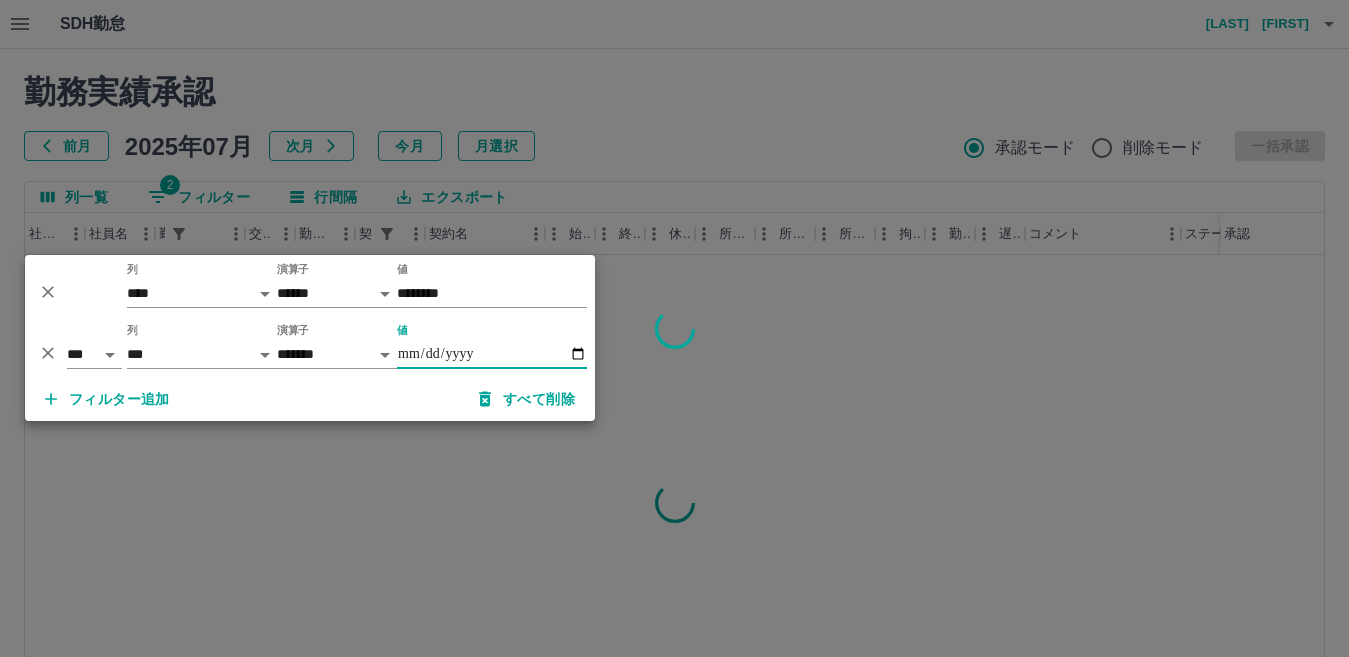 click at bounding box center [674, 328] 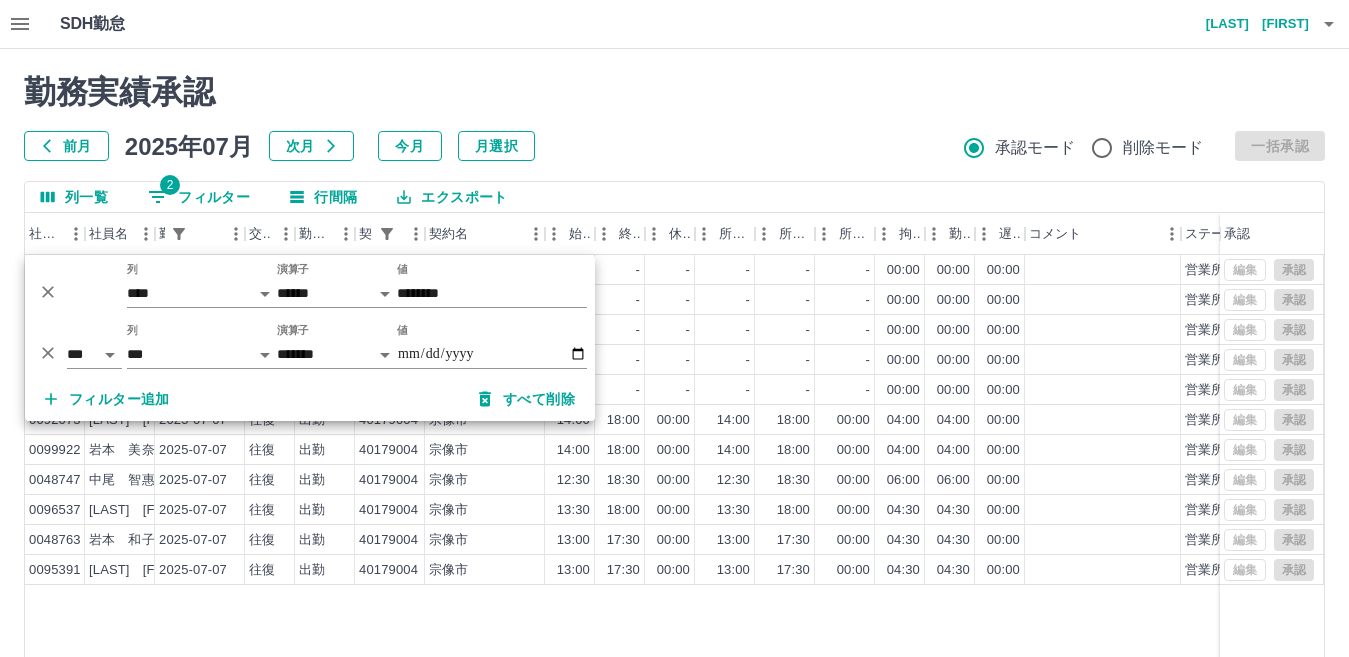 click at bounding box center [674, 328] 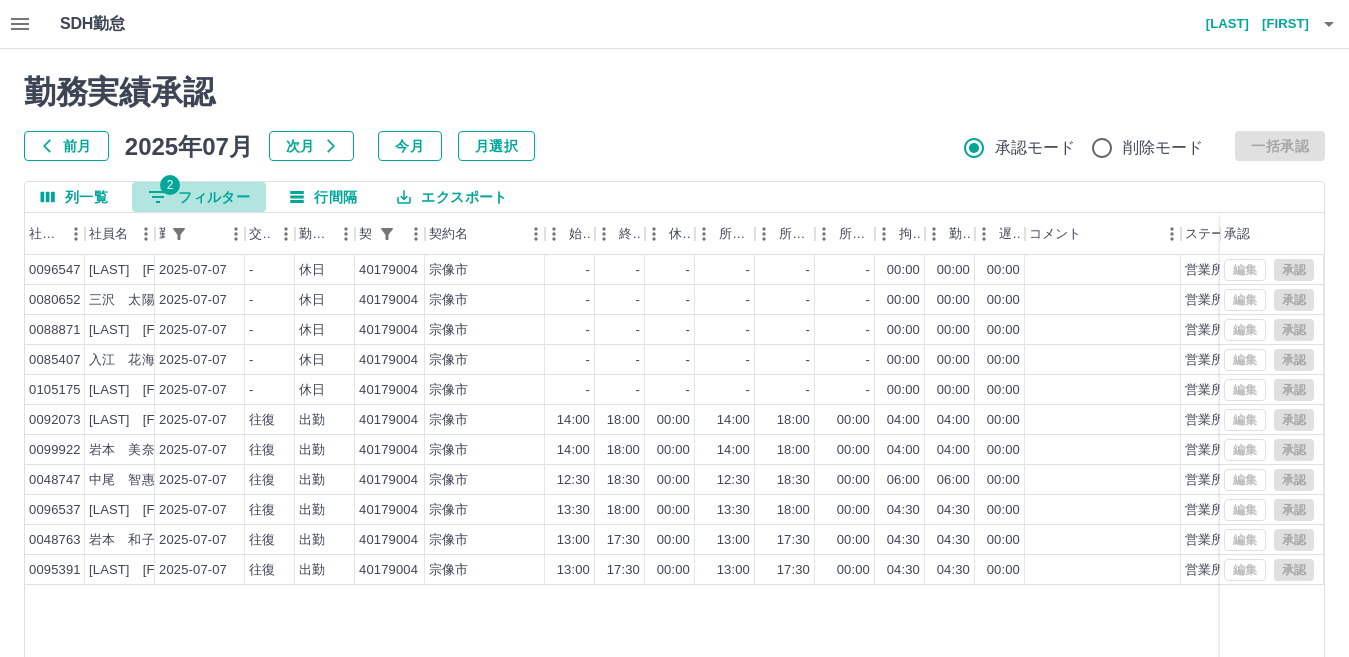 click on "2 フィルター" at bounding box center [199, 197] 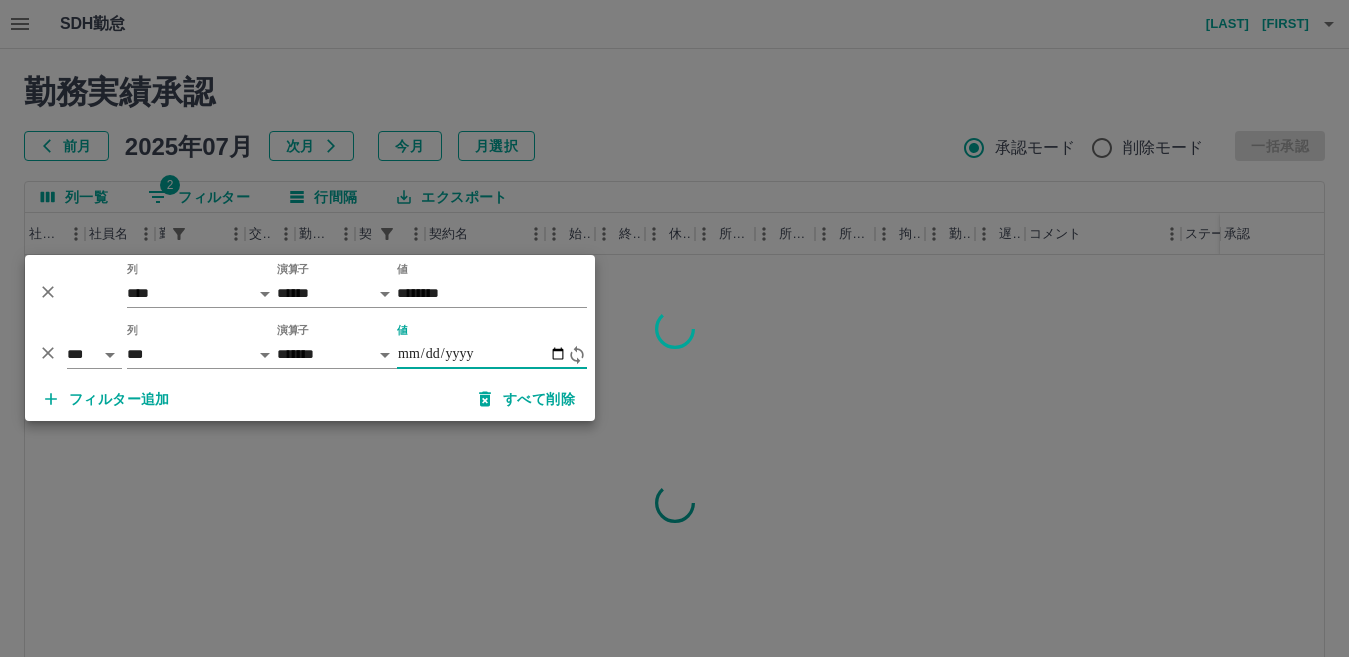 type on "**********" 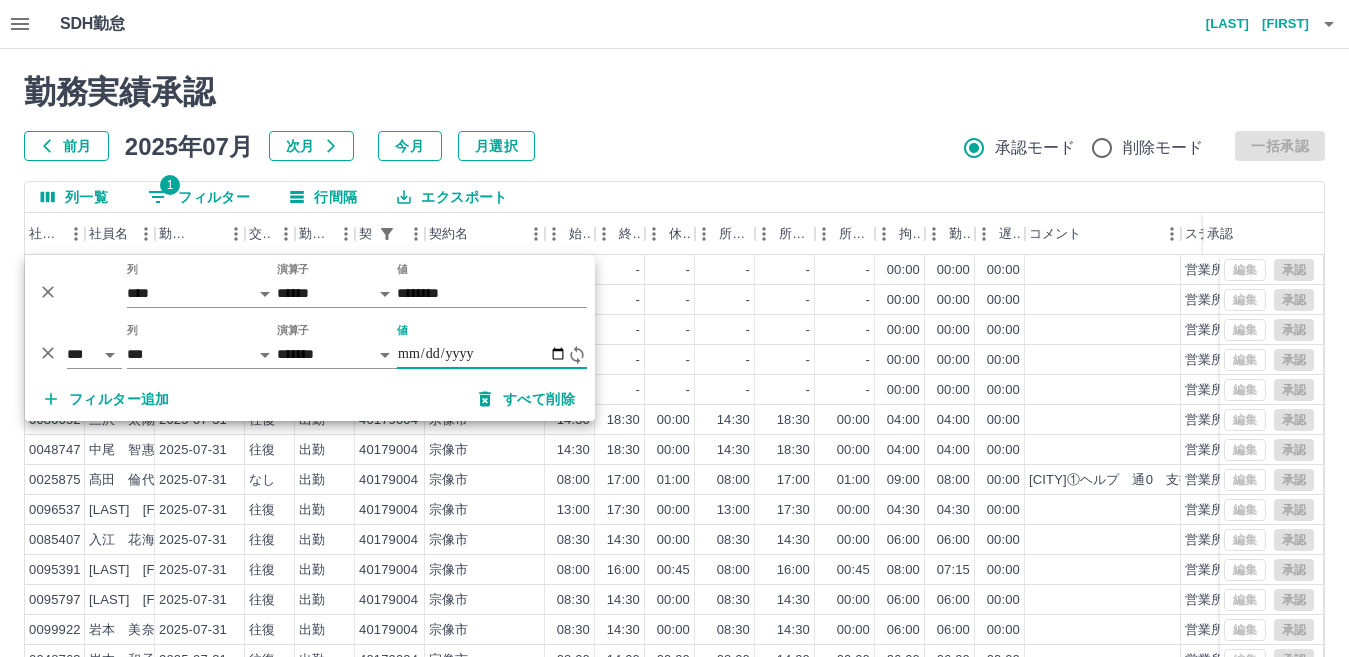 type on "**********" 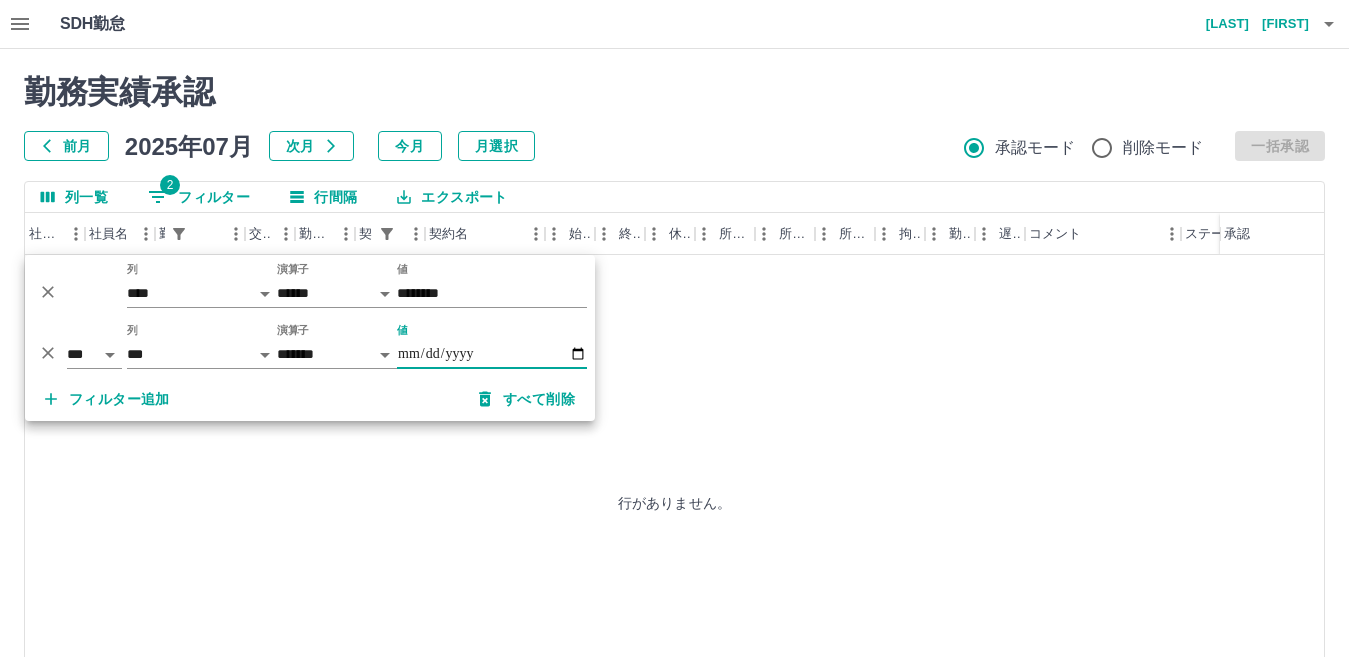 click on "行がありません。" at bounding box center [674, 502] 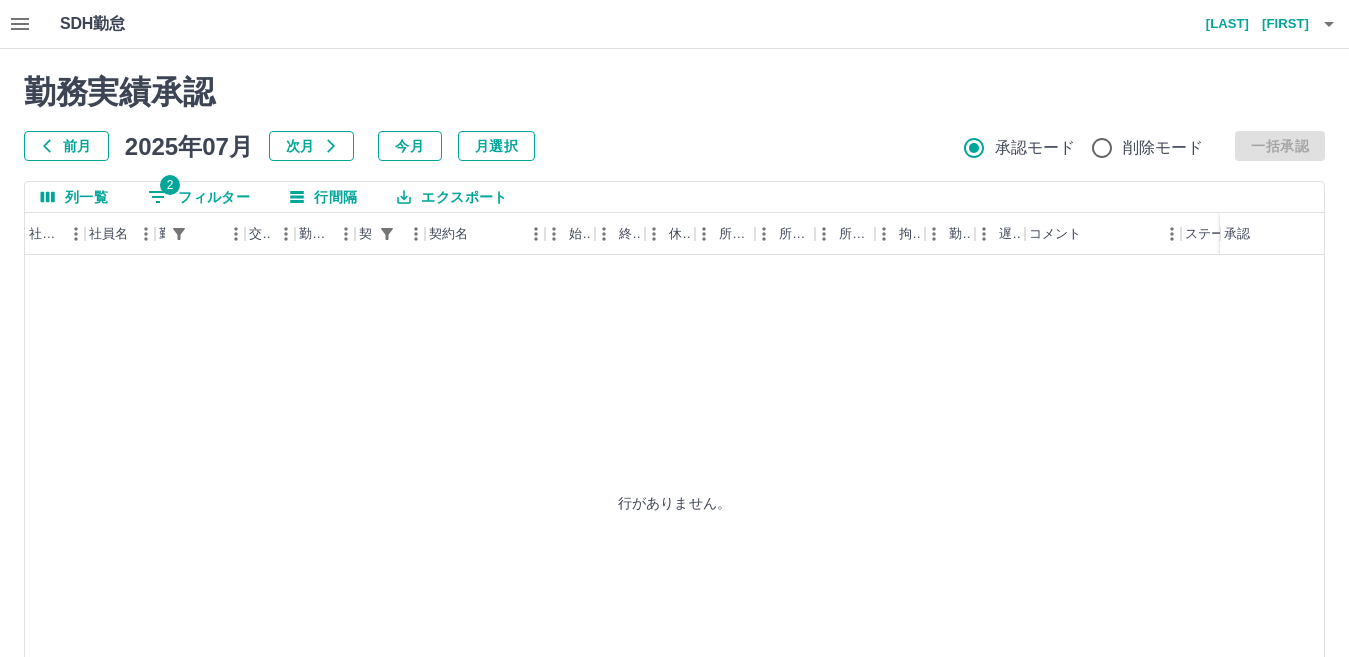 click on "行がありません。" at bounding box center (674, 502) 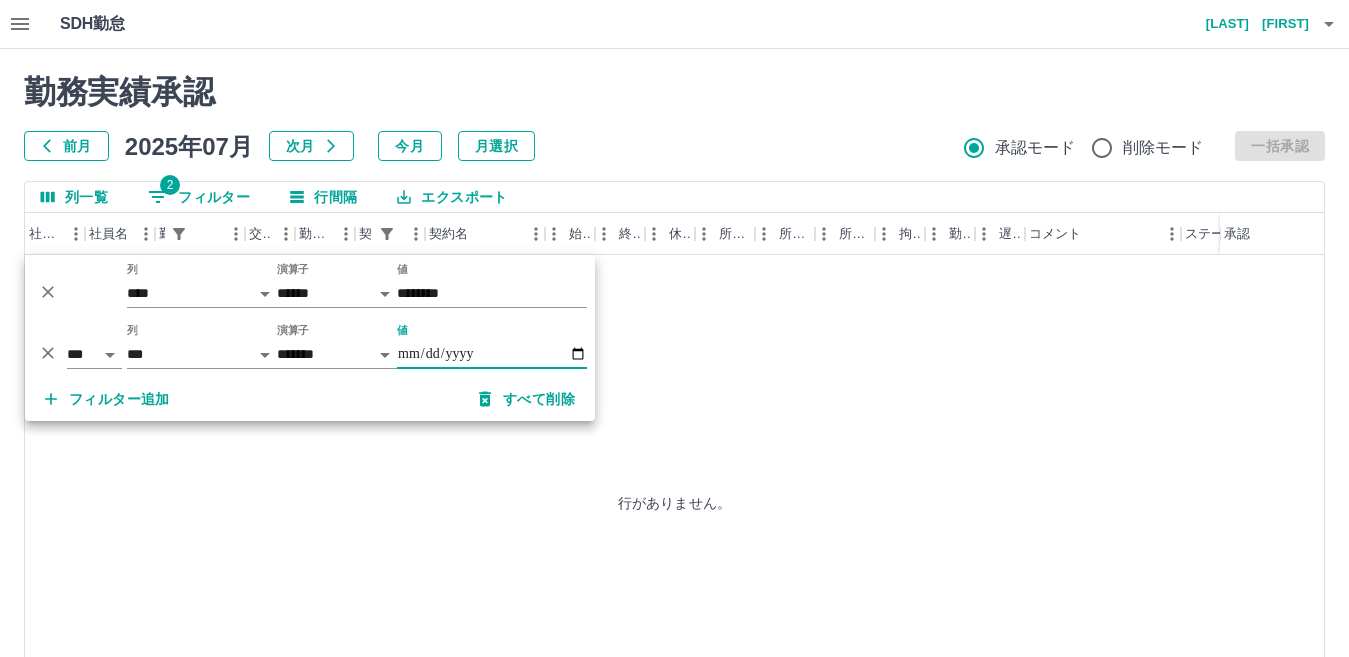 click on "**********" at bounding box center (492, 354) 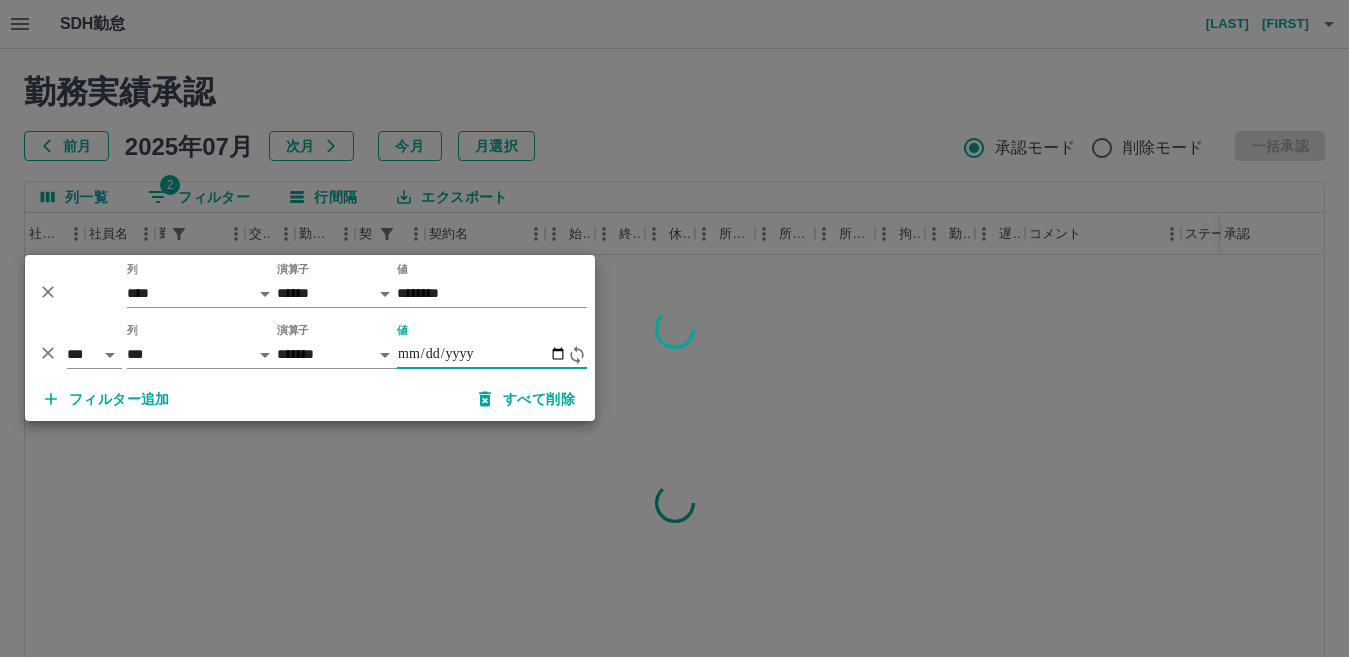 type on "**********" 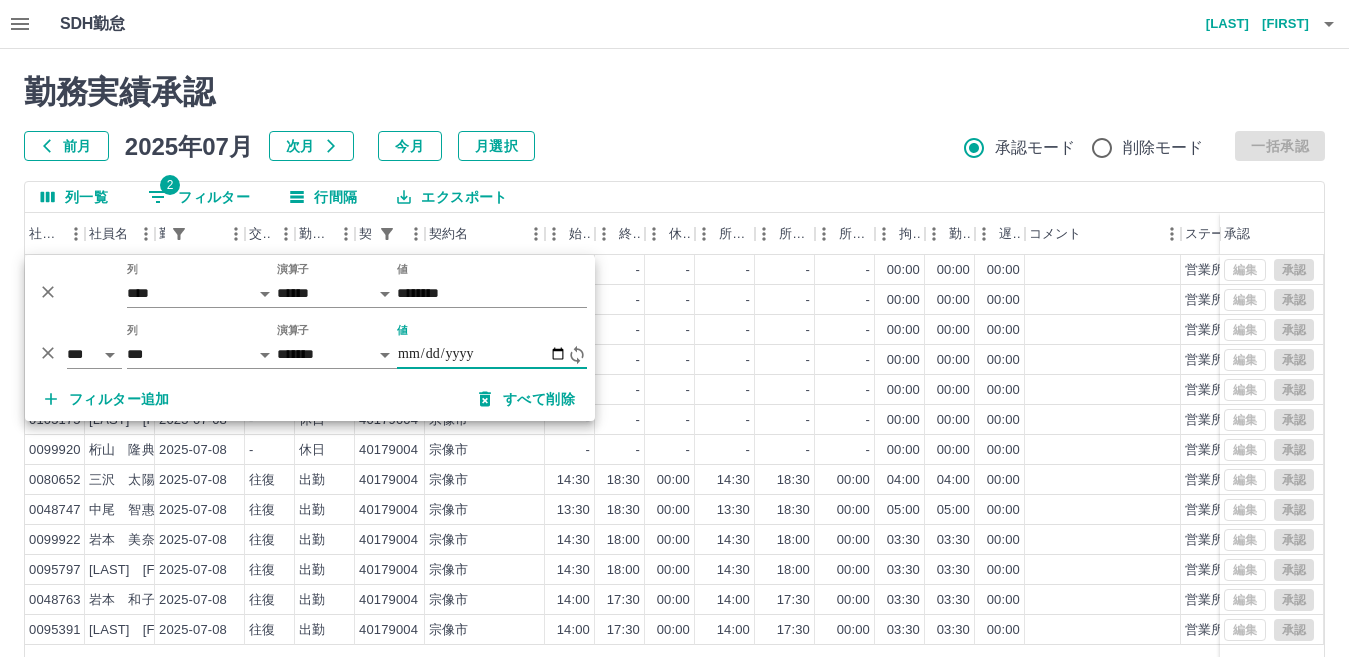 type on "**********" 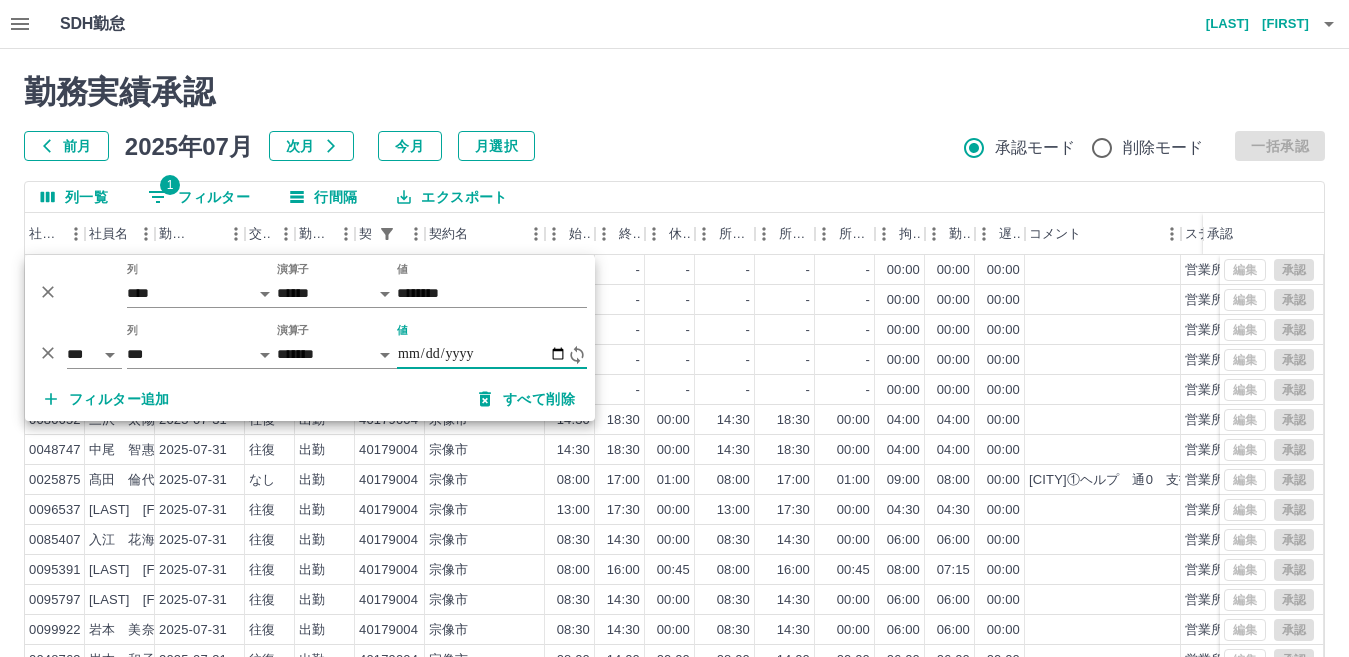 type on "**********" 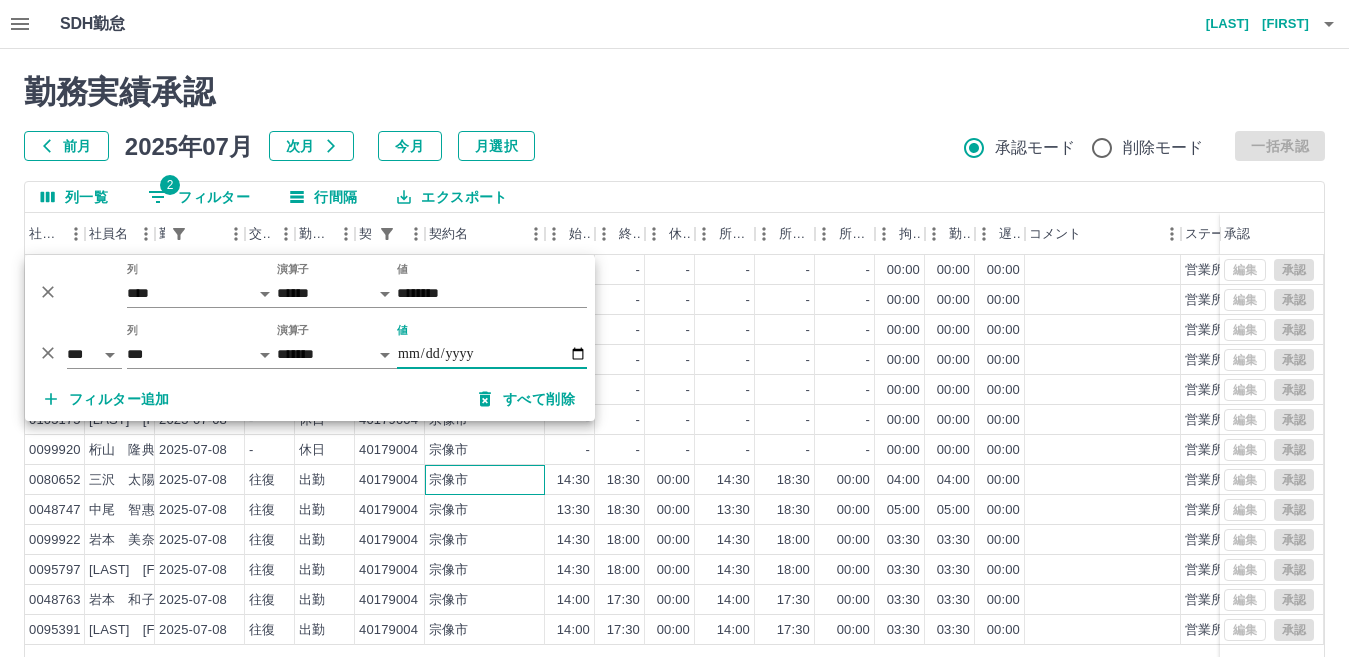 drag, startPoint x: 498, startPoint y: 477, endPoint x: 506, endPoint y: 486, distance: 12.0415945 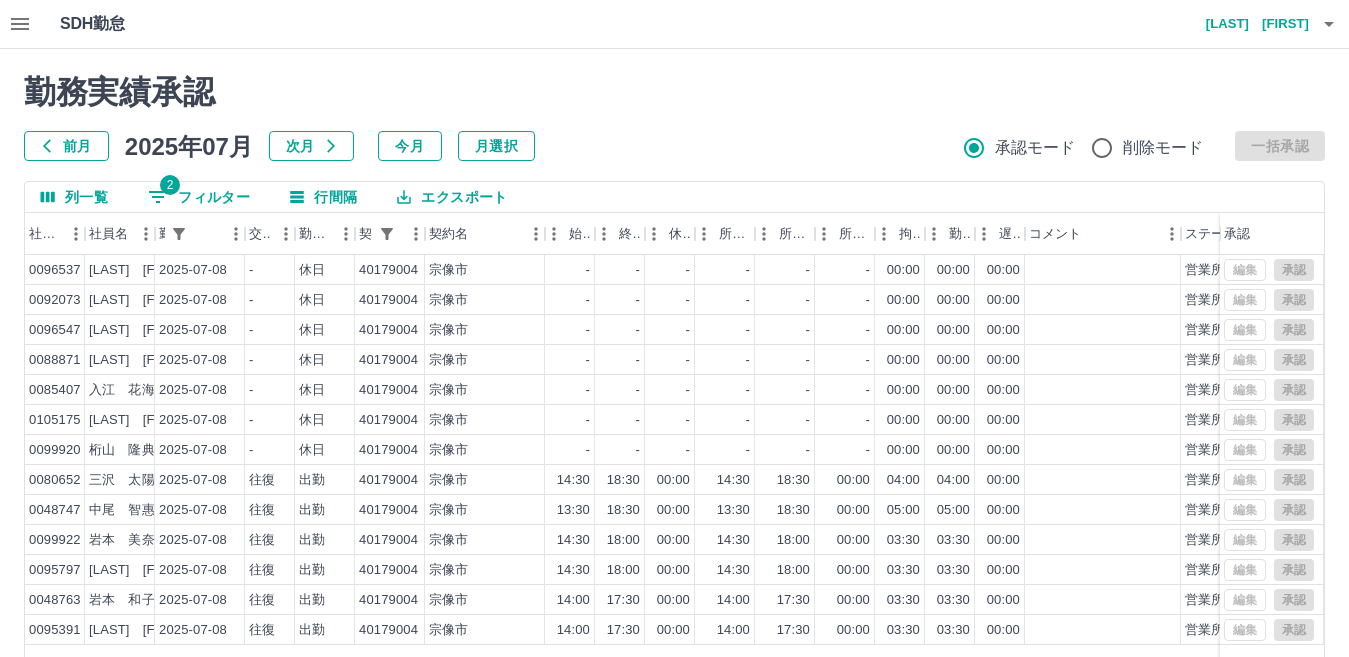 click on "2 フィルター" at bounding box center [199, 197] 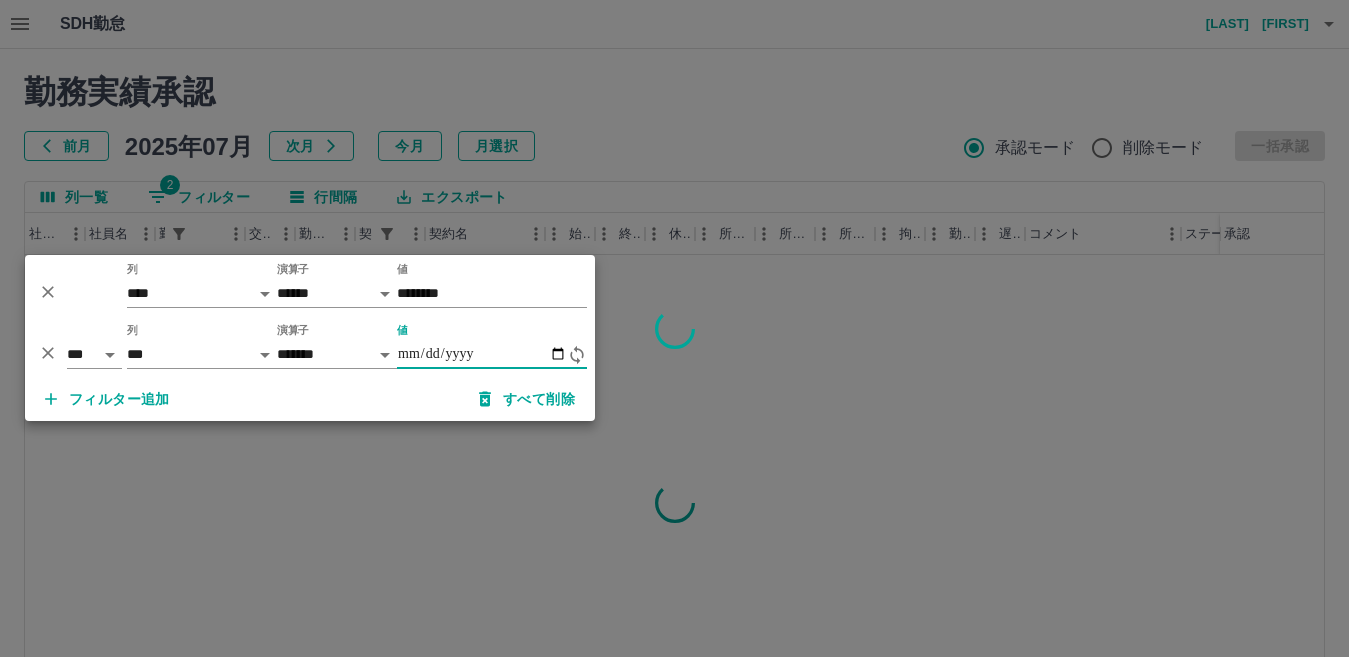 type on "**********" 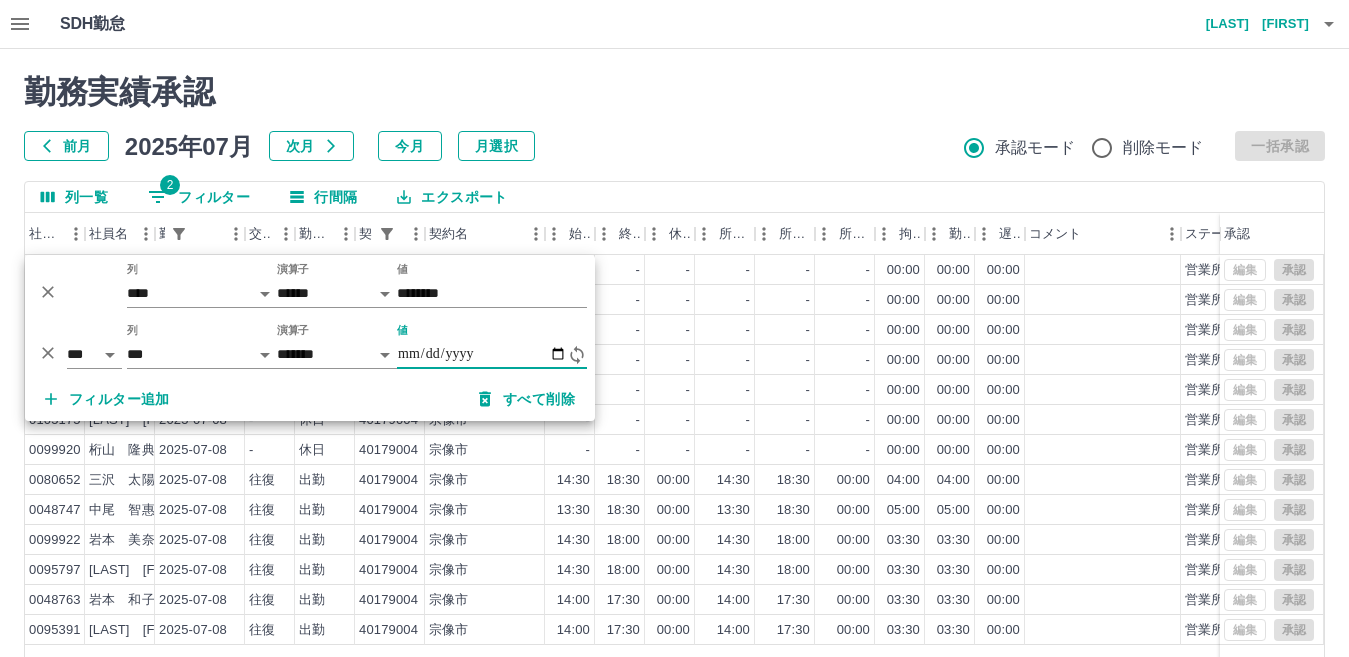 type on "**********" 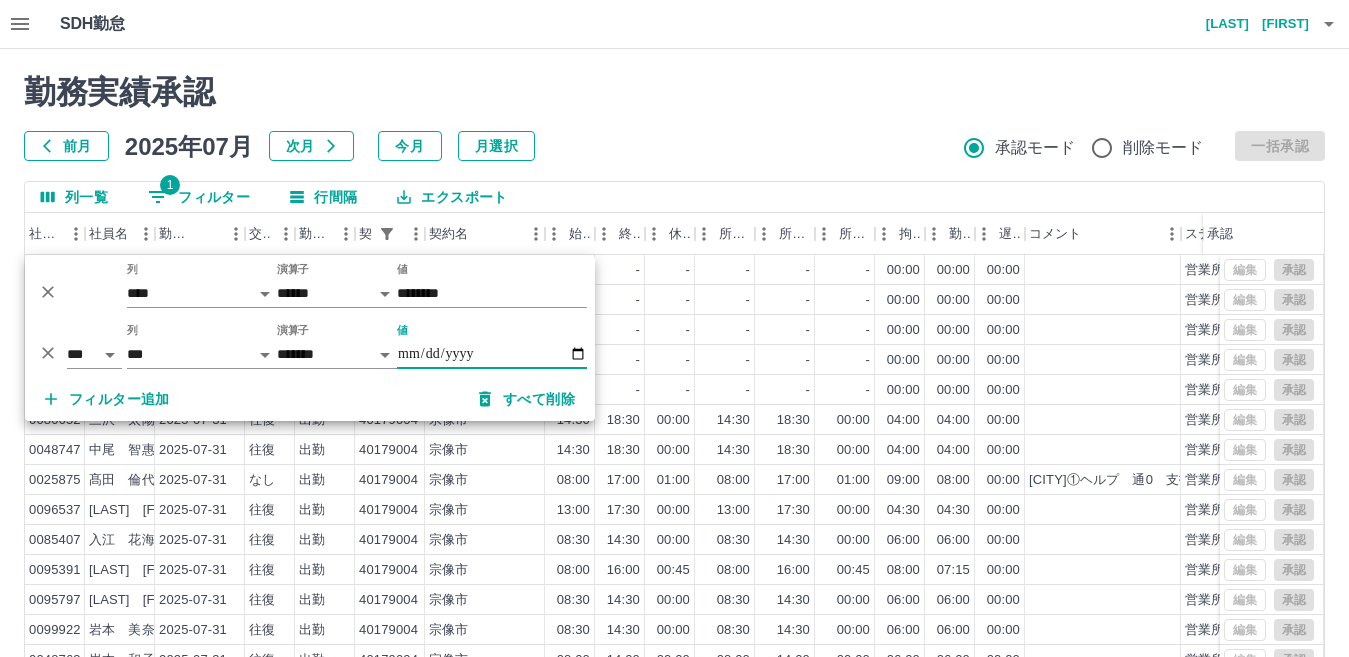 type on "**********" 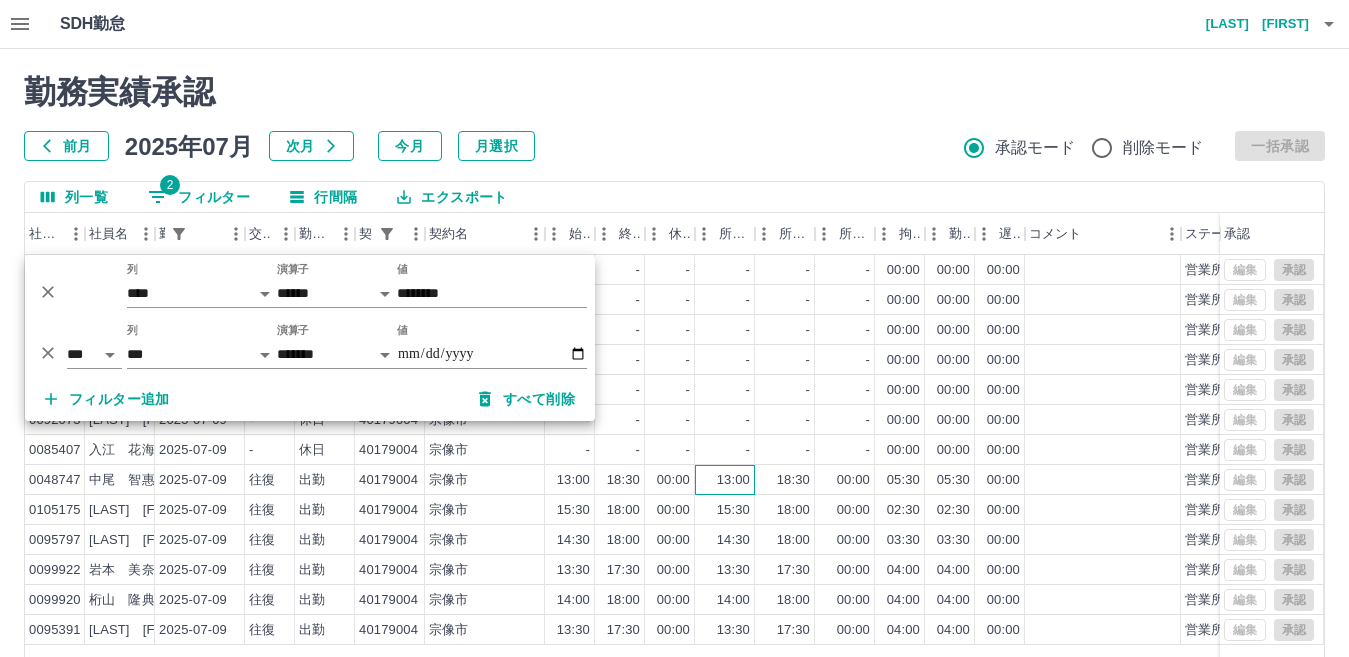 click on "13:00" at bounding box center (733, 480) 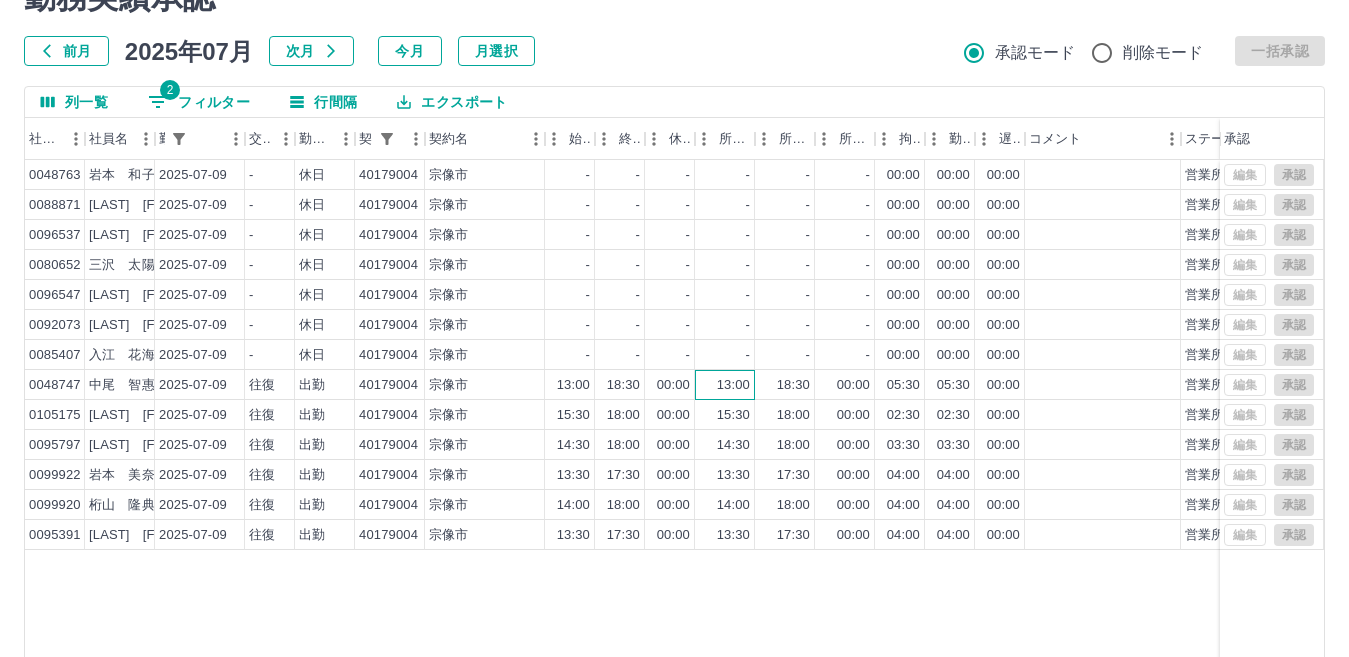 scroll, scrollTop: 0, scrollLeft: 0, axis: both 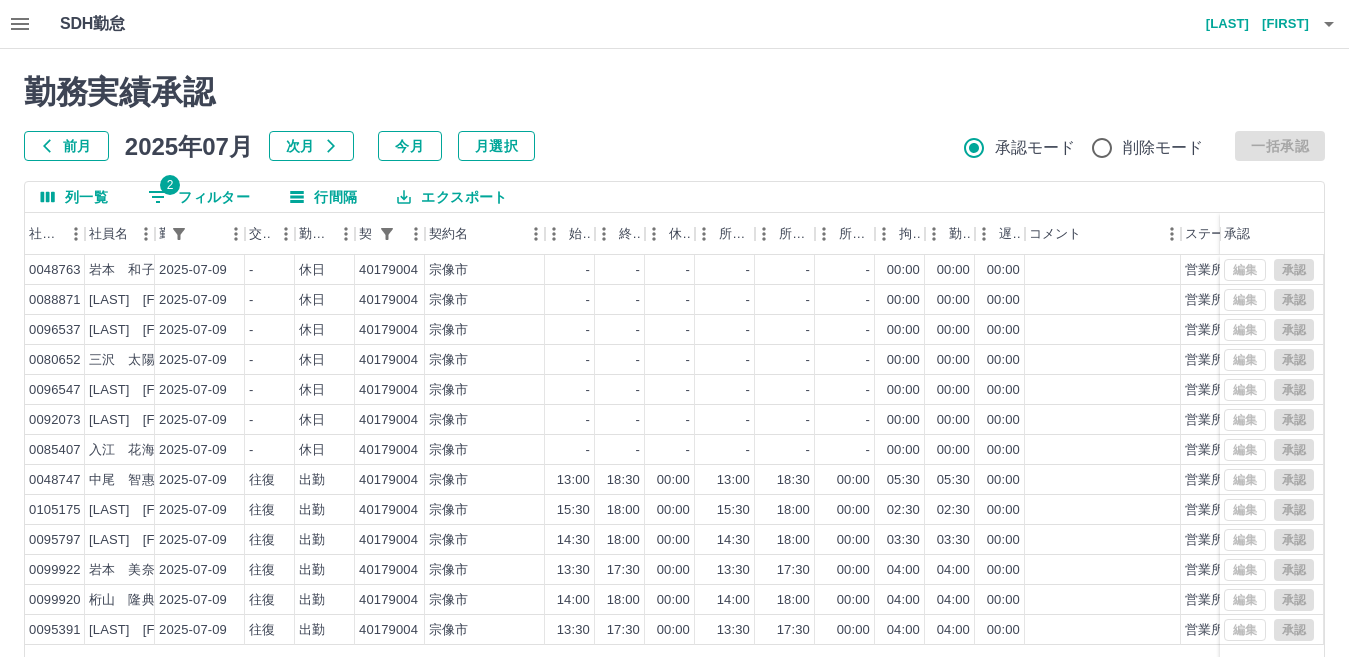 click on "2 フィルター" at bounding box center [199, 197] 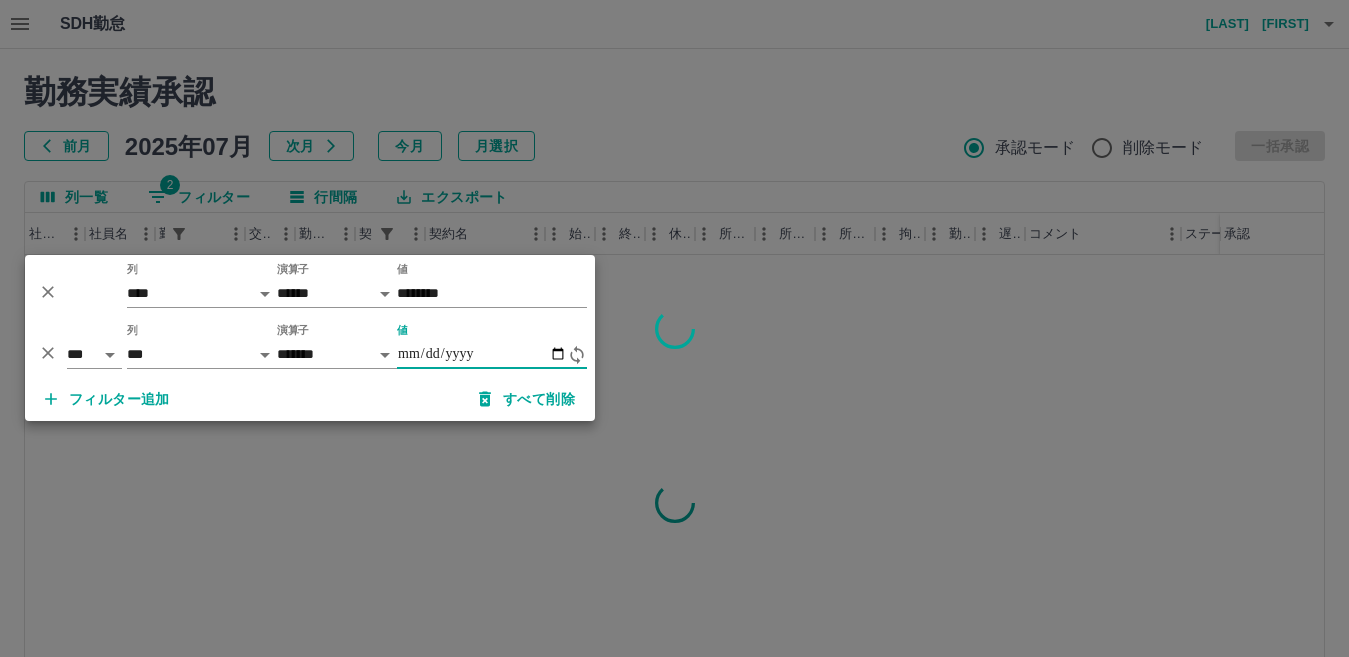 type on "**********" 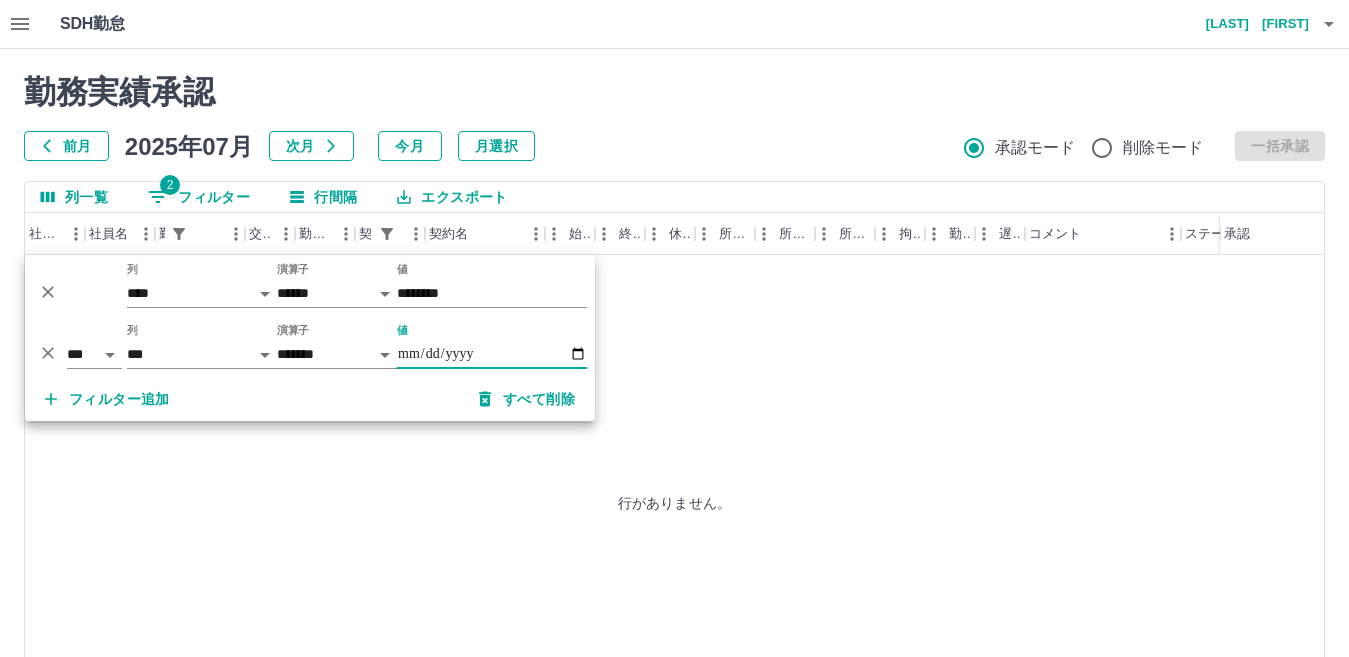 type on "**********" 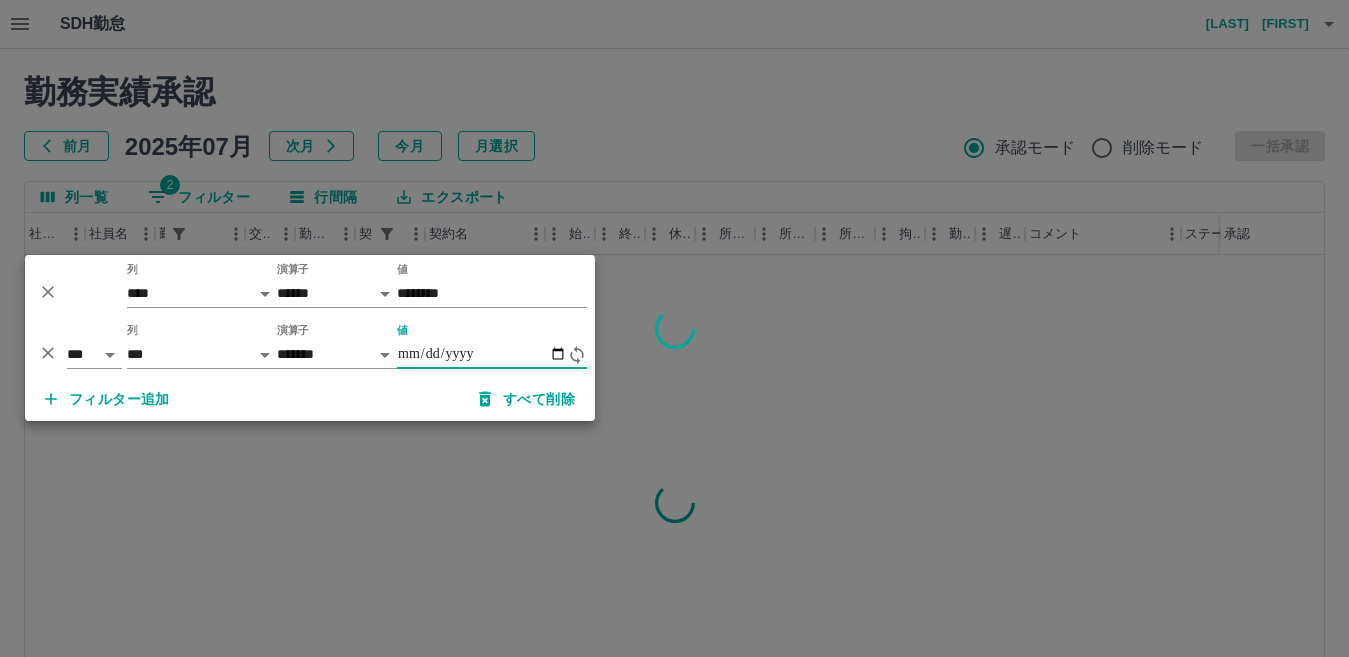 type on "**********" 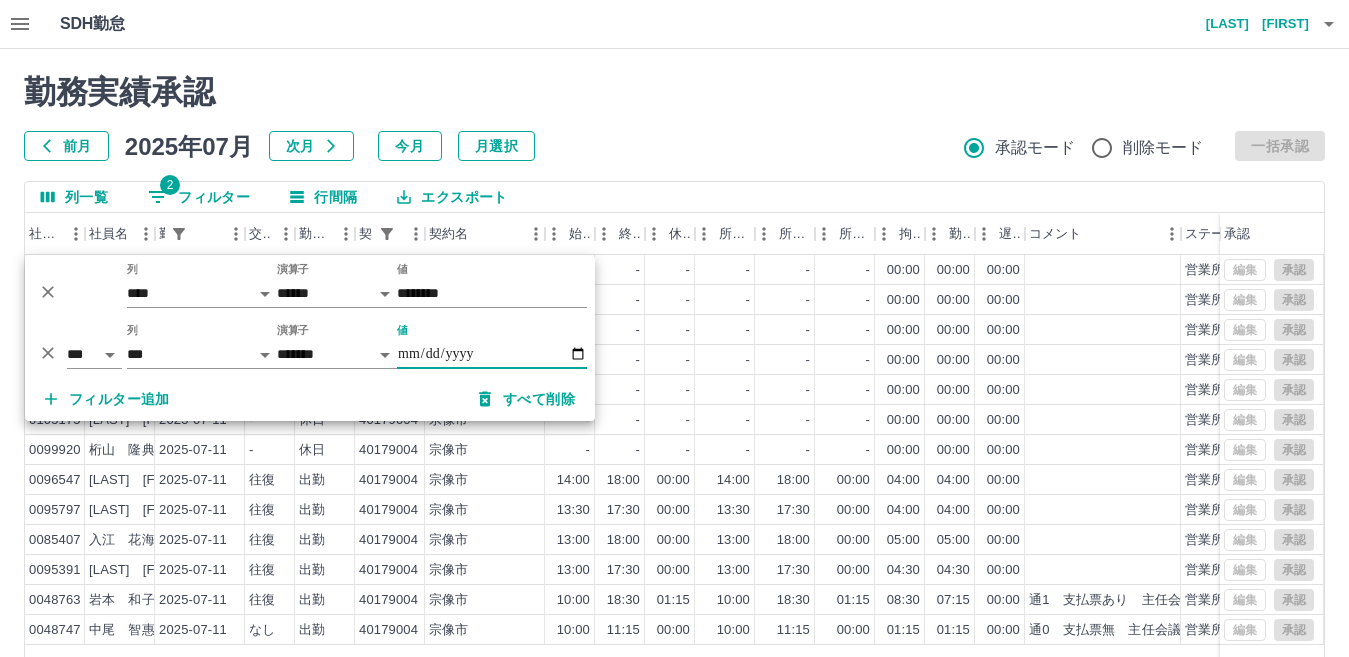 type on "**********" 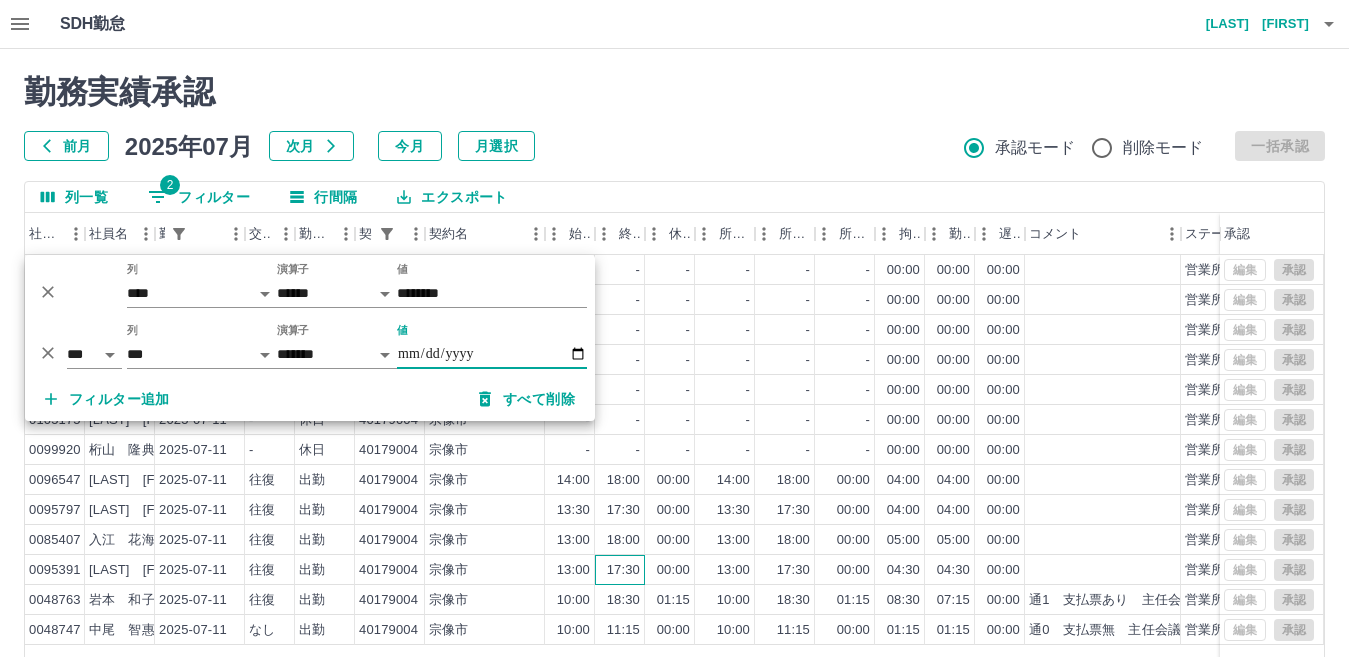 click on "17:30" at bounding box center [620, 570] 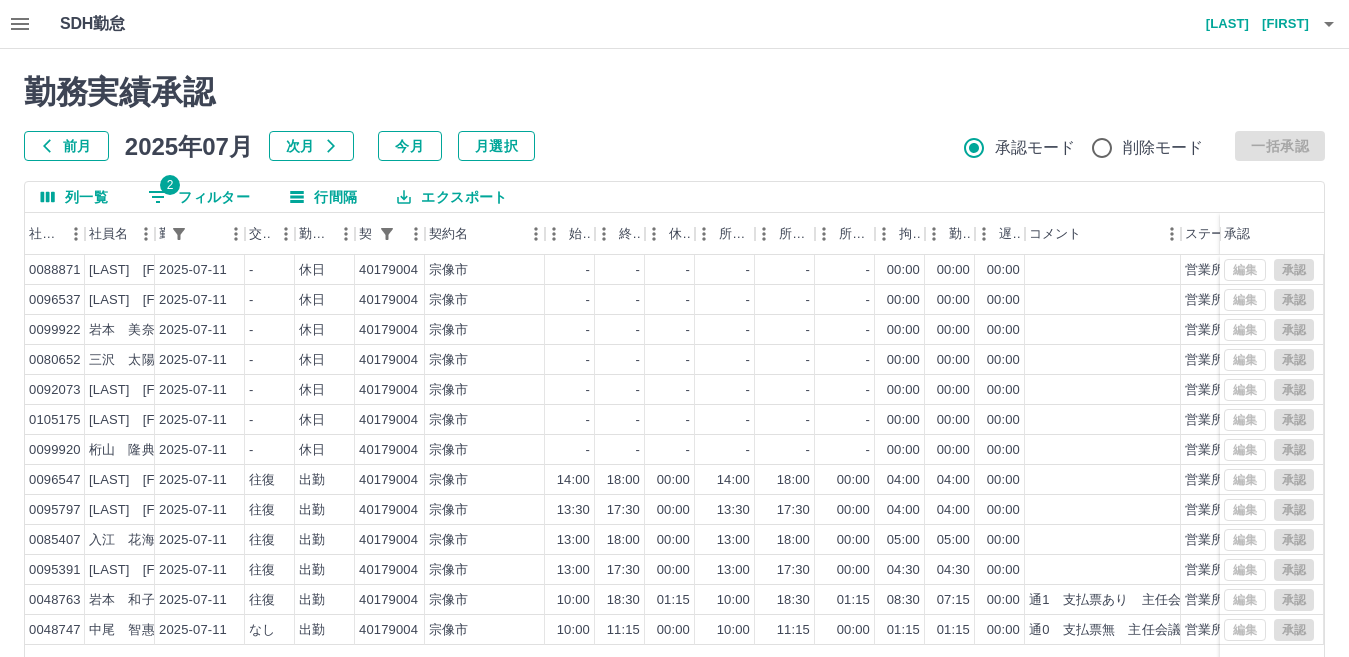 click on "2 フィルター" at bounding box center [199, 197] 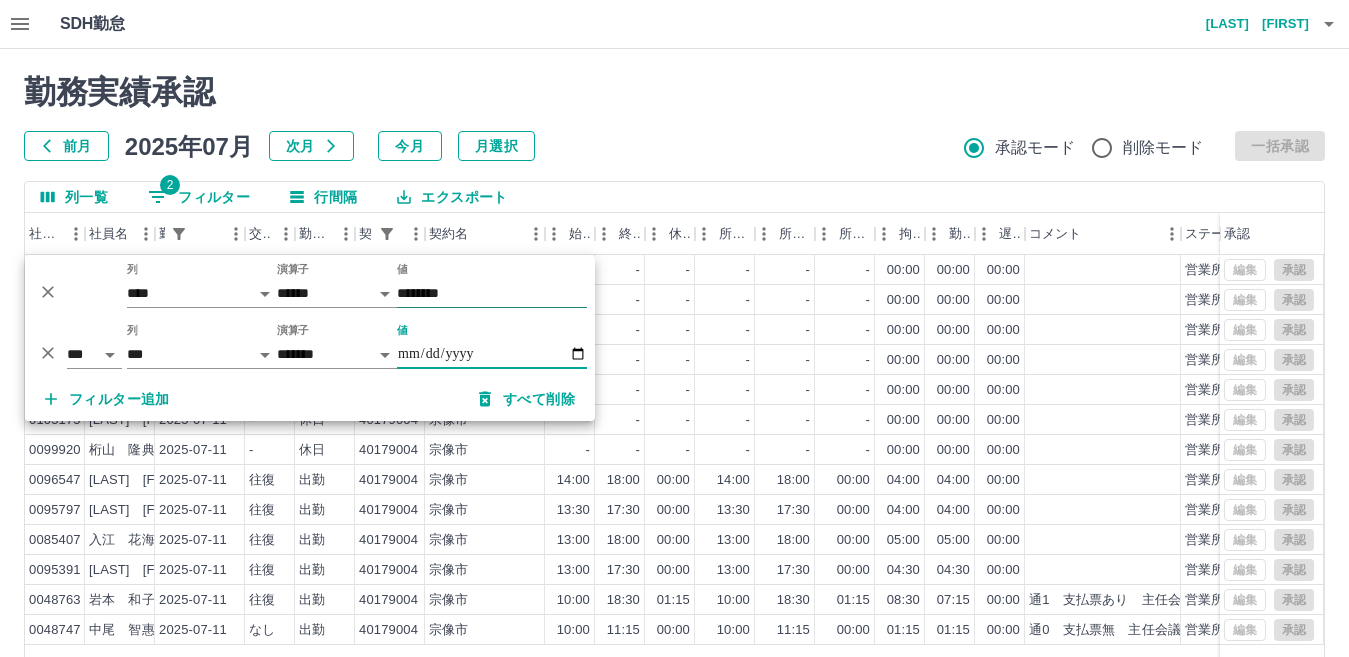 click on "********" at bounding box center [492, 293] 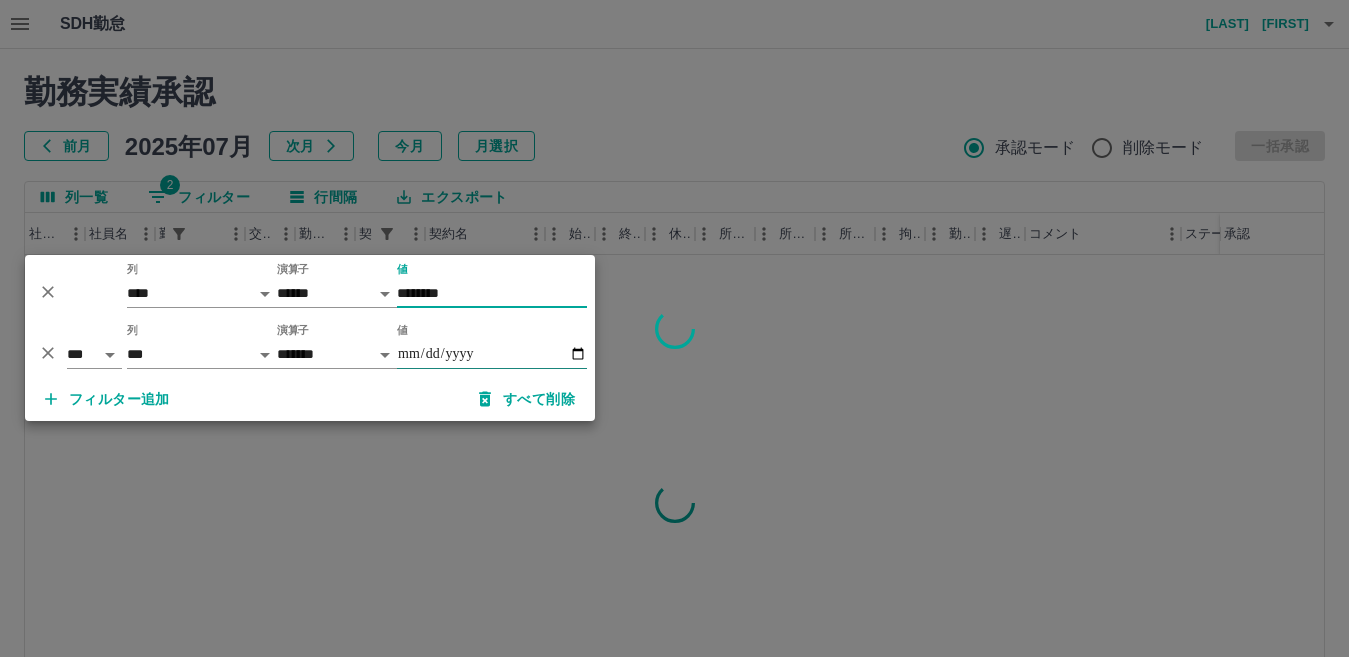 type on "********" 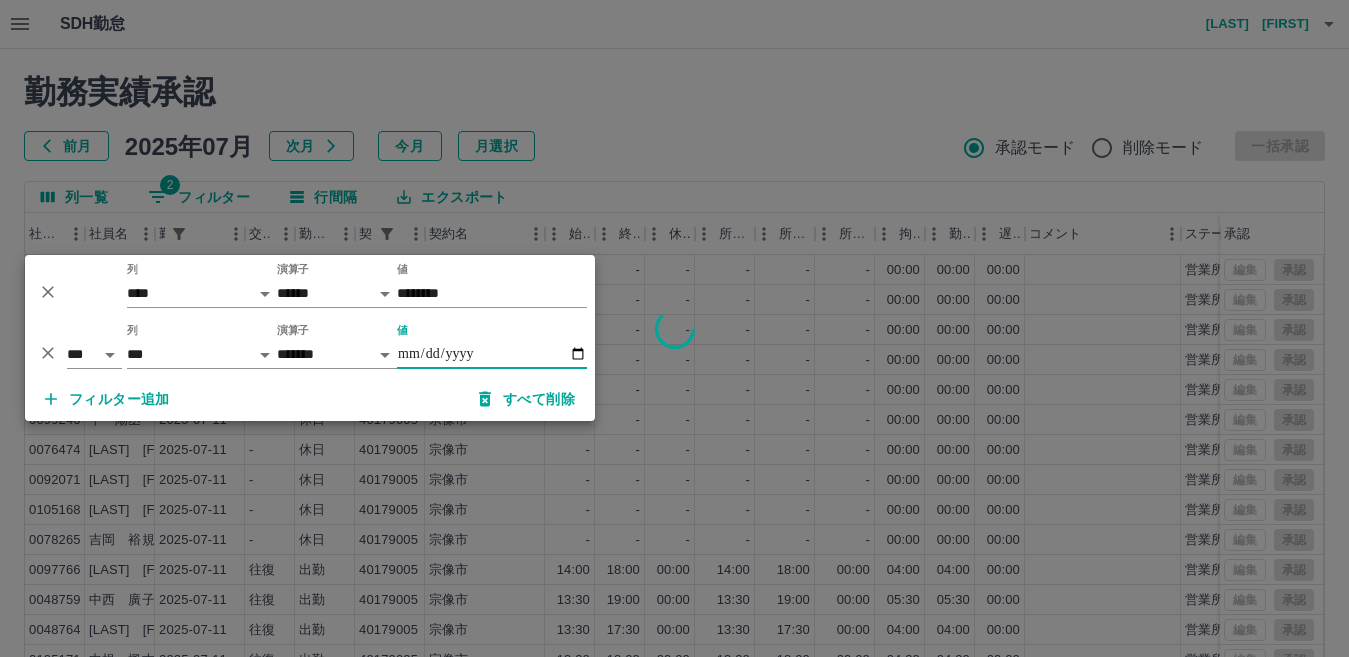 click on "**********" at bounding box center [492, 354] 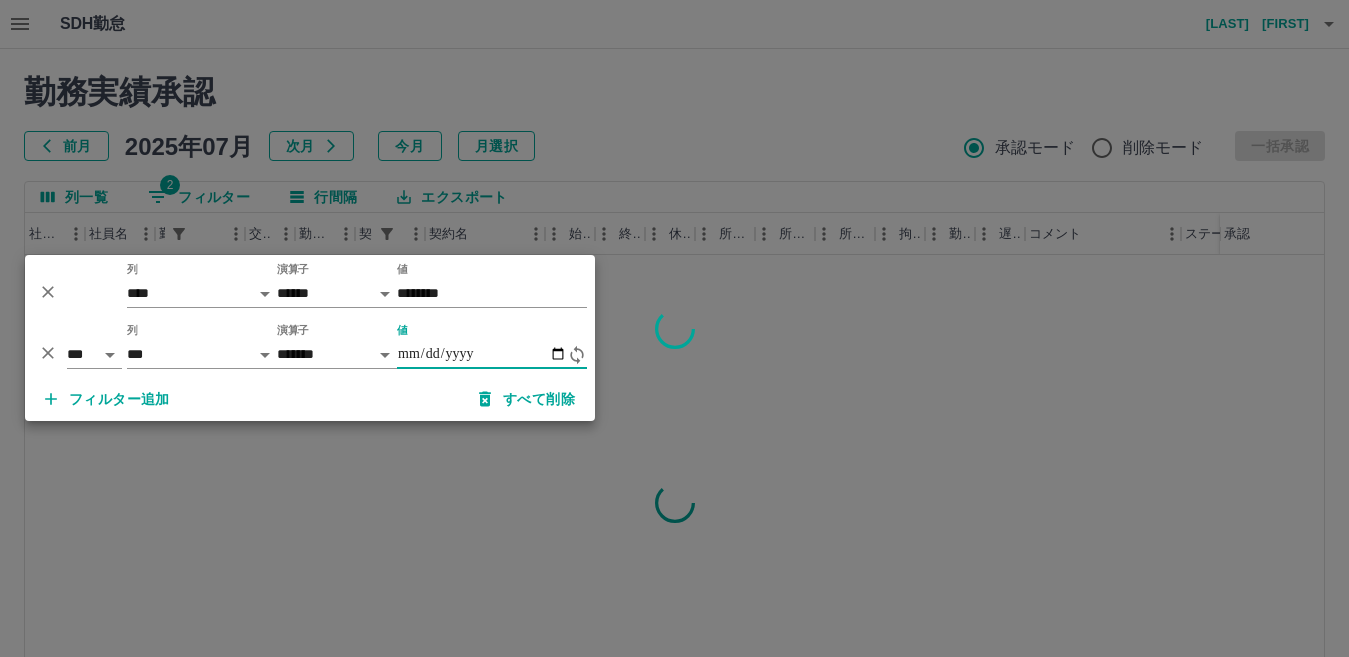 type on "**********" 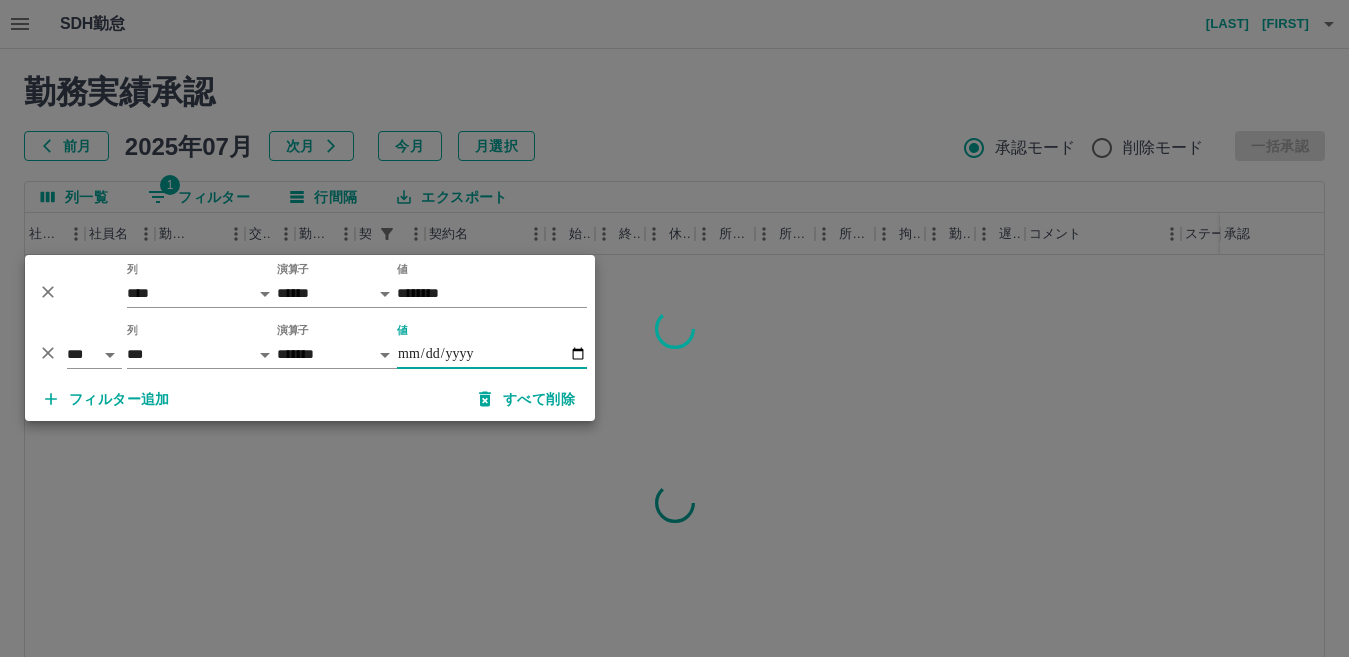 type on "**********" 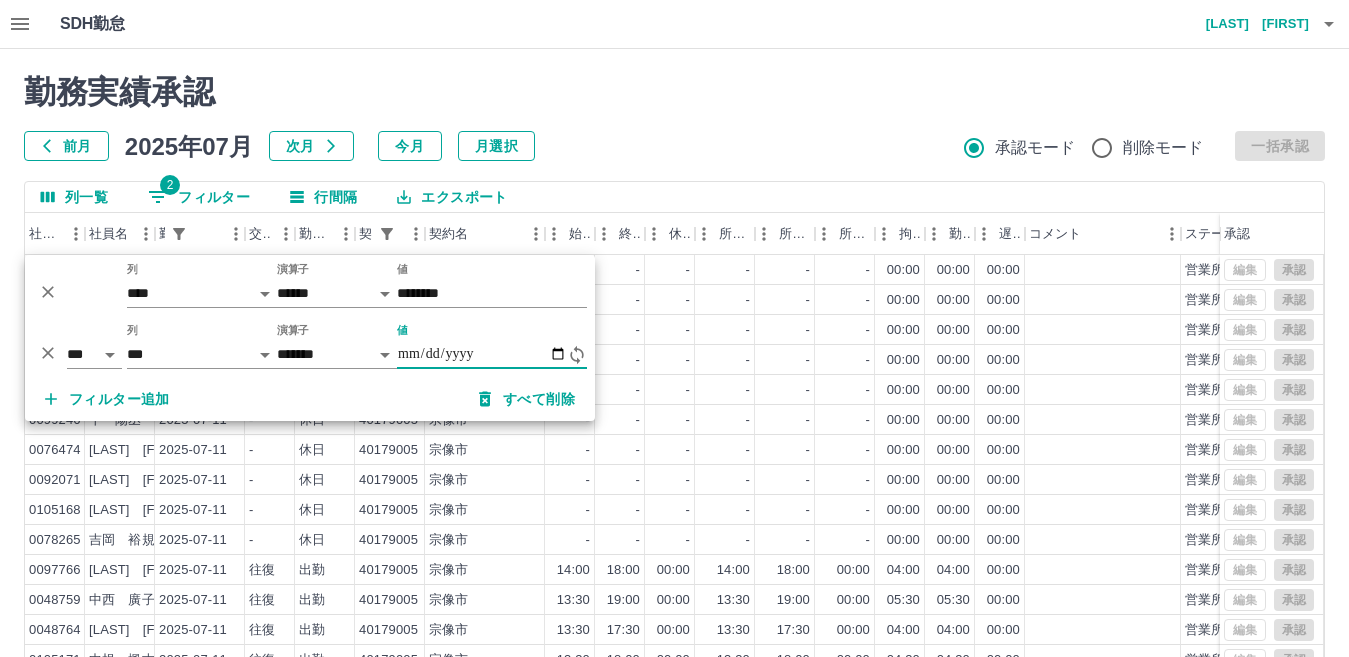 type on "**********" 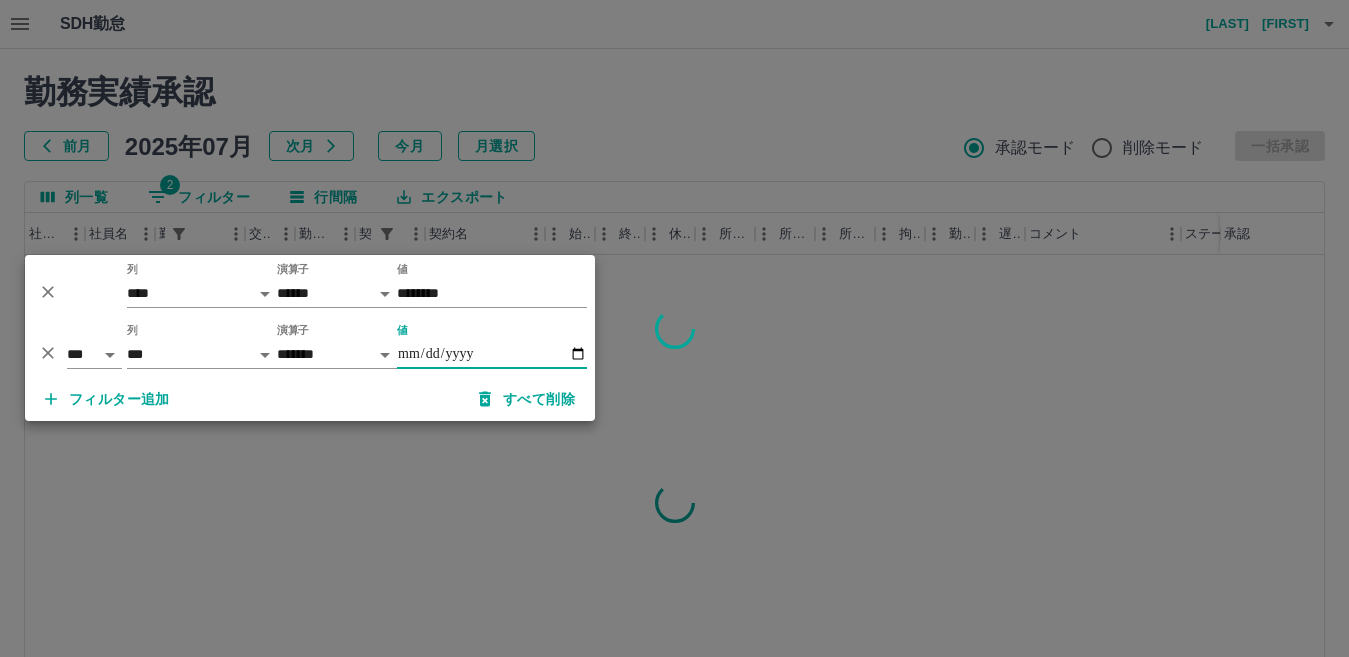 click at bounding box center [674, 328] 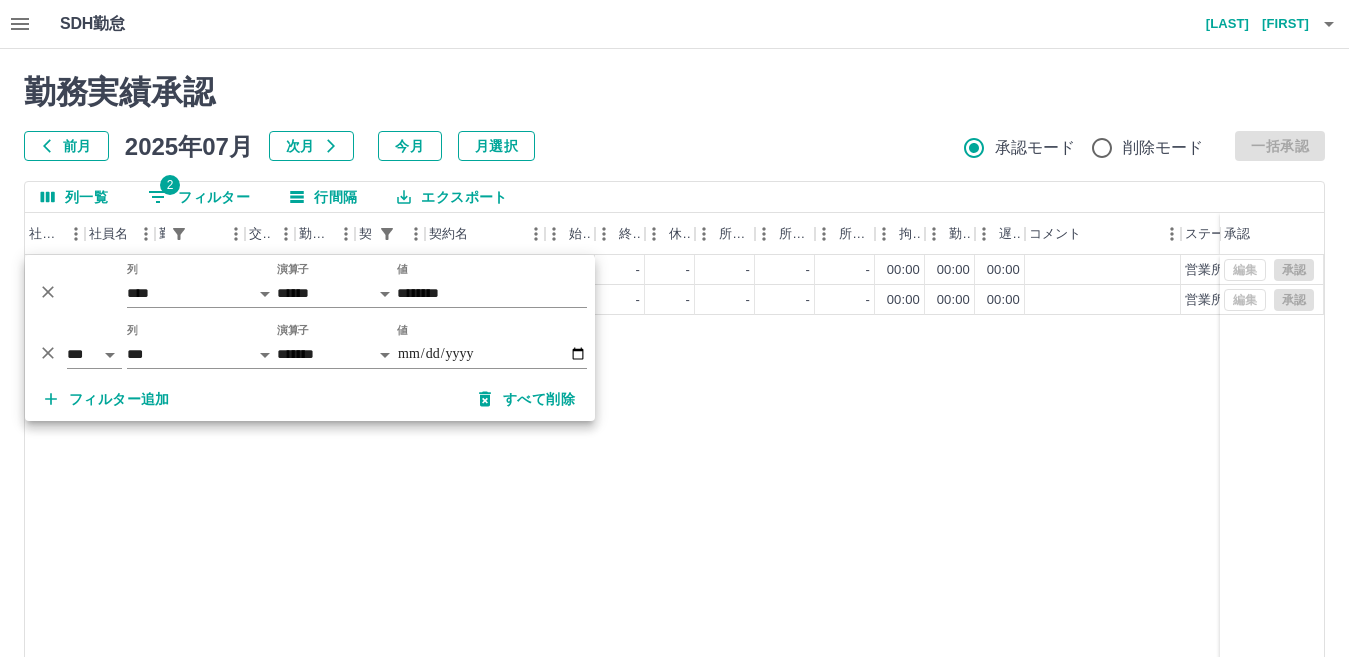 drag, startPoint x: 407, startPoint y: 572, endPoint x: 436, endPoint y: 590, distance: 34.132095 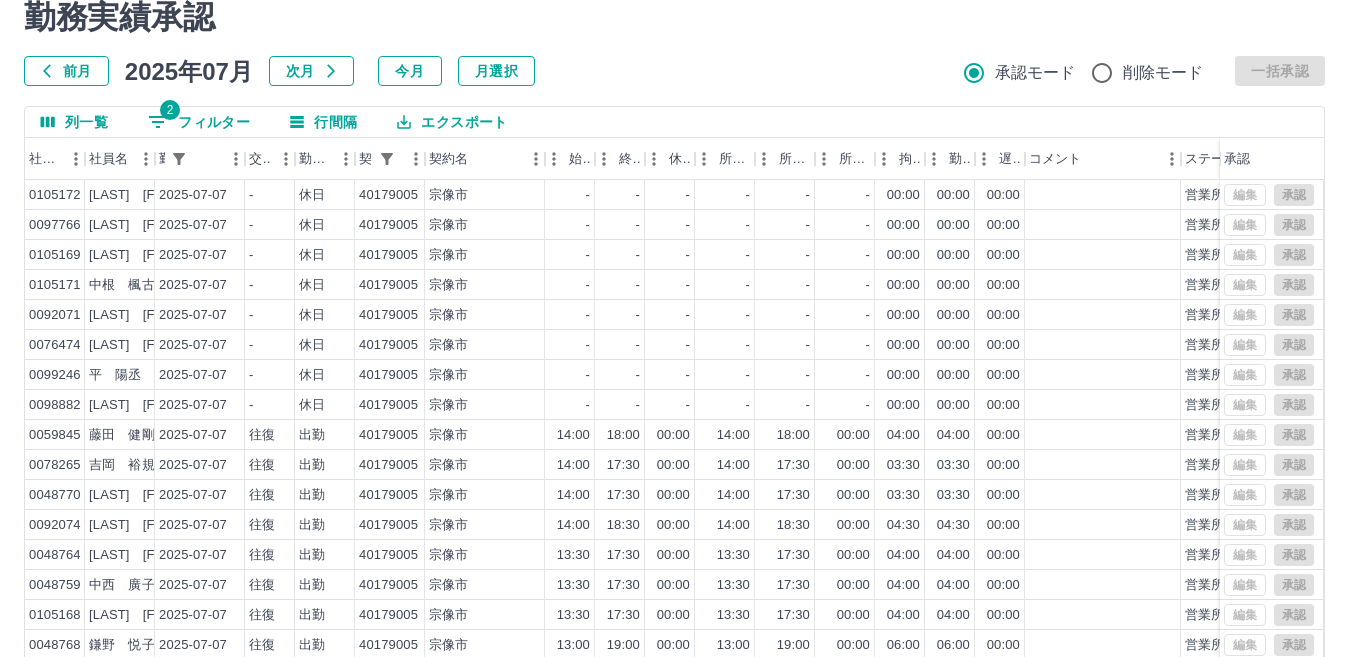 scroll, scrollTop: 0, scrollLeft: 0, axis: both 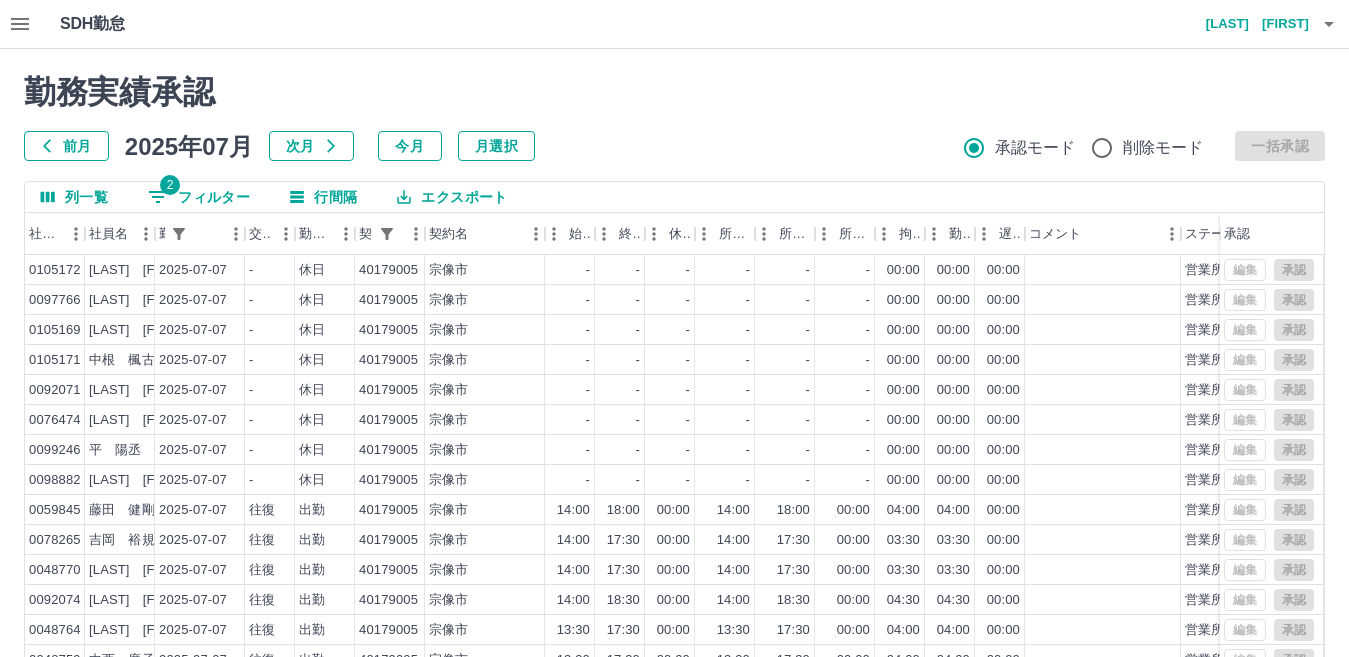 drag, startPoint x: 234, startPoint y: 194, endPoint x: 245, endPoint y: 194, distance: 11 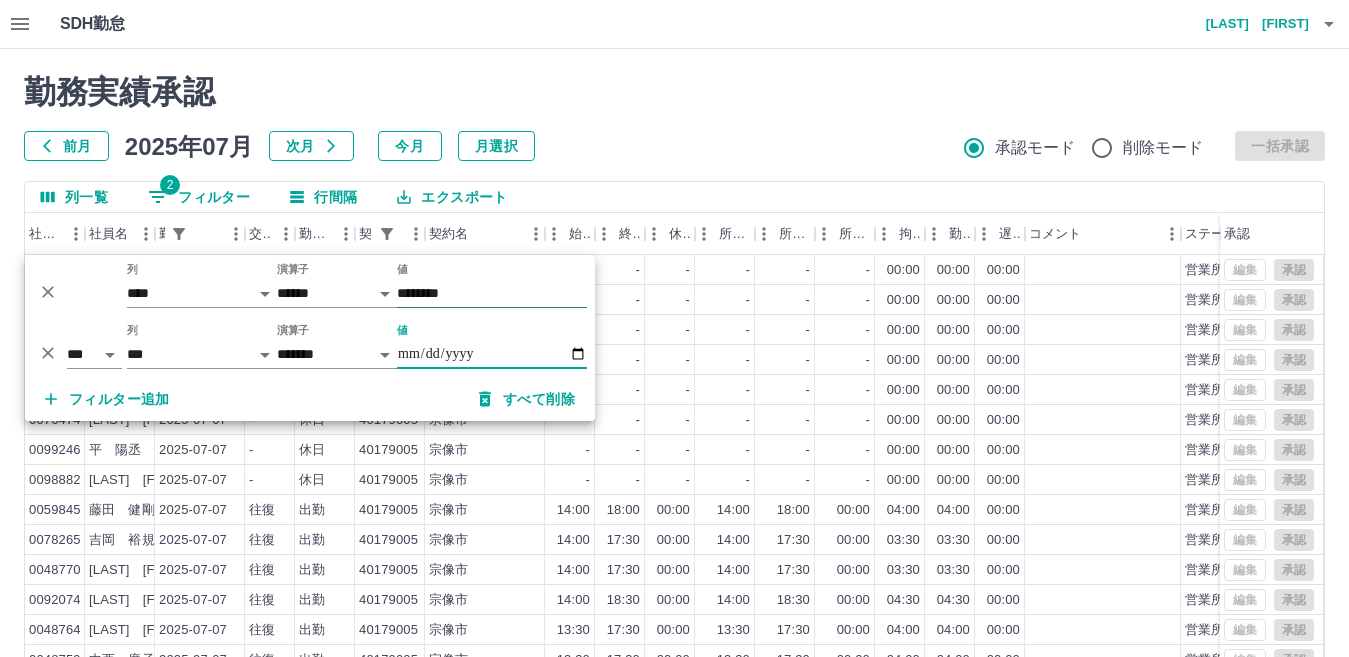 click on "********" at bounding box center [492, 293] 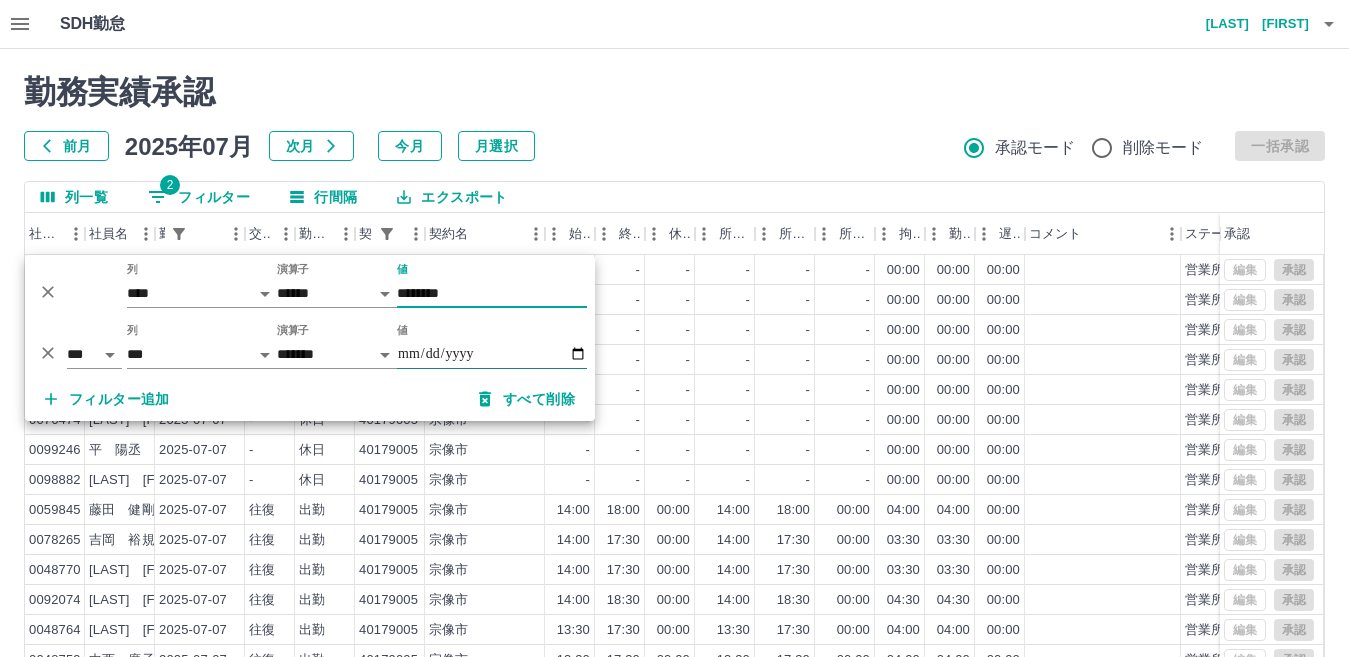 click on "**********" at bounding box center (492, 354) 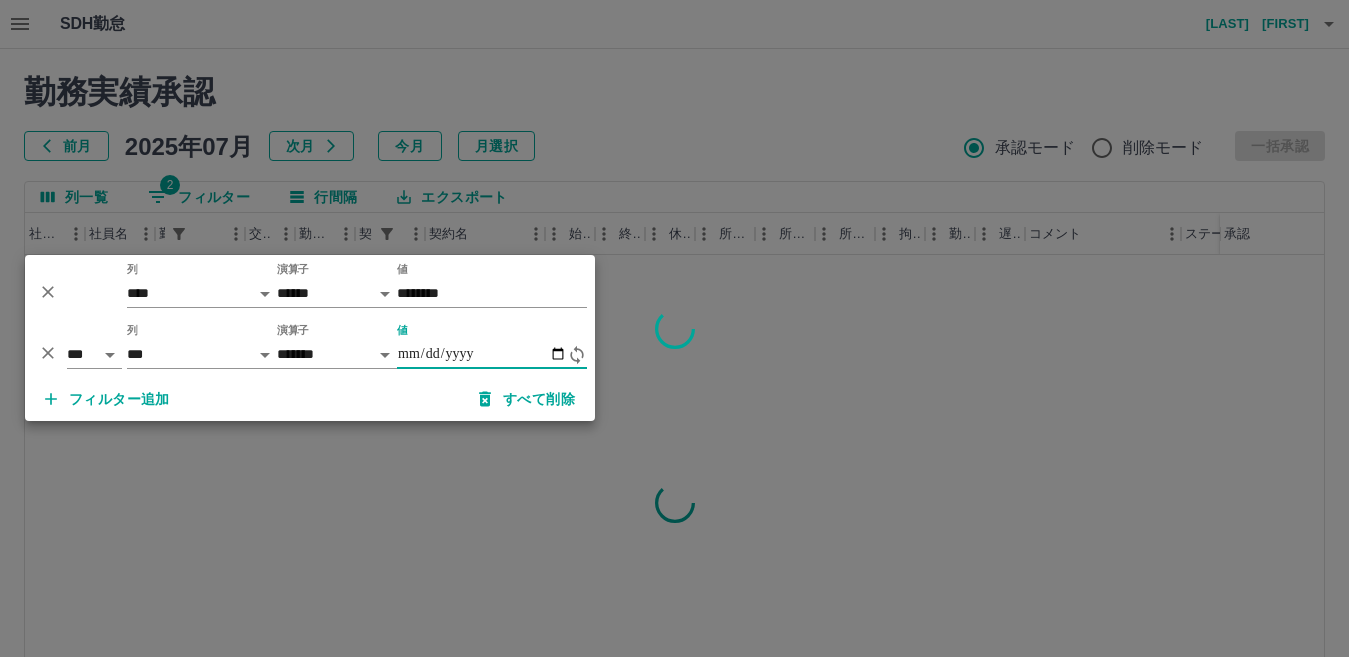 type on "**********" 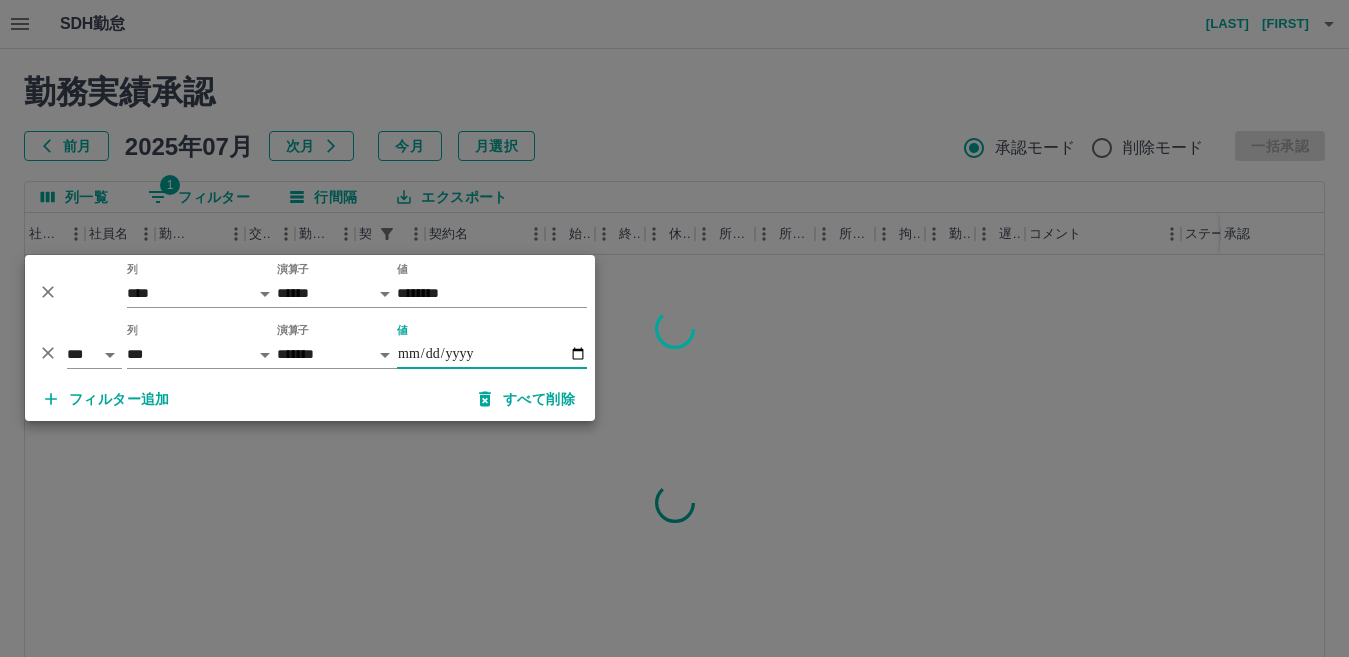 type on "**********" 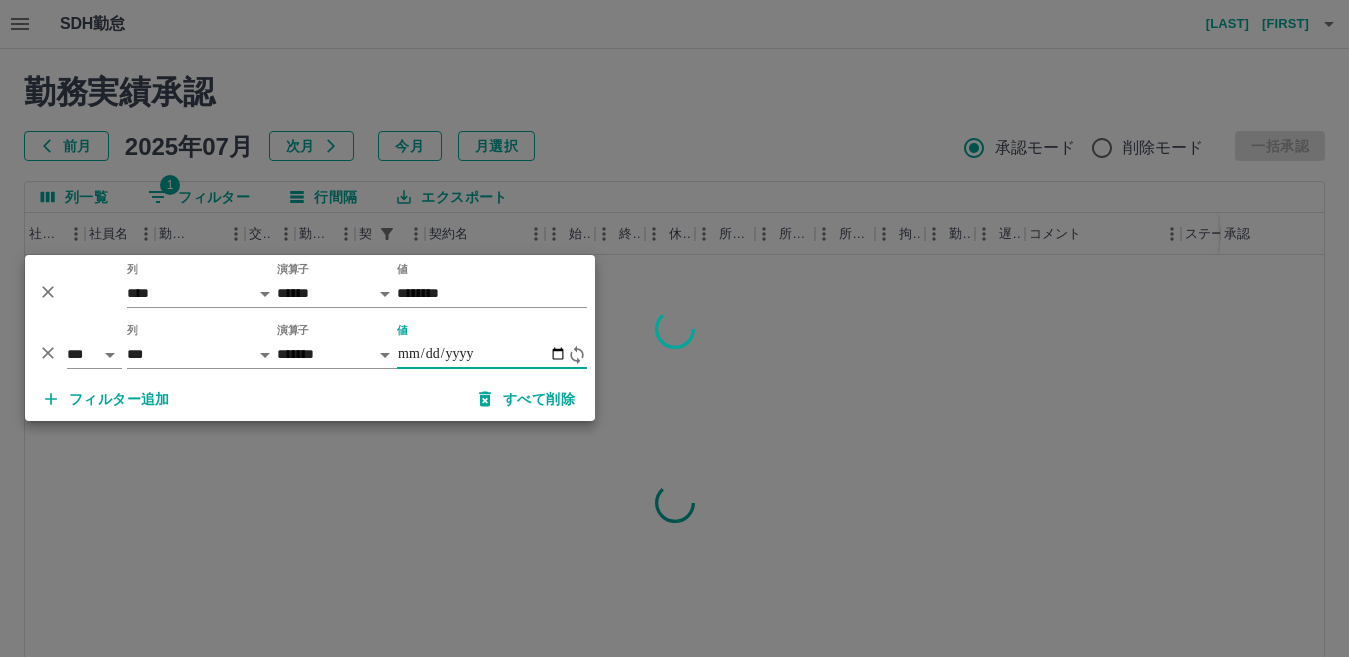 type on "**********" 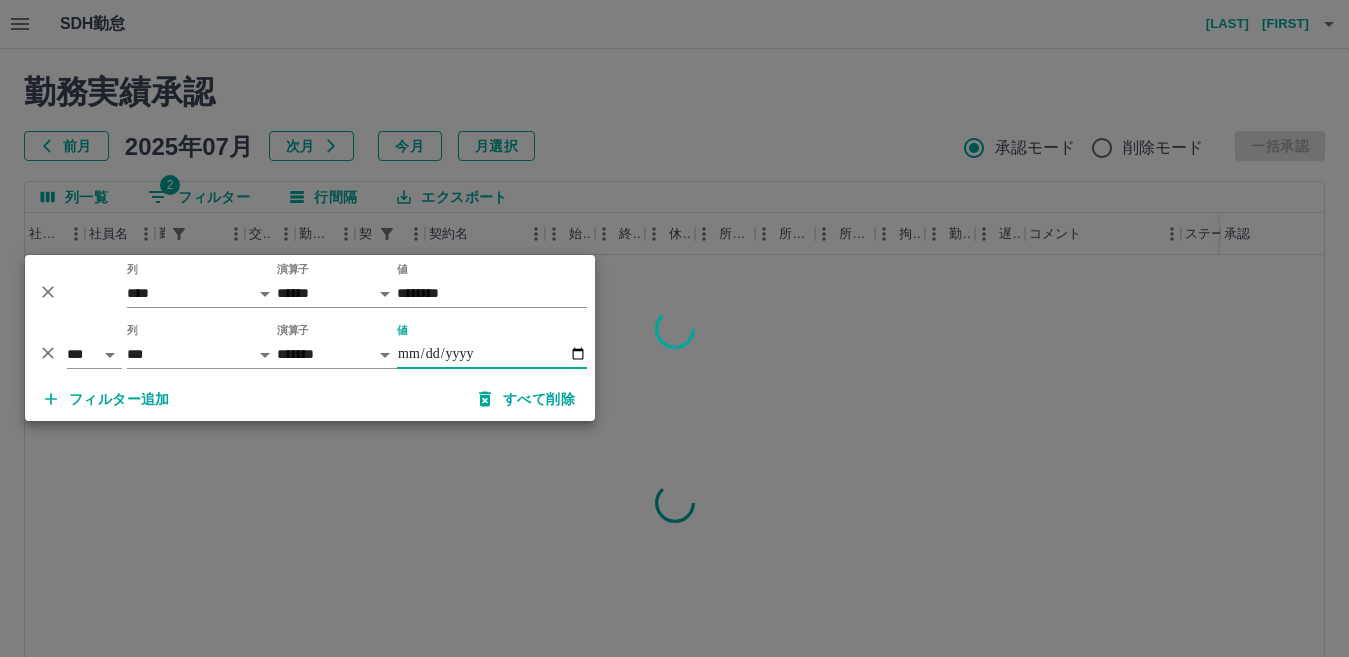 click at bounding box center (674, 328) 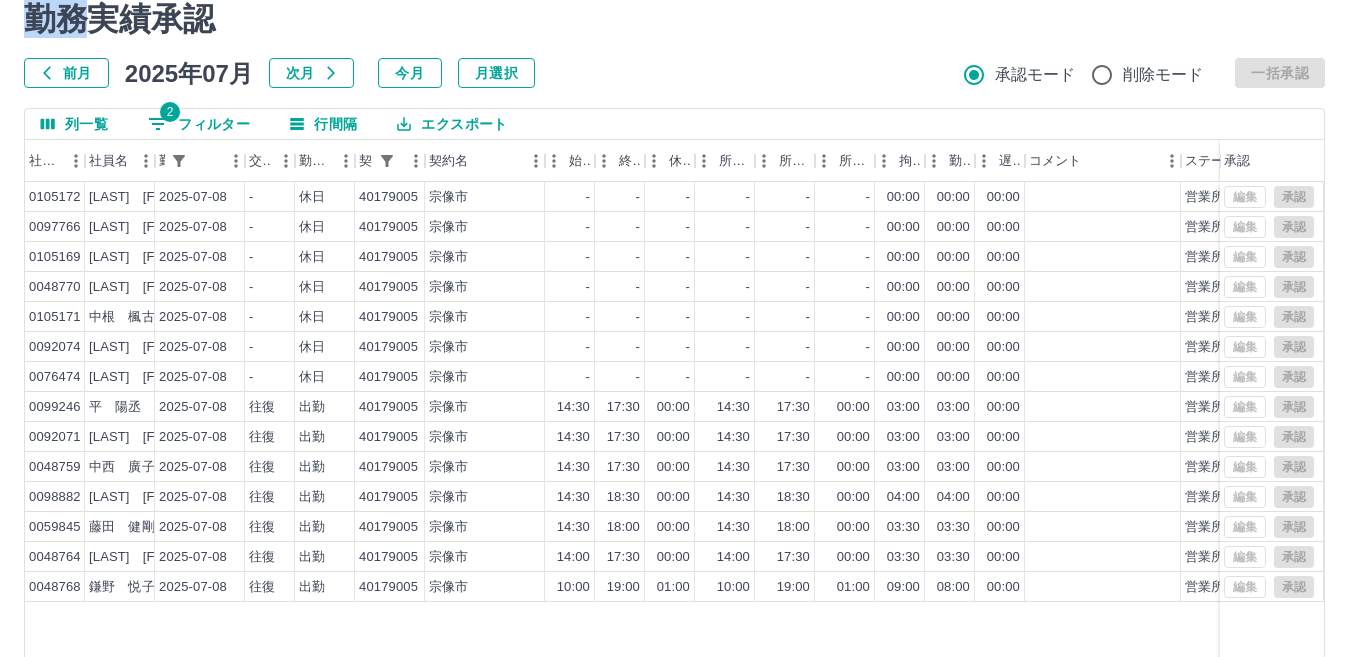 scroll, scrollTop: 0, scrollLeft: 0, axis: both 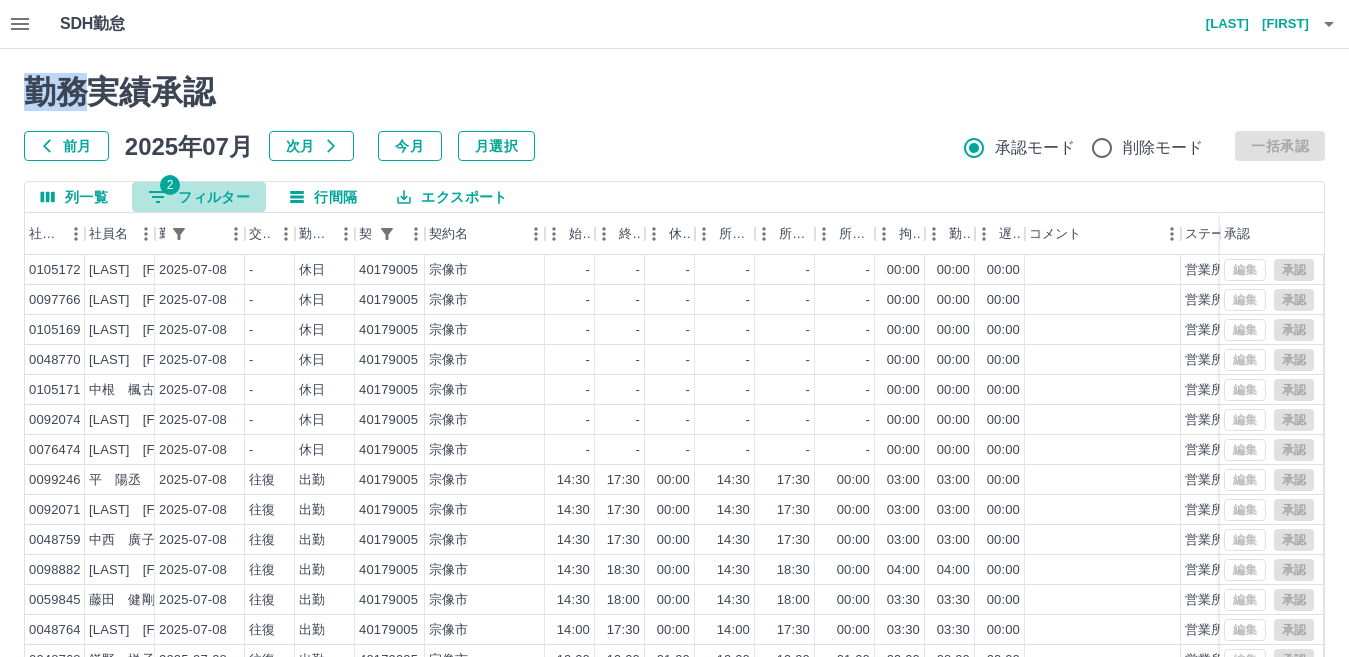click on "2 フィルター" at bounding box center [199, 197] 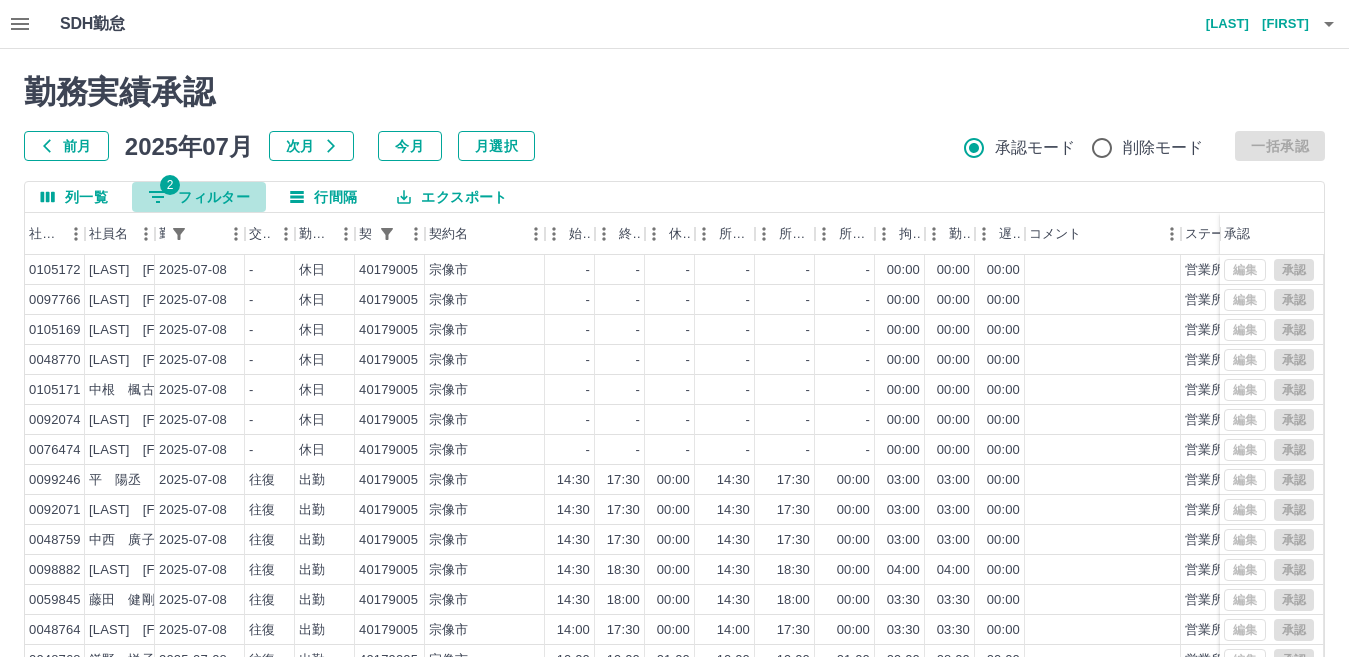 select on "**********" 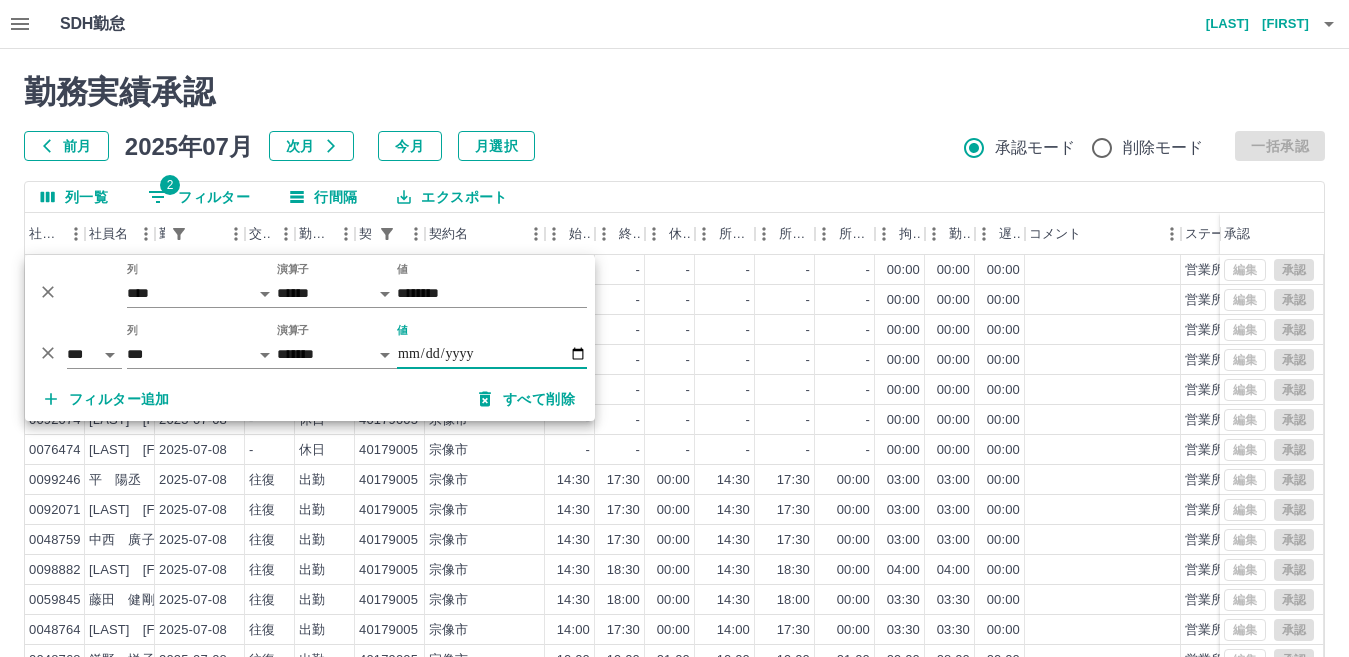 click on "**********" at bounding box center [492, 354] 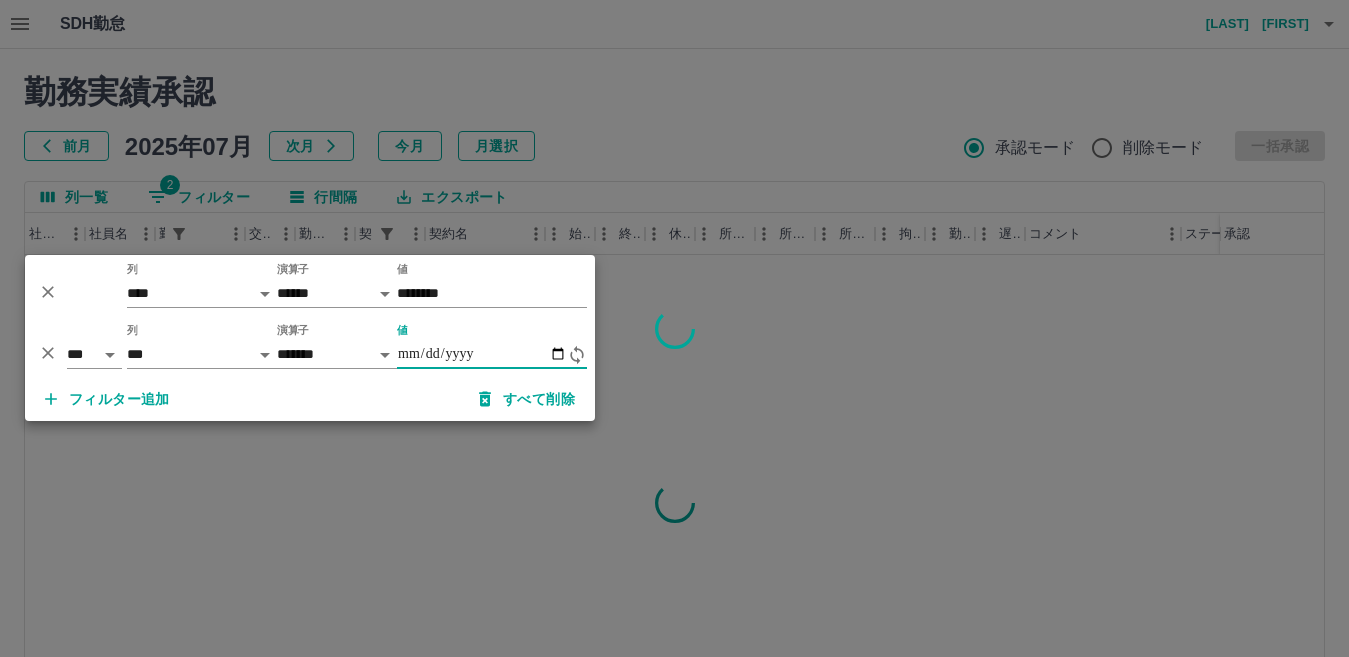 type on "**********" 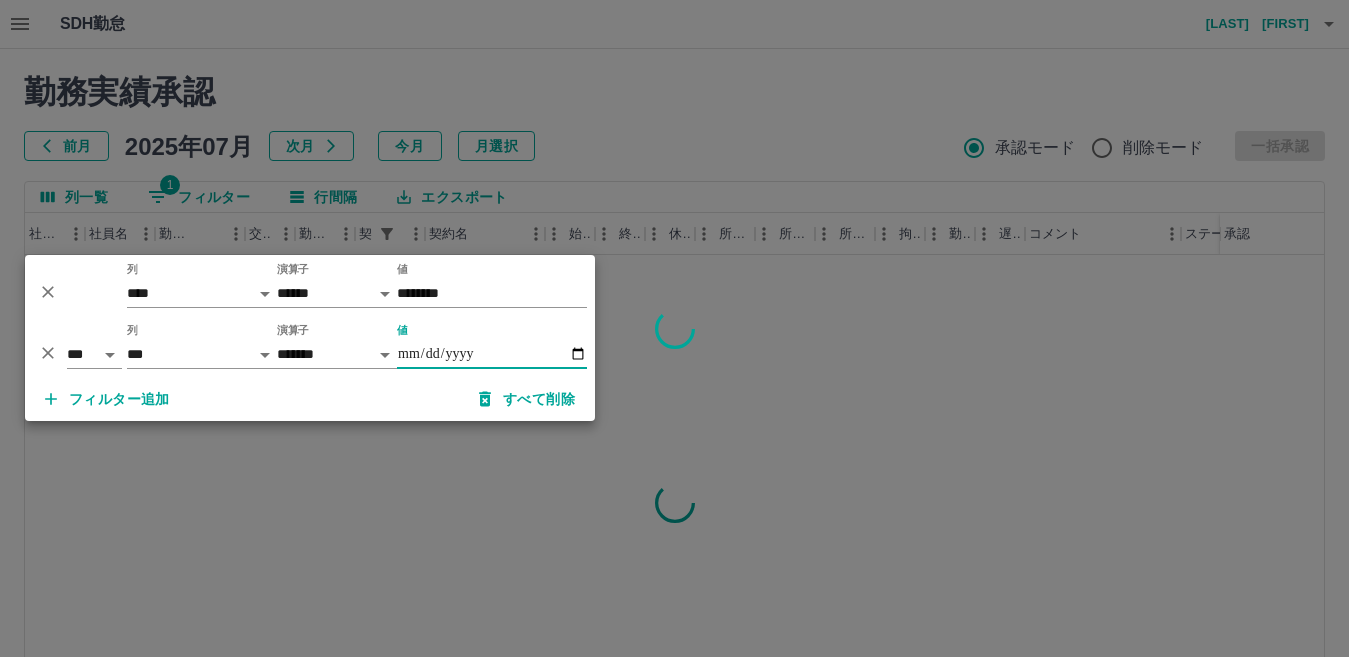 type on "**********" 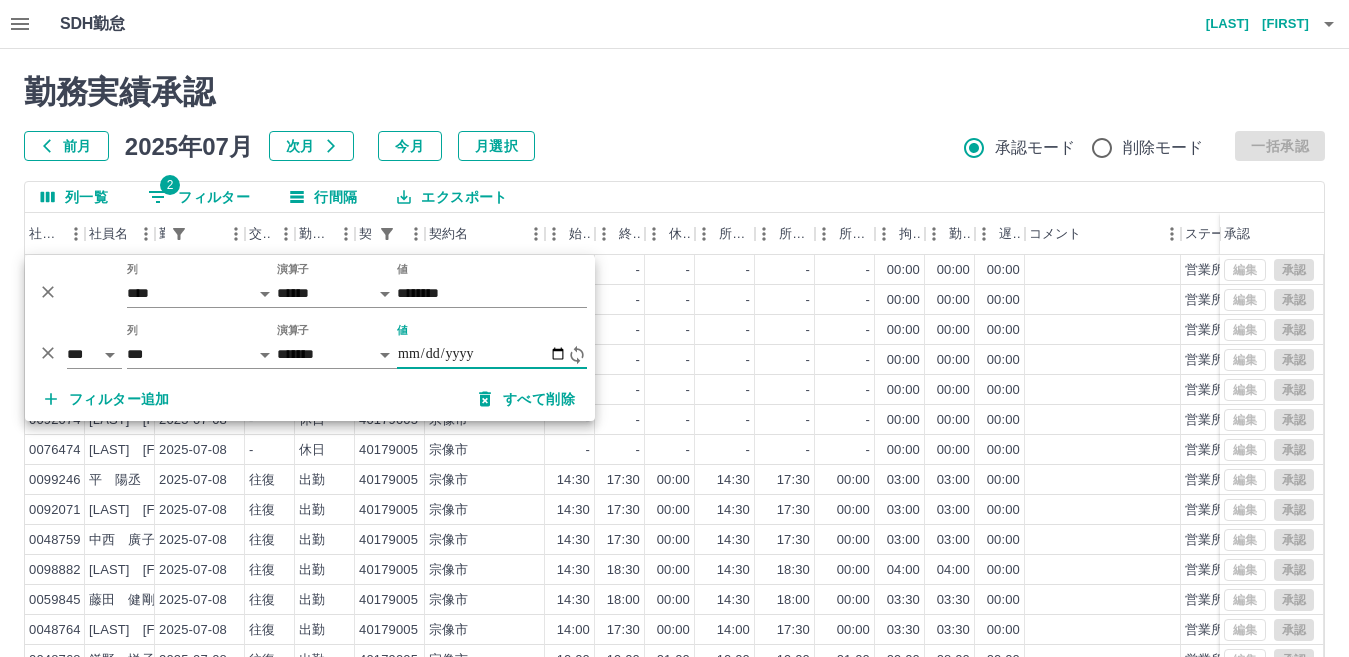 type on "**********" 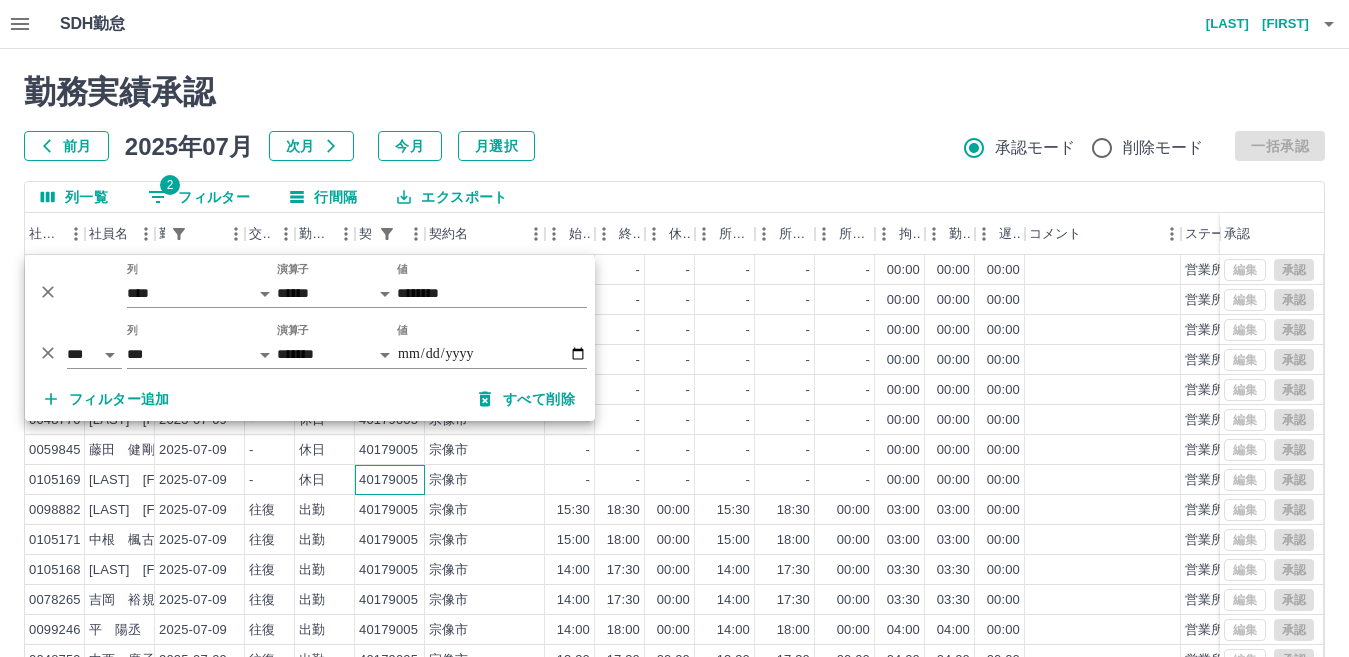 click on "40179005" at bounding box center [388, 480] 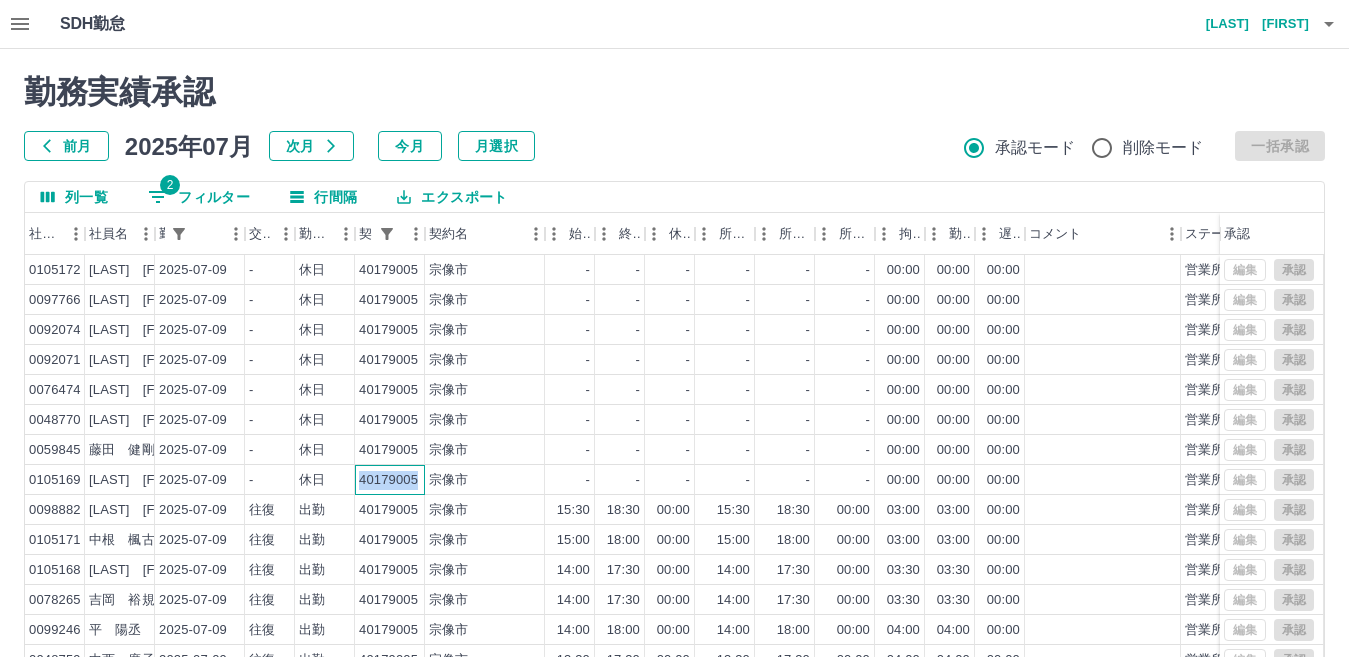 click on "40179005" at bounding box center [388, 480] 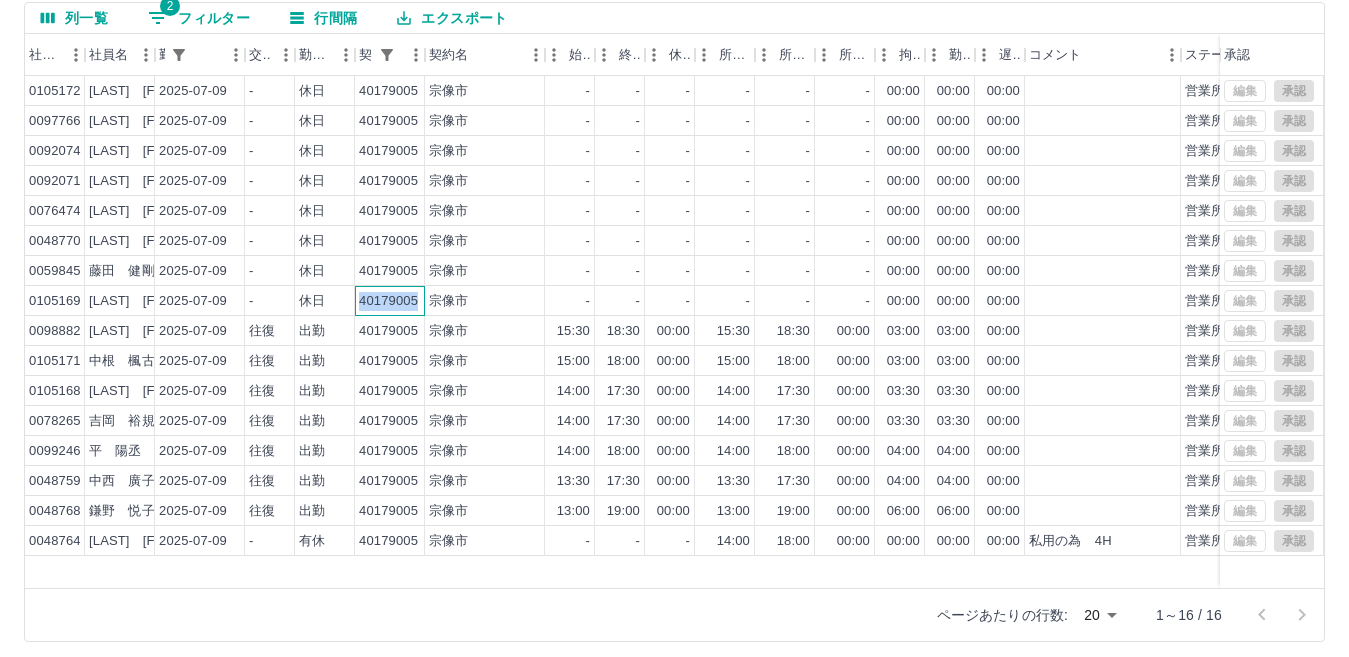 scroll, scrollTop: 0, scrollLeft: 0, axis: both 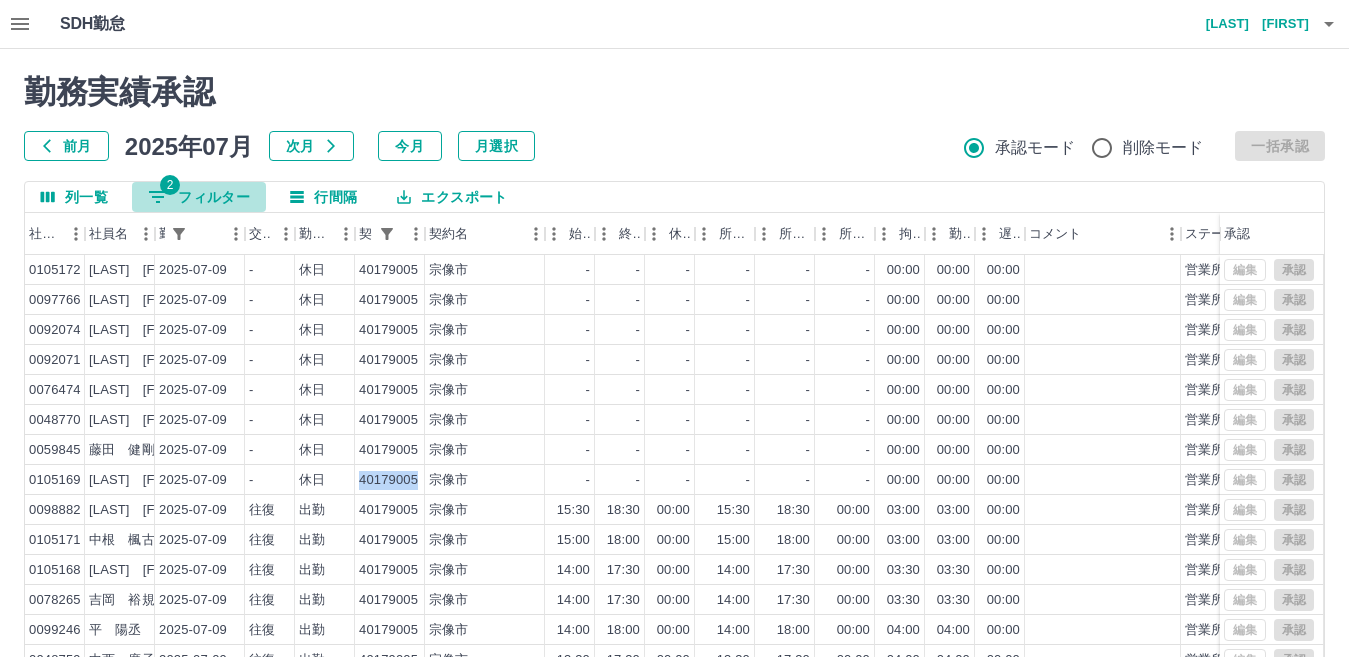 click on "2 フィルター" at bounding box center [199, 197] 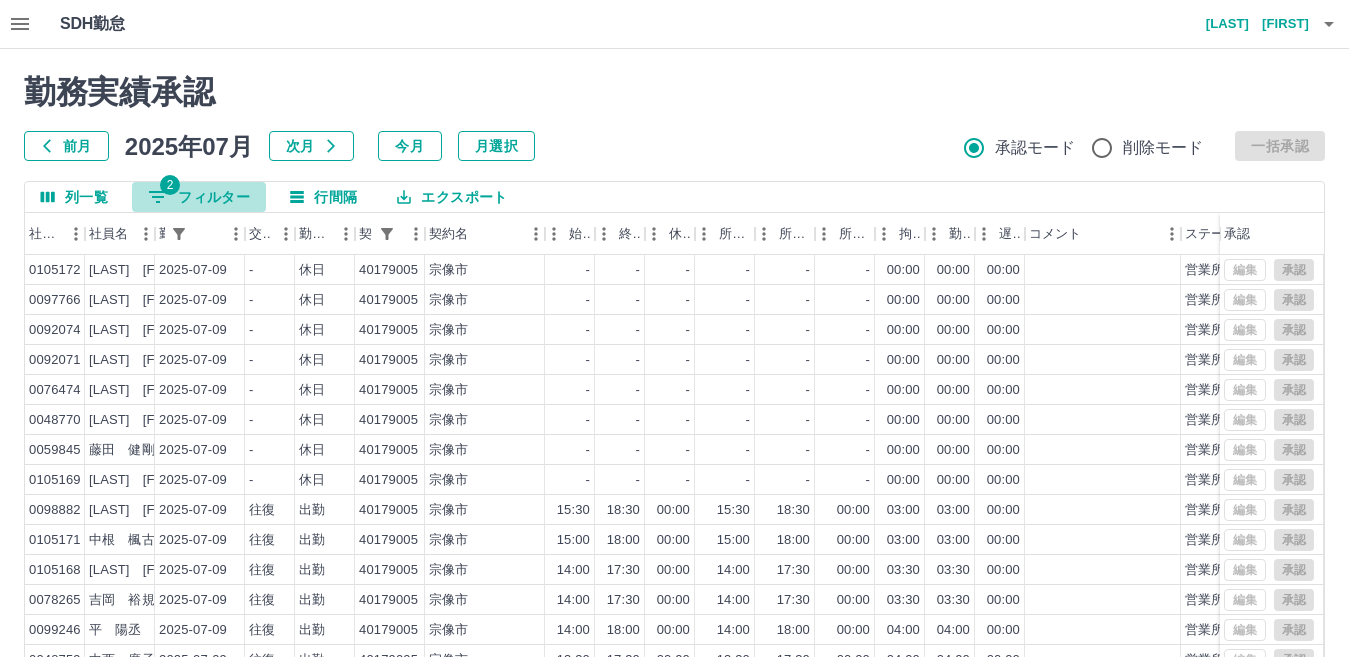select on "**********" 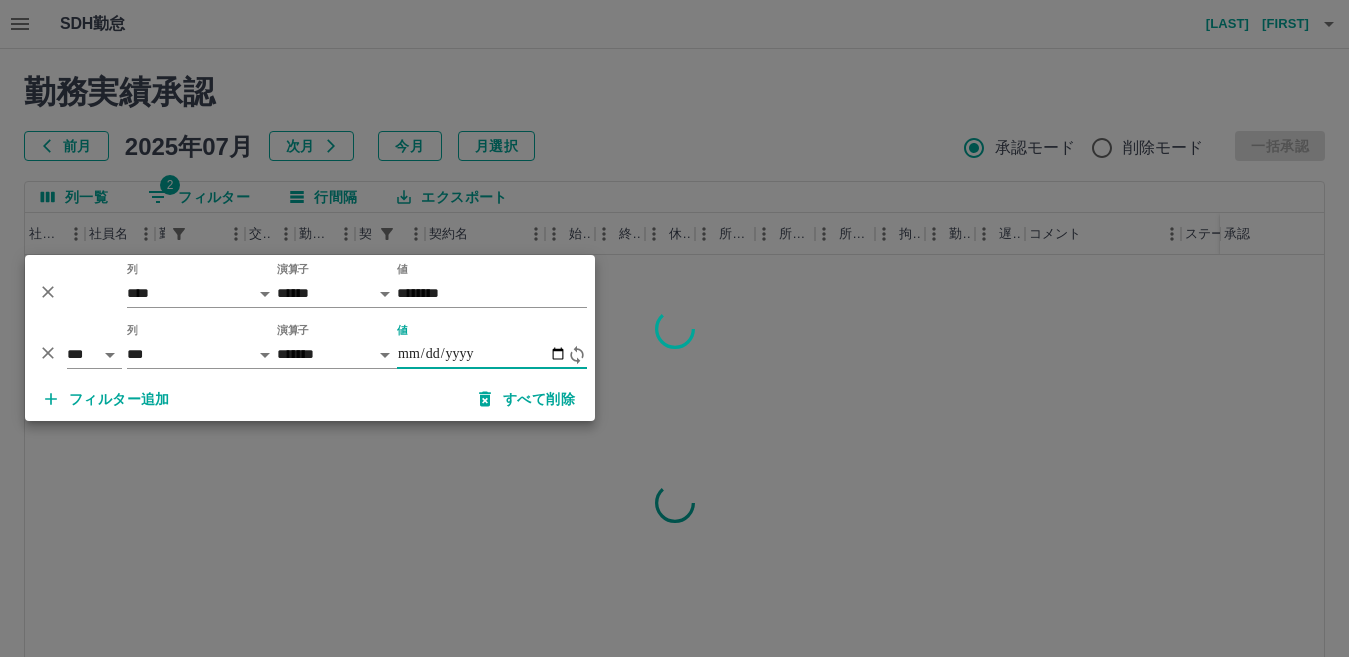 type on "**********" 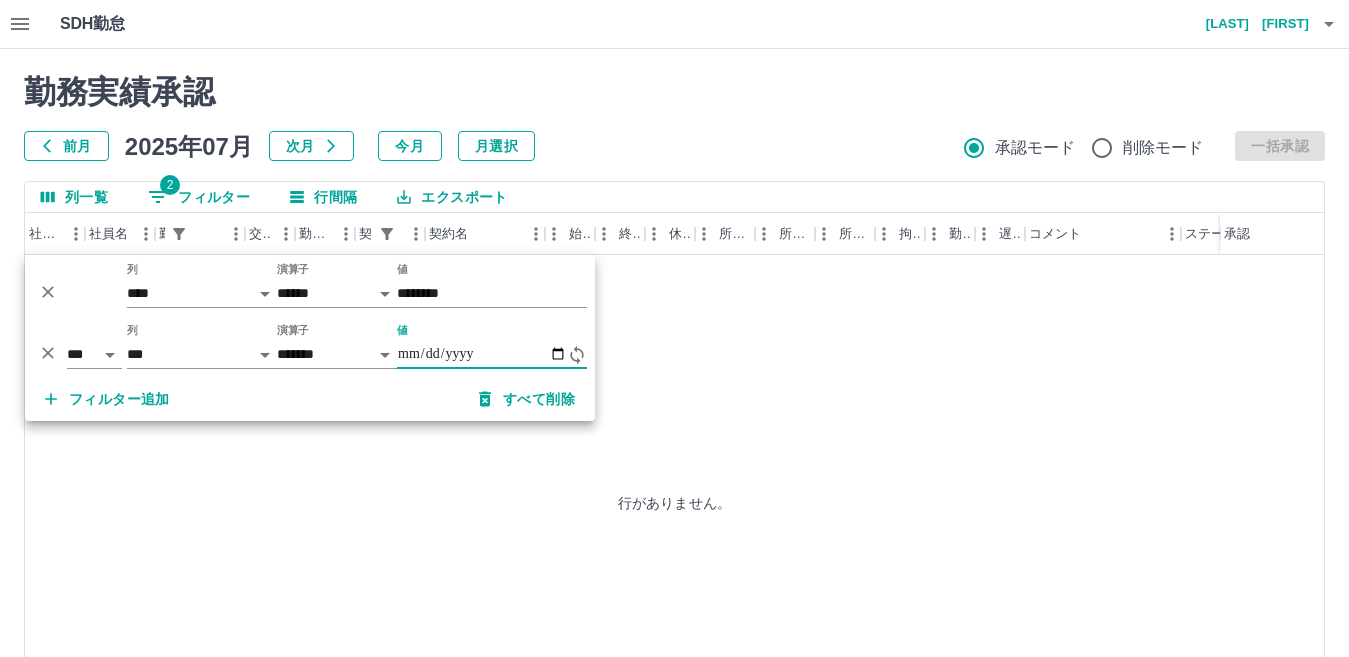 type on "**********" 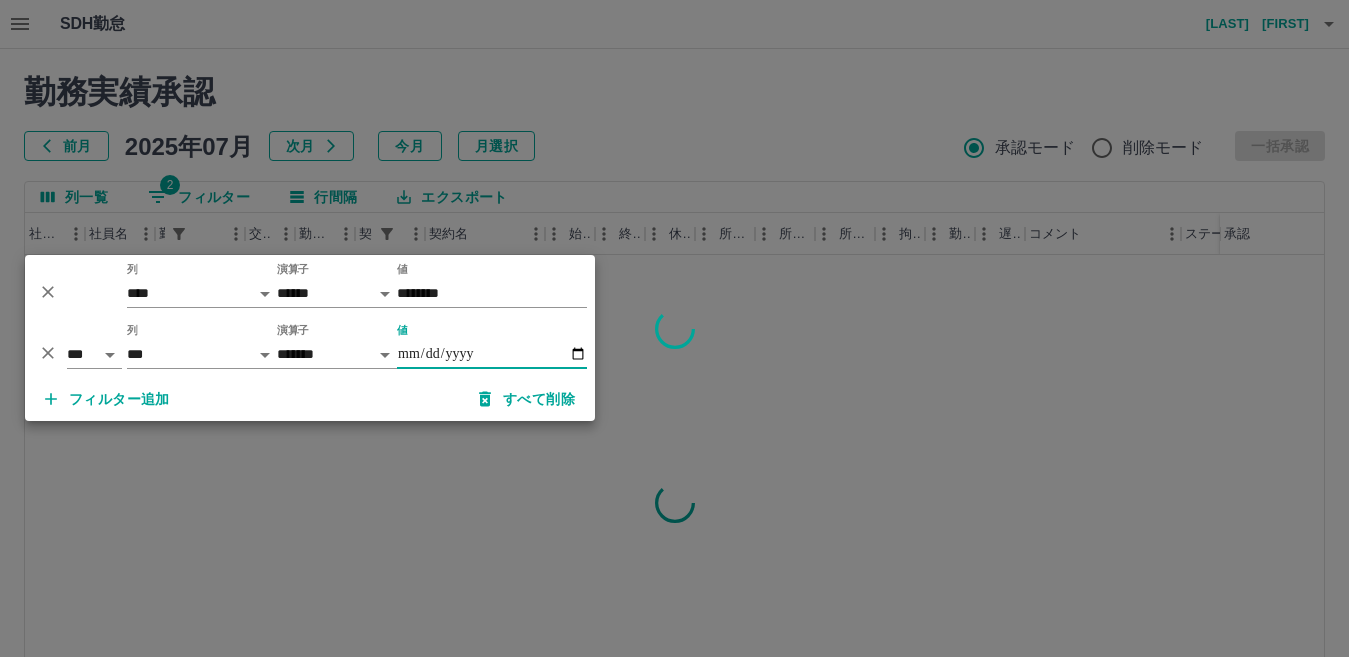 type on "**********" 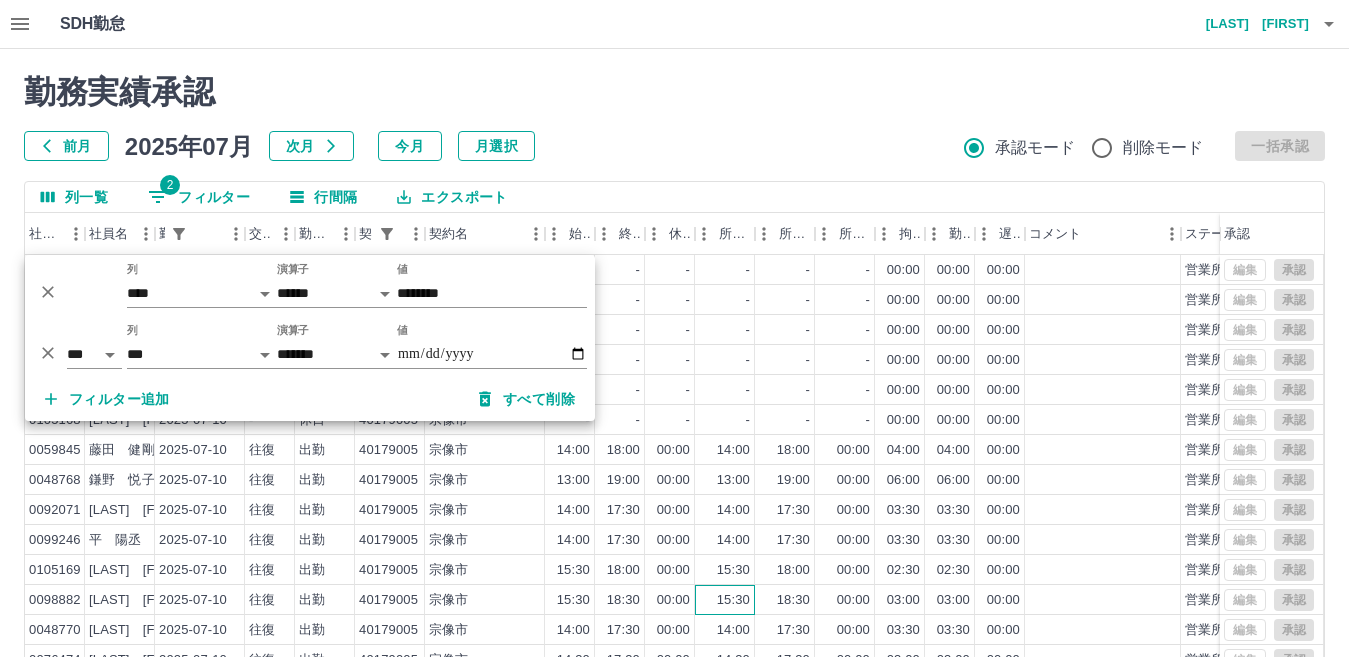 click on "15:30" at bounding box center (725, 600) 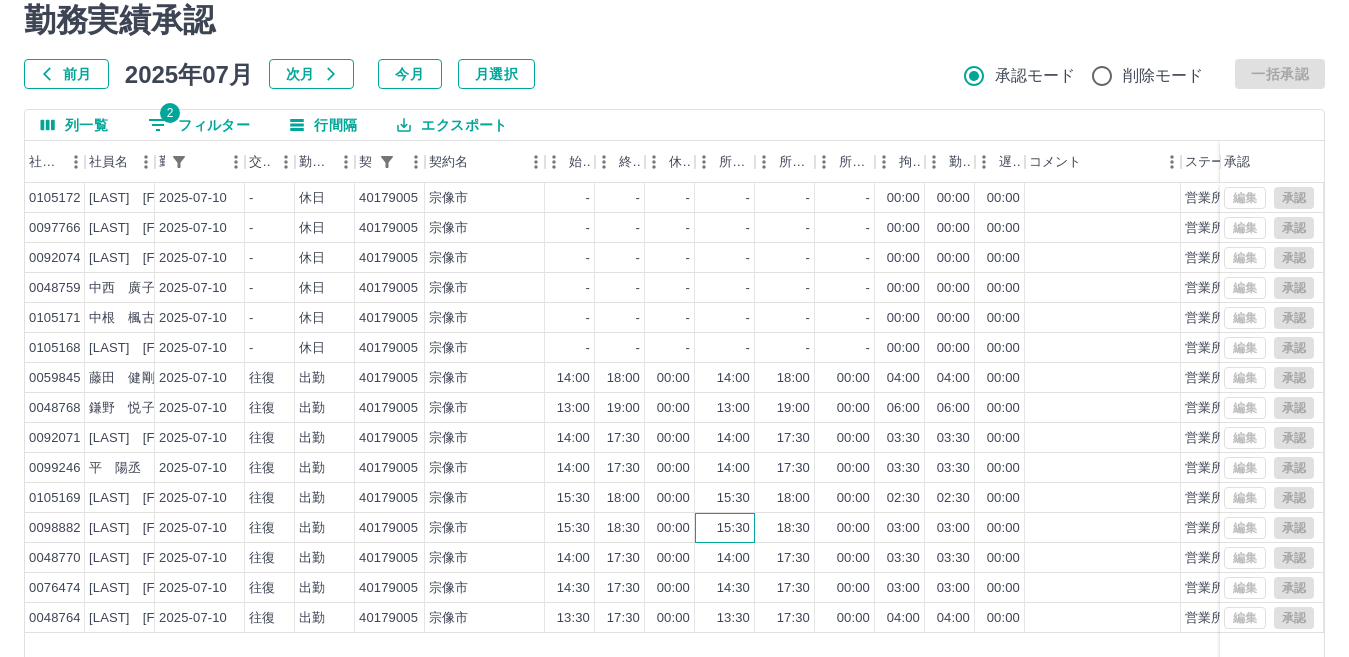 scroll, scrollTop: 0, scrollLeft: 0, axis: both 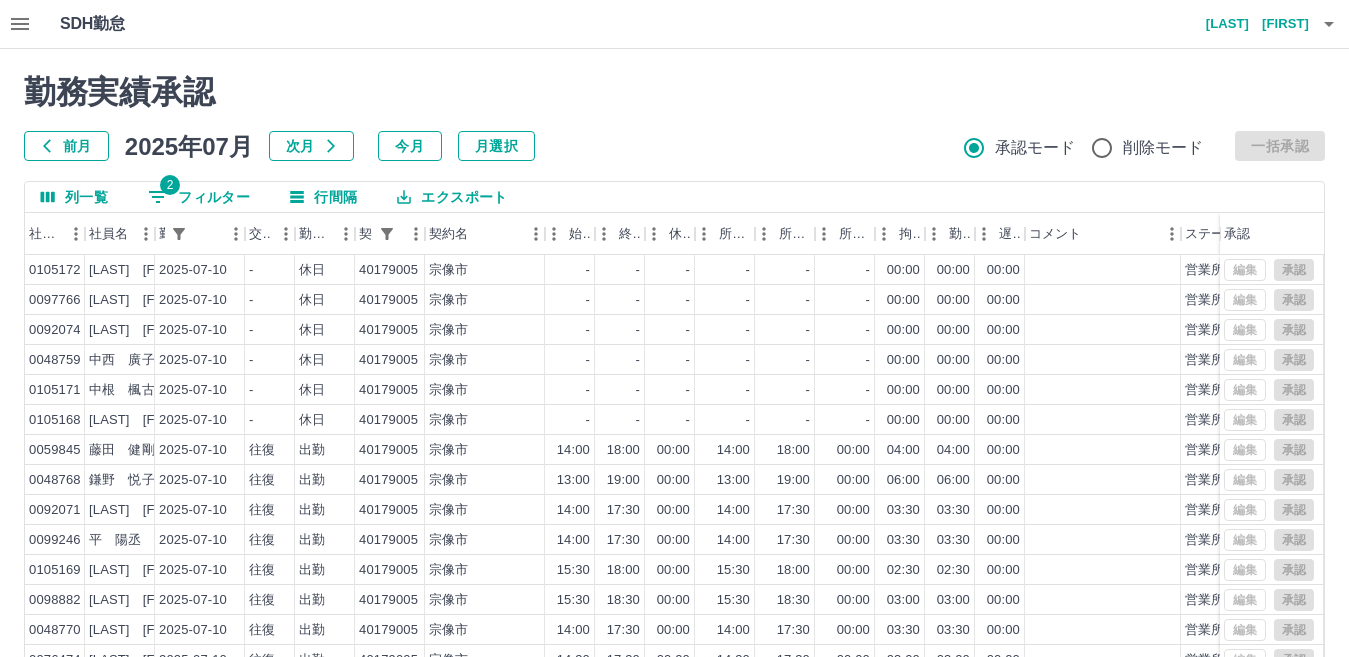 drag, startPoint x: 243, startPoint y: 200, endPoint x: 378, endPoint y: 228, distance: 137.87312 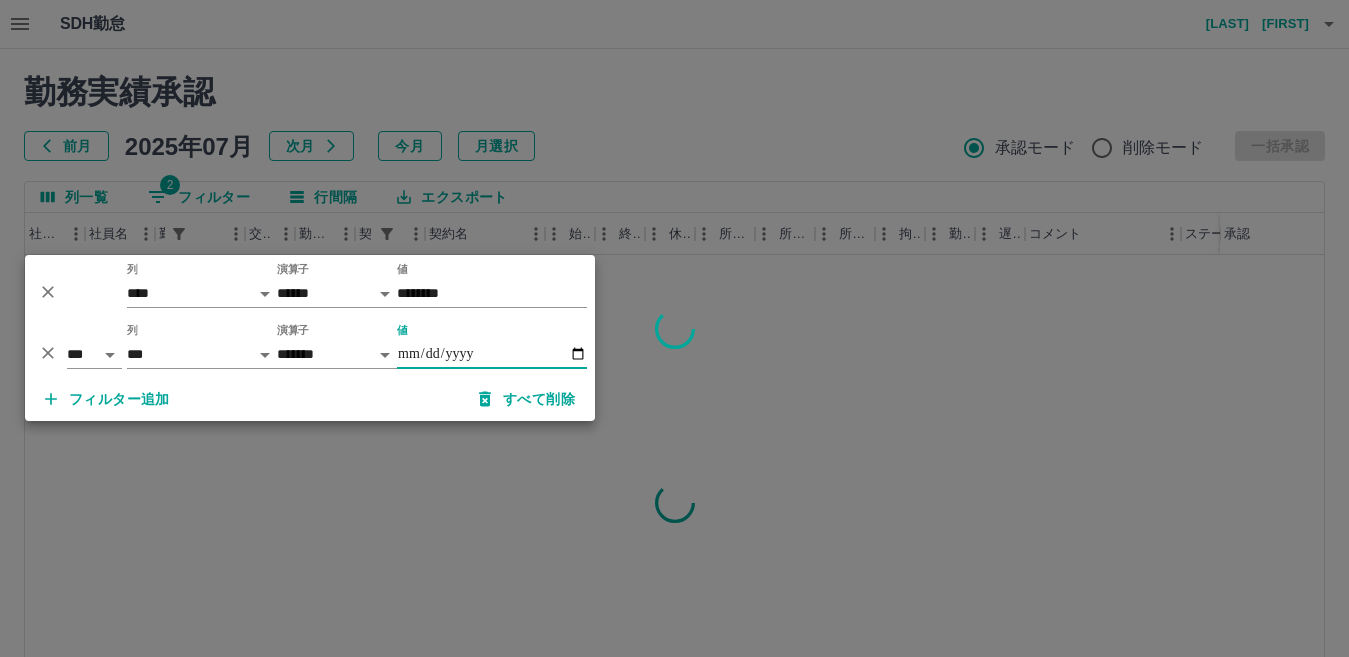type on "**********" 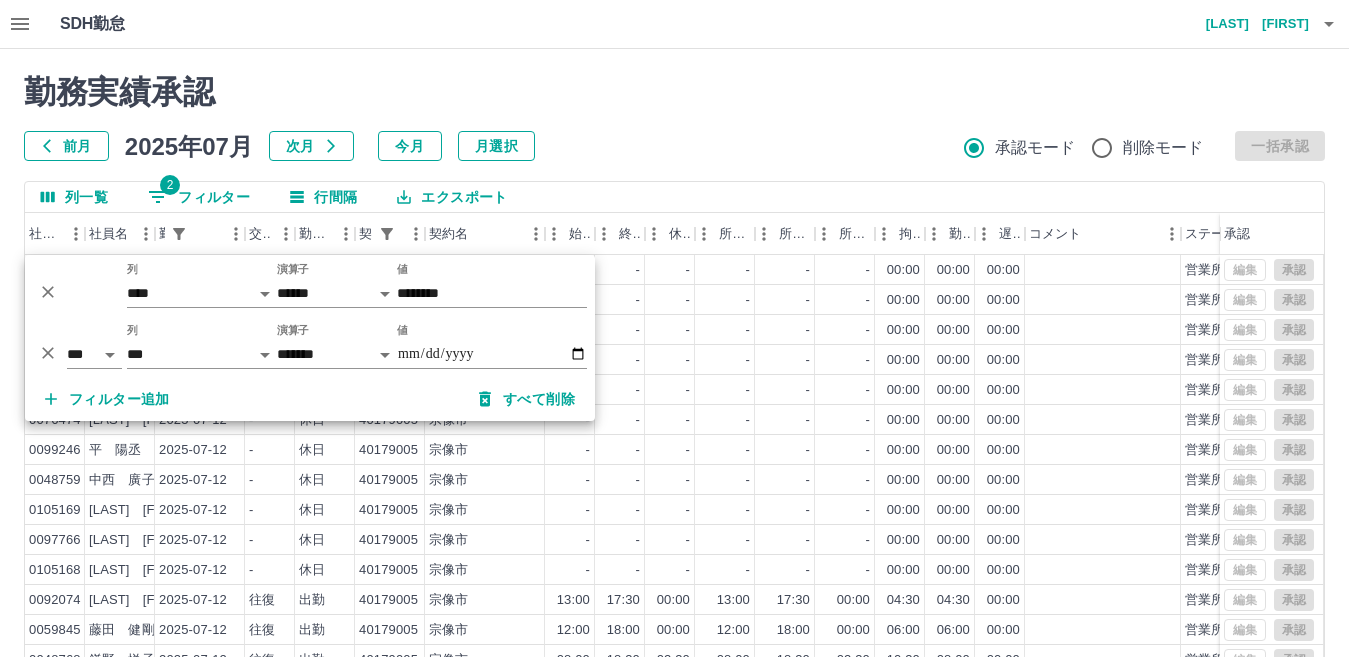 click at bounding box center (674, 328) 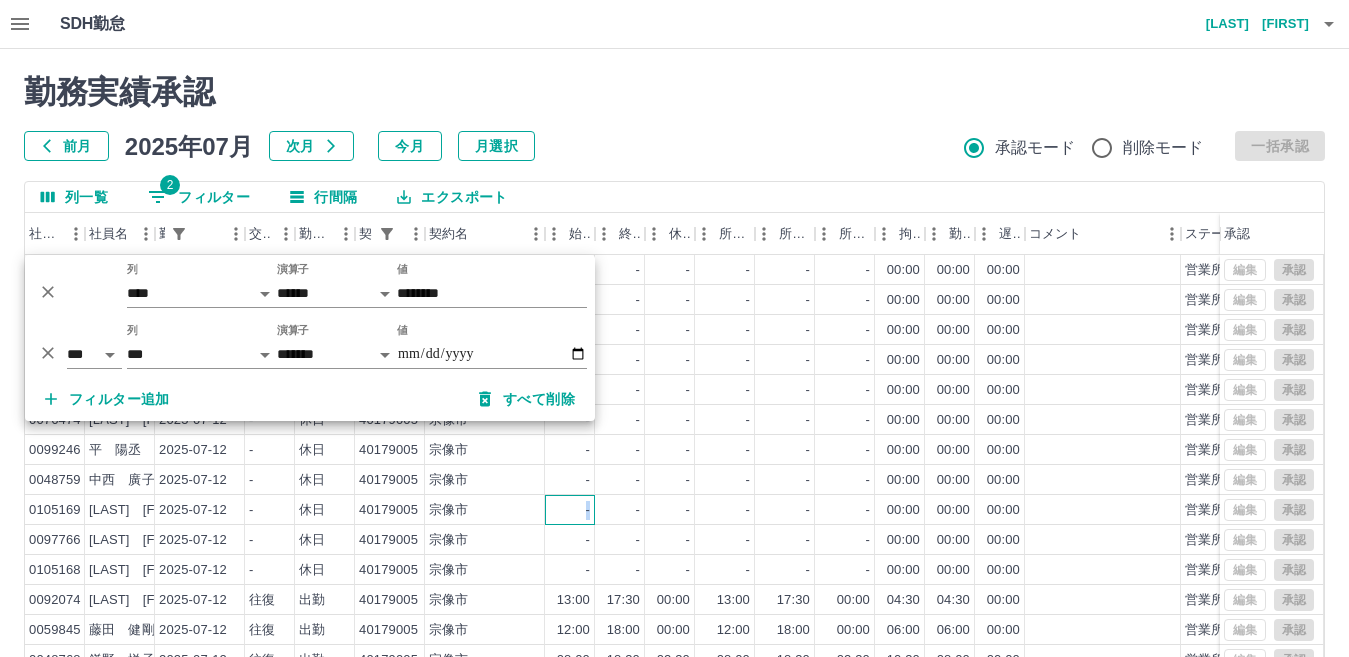 click on "-" at bounding box center [570, 510] 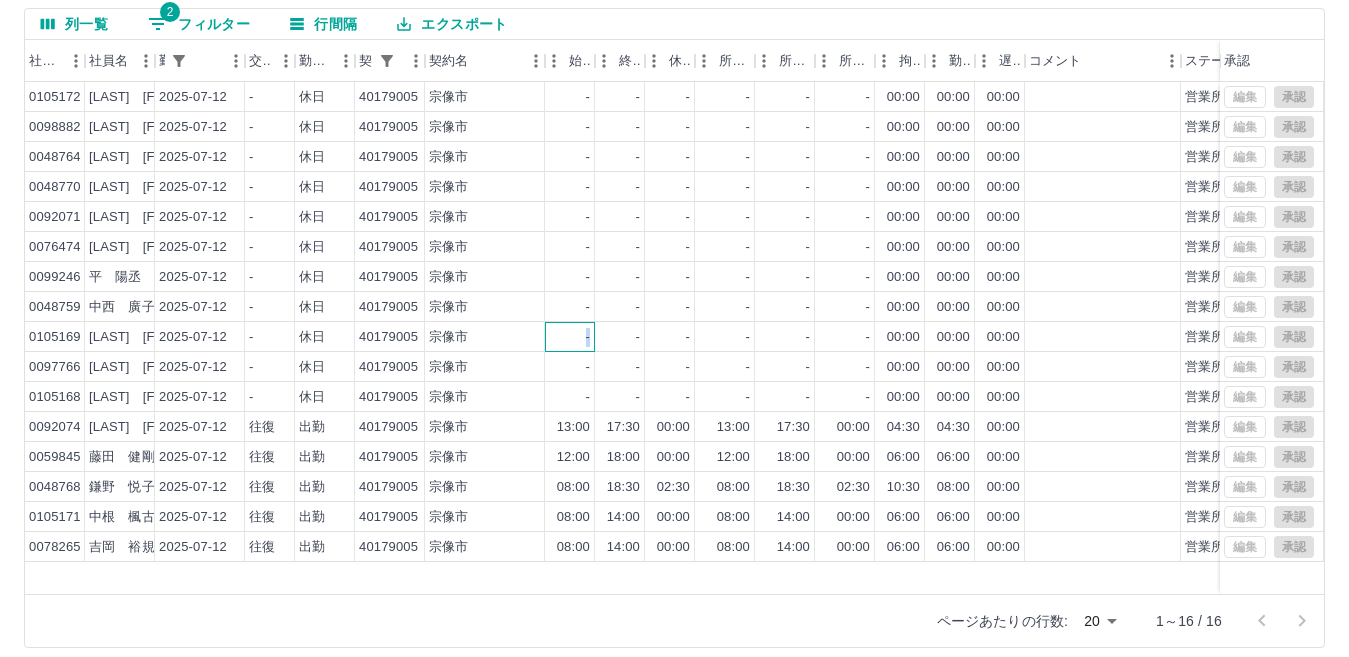 scroll, scrollTop: 0, scrollLeft: 0, axis: both 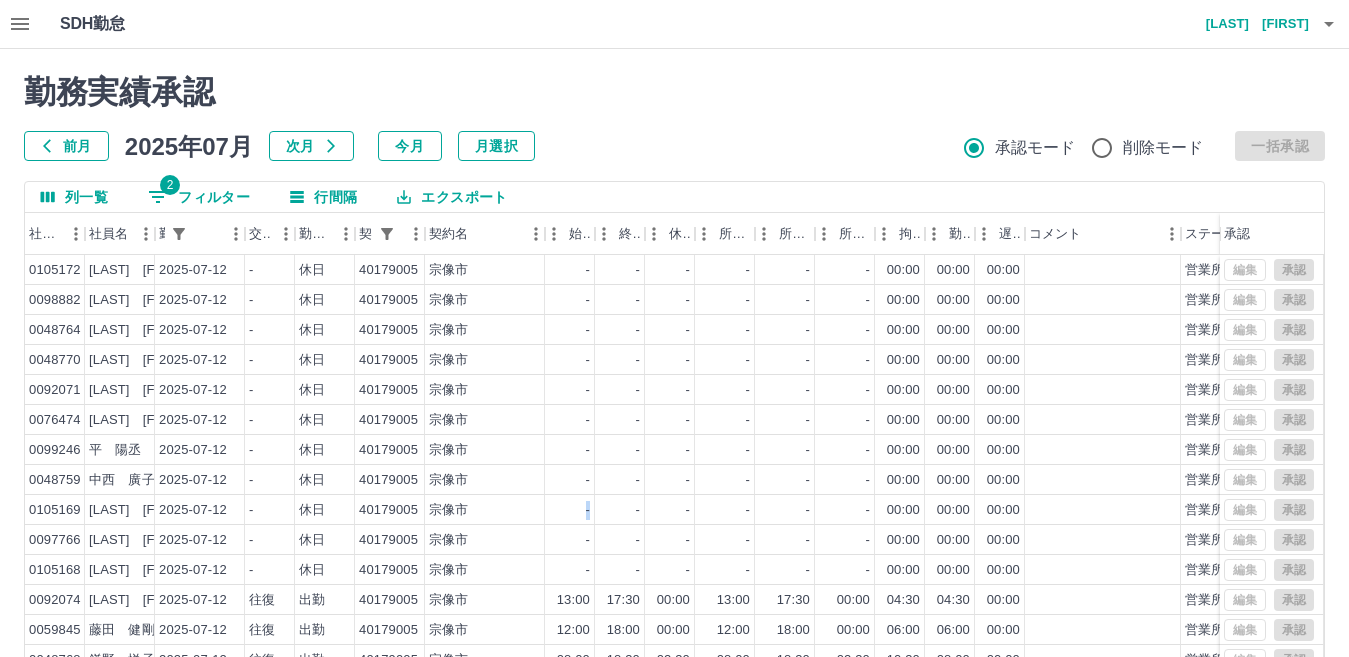 click on "2 フィルター" at bounding box center (199, 197) 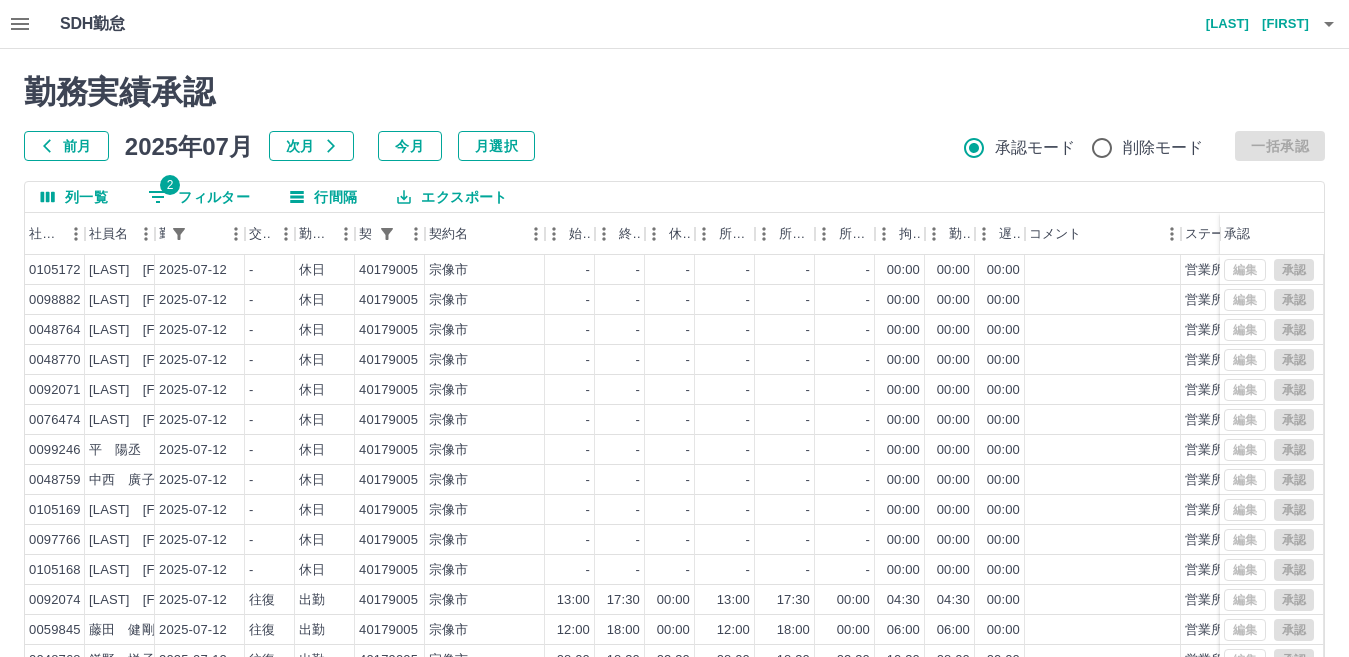 select on "**********" 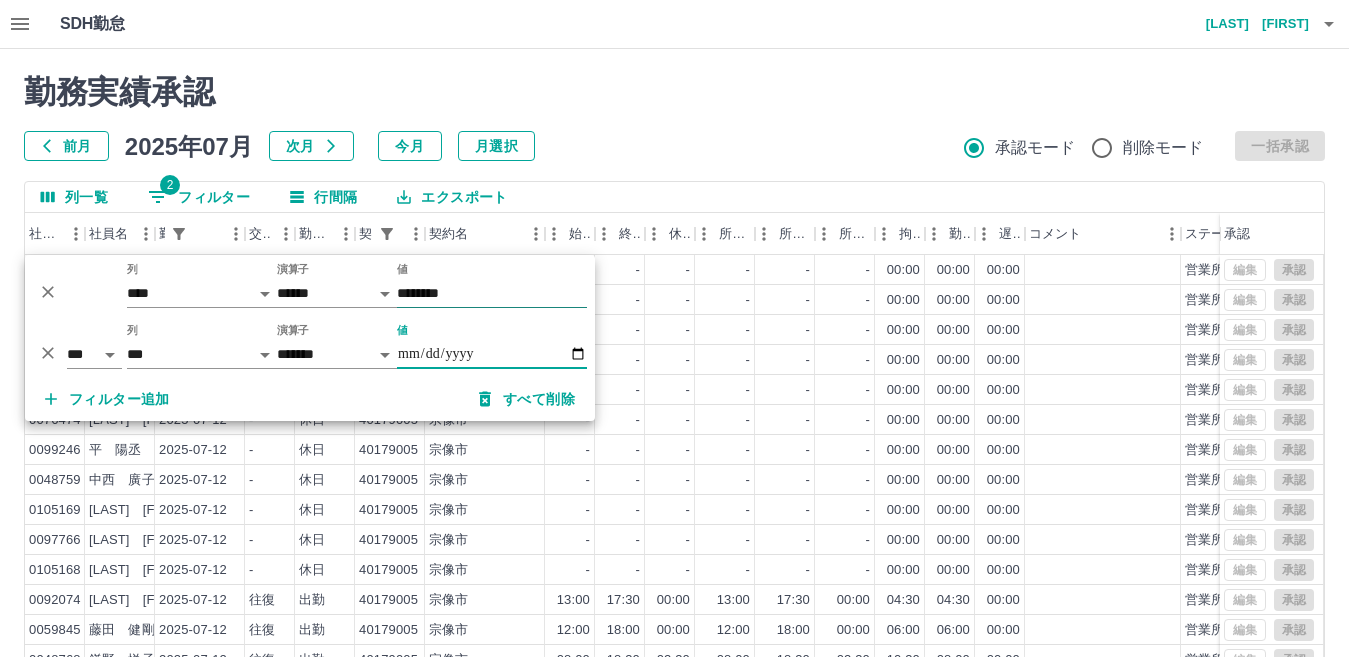 click on "********" at bounding box center (492, 293) 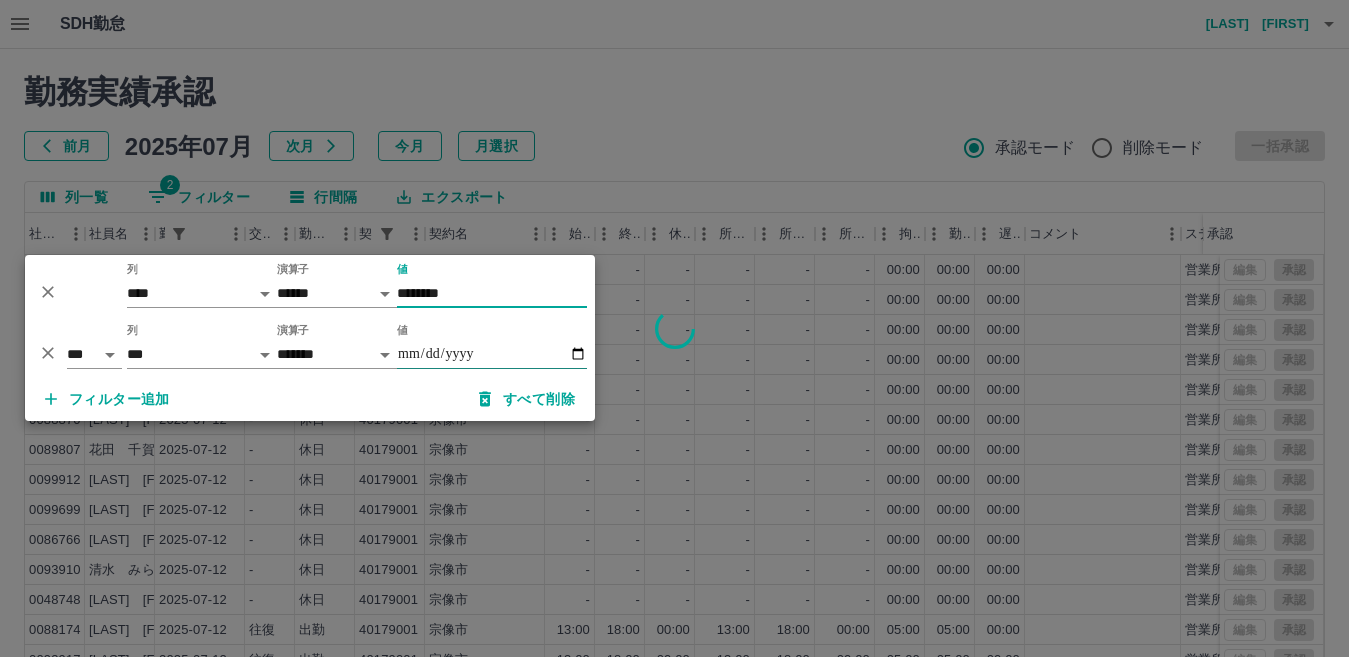 type on "********" 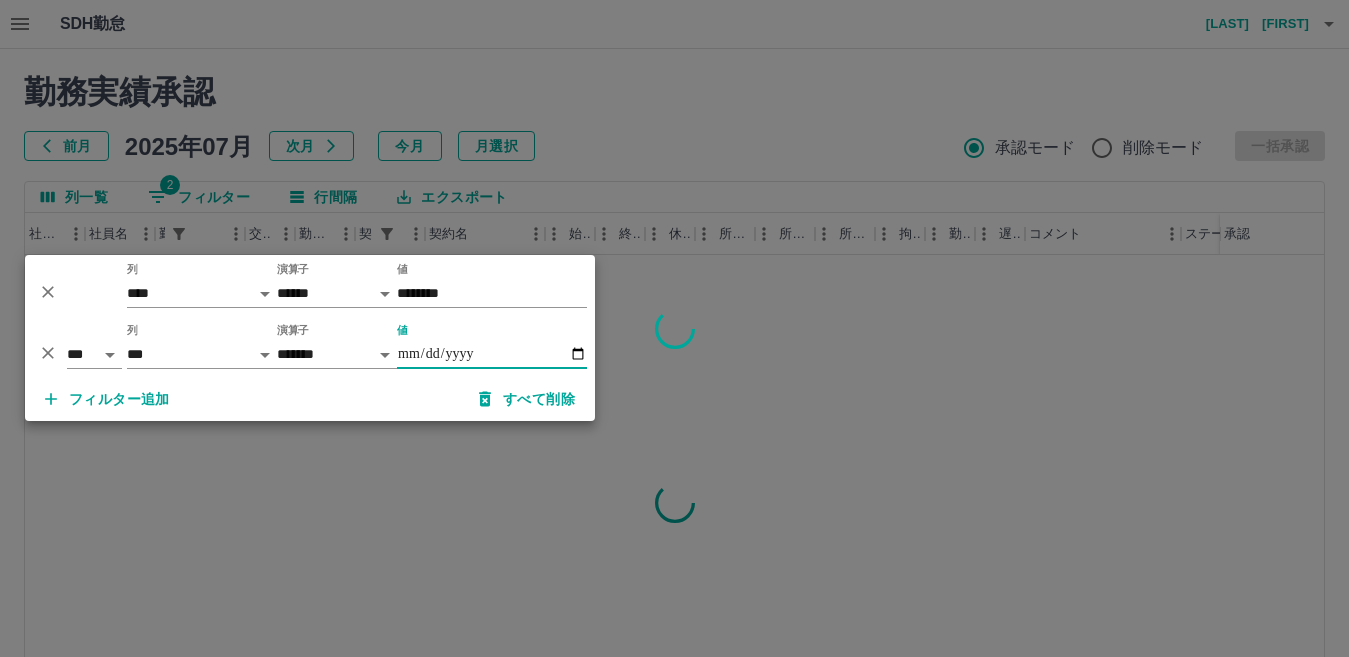 type on "**********" 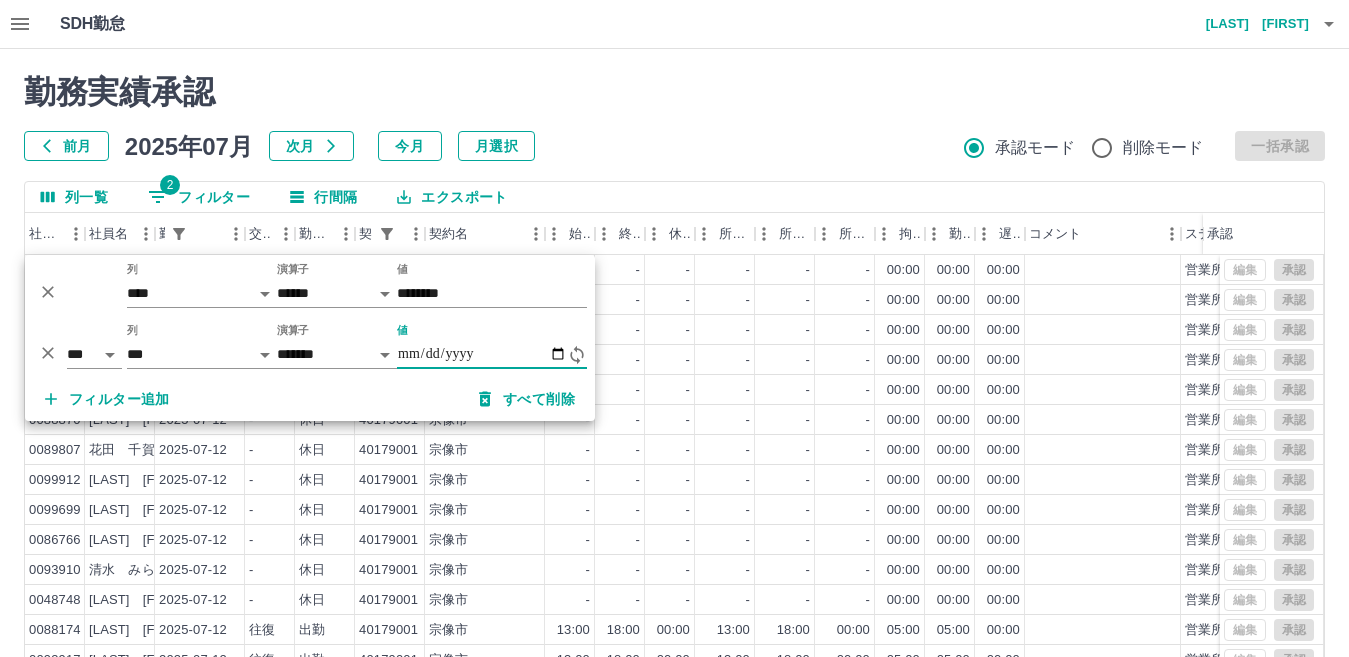 type on "**********" 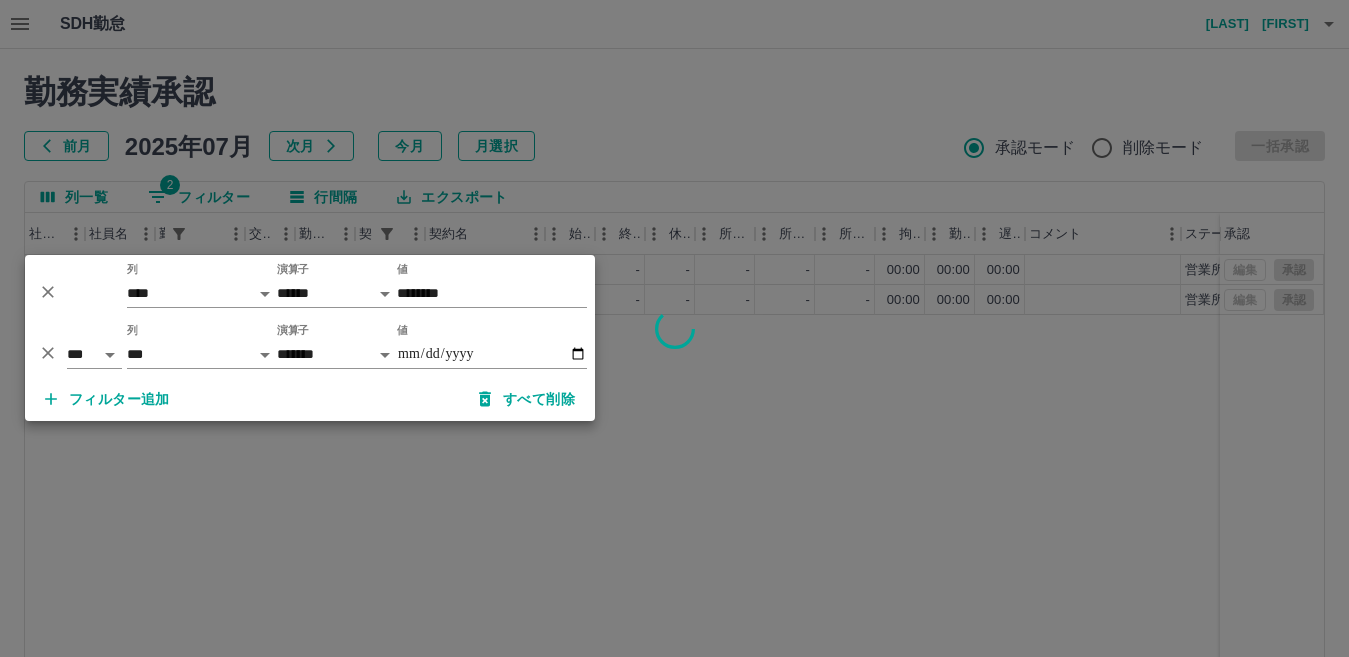 click at bounding box center [674, 328] 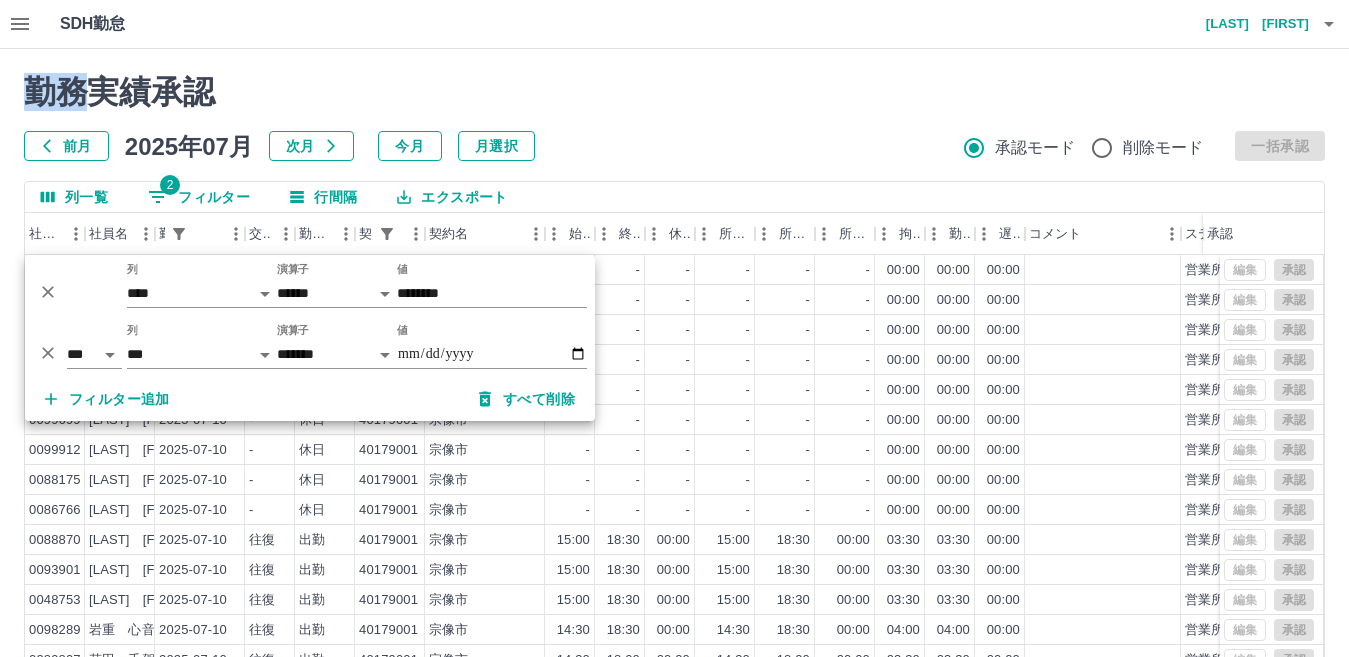 click at bounding box center [674, 328] 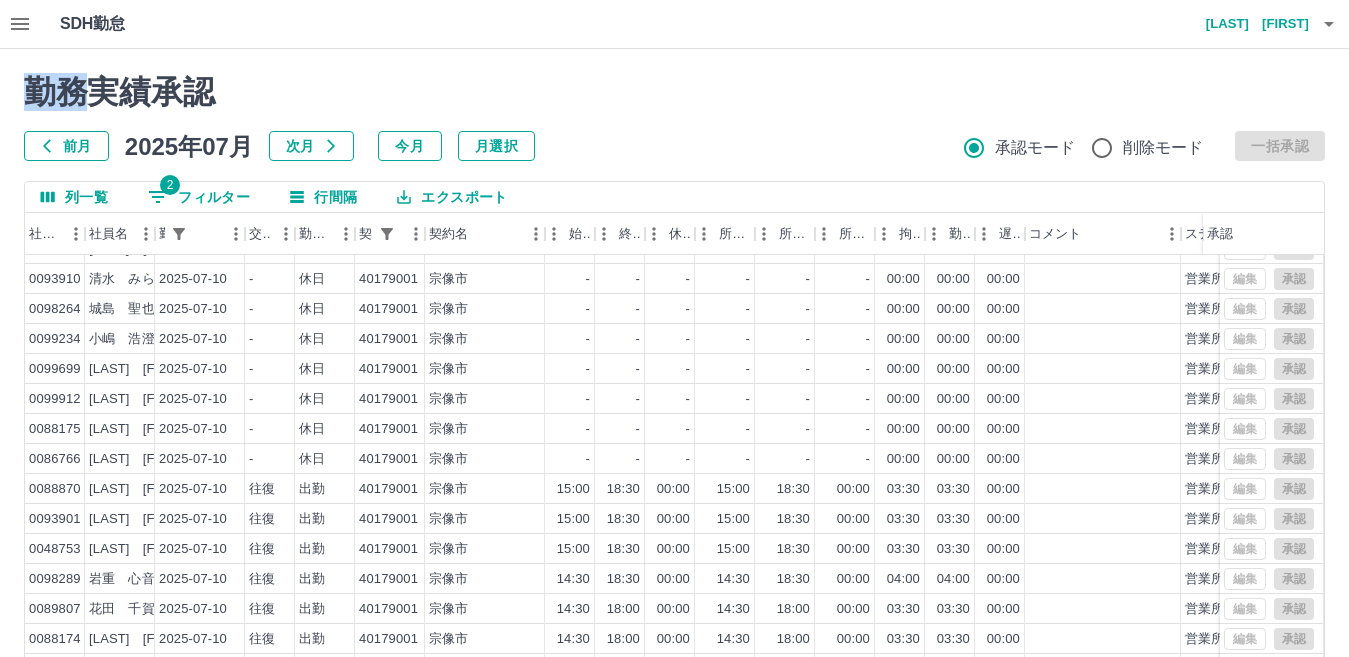 scroll, scrollTop: 74, scrollLeft: 0, axis: vertical 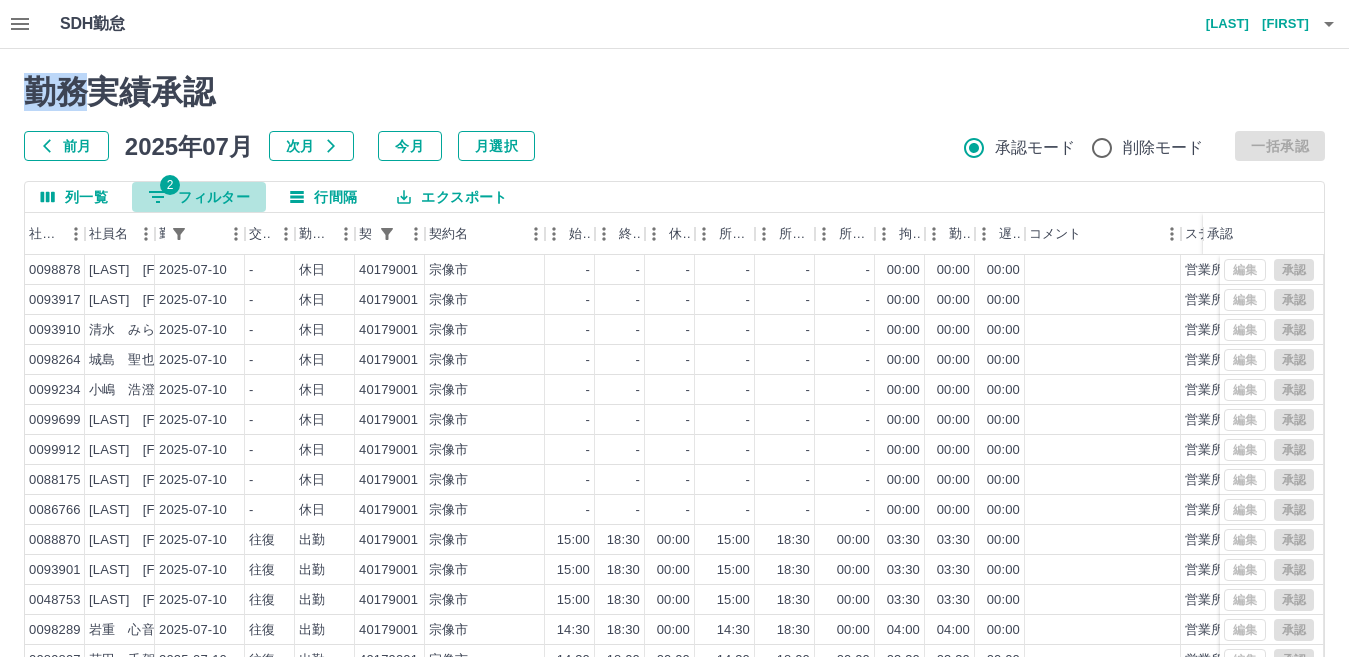 drag, startPoint x: 228, startPoint y: 192, endPoint x: 250, endPoint y: 216, distance: 32.55764 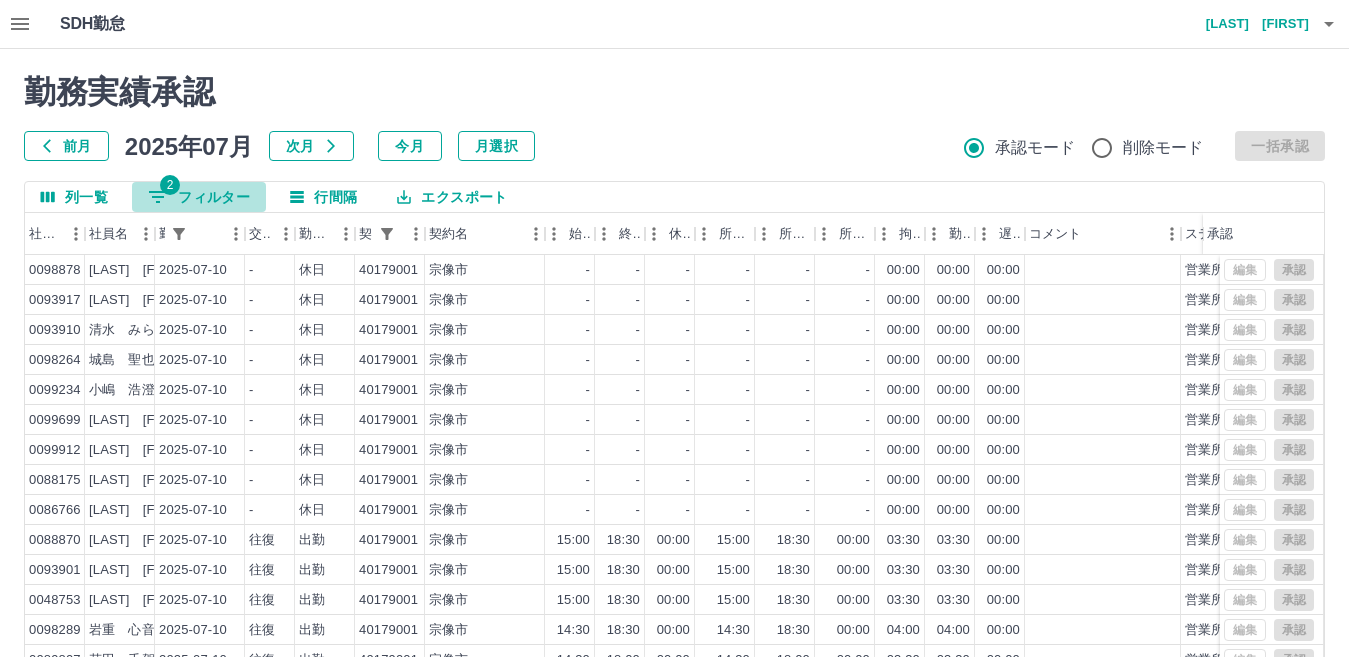 select on "**********" 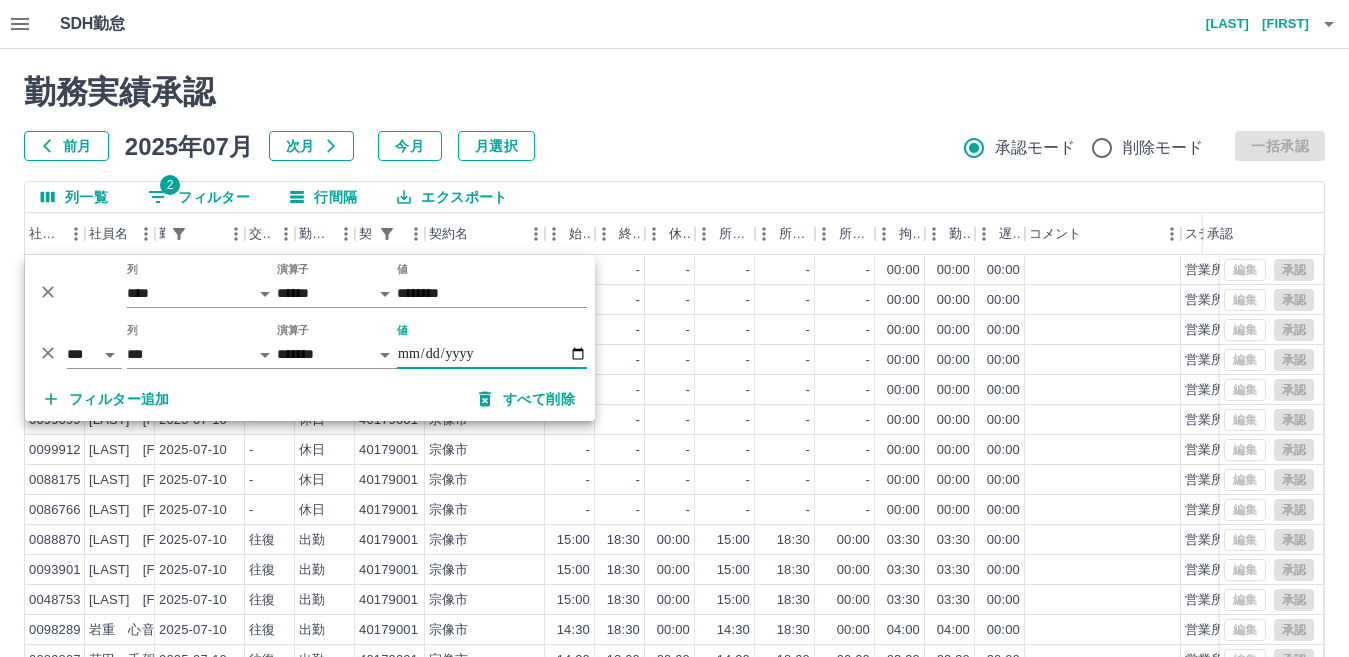 click on "**********" at bounding box center (492, 354) 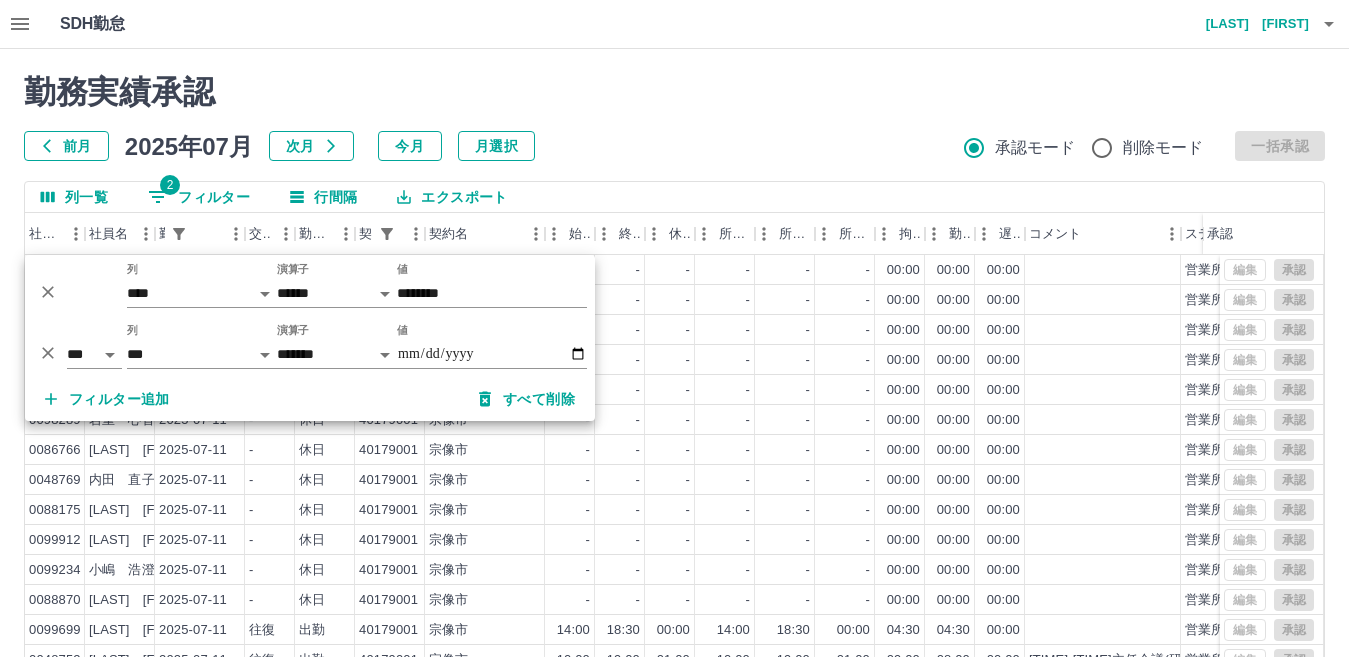 drag, startPoint x: 510, startPoint y: 442, endPoint x: 495, endPoint y: 461, distance: 24.207438 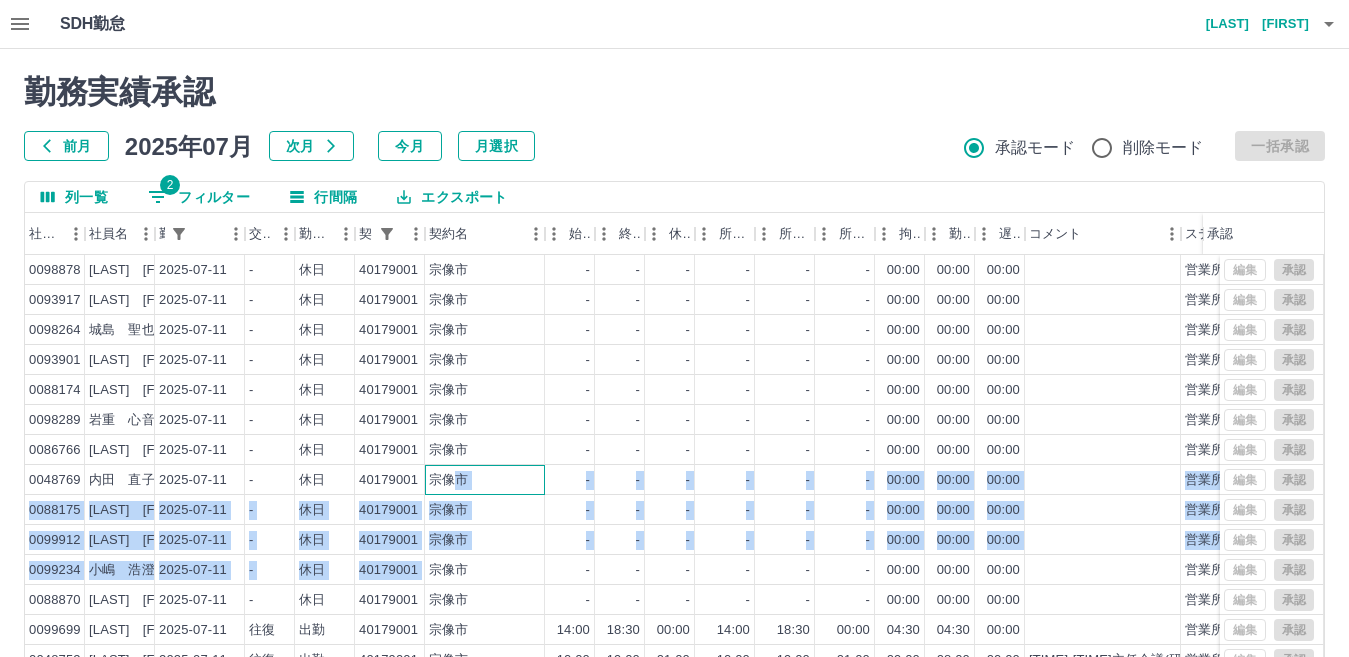 drag, startPoint x: 442, startPoint y: 553, endPoint x: 433, endPoint y: 584, distance: 32.280025 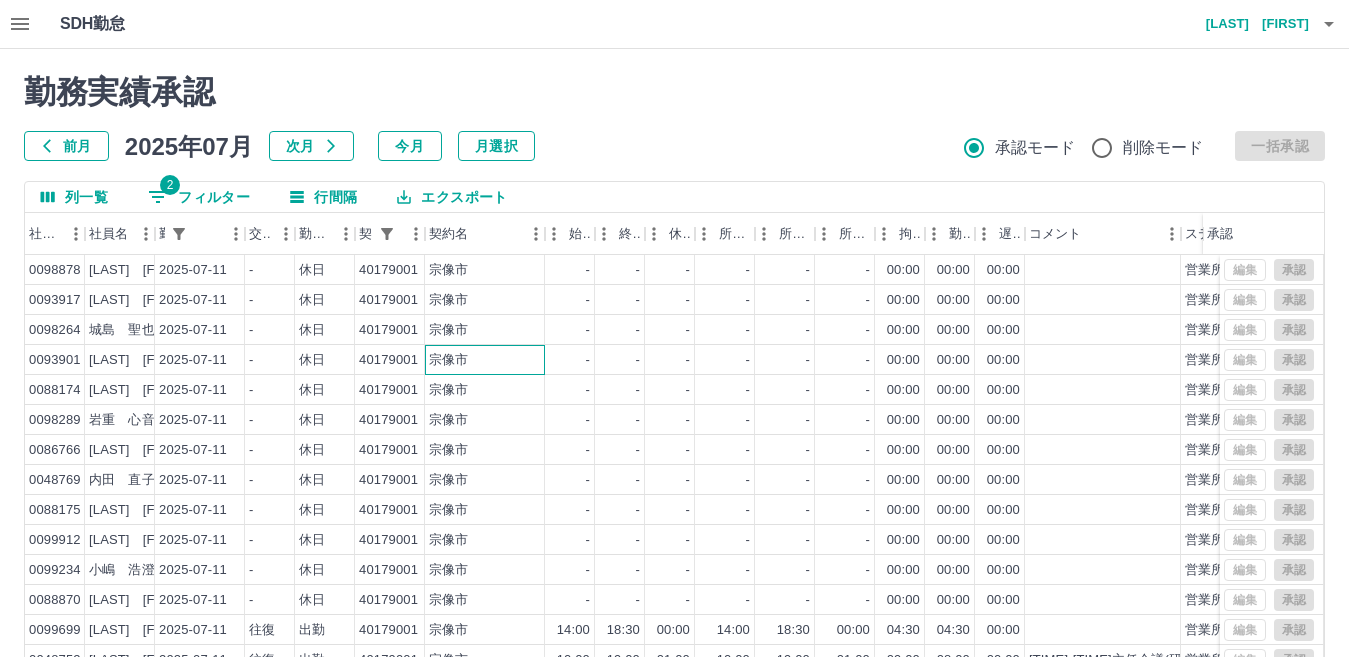 click on "宗像市" at bounding box center (485, 360) 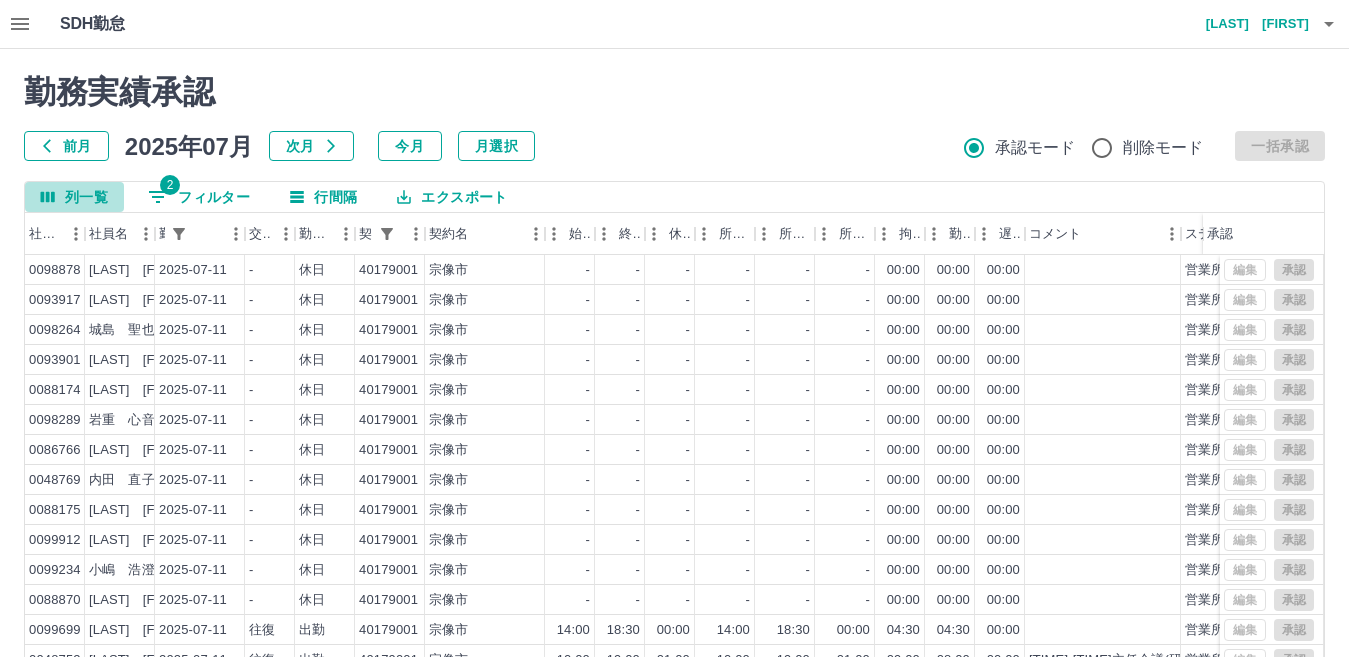 click on "列一覧" at bounding box center [74, 197] 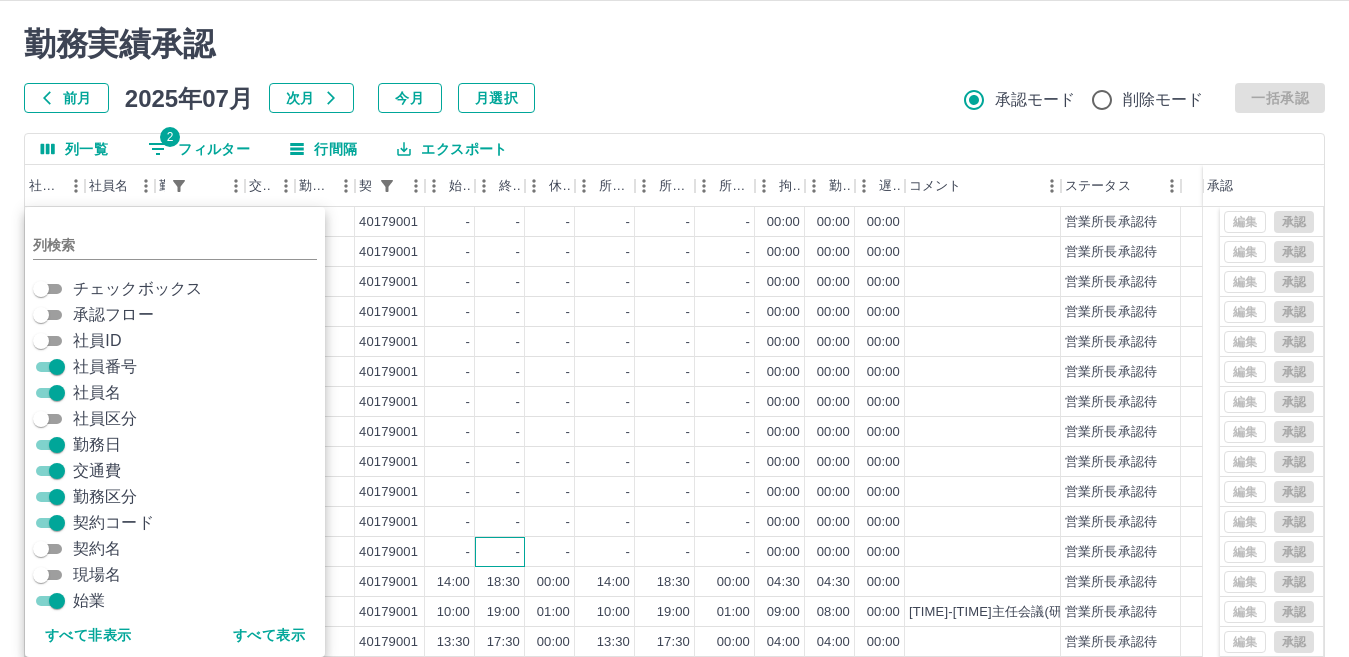 click on "-" at bounding box center (500, 552) 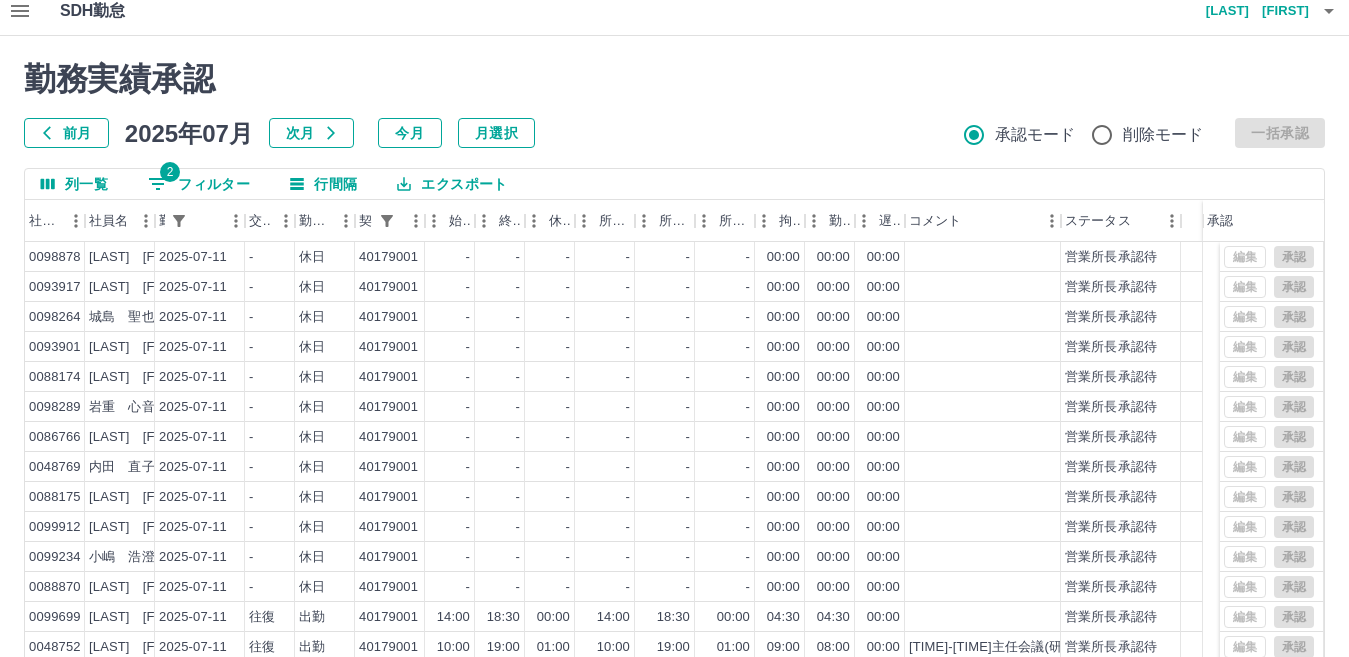 scroll, scrollTop: 0, scrollLeft: 0, axis: both 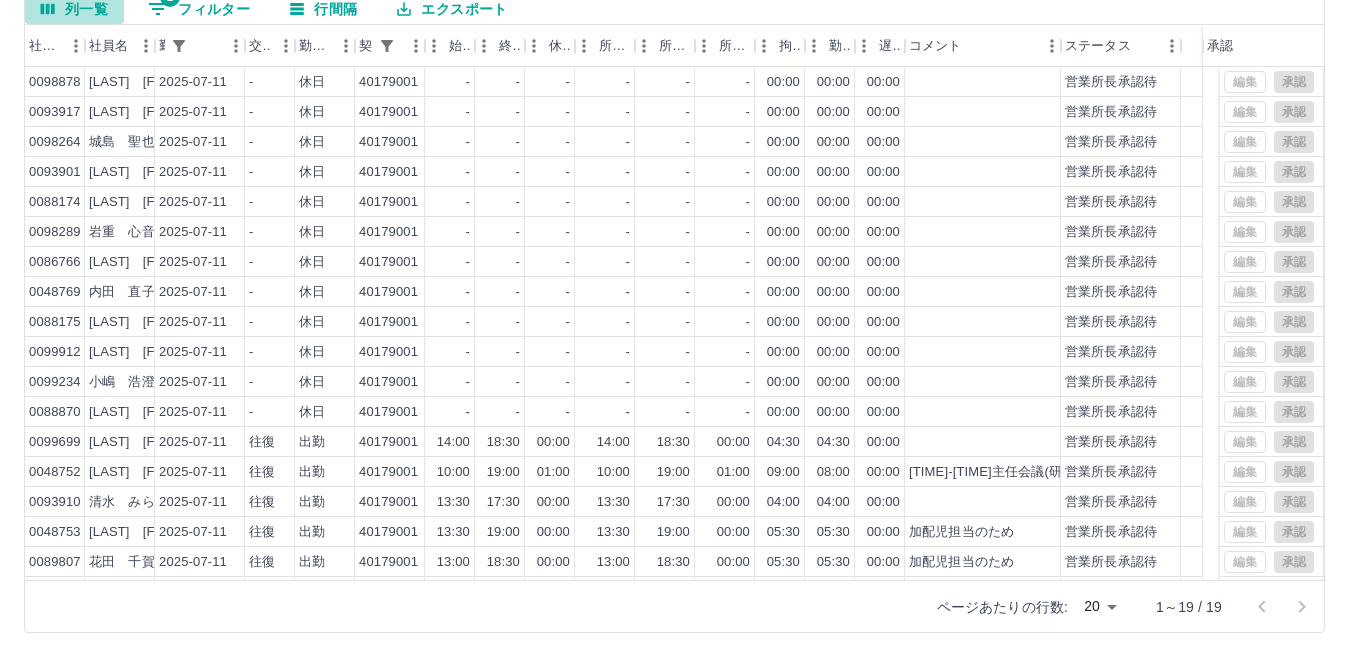 drag, startPoint x: 87, startPoint y: 15, endPoint x: 143, endPoint y: 62, distance: 73.109505 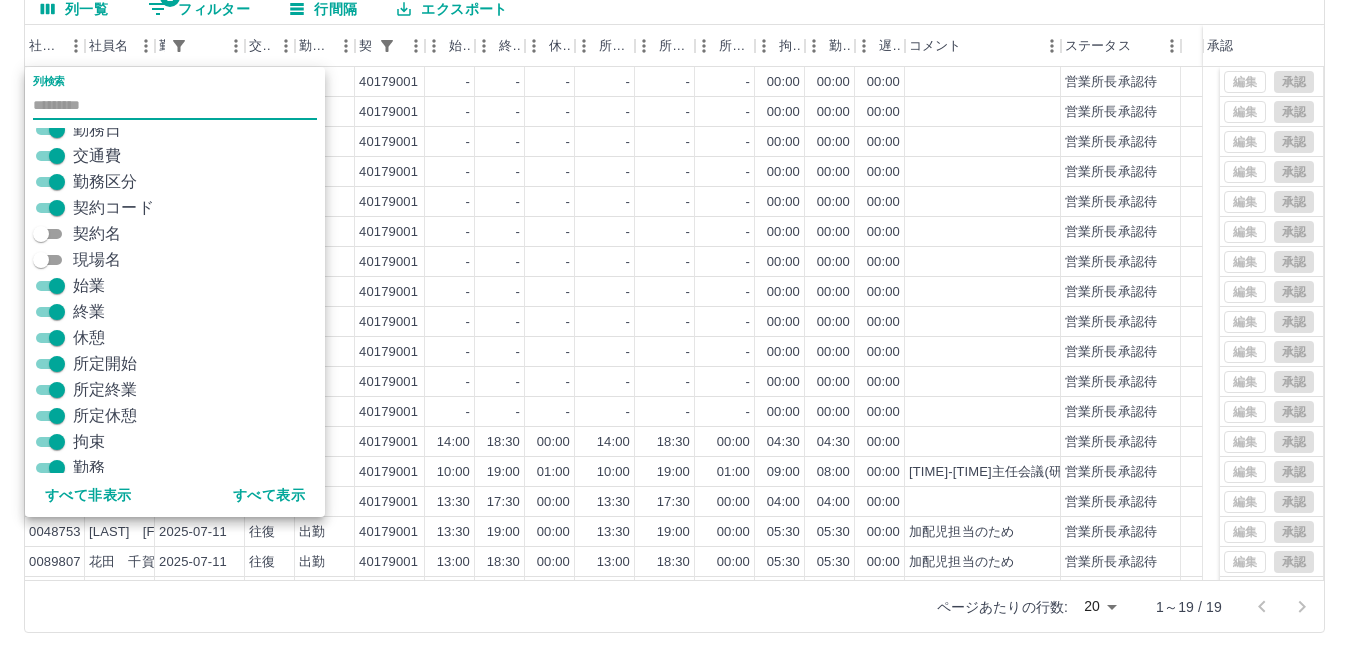 scroll, scrollTop: 295, scrollLeft: 0, axis: vertical 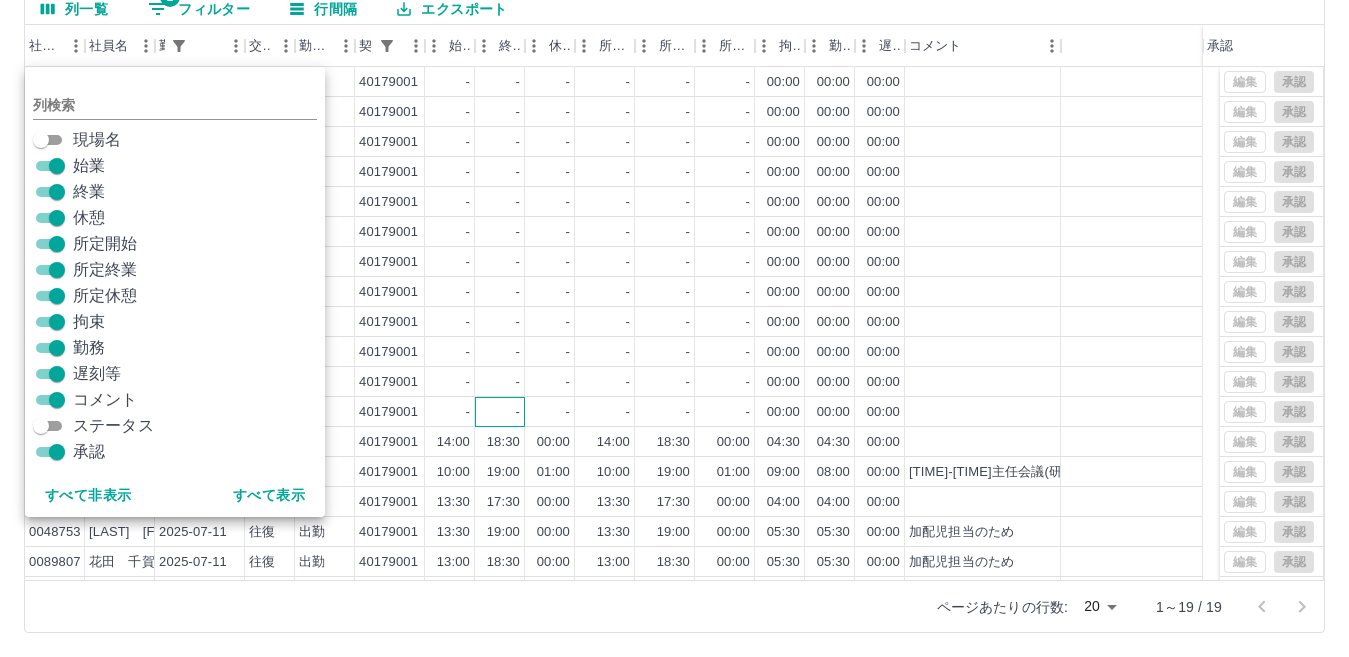 click on "-" at bounding box center [500, 412] 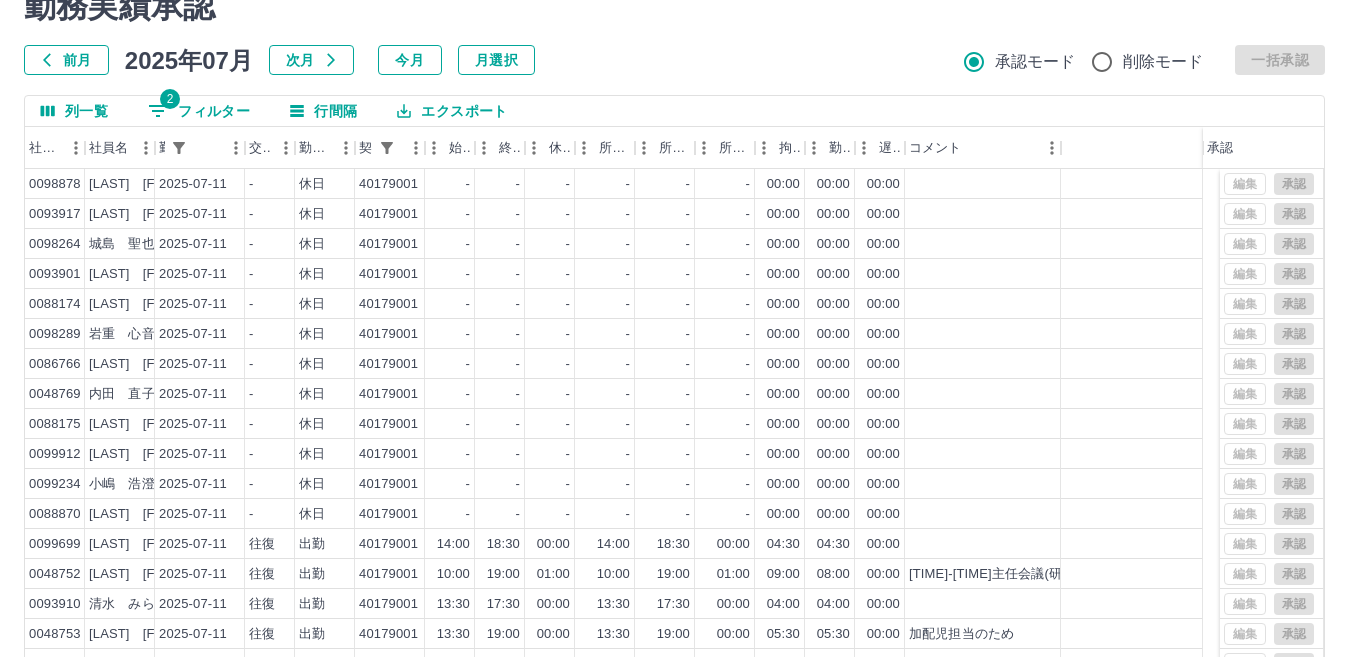 scroll, scrollTop: 0, scrollLeft: 0, axis: both 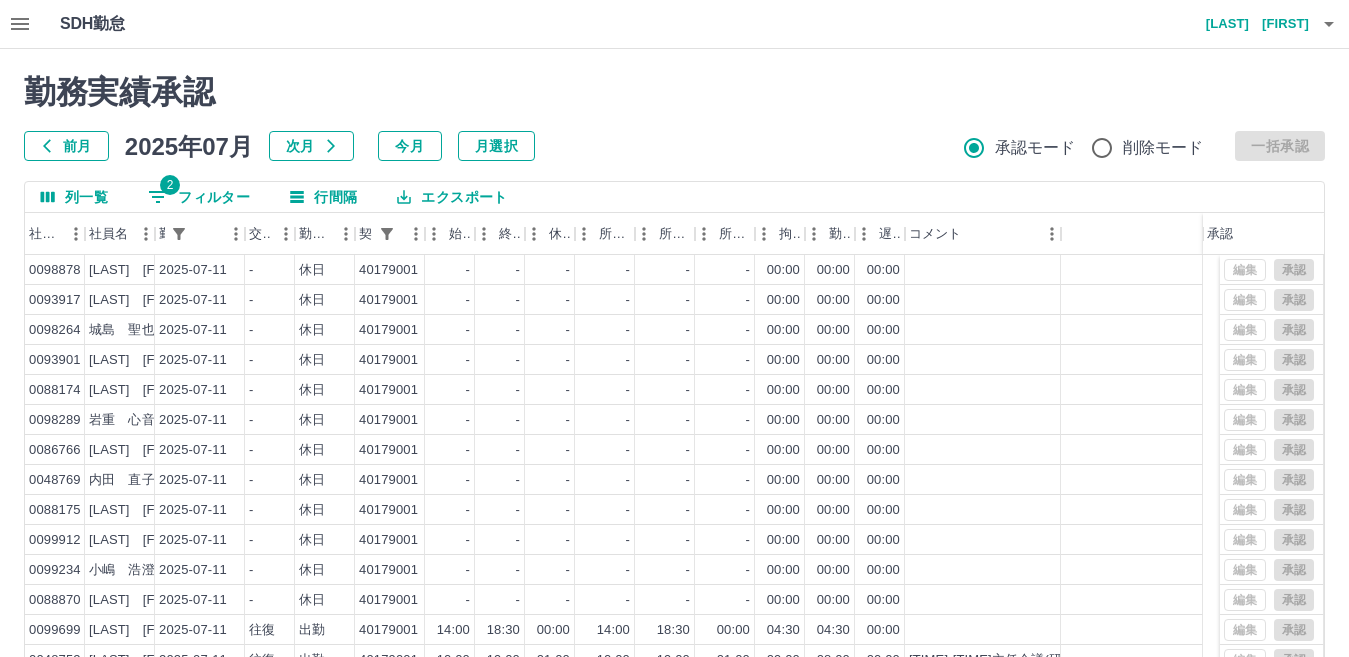 click on "2 フィルター" at bounding box center [199, 197] 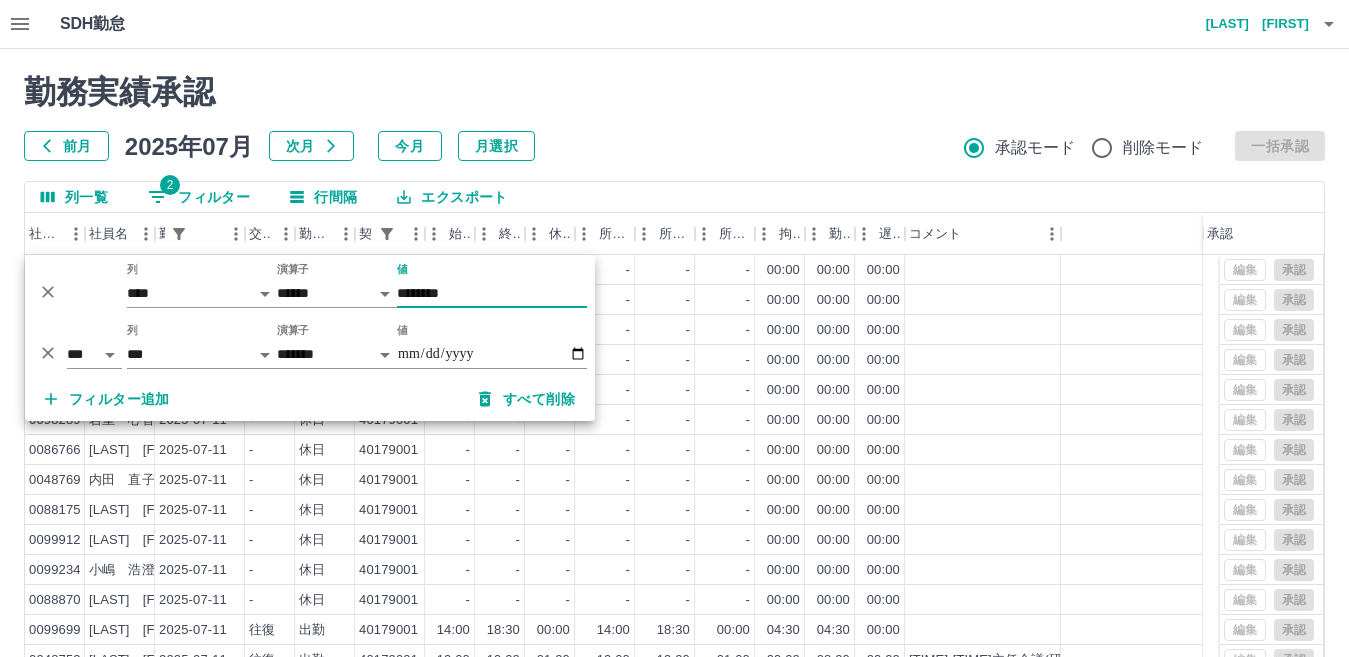 click on "********" at bounding box center (492, 293) 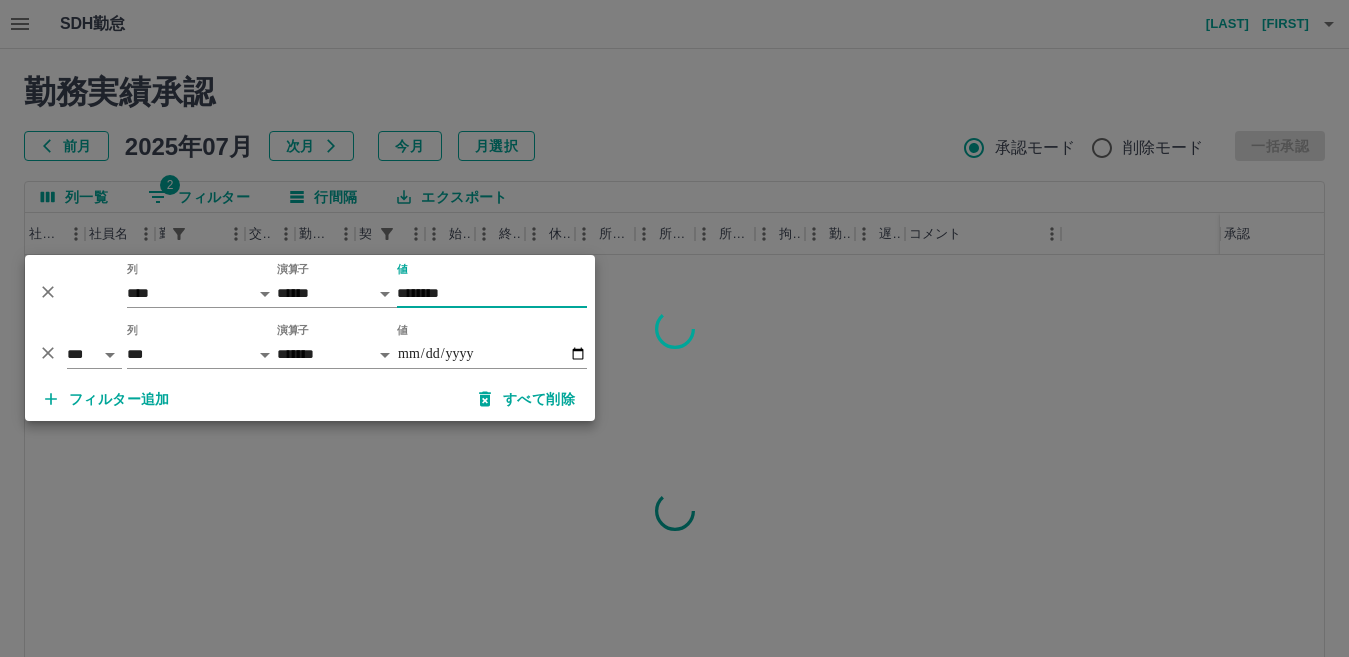 type on "********" 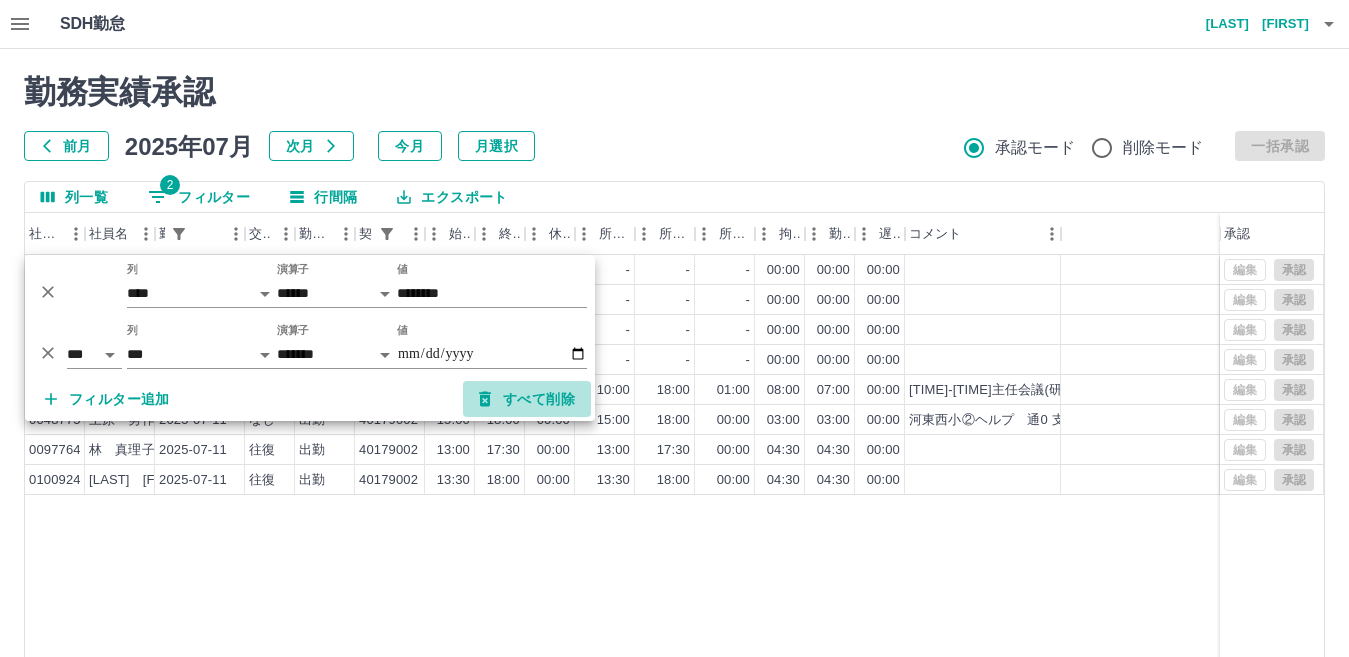 click on "すべて削除" at bounding box center (527, 399) 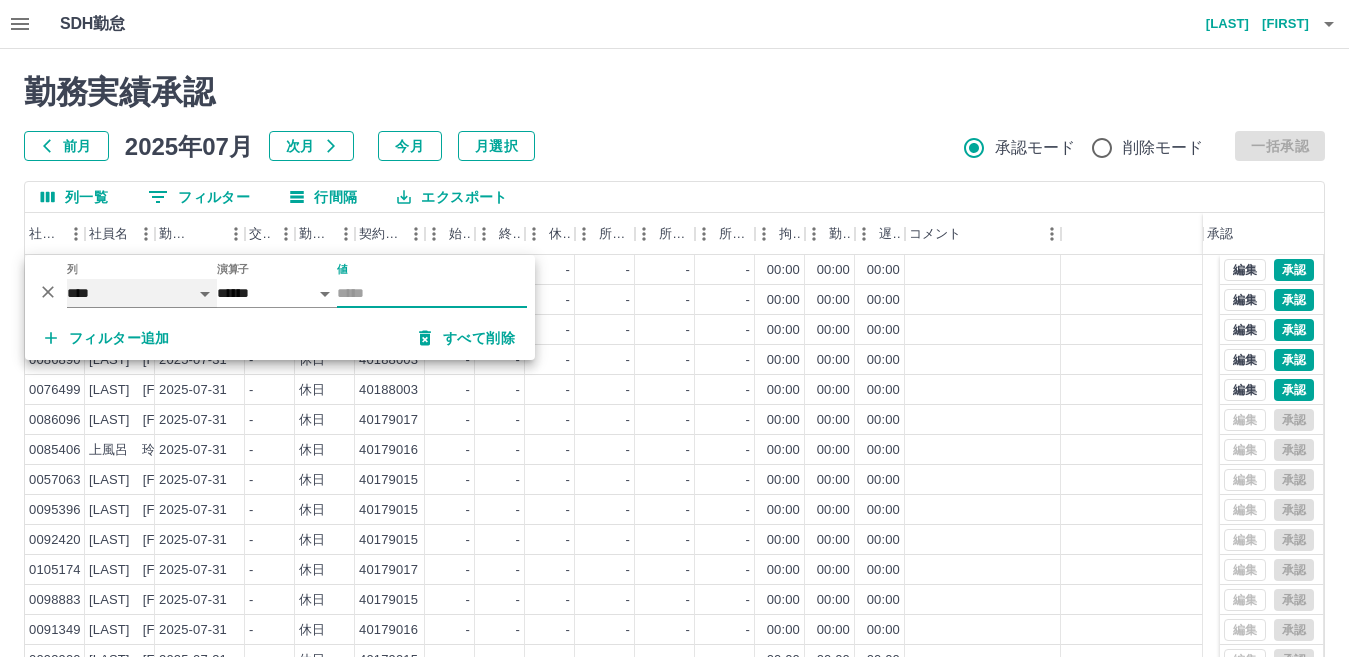 click on "**** *** **** *** *** **** ***** *** *** ** ** ** **** **** **** ** ** *** **** *****" at bounding box center [142, 293] 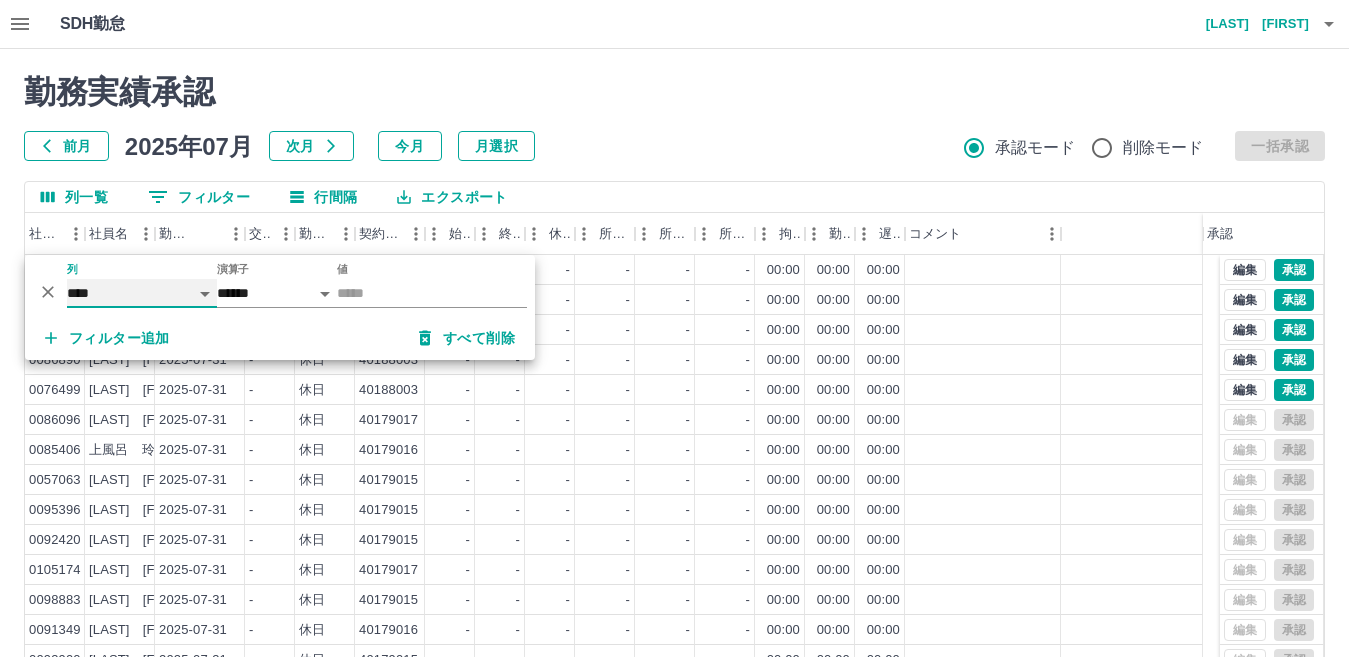 click on "**** *** **** *** *** **** ***** *** *** ** ** ** **** **** **** ** ** *** **** *****" at bounding box center (142, 293) 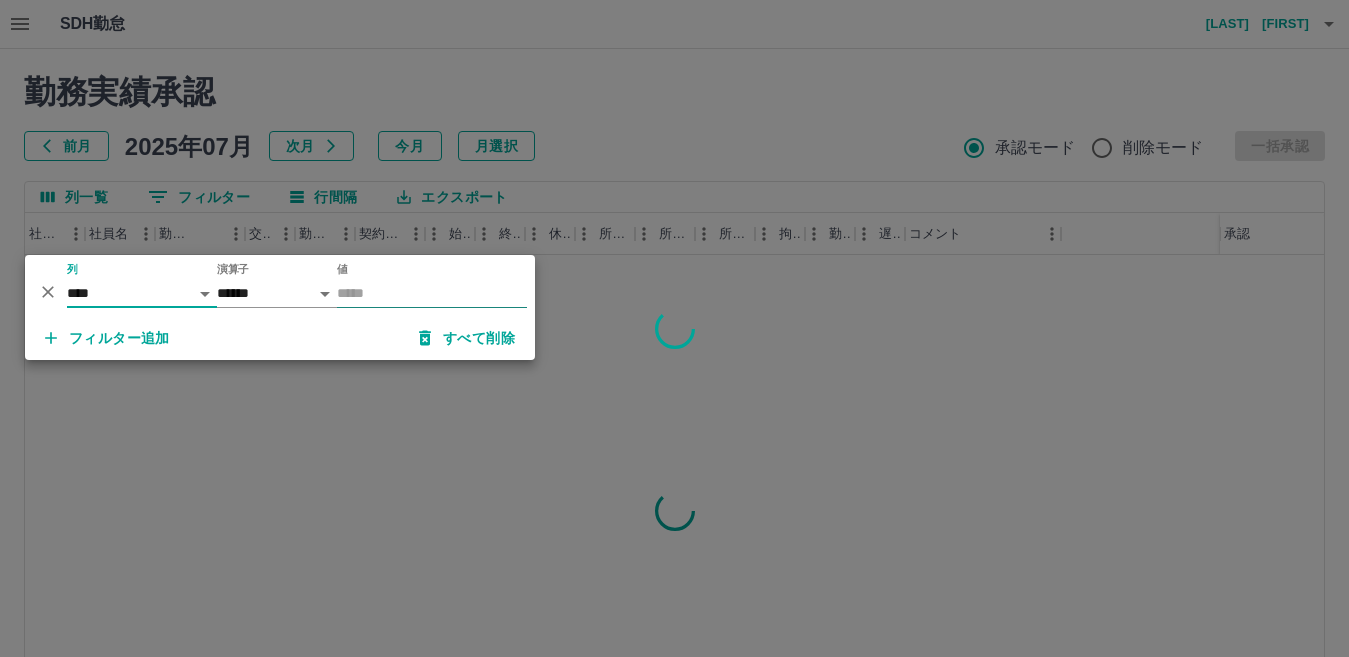 click on "値" at bounding box center [432, 293] 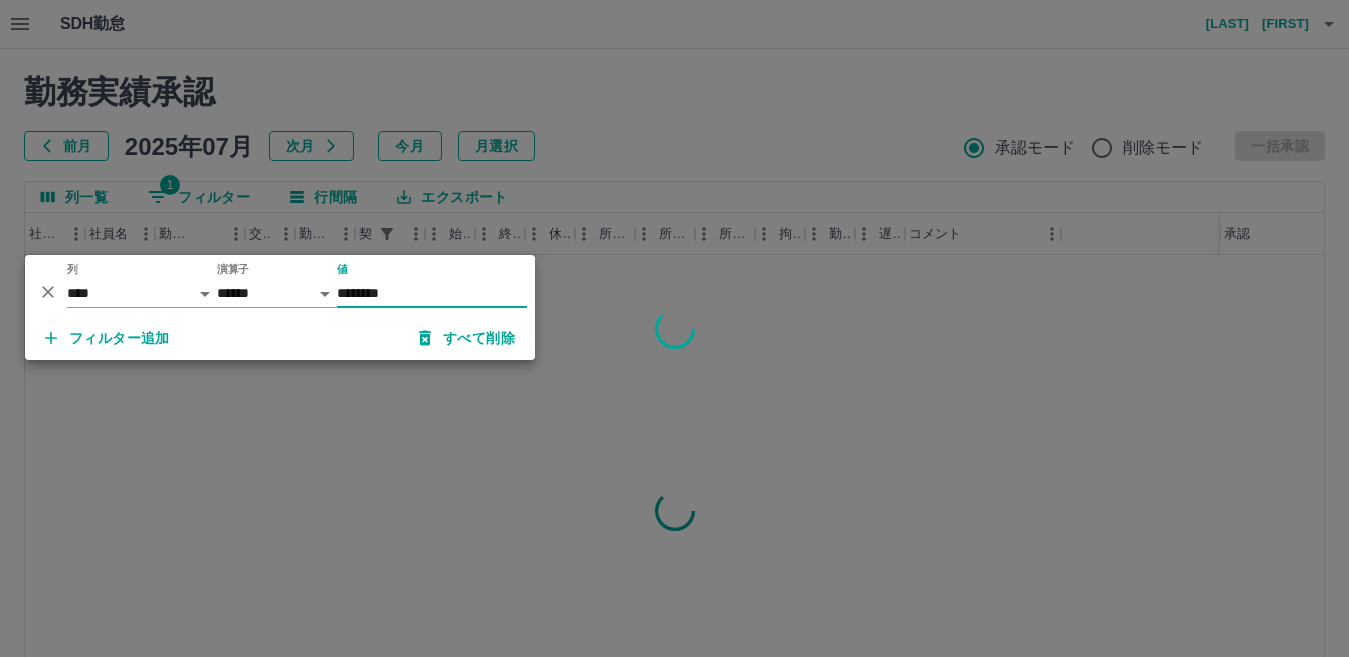 type on "********" 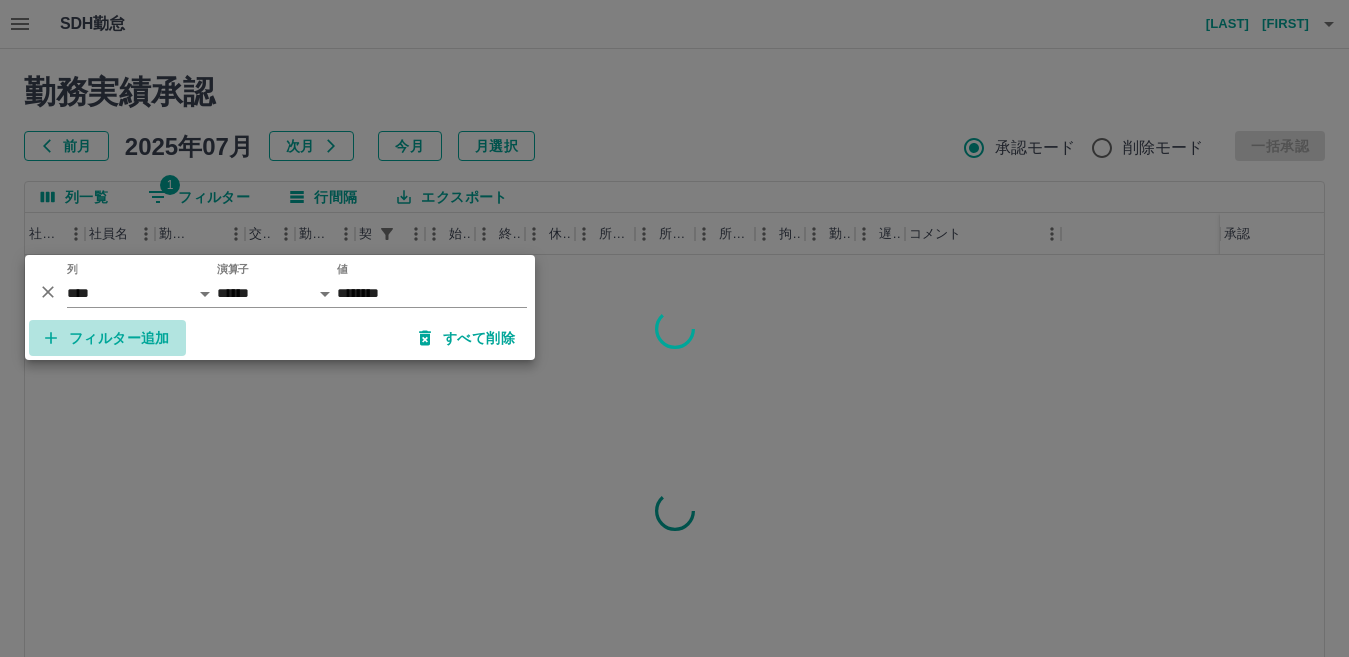 click on "フィルター追加" at bounding box center (107, 338) 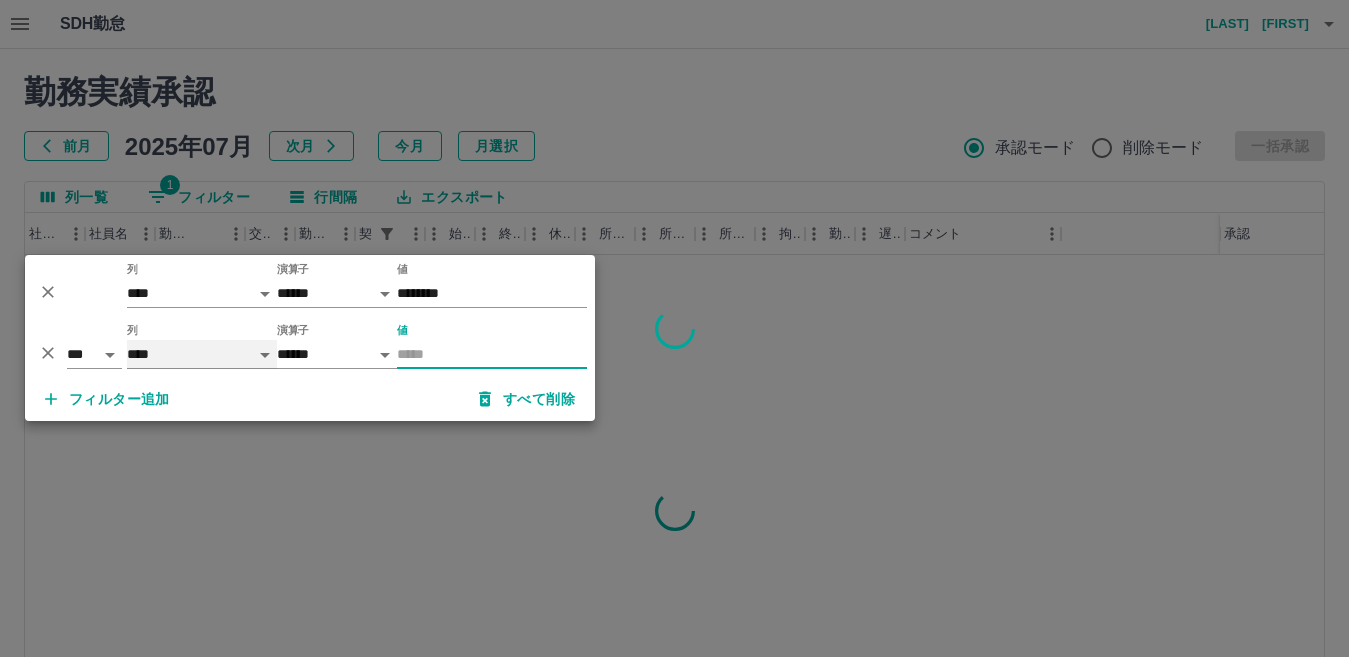 click on "**** *** **** *** *** **** ***** *** *** ** ** ** **** **** **** ** ** *** **** *****" at bounding box center (202, 354) 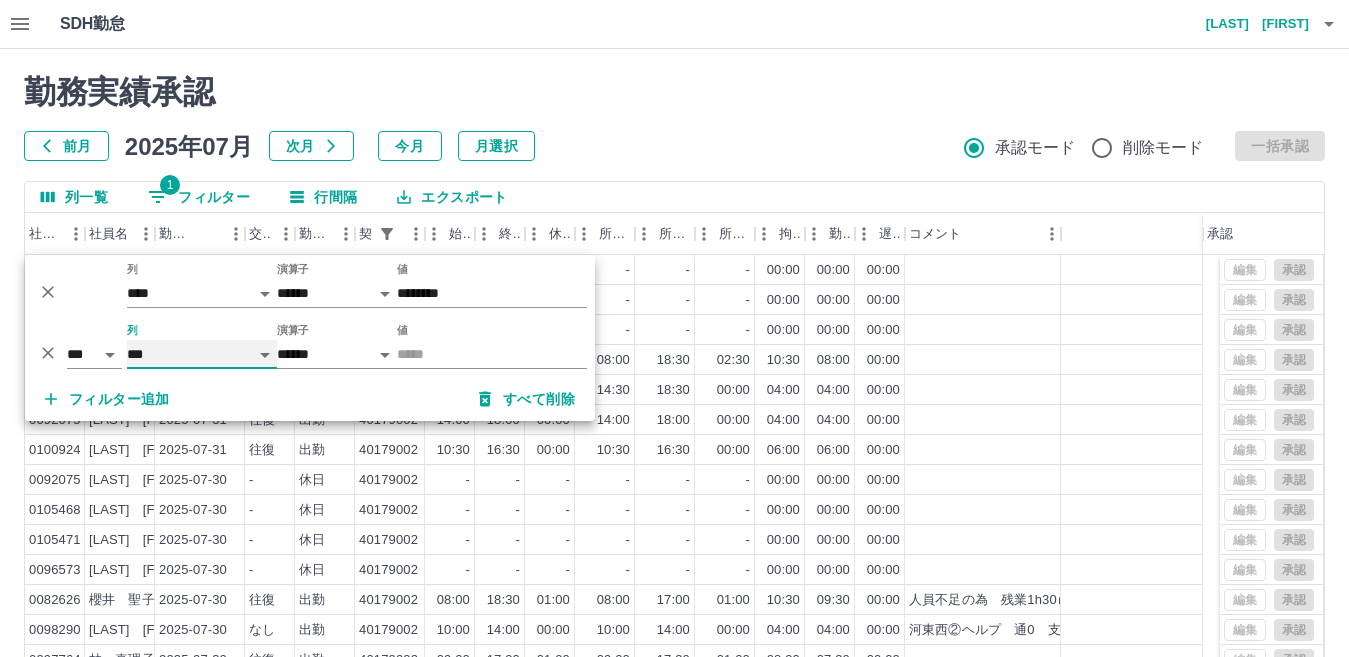click on "**** *** **** *** *** **** ***** *** *** ** ** ** **** **** **** ** ** *** **** *****" at bounding box center (202, 354) 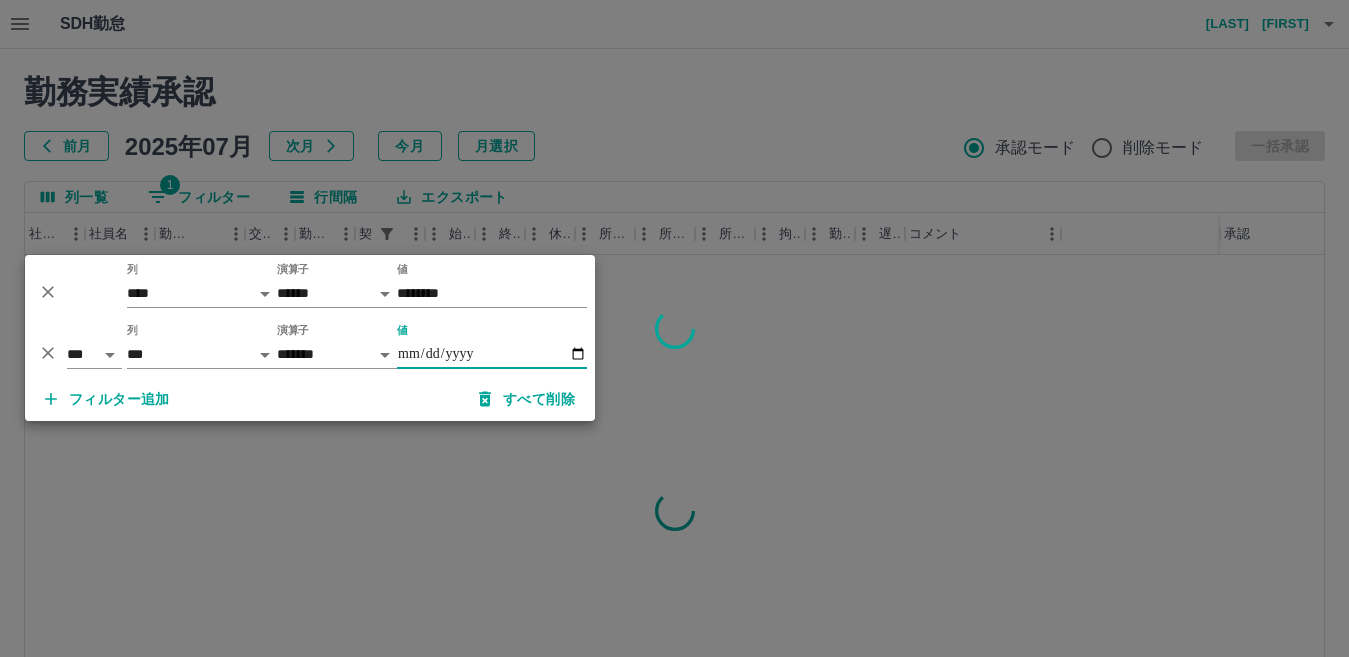 click on "値" at bounding box center (492, 354) 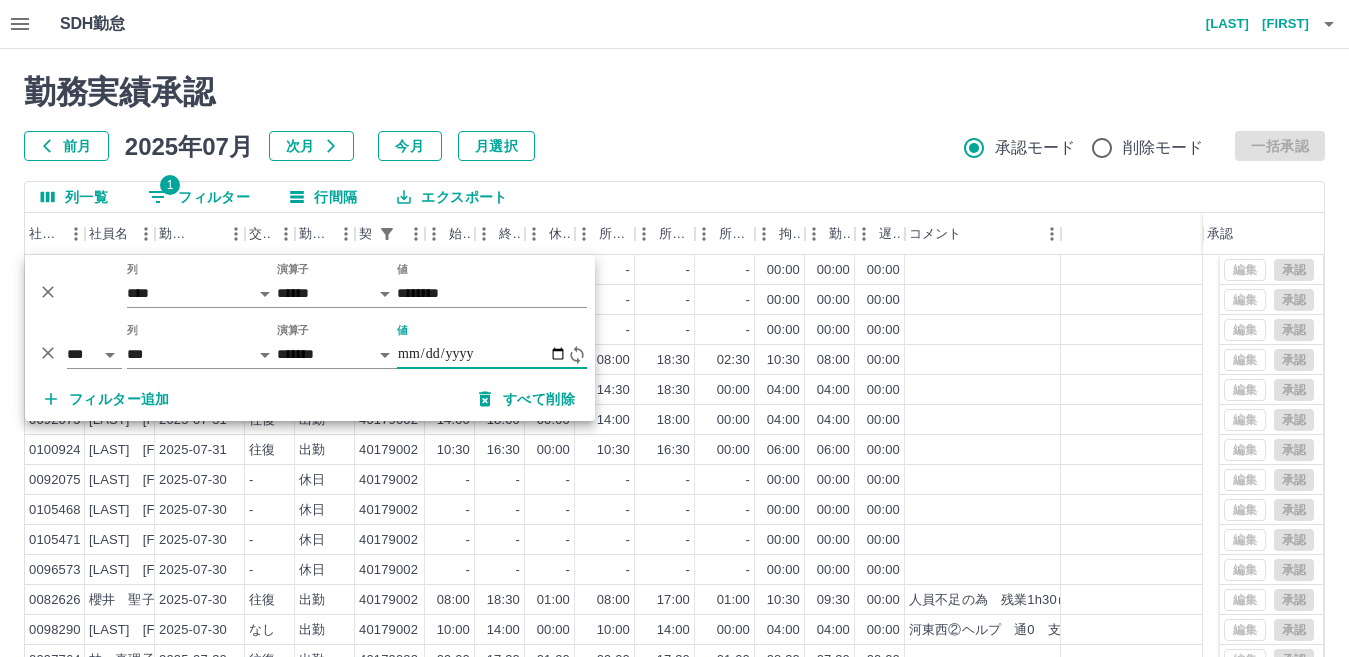 type on "**********" 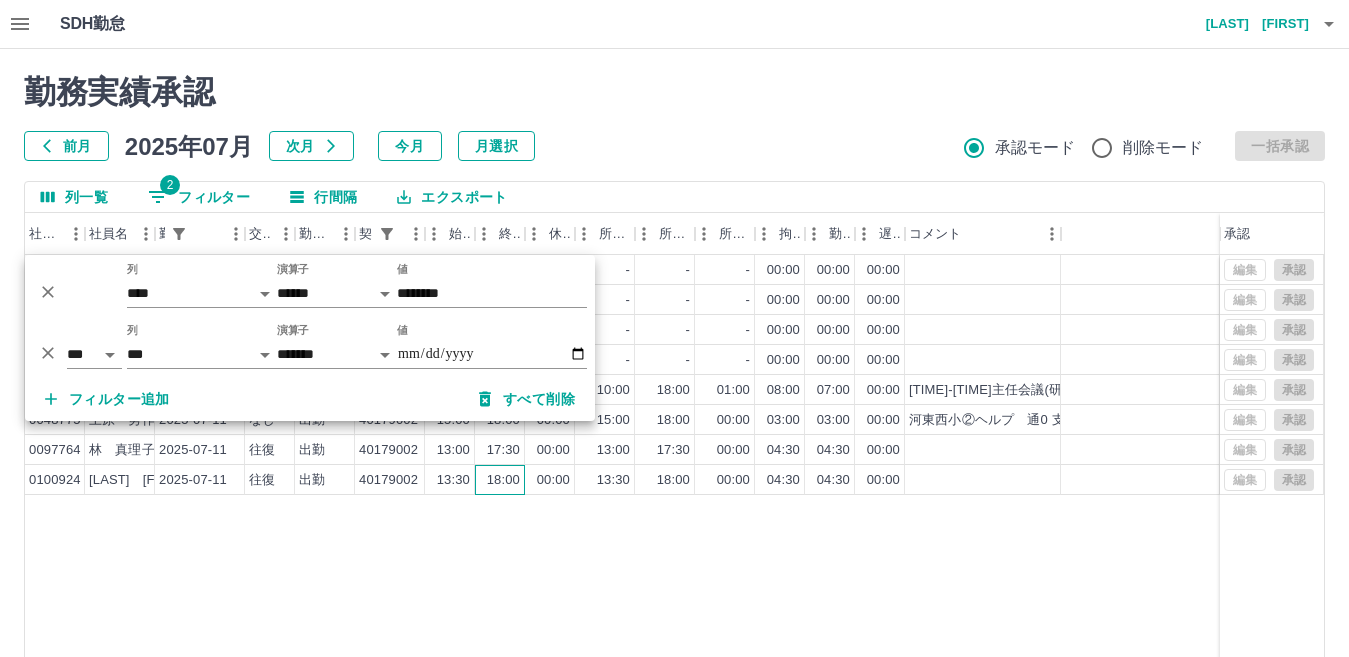 click on "18:00" at bounding box center (500, 480) 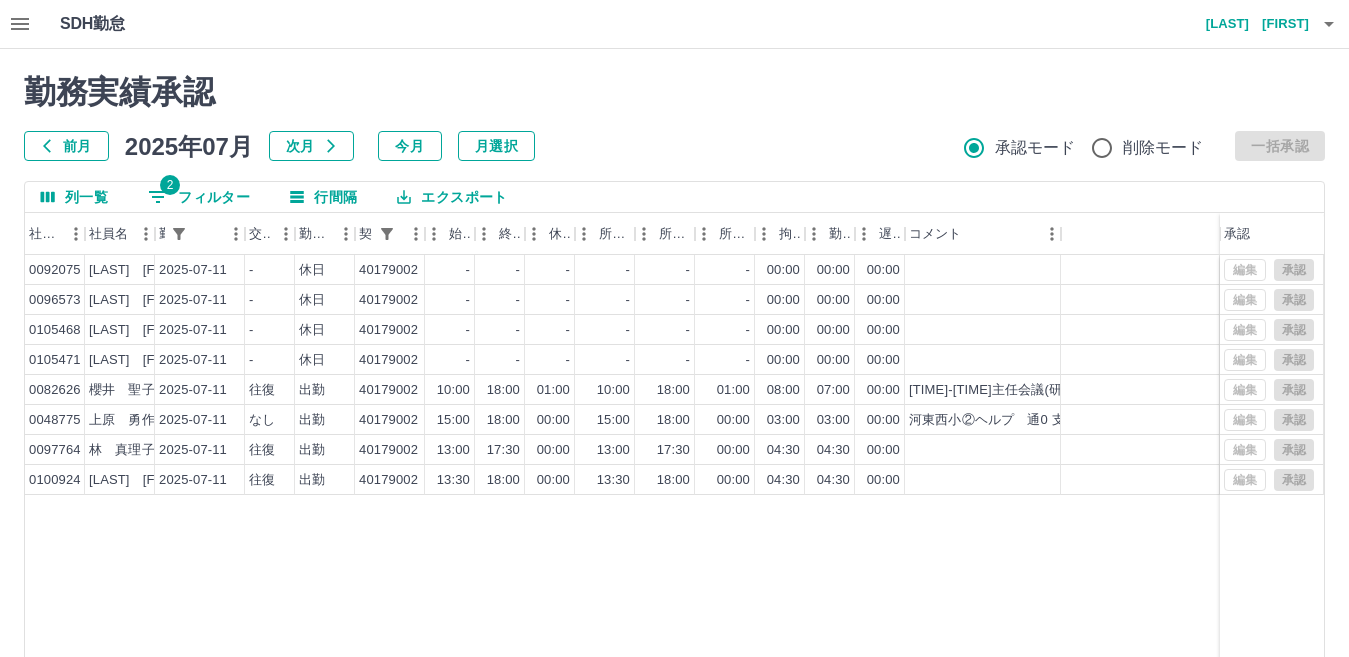 click on "2 フィルター" at bounding box center (199, 197) 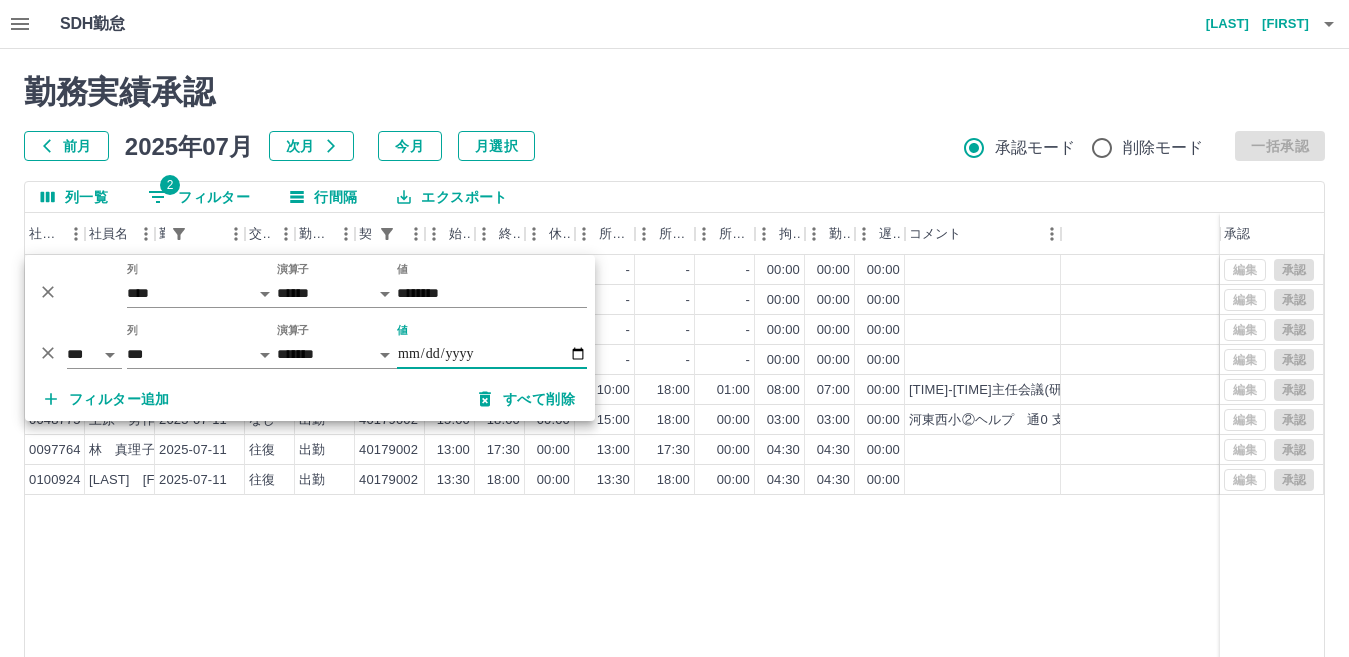 click on "**********" at bounding box center [492, 354] 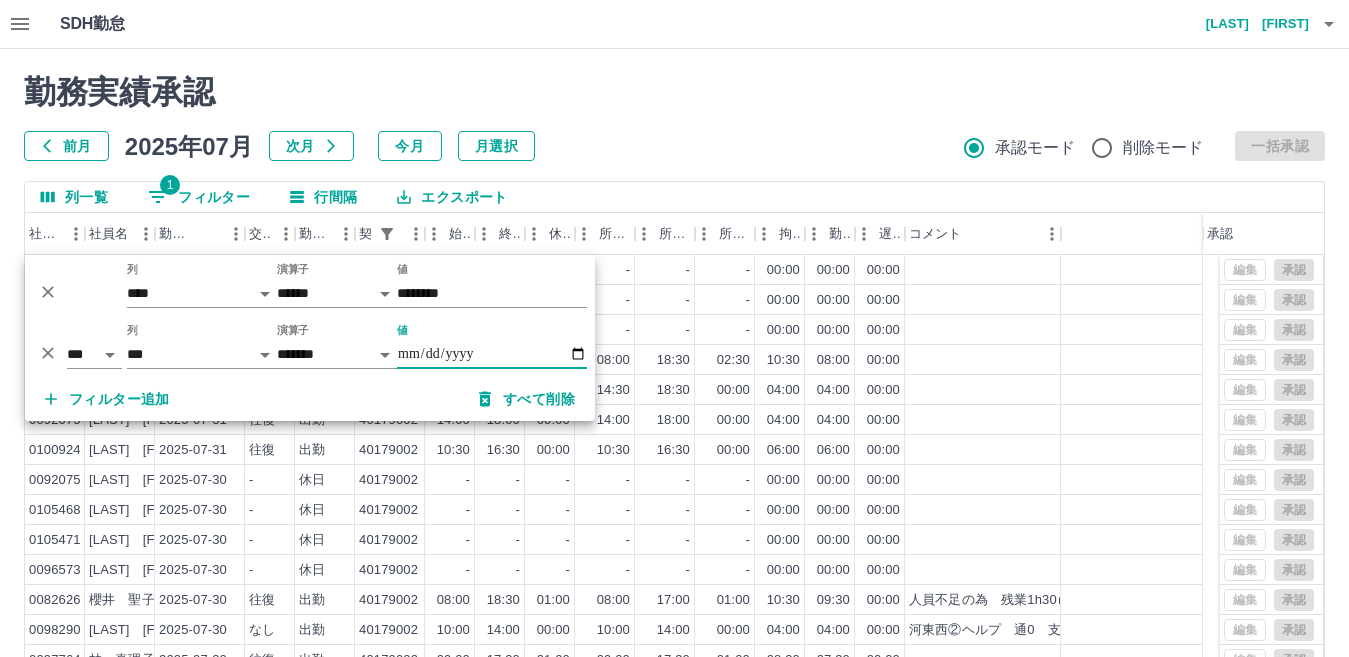 type on "**********" 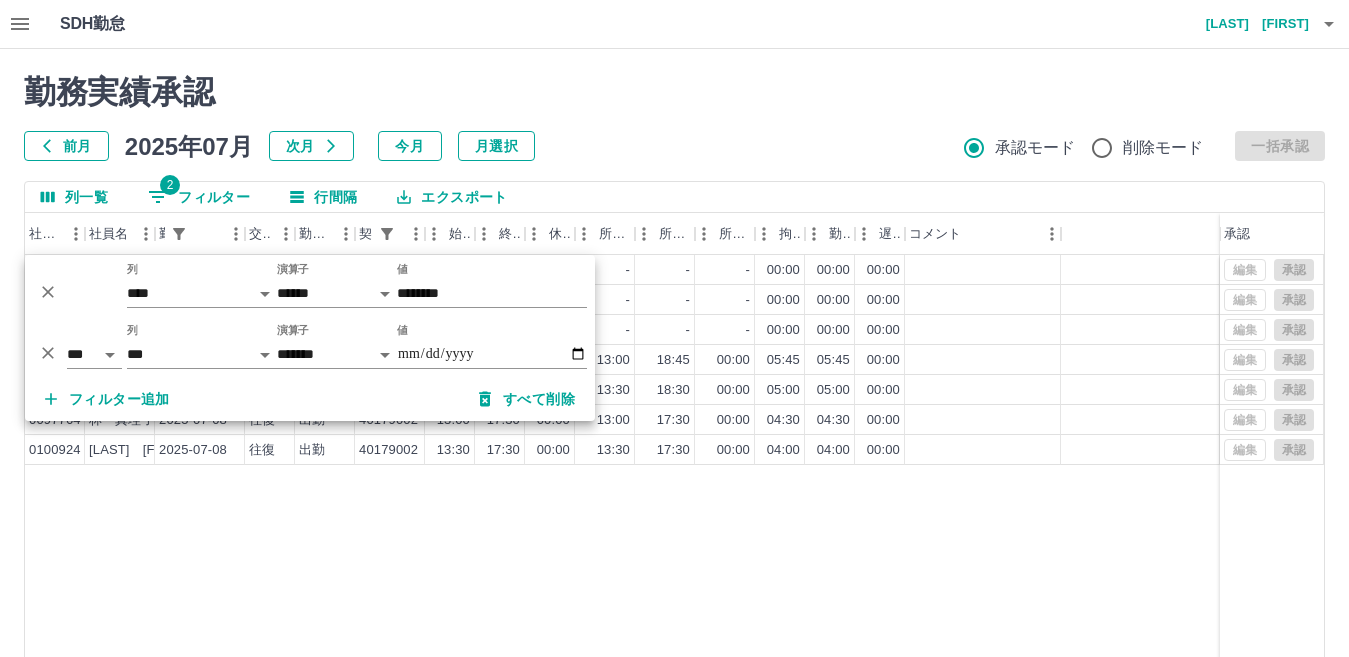 click on "[NUMBER] [LAST]　[FIRST] [DATE]  -  休日 [NUMBER] - - - - - - [TIME] [TIME] [TIME] [NUMBER] [LAST]　[FIRST] [DATE]  -  休日 [NUMBER] - - - - - - [TIME] [TIME] [TIME] [NUMBER] [LAST]　[FIRST] [DATE]  -  休日 [NUMBER] - - - - - - [TIME] [TIME] [TIME] [NUMBER] [LAST]　[FIRST] [DATE] 往復 出勤 [NUMBER] [TIME] [TIME] [TIME] [TIME] [TIME] [TIME] [TIME] [TIME] [TIME] [NUMBER] [LAST]　[FIRST] [DATE] 往復 出勤 [NUMBER] [TIME] [TIME] [TIME] [TIME] [TIME] [TIME] [TIME] [TIME] [TIME] [NUMBER] [LAST]　[FIRST] [DATE] 往復 出勤 [NUMBER] [TIME] [TIME] [TIME] [TIME] [TIME] [TIME] [TIME] [TIME] [TIME] [NUMBER] [LAST]　[FIRST] [DATE] 往復 出勤 [NUMBER] [TIME] [TIME] [TIME] [TIME] [TIME] [TIME] [TIME] [TIME] [TIME] 編集 承認 編集 承認 編集 承認 編集 承認 編集 承認 編集 承認 編集 承認" at bounding box center [674, 511] 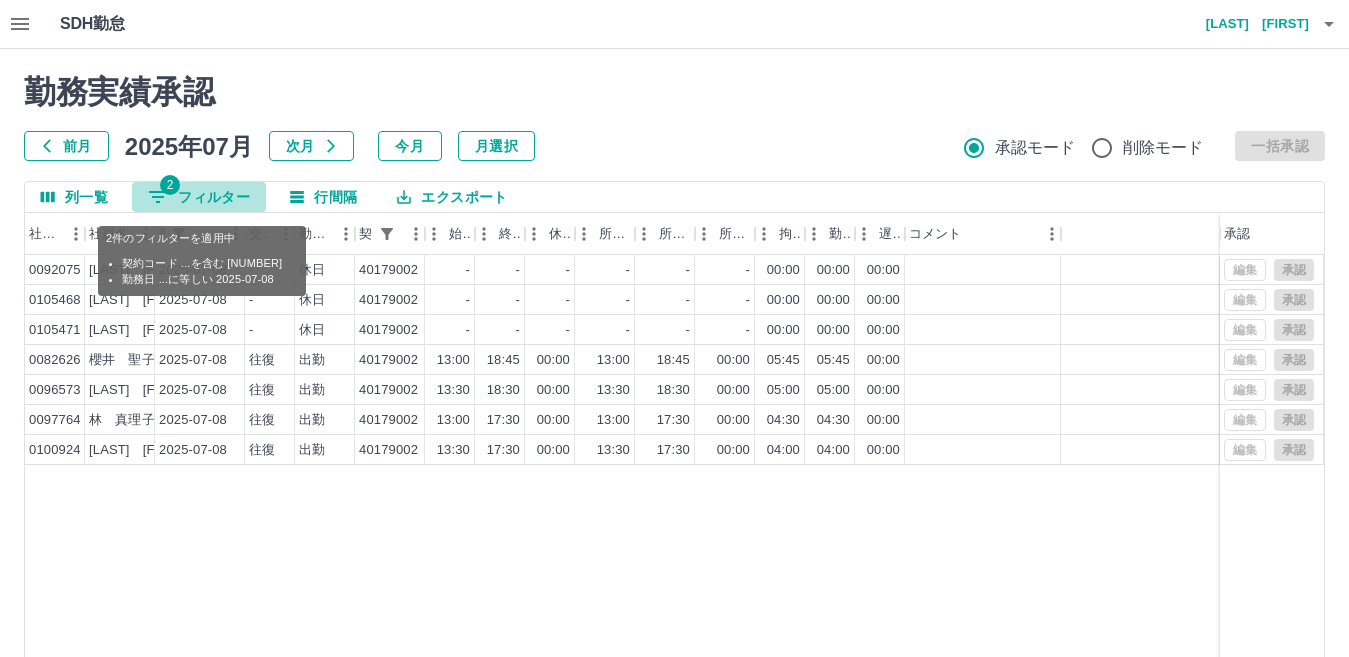 drag, startPoint x: 199, startPoint y: 193, endPoint x: 360, endPoint y: 240, distance: 167.72 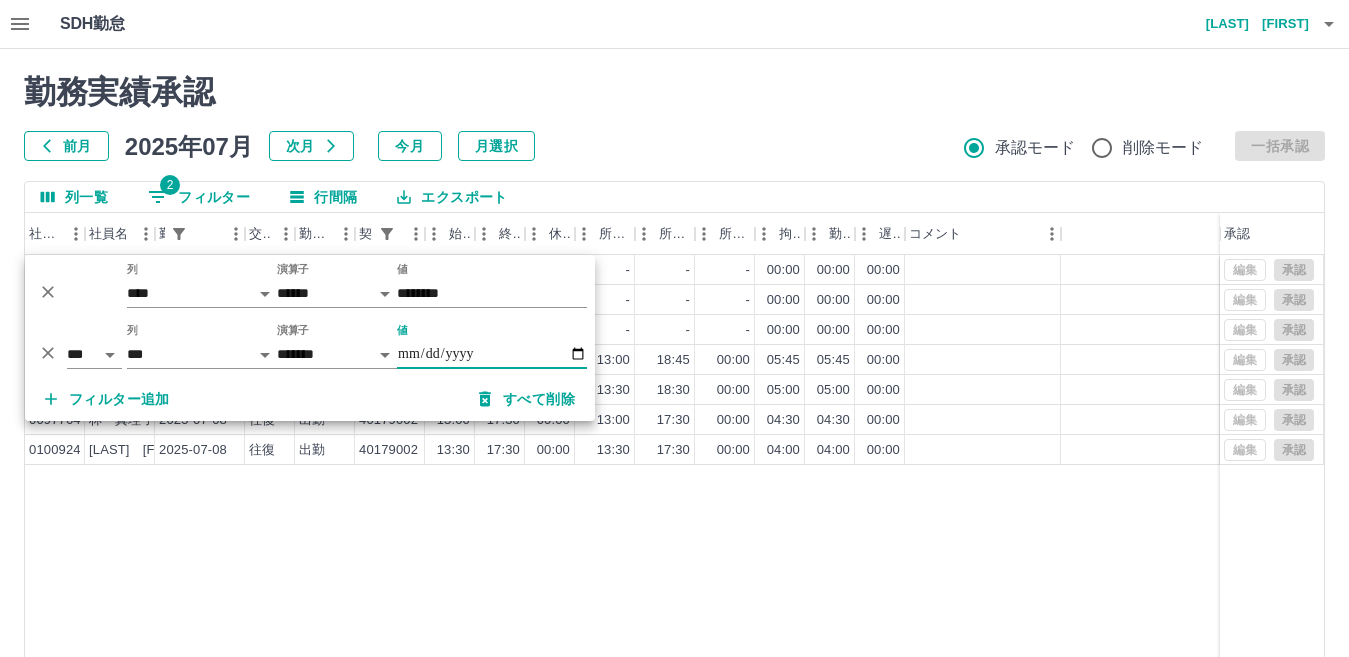 click on "**********" at bounding box center (492, 354) 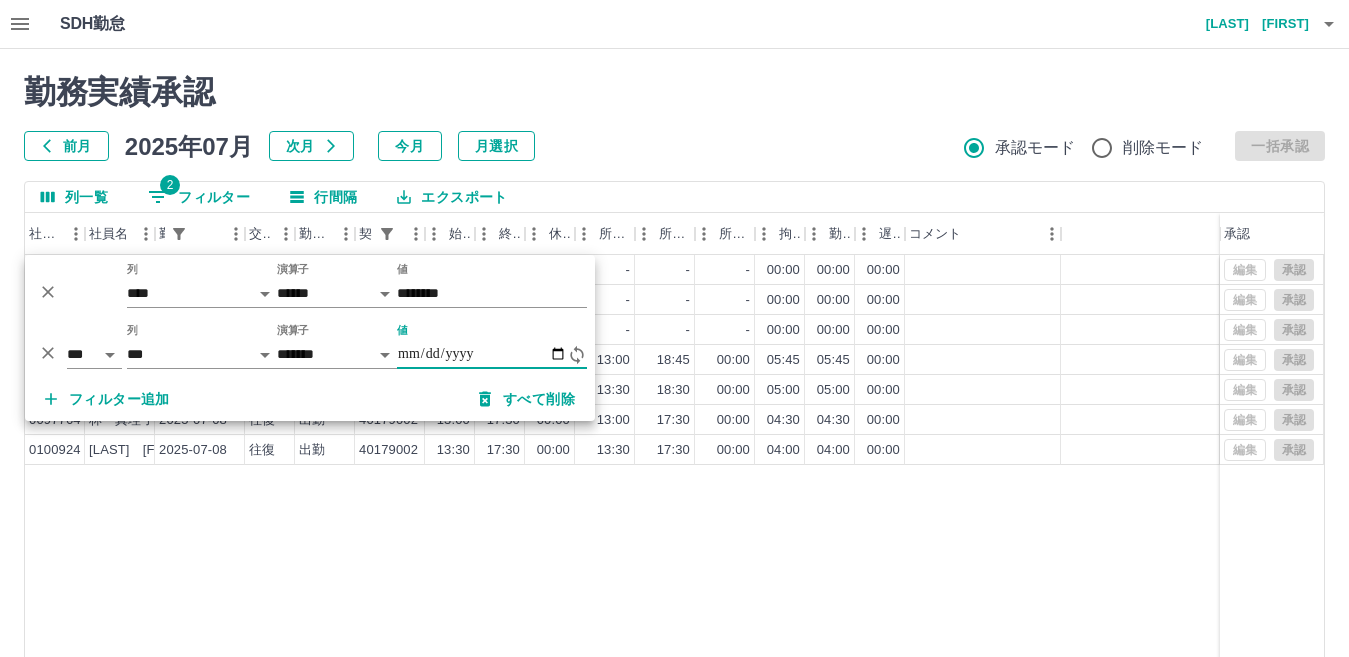 type on "**********" 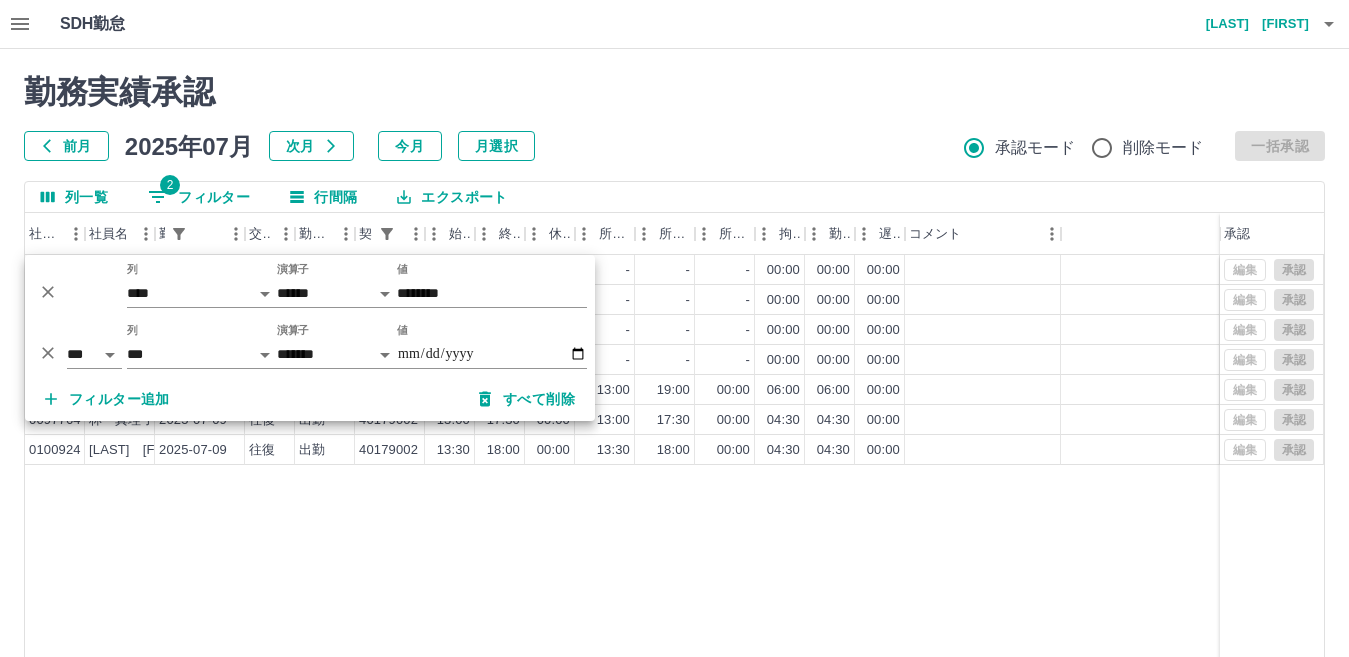 click on "[NUMBER] [LAST]　[FIRST] [DATE]  -  休日 [NUMBER] - - - - - - [TIME] [TIME] [TIME] [NUMBER] [LAST]　[FIRST] [DATE]  -  休日 [NUMBER] - - - - - - [TIME] [TIME] [TIME] [NUMBER] [LAST]　[FIRST] [DATE]  -  休日 [NUMBER] - - - - - - [TIME] [TIME] [TIME] [NUMBER] [LAST]　[FIRST] [DATE]  -  休日 [NUMBER] - - - - - - [TIME] [TIME] [TIME] [NUMBER] [LAST]　[FIRST] [DATE] 往復 出勤 [NUMBER] [TIME] [TIME] [TIME] [TIME] [TIME] [TIME] [TIME] [TIME] [TIME] [NUMBER] [LAST]　[FIRST] [DATE] 往復 出勤 [NUMBER] [TIME] [TIME] [TIME] [TIME] [TIME] [TIME] [TIME] [TIME] [TIME] [NUMBER] [LAST]　[FIRST] [DATE] 往復 出勤 [NUMBER] [TIME] [TIME] [TIME] [TIME] [TIME] [TIME] [TIME] [TIME] [TIME] 編集 承認 編集 承認 編集 承認 編集 承認 編集 承認 編集 承認 編集 承認" at bounding box center (674, 511) 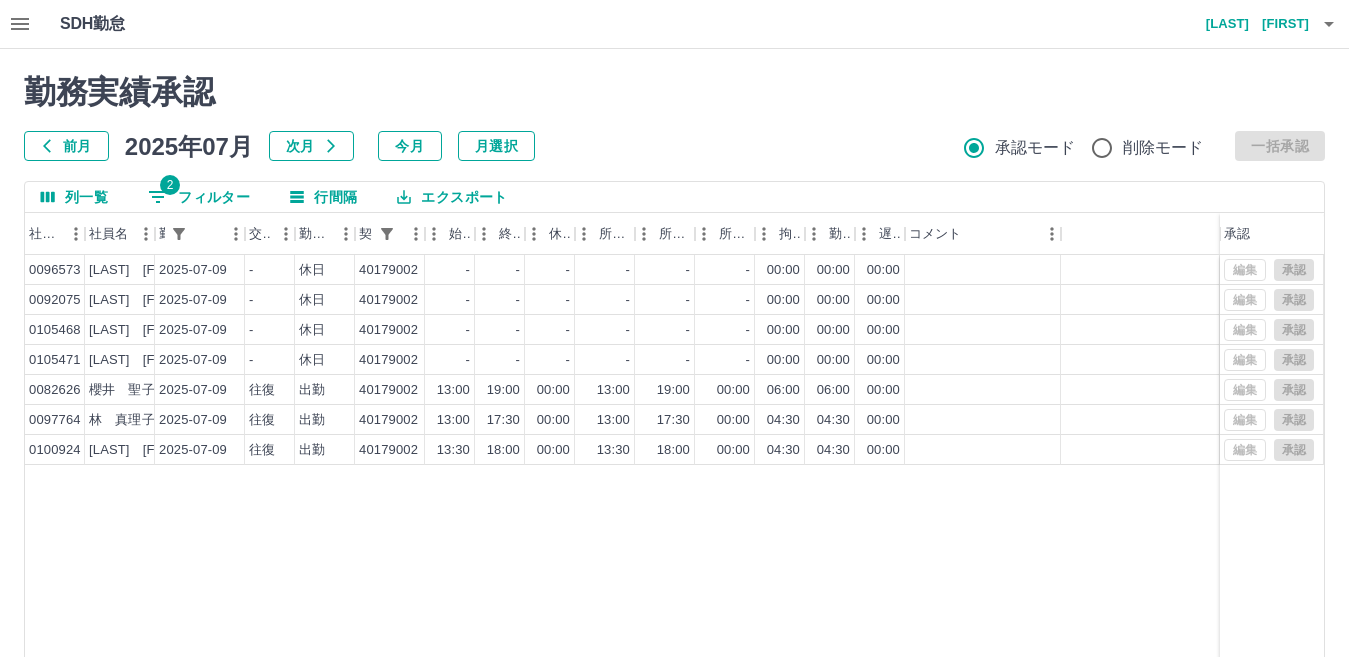 click on "2 フィルター" at bounding box center [199, 197] 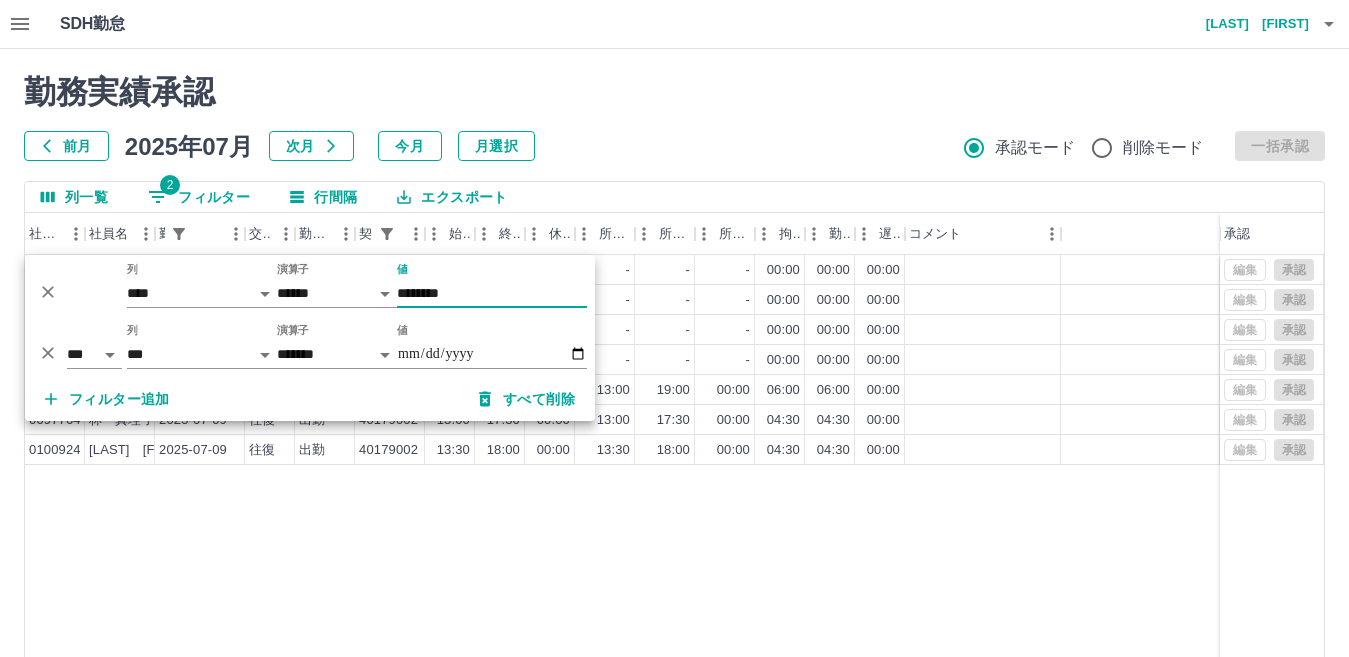click on "********" at bounding box center (492, 293) 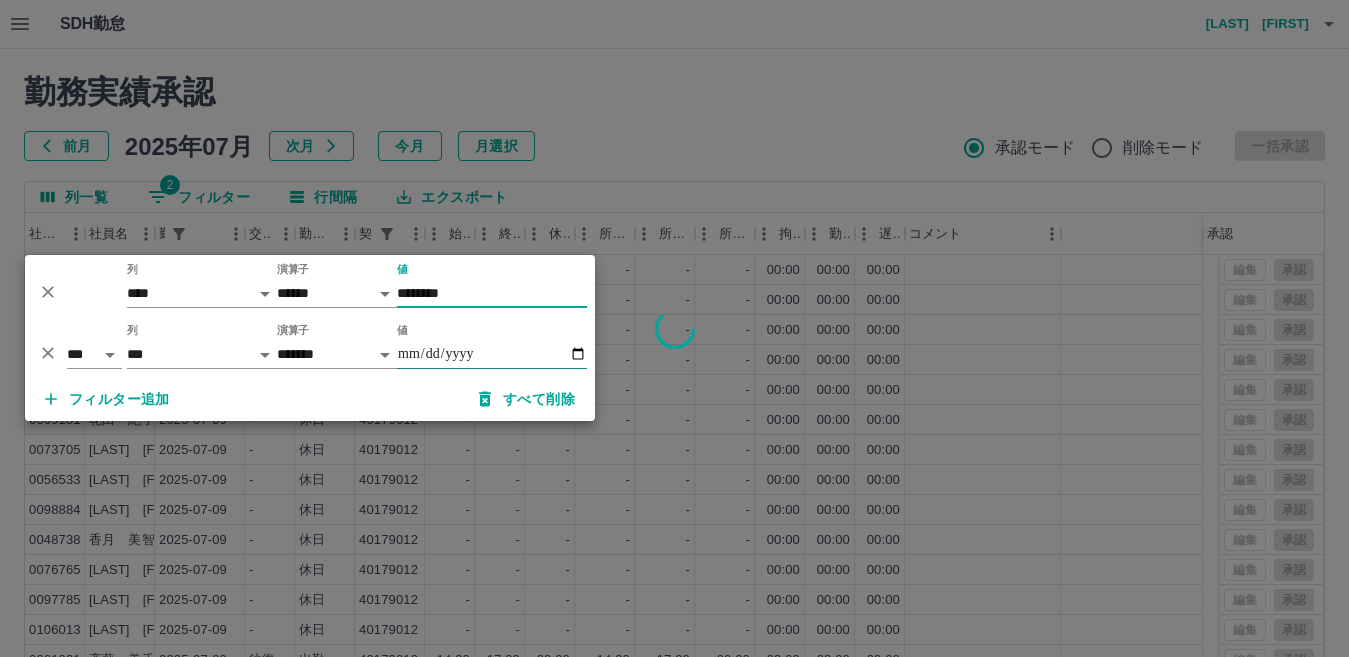 type on "********" 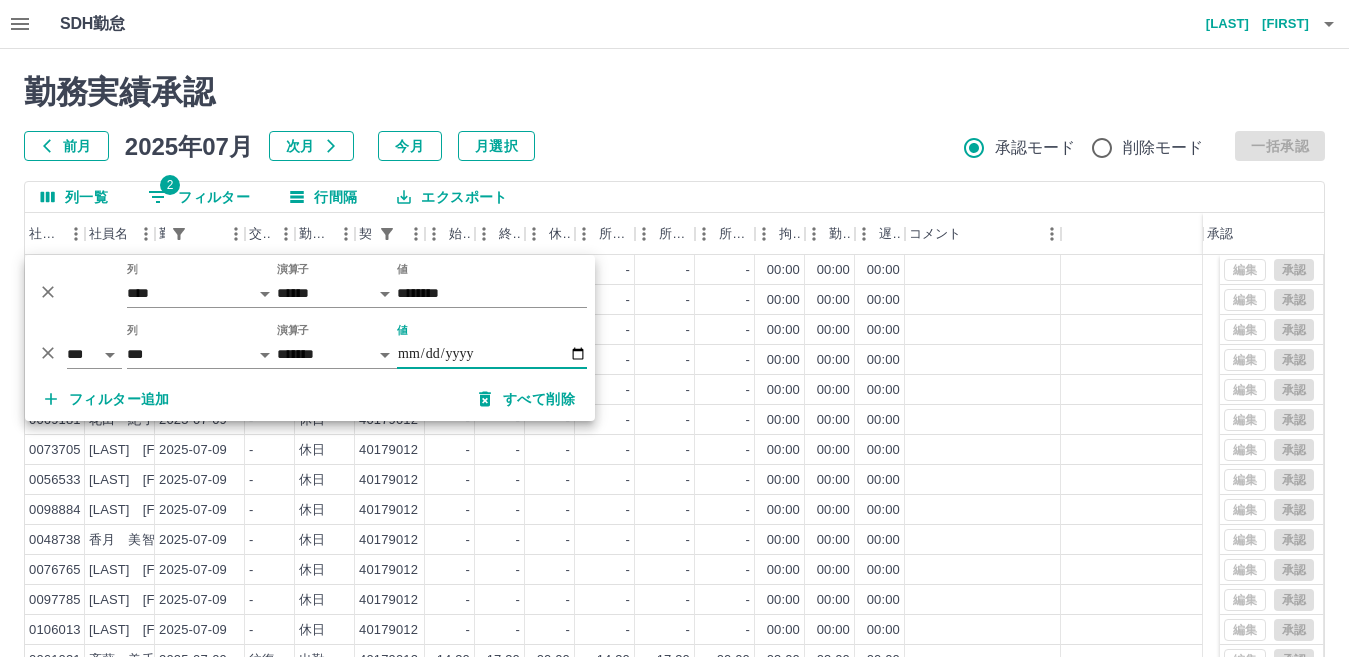 drag, startPoint x: 486, startPoint y: 352, endPoint x: 474, endPoint y: 361, distance: 15 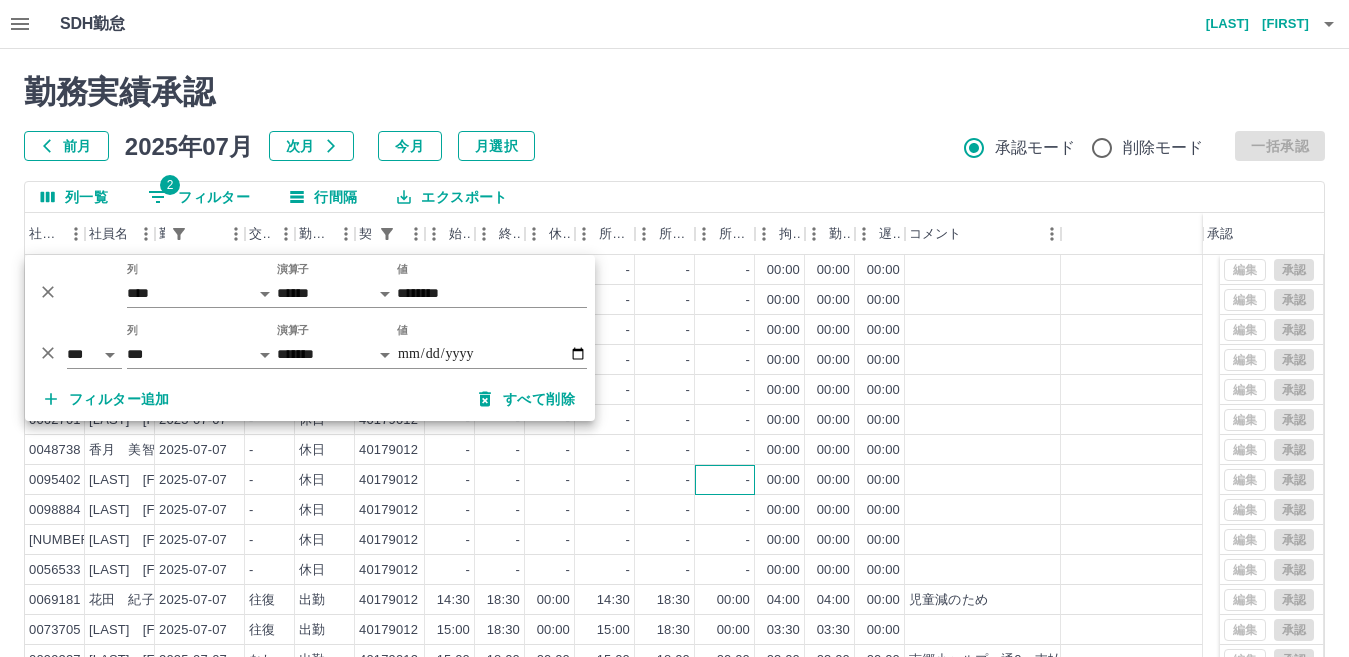 click on "-" at bounding box center [725, 480] 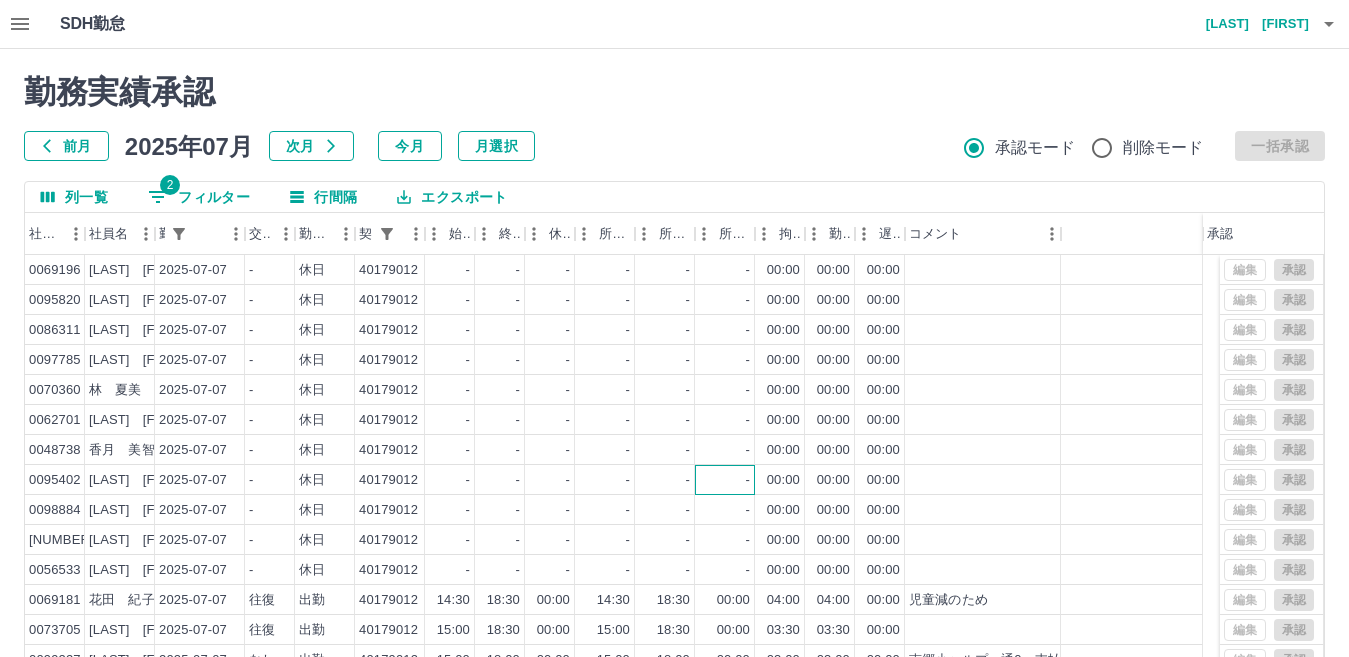 scroll, scrollTop: 27, scrollLeft: 0, axis: vertical 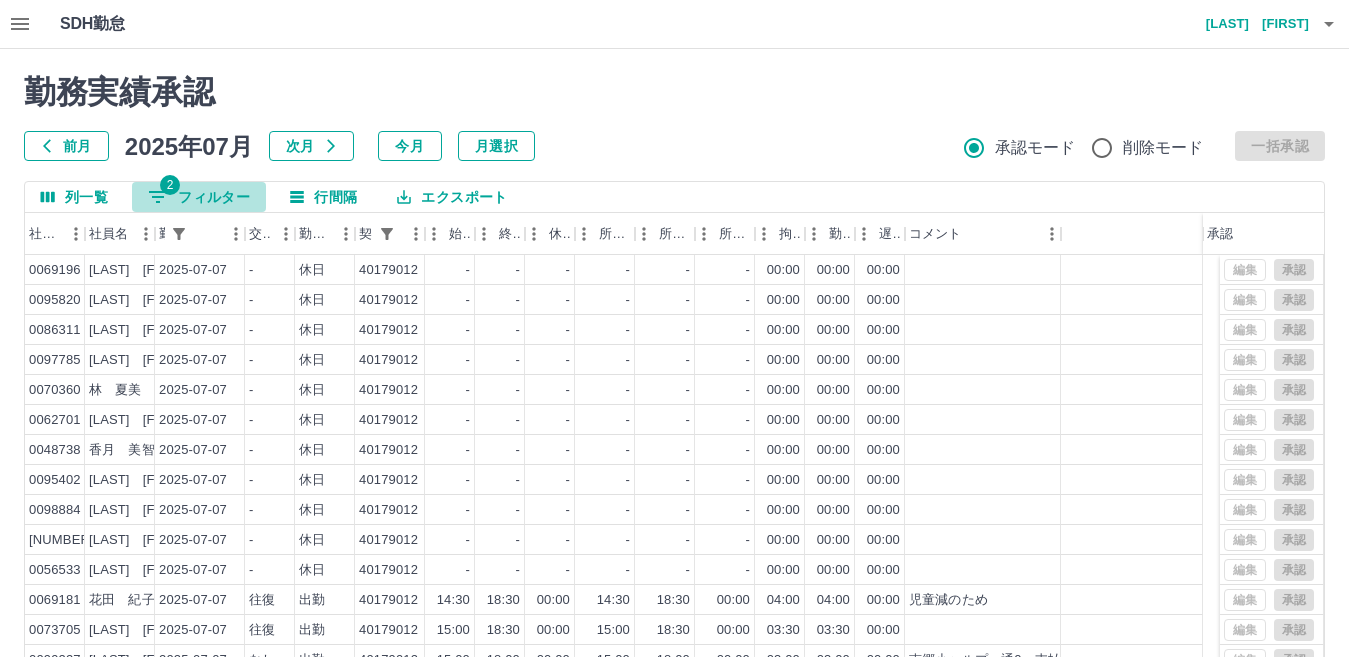 drag, startPoint x: 229, startPoint y: 206, endPoint x: 319, endPoint y: 253, distance: 101.53325 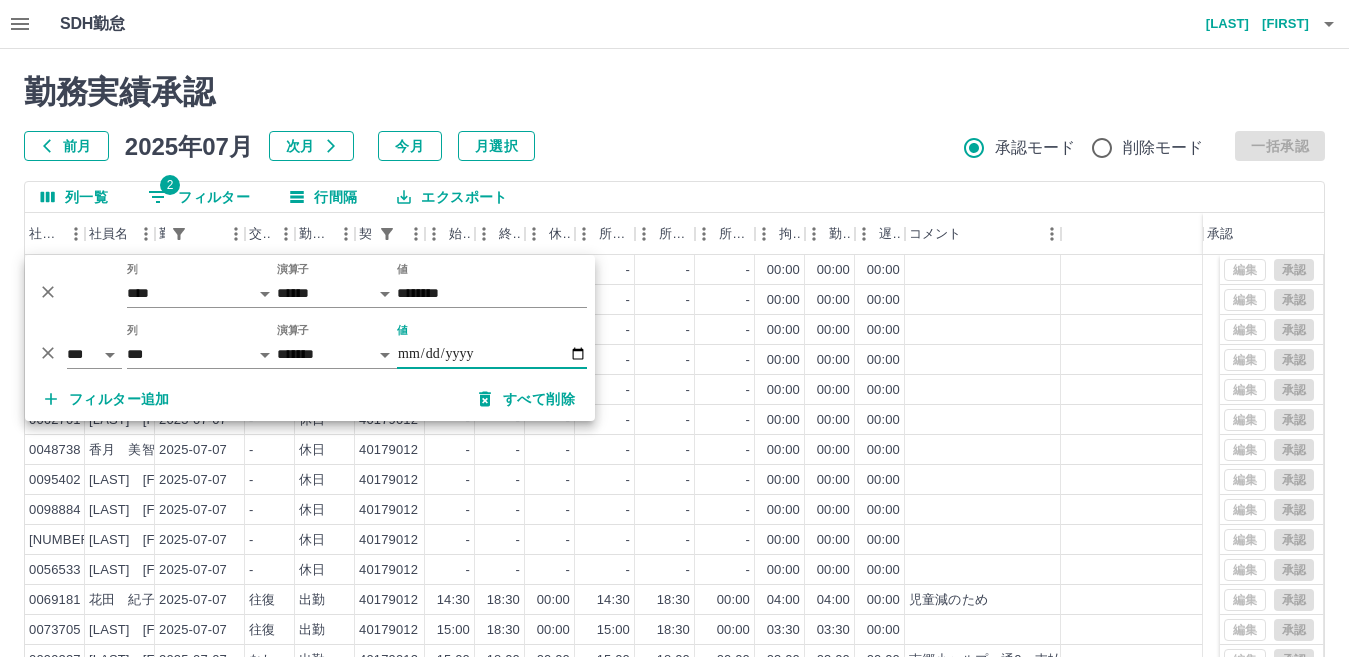 click on "**********" at bounding box center [492, 354] 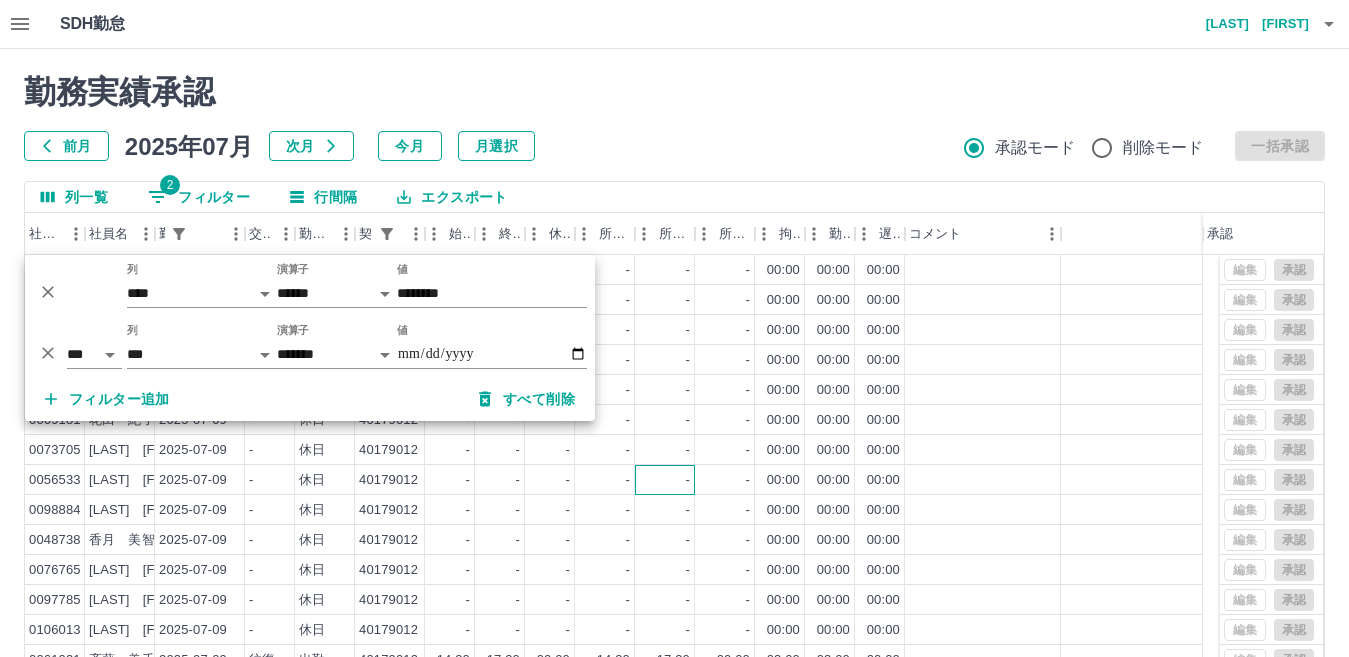 click on "-" at bounding box center [665, 480] 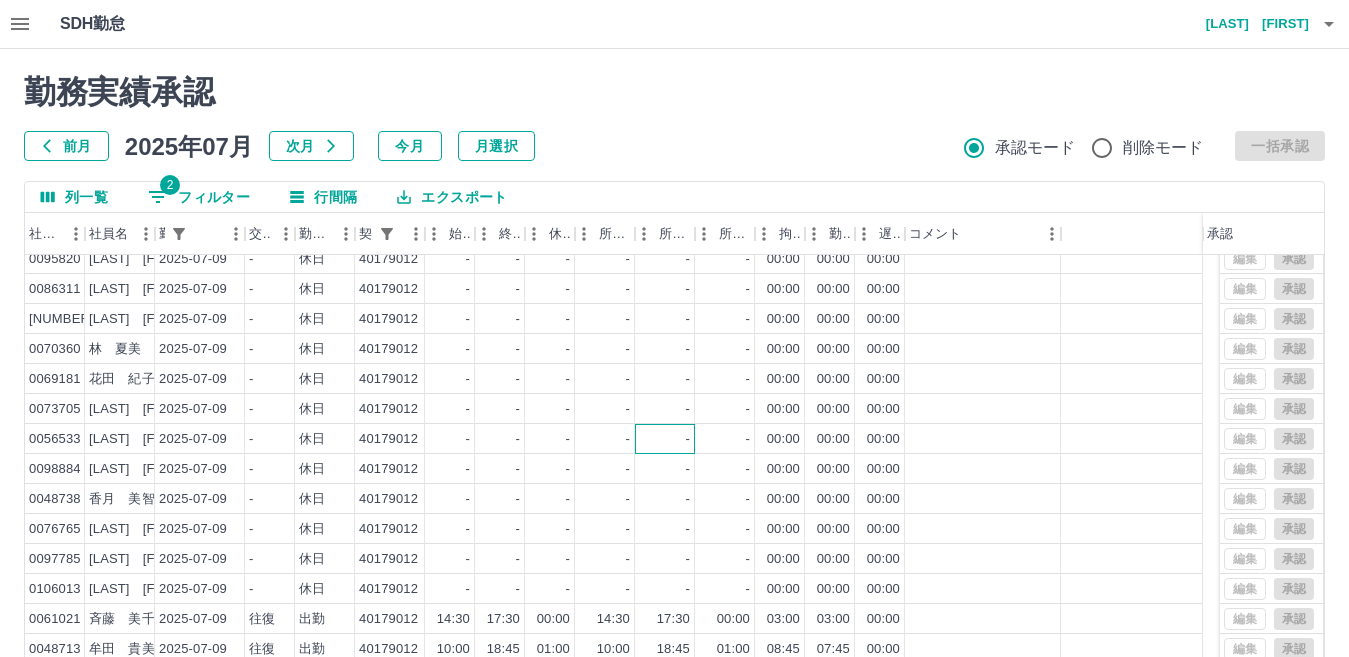 scroll, scrollTop: 57, scrollLeft: 0, axis: vertical 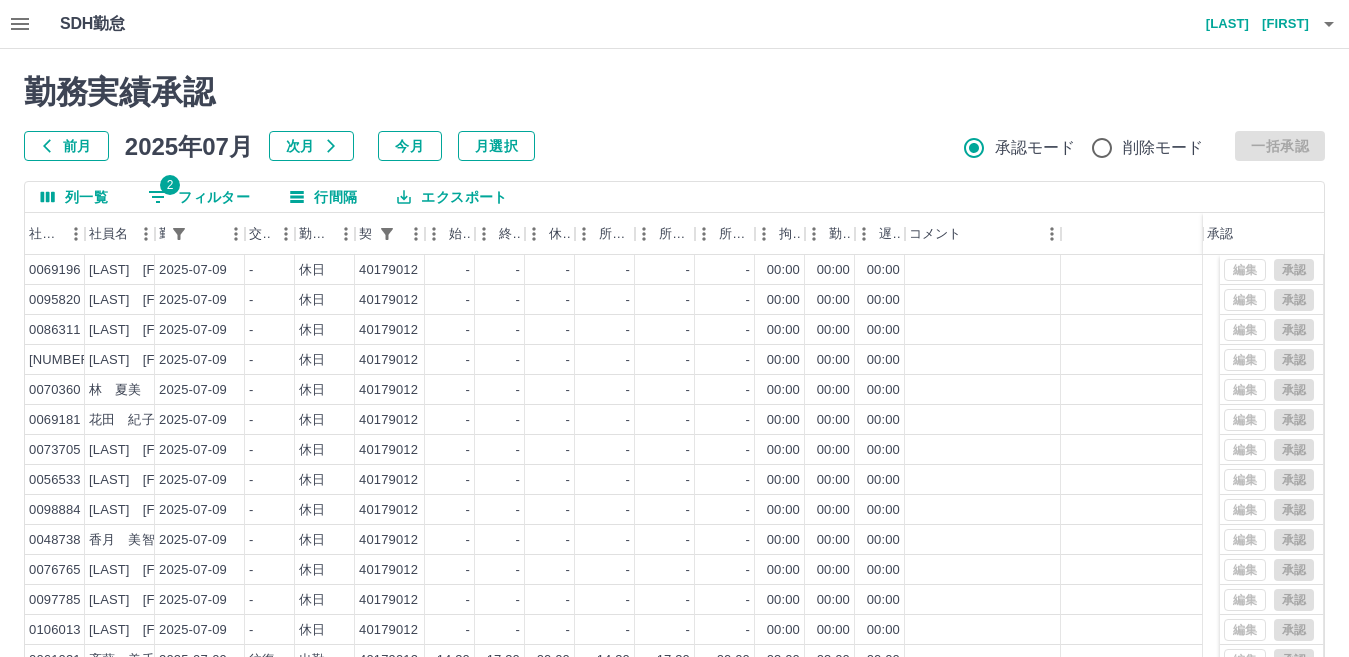 click on "2 フィルター" at bounding box center (199, 197) 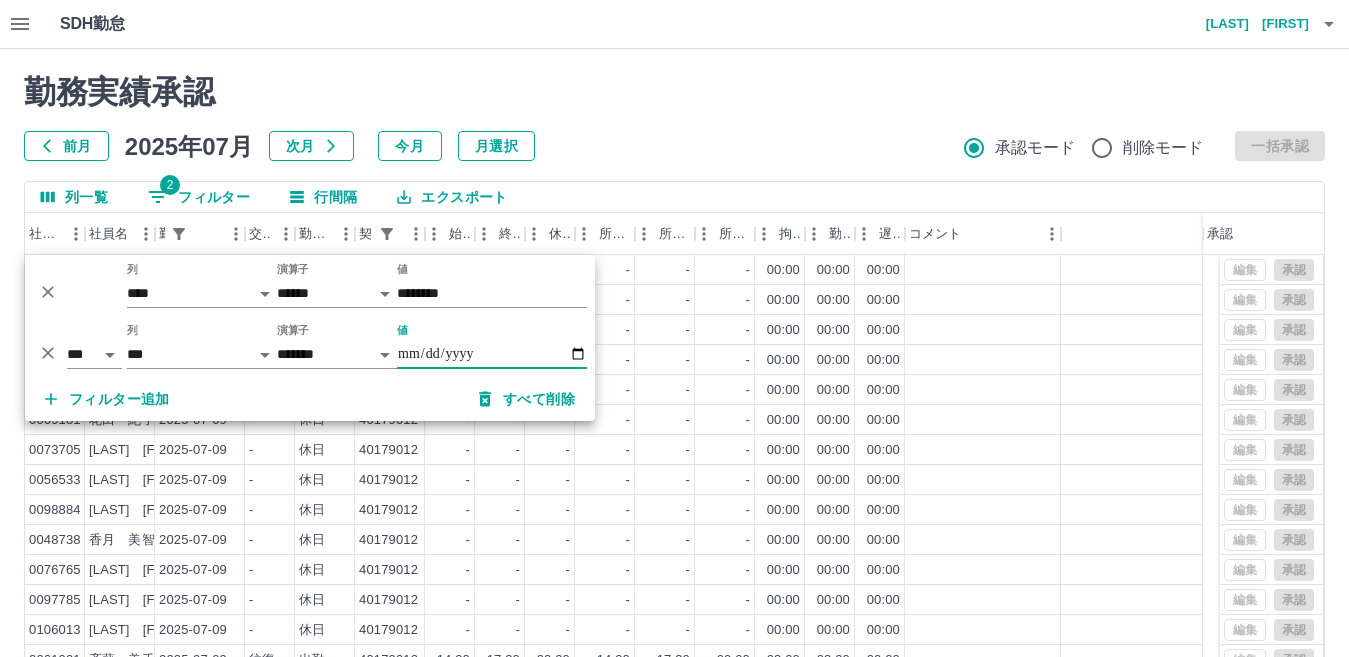 click on "**********" at bounding box center (492, 354) 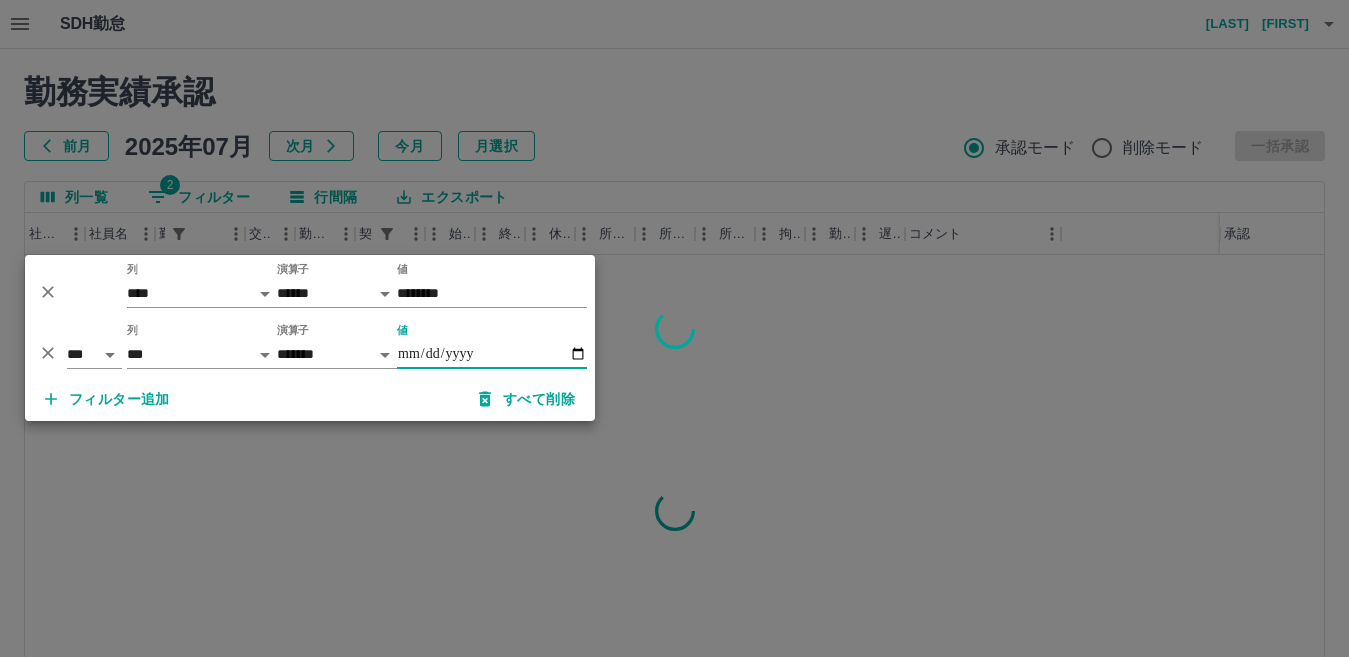 click at bounding box center [674, 328] 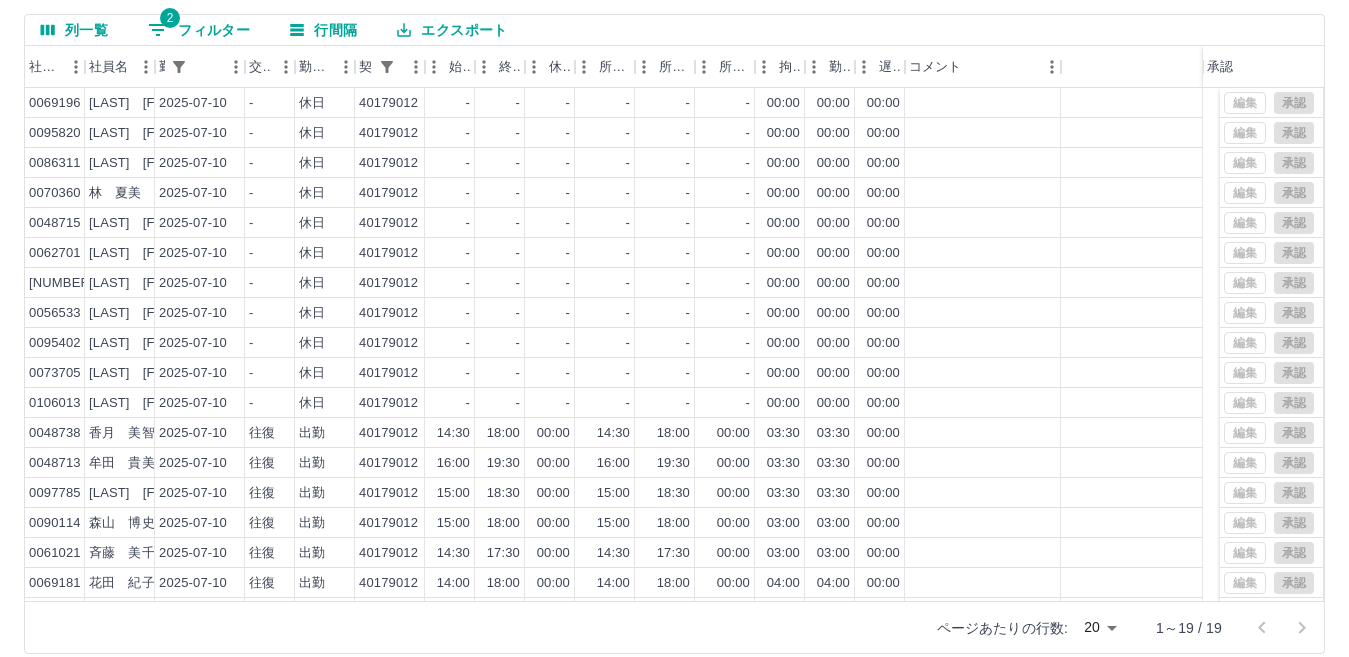 scroll, scrollTop: 188, scrollLeft: 0, axis: vertical 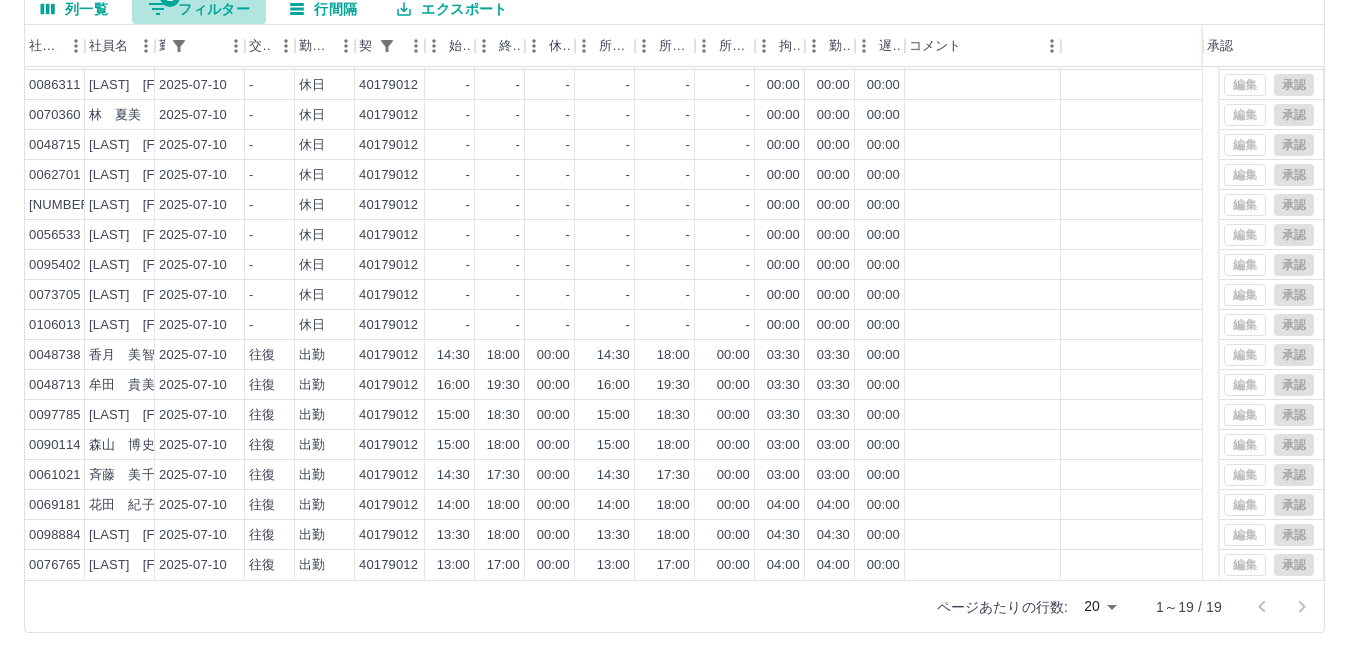 click on "2 フィルター" at bounding box center [199, 9] 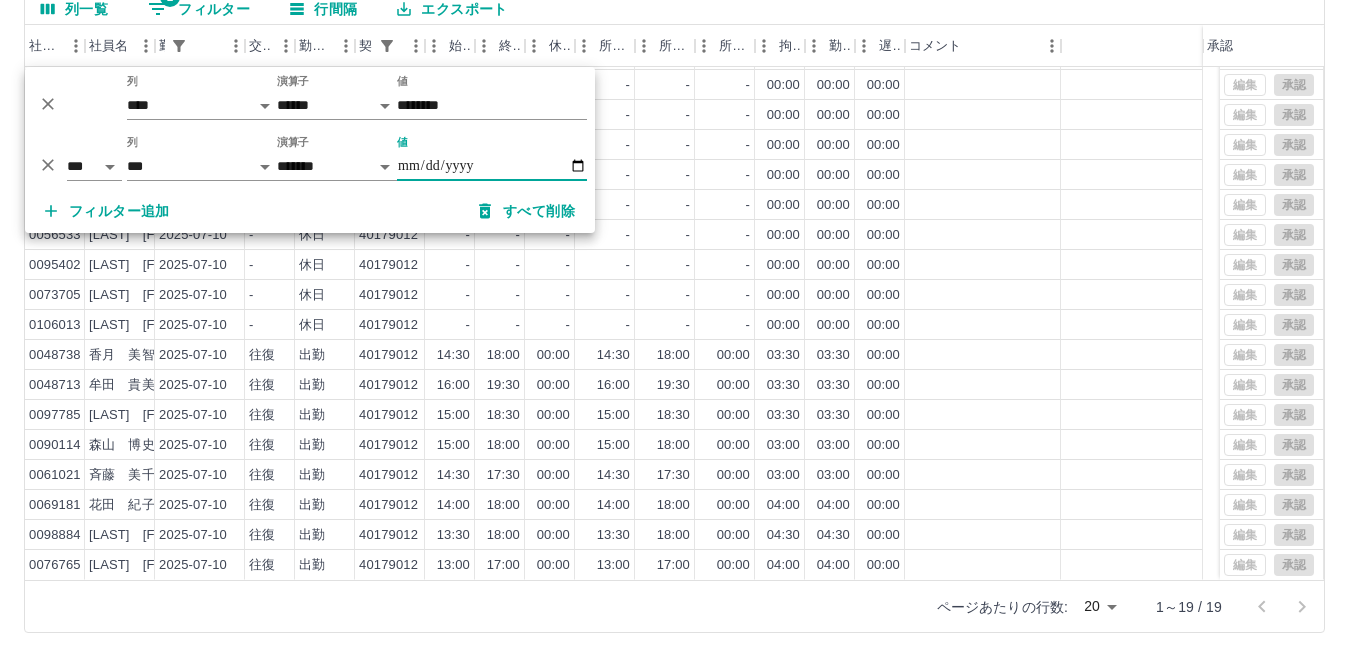 click on "**********" at bounding box center (492, 166) 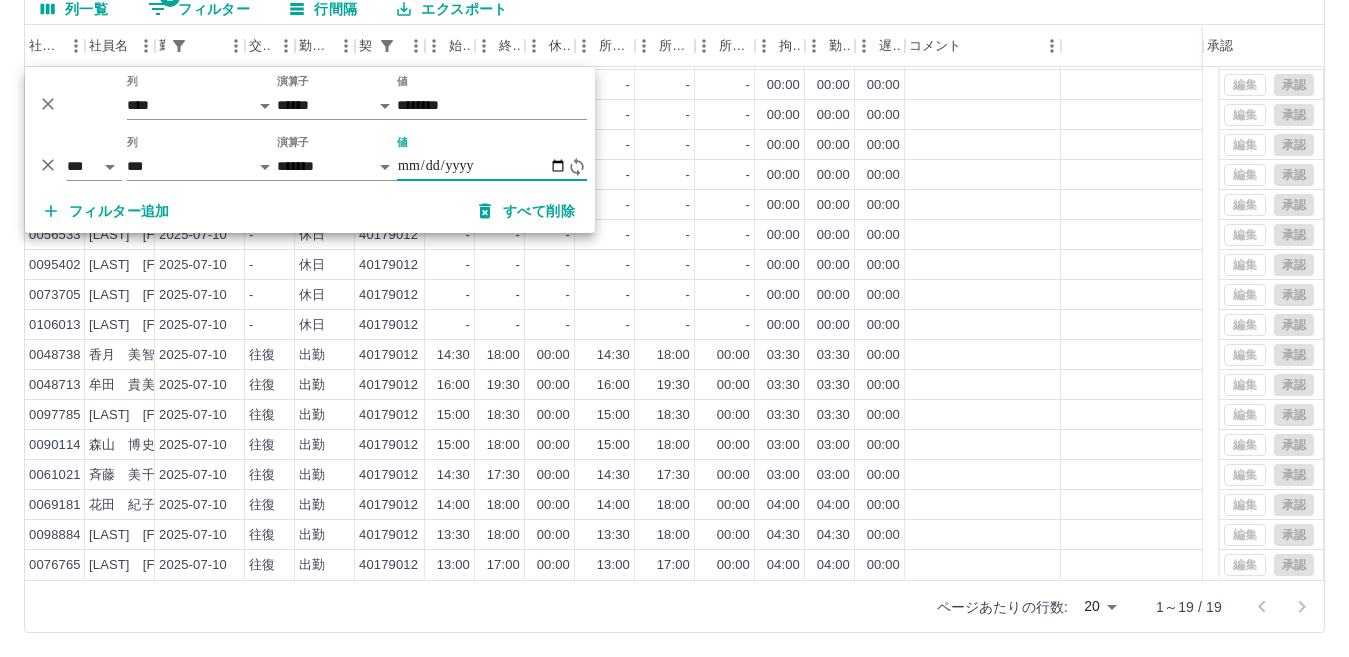 type on "**********" 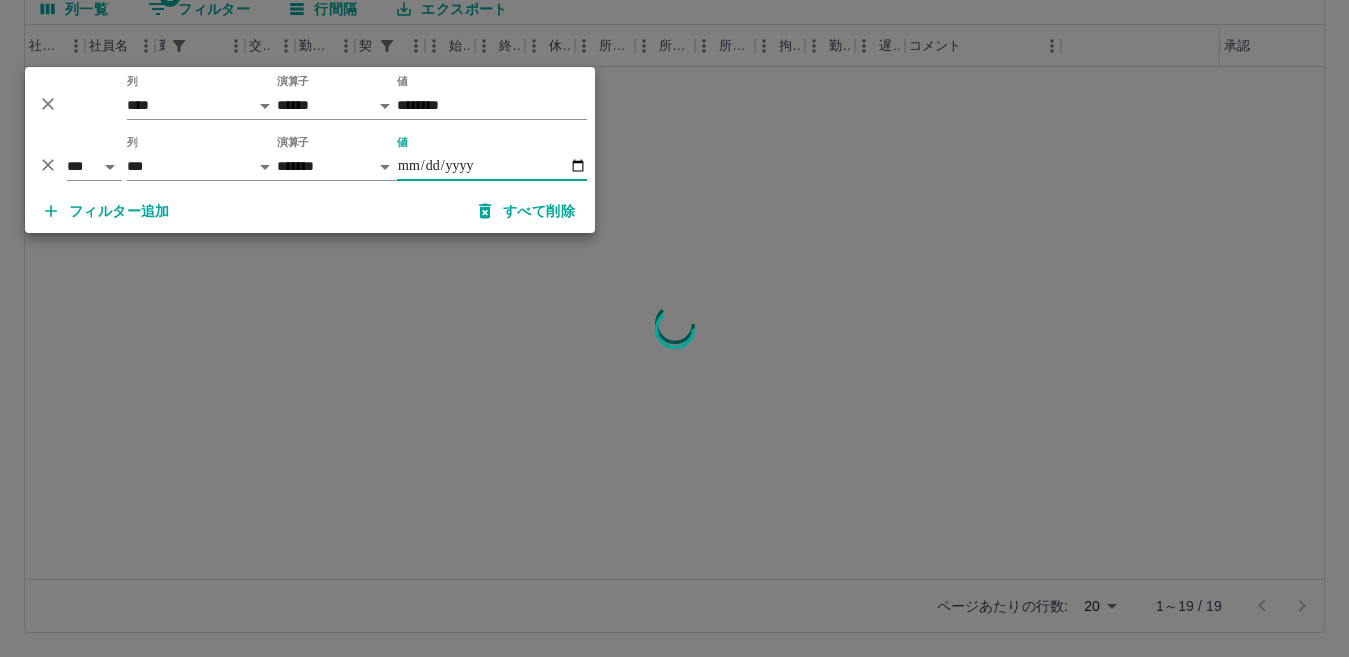 scroll, scrollTop: 0, scrollLeft: 0, axis: both 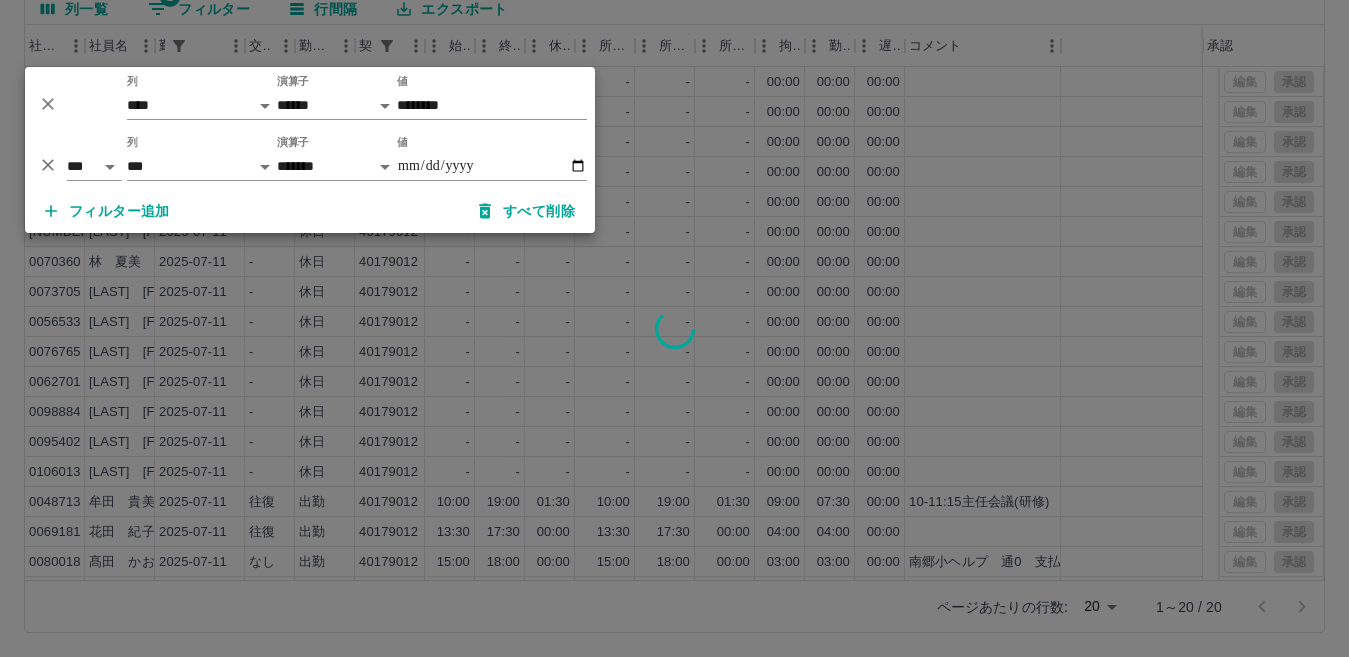 click at bounding box center [674, 328] 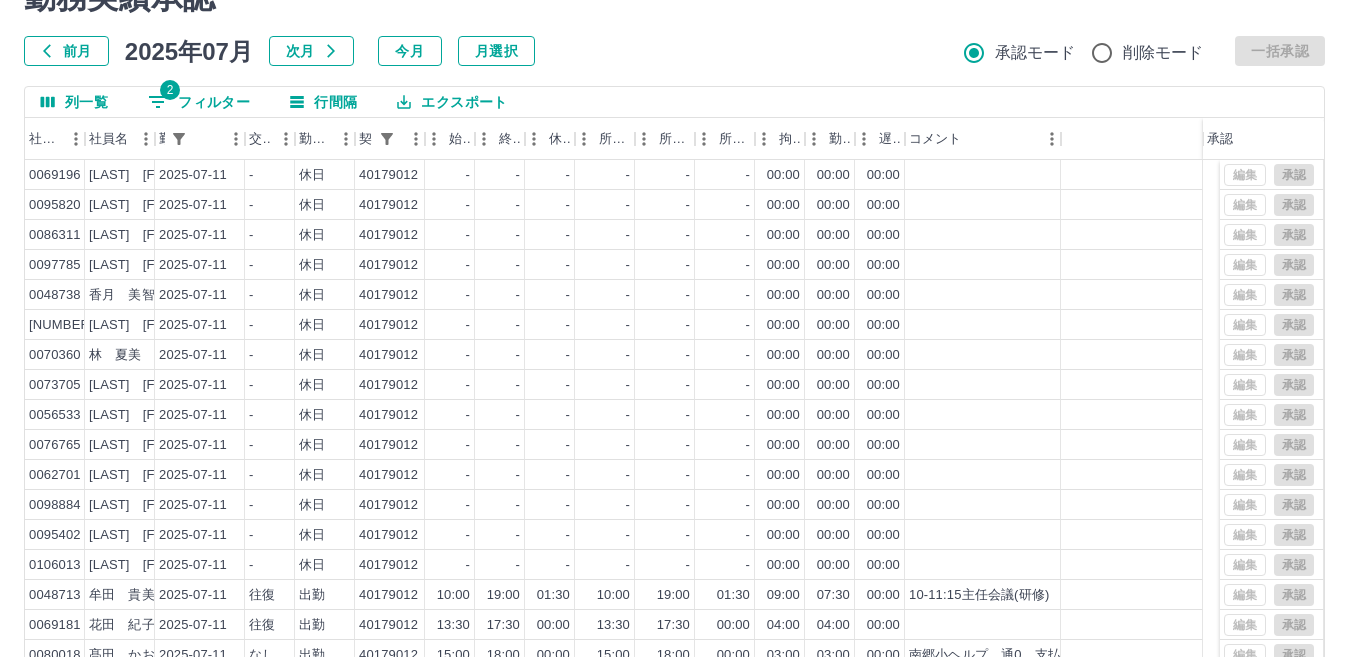 scroll, scrollTop: 0, scrollLeft: 0, axis: both 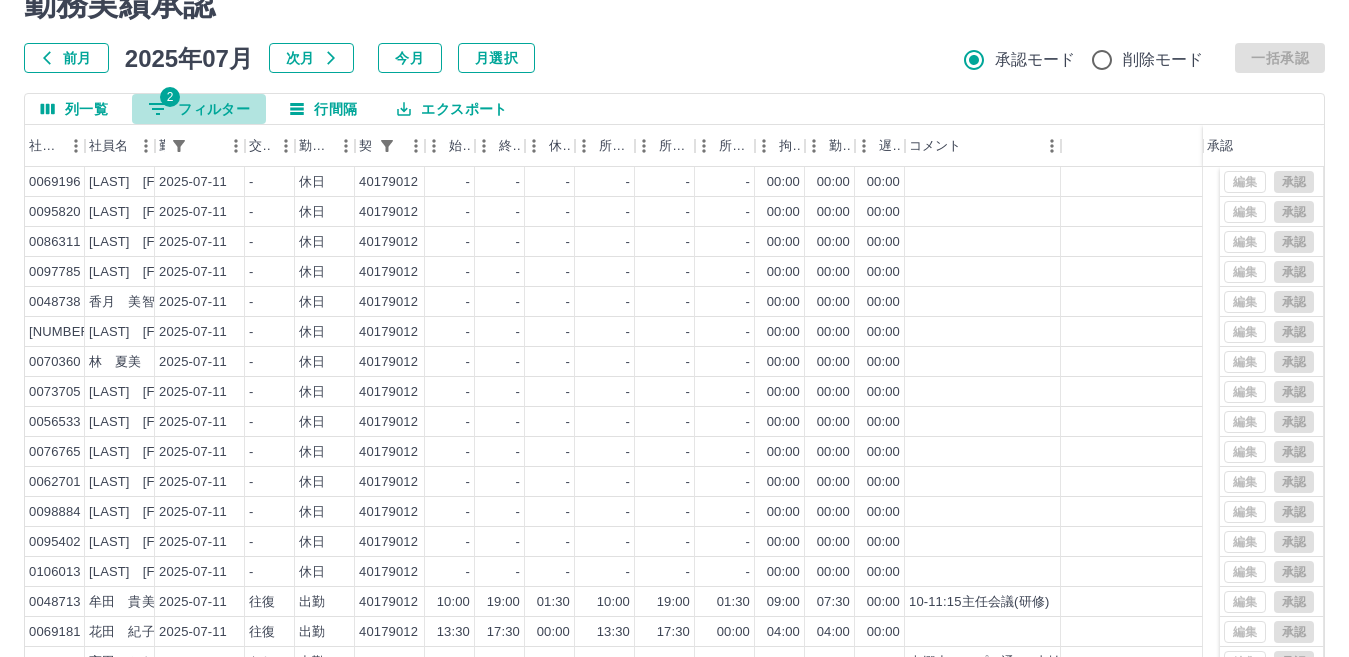 click on "2 フィルター" at bounding box center (199, 109) 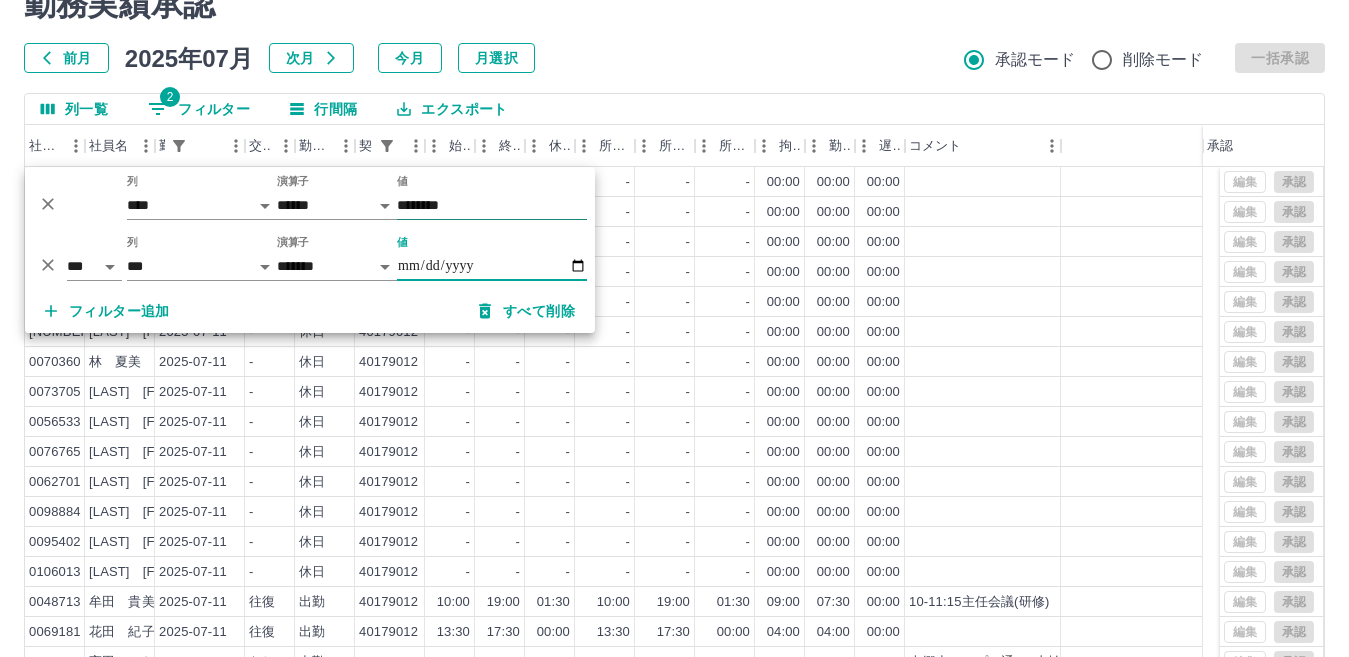 click on "********" at bounding box center [492, 205] 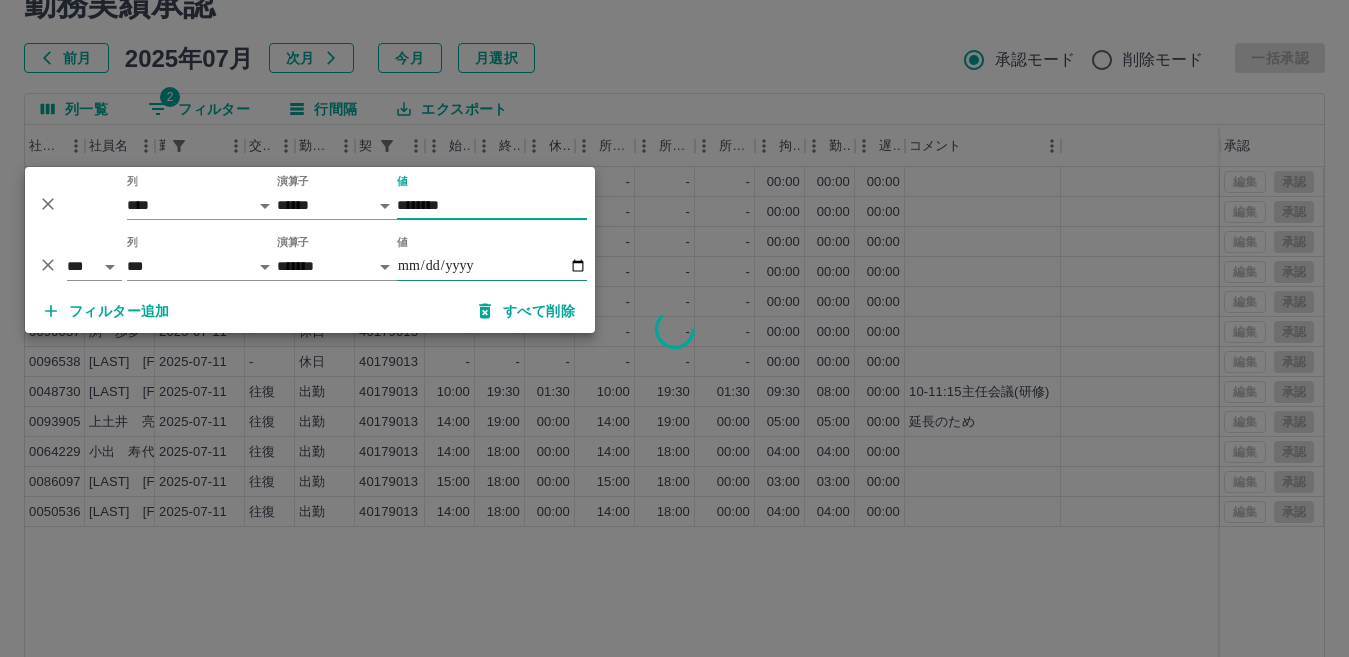type on "********" 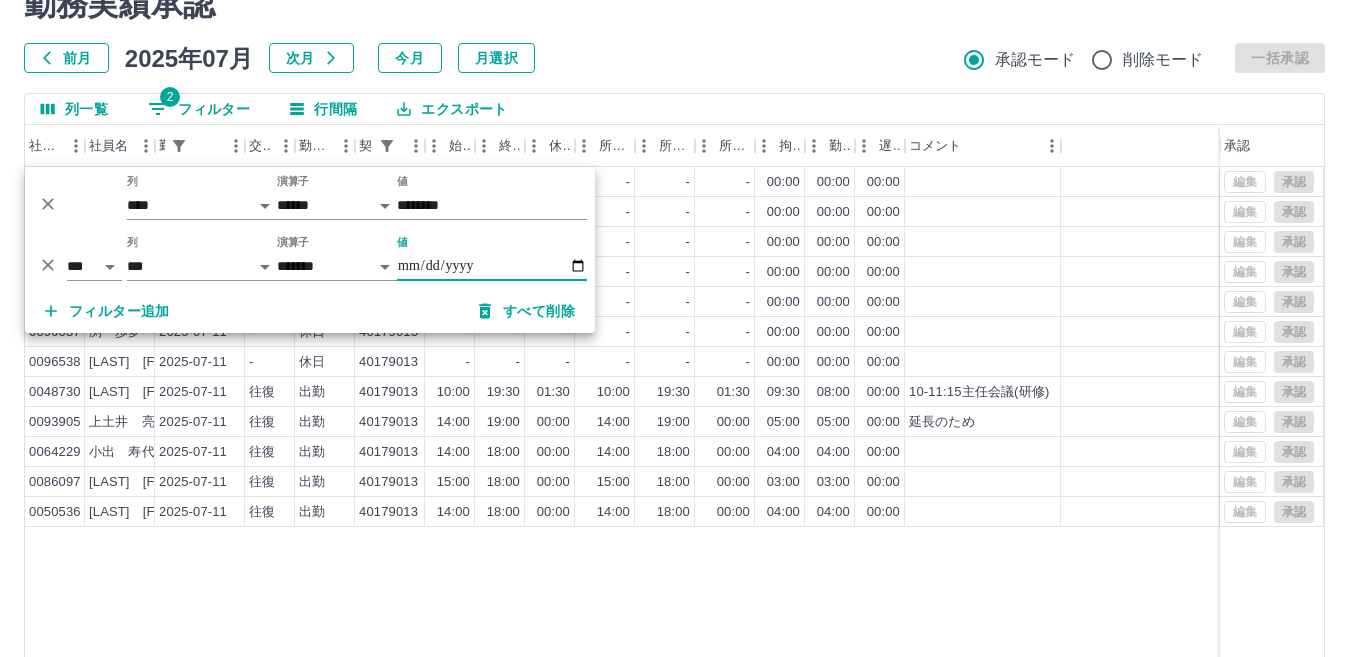 type on "**********" 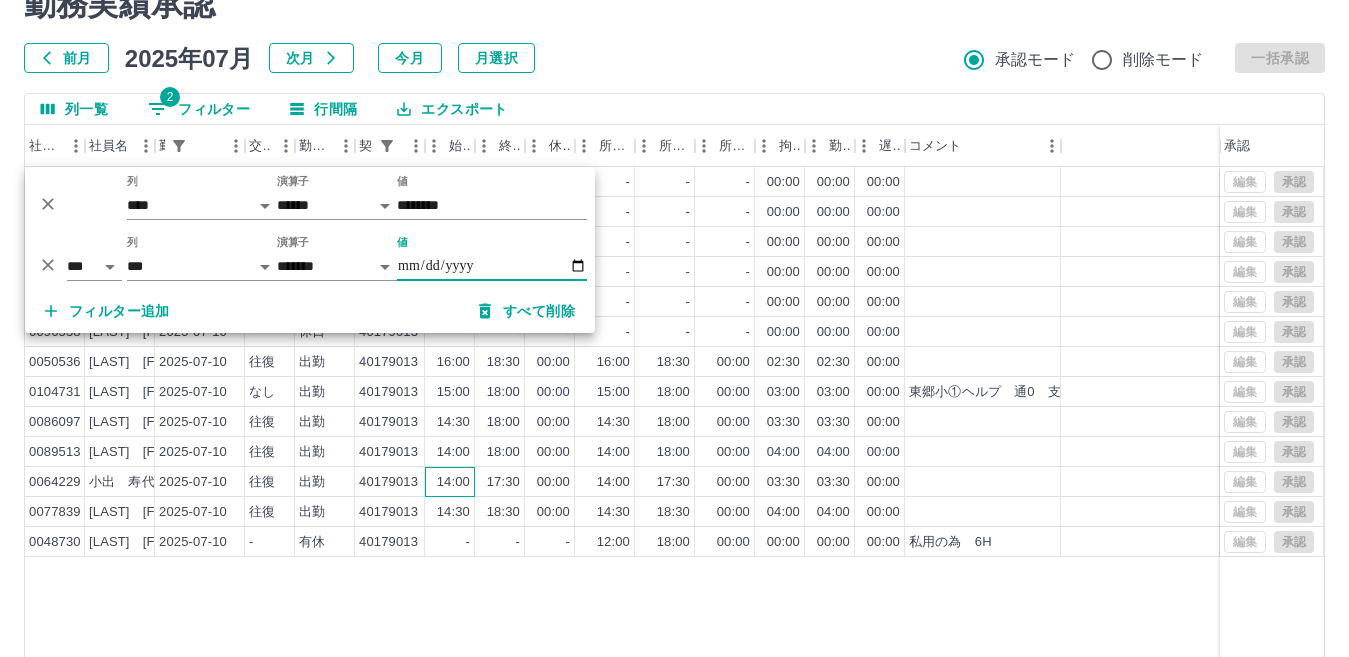 click on "14:00" at bounding box center [453, 482] 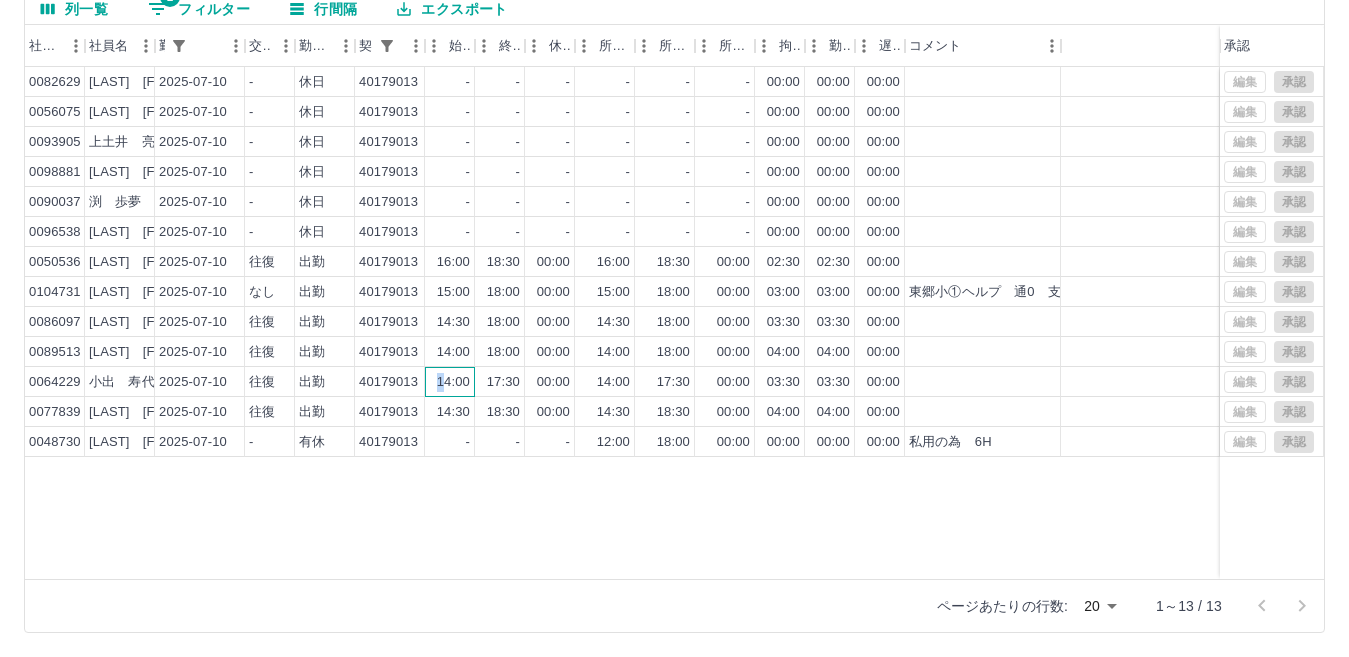 scroll, scrollTop: 0, scrollLeft: 0, axis: both 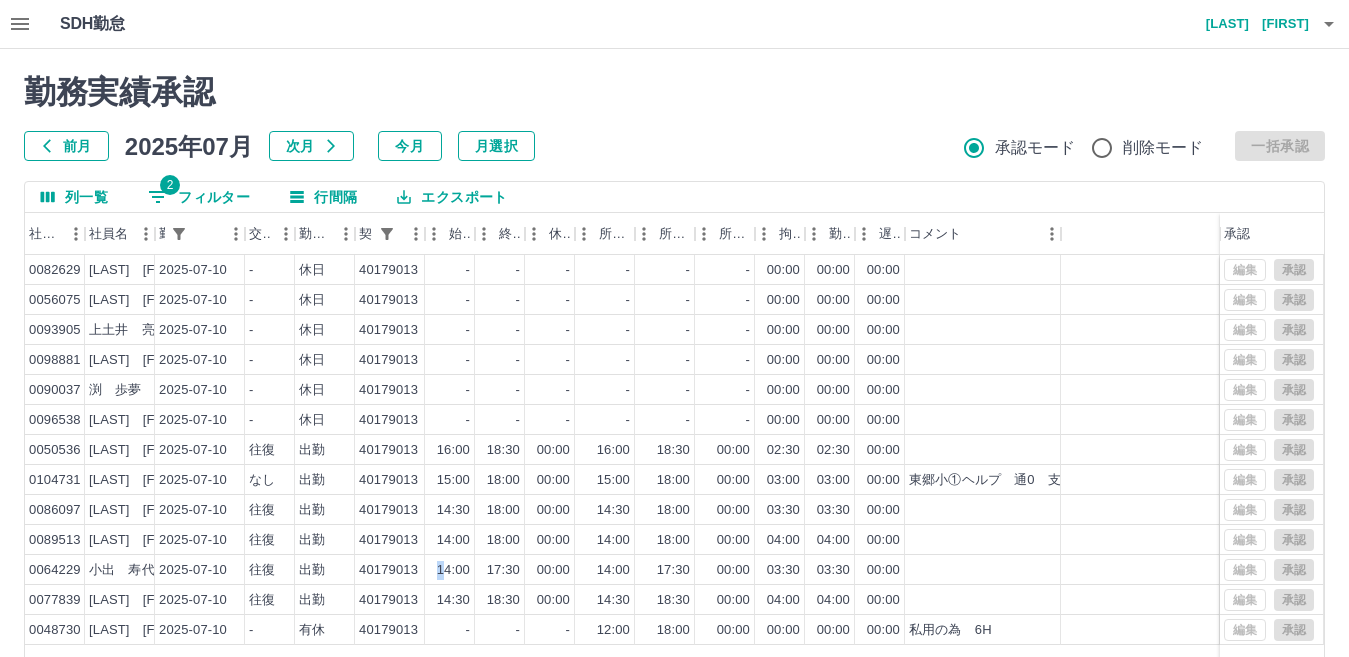 drag, startPoint x: 236, startPoint y: 193, endPoint x: 247, endPoint y: 200, distance: 13.038404 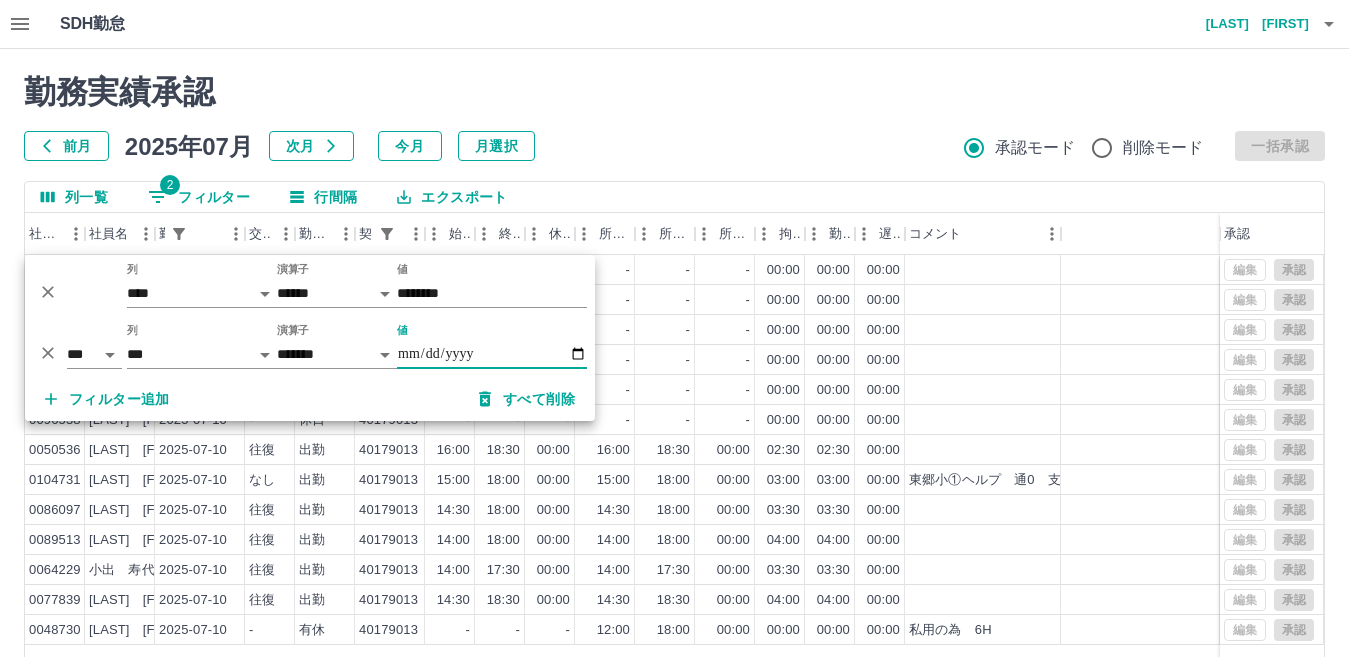click on "**********" at bounding box center [492, 354] 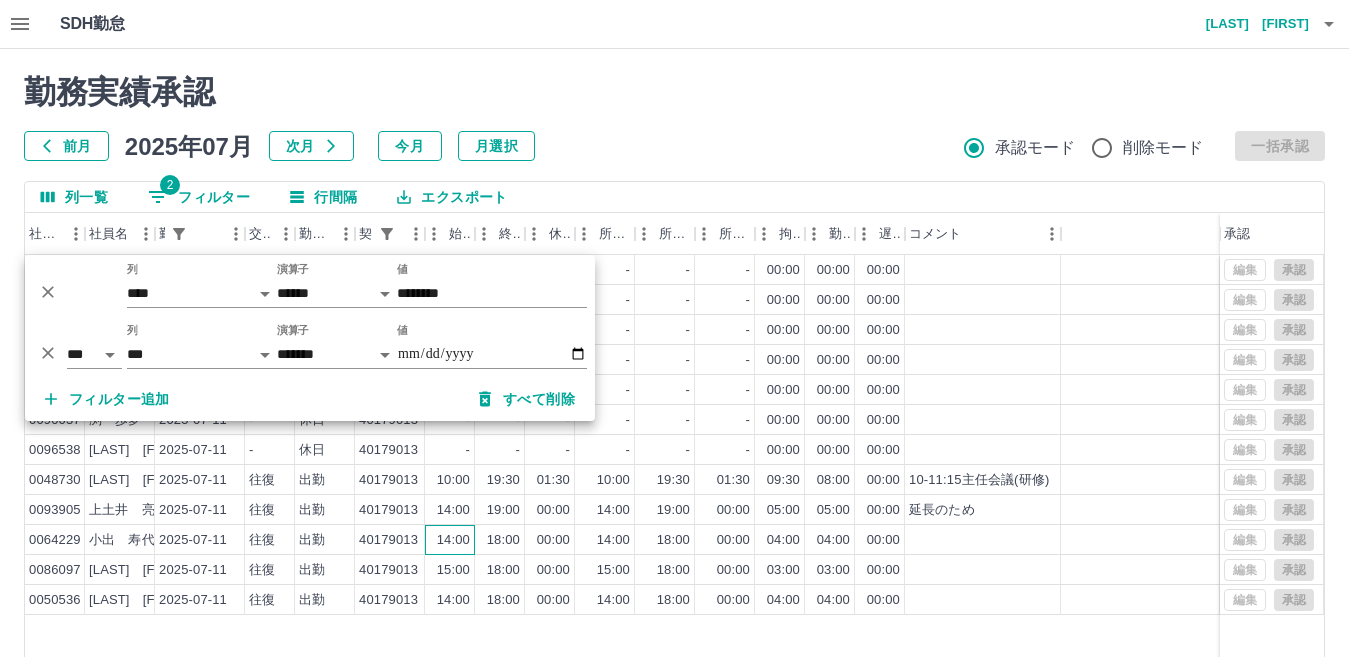 click on "14:00" at bounding box center (453, 540) 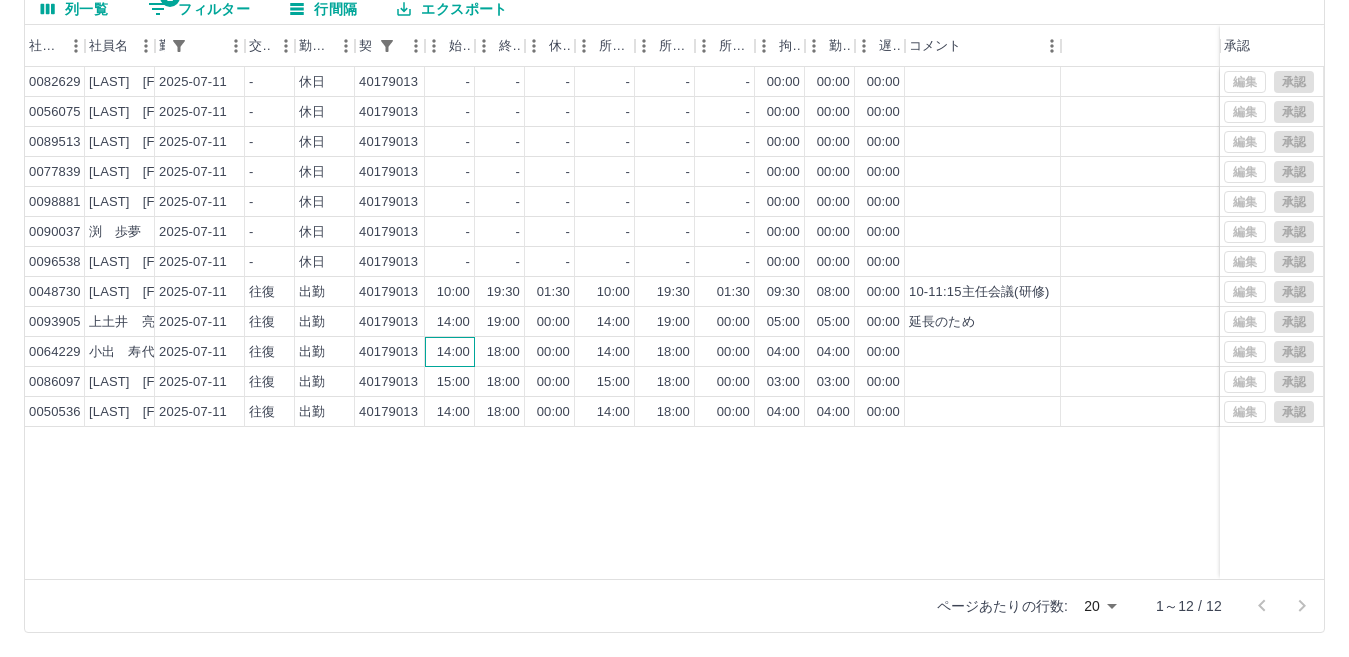 scroll, scrollTop: 0, scrollLeft: 0, axis: both 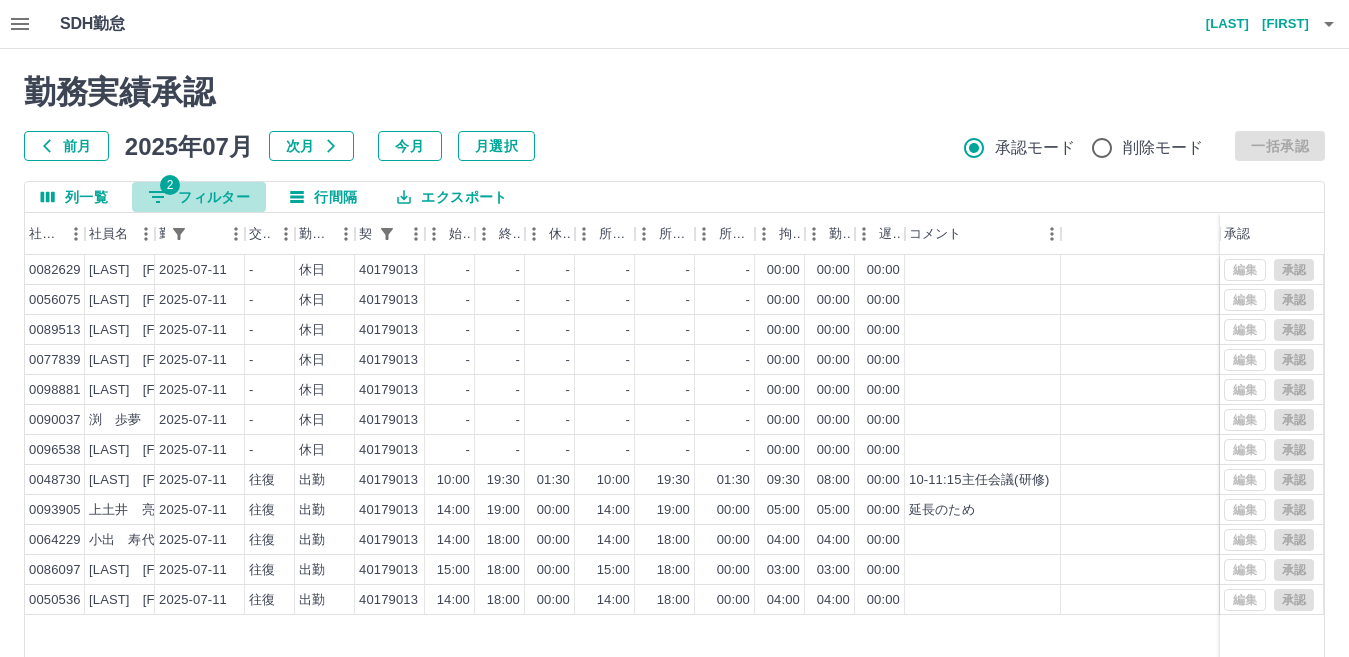 click on "2 フィルター" at bounding box center [199, 197] 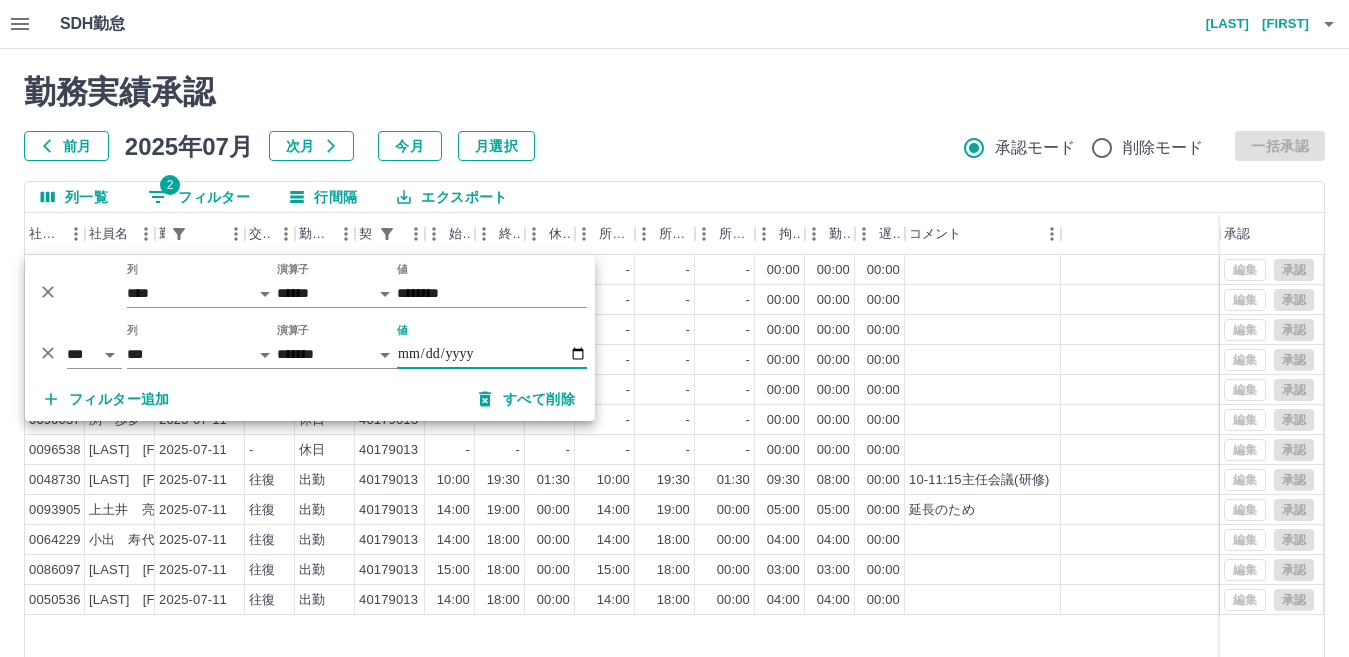 click on "**********" at bounding box center [492, 354] 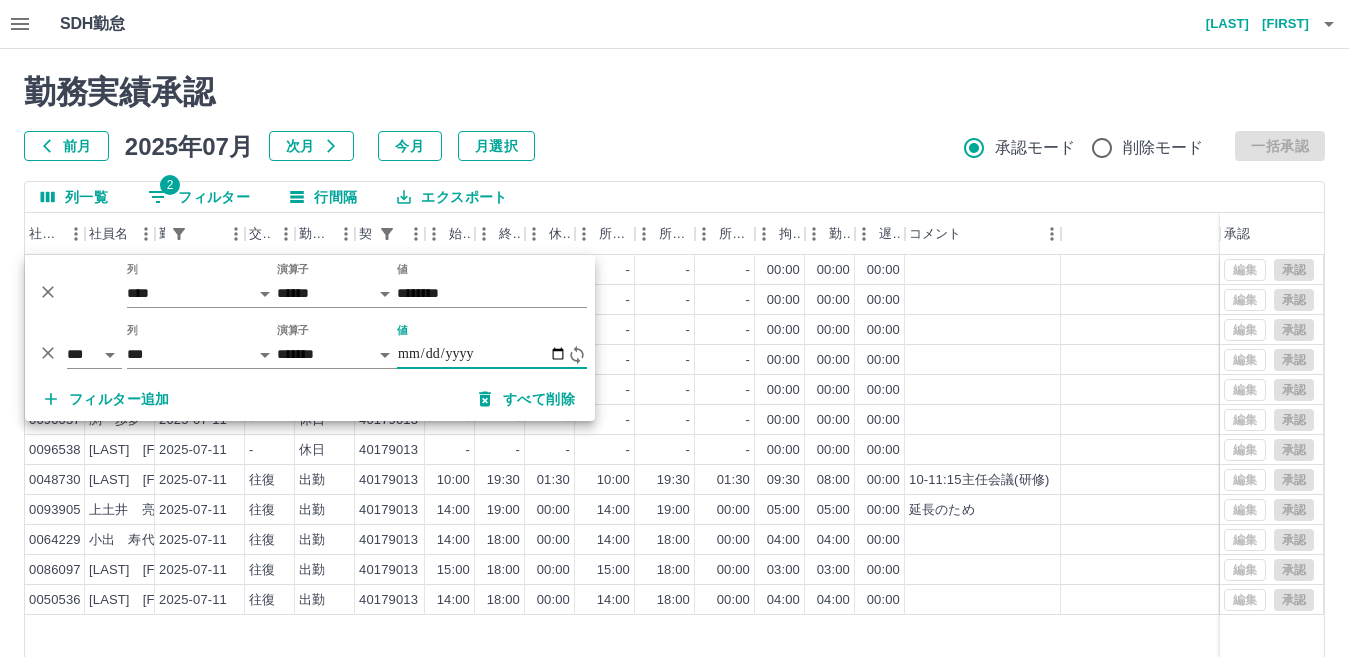 type on "**********" 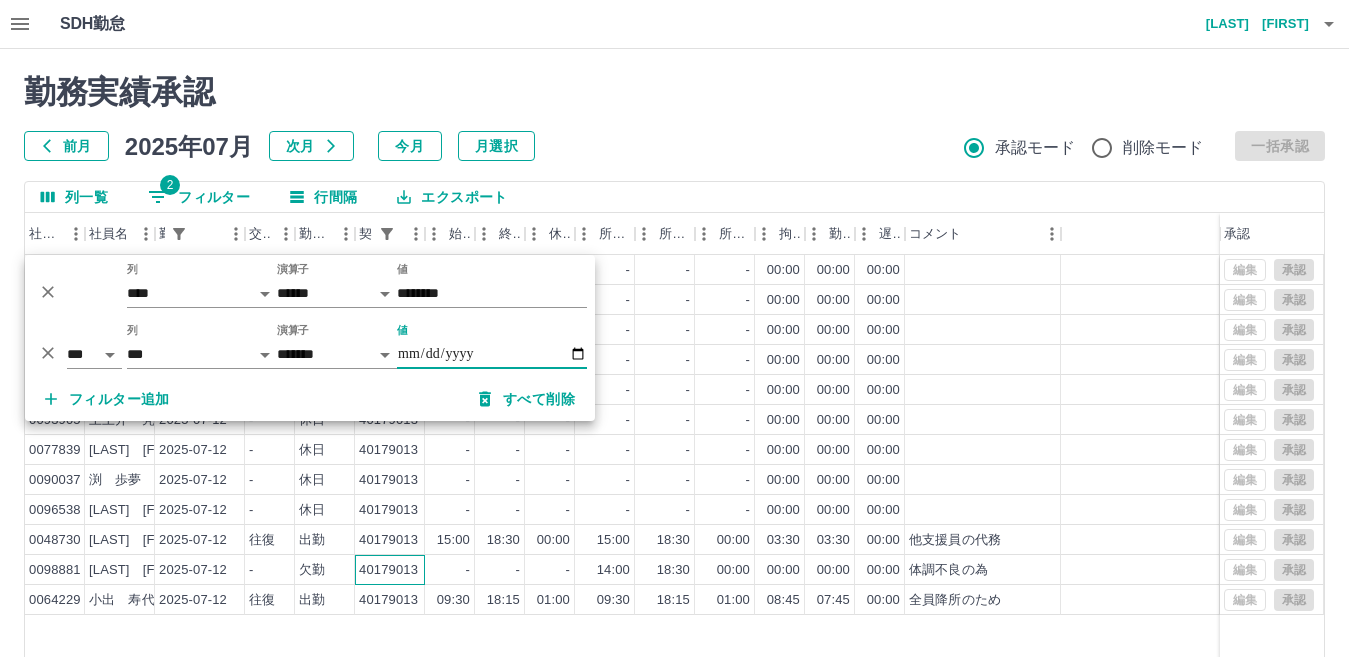 click on "40179013" at bounding box center [388, 570] 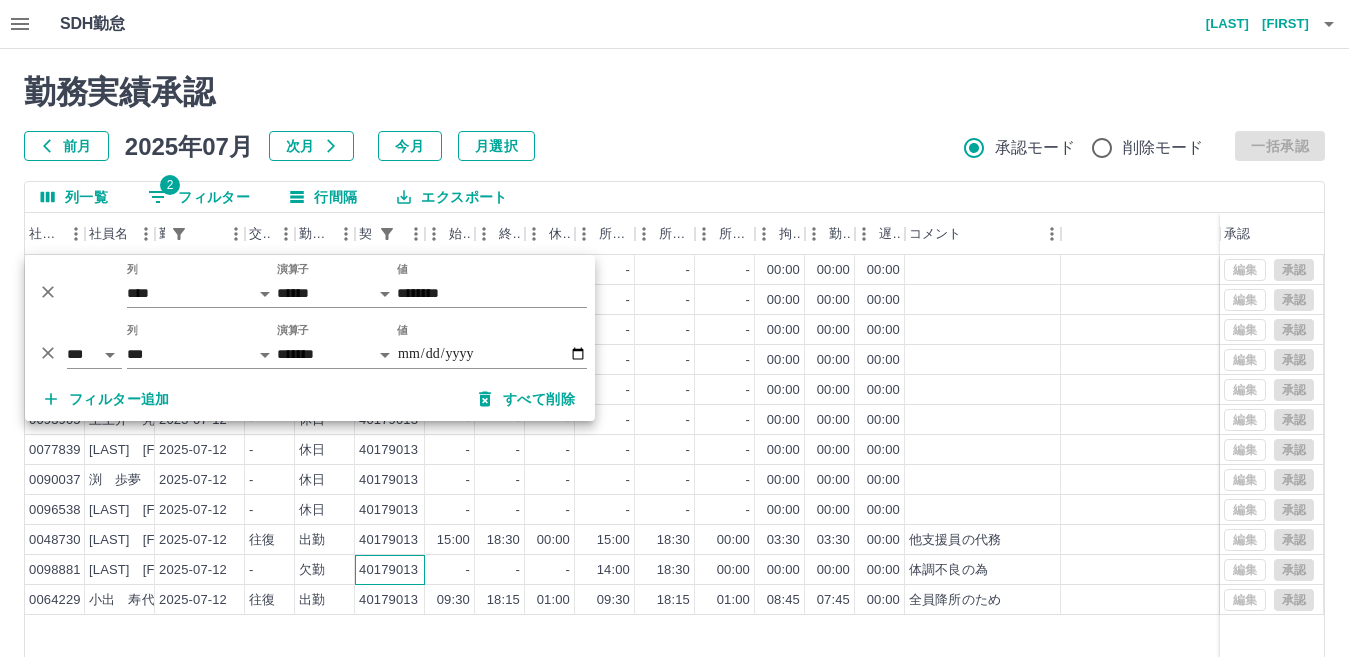 click on "40179013" at bounding box center (388, 570) 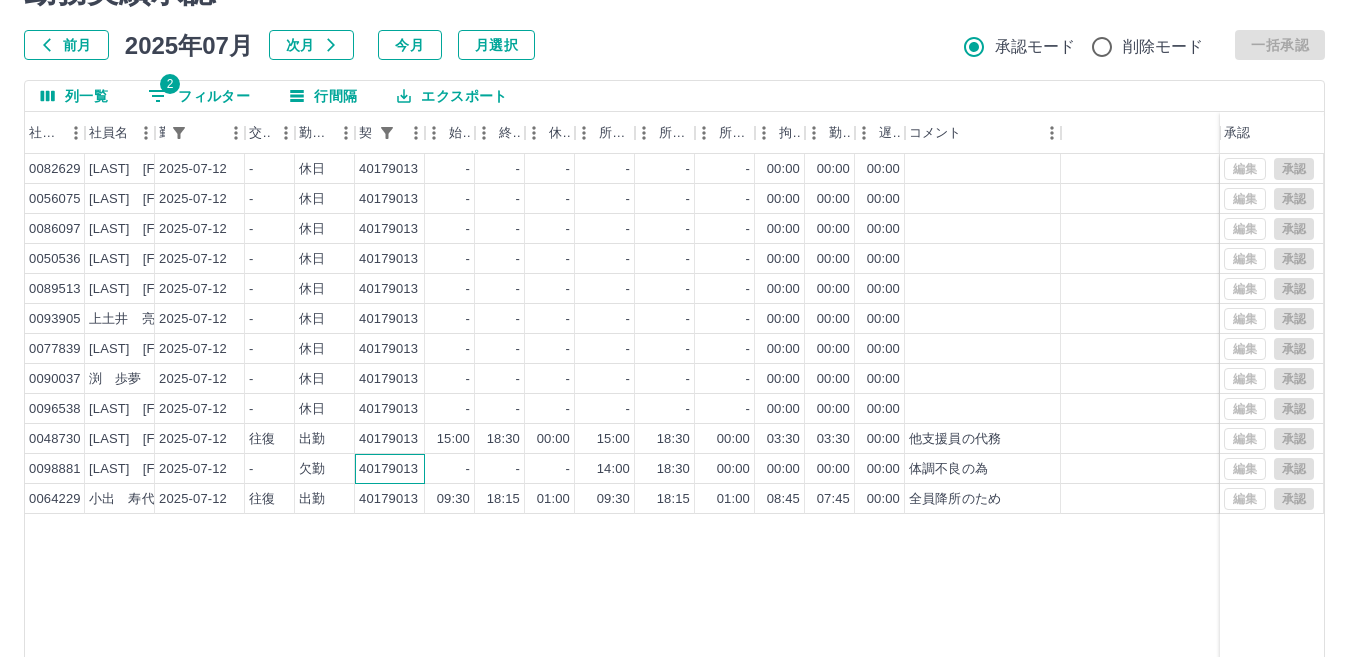 scroll, scrollTop: 0, scrollLeft: 0, axis: both 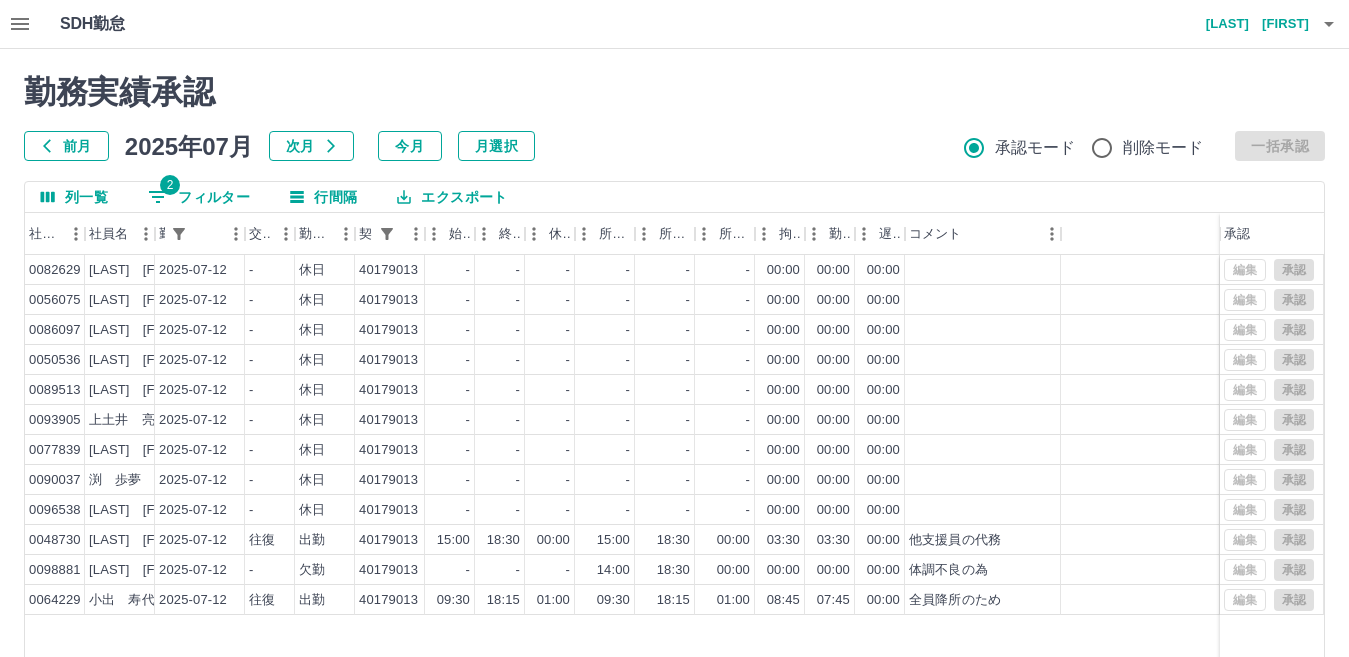 click on "2 フィルター" at bounding box center (199, 197) 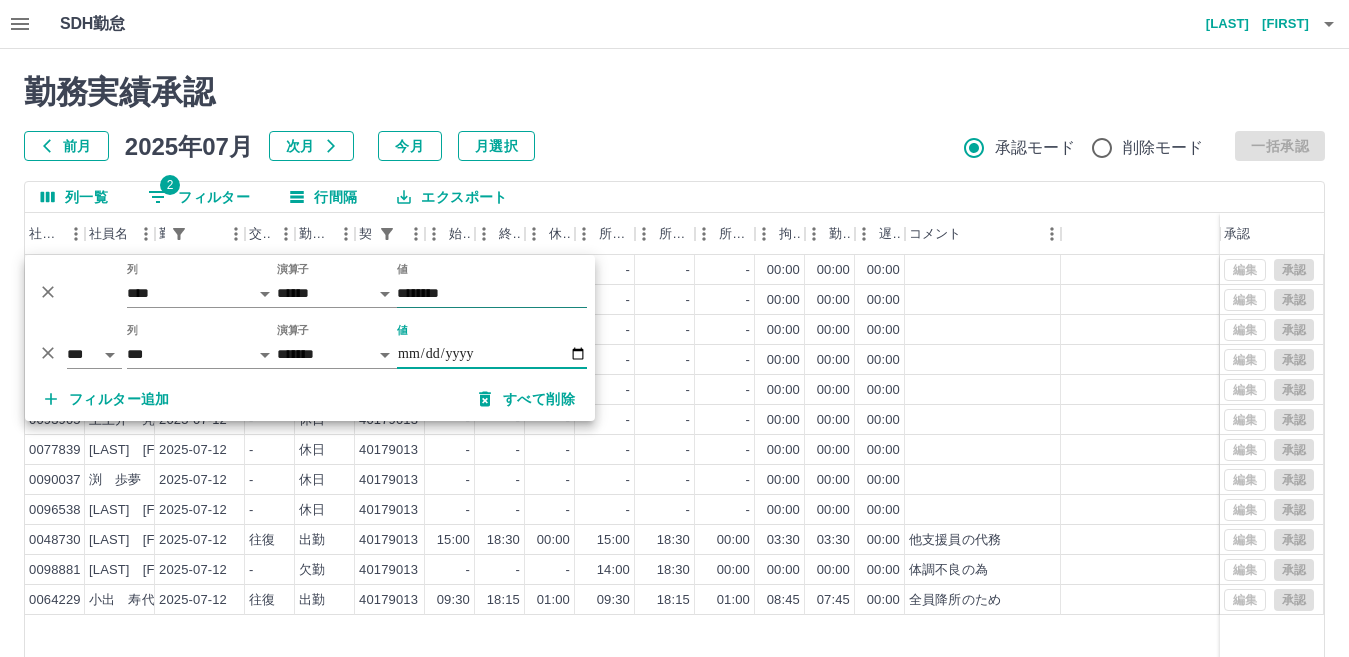 drag, startPoint x: 442, startPoint y: 294, endPoint x: 462, endPoint y: 296, distance: 20.09975 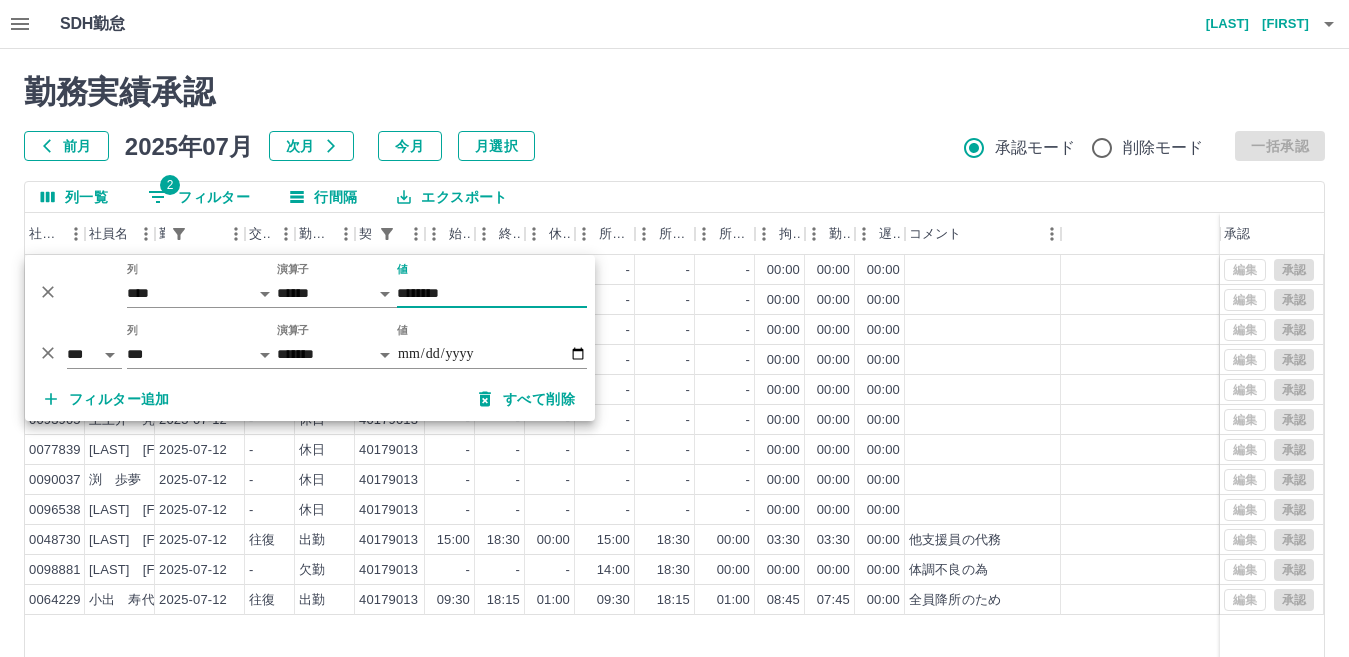 click on "********" at bounding box center (492, 293) 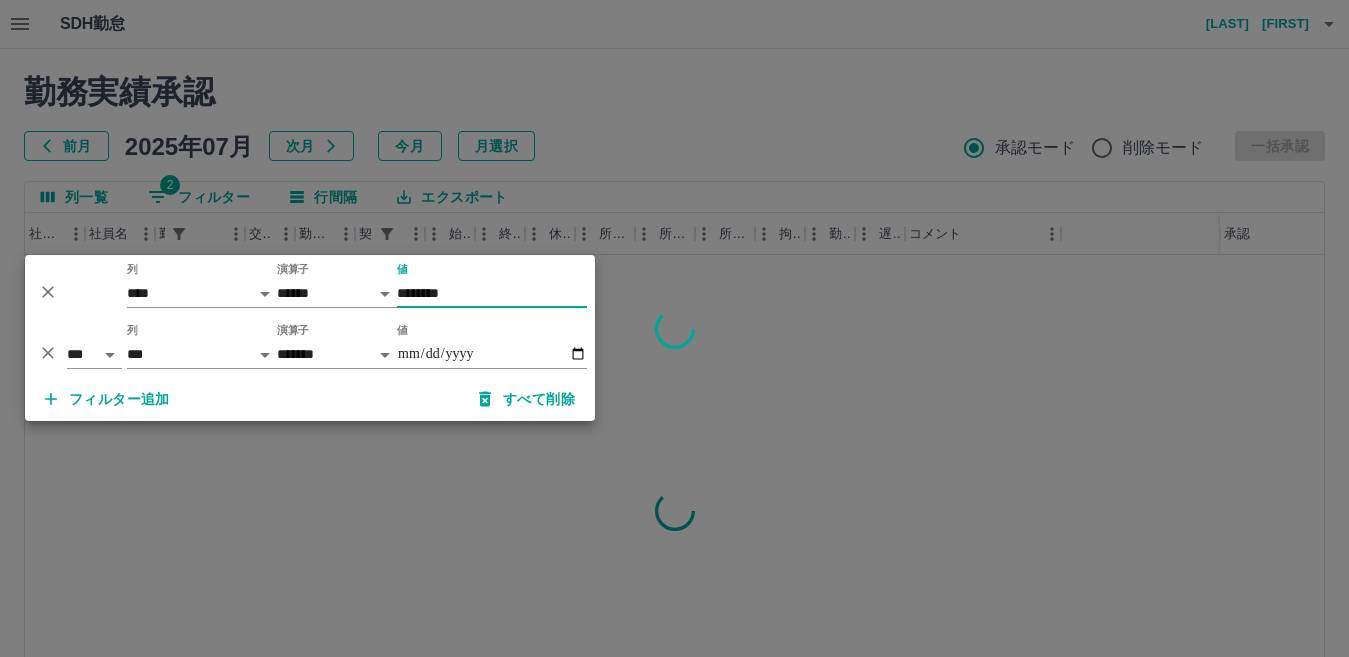 type on "********" 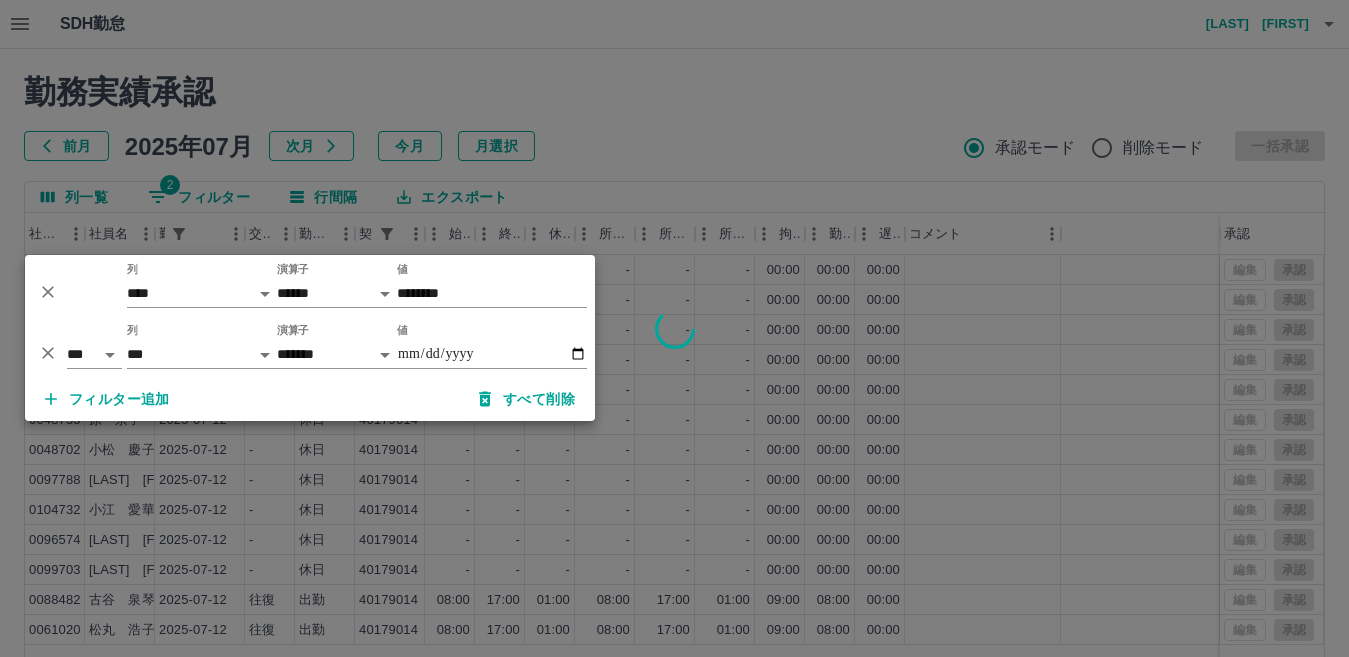 drag, startPoint x: 546, startPoint y: 525, endPoint x: 520, endPoint y: 528, distance: 26.172504 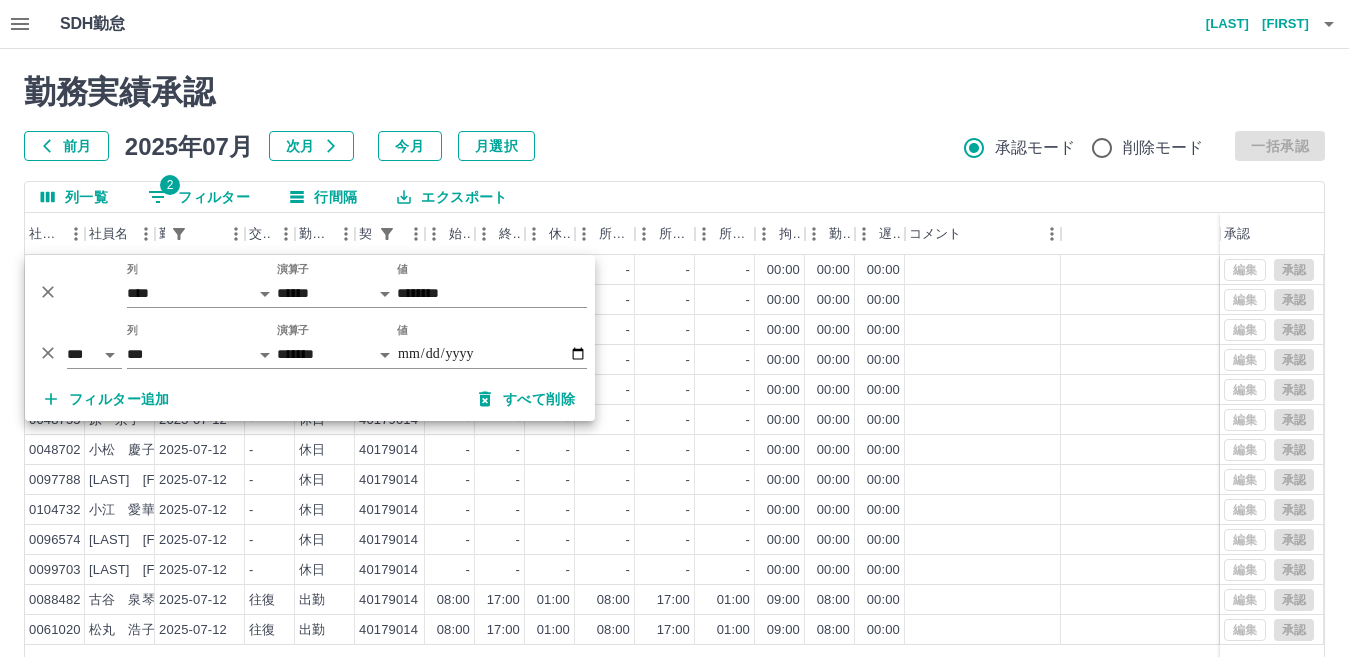 click at bounding box center (674, 328) 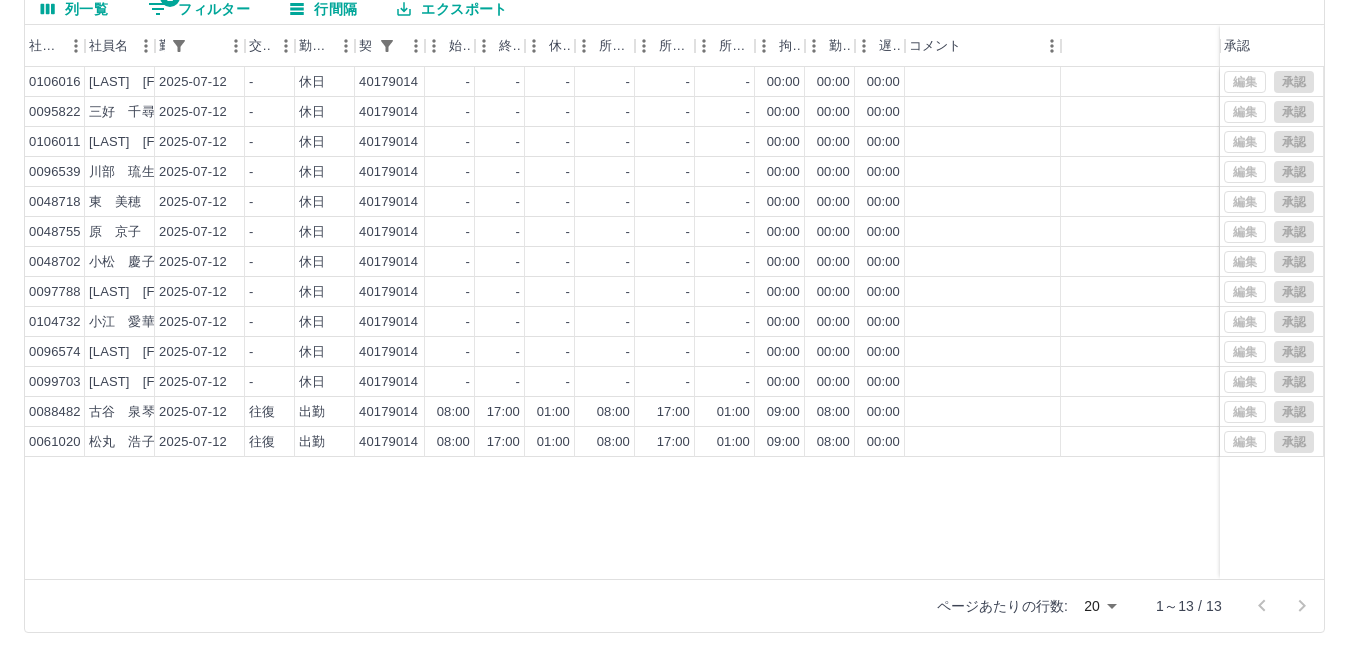 scroll, scrollTop: 0, scrollLeft: 0, axis: both 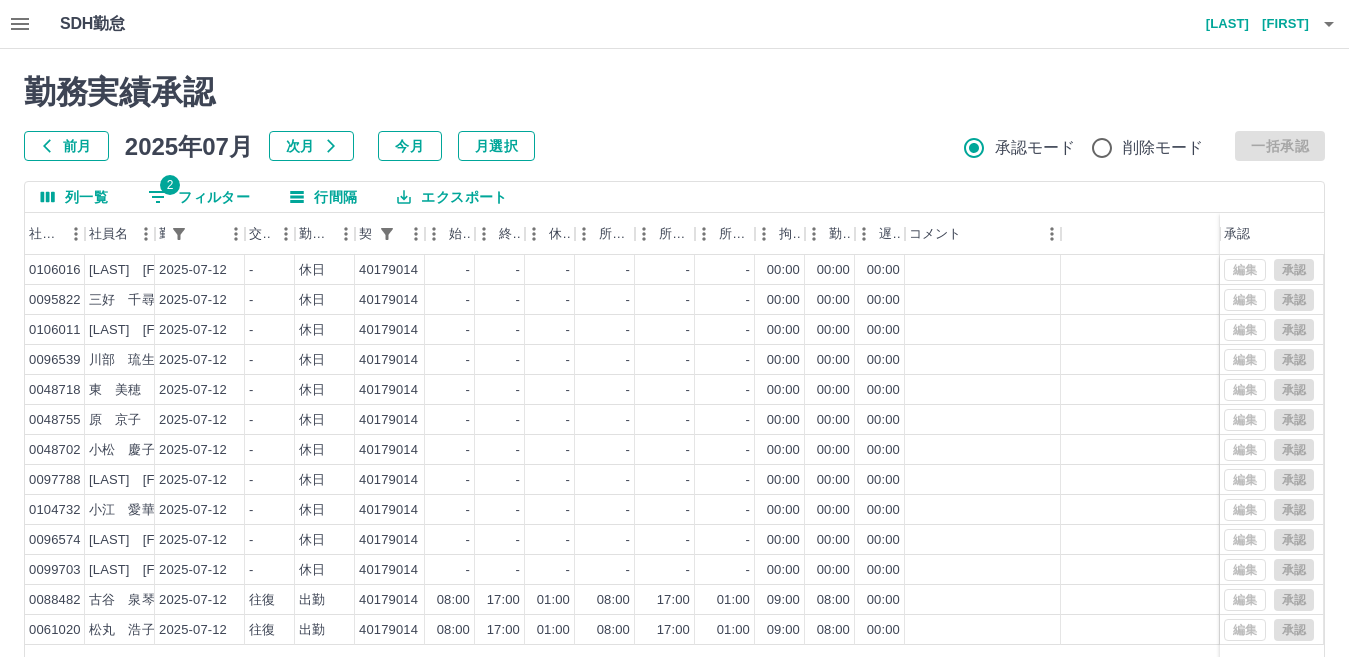 click on "2 フィルター" at bounding box center (199, 197) 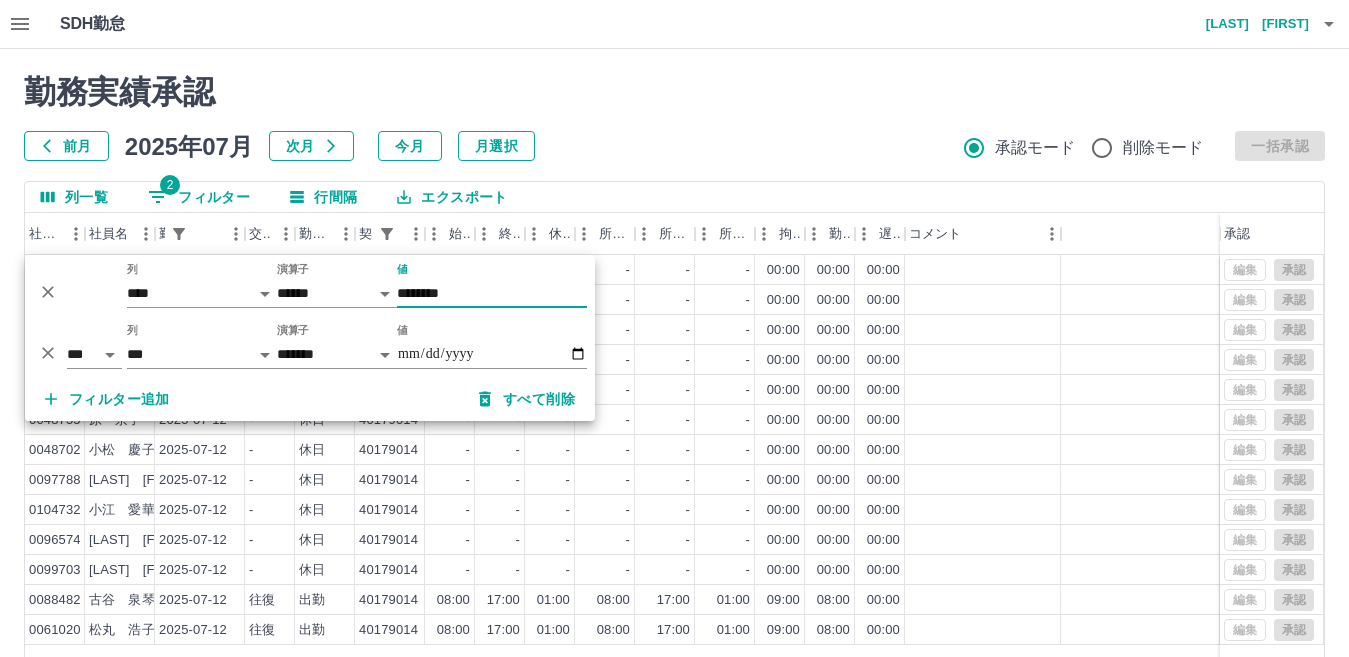 click on "********" at bounding box center [492, 293] 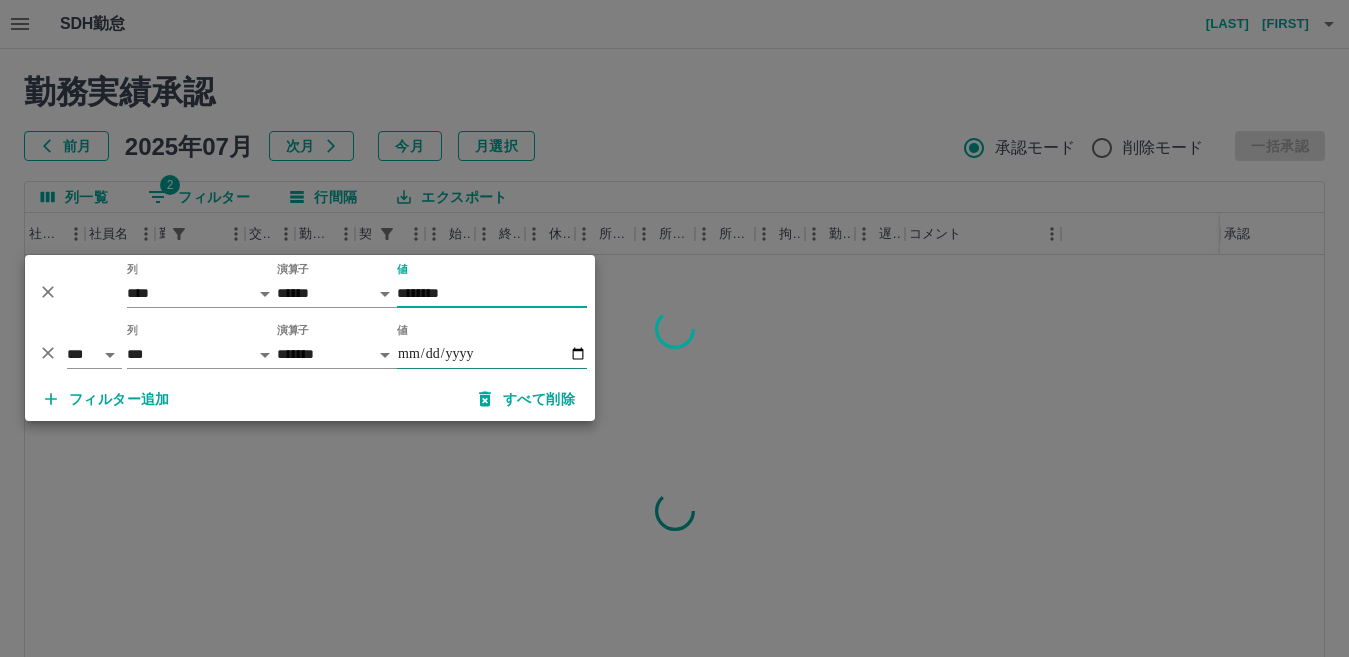 type on "********" 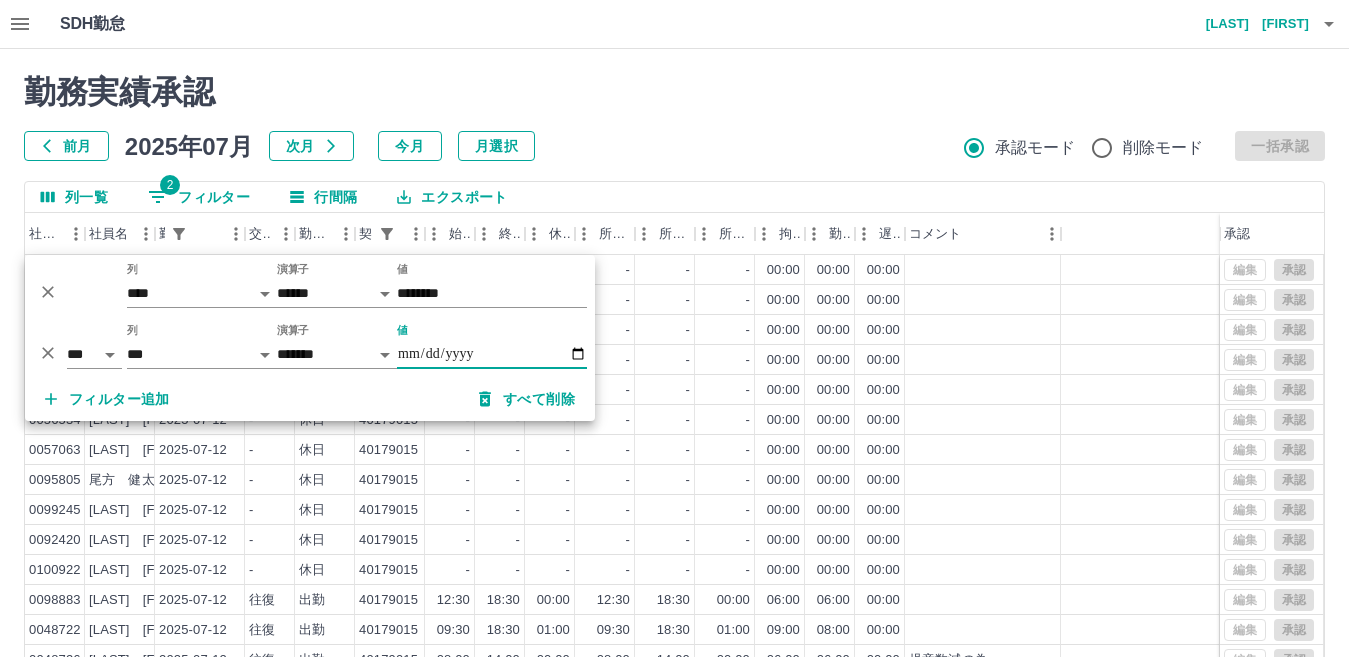 click on "**********" at bounding box center (492, 354) 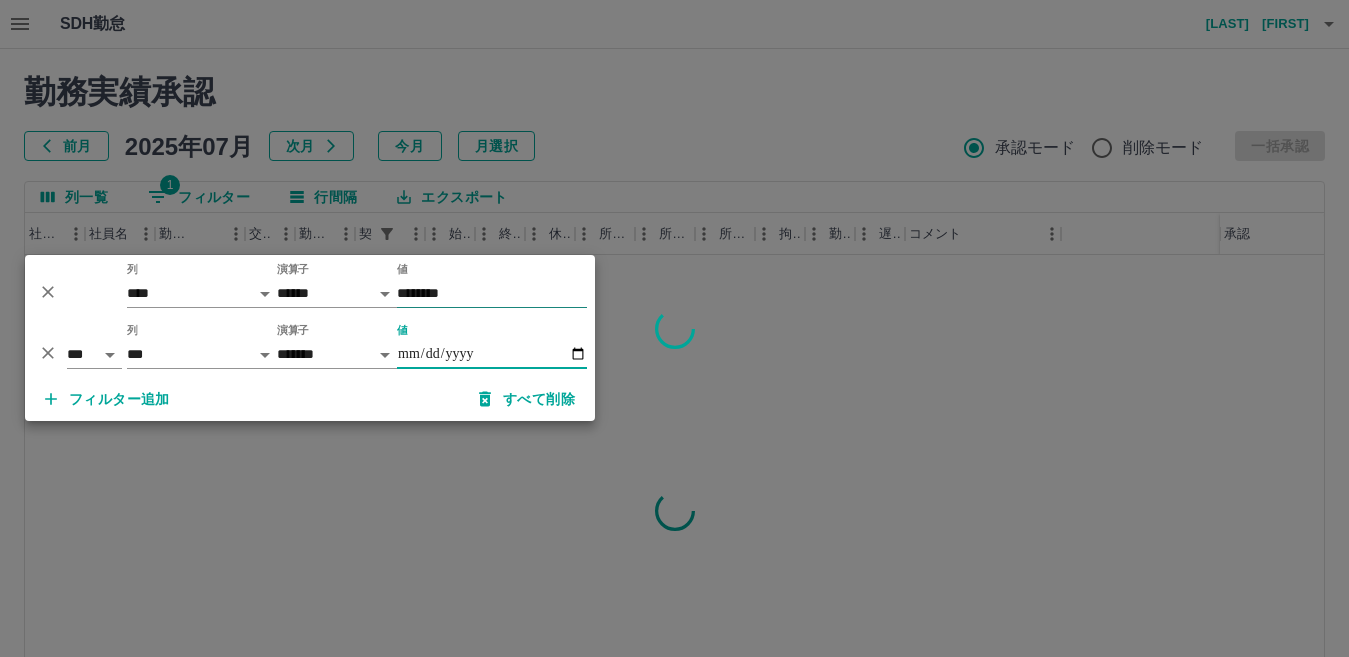 type on "**********" 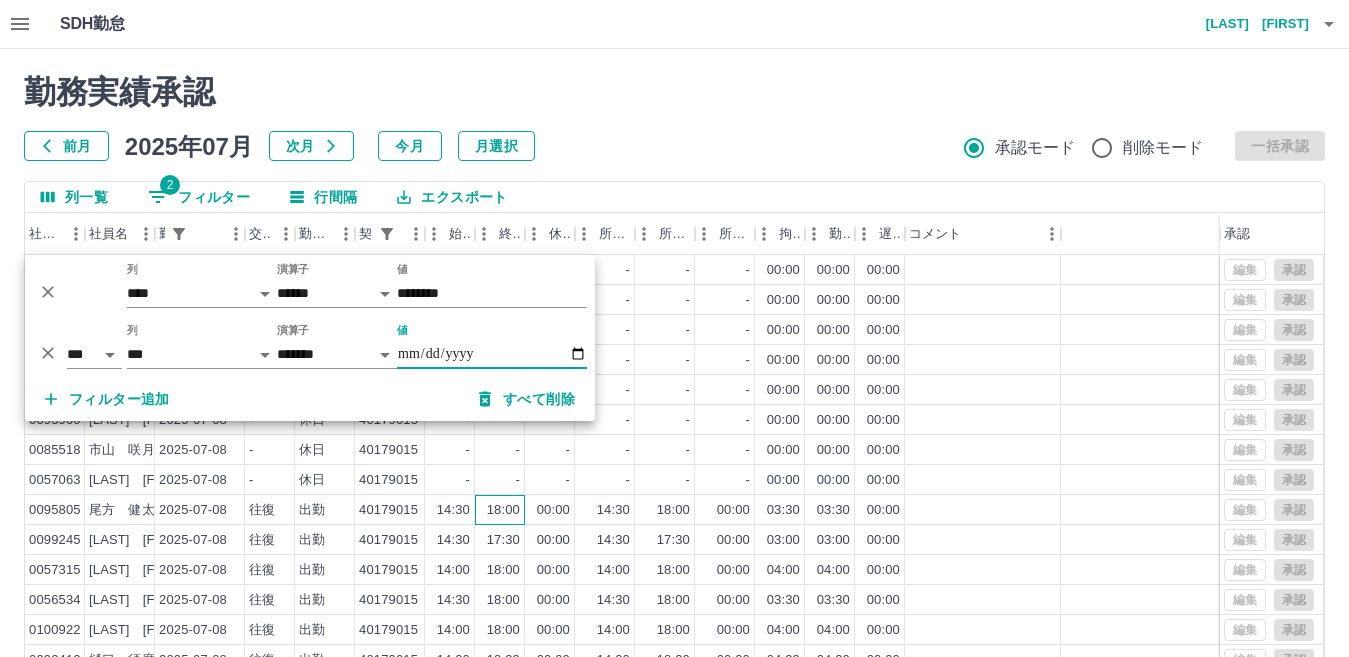 click on "18:00" at bounding box center (500, 510) 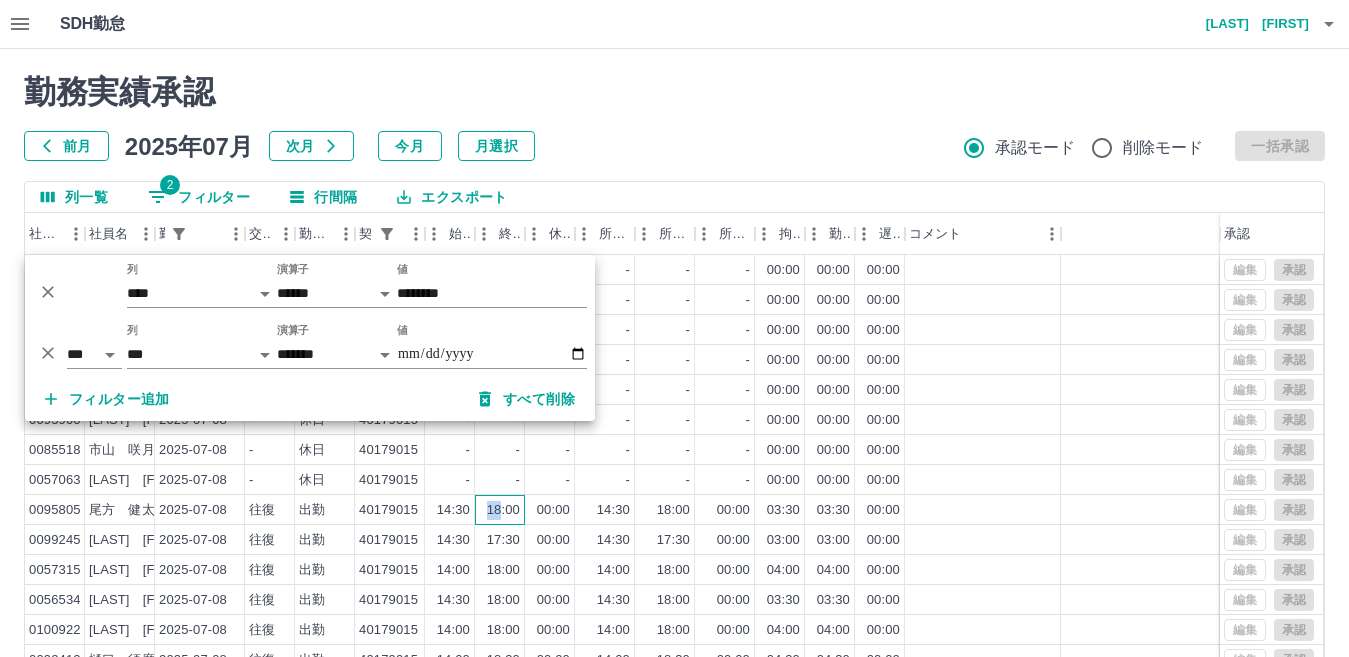 click on "18:00" at bounding box center (500, 510) 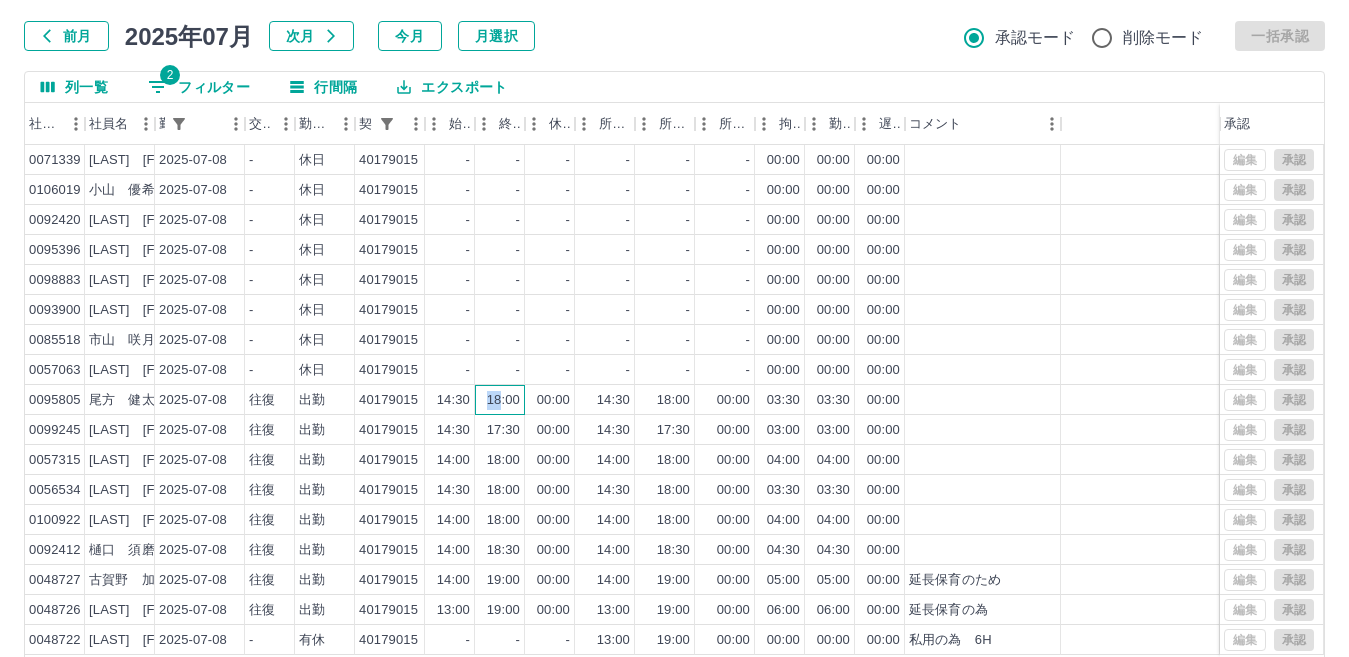 scroll, scrollTop: 0, scrollLeft: 0, axis: both 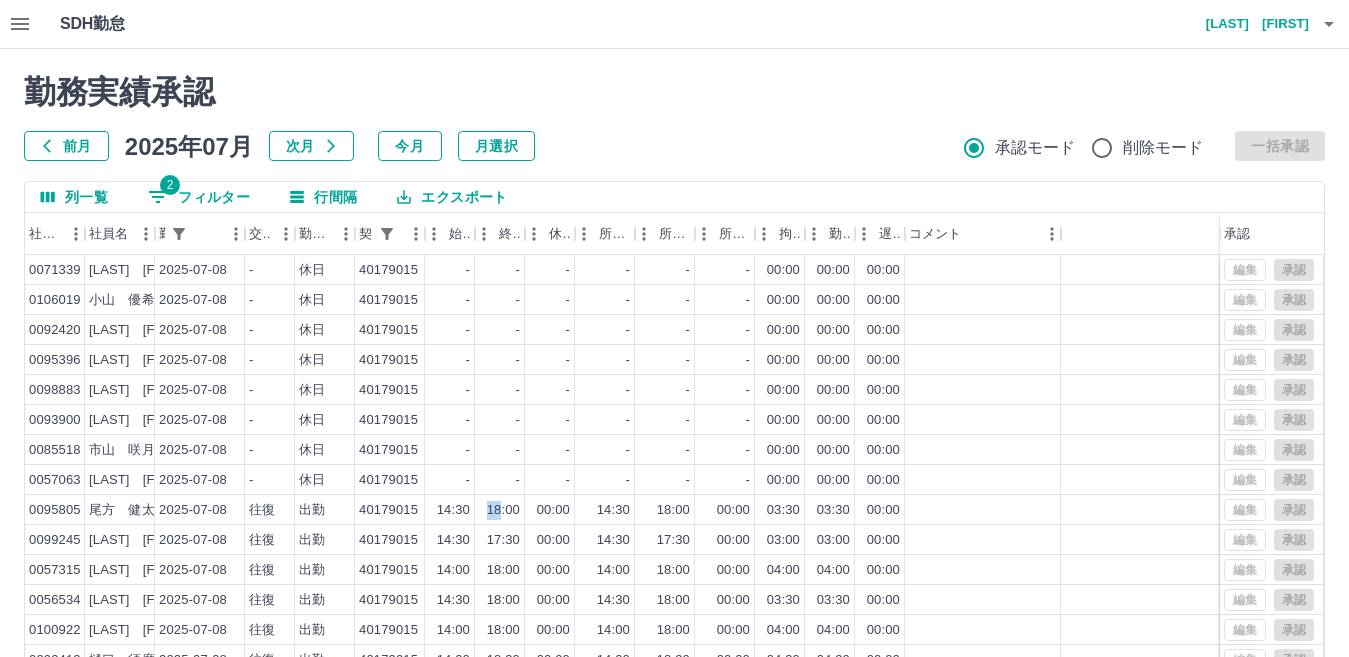 click on "2 フィルター" at bounding box center [199, 197] 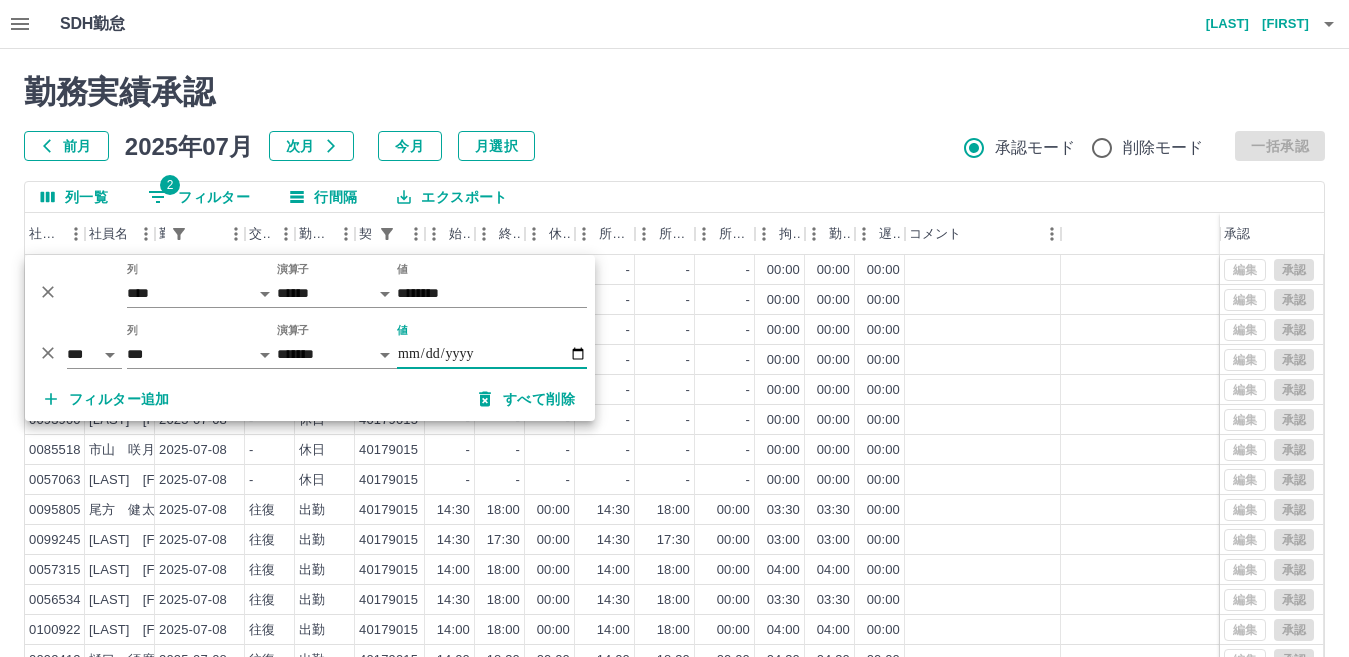 click on "**********" at bounding box center [492, 354] 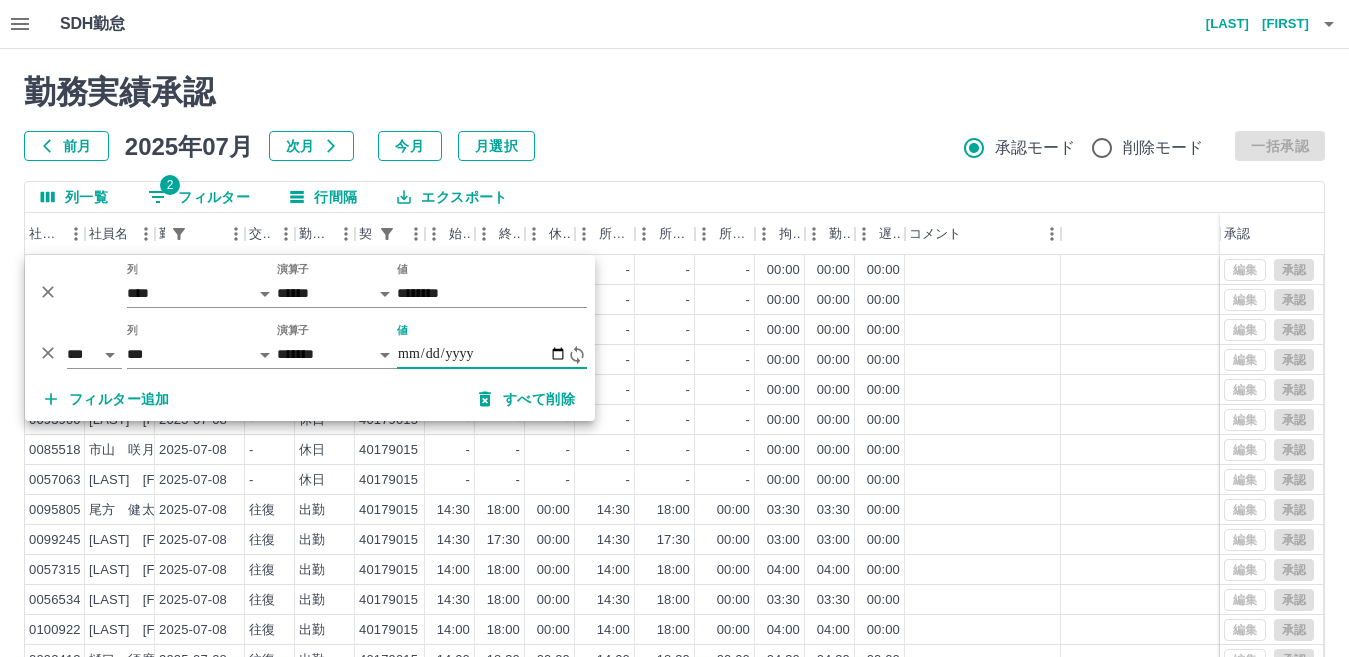 type on "**********" 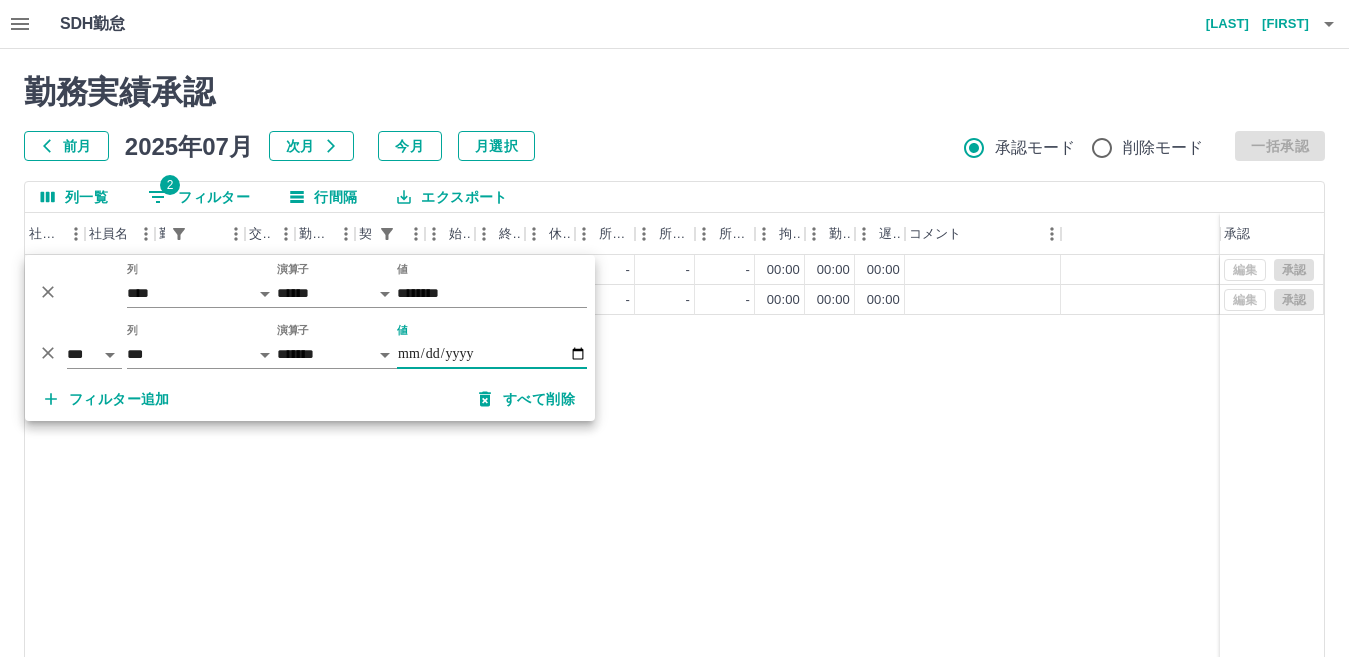 click at bounding box center [674, 328] 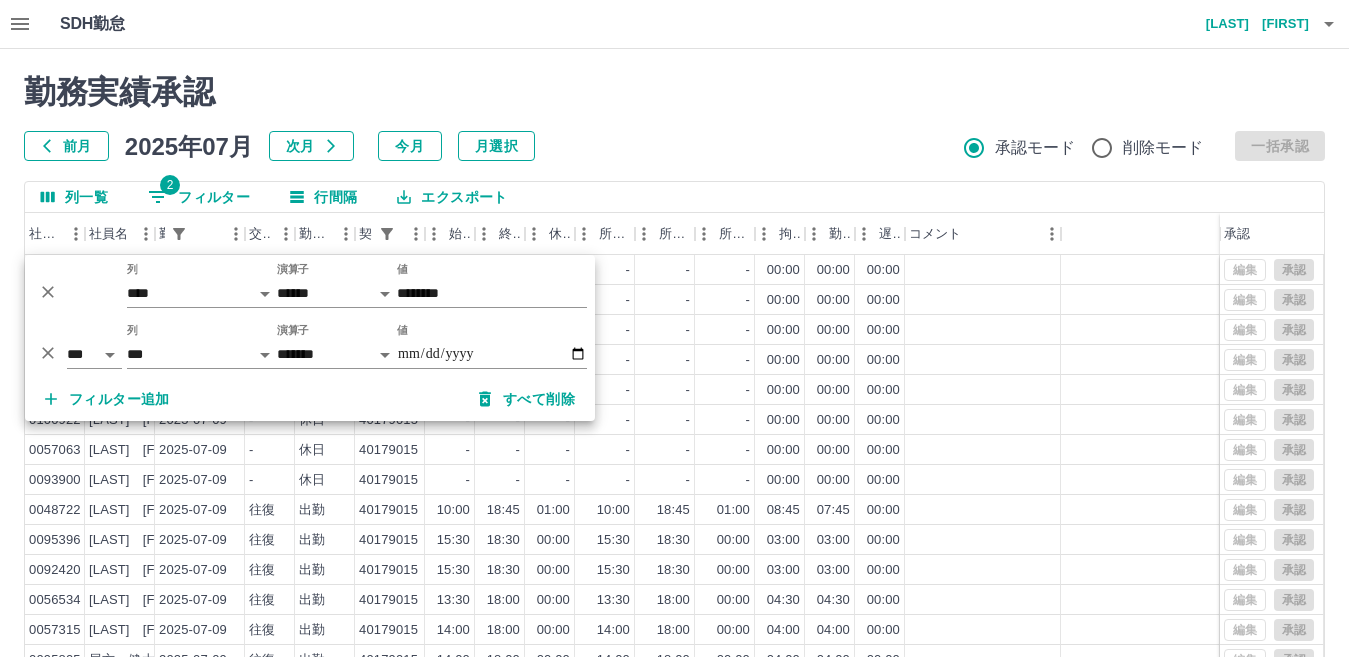 click on "勤務実績承認 前月 2025年07月 次月 今月 月選択 承認モード 削除モード 一括承認 列一覧 2 フィルター 行間隔 エクスポート 社員番号 社員名 勤務日 交通費 勤務区分 契約コード 始業 終業 休憩 所定開始 所定終業 所定休憩 拘束 勤務 遅刻等 コメント 承認 [NUMBER] [LAST]　[FIRST] [DATE]  -  休日 [NUMBER] - - - - - - [TIME] [TIME] [TIME] [NUMBER] [LAST]　[FIRST] [DATE]  -  休日 [NUMBER] - - - - - - [TIME] [TIME] [TIME] [NUMBER] [LAST]　[FIRST] [DATE]  -  休日 [NUMBER] - - - - - - [TIME] [TIME] [TIME] [NUMBER] [LAST]　[FIRST] [DATE]  -  休日 [NUMBER] - - - - - - [TIME] [TIME] [TIME] [NUMBER] [LAST]　[FIRST] [DATE]  -  休日 [NUMBER] - - - - - - [TIME] [TIME] [TIME] [NUMBER] [LAST]　[FIRST] [DATE]  -  休日 [NUMBER] - - - - - - [TIME] [TIME] [TIME] [NUMBER] [LAST]　[FIRST] [DATE]  -  休日 [NUMBER] - - - - - - [TIME] [TIME] [TIME] [NUMBER] [LAST]　[FIRST] [DATE]  -  休日 [NUMBER] - - - - - - [TIME] [TIME]  -" at bounding box center (674, 447) 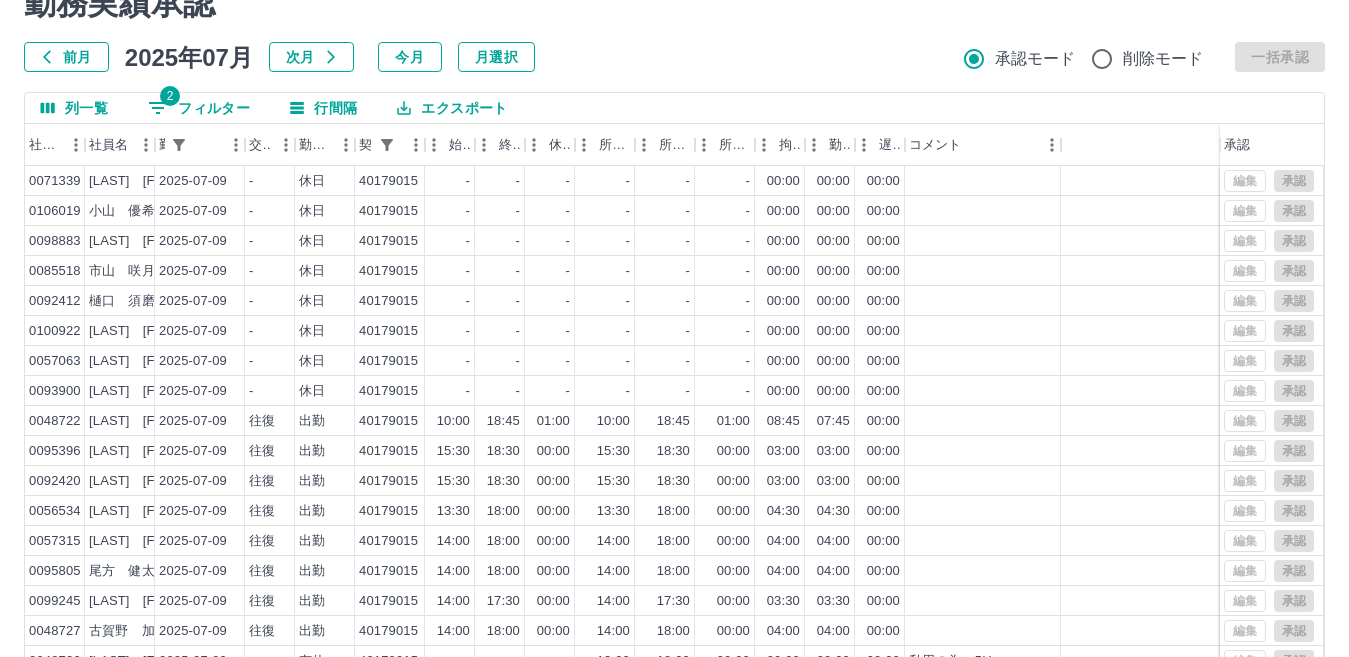 scroll, scrollTop: 0, scrollLeft: 0, axis: both 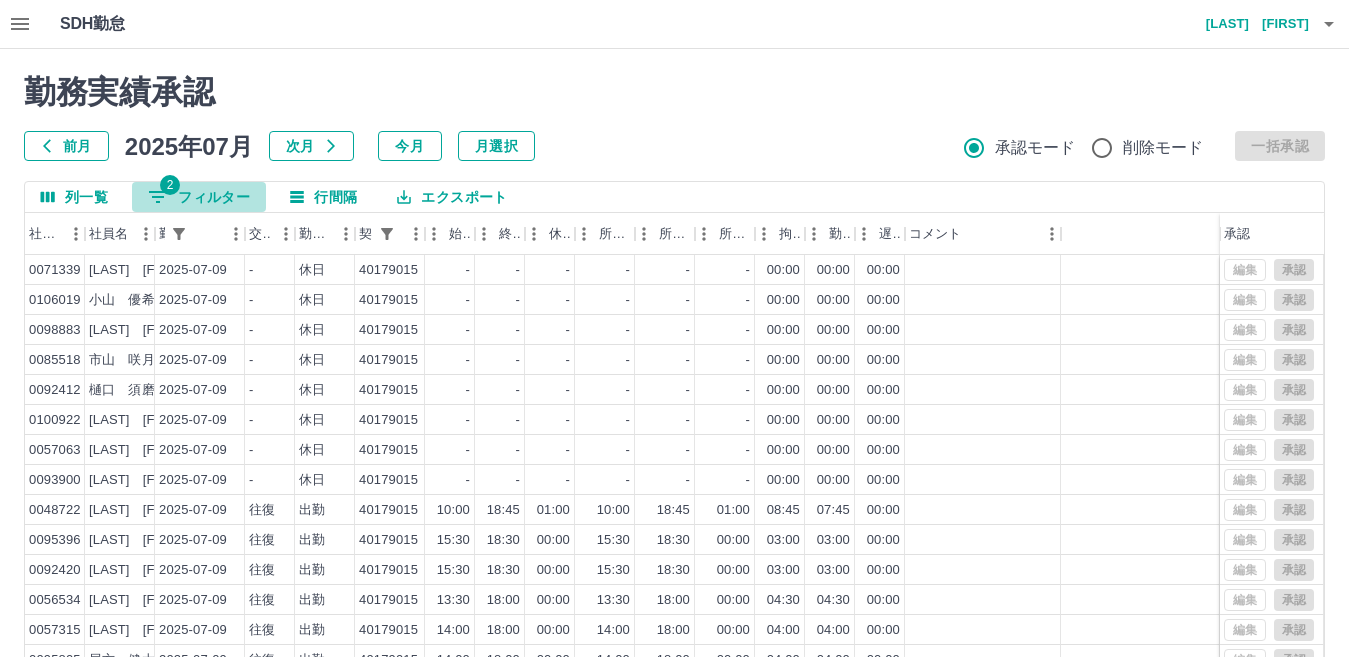 click on "2 フィルター" at bounding box center (199, 197) 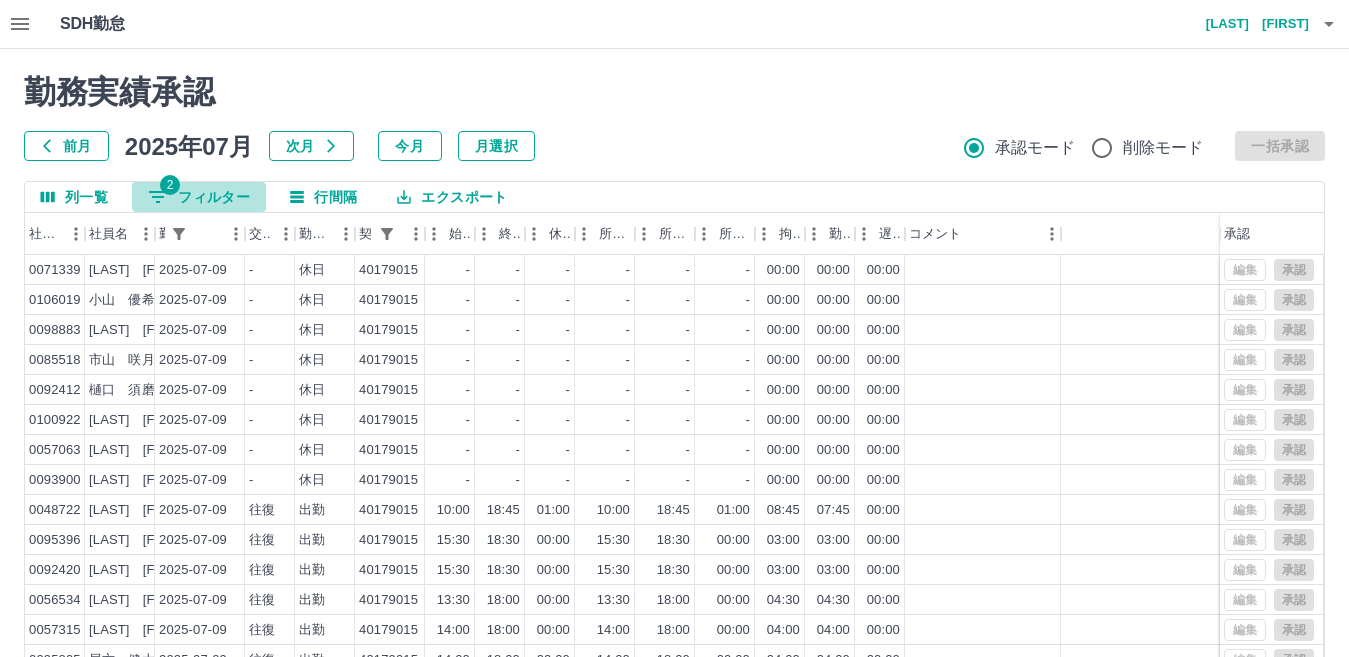 select on "**********" 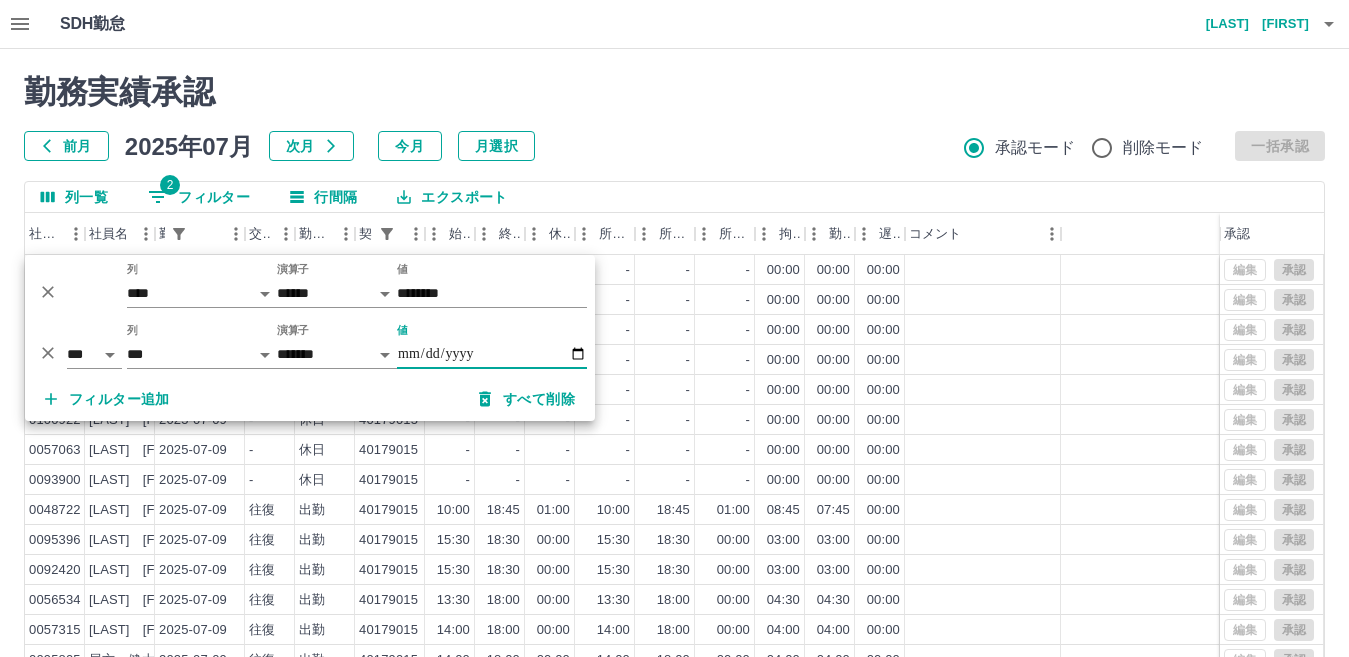 click on "**********" at bounding box center (492, 354) 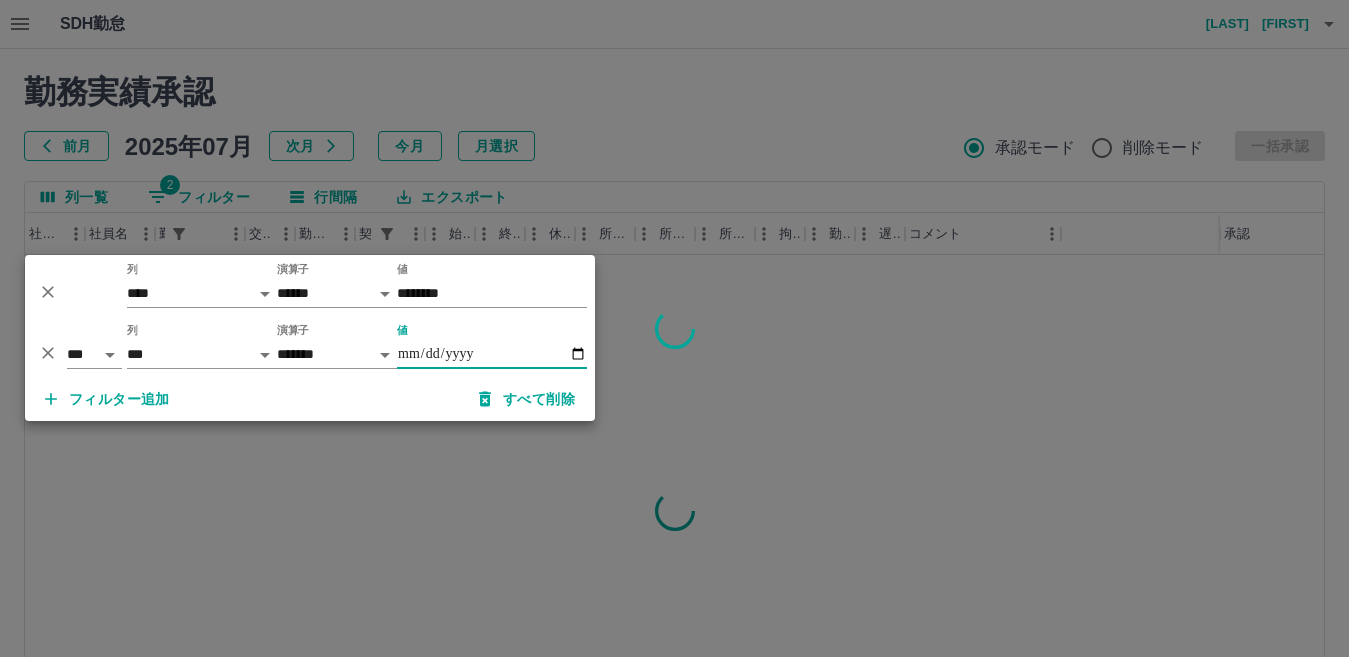 type on "**********" 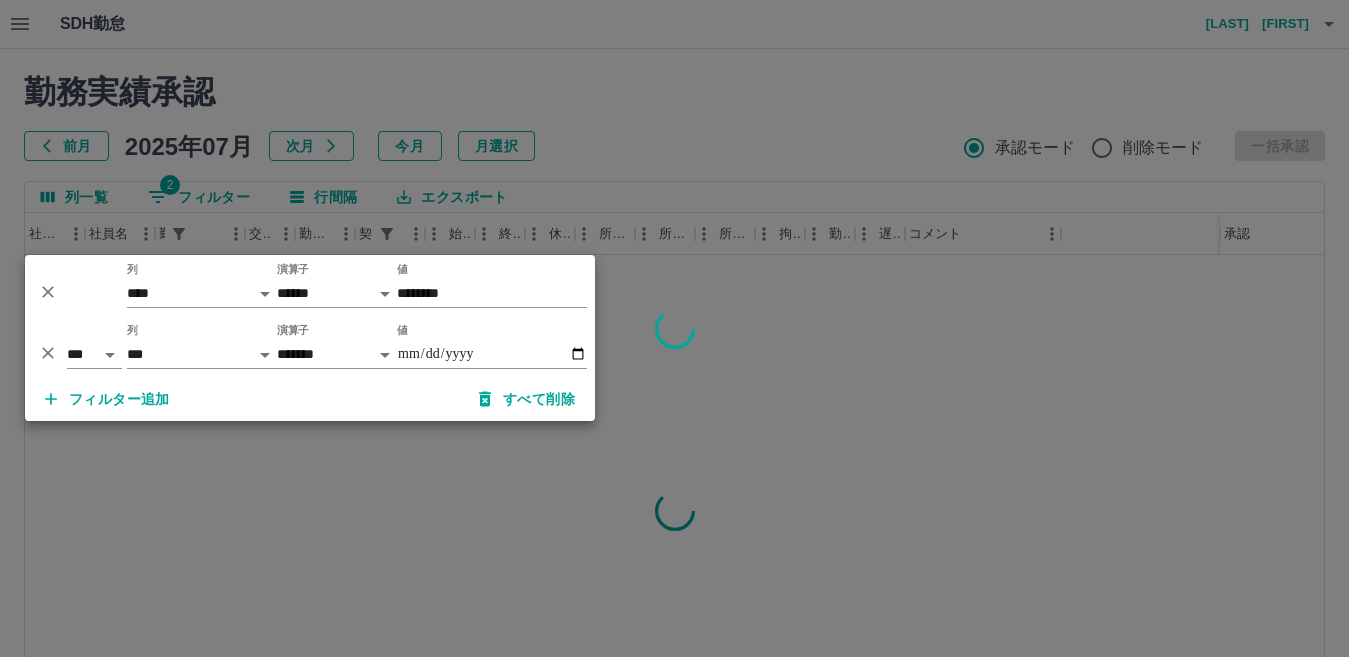 click at bounding box center [674, 328] 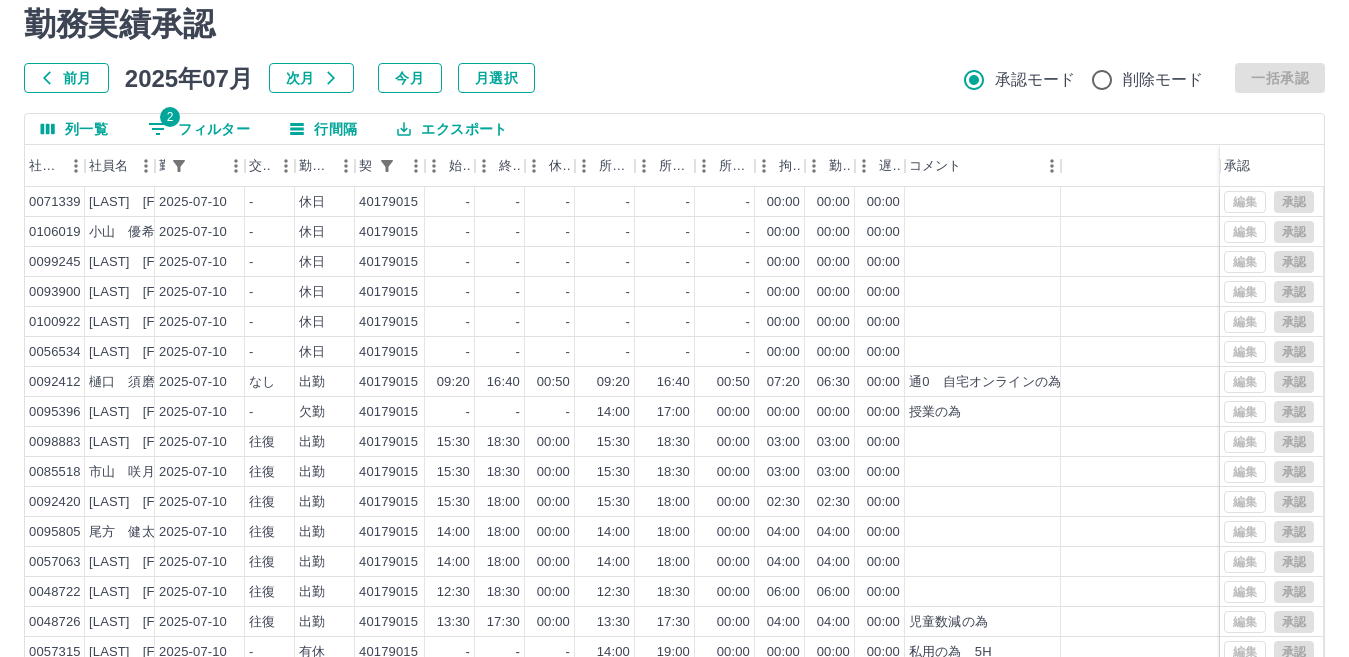 scroll, scrollTop: 188, scrollLeft: 0, axis: vertical 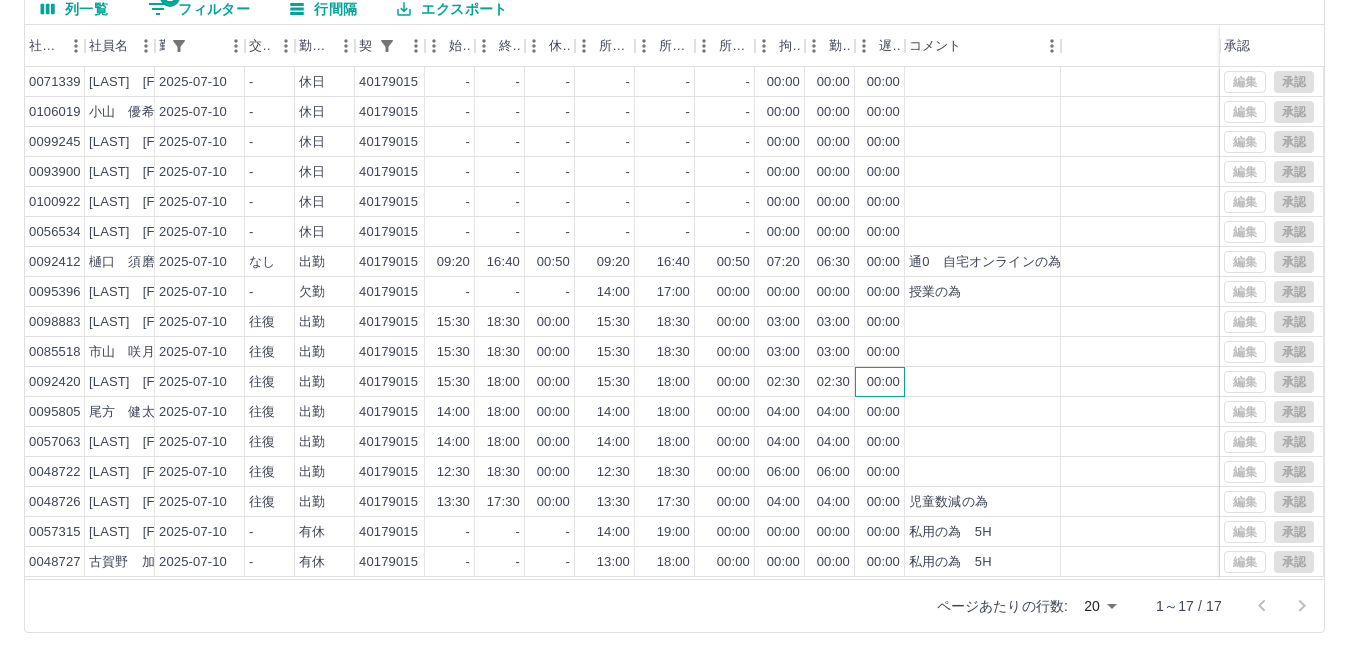 click on "00:00" at bounding box center (880, 382) 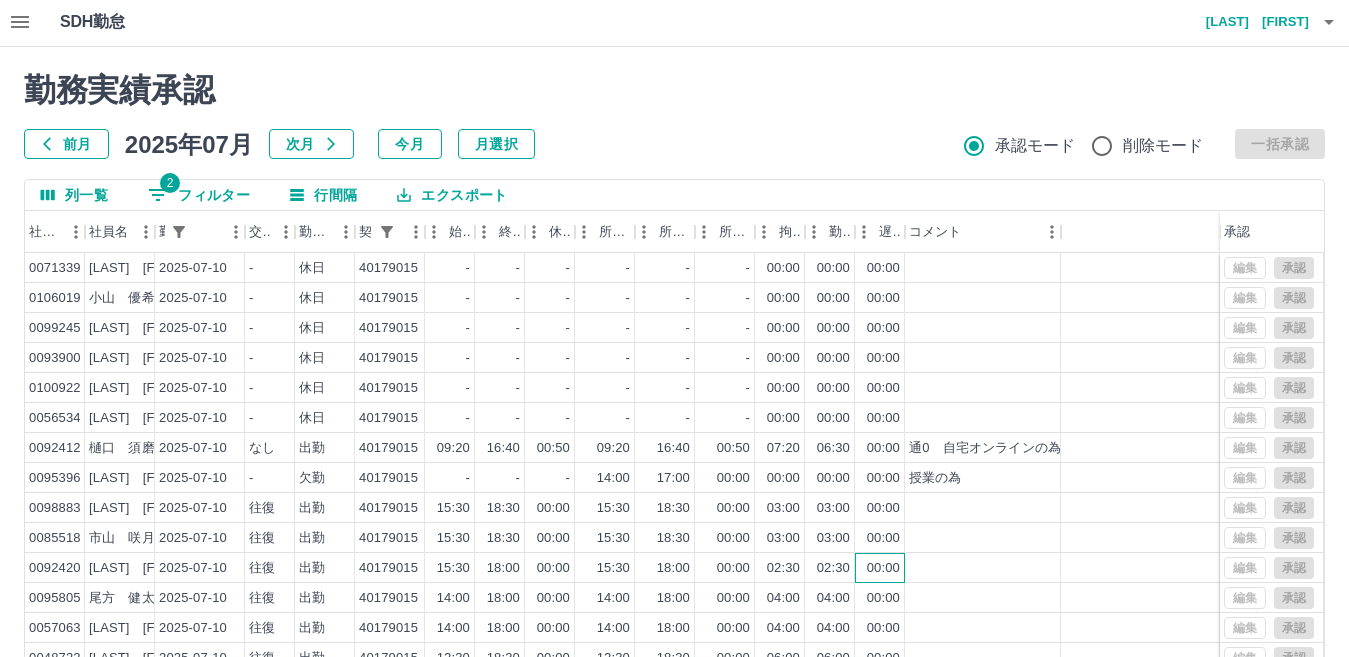 scroll, scrollTop: 0, scrollLeft: 0, axis: both 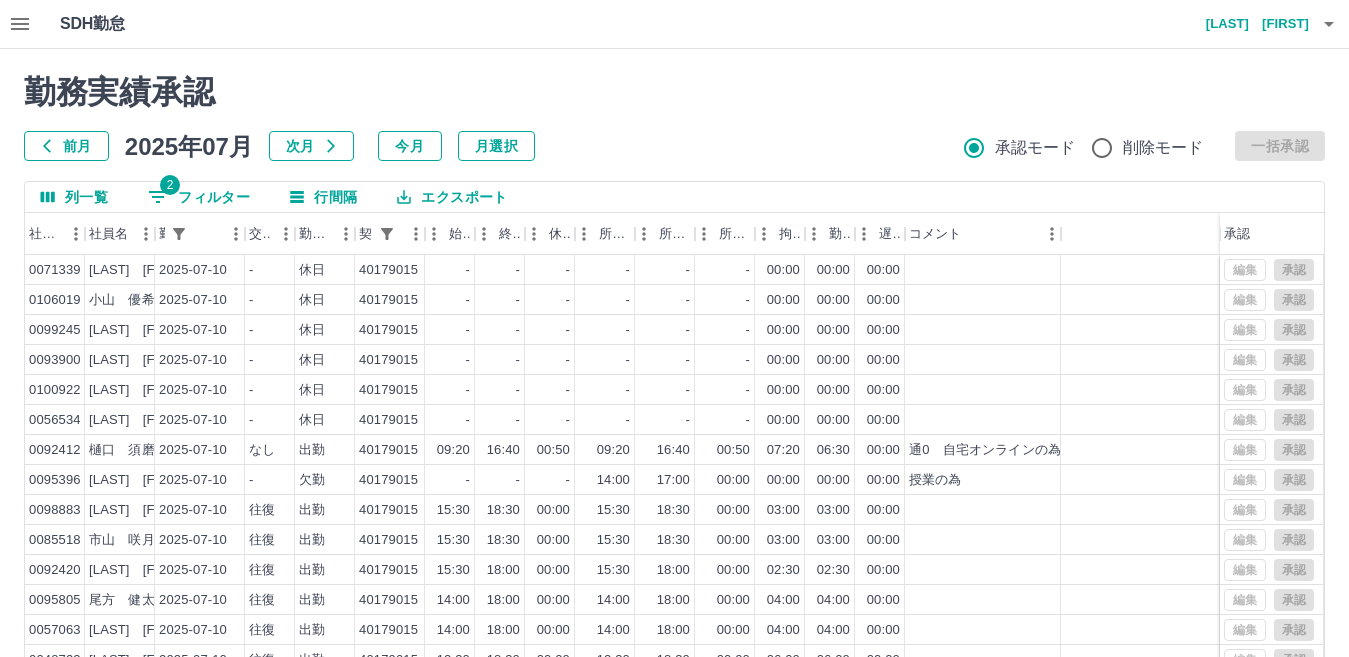 drag, startPoint x: 203, startPoint y: 201, endPoint x: 332, endPoint y: 247, distance: 136.95619 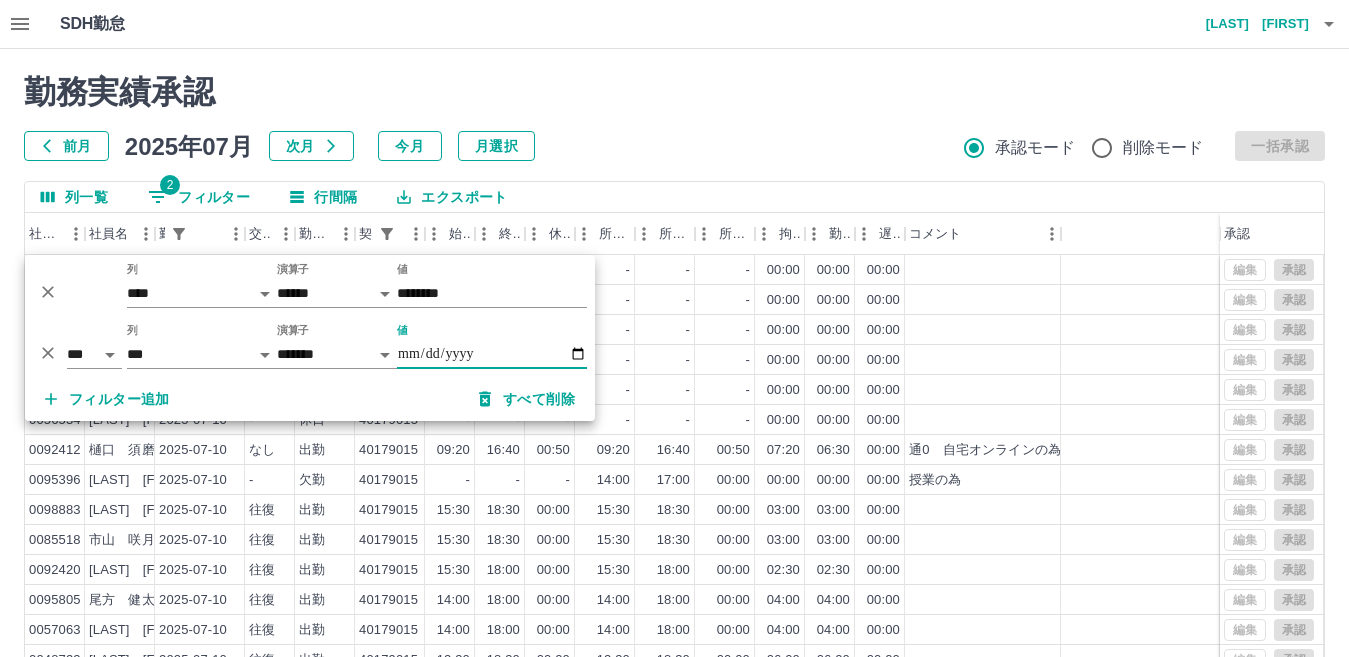 click on "**********" at bounding box center [492, 354] 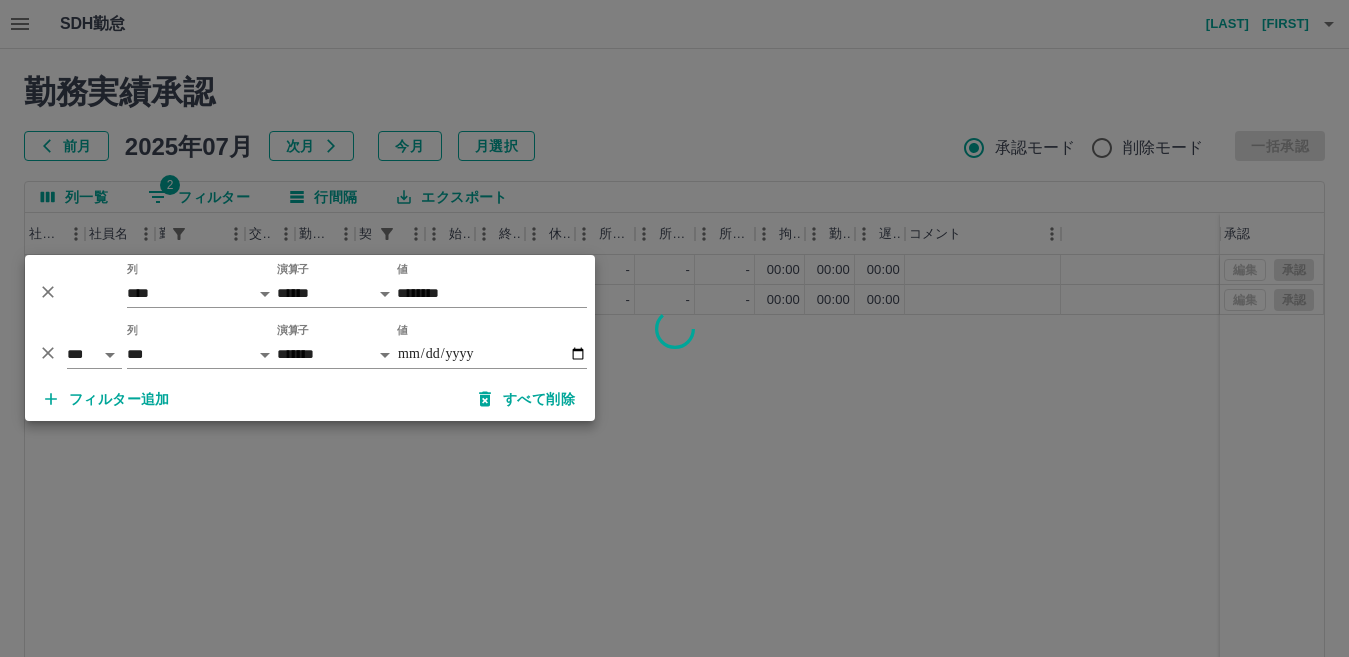 click at bounding box center [674, 328] 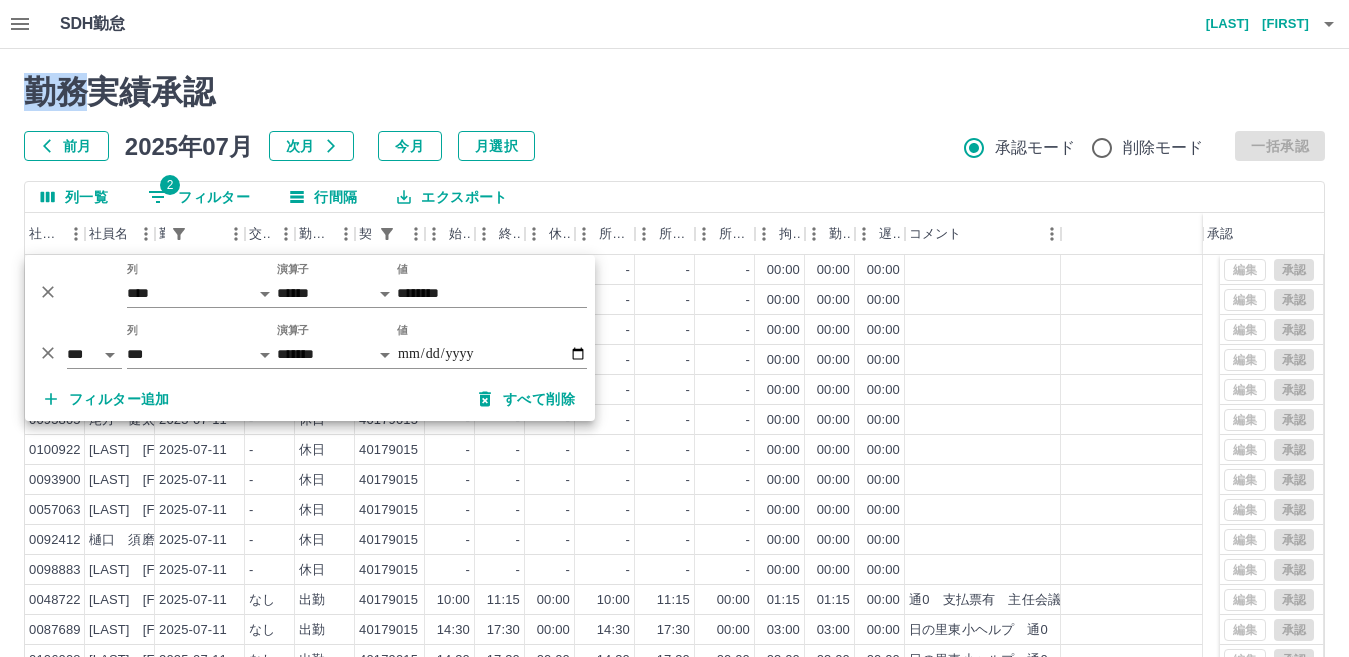 click at bounding box center [674, 328] 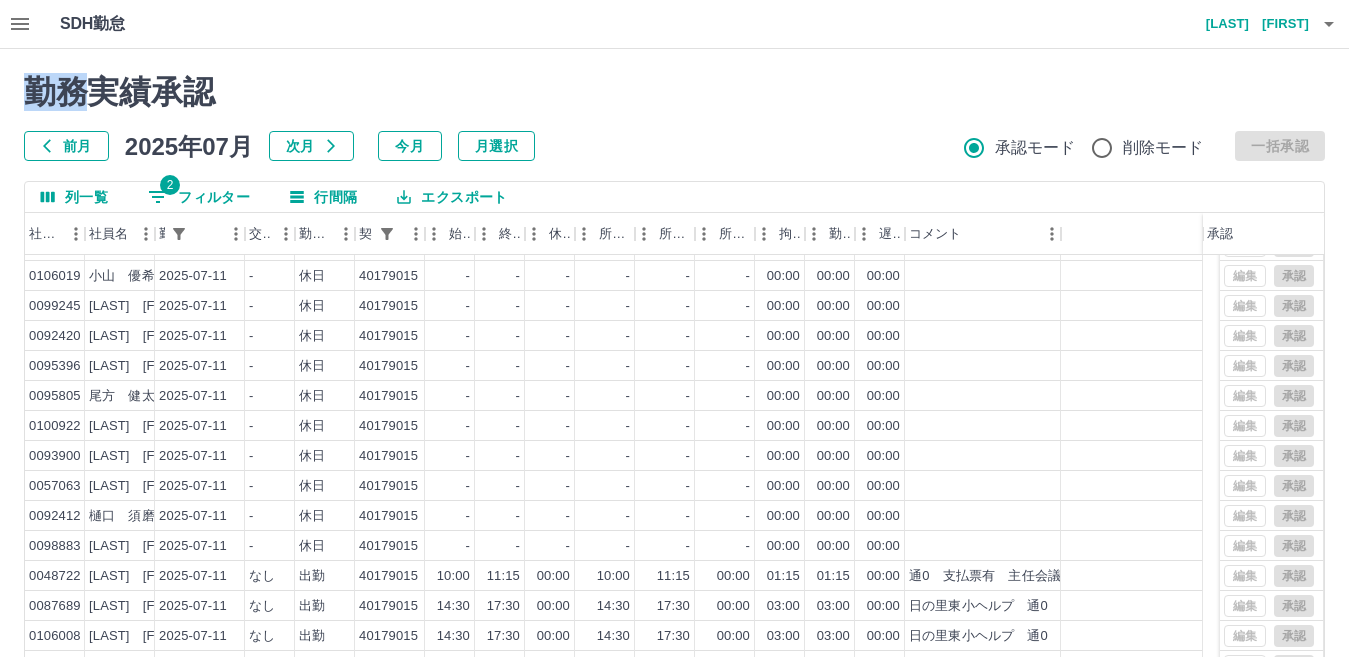 scroll, scrollTop: 57, scrollLeft: 0, axis: vertical 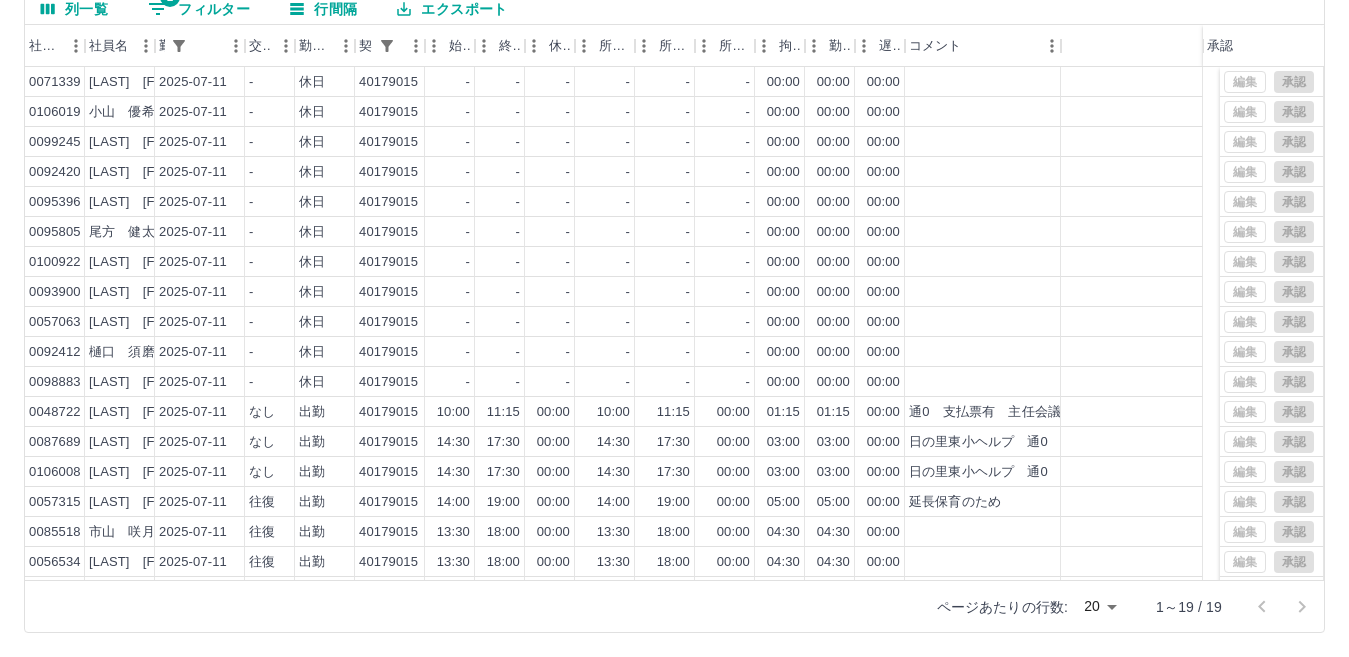 drag, startPoint x: 167, startPoint y: 15, endPoint x: 335, endPoint y: 60, distance: 173.9224 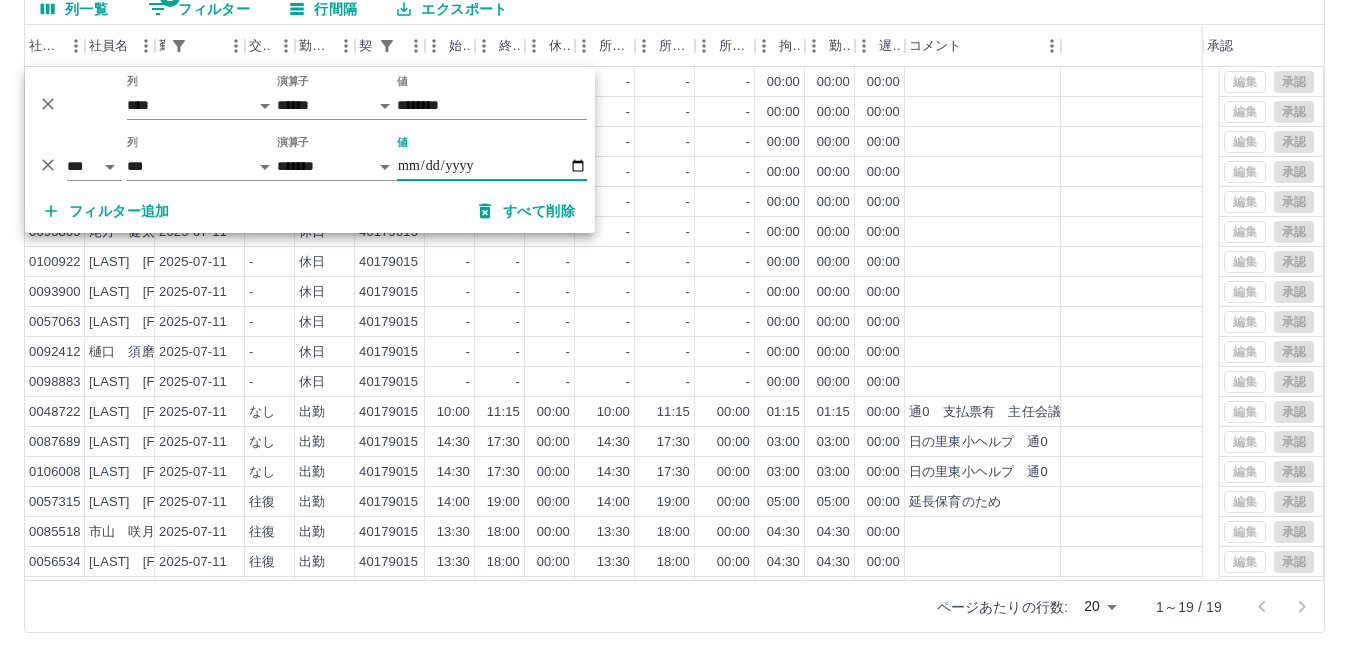 drag, startPoint x: 458, startPoint y: 161, endPoint x: 470, endPoint y: 169, distance: 14.422205 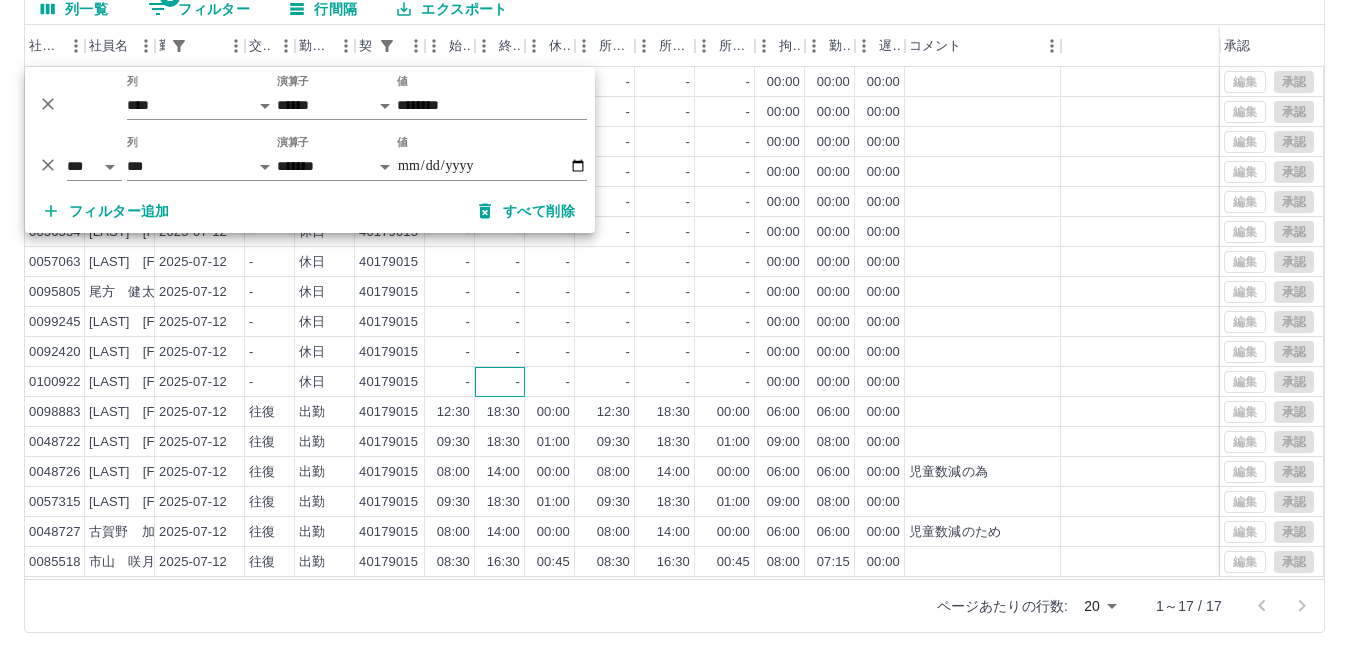 click on "-" at bounding box center [500, 382] 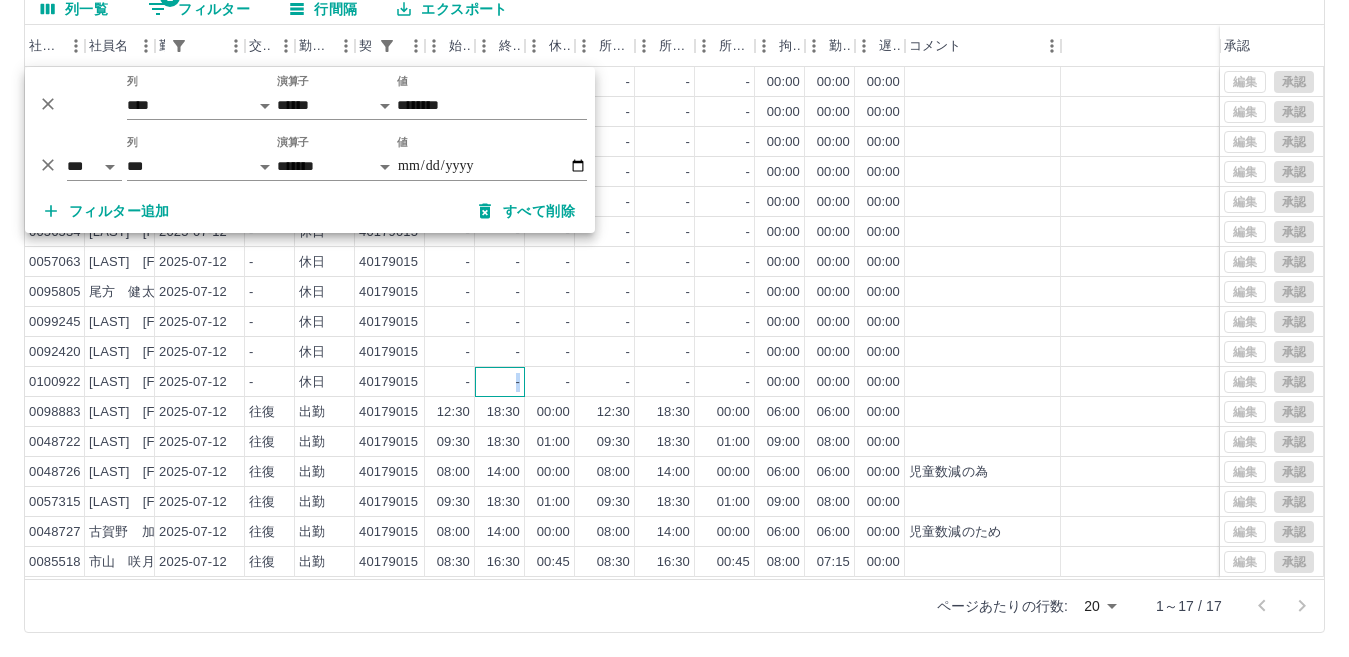 click on "-" at bounding box center [500, 382] 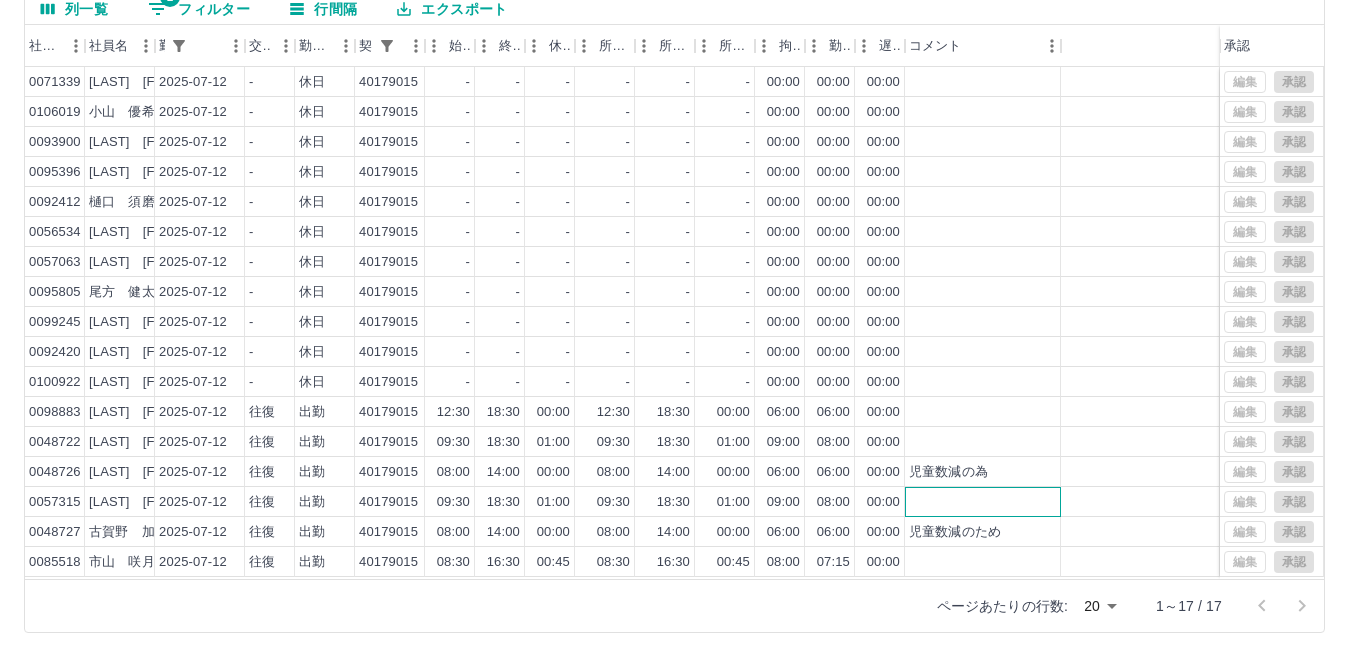 click at bounding box center (983, 502) 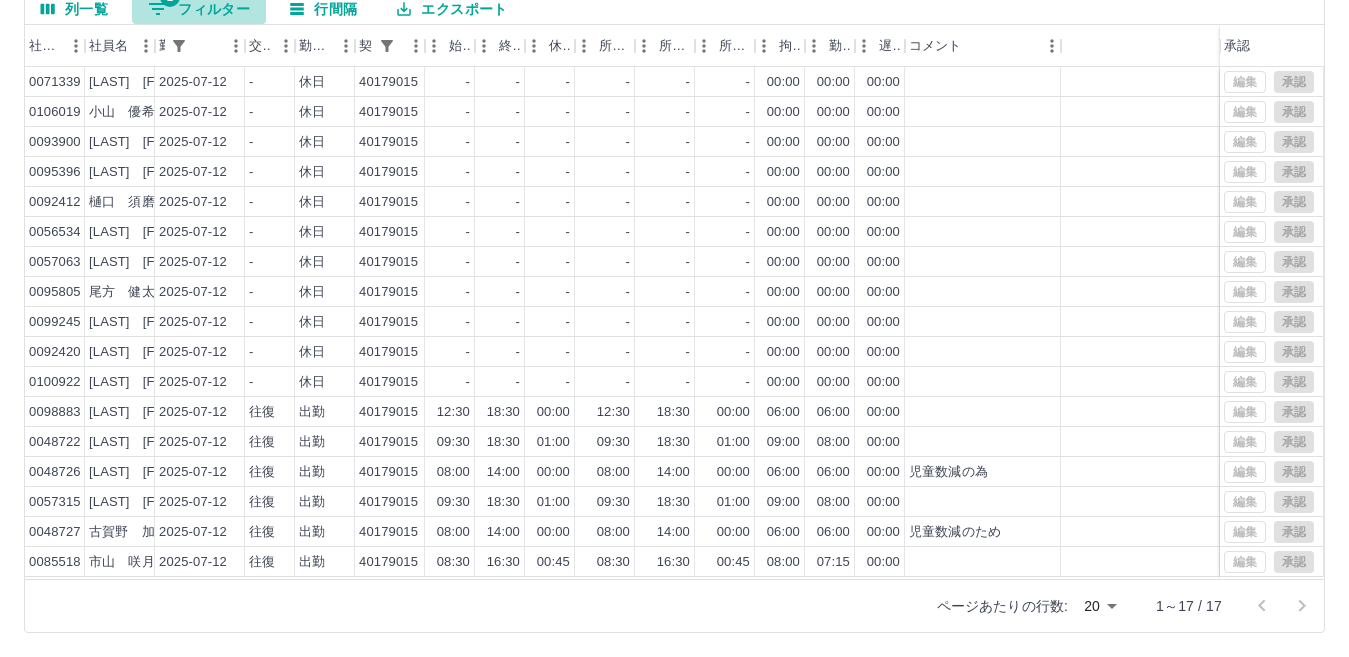 click on "2 フィルター" at bounding box center [199, 9] 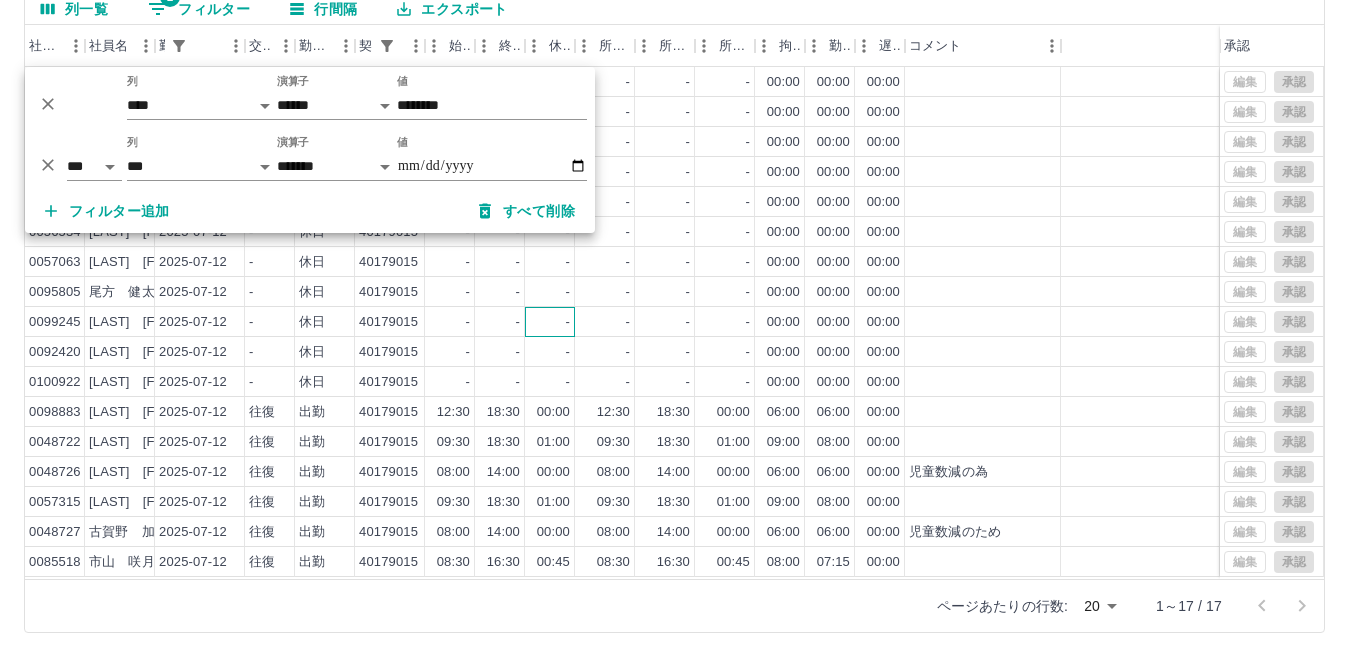 click on "-" at bounding box center [550, 322] 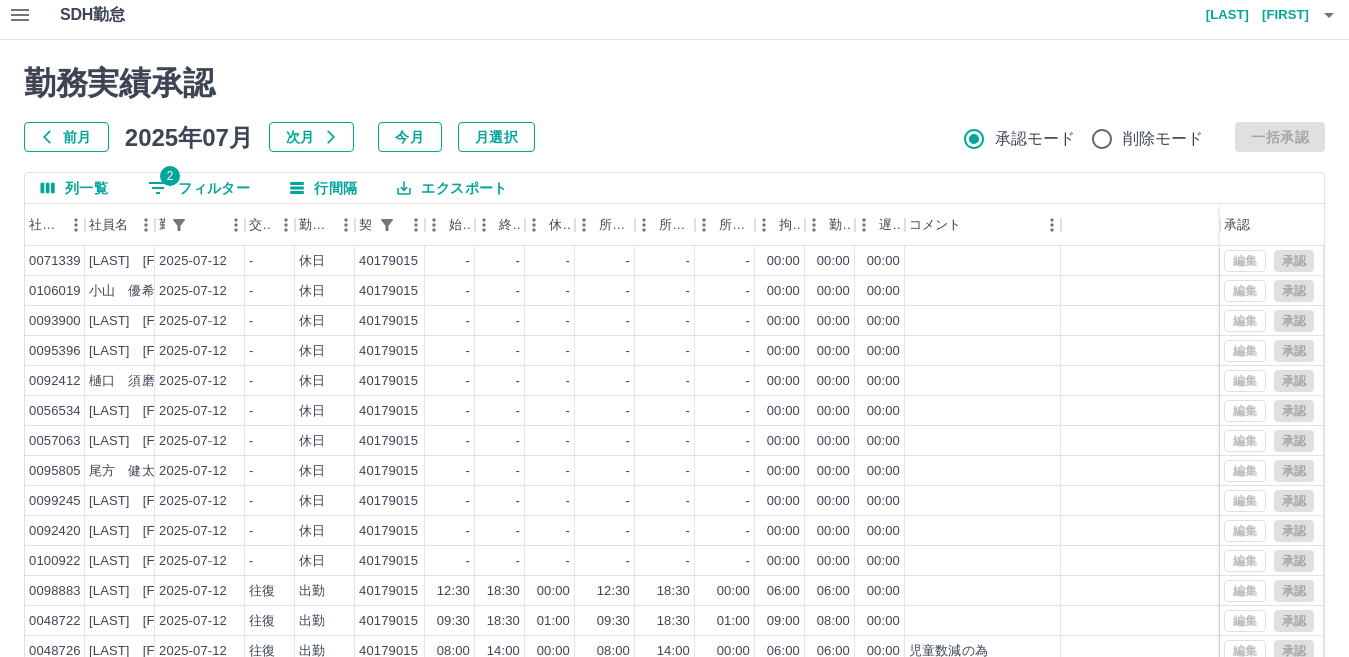 scroll, scrollTop: 0, scrollLeft: 0, axis: both 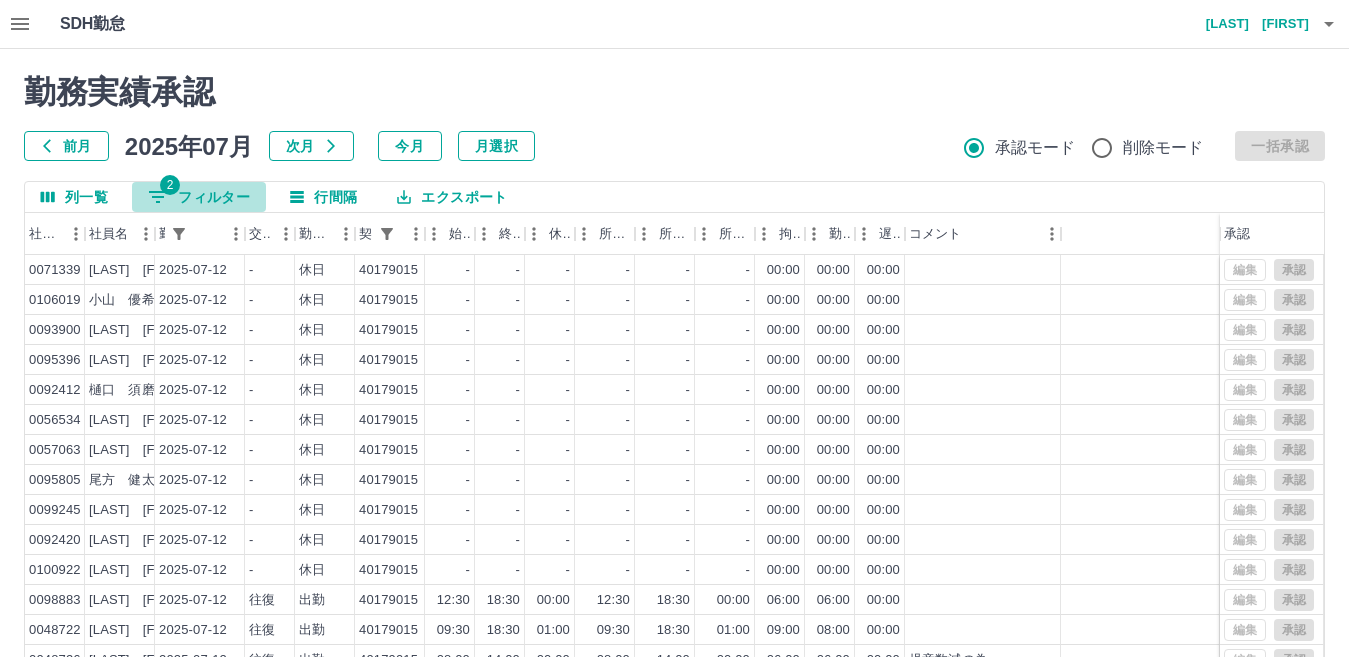 drag, startPoint x: 244, startPoint y: 195, endPoint x: 421, endPoint y: 233, distance: 181.03314 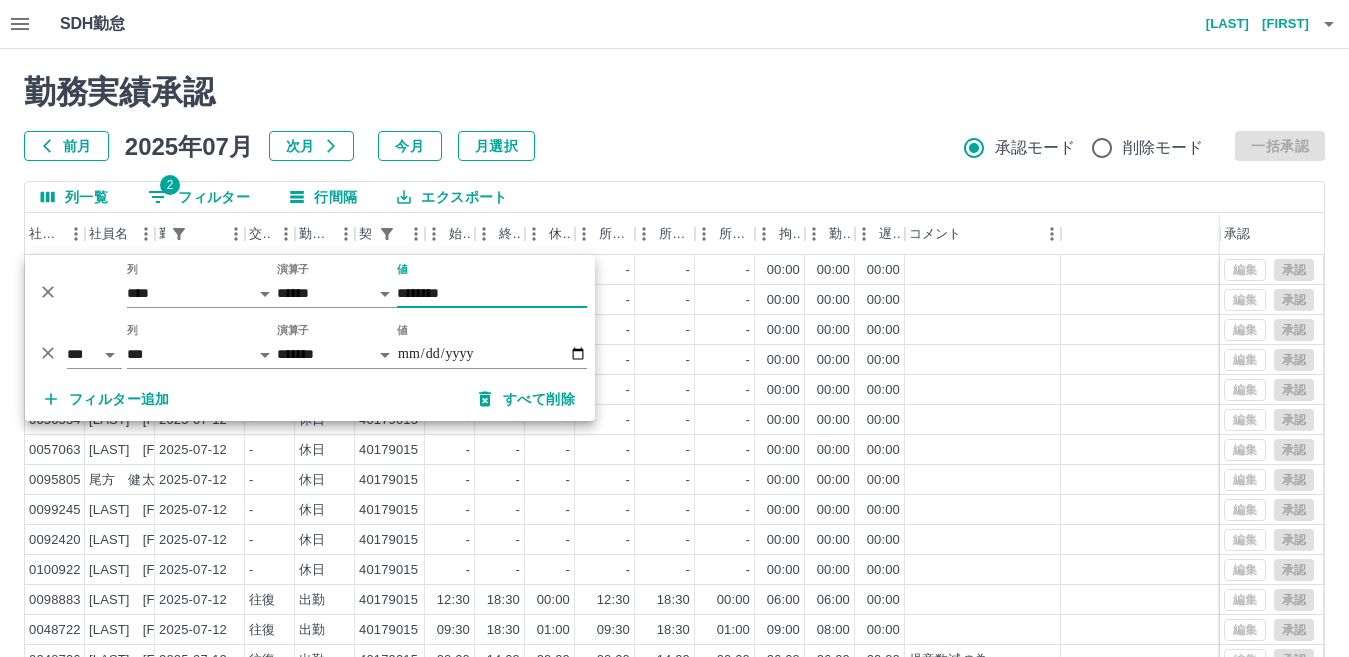 click on "********" at bounding box center (492, 293) 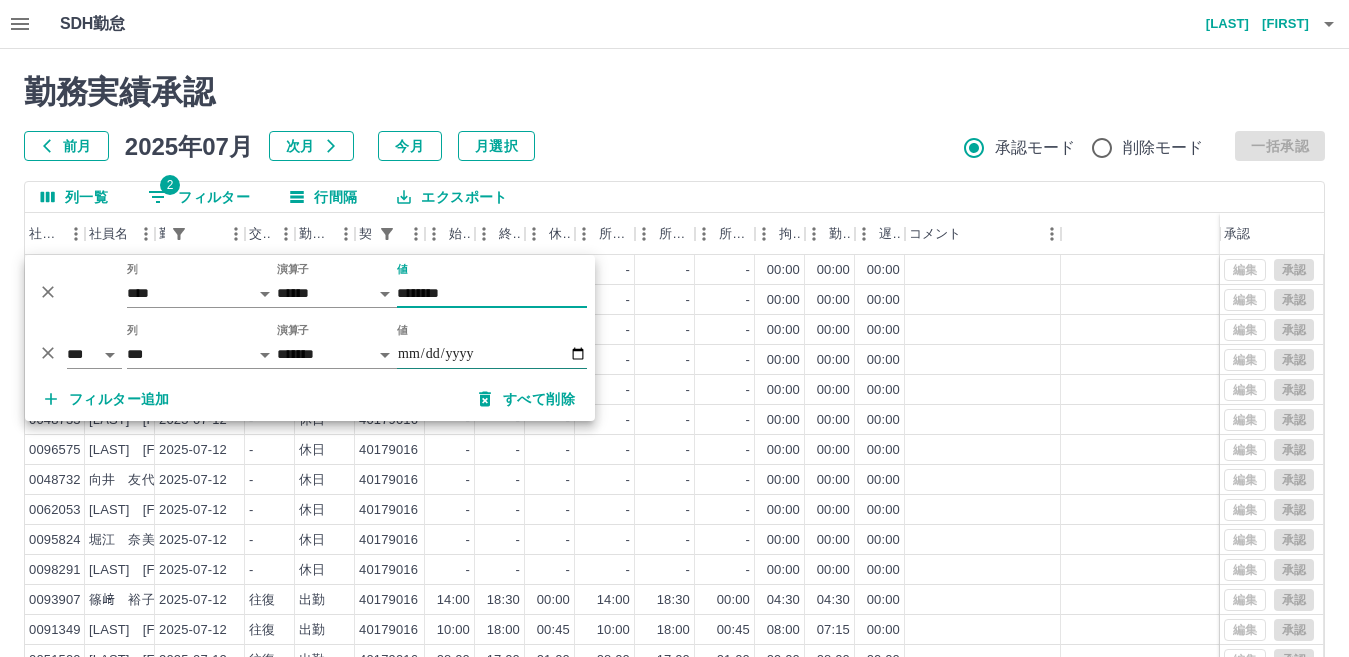 type on "********" 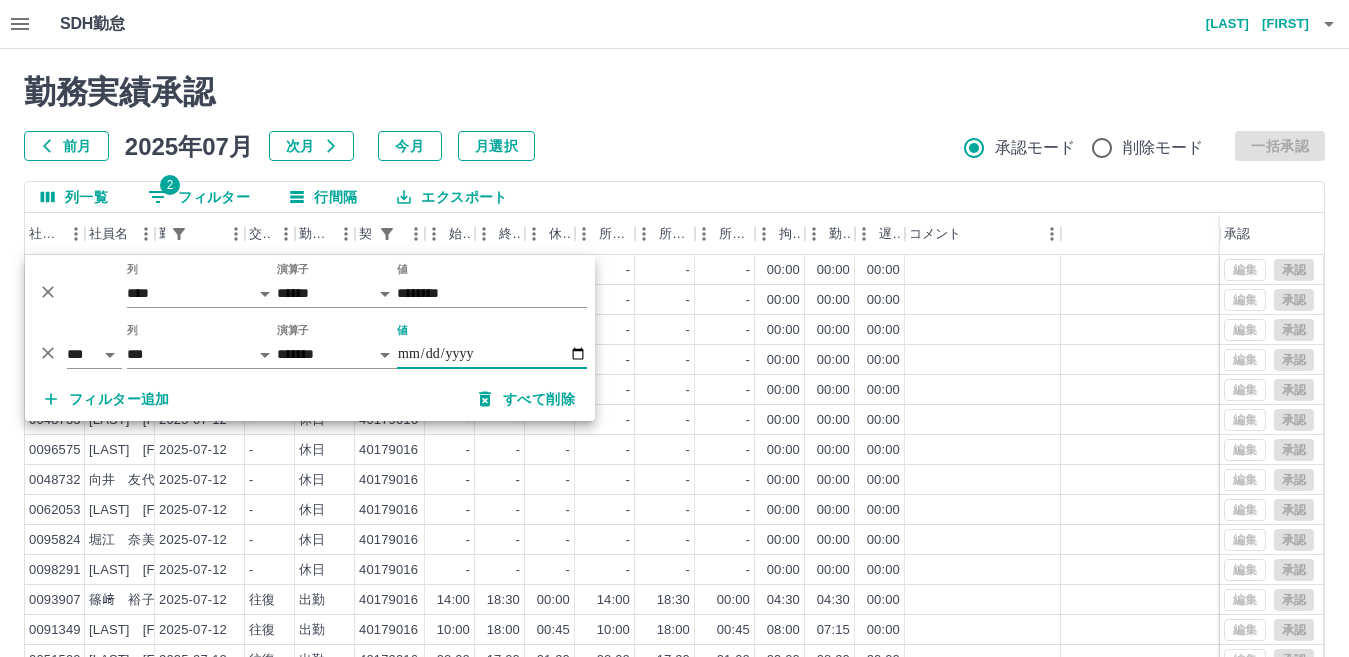 click on "**********" at bounding box center [492, 354] 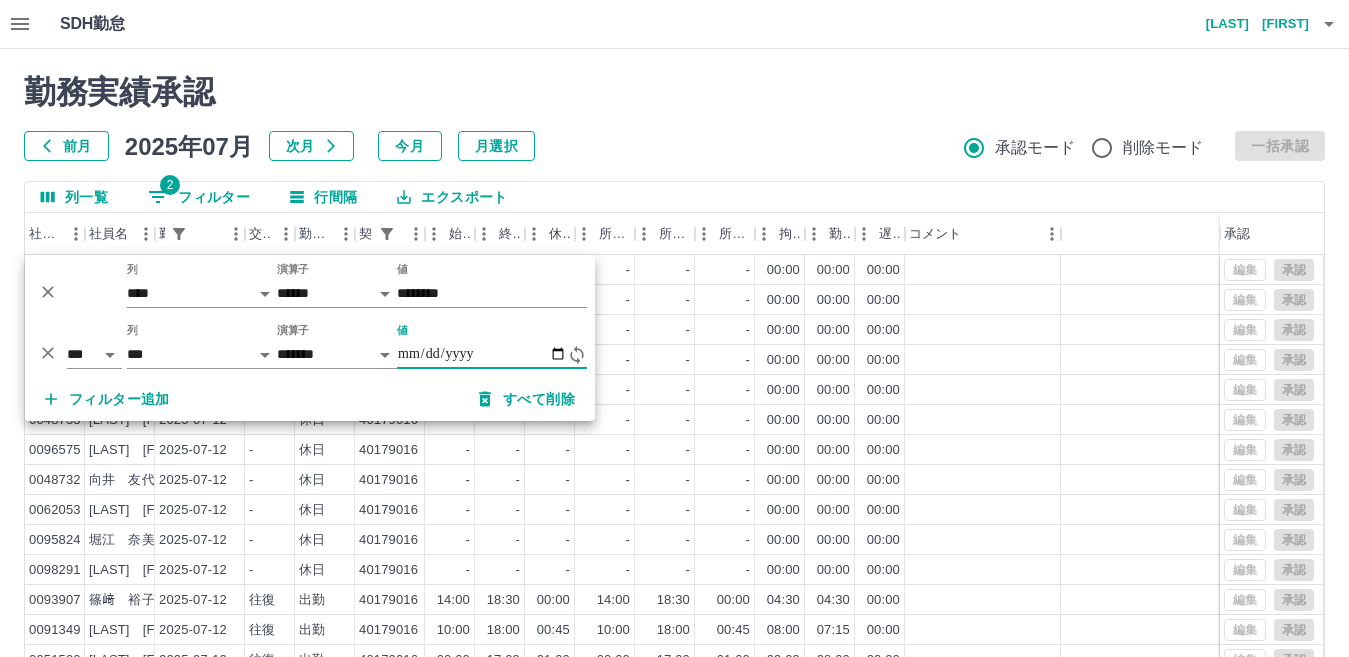 type on "**********" 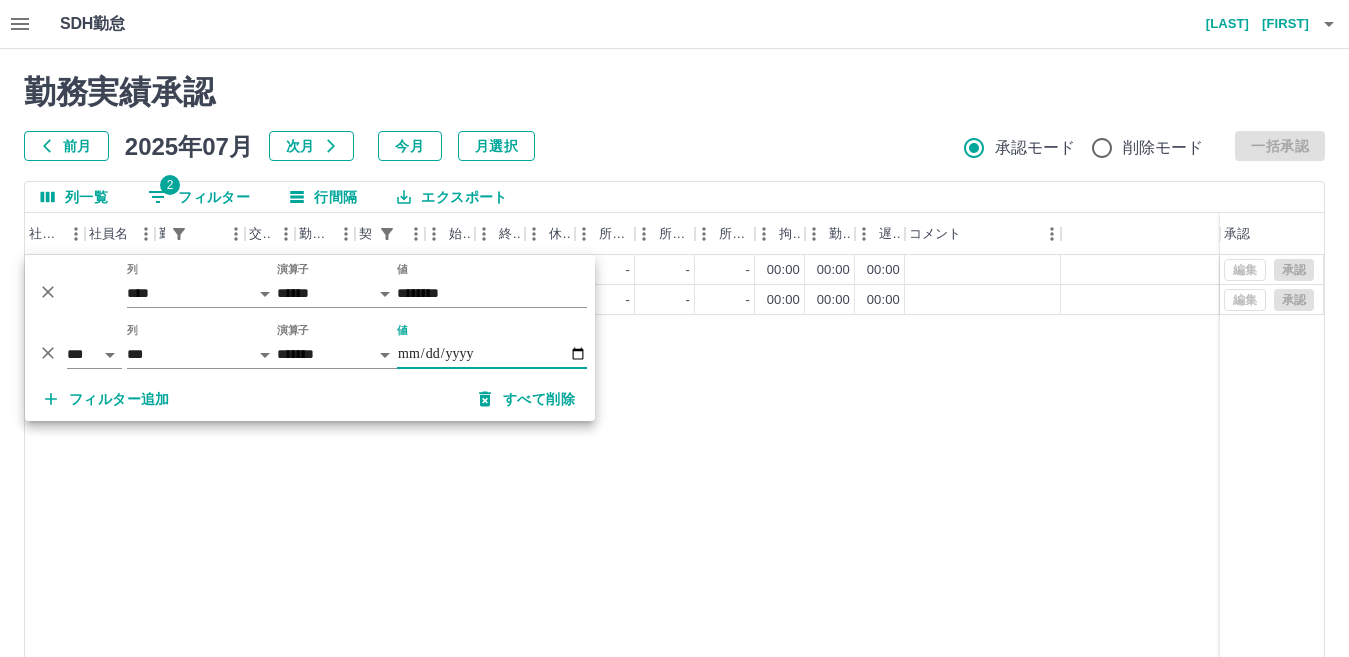 click at bounding box center [674, 328] 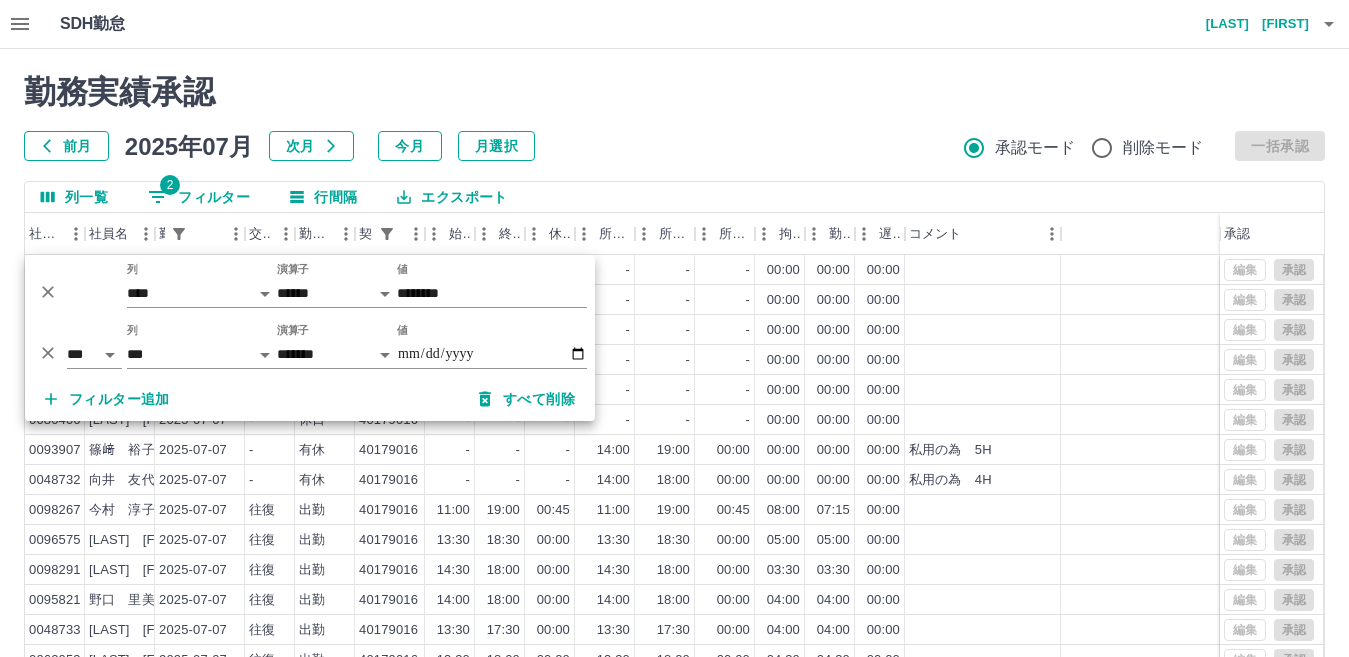 click on "勤務実績承認 前月 2025年07月 次月 今月 月選択 承認モード 削除モード 一括承認 列一覧 2 フィルター 行間隔 エクスポート 社員番号 社員名 勤務日 交通費 勤務区分 契約コード 始業 終業 休憩 所定開始 所定終業 所定休憩 拘束 勤務 遅刻等 コメント 承認 0087689 [LAST]　[FIRST] [DATE]  -  休日 40179016 - - - - - - 00:00 00:00 00:00 0051500 [LAST]　[FIRST] [DATE]  -  休日 40179016 - - - - - - 00:00 00:00 00:00 0091349 [LAST]　[FIRST] [DATE]  -  休日 40179016 - - - - - - 00:00 00:00 00:00 0104729 [LAST]　[FIRST] [DATE]  -  休日 40179016 - - - - - - 00:00 00:00 00:00 0085406 [LAST]　[FIRST] [DATE]  -  休日 40179016 - - - - - - 00:00 00:00 00:00 0080406 [LAST]　[FIRST] [DATE]  -  休日 40179016 - - - - - - 00:00 00:00 00:00 0093907 [LAST]　[FIRST] [DATE]  -  有休 40179016 - - - [TIME] [TIME] 00:00 00:00 00:00 00:00 私用の為　5H 0048732 [LAST]　[FIRST] [DATE]  -  有休" at bounding box center [674, 447] 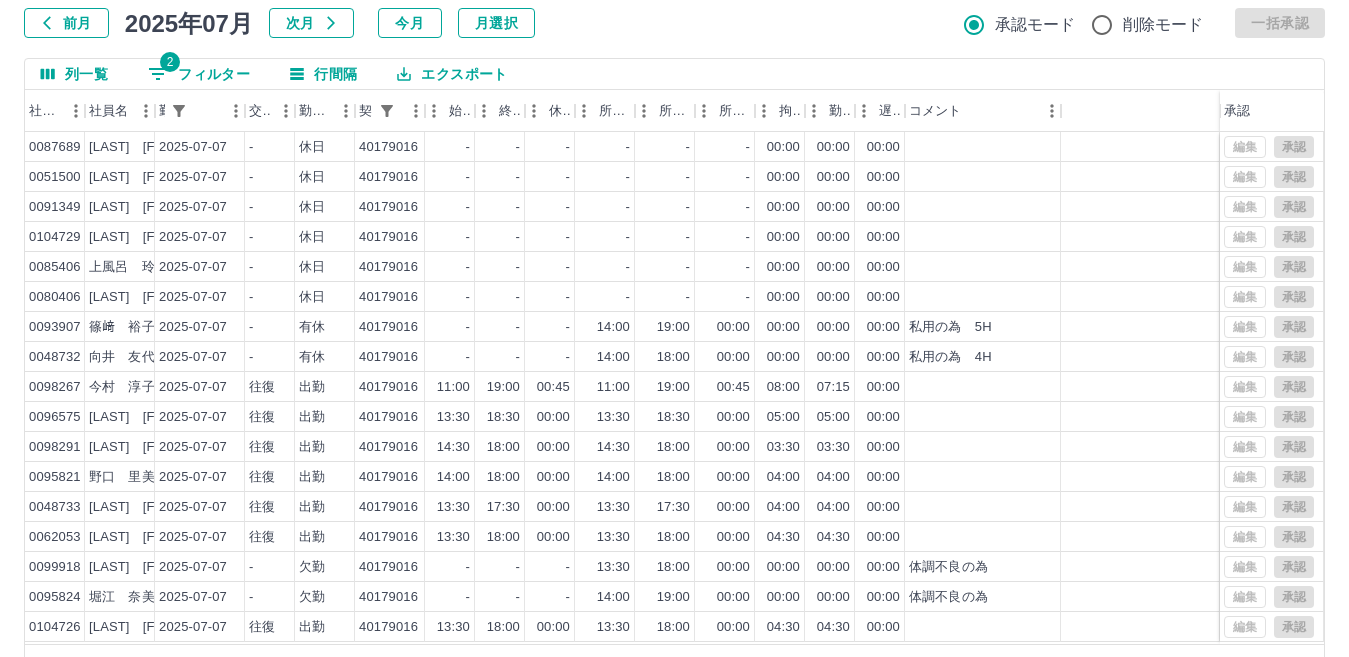 scroll, scrollTop: 0, scrollLeft: 0, axis: both 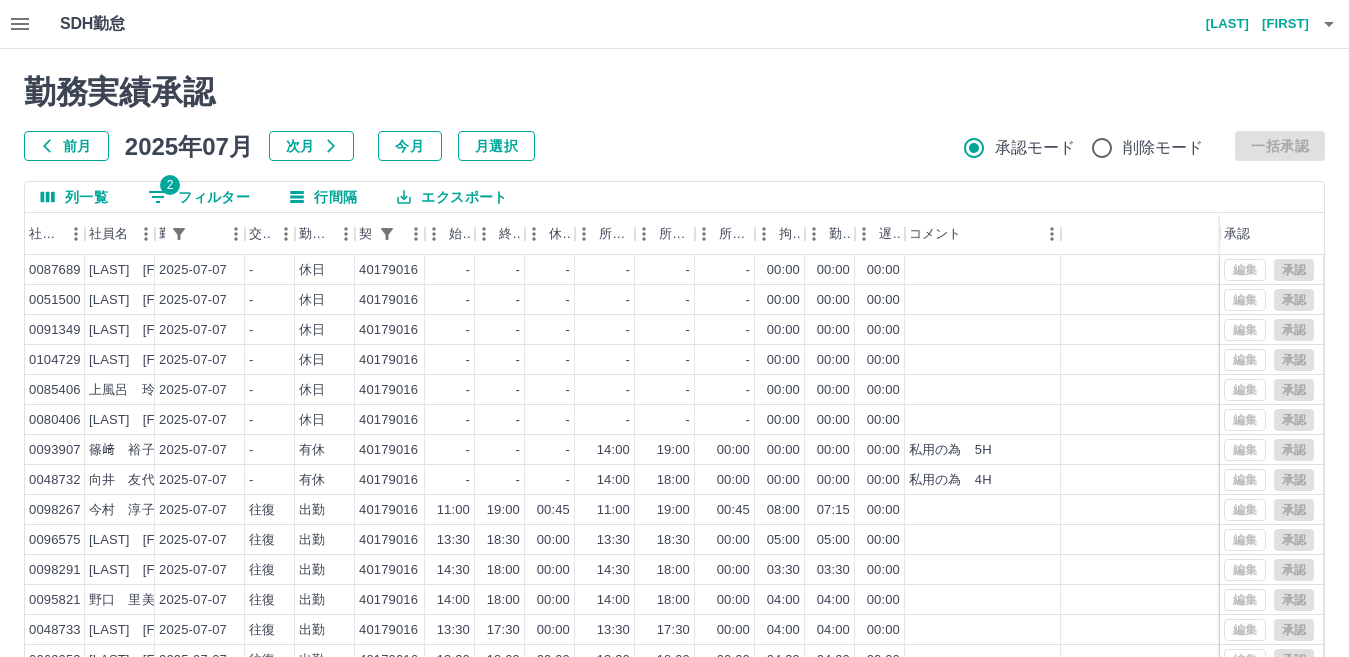 click on "2 フィルター" at bounding box center [199, 197] 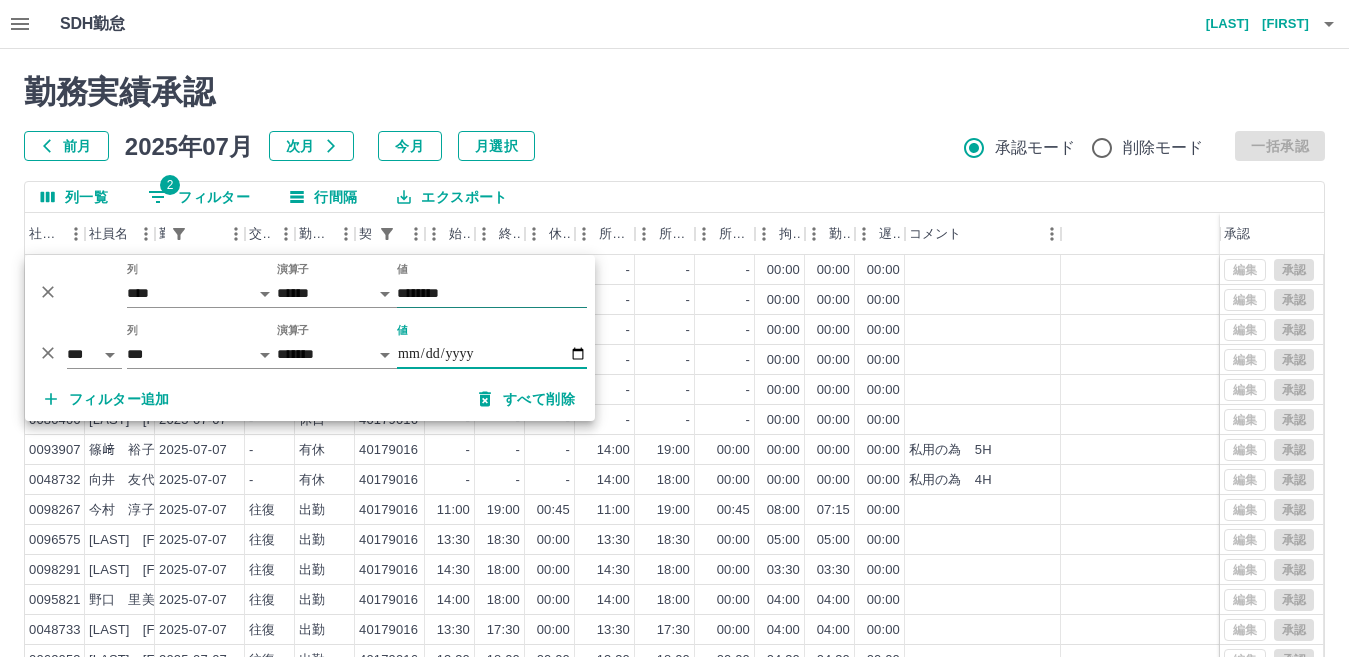 click on "********" at bounding box center [492, 293] 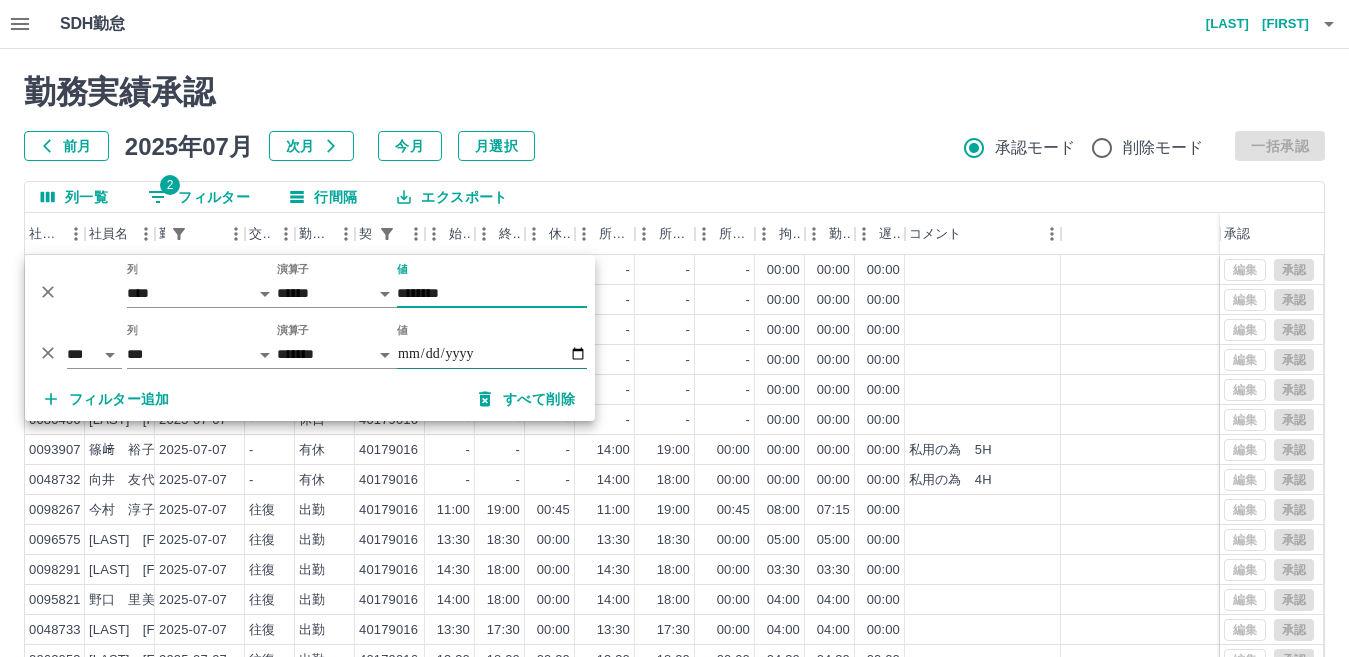 click on "**********" at bounding box center (492, 354) 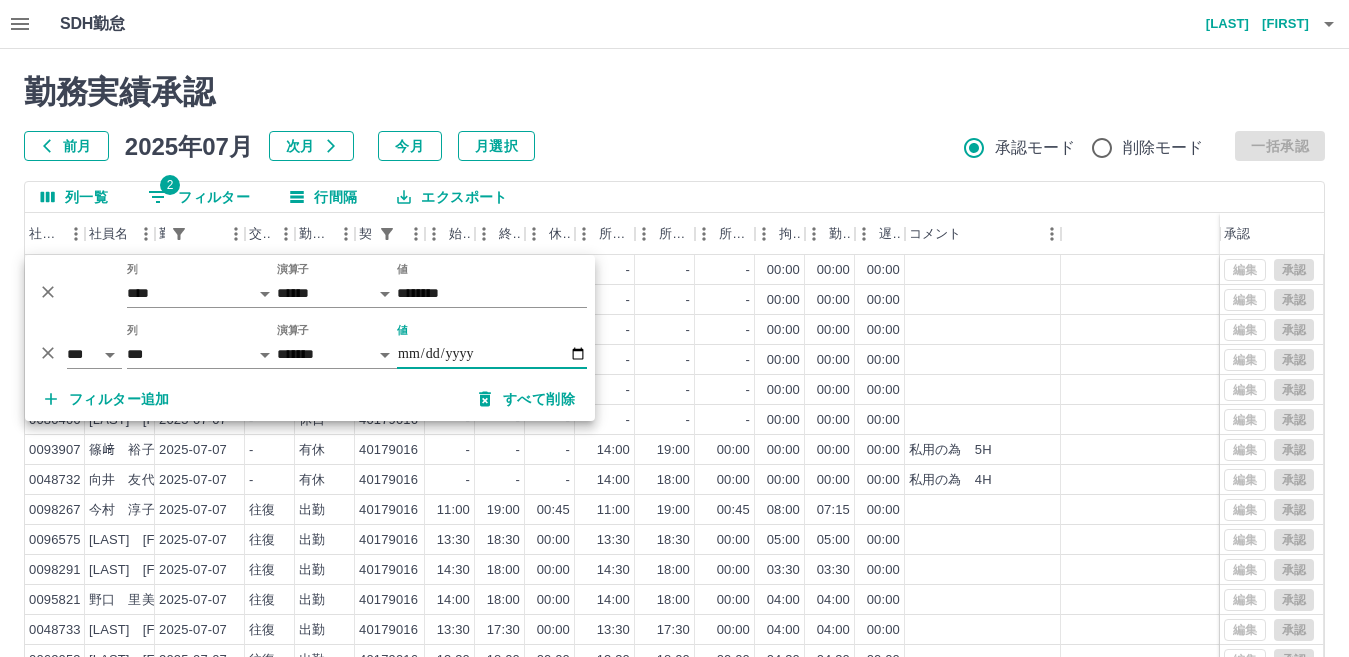 click on "**********" at bounding box center (492, 354) 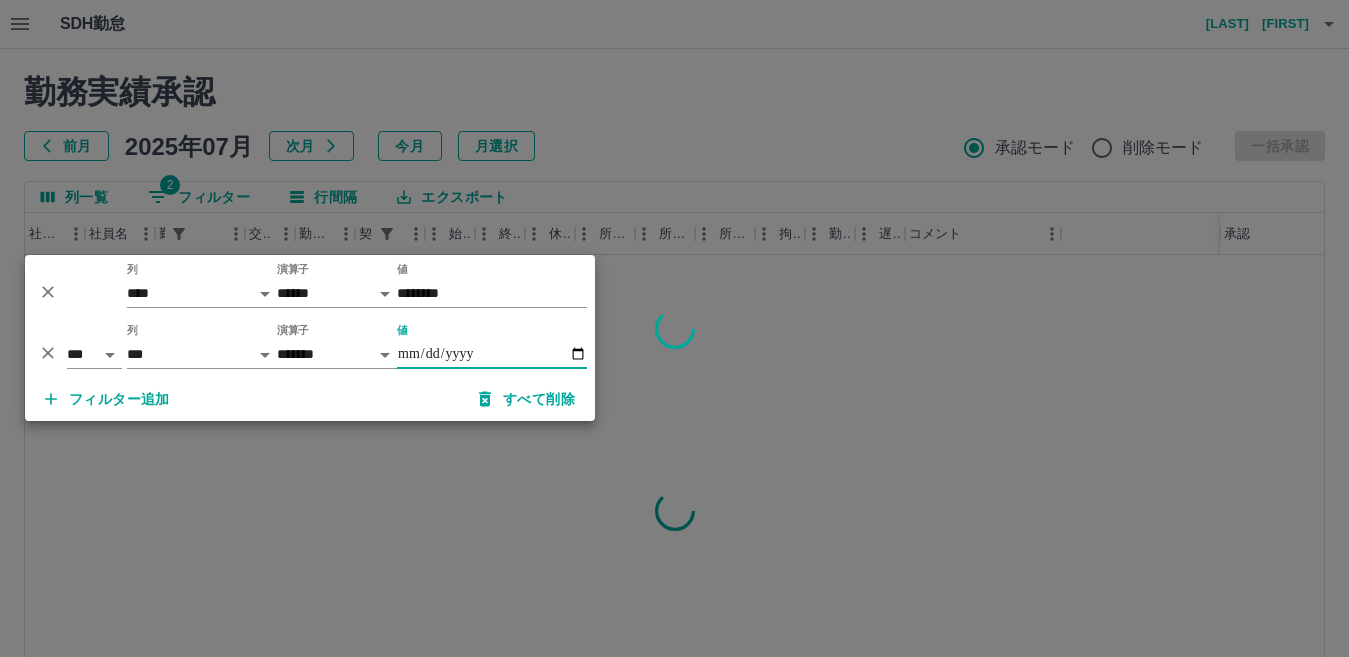 click at bounding box center [674, 328] 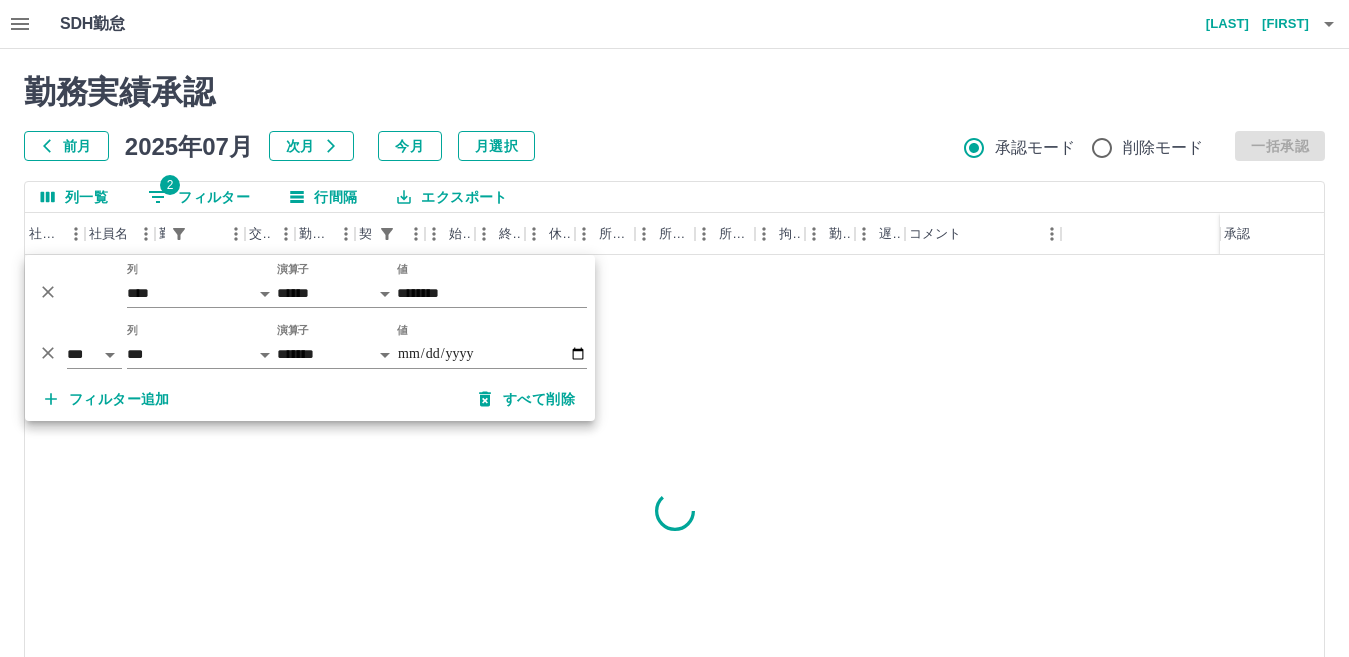 click at bounding box center (674, 328) 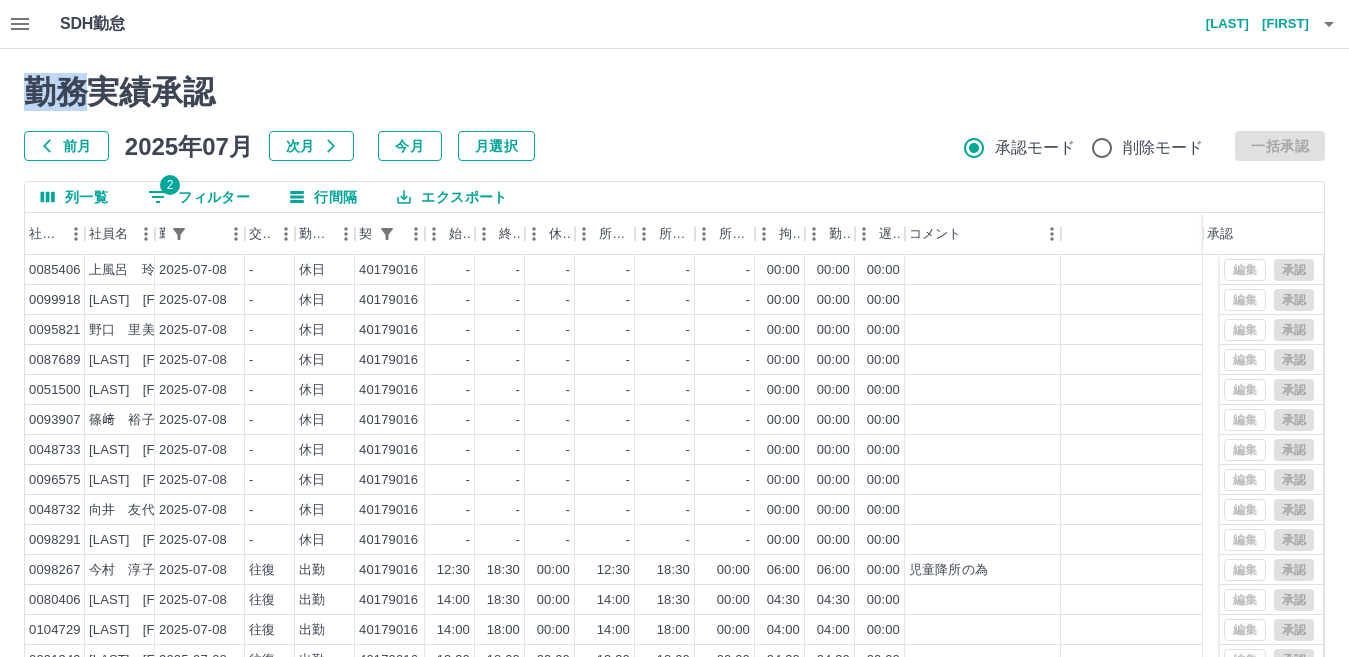 scroll, scrollTop: 27, scrollLeft: 0, axis: vertical 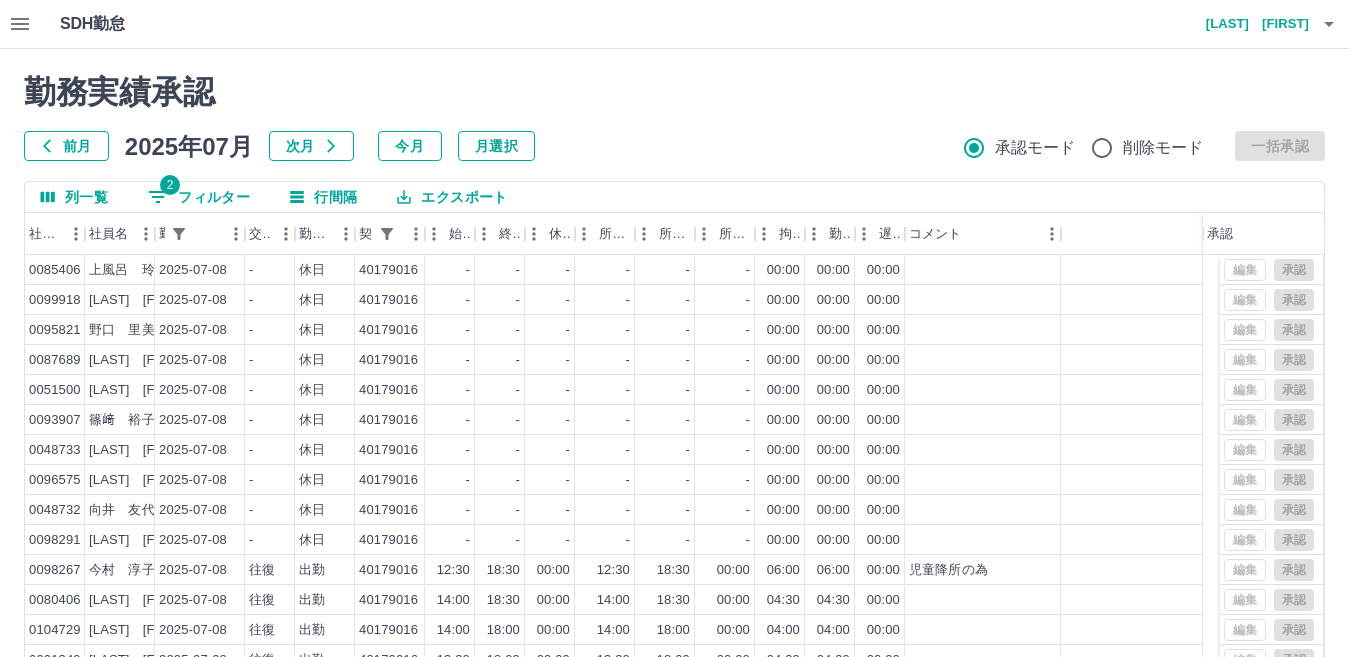select on "**********" 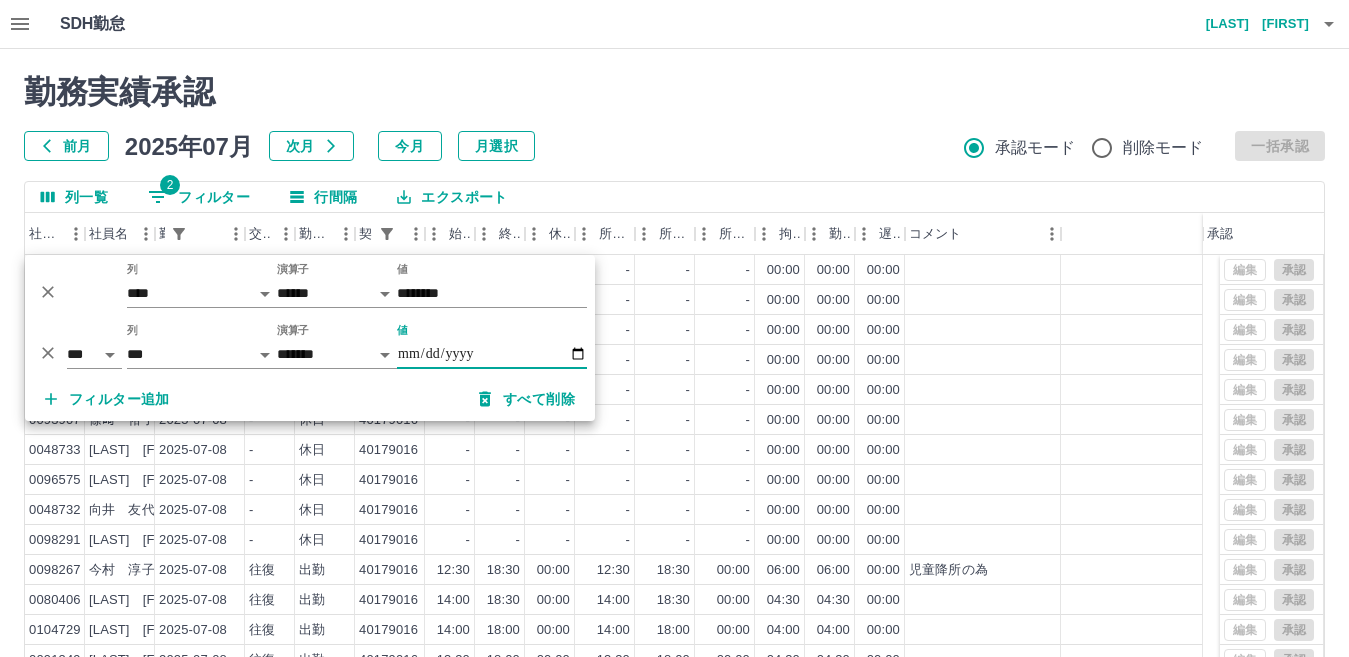 click on "**********" at bounding box center [492, 354] 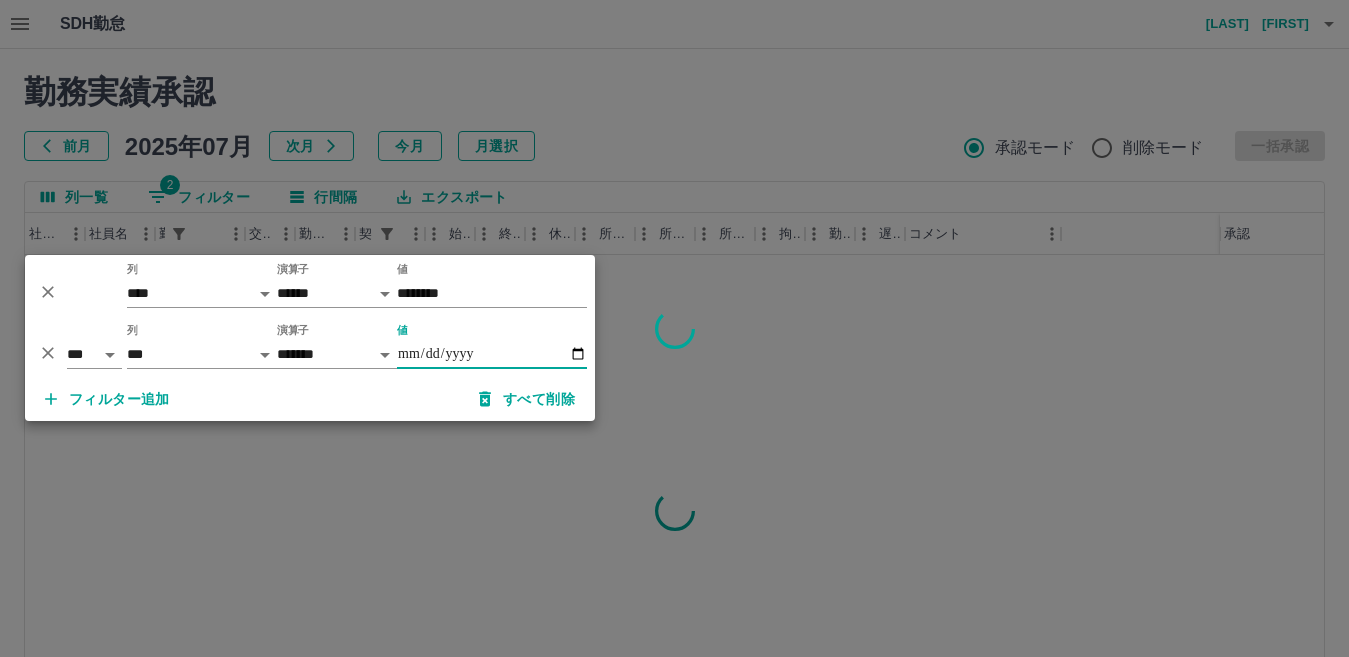 click at bounding box center [674, 328] 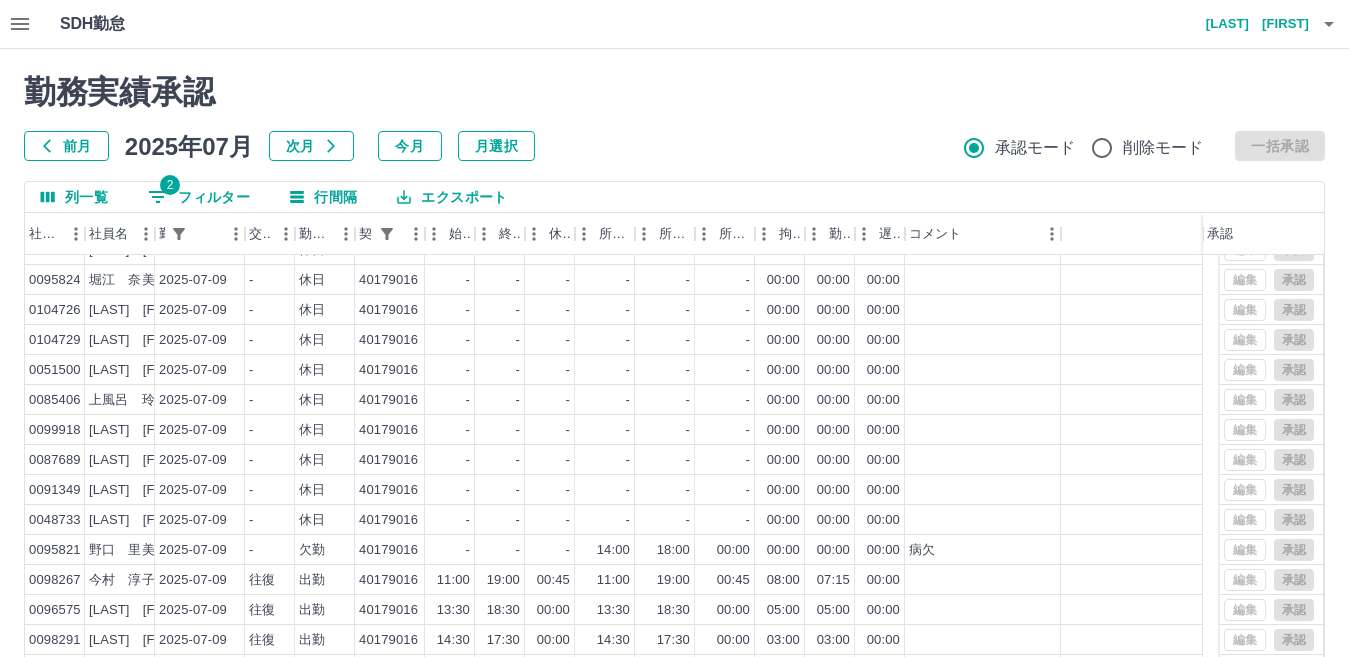 scroll, scrollTop: 27, scrollLeft: 0, axis: vertical 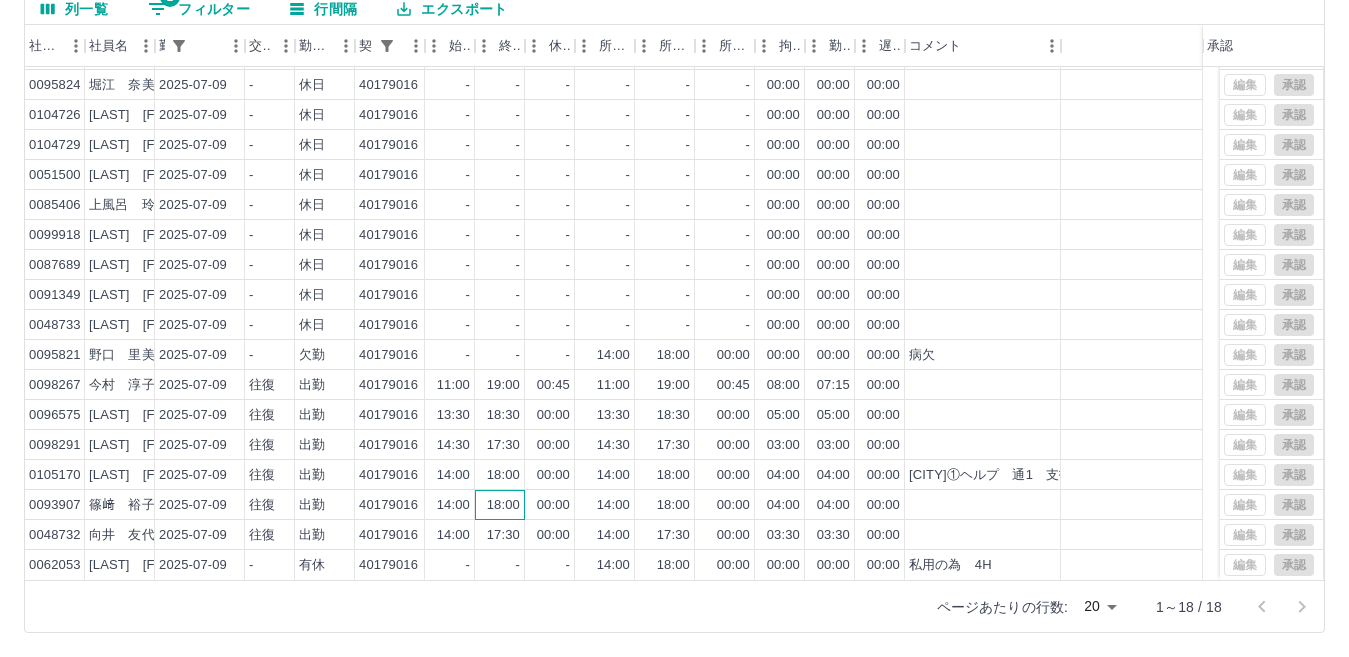 click on "18:00" at bounding box center (503, 505) 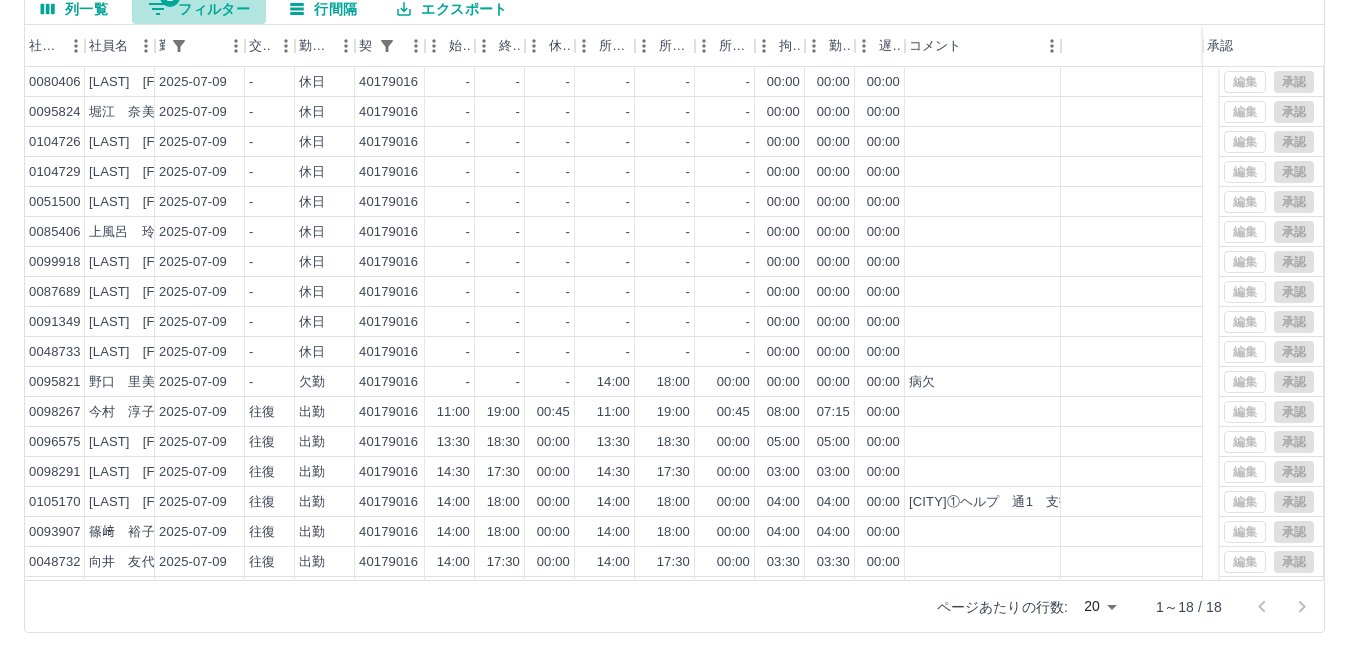 drag, startPoint x: 203, startPoint y: 12, endPoint x: 336, endPoint y: 63, distance: 142.44298 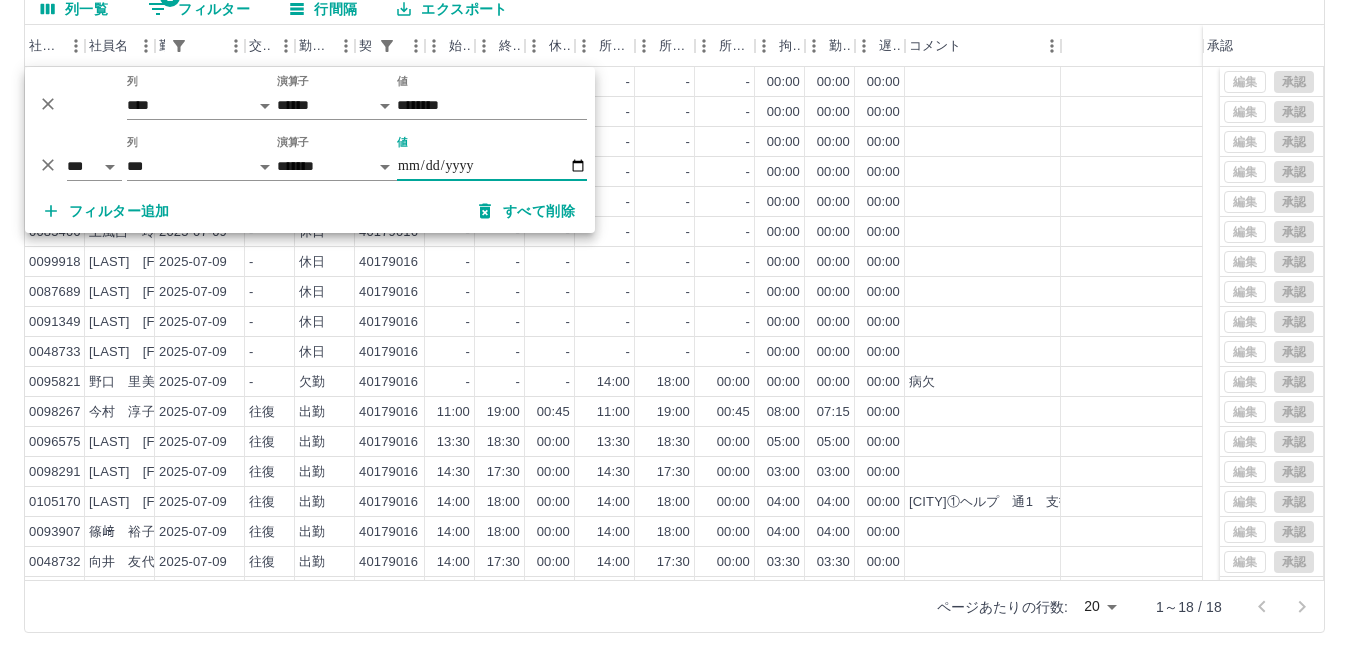 click on "**********" at bounding box center [492, 166] 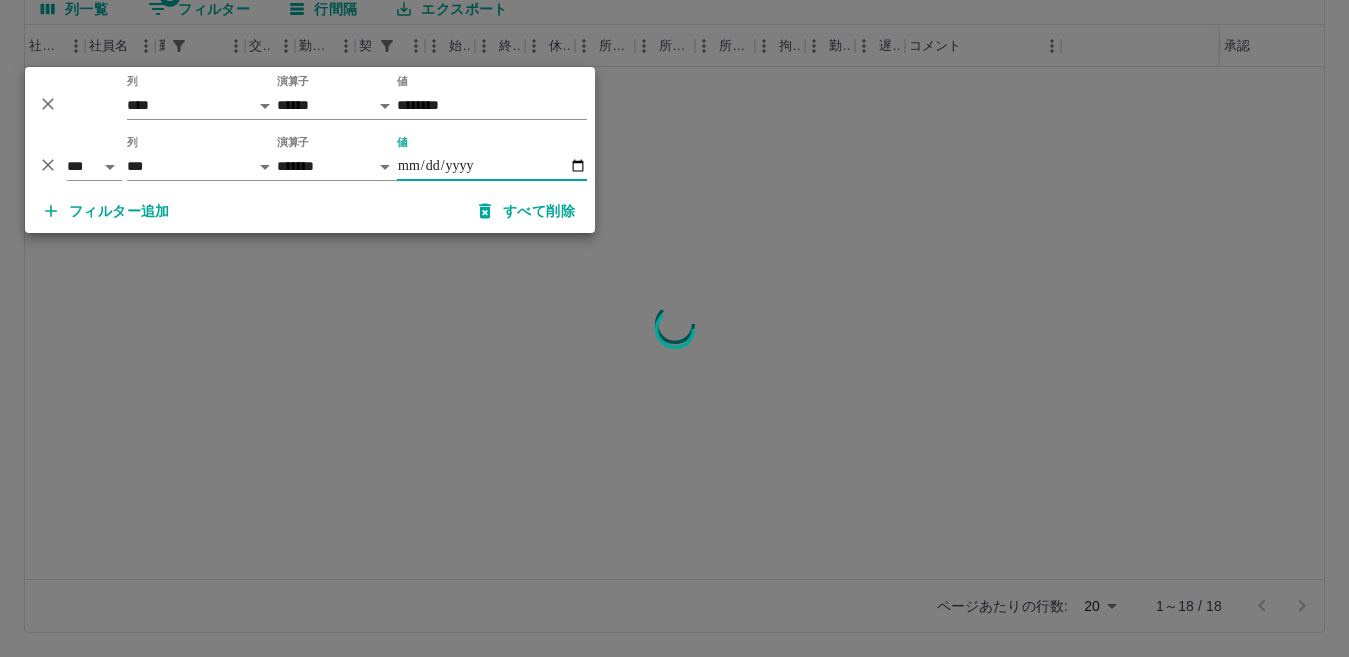 type on "**********" 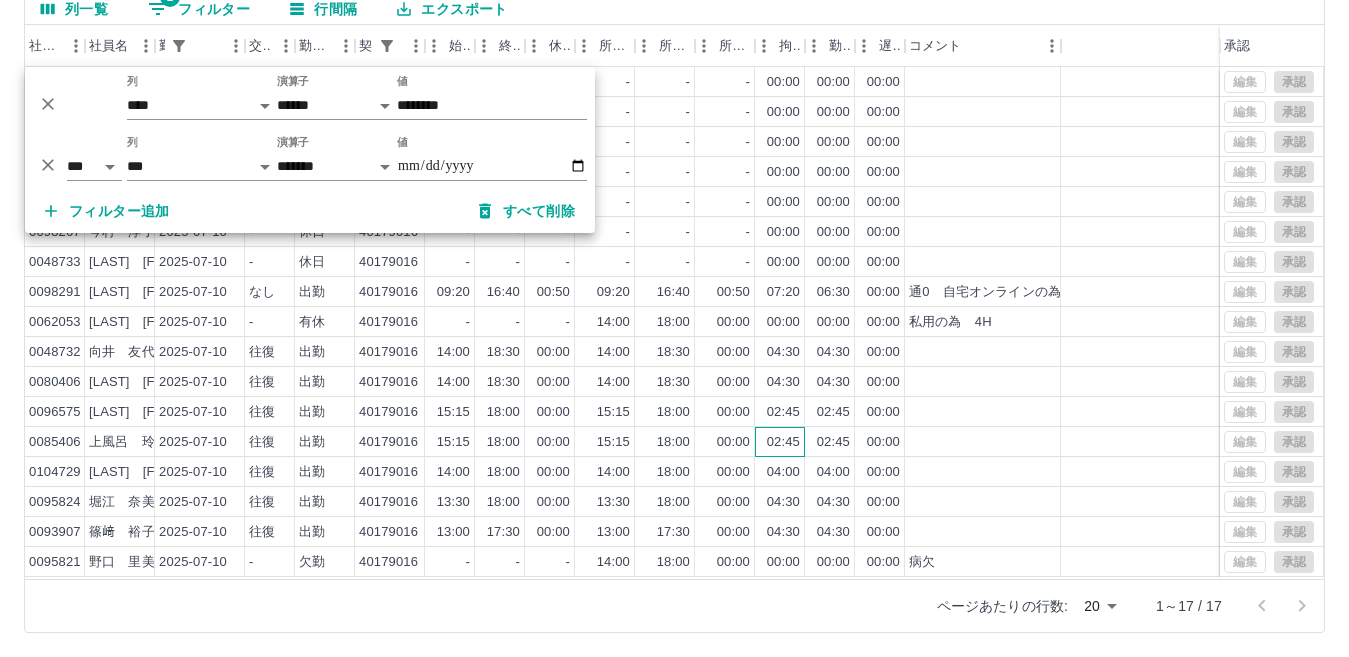 click on "02:45" at bounding box center (780, 442) 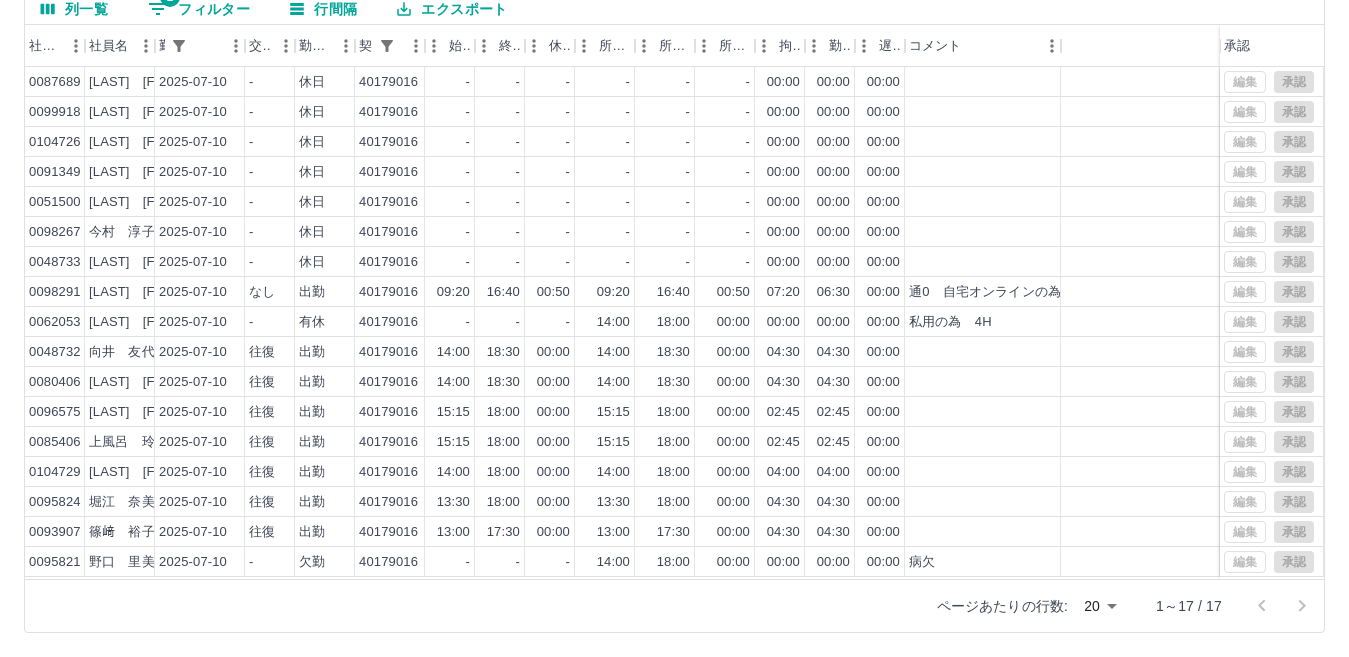 click on "2 フィルター" at bounding box center [199, 9] 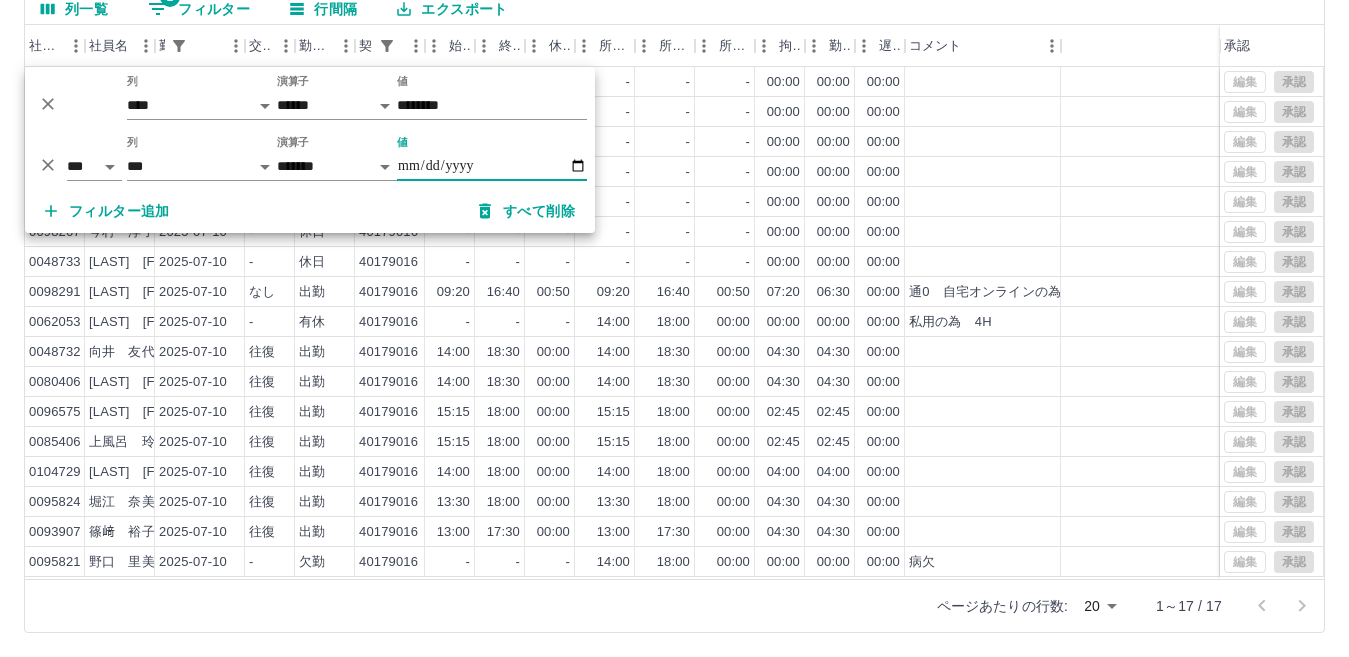 click on "**********" at bounding box center (492, 166) 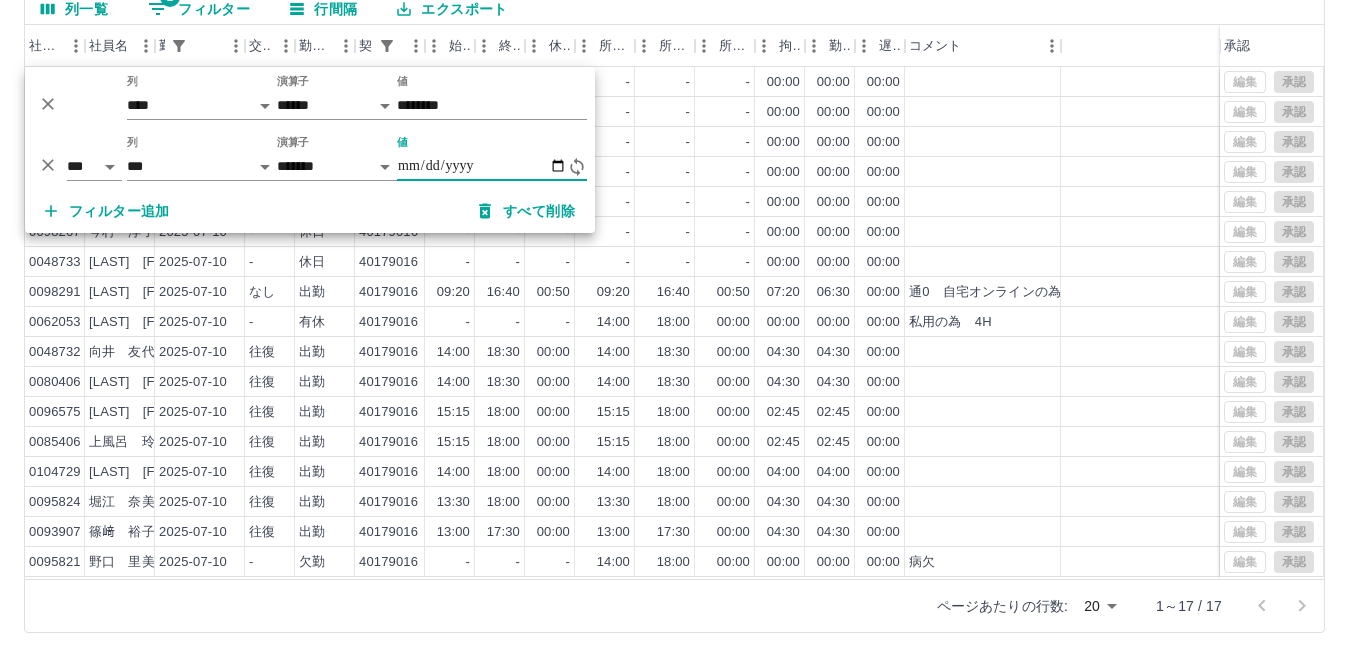 type on "**********" 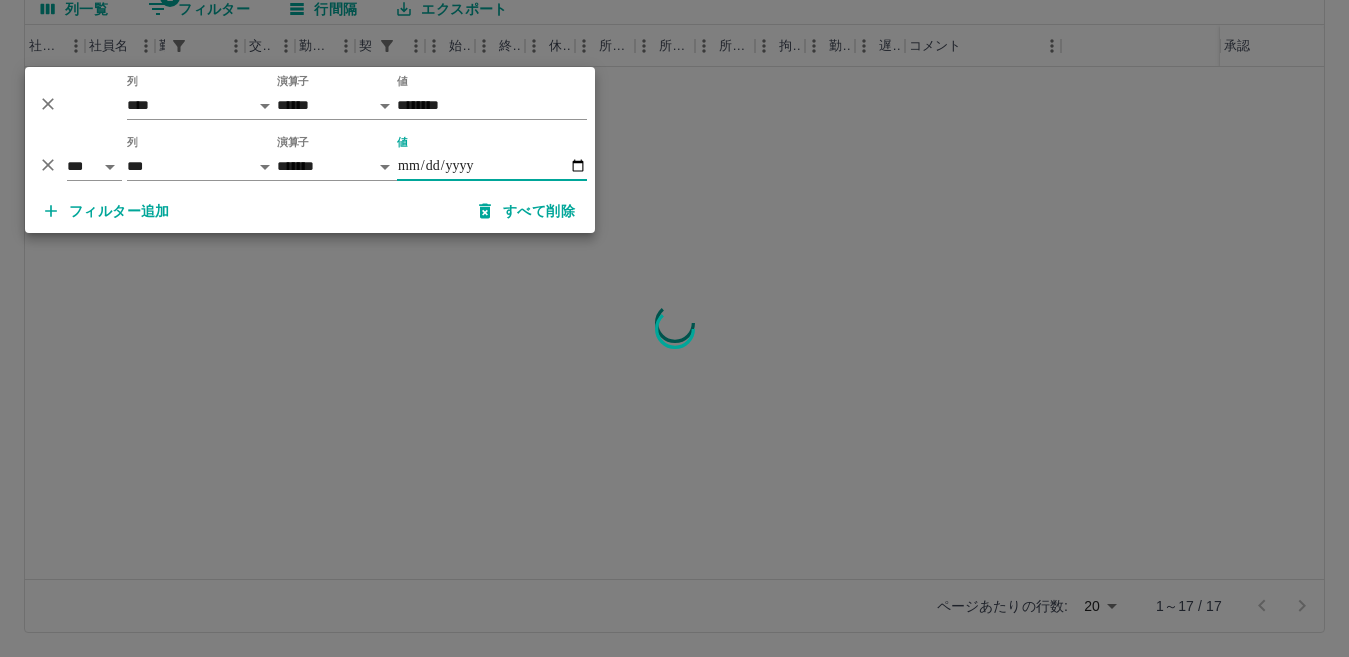 click at bounding box center [674, 328] 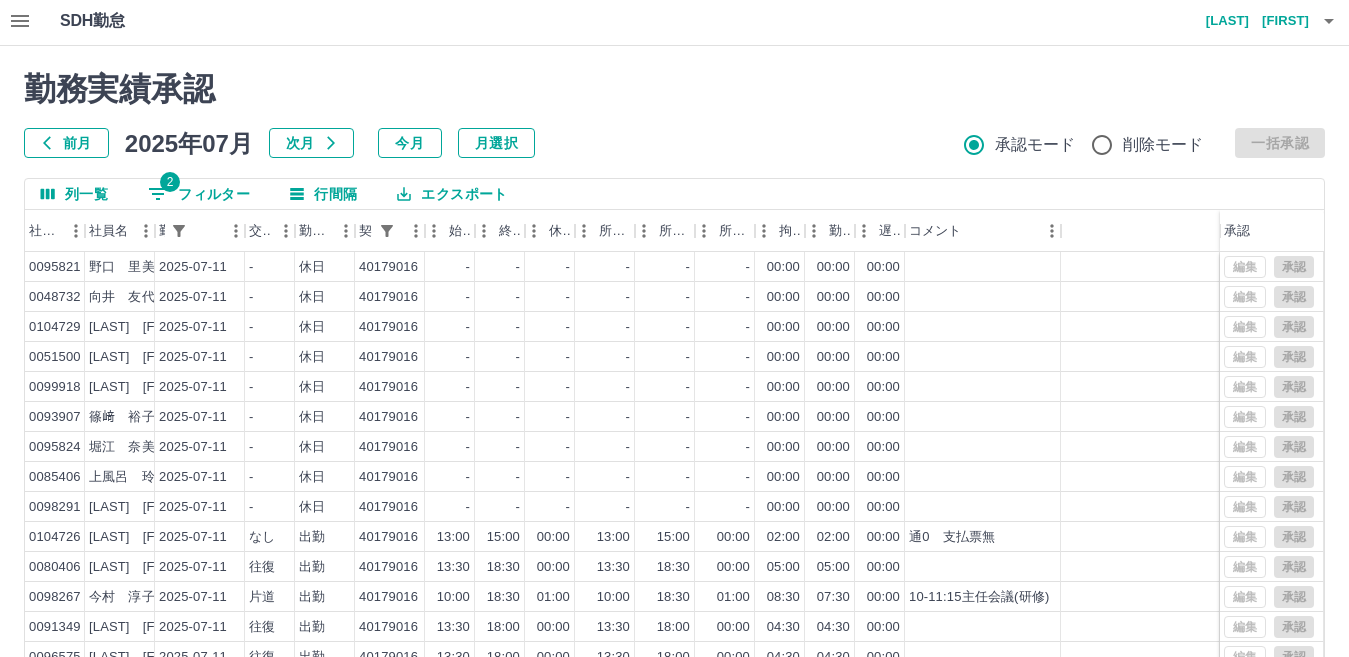 scroll, scrollTop: 0, scrollLeft: 0, axis: both 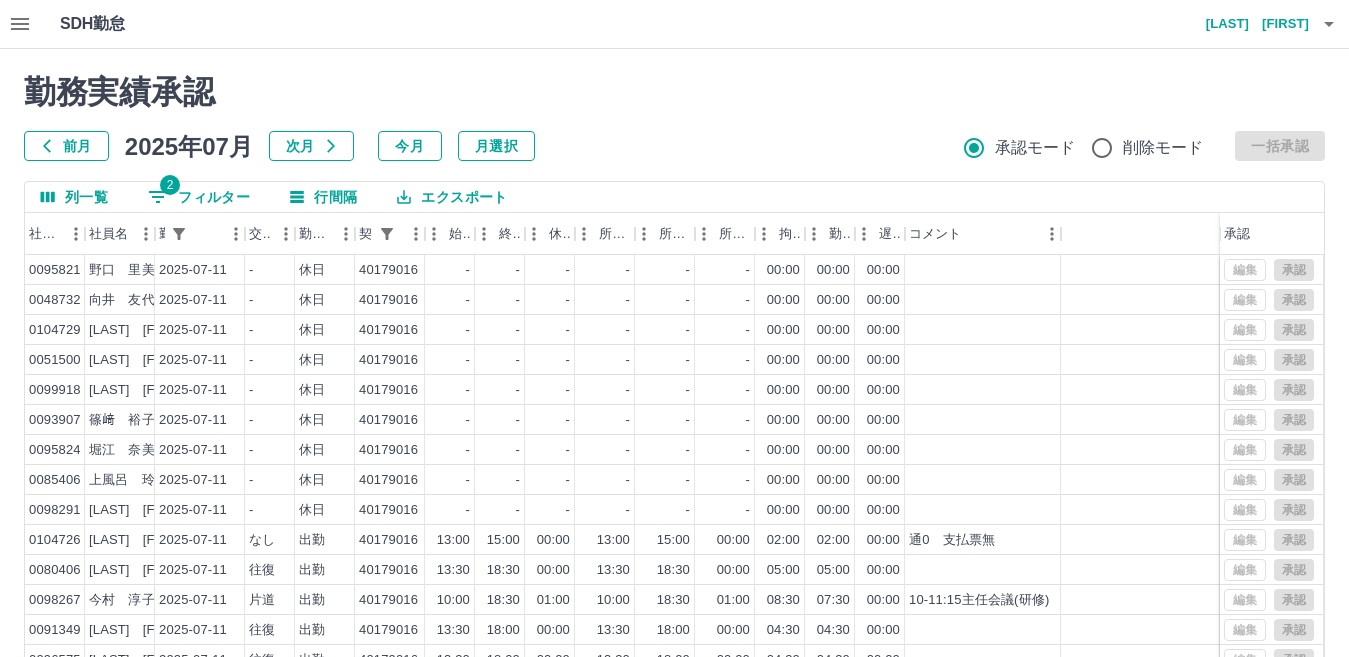 click on "2 フィルター" at bounding box center (199, 197) 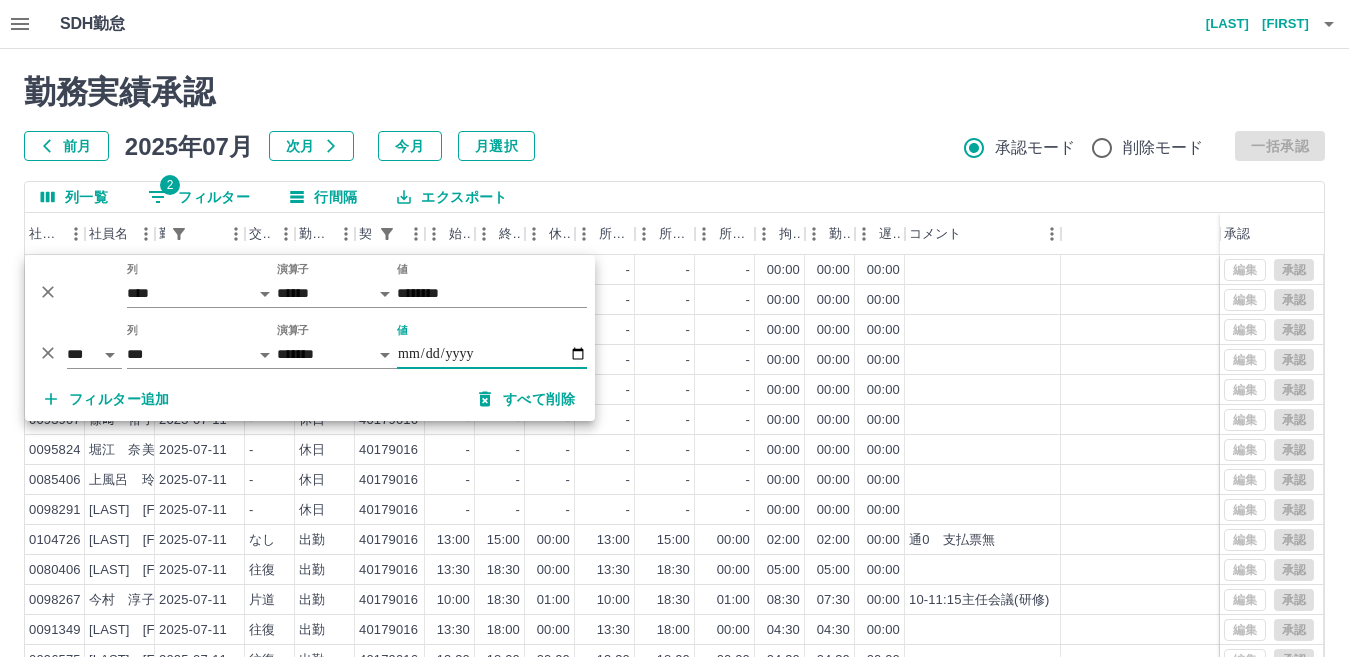 click on "**********" at bounding box center [492, 354] 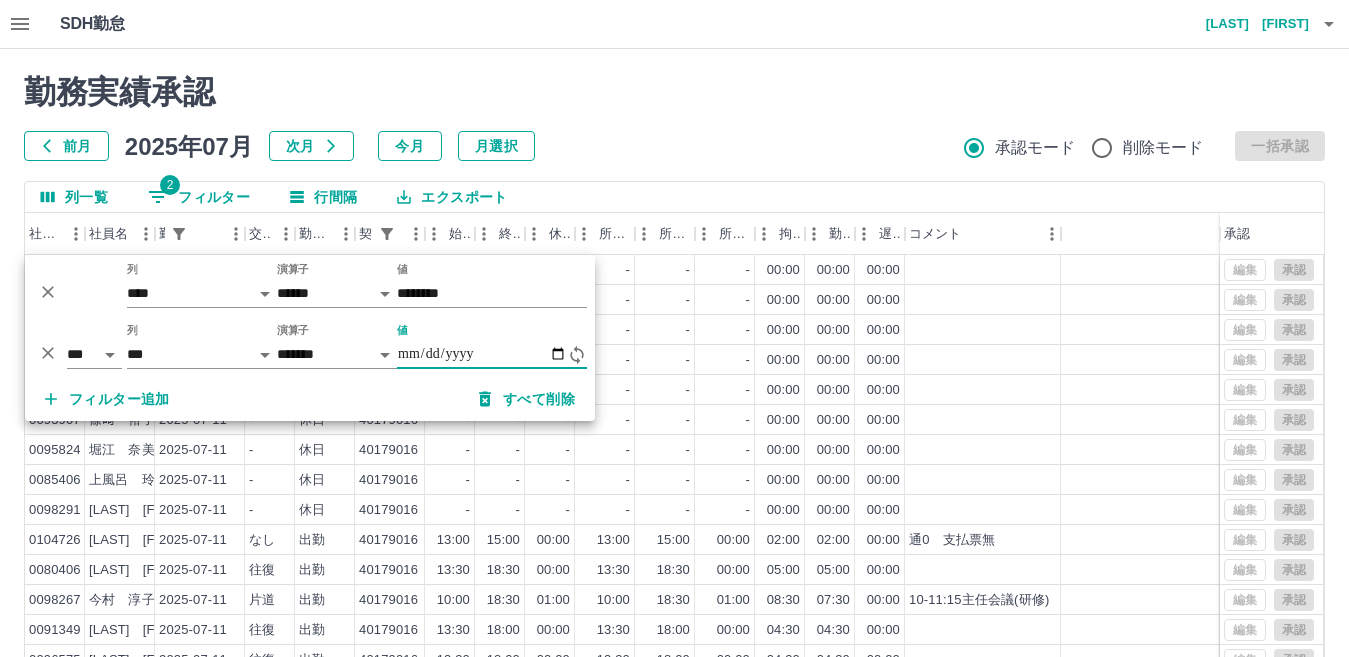 type on "**********" 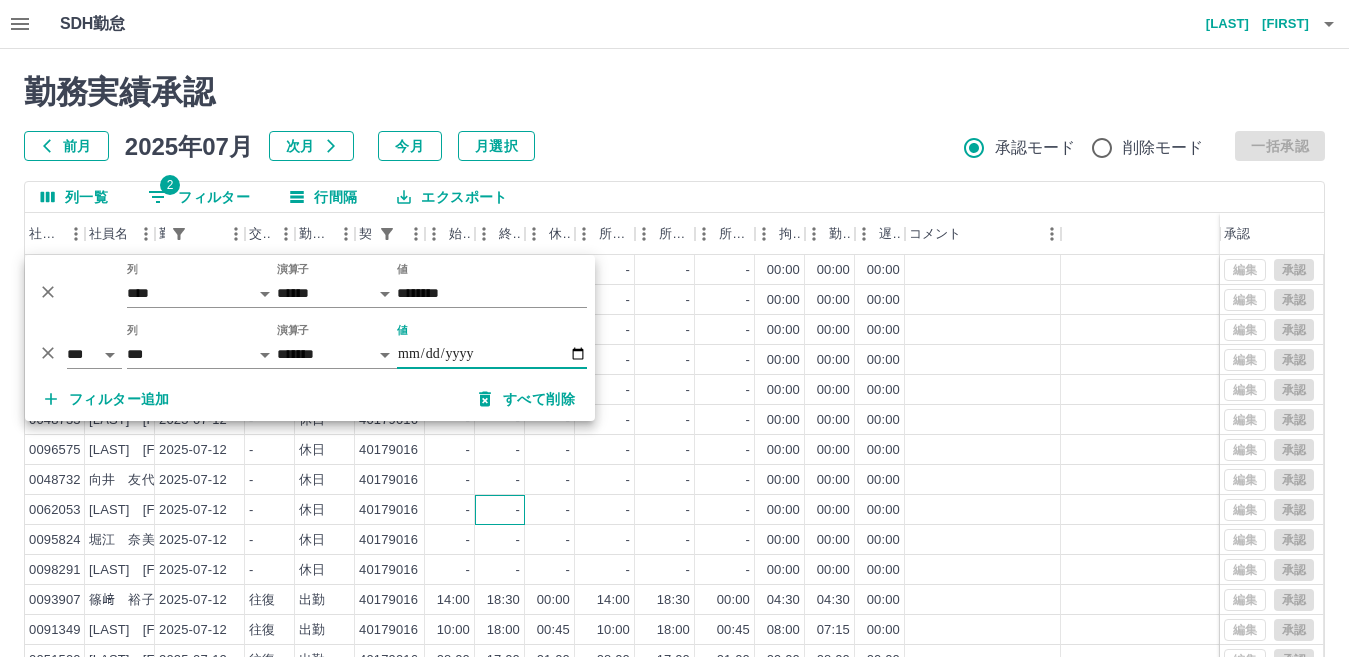 click on "-" at bounding box center (500, 510) 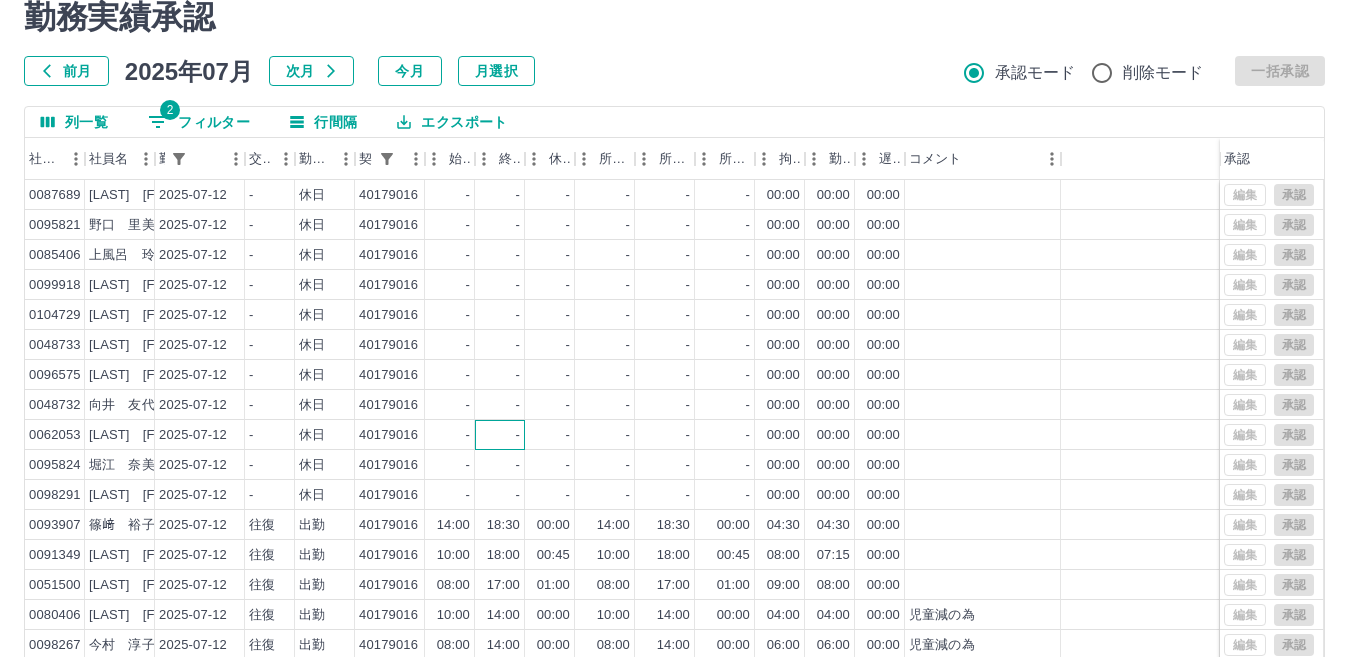 scroll, scrollTop: 188, scrollLeft: 0, axis: vertical 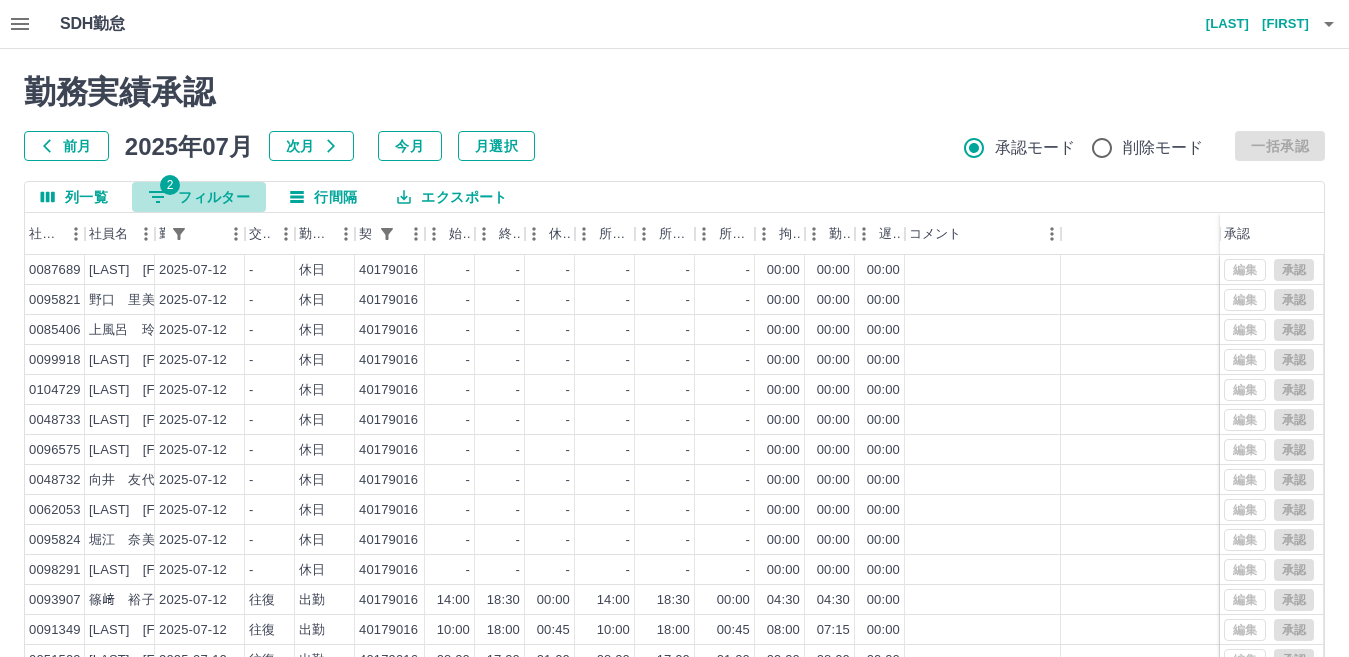 drag, startPoint x: 221, startPoint y: 193, endPoint x: 499, endPoint y: 247, distance: 283.19604 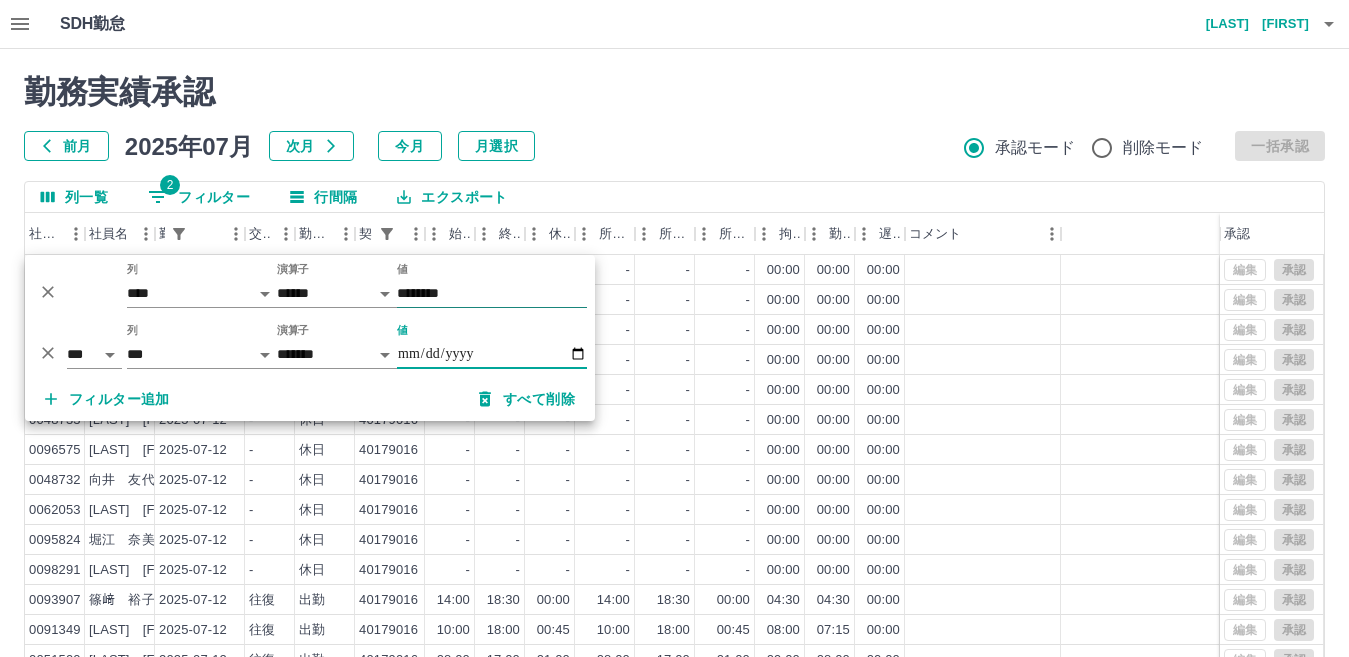 drag, startPoint x: 479, startPoint y: 296, endPoint x: 489, endPoint y: 285, distance: 14.866069 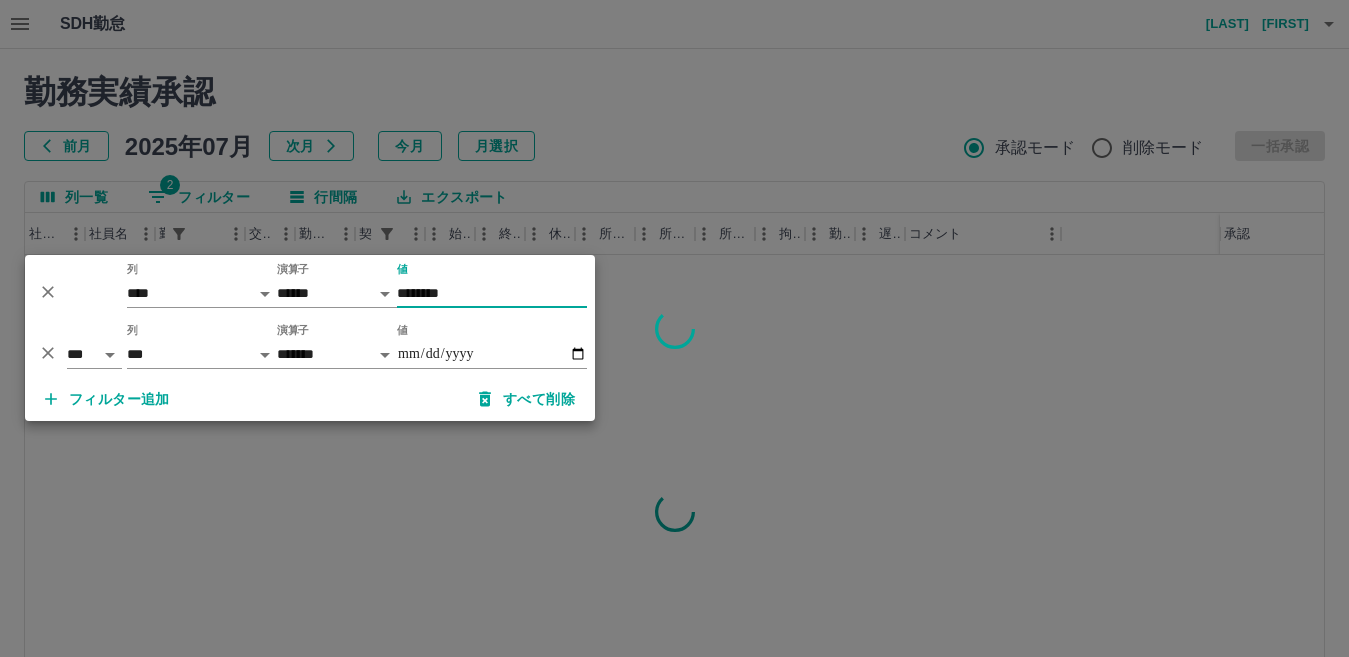 type on "********" 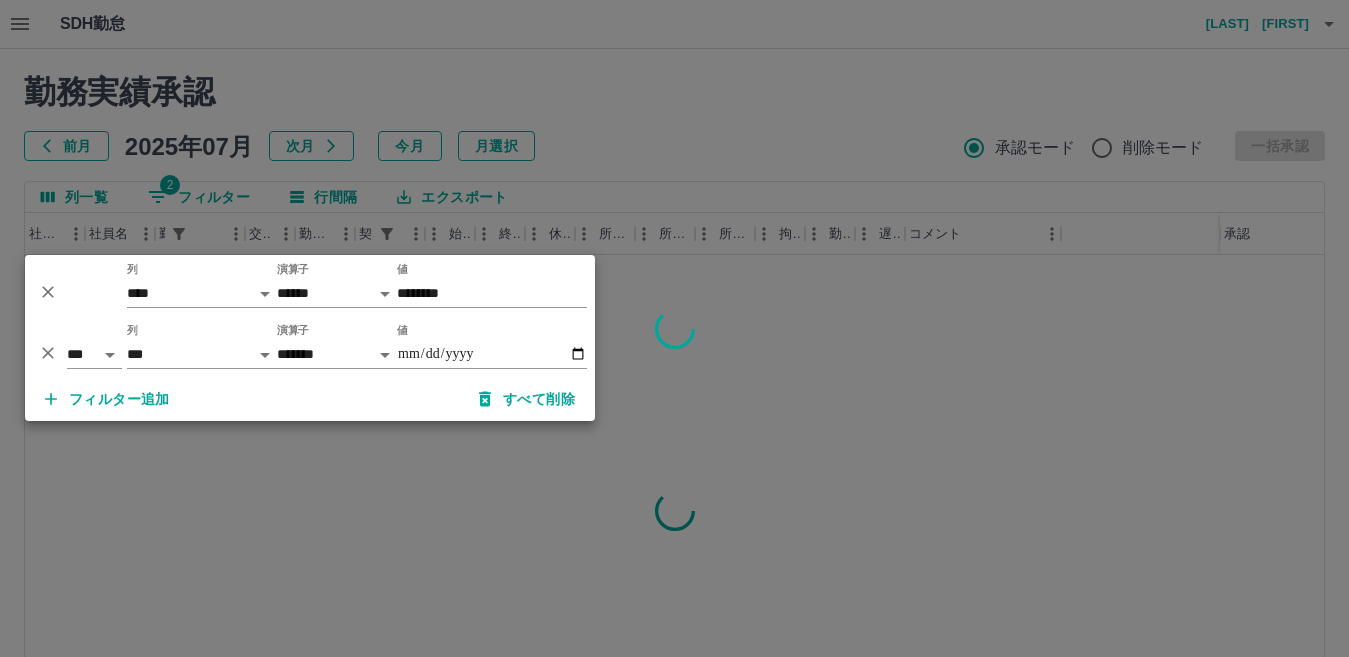click on "フィルター追加 すべて削除" at bounding box center (310, 399) 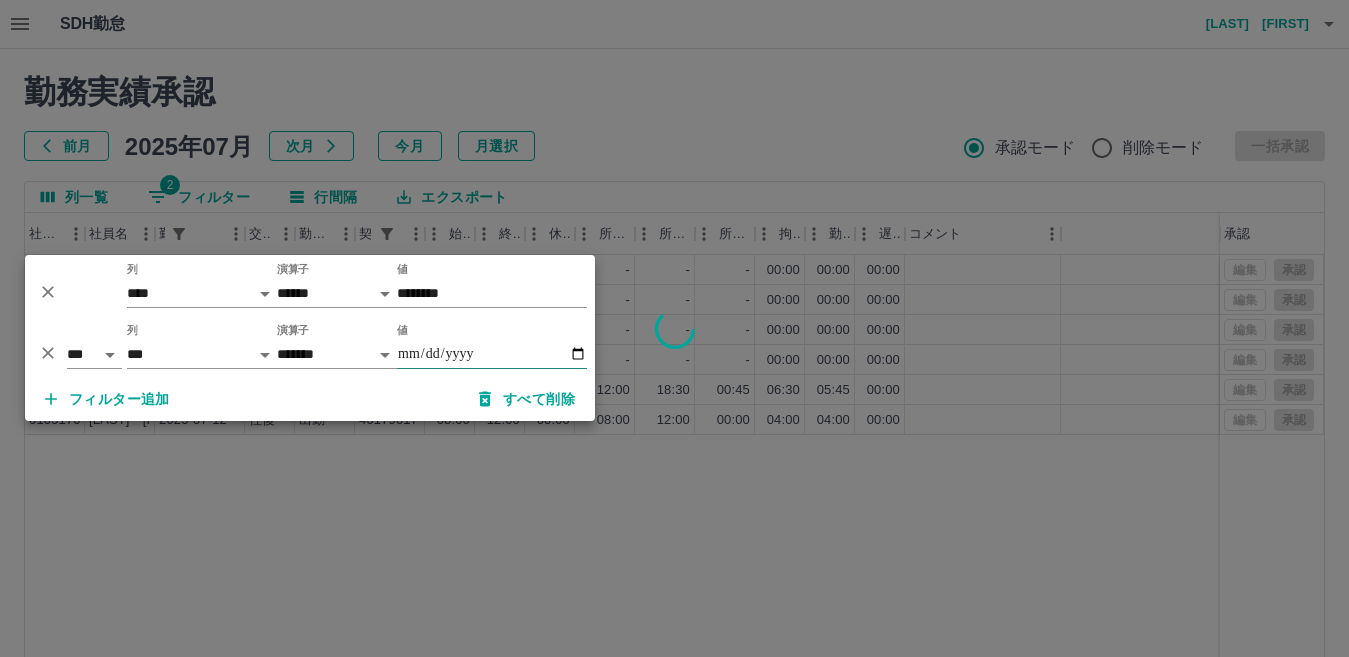 click on "**********" at bounding box center (492, 354) 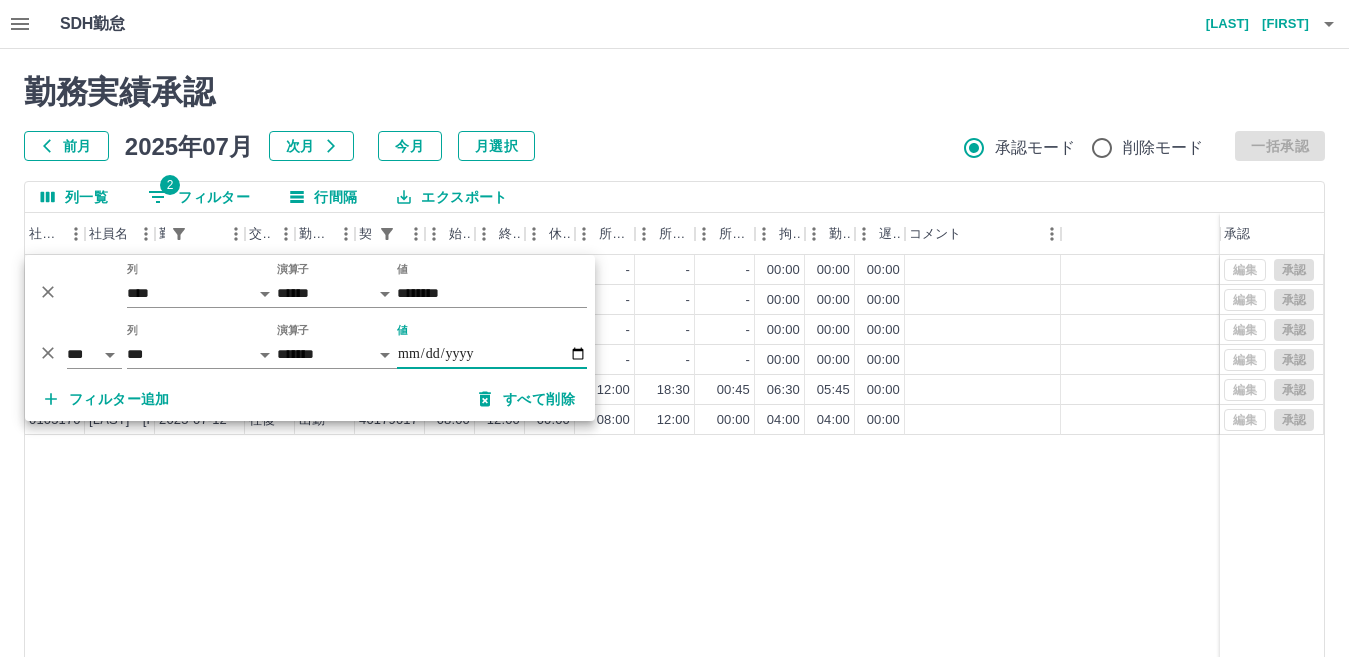 click on "**********" at bounding box center (492, 354) 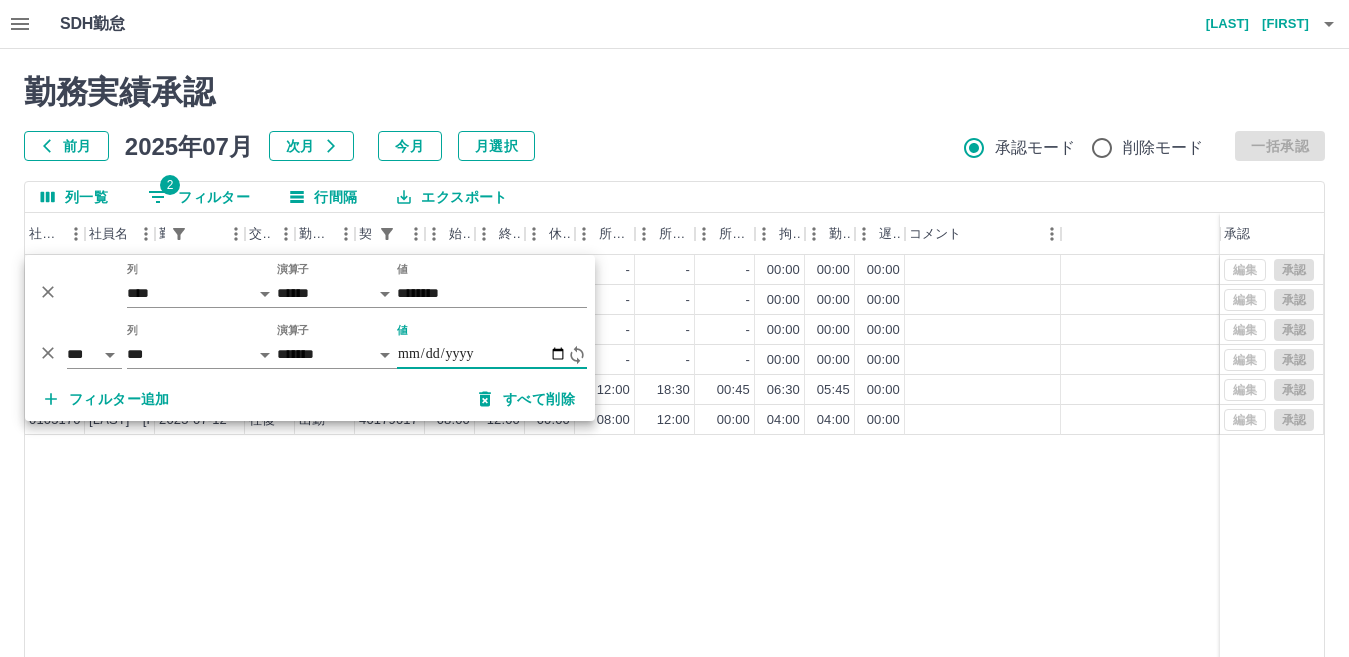 type on "**********" 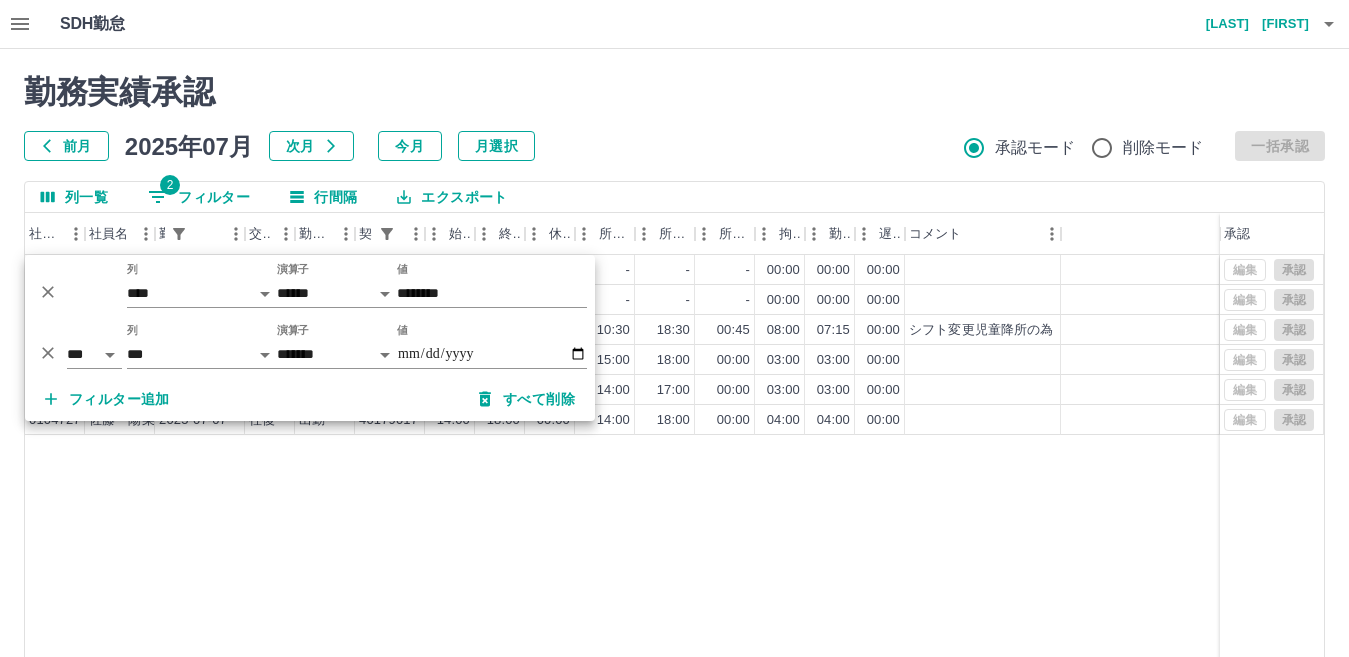 click on "0058182 [LAST]　[FIRST] [DATE]  -  休日 40179017 - - - - - - 00:00 00:00 00:00 0105170 [LAST]　[FIRST] [DATE]  -  休日 40179017 - - - - - - 00:00 00:00 00:00 0061033 [LAST]　[FIRST] [DATE] 往復 出勤 40179017 [TIME] [TIME] 00:45 [TIME] [TIME] 00:45 [TIME] [TIME] 00:00 シフト変更児童降所の為　始業終業時刻変更 0105174 [LAST]　[FIRST] [DATE] 往復 出勤 40179017 [TIME] [TIME] 00:00 [TIME] [TIME] 00:00 [TIME] [TIME] 00:00 0086096 [LAST]　[FIRST] [DATE] 往復 出勤 40179017 [TIME] [TIME] 00:00 [TIME] [TIME] 00:00 [TIME] [TIME] 00:00 0104727 [LAST]　[FIRST] [DATE] 往復 出勤 40179017 [TIME] [TIME] 00:00 [TIME] [TIME] 00:00 [TIME] [TIME] 00:00 編集 承認 編集 承認 編集 承認 編集 承認 編集 承認 編集 承認" at bounding box center (674, 511) 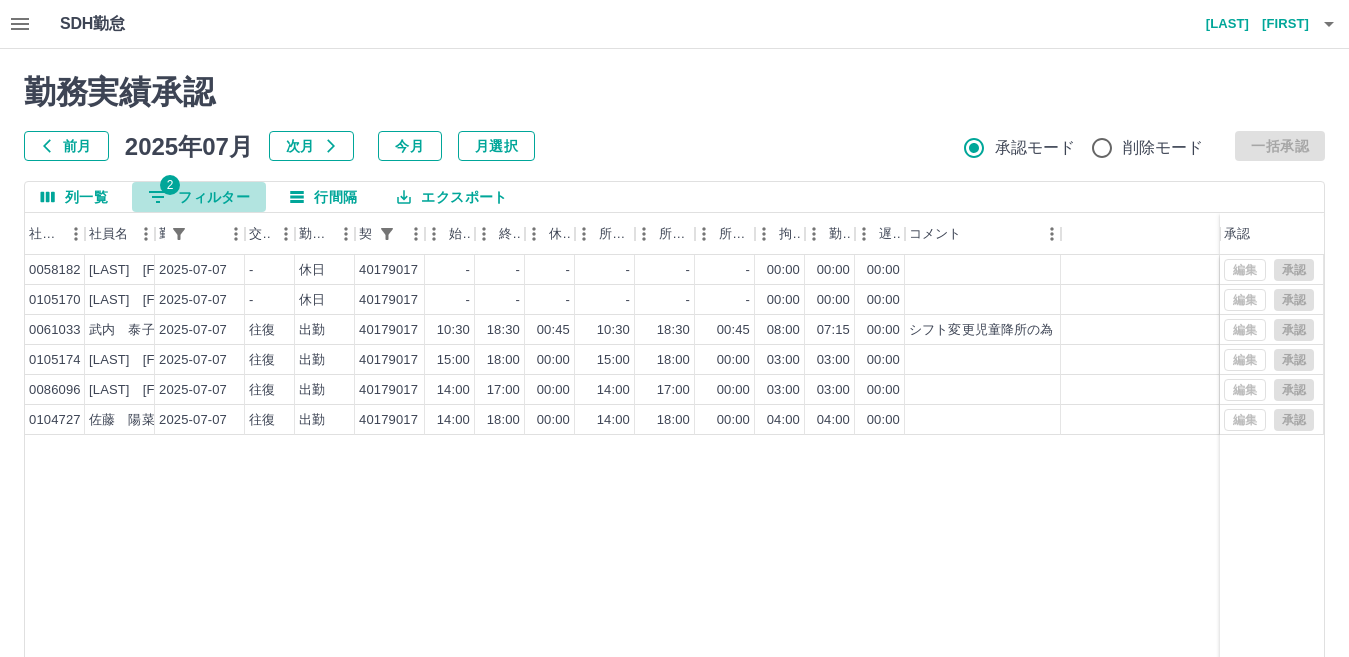 click on "2 フィルター" at bounding box center (199, 197) 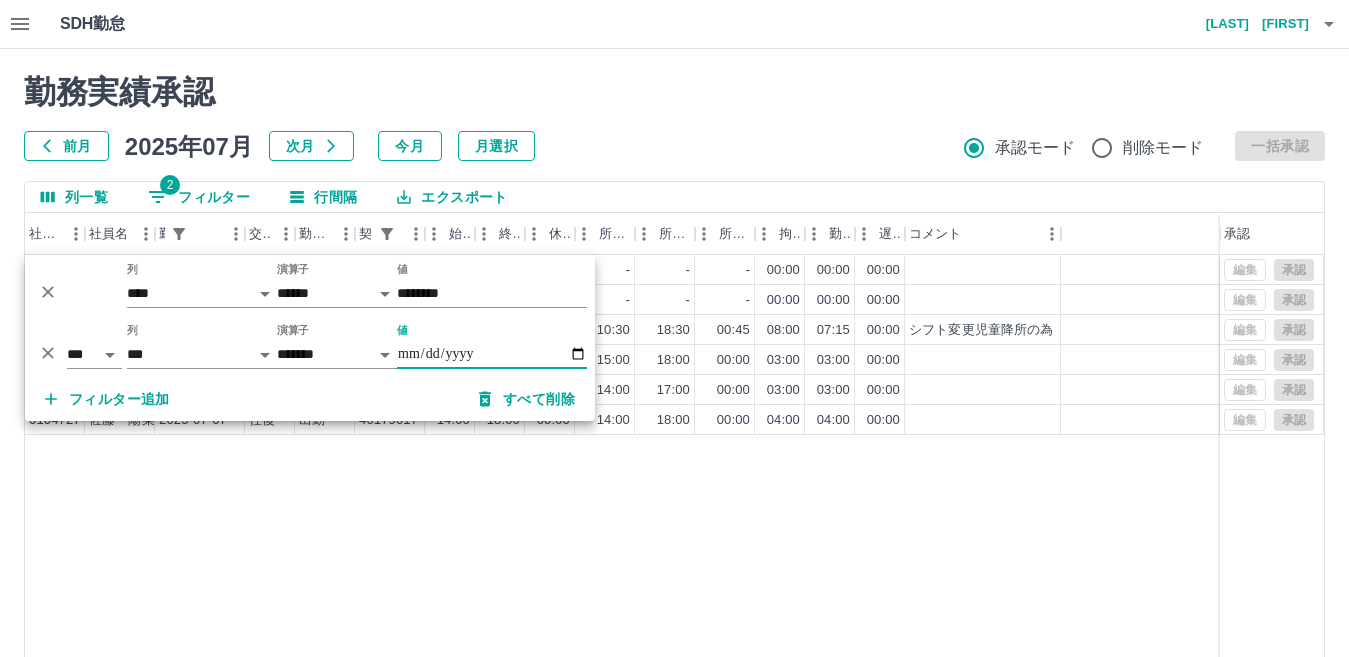 click on "**********" at bounding box center (492, 354) 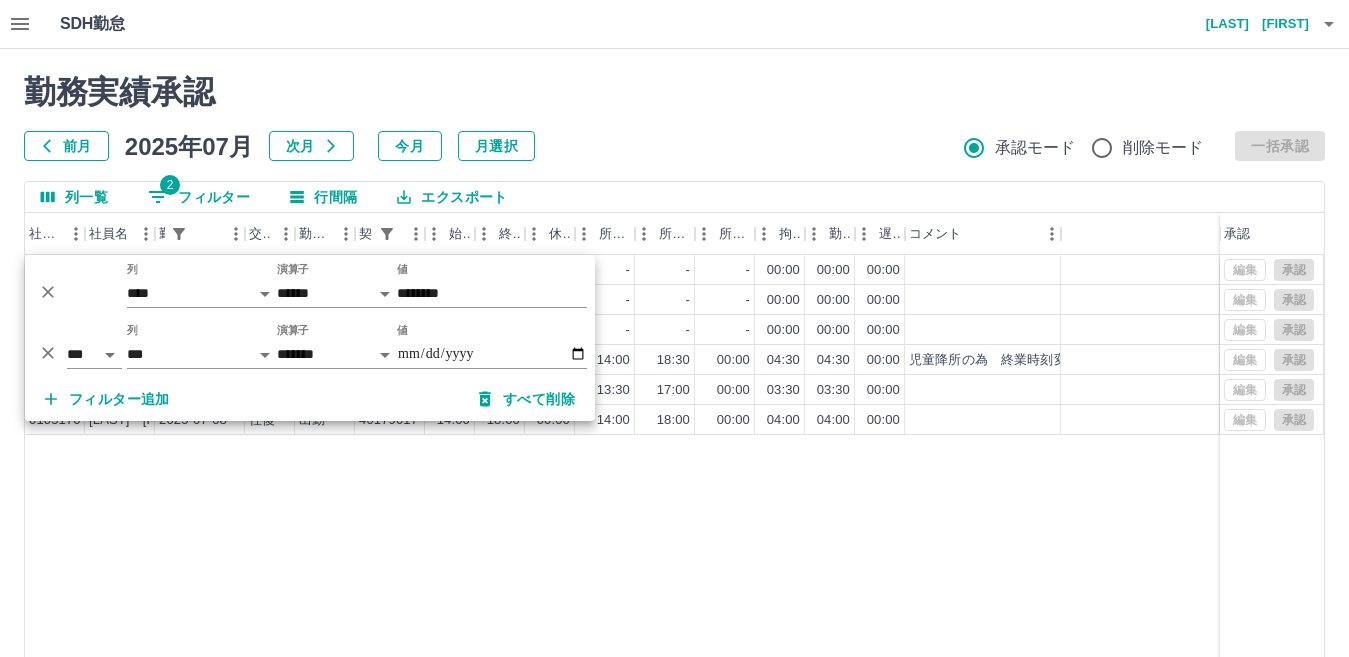 click on "[NUMBER] [LAST]　[FIRST] [DATE]  -  休日 [NUMBER] - - - - - - [TIME] [TIME] [TIME] [NUMBER] [LAST]　[FIRST] [DATE]  -  休日 [NUMBER] - - - - - - [TIME] [TIME] [TIME] [NUMBER] [LAST]　[FIRST] [DATE]  -  休日 [NUMBER] - - - - - - [TIME] [TIME] [TIME] [NUMBER] [LAST]　[FIRST] [DATE] 往復 出勤 [NUMBER] [TIME] [TIME] [TIME] [TIME] [TIME] [TIME] [TIME] [TIME] [TIME] 児童降所の為　終業時刻変更 [NUMBER] [LAST]　[FIRST] [DATE] 往復 出勤 [NUMBER] [TIME] [TIME] [TIME] [TIME] [TIME] [TIME] [TIME] [TIME] [TIME] [NUMBER] [LAST]　[FIRST] [DATE] 往復 出勤 [NUMBER] [TIME] [TIME] [TIME] [TIME] [TIME] [TIME] [TIME] [TIME] [TIME] 編集 承認 編集 承認 編集 承認 編集 承認 編集 承認 編集 承認" at bounding box center [674, 511] 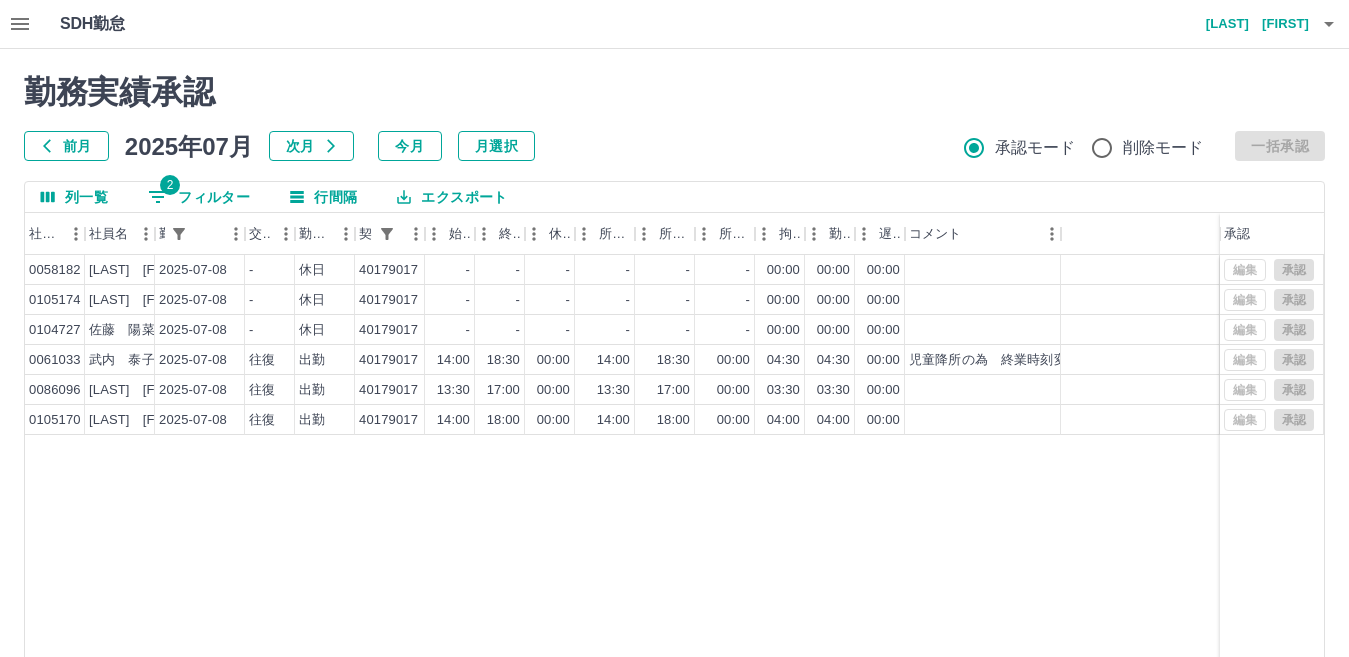 drag, startPoint x: 226, startPoint y: 201, endPoint x: 426, endPoint y: 254, distance: 206.90337 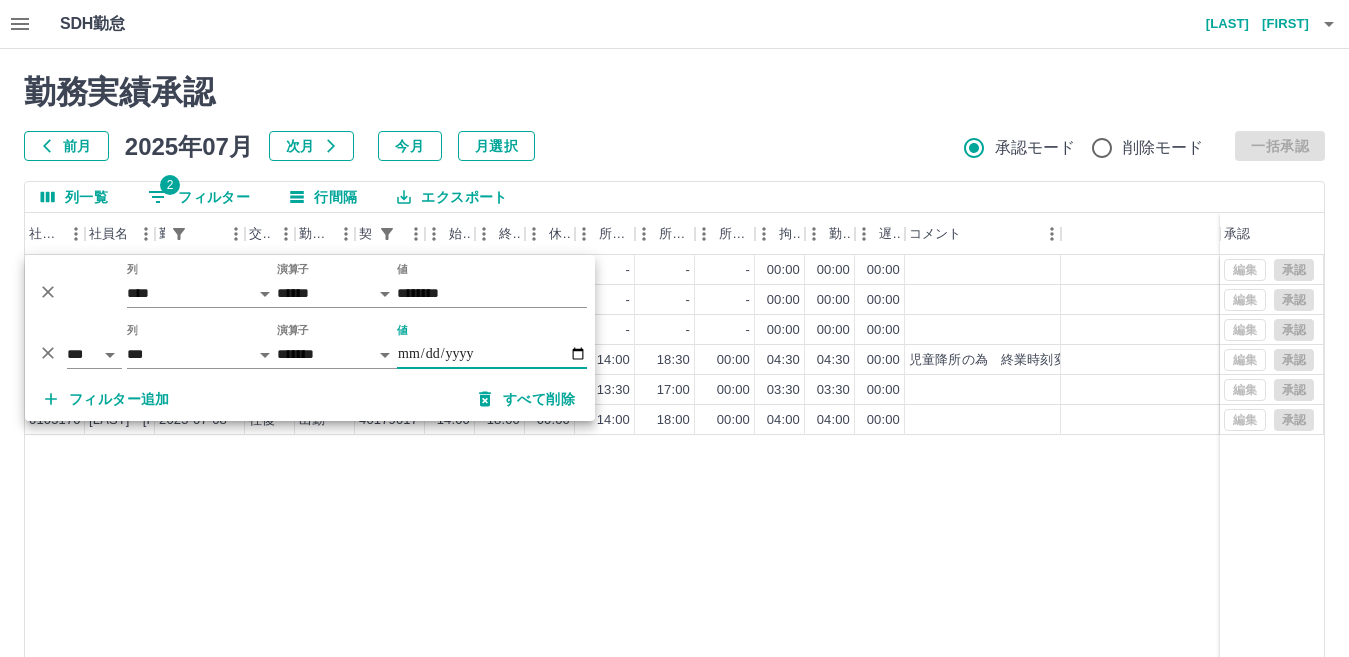 click on "**********" at bounding box center [492, 354] 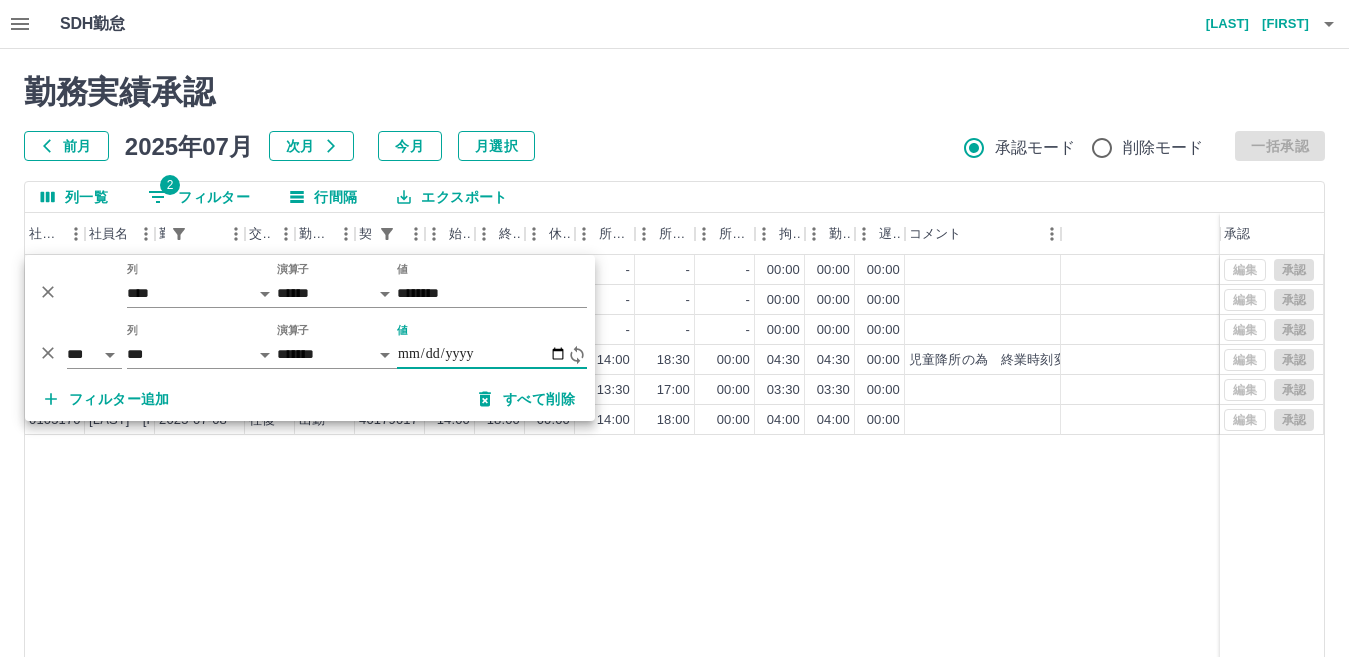 type on "**********" 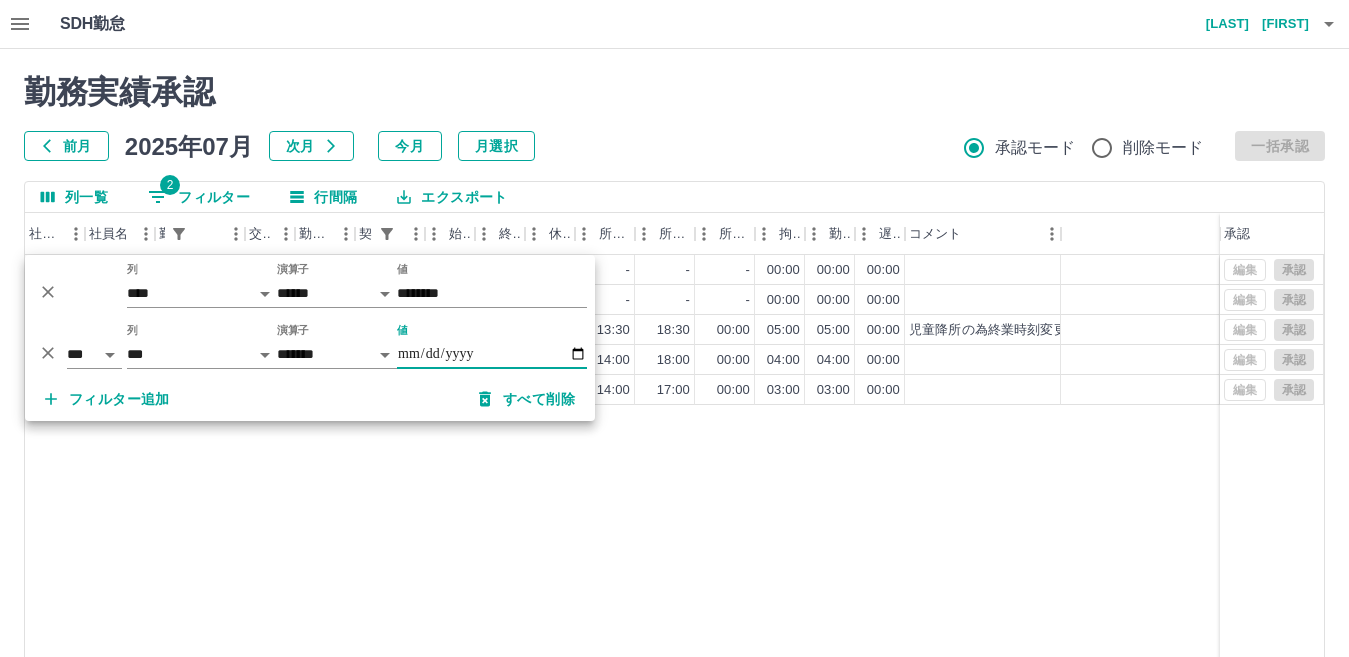 click on "0086096 [LAST]　[FIRST] [DATE]  -  休日 40179017 - - - - - - 00:00 00:00 00:00 0105174 [LAST]　[FIRST] [DATE]  -  休日 40179017 - - - - - - 00:00 00:00 00:00 0061033 [LAST]　[FIRST] [DATE] 往復 出勤 40179017 [TIME] [TIME] 00:00 [TIME] [TIME] 00:00 [TIME] [TIME] 00:00 児童降所の為終業時刻変更 0104727 [LAST]　[FIRST] [DATE] 往復 出勤 40179017 [TIME] [TIME] 00:00 [TIME] [TIME] 00:00 [TIME] [TIME] 00:00 0058182 [LAST]　[FIRST] [DATE] 往復 出勤 40179017 [TIME] [TIME] 00:00 [TIME] [TIME] 00:00 [TIME] [TIME] 00:00 編集 承認 編集 承認 編集 承認 編集 承認 編集 承認" at bounding box center [674, 511] 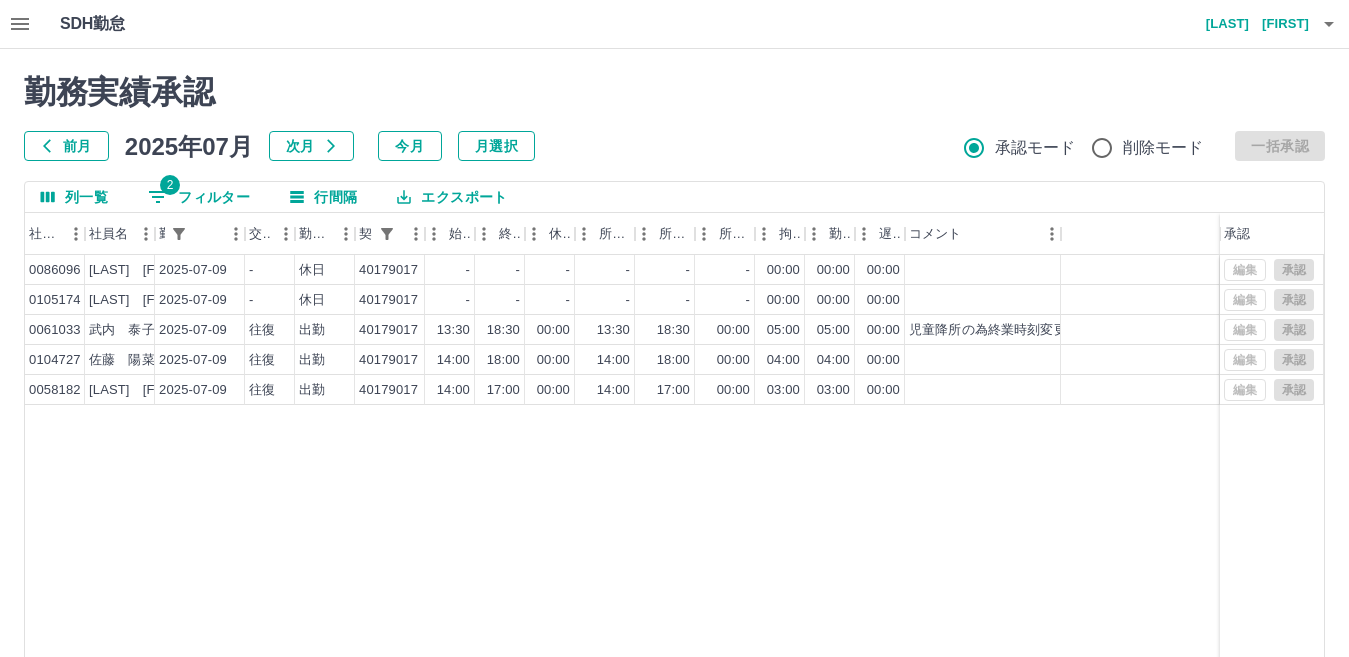 click on "2 フィルター" at bounding box center (199, 197) 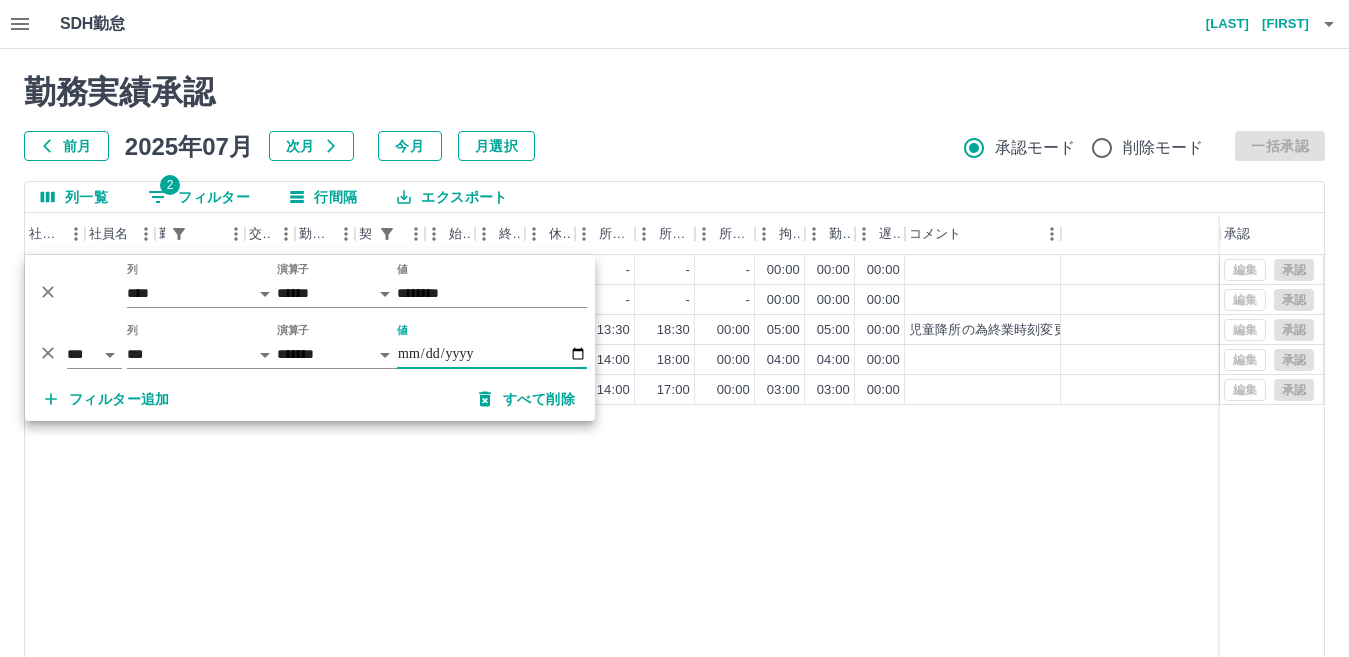 click on "**********" at bounding box center [492, 354] 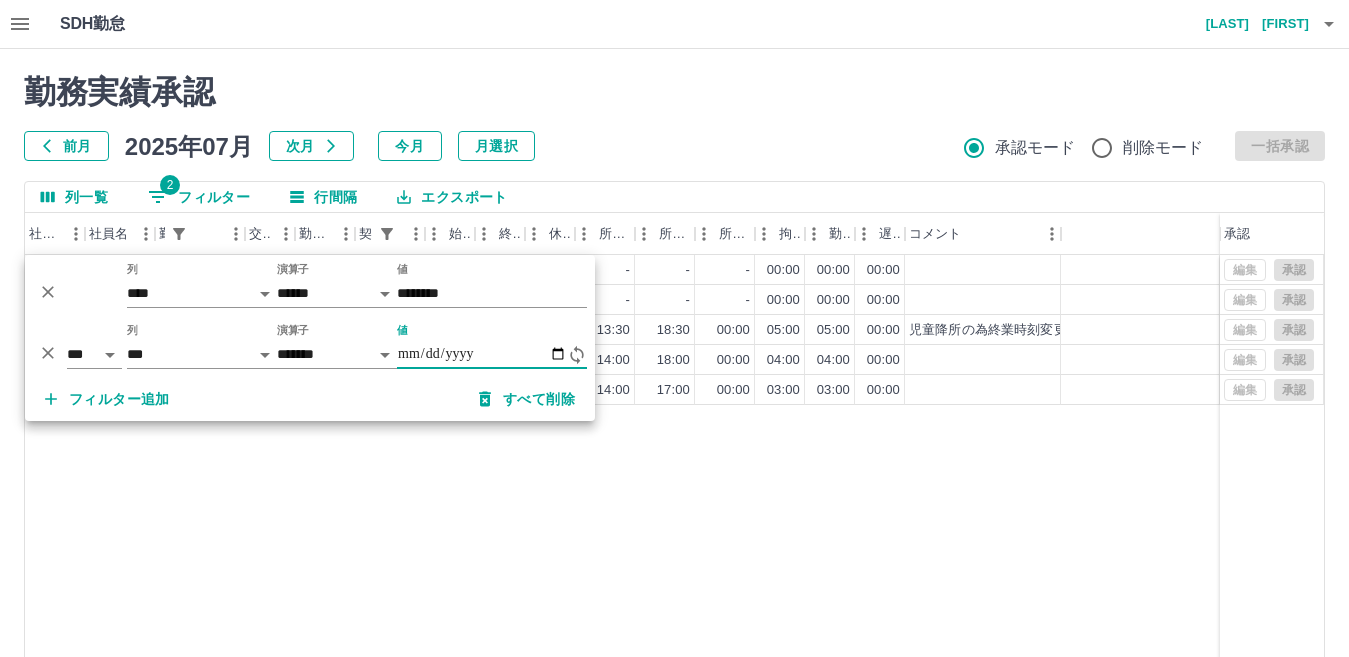 type on "**********" 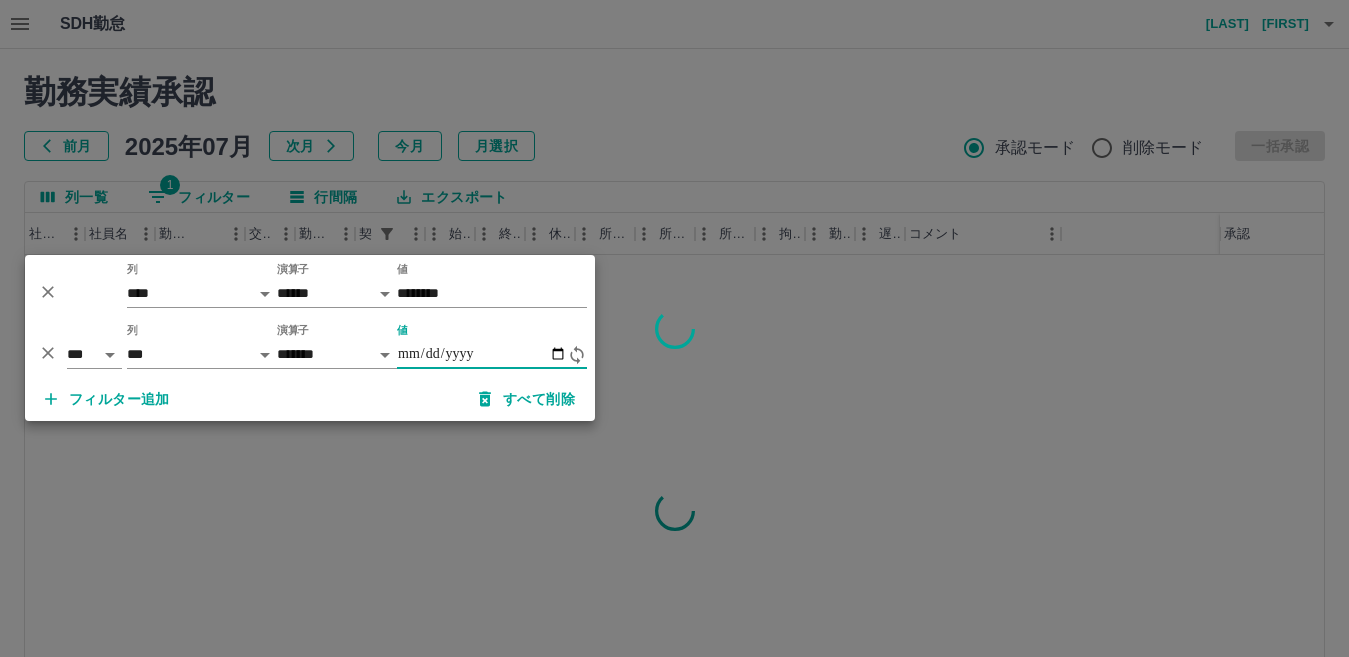 type on "**********" 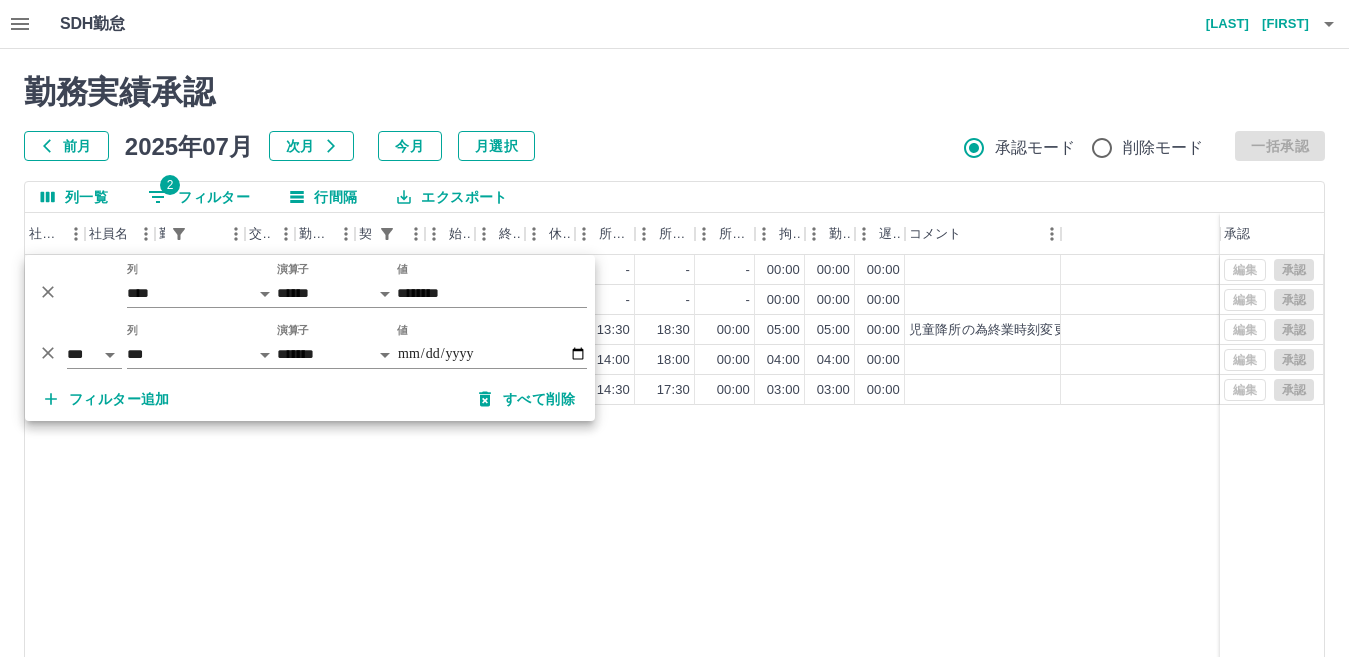 click on "勤務実績承認 前月 2025年07月 次月 今月 月選択 承認モード 削除モード 一括承認 列一覧 2 フィルター 行間隔 エクスポート 社員番号 社員名 勤務日 交通費 勤務区分 契約コード 始業 終業 休憩 所定開始 所定終業 所定休憩 拘束 勤務 遅刻等 コメント 承認 [NUMBER] [LAST]　[FIRST] [DATE]  -  休日 [NUMBER] - - - - - - [TIME] [TIME] [TIME] [NUMBER] [LAST]　[FIRST] [DATE]  -  休日 [NUMBER] - - - - - - [TIME] [TIME] [TIME] [NUMBER] [LAST]　[FIRST] [DATE] 往復 出勤 [NUMBER] [TIME] [TIME] [TIME] [TIME] [TIME] [TIME] [TIME] [TIME] [TIME] 児童降所の為終業時刻変更 [NUMBER] [LAST]　[FIRST] [DATE] 往復 出勤 [NUMBER] [TIME] [TIME] [TIME] [TIME] [TIME] [TIME] [TIME] [TIME] [TIME] [NUMBER] [LAST]　[FIRST] [DATE] 往復 出勤 [NUMBER] [TIME] [TIME] [TIME] [TIME] [TIME] [TIME] [TIME] [TIME] [TIME] 編集 承認 編集 承認 編集 承認 編集 承認 編集 承認 ページあたりの行数: 20 ** 1～5 / 5" at bounding box center [674, 447] 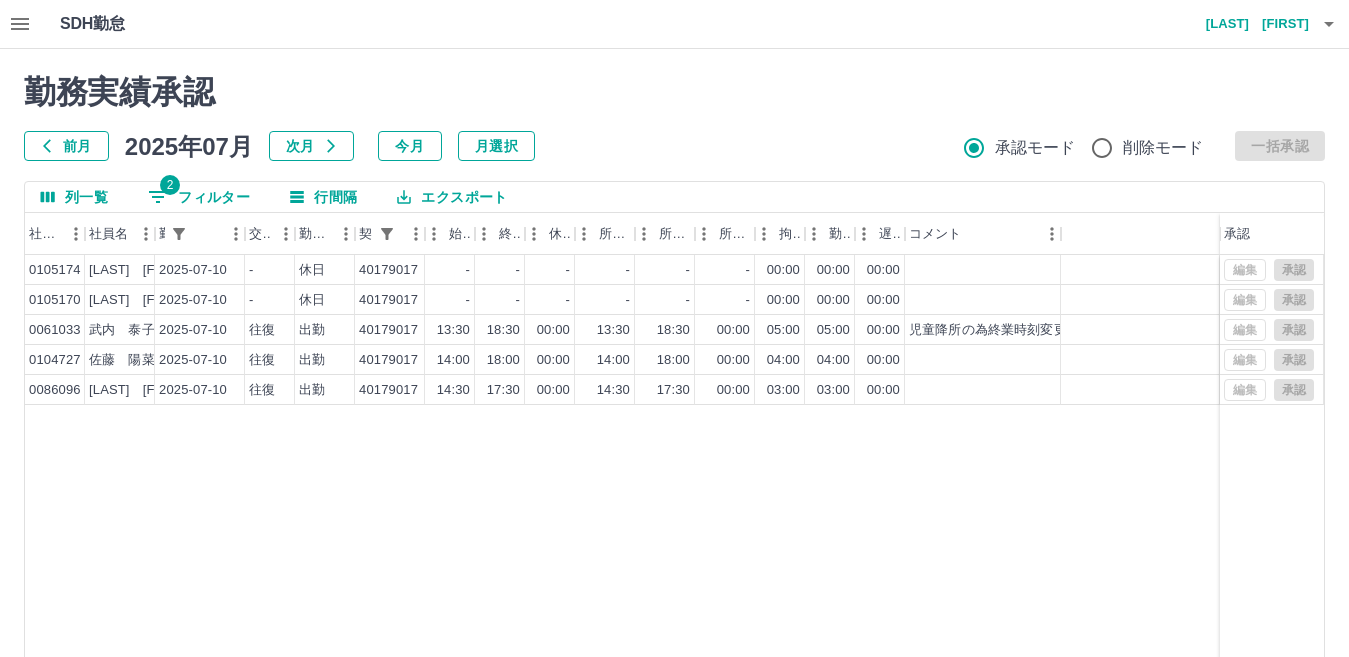 click on "2 フィルター" at bounding box center (199, 197) 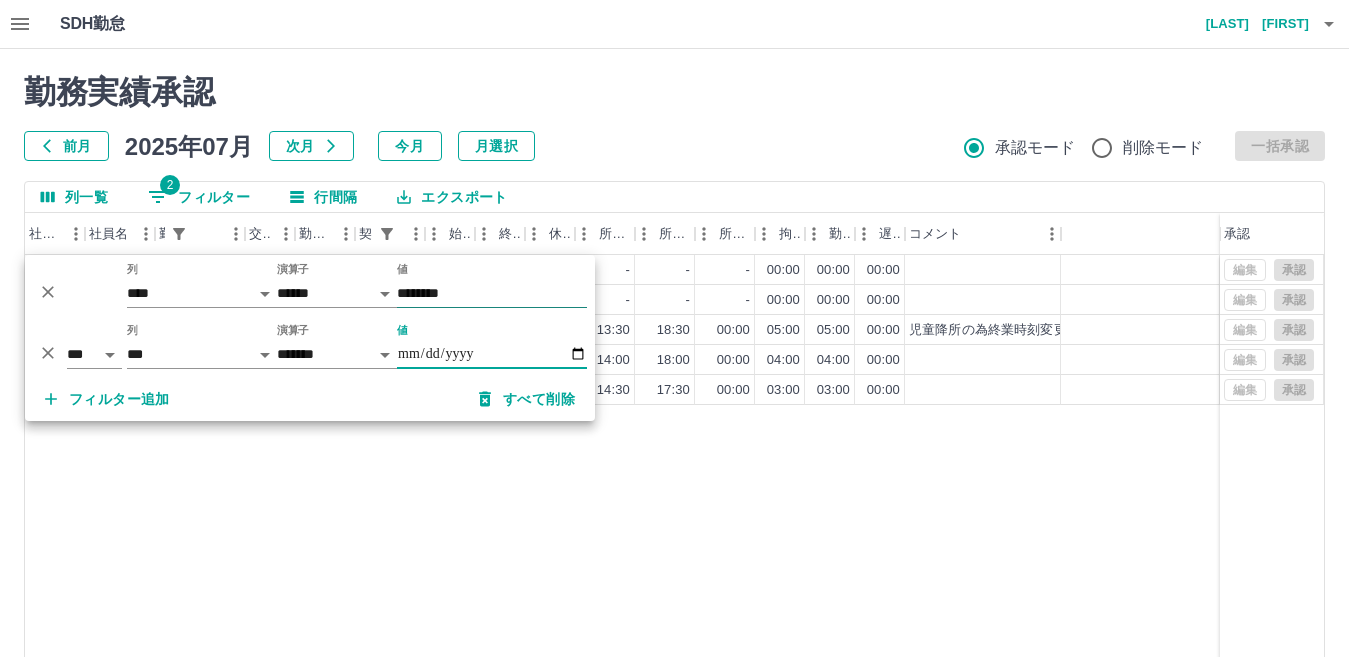 click on "********" at bounding box center [492, 293] 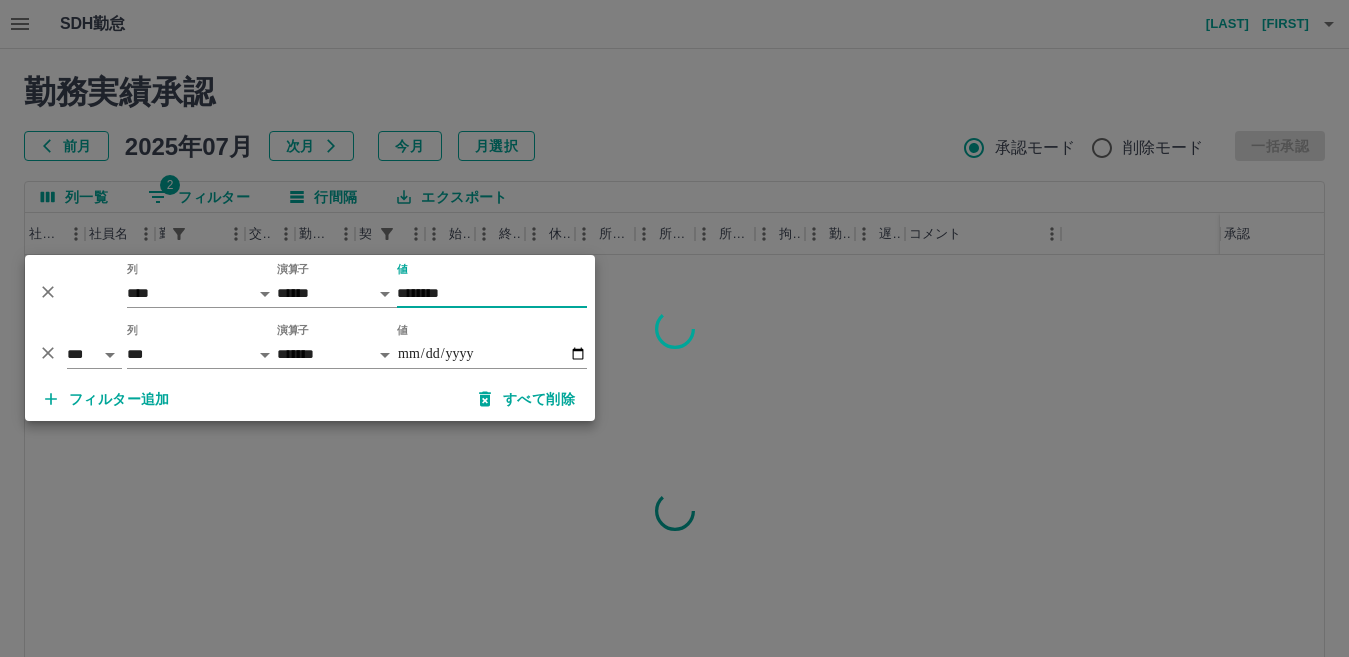 type on "********" 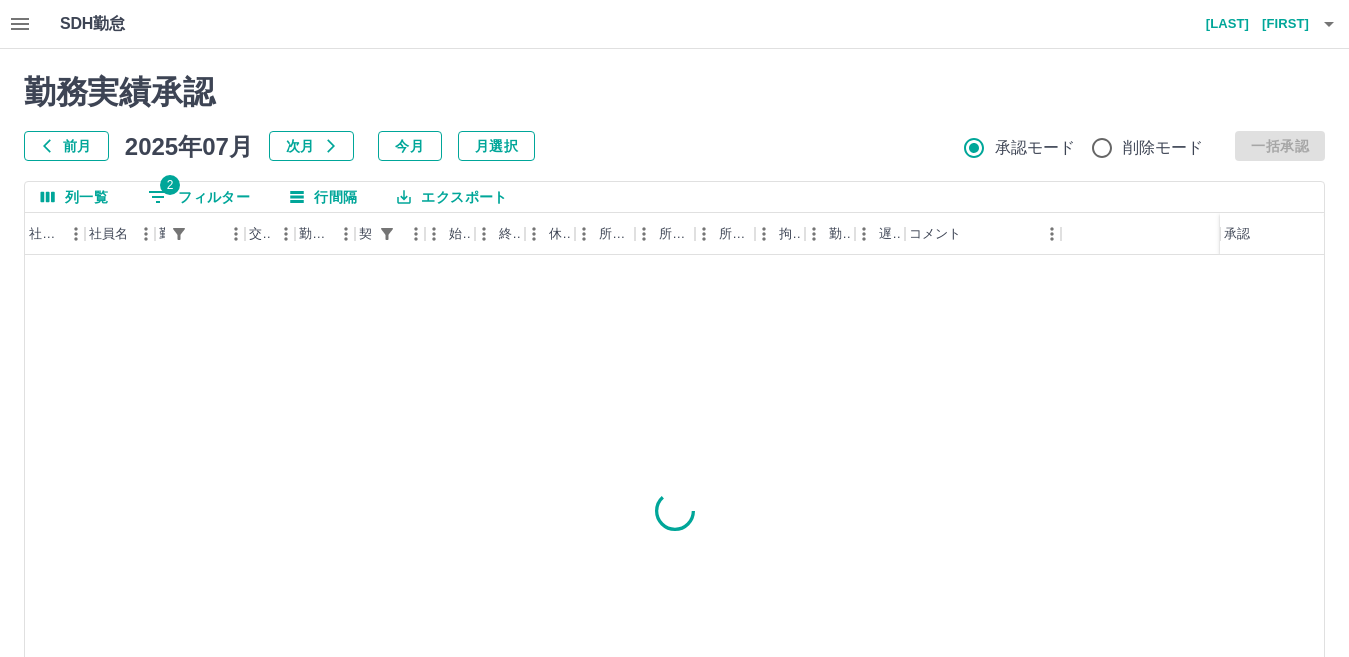 click on "2 フィルター" at bounding box center [199, 197] 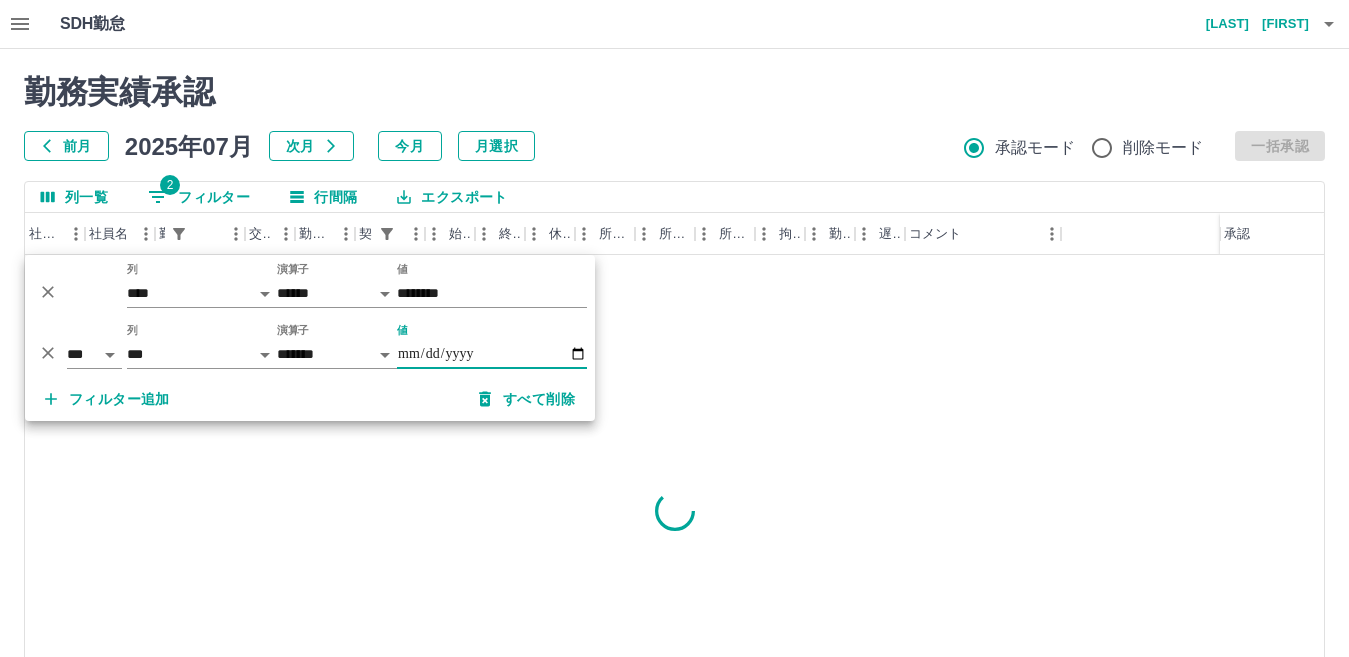 click on "**********" at bounding box center (492, 354) 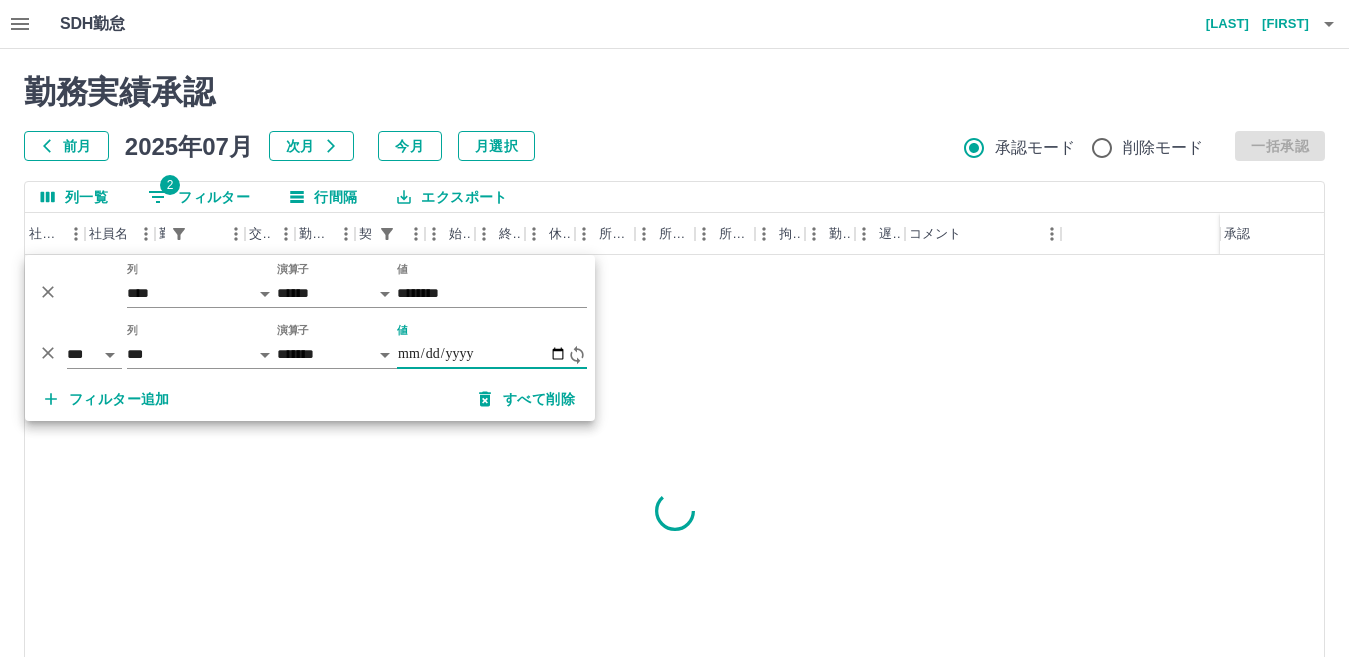 type on "**********" 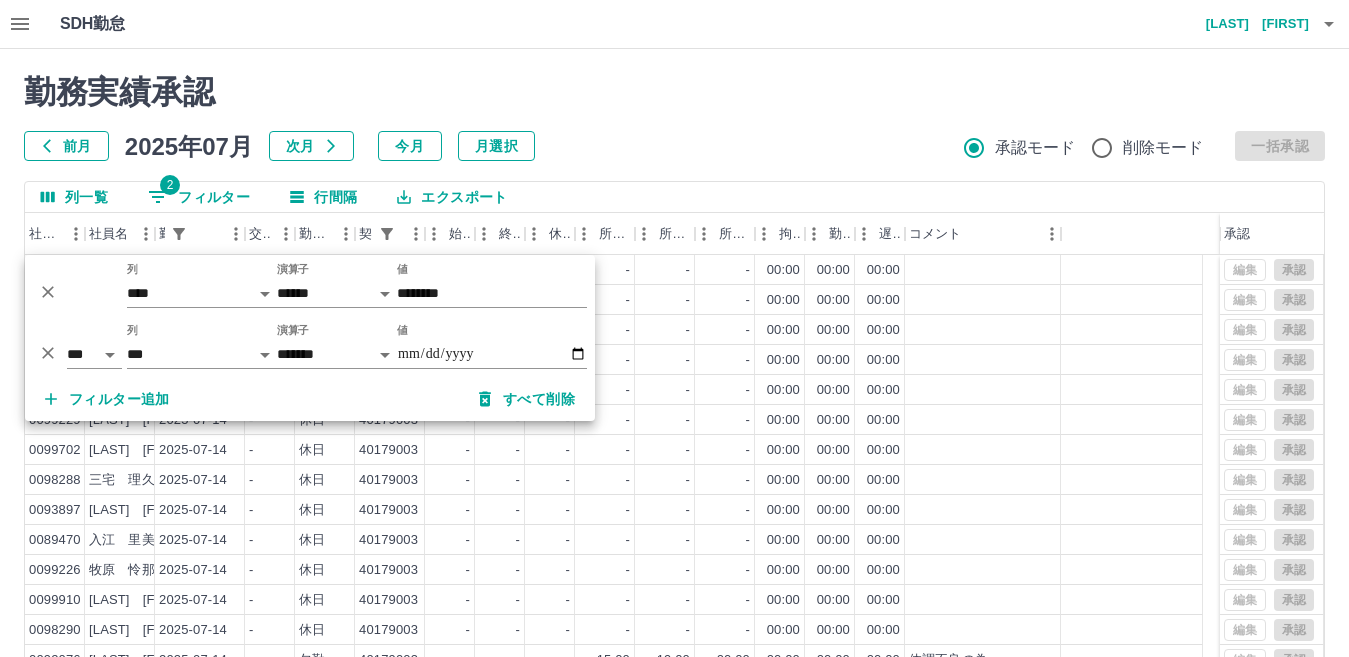 click on "-" at bounding box center (500, 480) 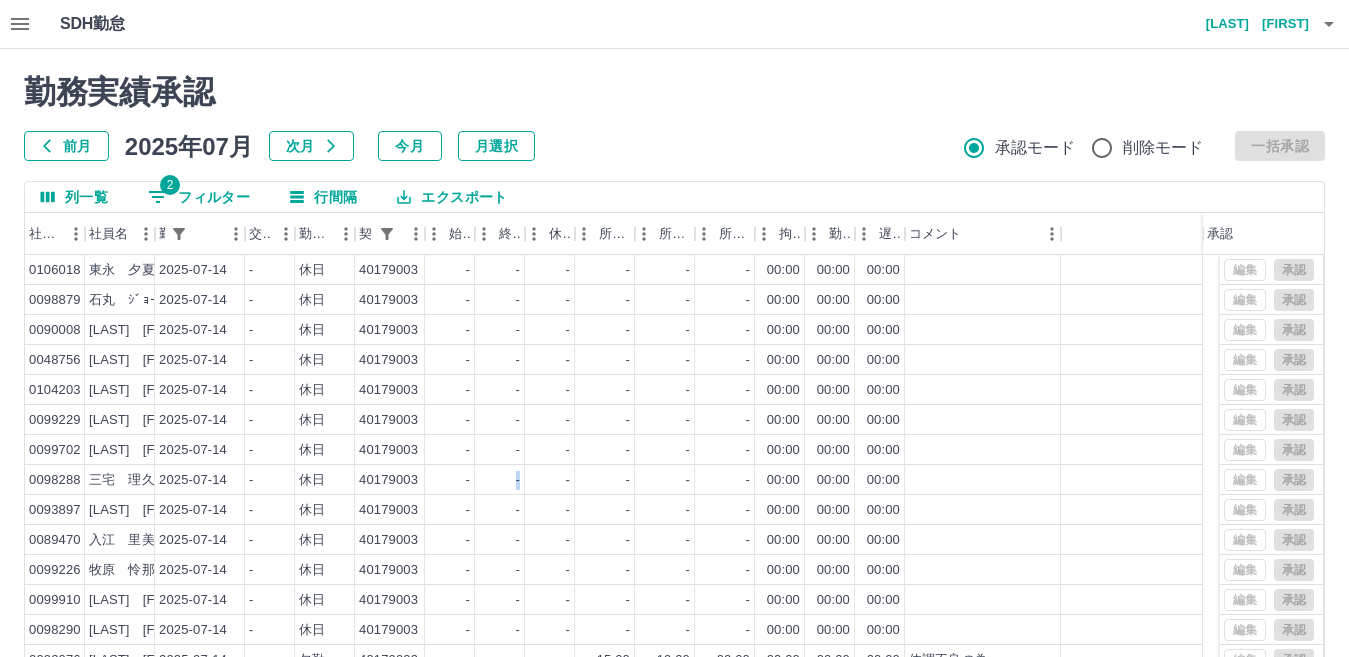 scroll, scrollTop: 87, scrollLeft: 0, axis: vertical 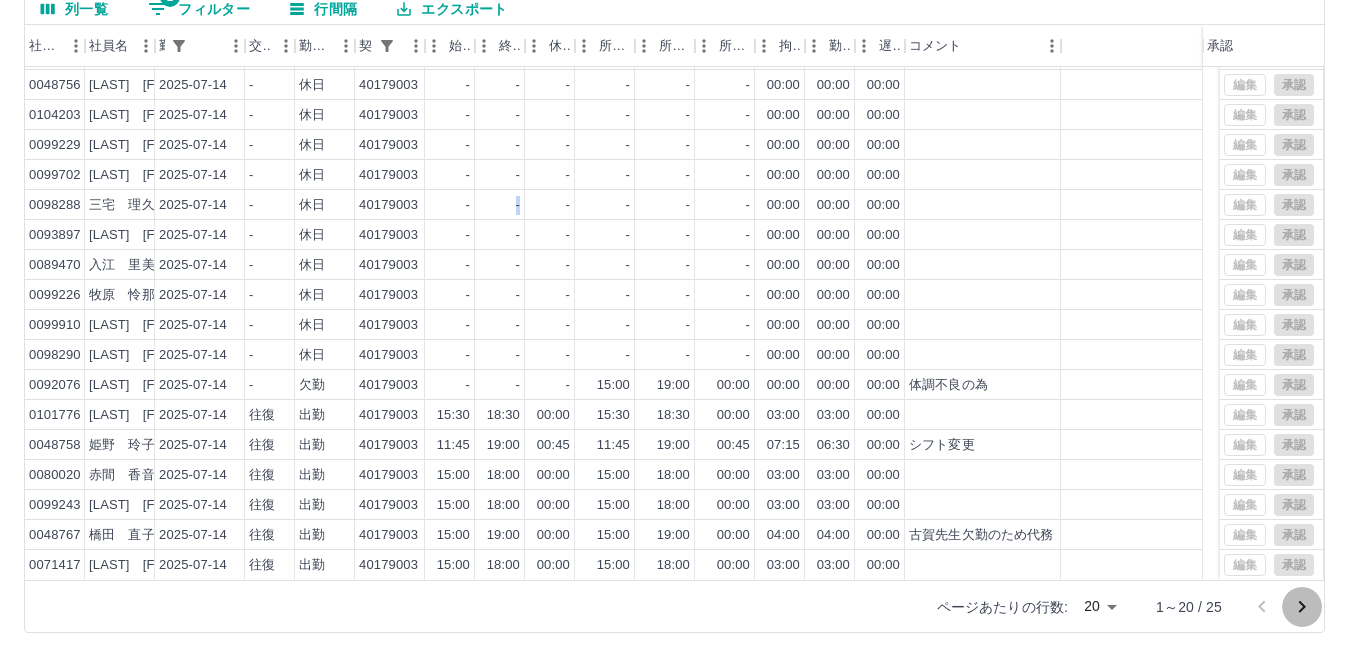 click 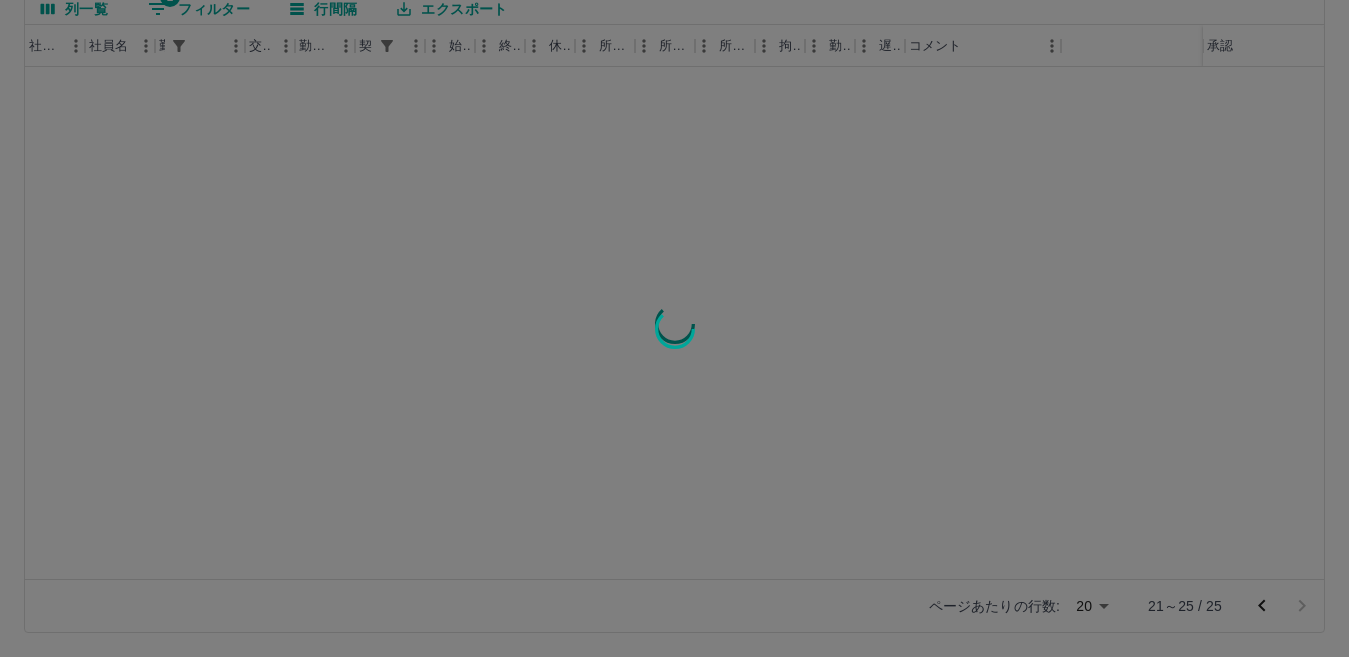 scroll, scrollTop: 0, scrollLeft: 0, axis: both 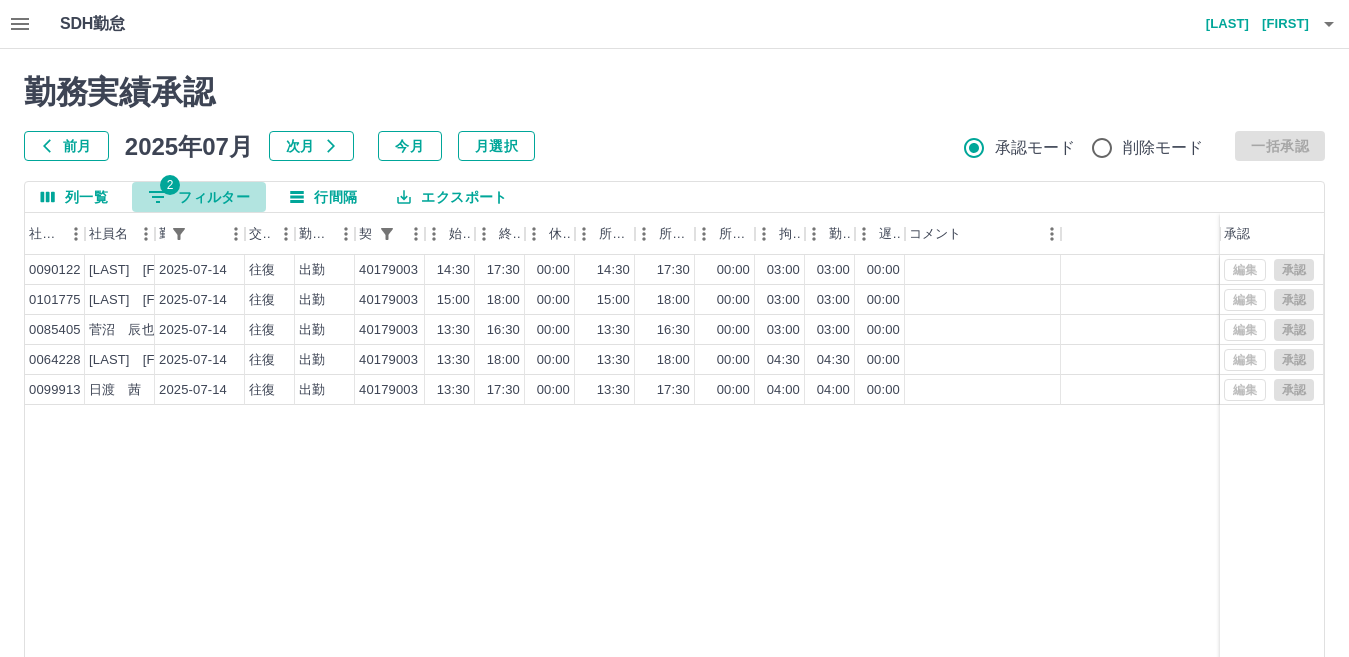 click on "2 フィルター" at bounding box center (199, 197) 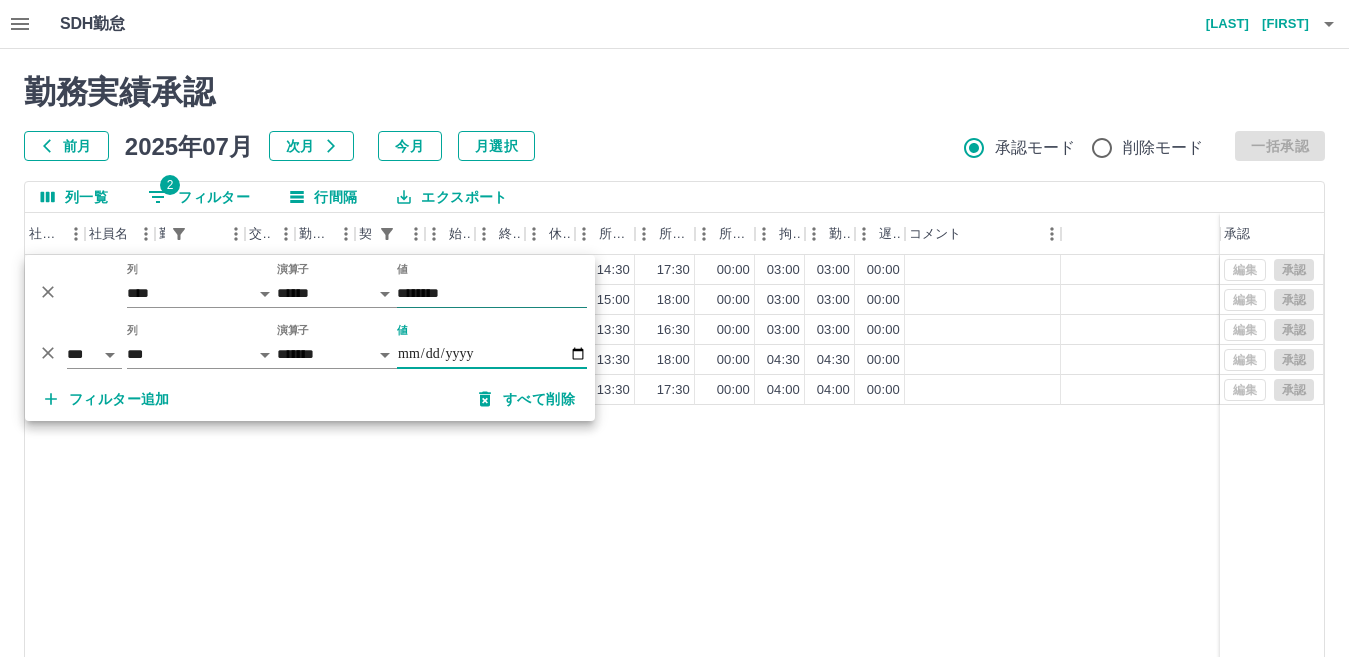 click on "********" at bounding box center (492, 293) 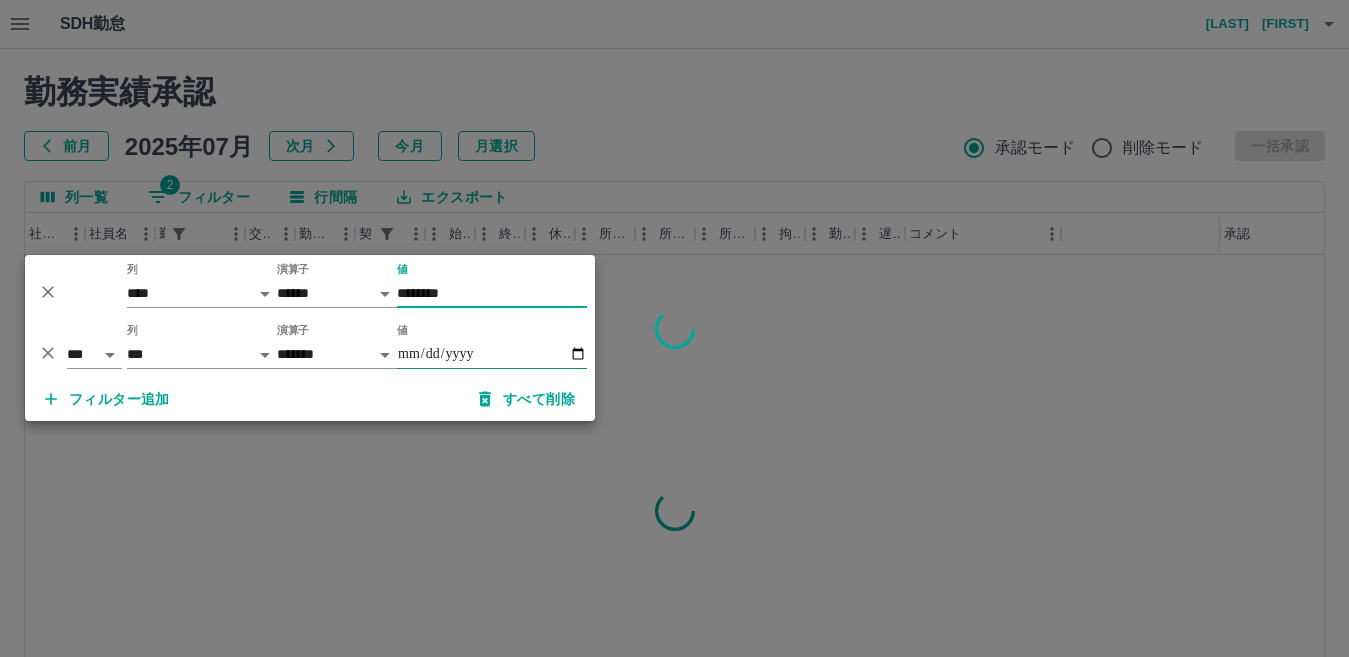 drag, startPoint x: 432, startPoint y: 317, endPoint x: 467, endPoint y: 357, distance: 53.15073 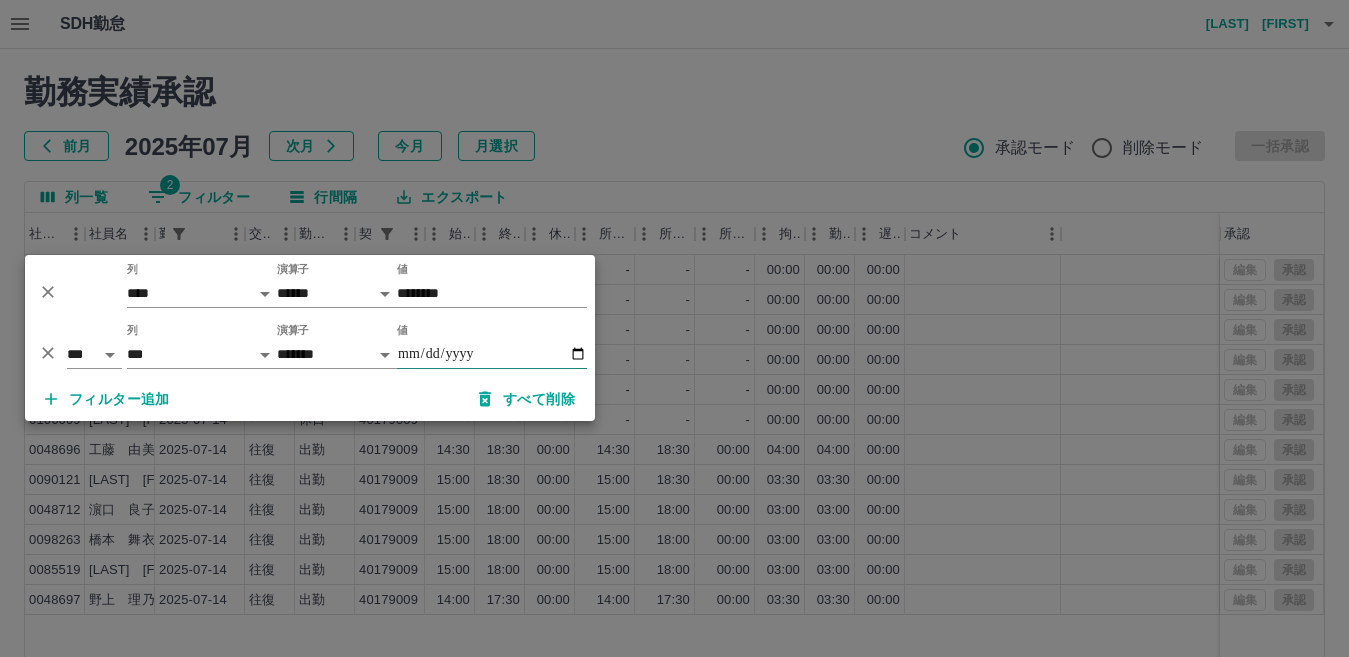 click on "**********" at bounding box center [492, 354] 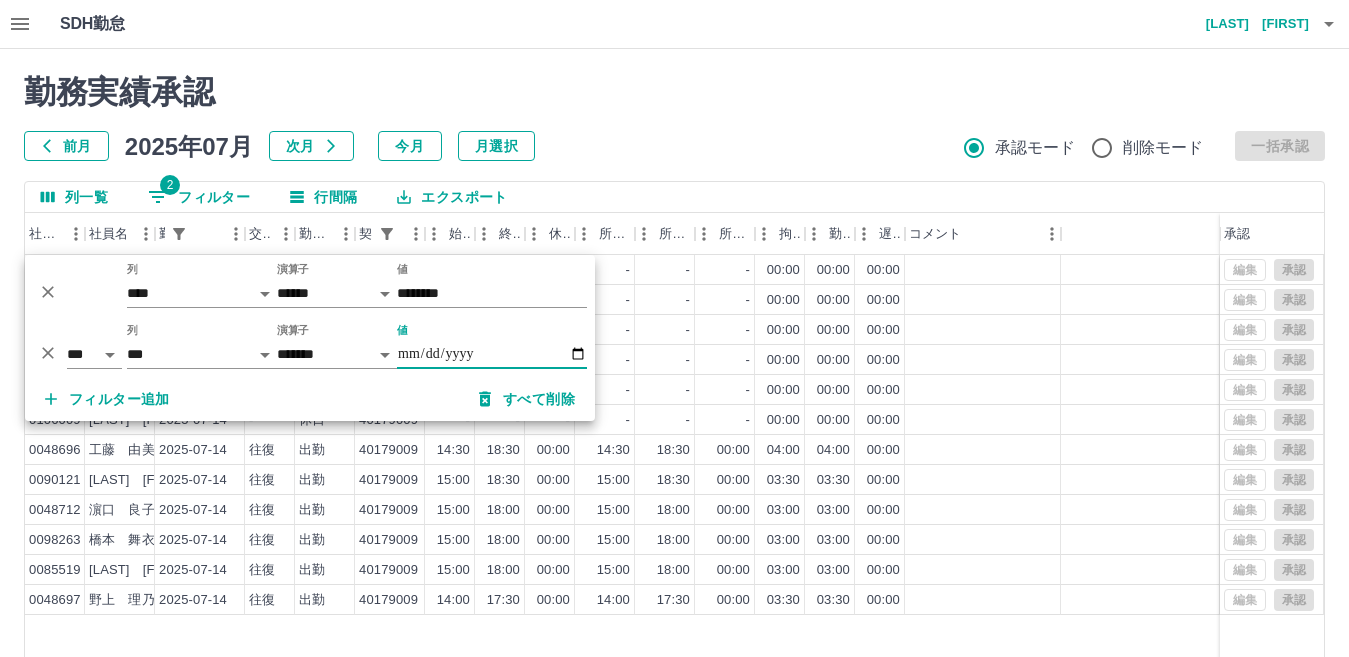 click on "**********" at bounding box center (492, 354) 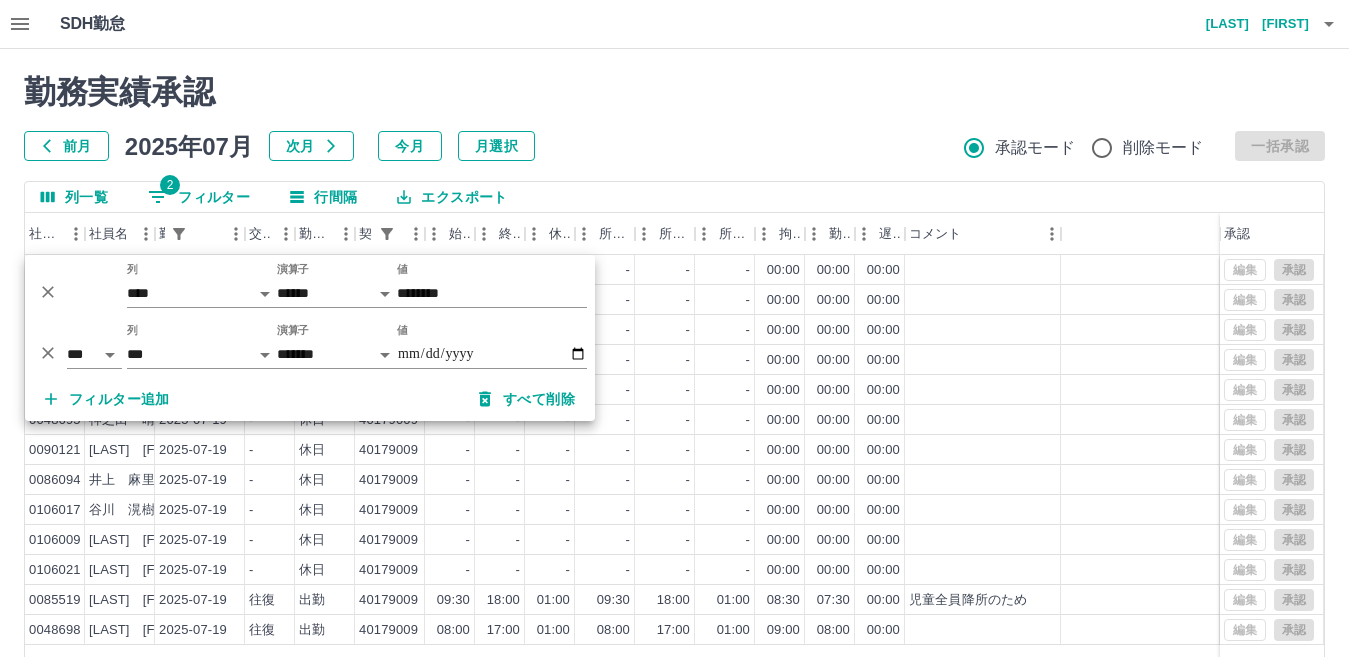 click at bounding box center [674, 328] 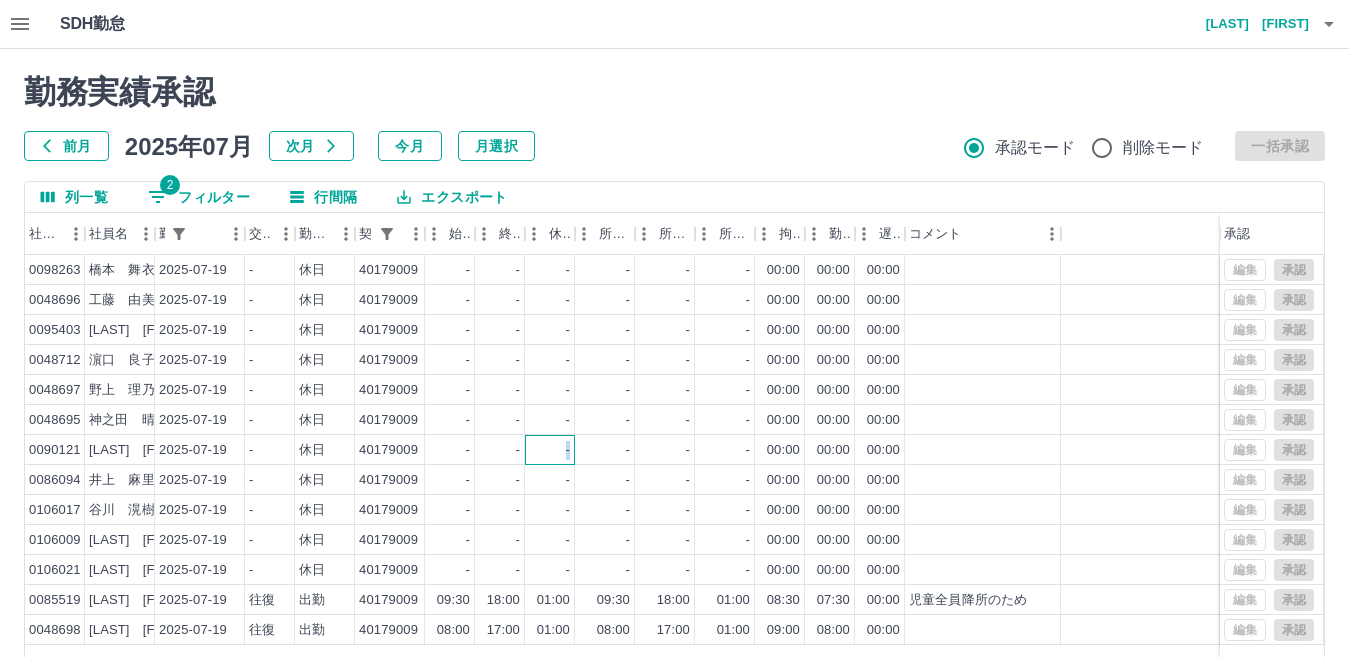 click on "-" at bounding box center (550, 450) 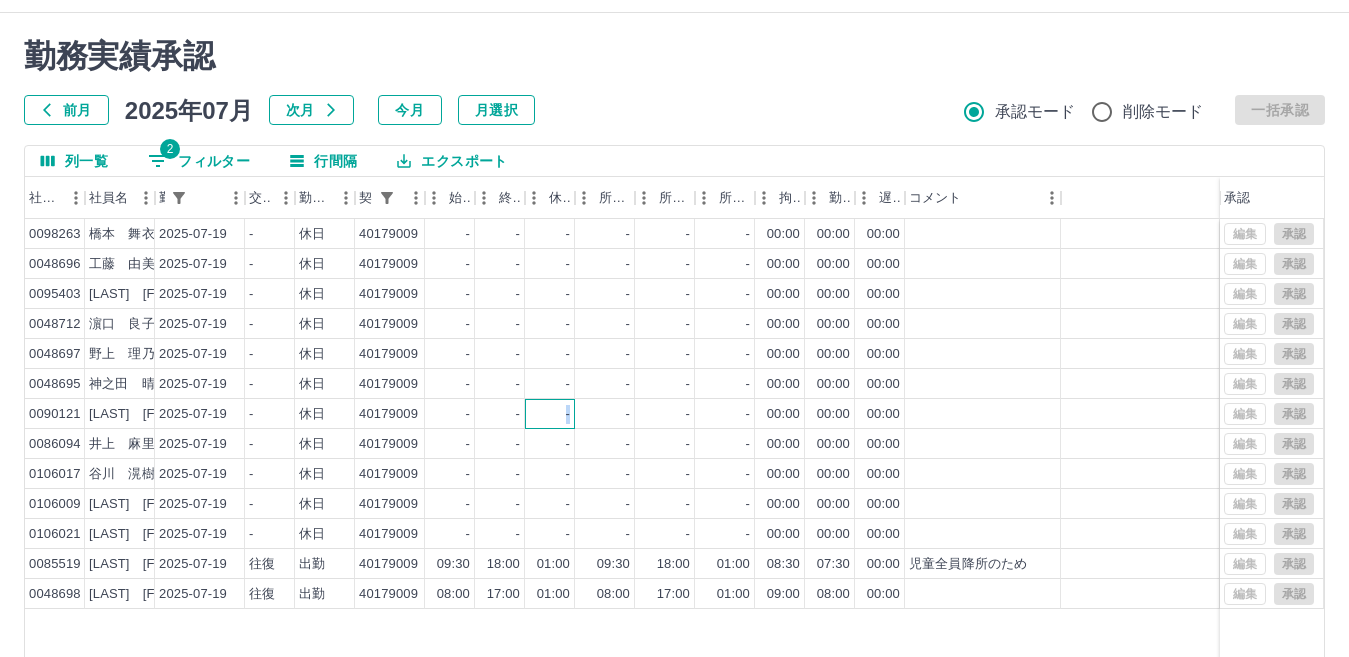 scroll, scrollTop: 0, scrollLeft: 0, axis: both 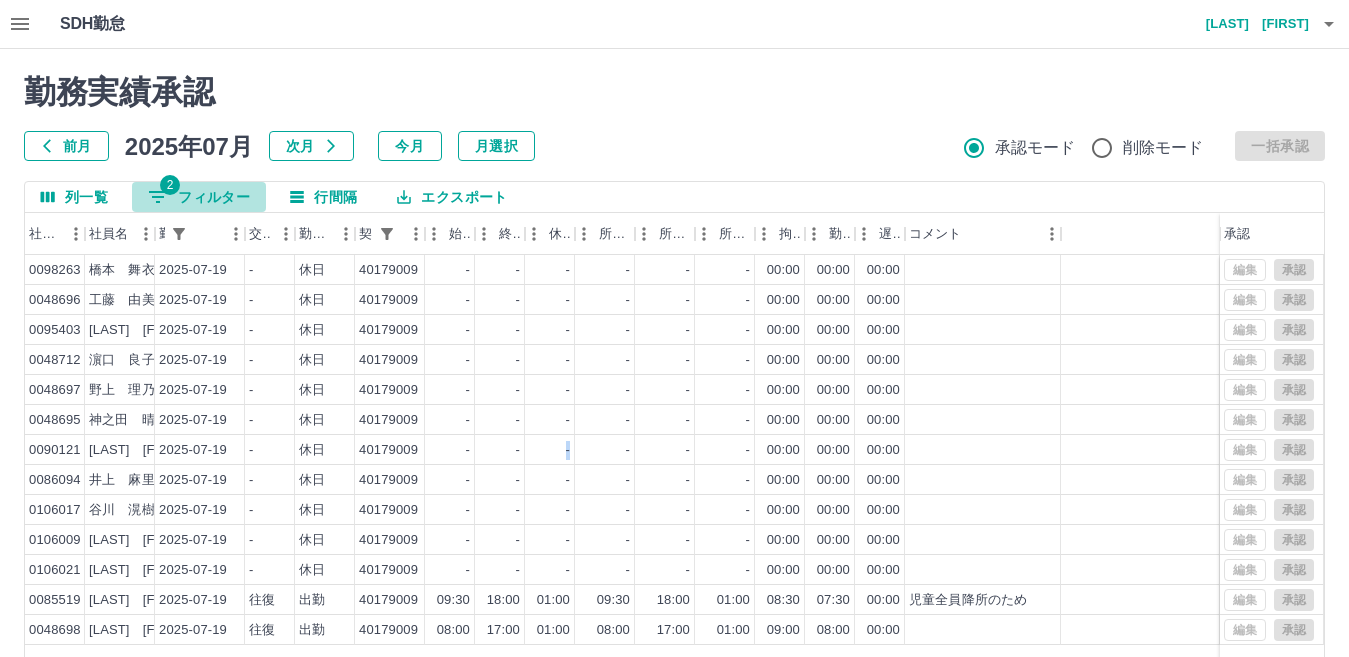 click on "2 フィルター" at bounding box center (199, 197) 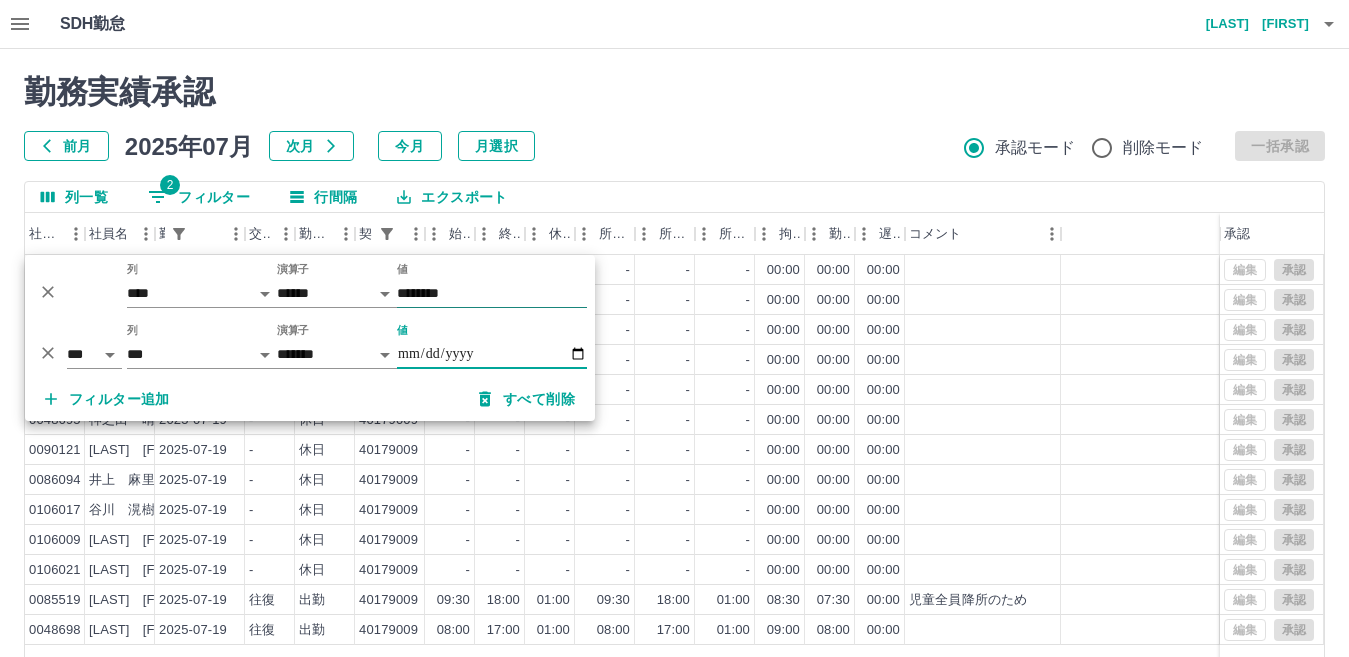 click on "********" at bounding box center (492, 293) 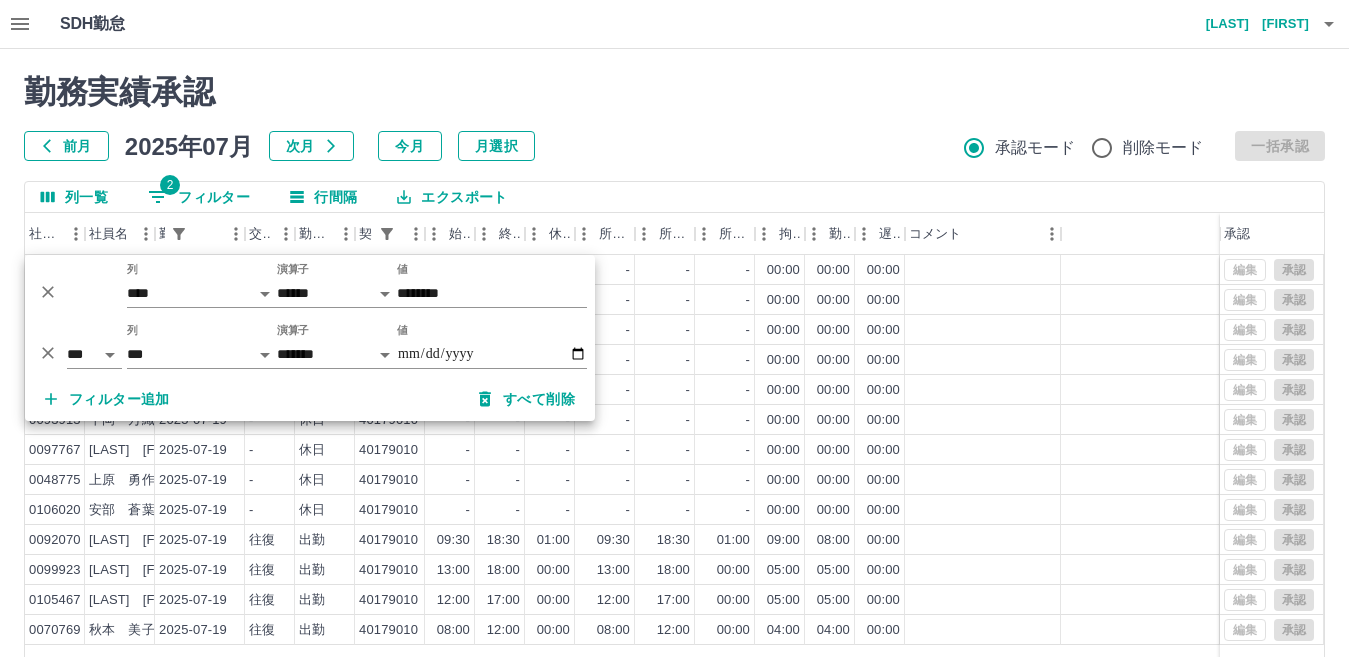 click at bounding box center (674, 328) 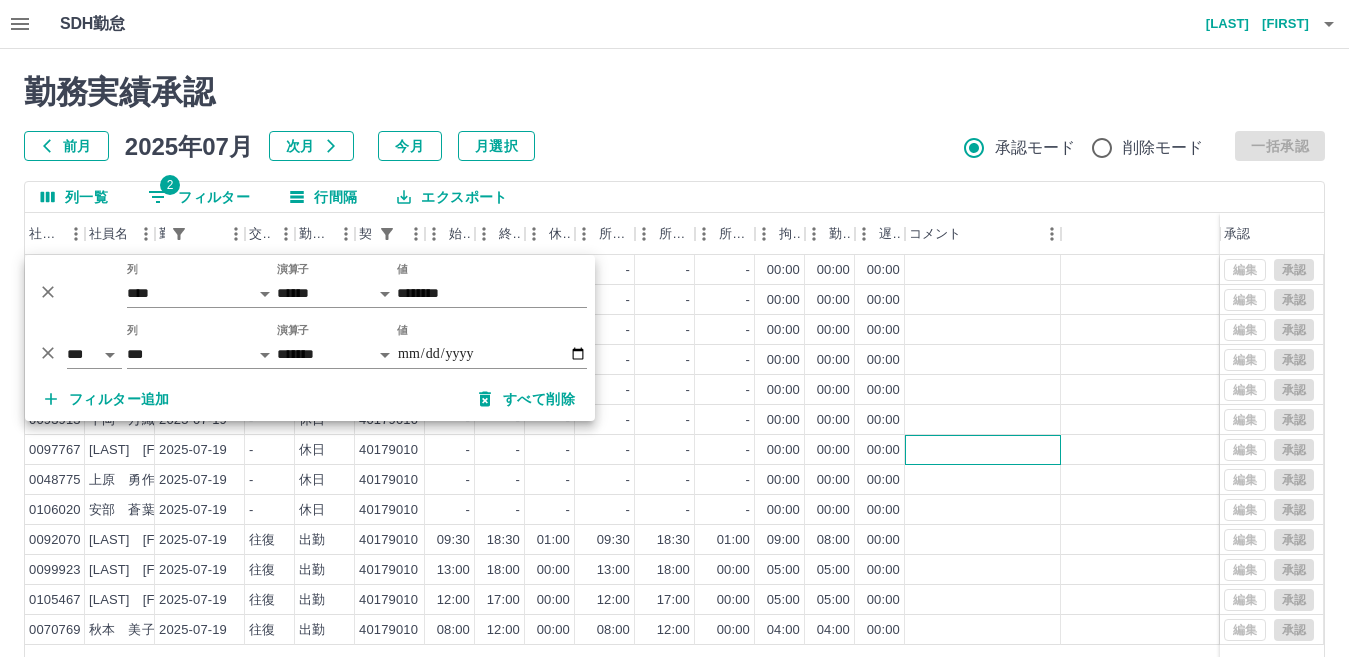 click at bounding box center [983, 450] 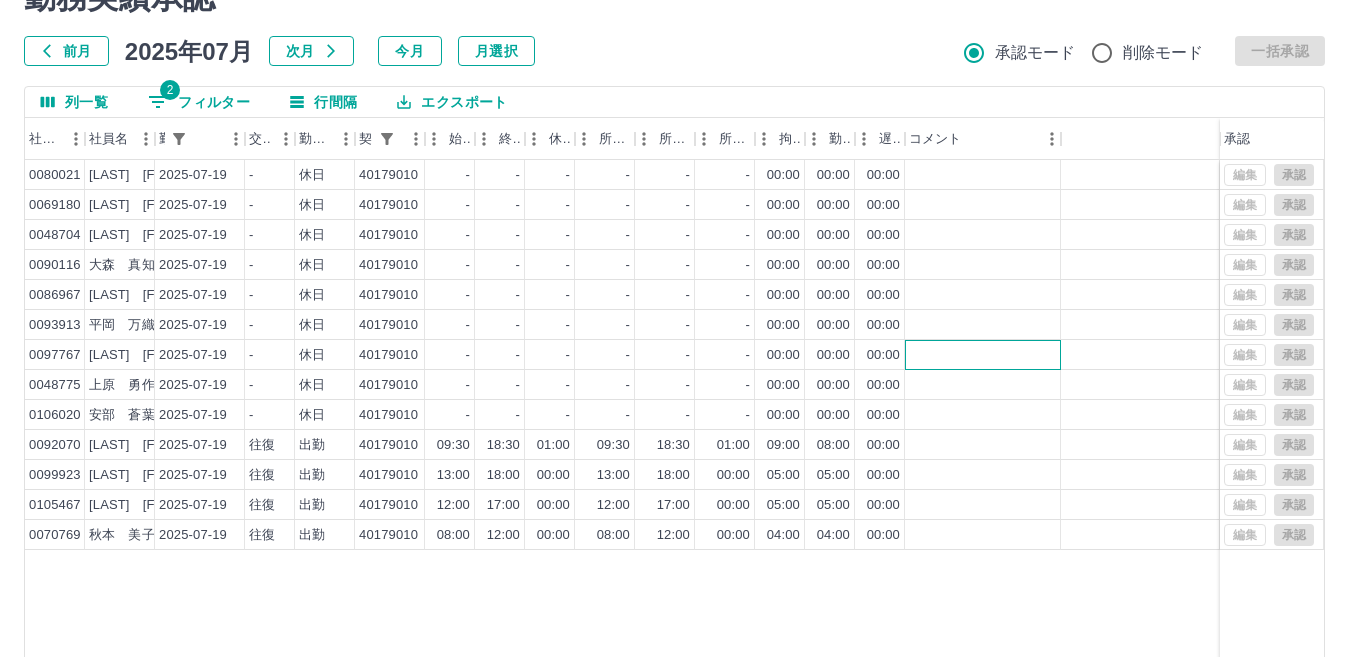 scroll, scrollTop: 0, scrollLeft: 0, axis: both 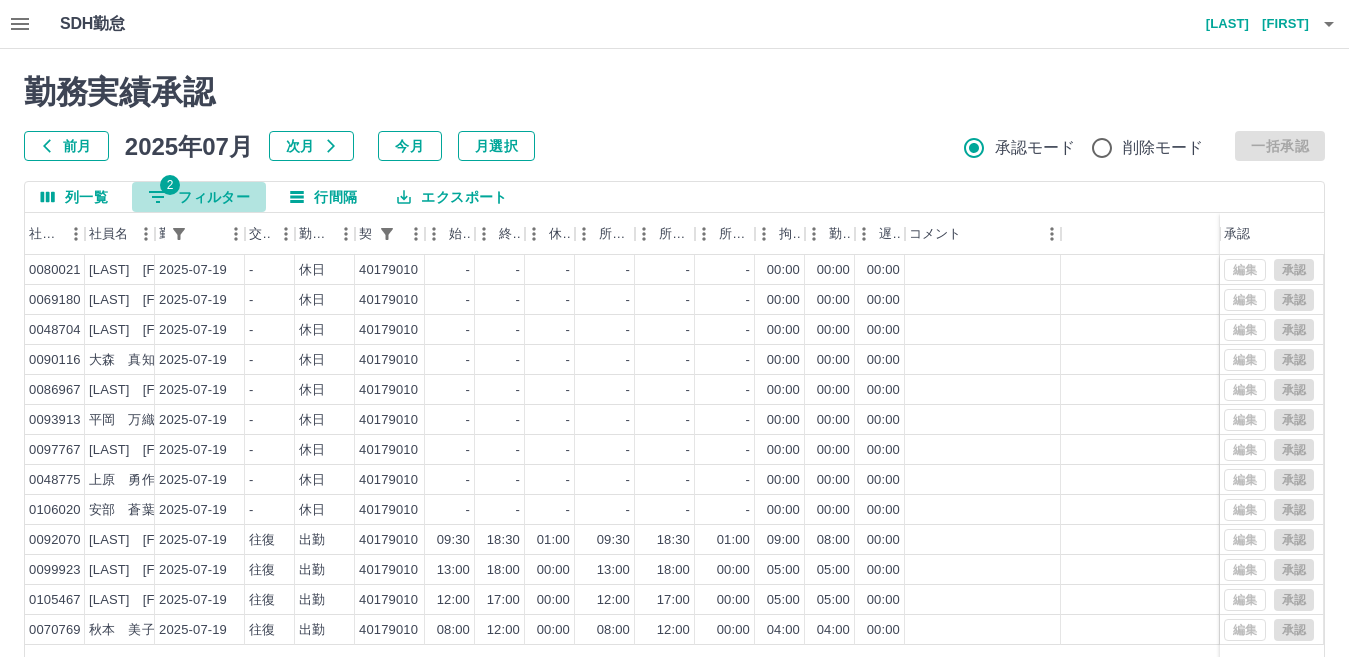 click on "2 フィルター" at bounding box center (199, 197) 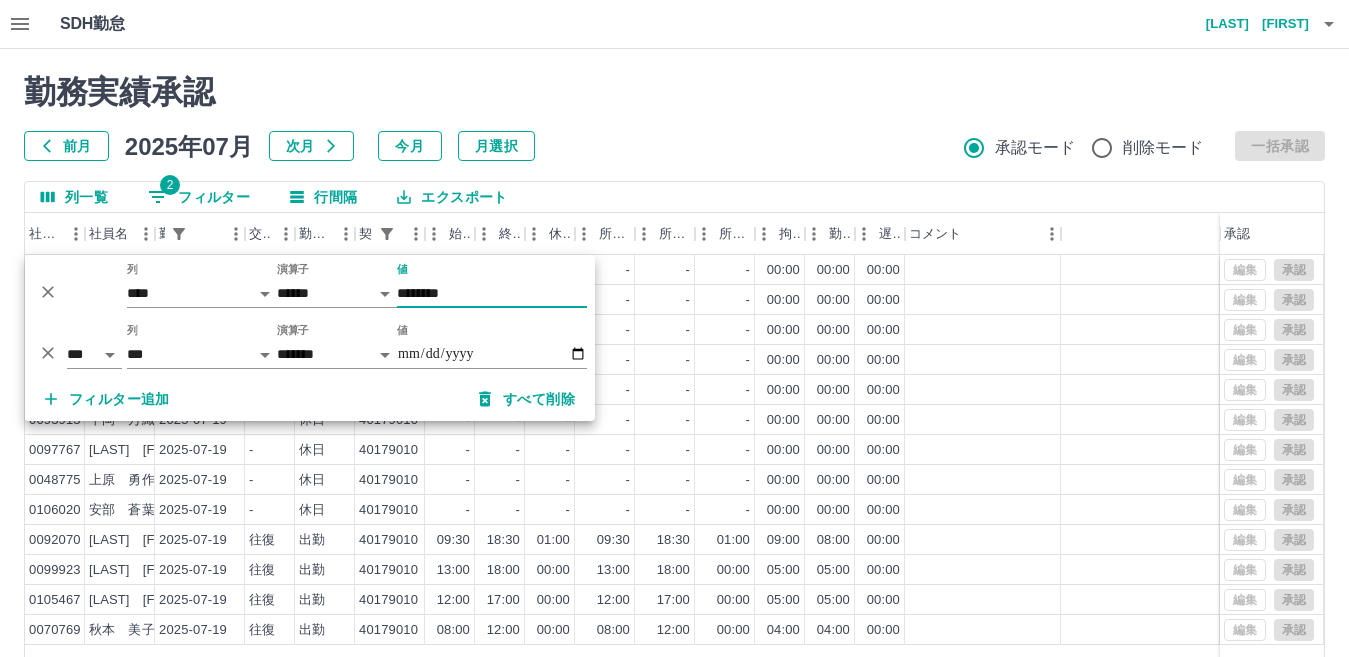drag, startPoint x: 490, startPoint y: 284, endPoint x: 477, endPoint y: 288, distance: 13.601471 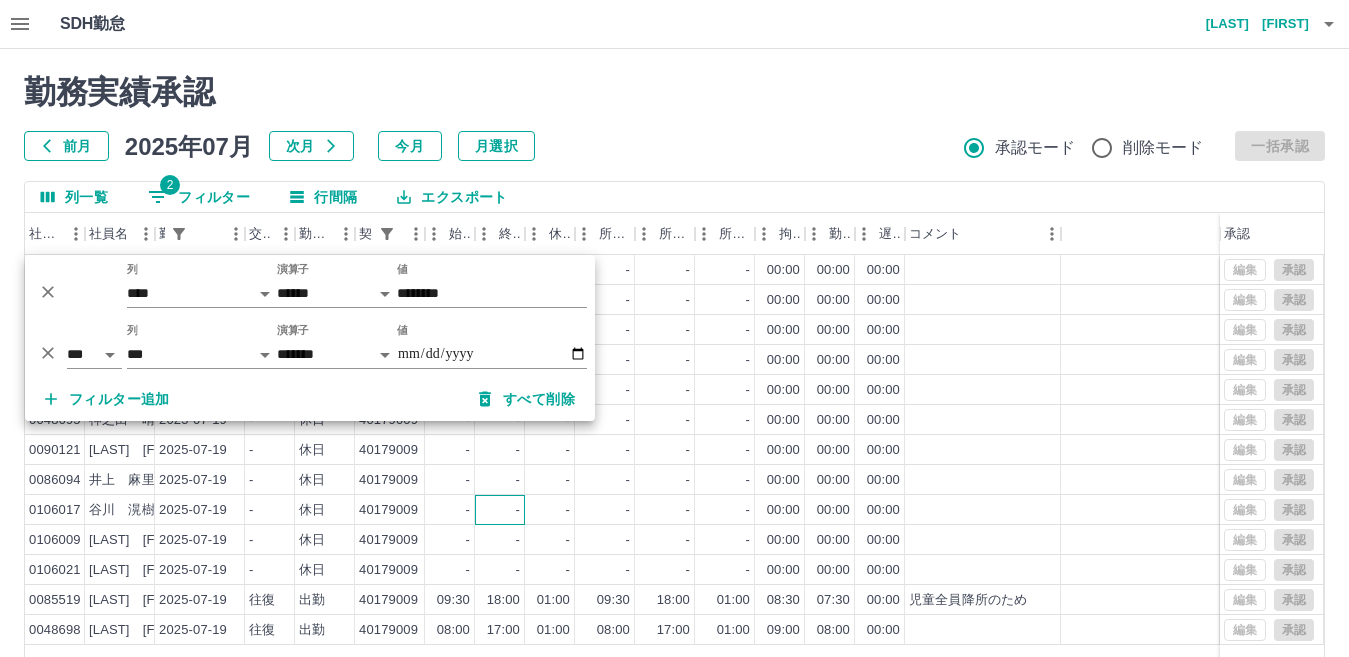 click on "-" at bounding box center [500, 510] 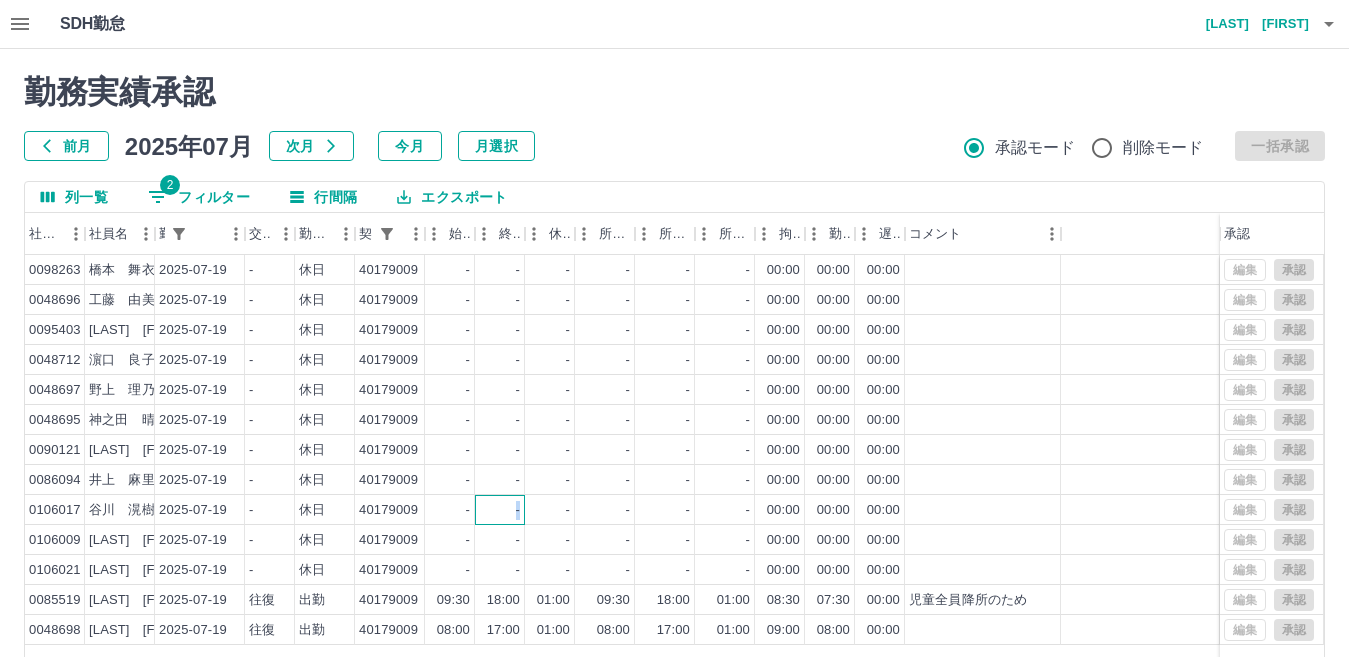 click on "-" at bounding box center [500, 510] 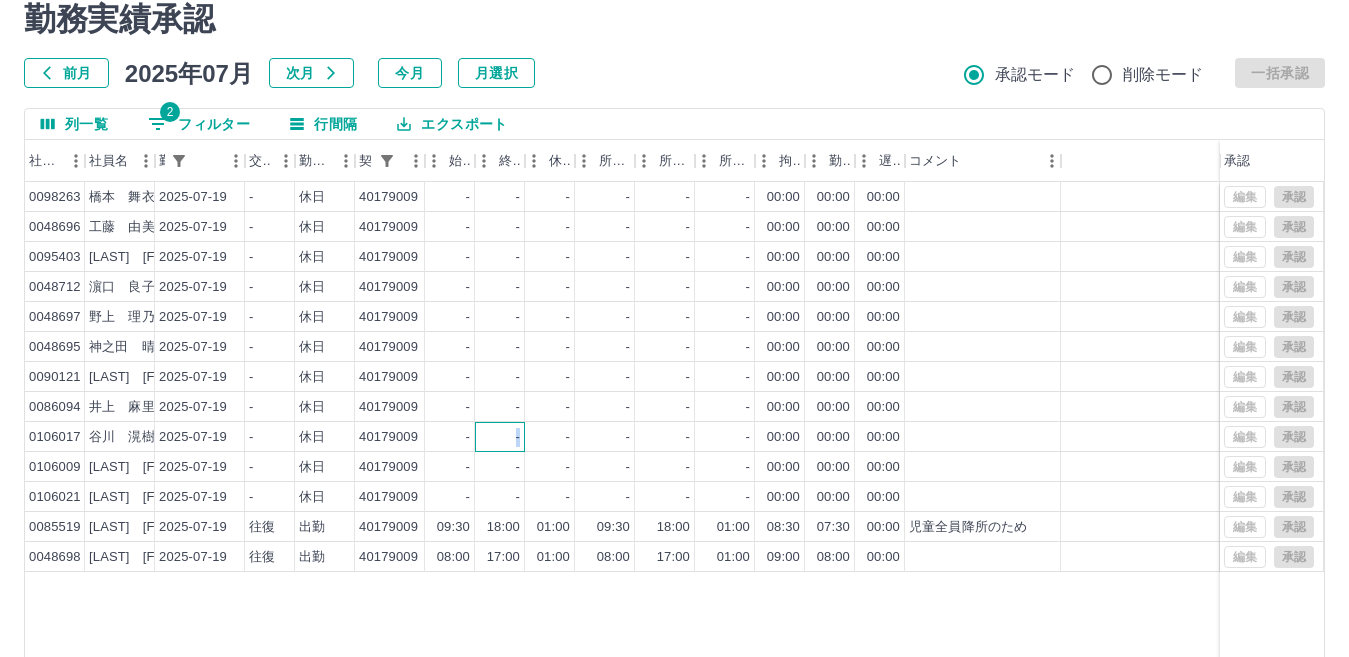 scroll, scrollTop: 0, scrollLeft: 0, axis: both 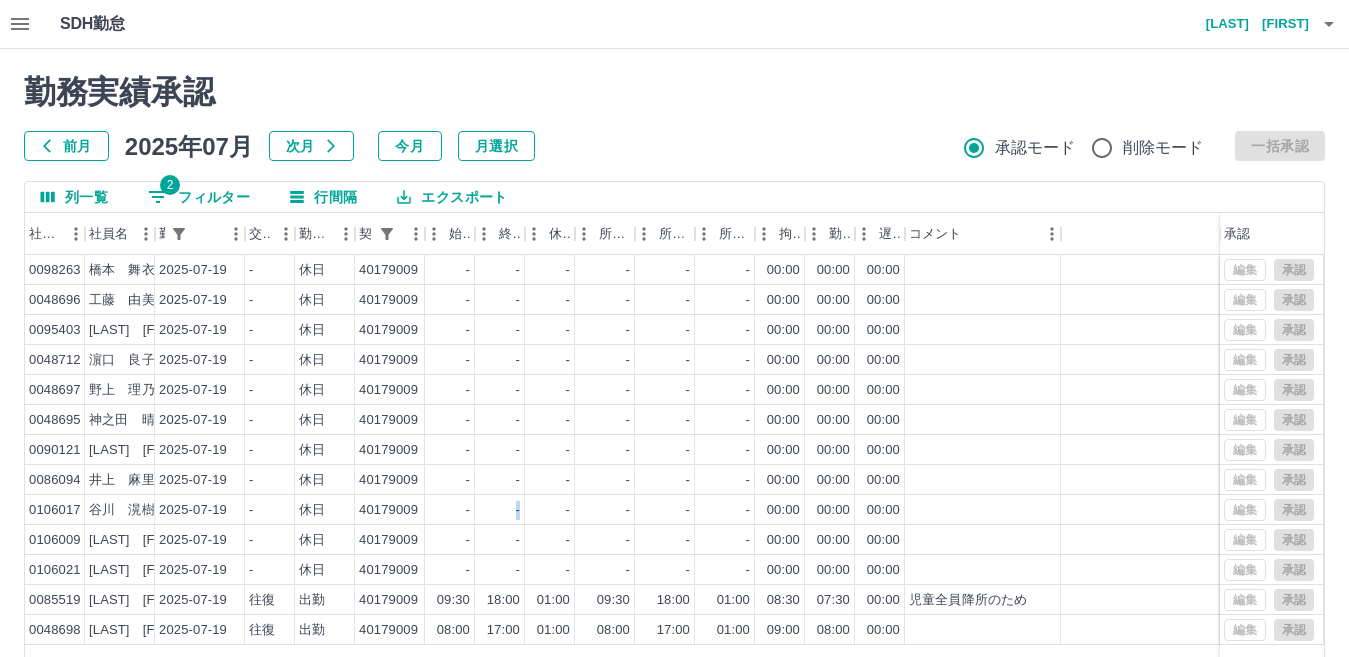 click on "2 フィルター" at bounding box center (199, 197) 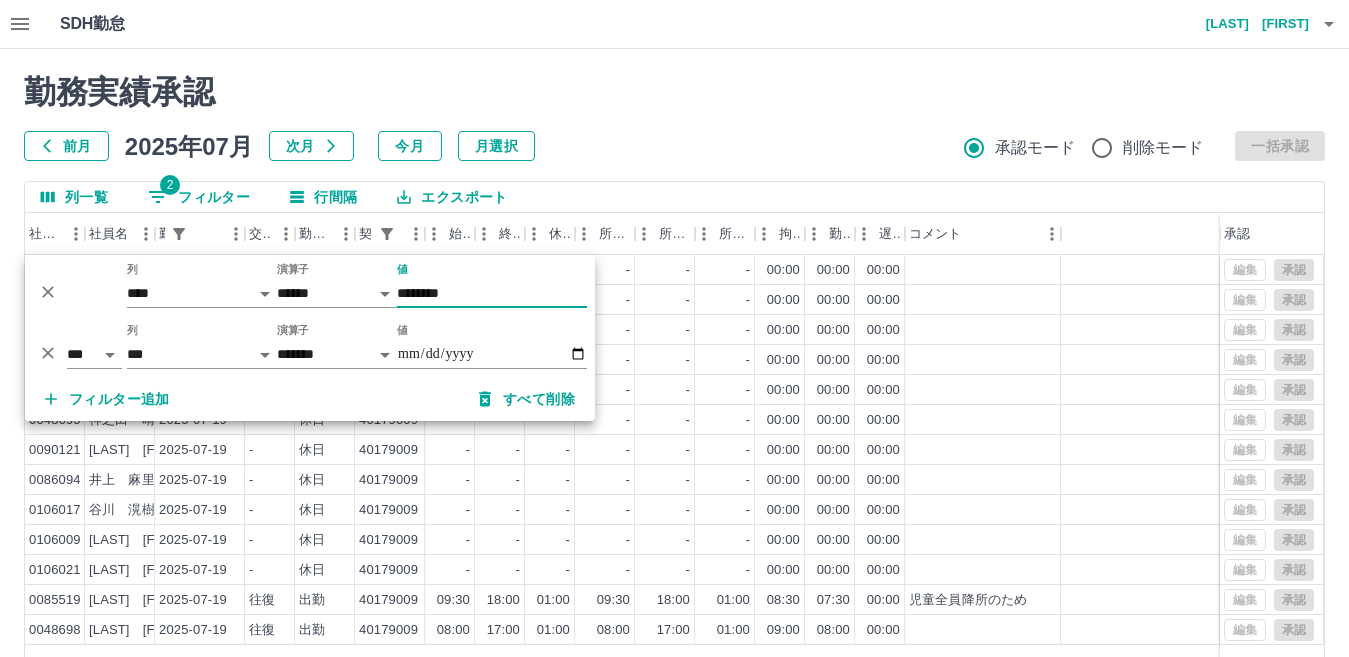 click on "********" at bounding box center (492, 293) 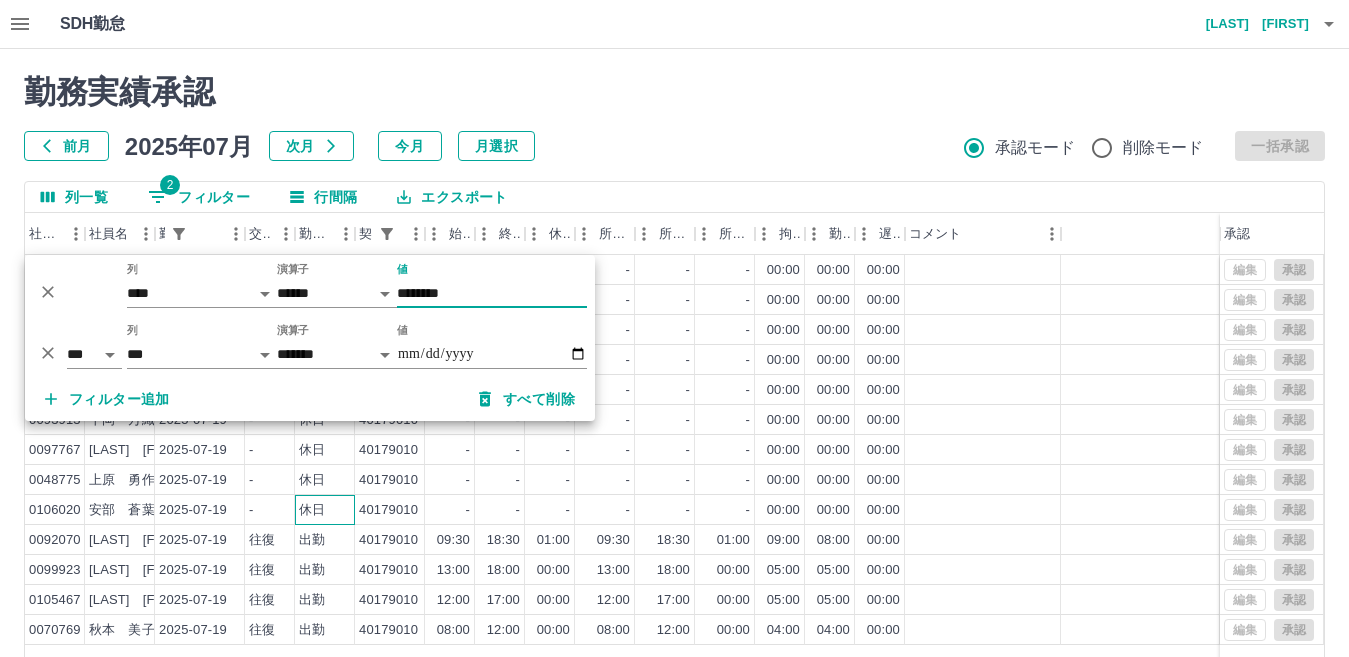 click on "休日" at bounding box center (325, 510) 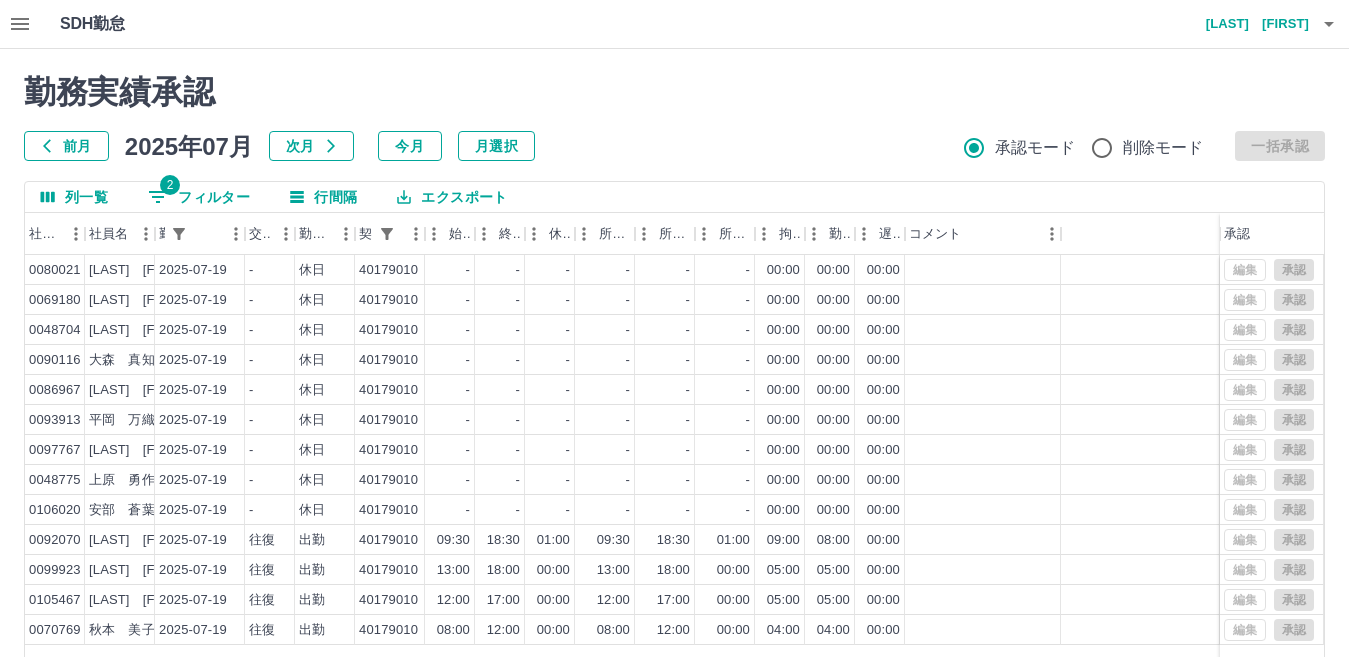 click on "2 フィルター" at bounding box center (199, 197) 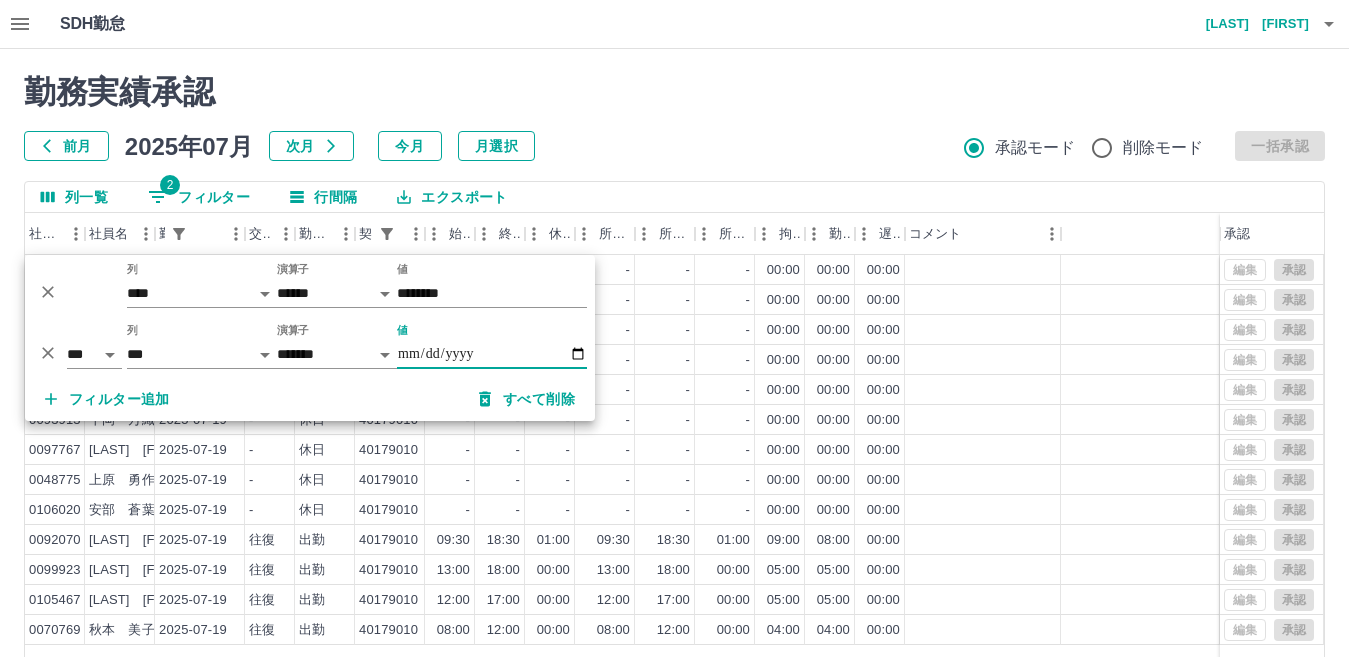click on "**********" at bounding box center (492, 354) 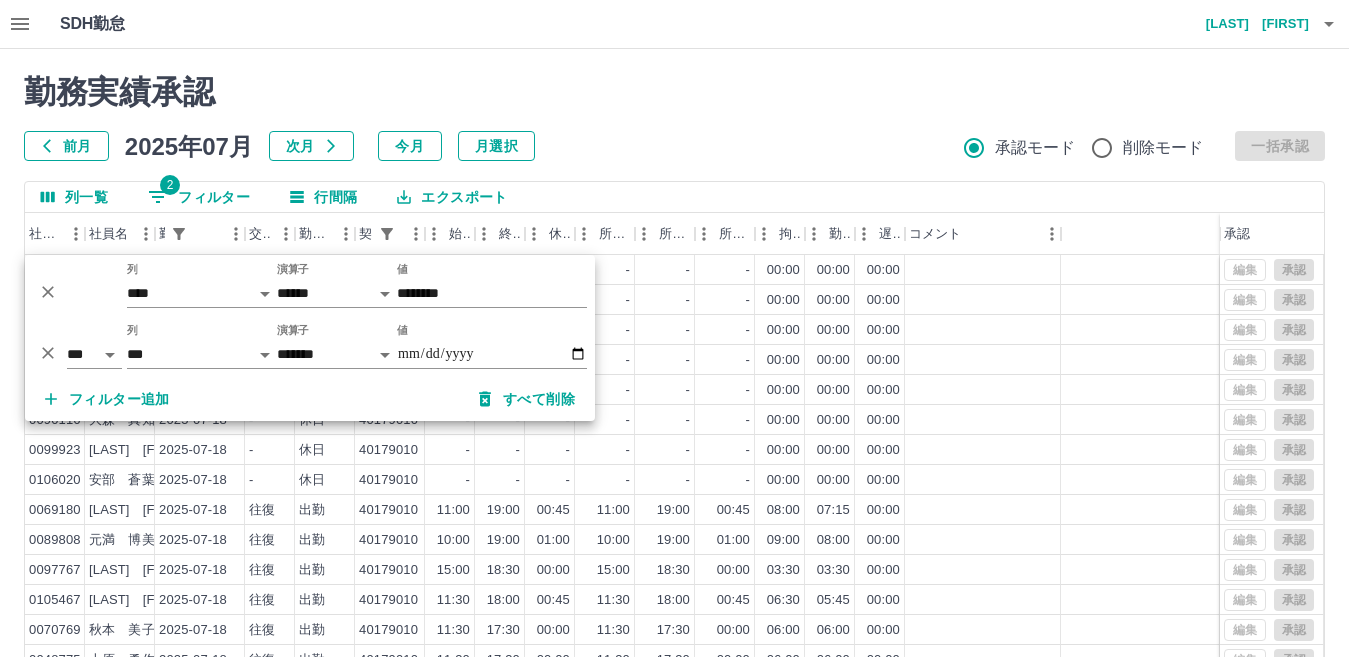 click on "勤務実績承認 前月 2025年07月 次月 今月 月選択 承認モード 削除モード 一括承認 列一覧 2 フィルター 行間隔 エクスポート 社員番号 社員名 勤務日 交通費 勤務区分 契約コード 始業 終業 休憩 所定開始 所定終業 所定休憩 拘束 勤務 遅刻等 コメント 承認 0048704 [LAST]　[FIRST] [DATE]  -  休日 40179010 - - - - - - 00:00 00:00 00:00 0092070 [LAST]　[FIRST] [DATE]  -  休日 40179010 - - - - - - 00:00 00:00 00:00 0080021 [LAST]　[FIRST] [DATE]  -  休日 40179010 - - - - - - 00:00 00:00 00:00 0086967 [LAST]　[FIRST] [DATE]  -  休日 40179010 - - - - - - 00:00 00:00 00:00 0093913 [LAST]　[FIRST] [DATE]  -  休日 40179010 - - - - - - 00:00 00:00 00:00 0090116 [LAST]　[FIRST] [DATE]  -  休日 40179010 - - - - - - 00:00 00:00 00:00 0099923 [LAST]　[FIRST] [DATE]  -  休日 40179010 - - - - - - 00:00 00:00 00:00 0106020 [LAST]　[FIRST] [DATE]  -  休日 40179010 - - - - - - 00:00 00:00" at bounding box center (674, 447) 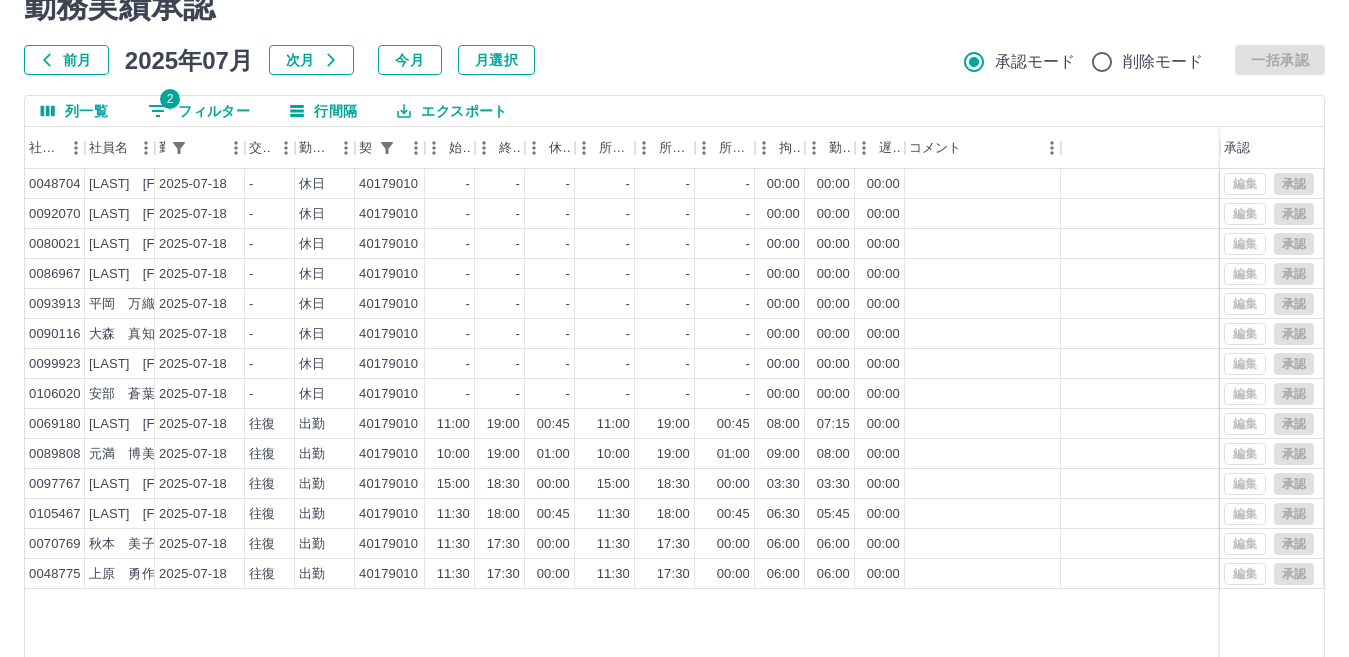 scroll, scrollTop: 0, scrollLeft: 0, axis: both 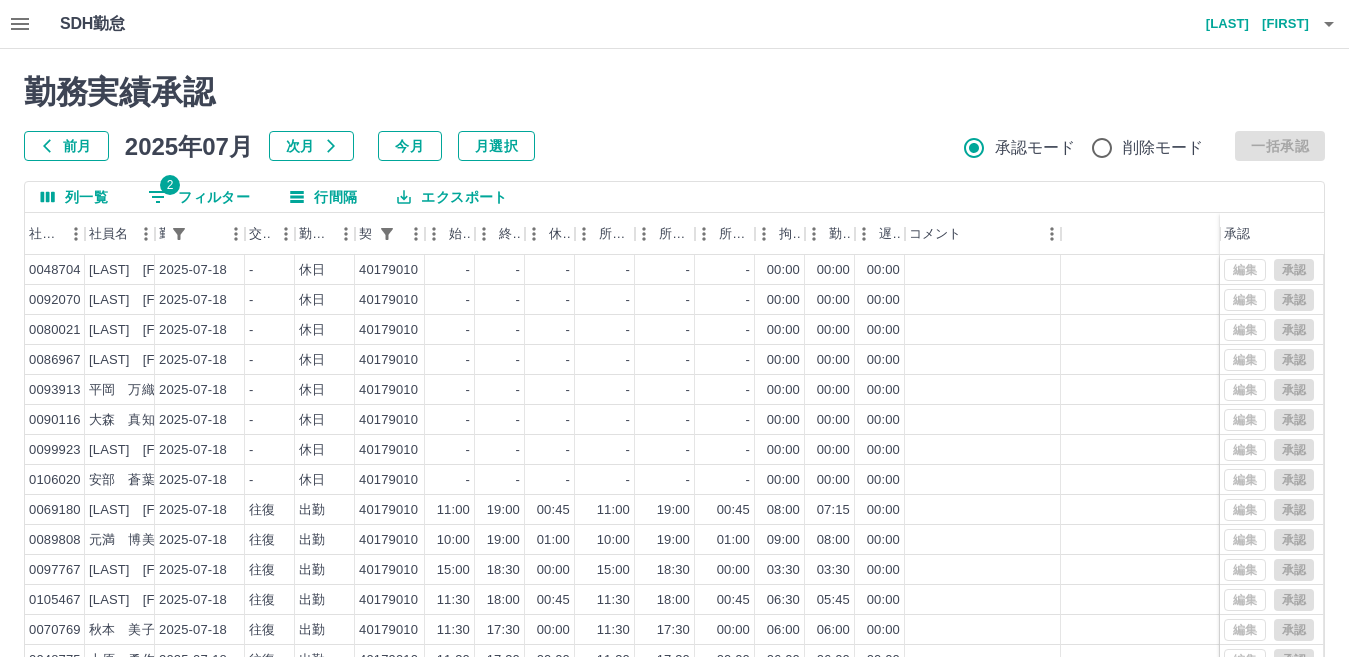 drag, startPoint x: 208, startPoint y: 191, endPoint x: 345, endPoint y: 231, distance: 142.72 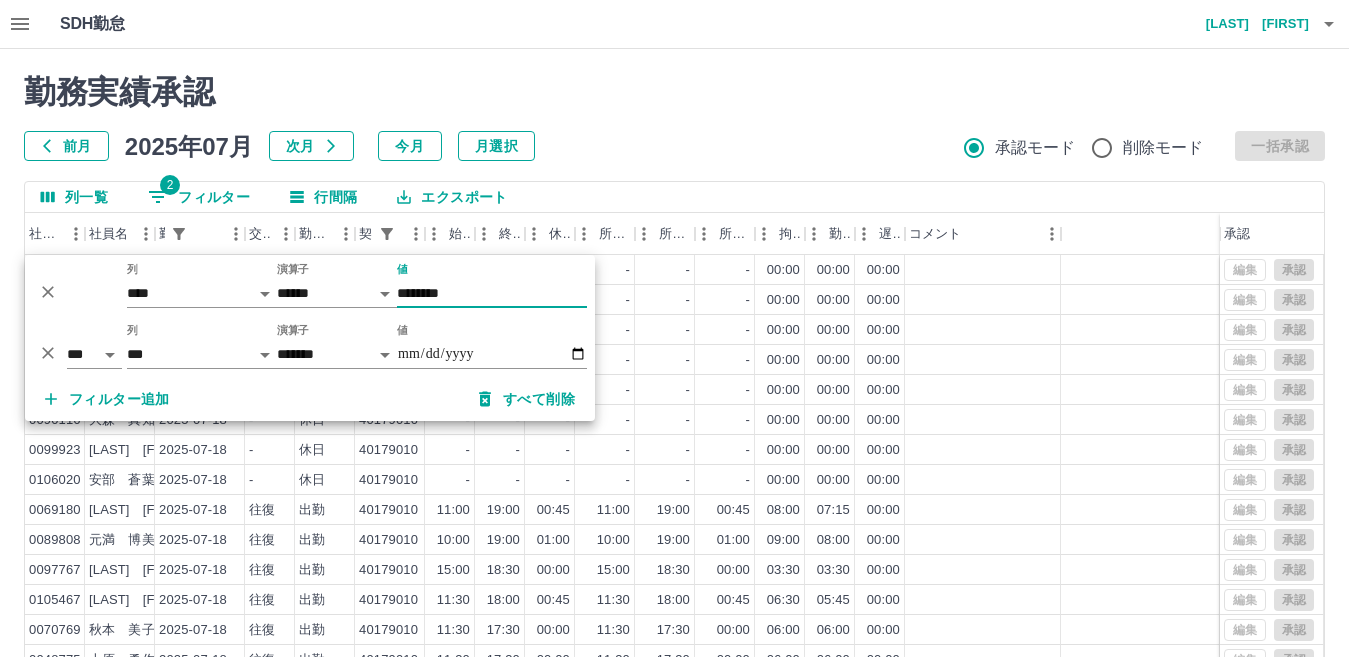click on "********" at bounding box center (492, 293) 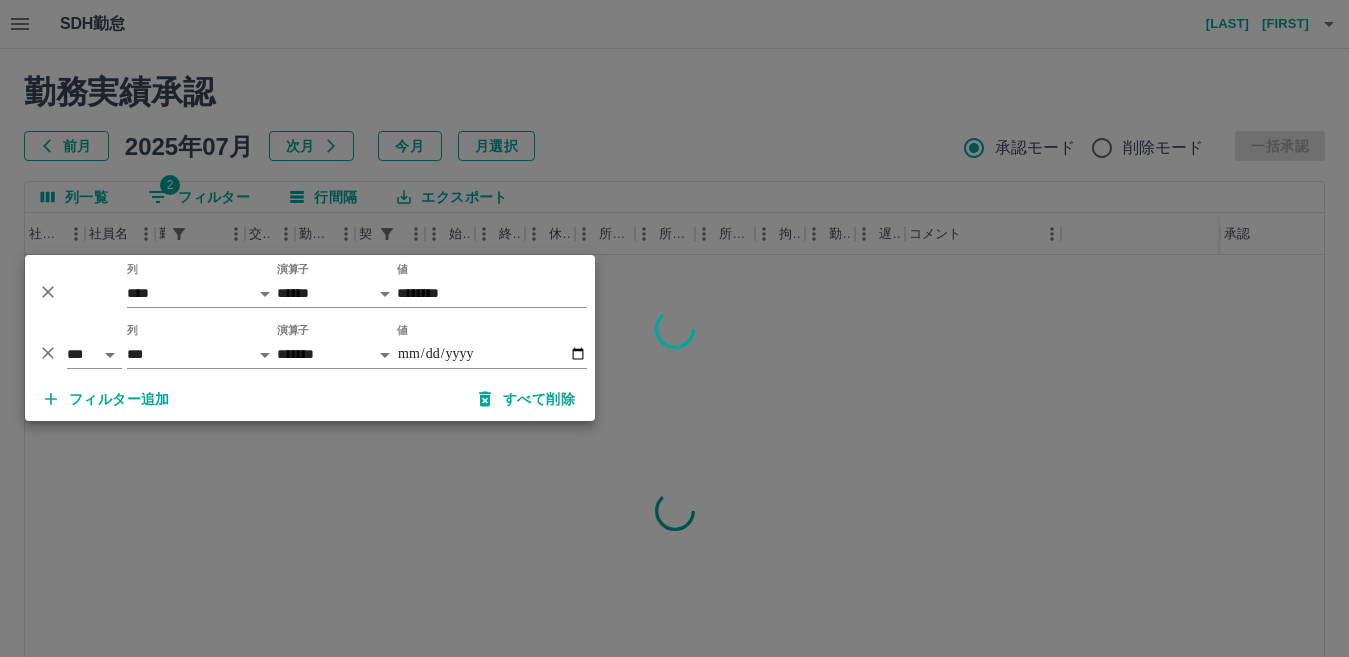 click at bounding box center [674, 328] 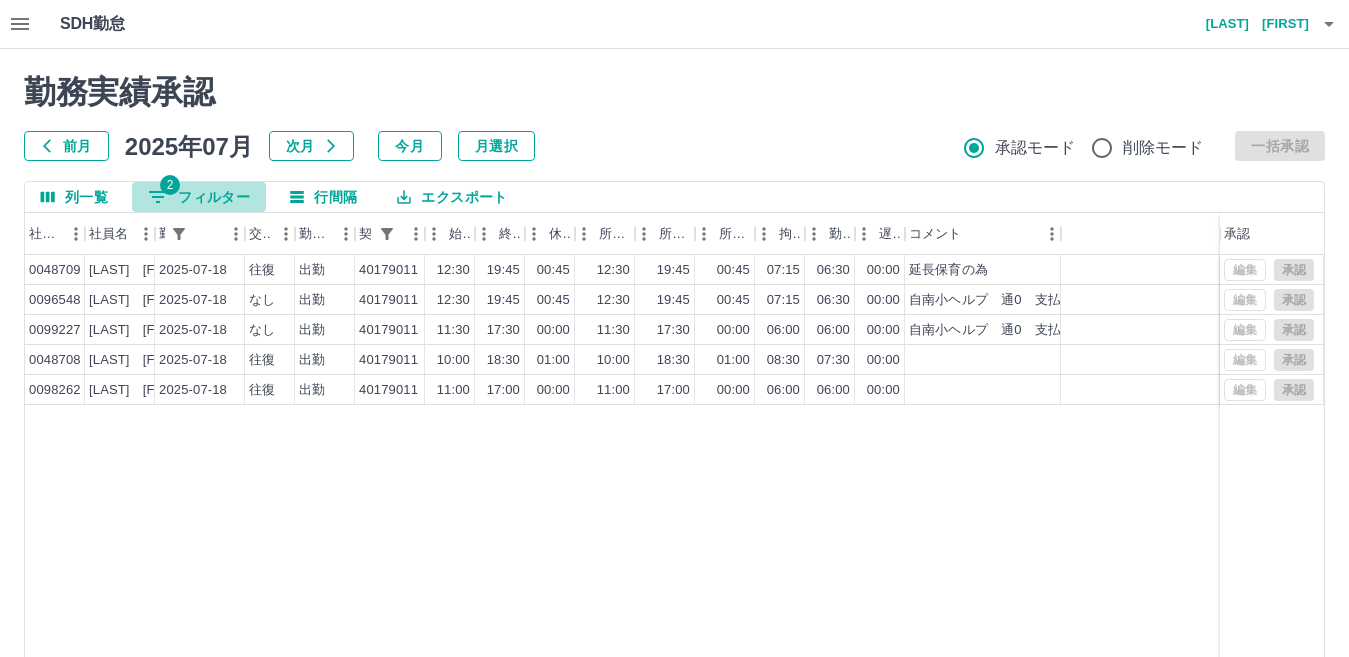 drag, startPoint x: 226, startPoint y: 190, endPoint x: 378, endPoint y: 245, distance: 161.64467 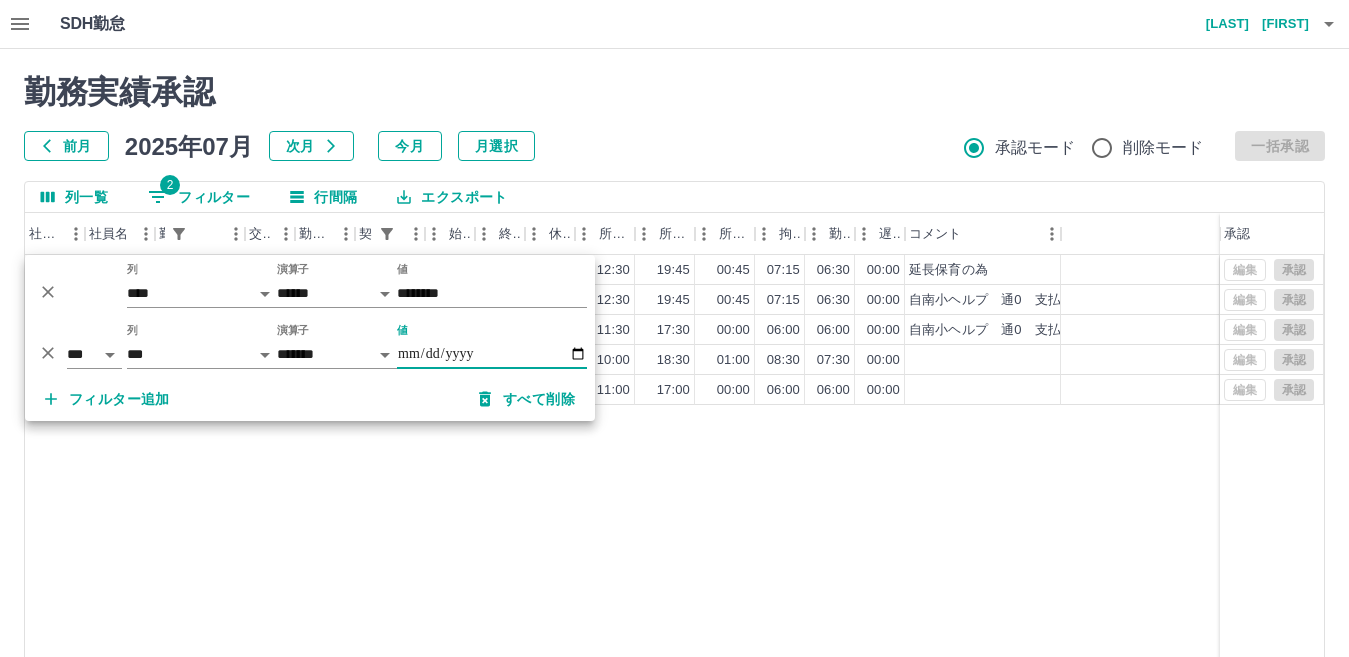 click on "**********" at bounding box center [492, 354] 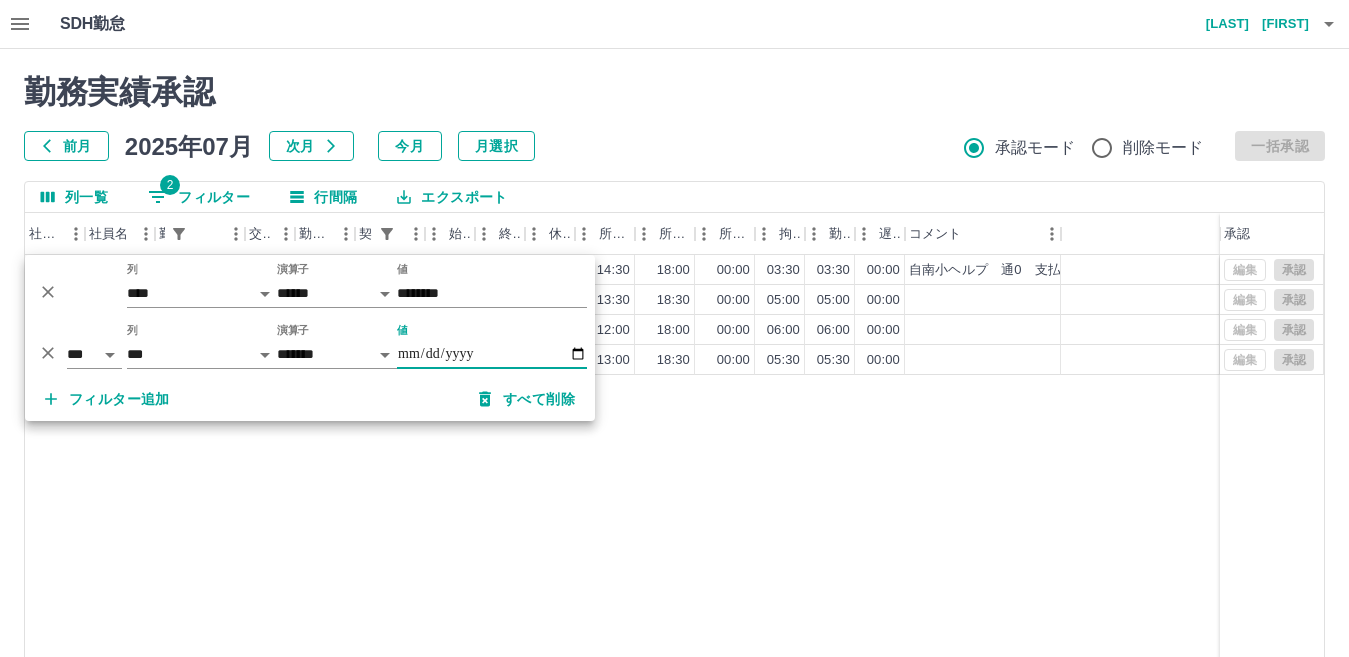 click on "0096548 [LAST]　[FIRST] [DATE] なし 出勤 40179011 [TIME] [TIME] 00:00 [TIME] [TIME] 00:00 [TIME] [TIME] 00:00 自南小ヘルプ　通0　支払票有 0098262 [LAST]　[FIRST] [DATE] 往復 出勤 40179011 [TIME] [TIME] 00:00 [TIME] [TIME] 00:00 [TIME] [TIME] 00:00 0048708 [LAST]　[FIRST] [DATE] 往復 出勤 40179011 [TIME] [TIME] 00:00 [TIME] [TIME] 00:00 [TIME] [TIME] 00:00 0048709 [LAST]　[FIRST] [DATE] 往復 出勤 40179011 [TIME] [TIME] 00:00 [TIME] [TIME] 00:00 [TIME] [TIME] 00:00 編集 承認 編集 承認 編集 承認 編集 承認" at bounding box center [674, 511] 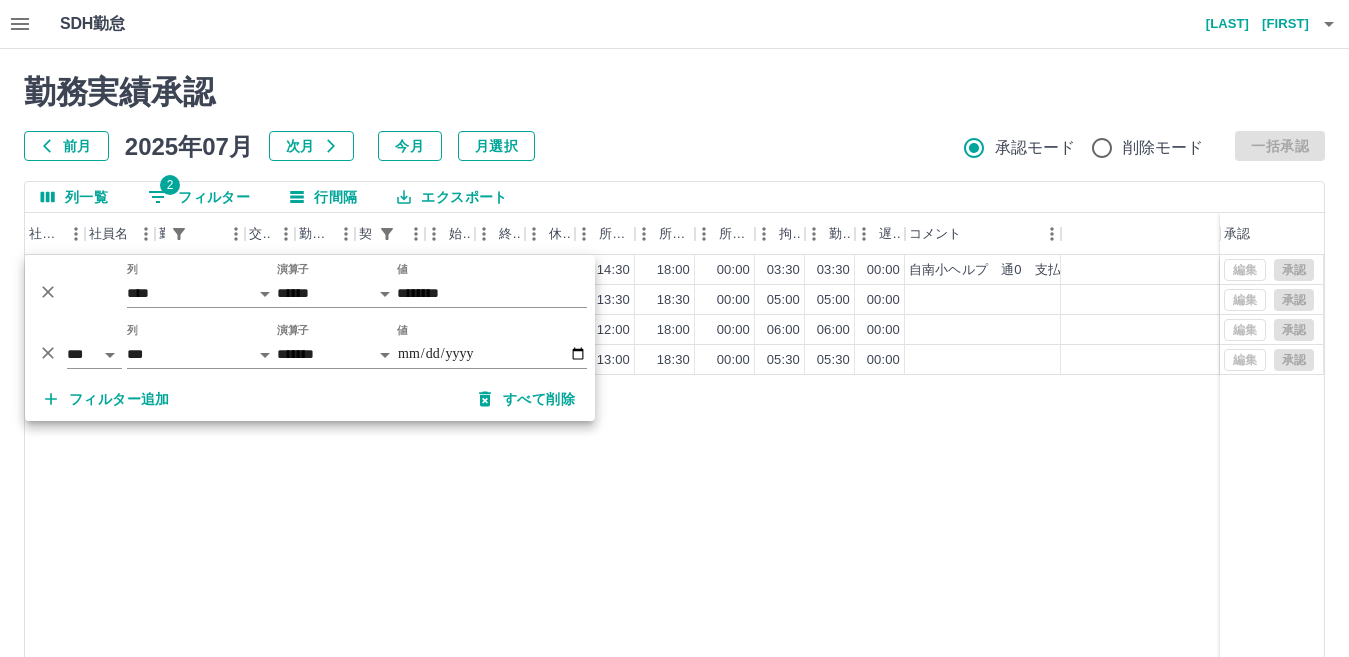 click on "0096548 [LAST]　[FIRST] [DATE] なし 出勤 40179011 [TIME] [TIME] 00:00 [TIME] [TIME] 00:00 [TIME] [TIME] 00:00 自南小ヘルプ　通0　支払票有 0098262 [LAST]　[FIRST] [DATE] 往復 出勤 40179011 [TIME] [TIME] 00:00 [TIME] [TIME] 00:00 [TIME] [TIME] 00:00 0048708 [LAST]　[FIRST] [DATE] 往復 出勤 40179011 [TIME] [TIME] 00:00 [TIME] [TIME] 00:00 [TIME] [TIME] 00:00 0048709 [LAST]　[FIRST] [DATE] 往復 出勤 40179011 [TIME] [TIME] 00:00 [TIME] [TIME] 00:00 [TIME] [TIME] 00:00 編集 承認 編集 承認 編集 承認 編集 承認" at bounding box center [674, 511] 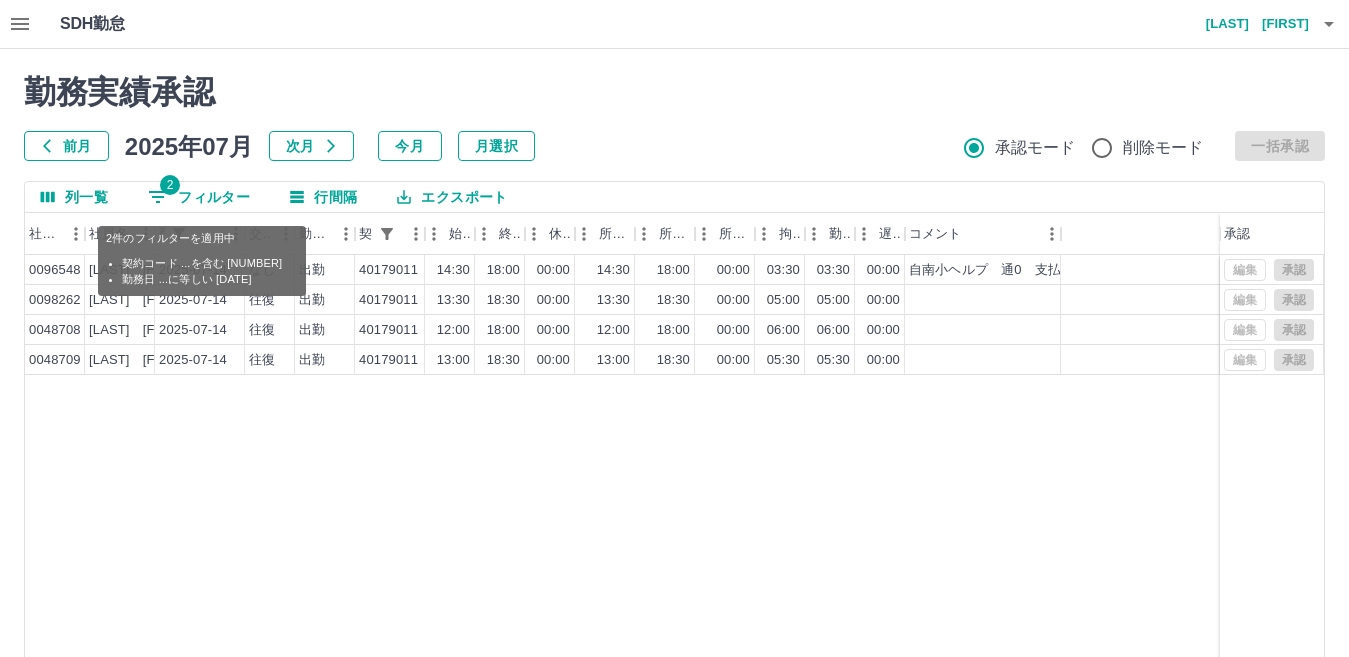 click on "2 フィルター" at bounding box center (199, 197) 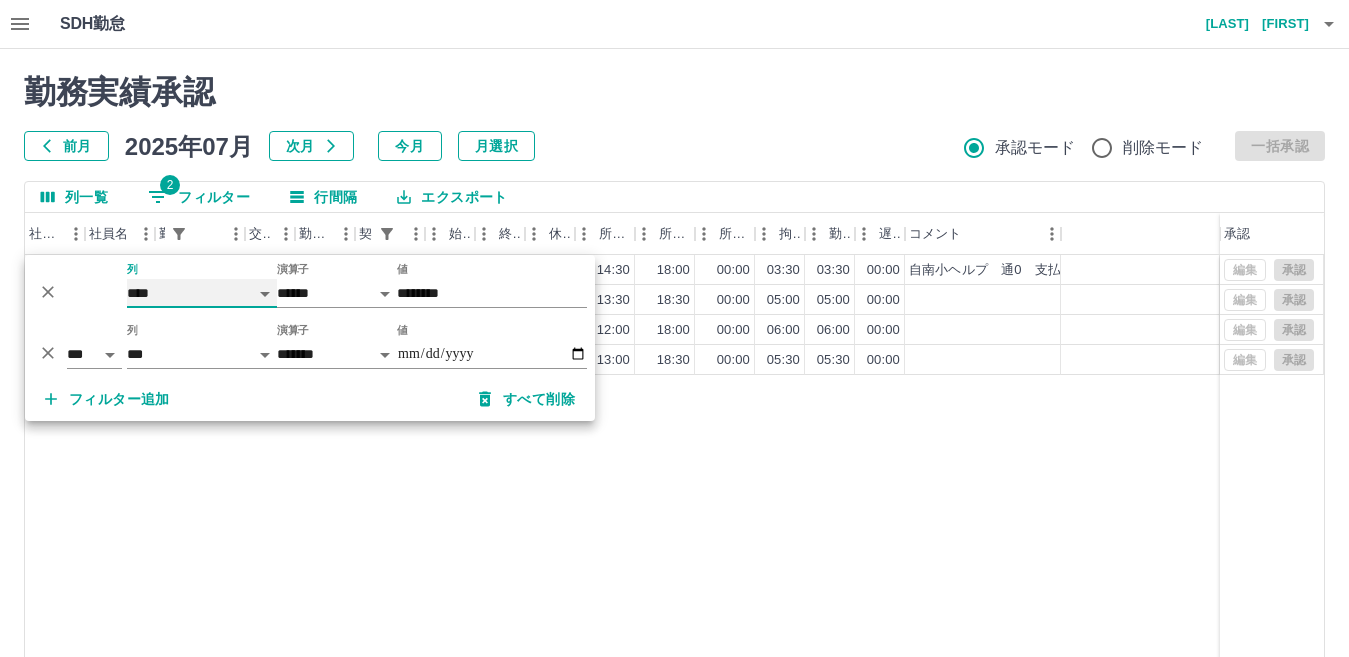 click on "**** *** **** *** *** **** ***** *** *** ** ** ** **** **** **** ** ** *** **** *****" at bounding box center [202, 293] 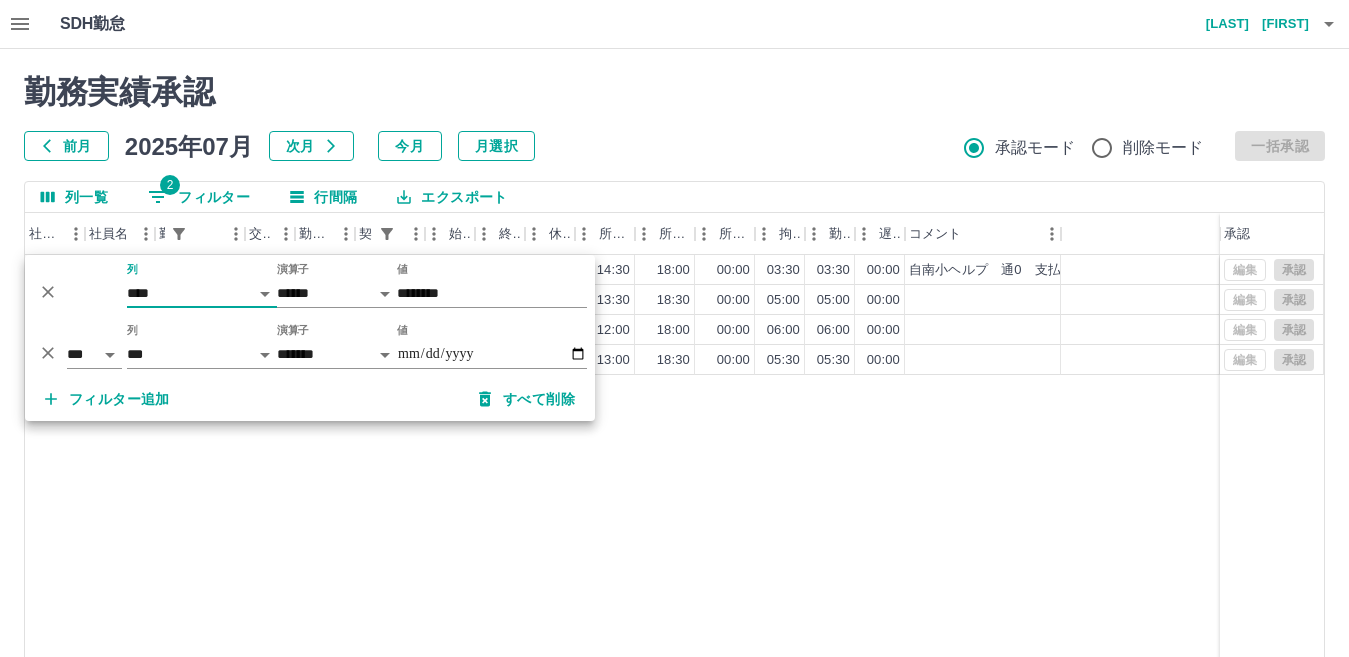 click on "0096548 [LAST]　[FIRST] [DATE] なし 出勤 40179011 [TIME] [TIME] 00:00 [TIME] [TIME] 00:00 [TIME] [TIME] 00:00 自南小ヘルプ　通0　支払票有 0098262 [LAST]　[FIRST] [DATE] 往復 出勤 40179011 [TIME] [TIME] 00:00 [TIME] [TIME] 00:00 [TIME] [TIME] 00:00 0048708 [LAST]　[FIRST] [DATE] 往復 出勤 40179011 [TIME] [TIME] 00:00 [TIME] [TIME] 00:00 [TIME] [TIME] 00:00 0048709 [LAST]　[FIRST] [DATE] 往復 出勤 40179011 [TIME] [TIME] 00:00 [TIME] [TIME] 00:00 [TIME] [TIME] 00:00 編集 承認 編集 承認 編集 承認 編集 承認" at bounding box center (674, 511) 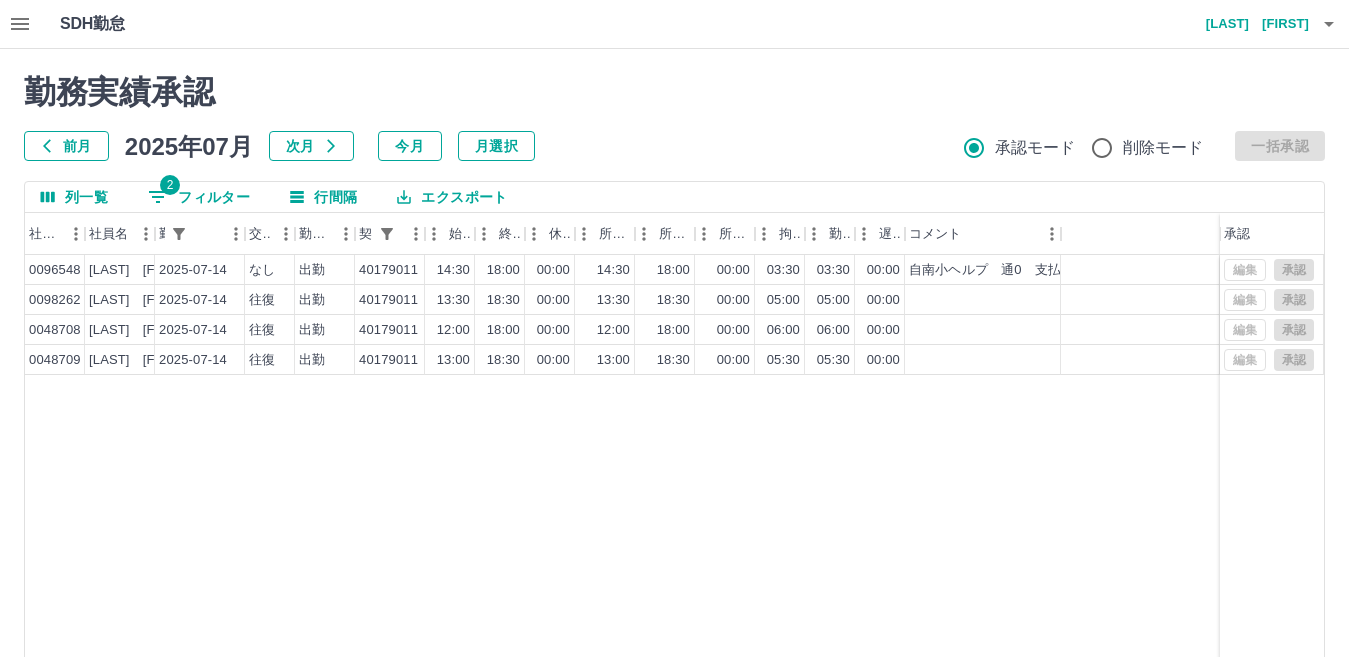 click on "2 フィルター" at bounding box center [199, 197] 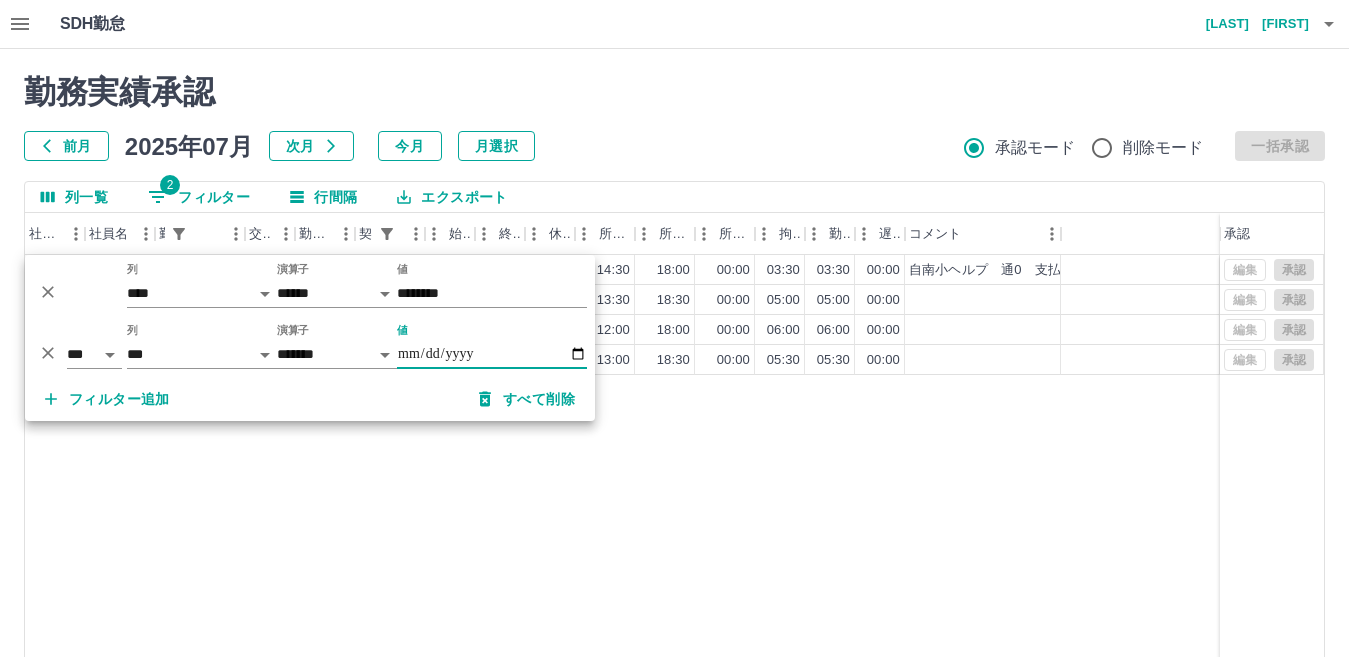 click on "**********" at bounding box center [492, 354] 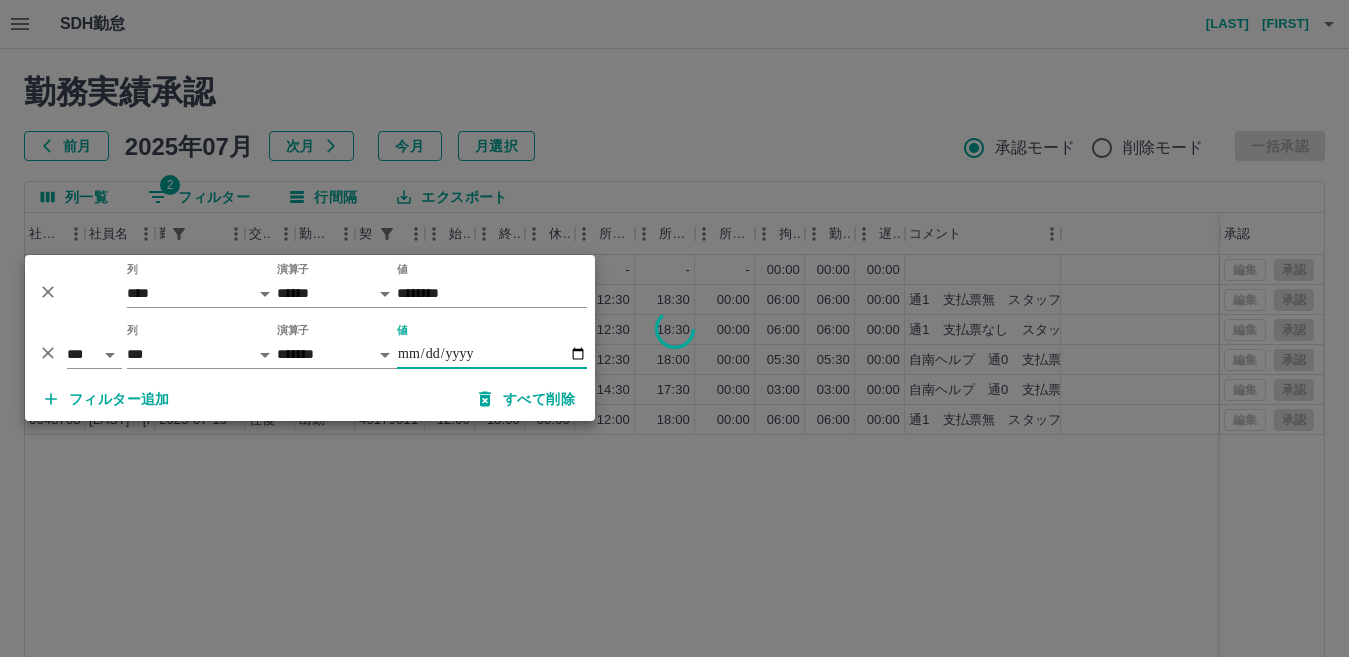 click at bounding box center (674, 328) 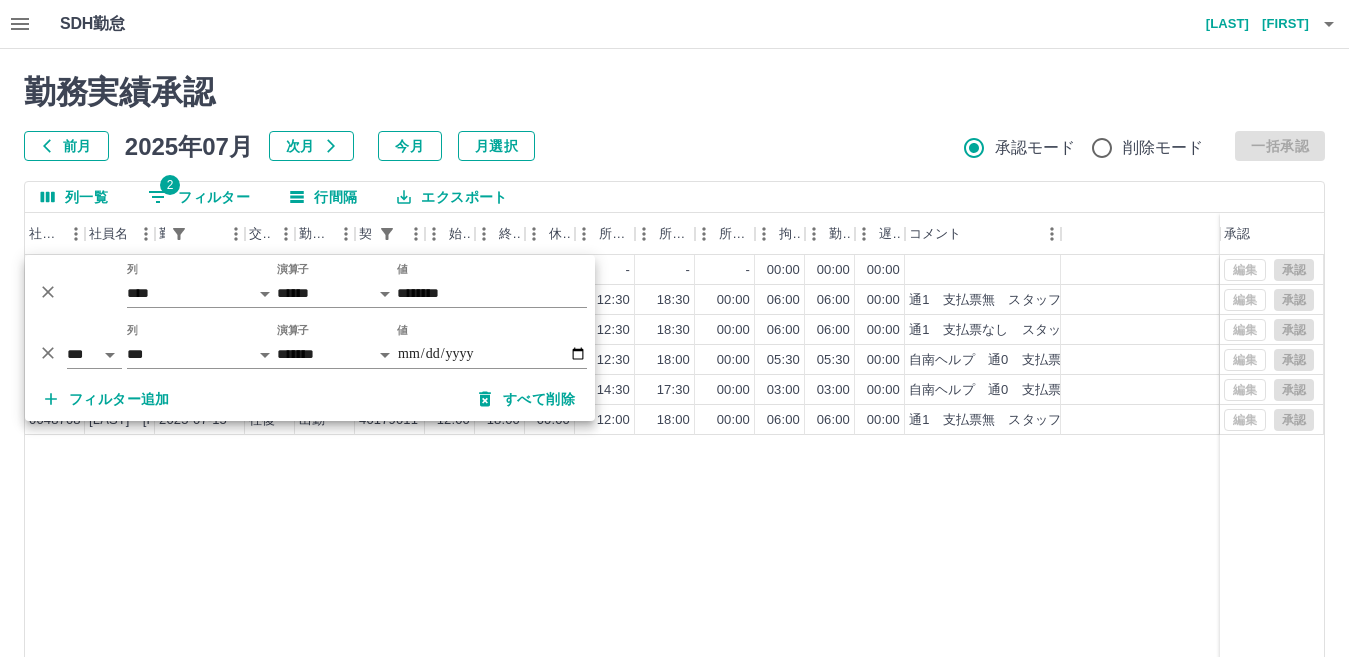click on "勤務実績承認 前月 2025年07月 次月 今月 月選択 承認モード 削除モード 一括承認 列一覧 2 フィルター 行間隔 エクスポート 社員番号 社員名 勤務日 交通費 勤務区分 契約コード 始業 終業 休憩 所定開始 所定終業 所定休憩 拘束 勤務 遅刻等 コメント 承認 0061021 [LAST]　[FIRST] [DATE]  -  休日 40179011 - - - - - - 00:00 00:00 00:00 0098262 [LAST]　[FIRST] [DATE] 往復 出勤 40179011 [TIME] [TIME] 00:00 [TIME] [TIME] 00:00 [TIME] [TIME] 00:00 通1　支払票無　スタッフ会議(研修[TIME]-[TIME]） 0048709 [LAST]　[FIRST] [DATE] 往復 出勤 40179011 [TIME] [TIME] 00:00 [TIME] [TIME] 00:00 [TIME] [TIME] 00:00 通1　支払票なし　スタッフ会議(研修[TIME]-[TIME]) 0096548 [LAST]　[FIRST] [DATE] なし 出勤 40179011 [TIME] [TIME] 00:00 [TIME] [TIME] 00:00 [TIME] [TIME] 00:00 自南ヘルプ　通0　支払票有　会議([TIME]-[TIME])　 0099227 [LAST]　[FIRST] なし 出勤 [TIME]" at bounding box center [674, 447] 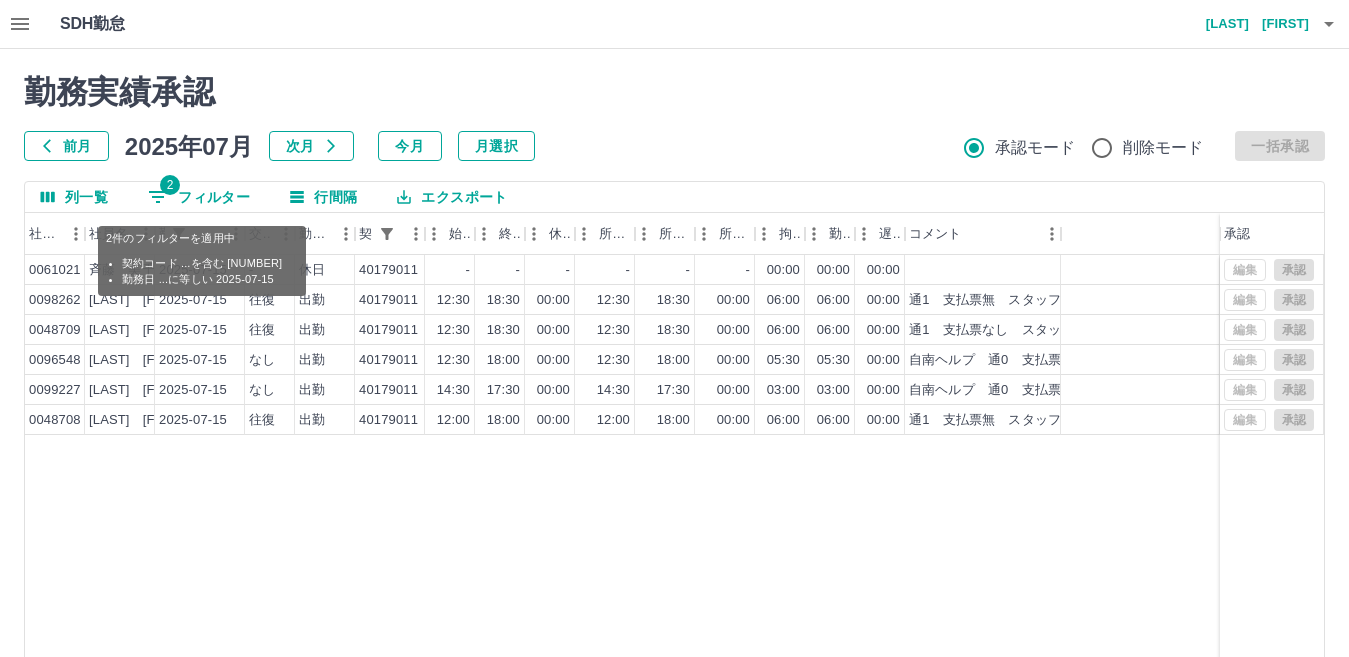click on "2 フィルター" at bounding box center [199, 197] 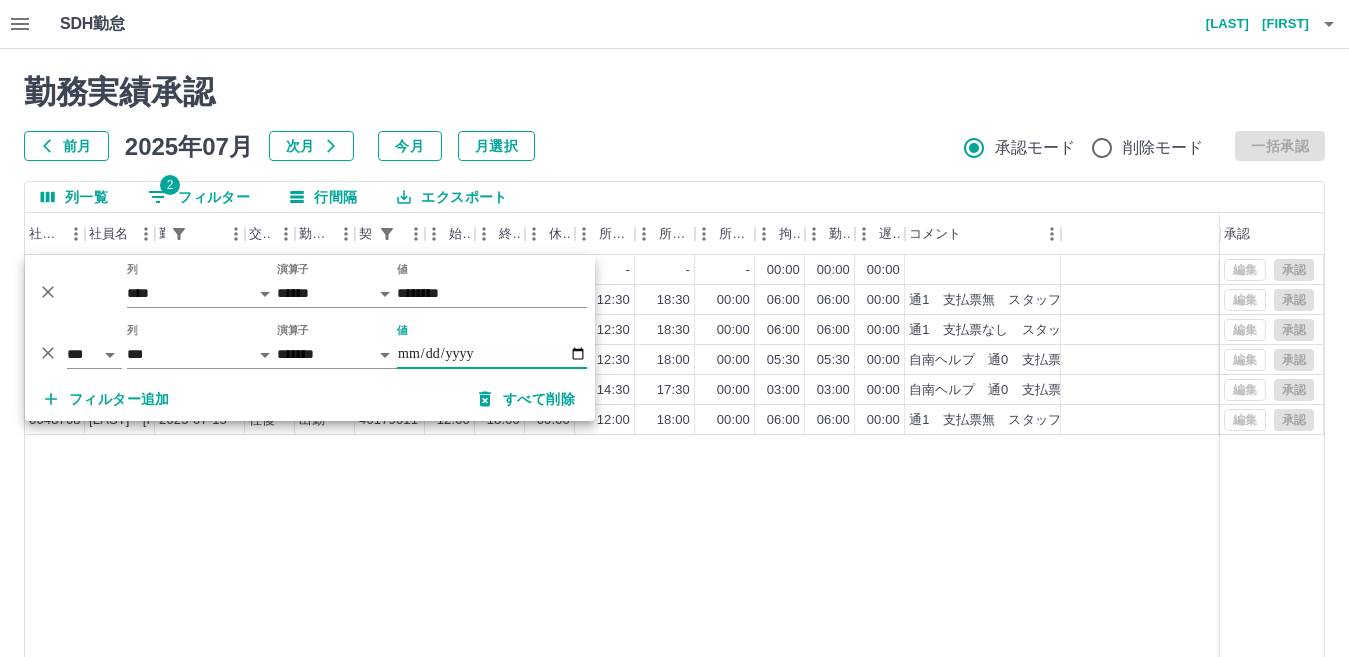 click on "**********" at bounding box center [492, 354] 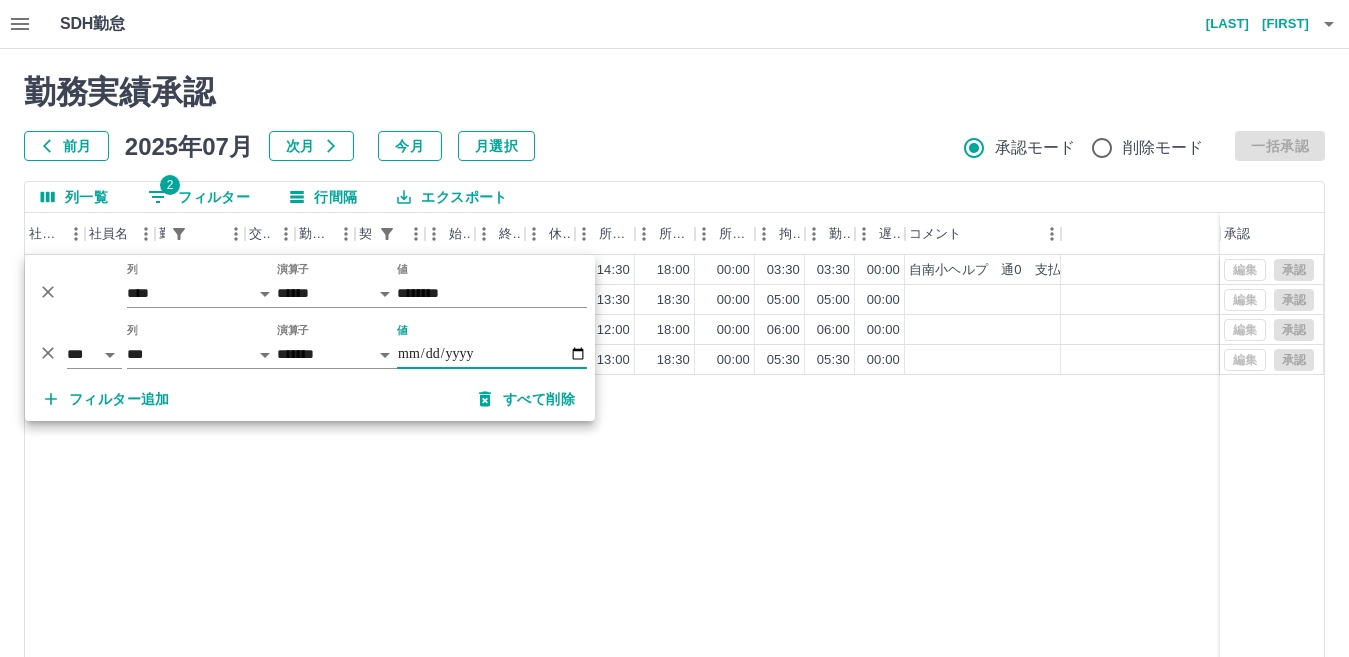 click on "[NUMBER] [LAST]　[FIRST] [DATE] なし 出勤 [NUMBER] [TIME] [TIME] [TIME] [TIME] [TIME] [TIME] [TIME] [TIME] [TIME] 自南小ヘルプ　通0　支払票有 [NUMBER] [LAST]　[FIRST] [DATE] 往復 出勤 [NUMBER] [TIME] [TIME] [TIME] [TIME] [TIME] [TIME] [TIME] [TIME] [TIME] [NUMBER] [LAST]　[FIRST] [DATE] 往復 出勤 [NUMBER] [TIME] [TIME] [TIME] [TIME] [TIME] [TIME] [TIME] [TIME] [TIME] [NUMBER] [LAST]　[FIRST] [DATE] 往復 出勤 [NUMBER] [TIME] [TIME] [TIME] [TIME] [TIME] [TIME] [TIME] [TIME] [TIME] 編集 承認 編集 承認 編集 承認 編集 承認" at bounding box center [674, 511] 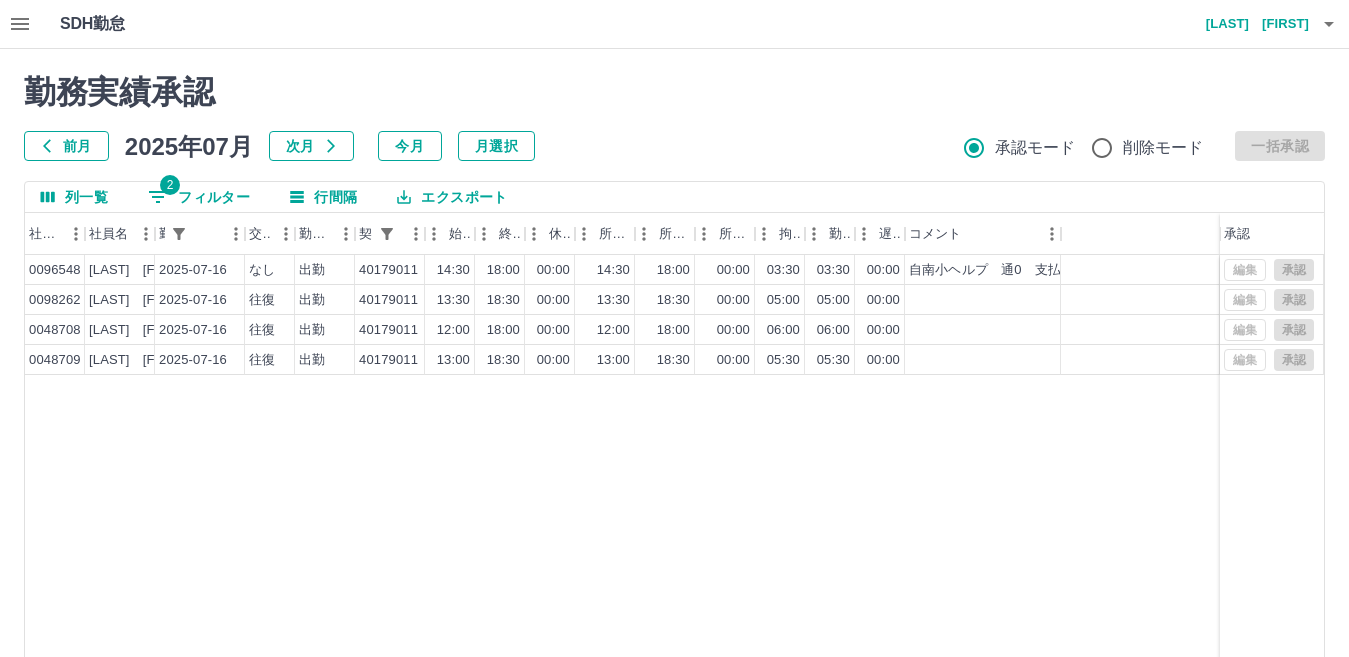 click on "2 フィルター" at bounding box center [199, 197] 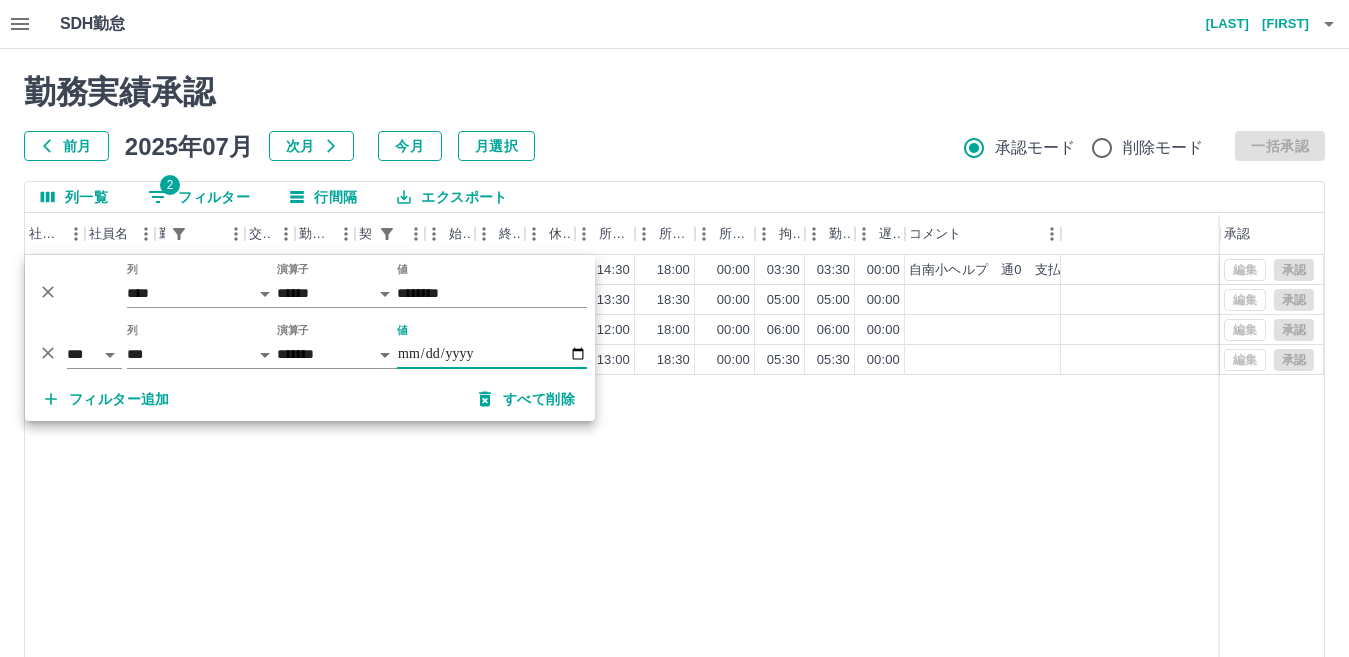 click on "**********" at bounding box center [492, 354] 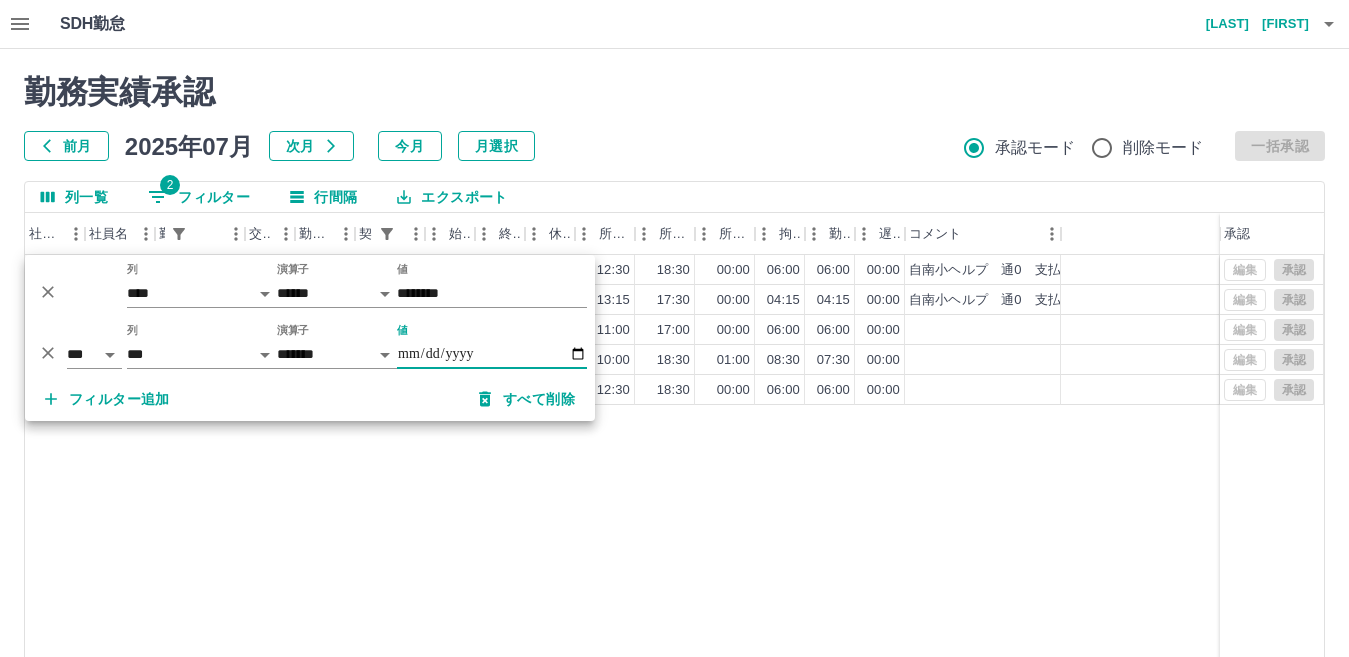 click at bounding box center [674, 328] 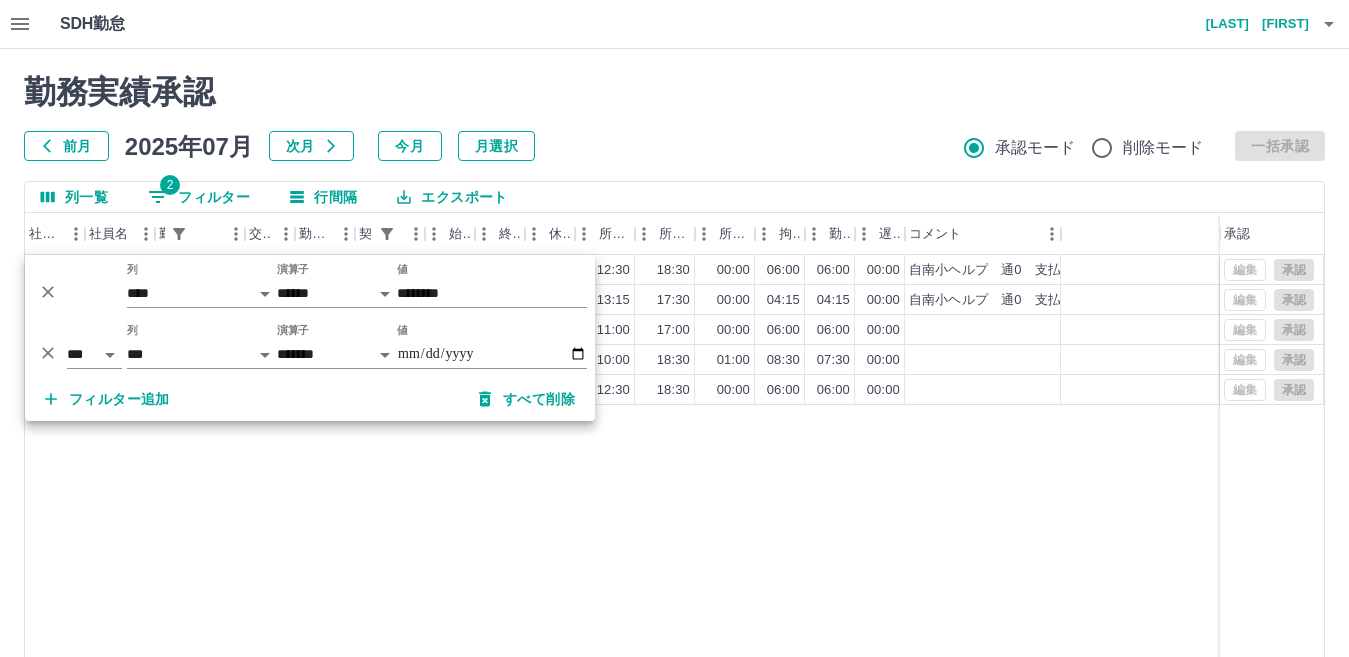click on "0096548 [LAST]　[FIRST] [DATE] なし 出勤 40179011 [TIME] [TIME] 00:00 [TIME] [TIME] 00:00 [TIME] [TIME] 00:00 自南小ヘルプ　通0　支払票有 0099227 [LAST]　[FIRST] [DATE] なし 出勤 40179011 [TIME] [TIME] 00:00 [TIME] [TIME] 00:00 [TIME] [TIME] 00:00 自南小ヘルプ　通0　支払票有 0098262 [LAST]　[FIRST] [DATE] 往復 出勤 40179011 [TIME] [TIME] 00:00 [TIME] [TIME] 00:00 [TIME] [TIME] 00:00 0048708 [LAST]　[FIRST] [DATE] 往復 出勤 40179011 [TIME] [TIME] 01:00 [TIME] [TIME] 01:00 [TIME] [TIME] 00:00 0048709 [LAST]　[FIRST] [DATE] 往復 出勤 40179011 [TIME] [TIME] 00:00 [TIME] [TIME] 00:00 [TIME] [TIME] 00:00 編集 承認 編集 承認 編集 承認 編集 承認 編集 承認" at bounding box center [674, 511] 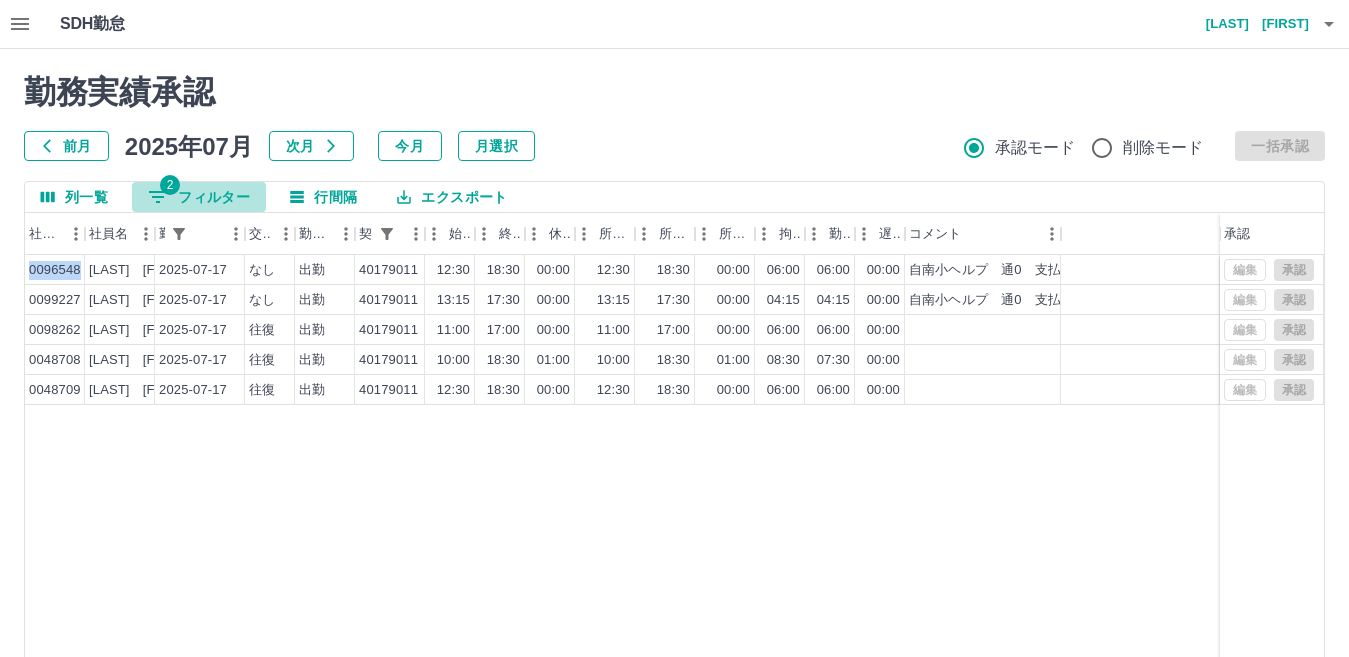 click on "2 フィルター" at bounding box center (199, 197) 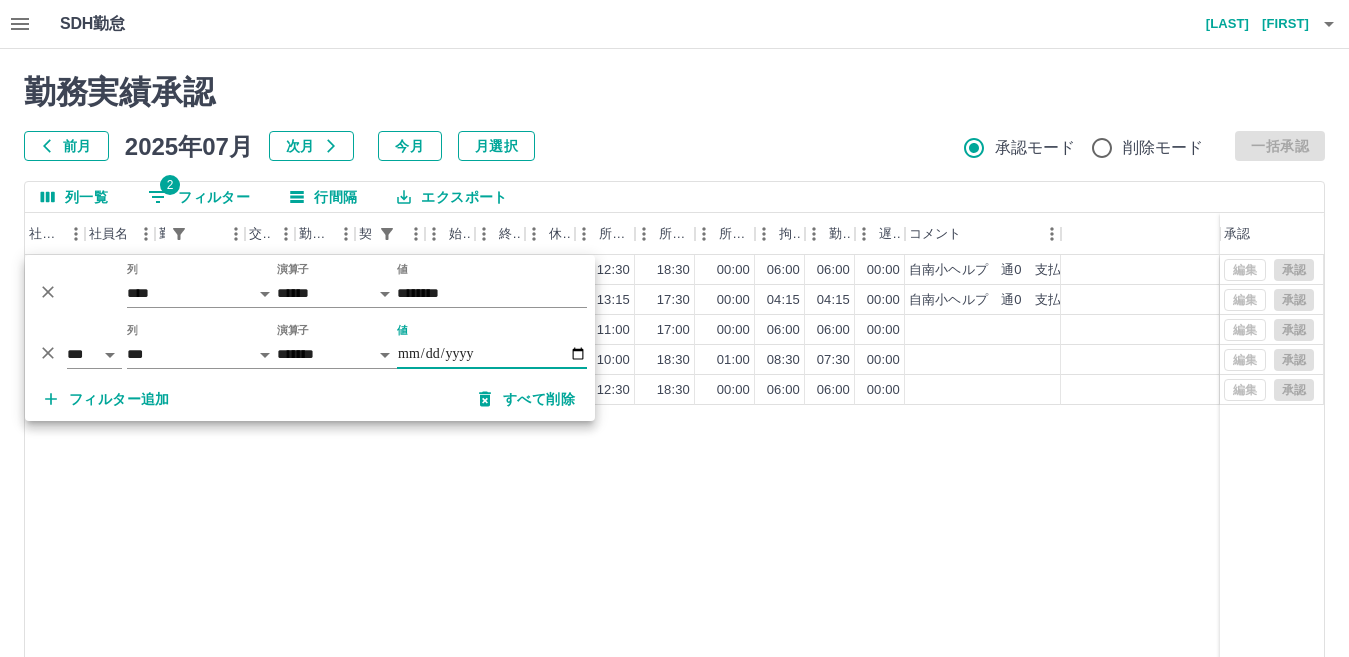 click on "**********" at bounding box center [492, 354] 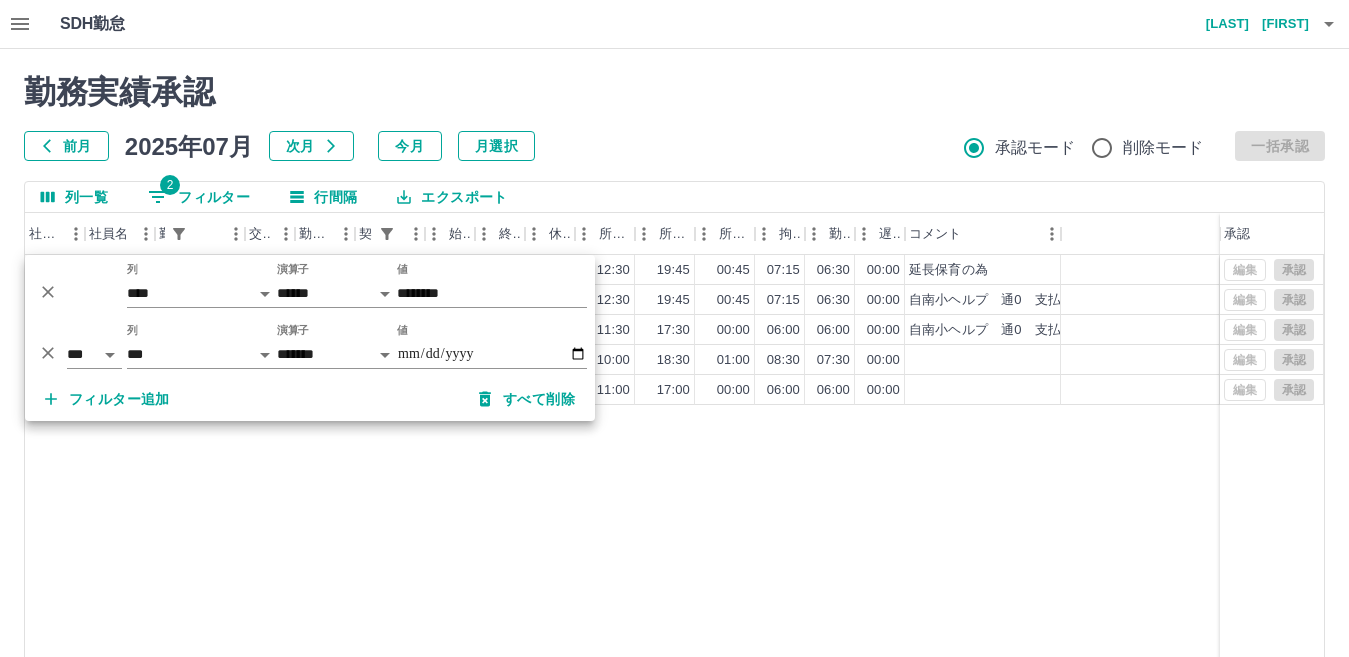 click on "[NUMBER] [LAST]　[FIRST] [DATE] 往復 出勤 [NUMBER] [TIME] [TIME] [TIME] [TIME] [TIME] [TIME] [TIME] [TIME] [TIME] 延長保育の為 [NUMBER] [LAST]　[FIRST] [DATE] なし 出勤 [NUMBER] [TIME] [TIME] [TIME] [TIME] [TIME] [TIME] [TIME] [TIME] [TIME] 自南小ヘルプ　通0　支払票有　延長保育の為 [NUMBER] [LAST]　[FIRST] [DATE] なし 出勤 [NUMBER] [TIME] [TIME] [TIME] [TIME] [TIME] [TIME] [TIME] [TIME] [TIME] 自南小ヘルプ　通0　支払票あり　 [NUMBER] [LAST]　[FIRST] [DATE] 往復 出勤 [NUMBER] [TIME] [TIME] [TIME] [TIME] [TIME] [TIME] [TIME] [TIME] [TIME] 編集 承認 編集 承認 編集 承認 編集 承認 編集 承認" at bounding box center (674, 511) 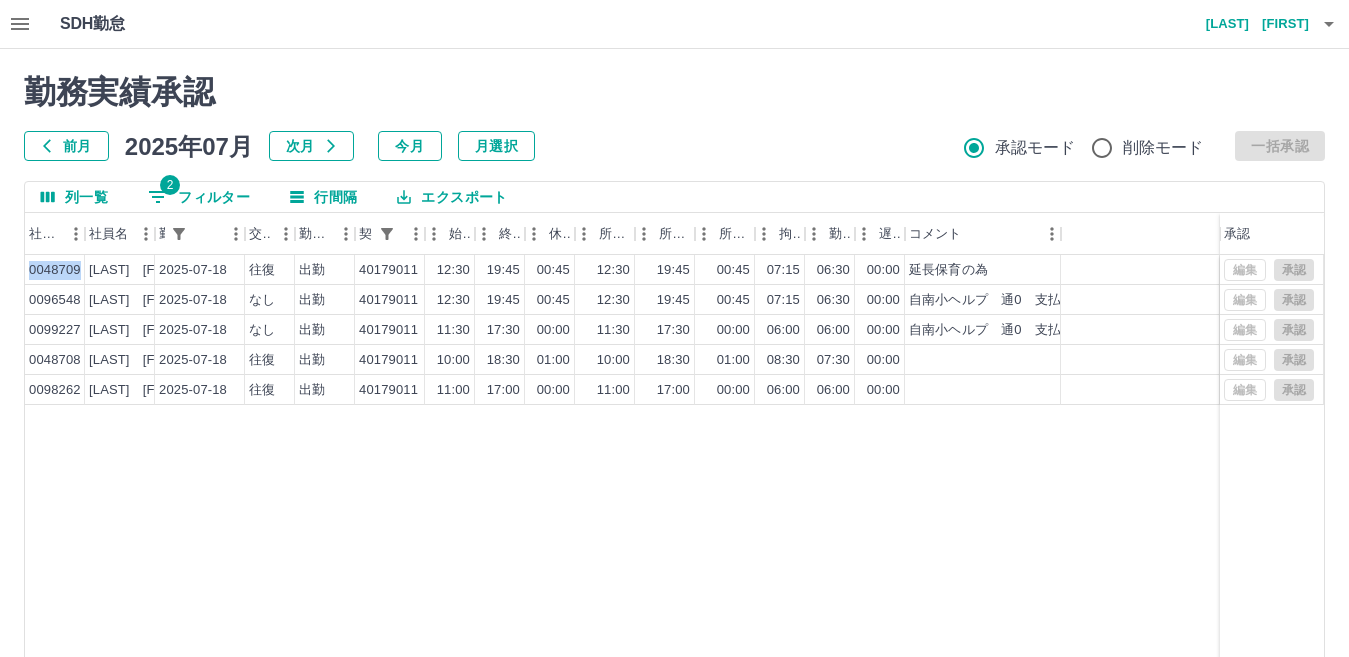 click on "[NUMBER] [LAST]　[FIRST] [DATE] 往復 出勤 [NUMBER] [TIME] [TIME] [TIME] [TIME] [TIME] [TIME] [TIME] [TIME] [TIME] 延長保育の為 [NUMBER] [LAST]　[FIRST] [DATE] なし 出勤 [NUMBER] [TIME] [TIME] [TIME] [TIME] [TIME] [TIME] [TIME] [TIME] [TIME] 自南小ヘルプ　通0　支払票有　延長保育の為 [NUMBER] [LAST]　[FIRST] [DATE] なし 出勤 [NUMBER] [TIME] [TIME] [TIME] [TIME] [TIME] [TIME] [TIME] [TIME] [TIME] 自南小ヘルプ　通0　支払票あり　 [NUMBER] [LAST]　[FIRST] [DATE] 往復 出勤 [NUMBER] [TIME] [TIME] [TIME] [TIME] [TIME] [TIME] [TIME] [TIME] [TIME] 編集 承認 編集 承認 編集 承認 編集 承認 編集 承認" at bounding box center (674, 511) 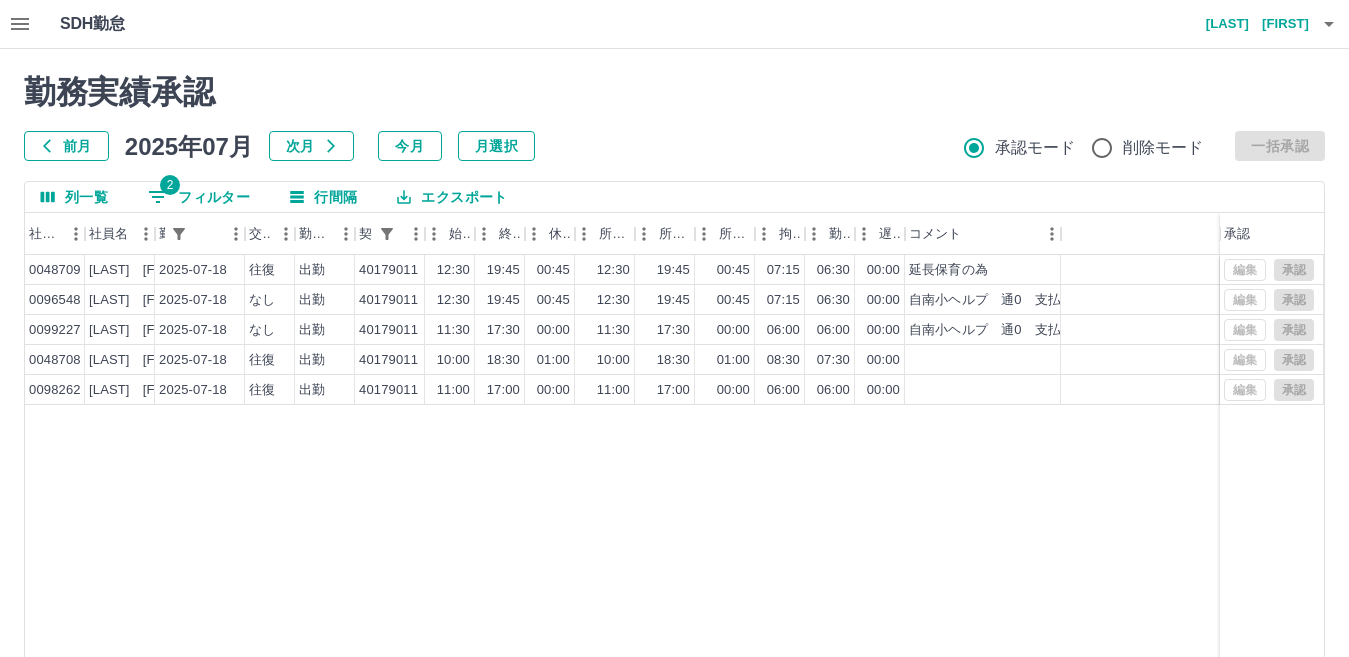 drag, startPoint x: 536, startPoint y: 599, endPoint x: 462, endPoint y: 481, distance: 139.28389 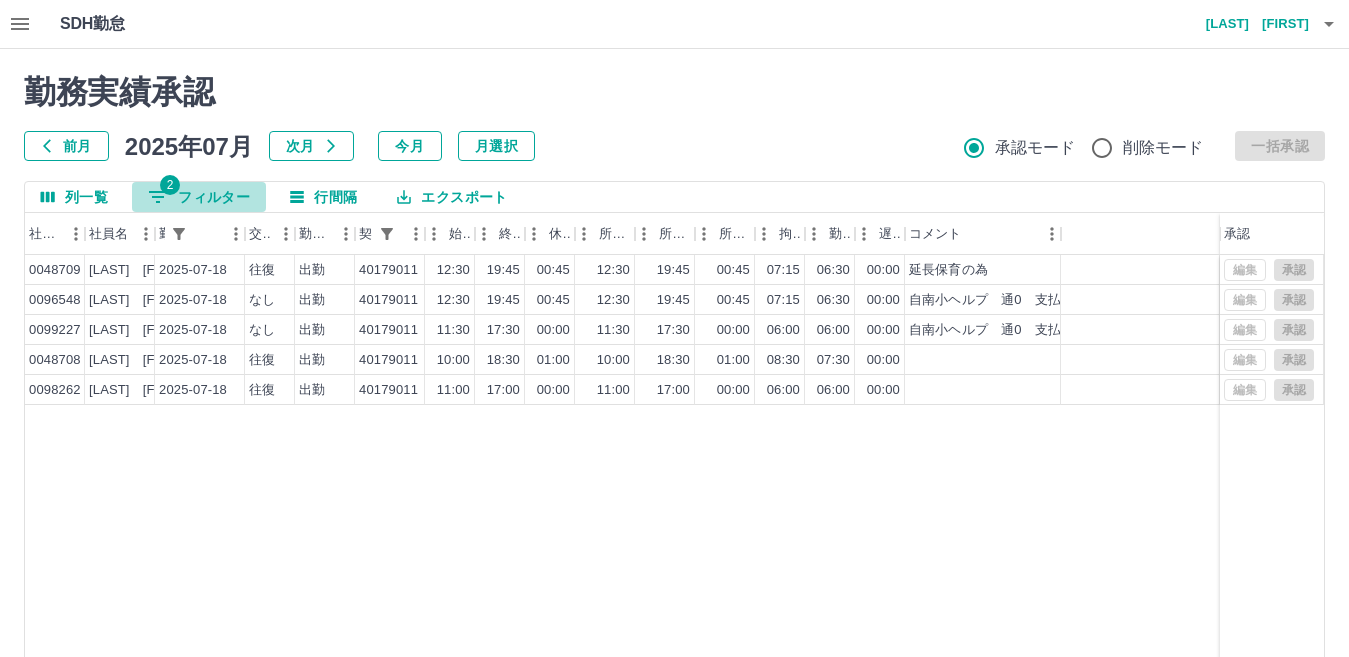 click on "2 フィルター" at bounding box center (199, 197) 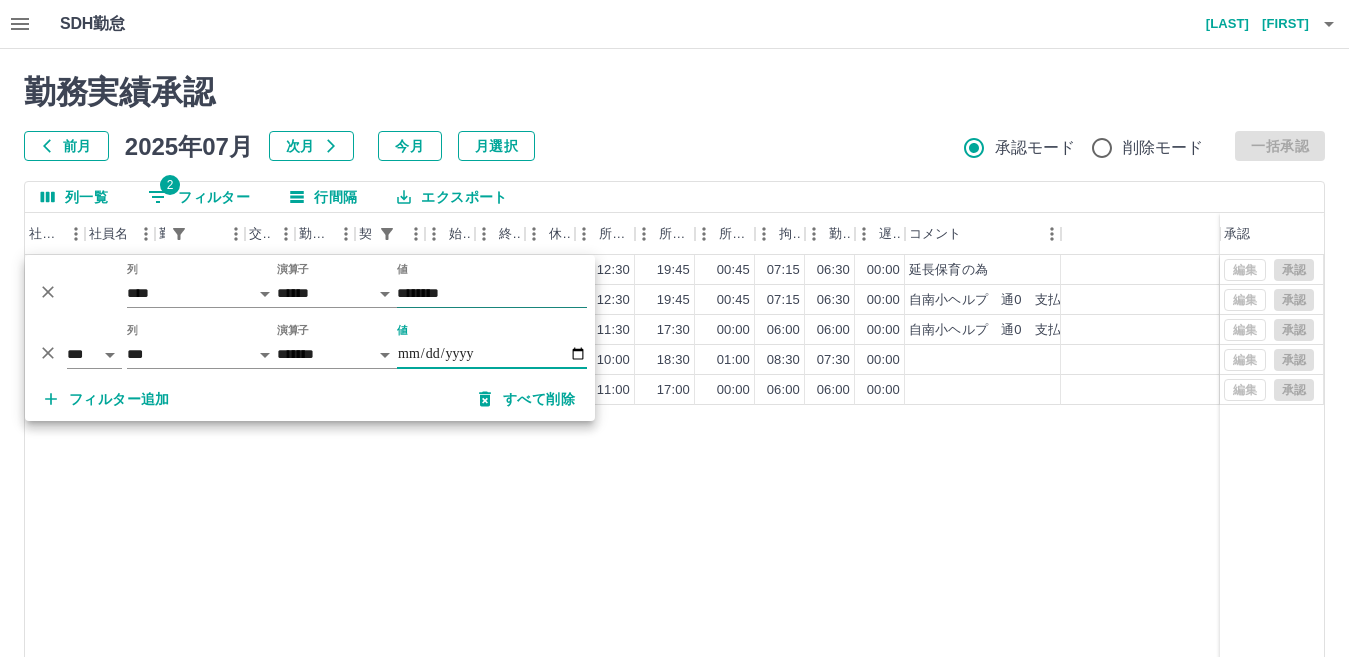 click on "********" at bounding box center [492, 293] 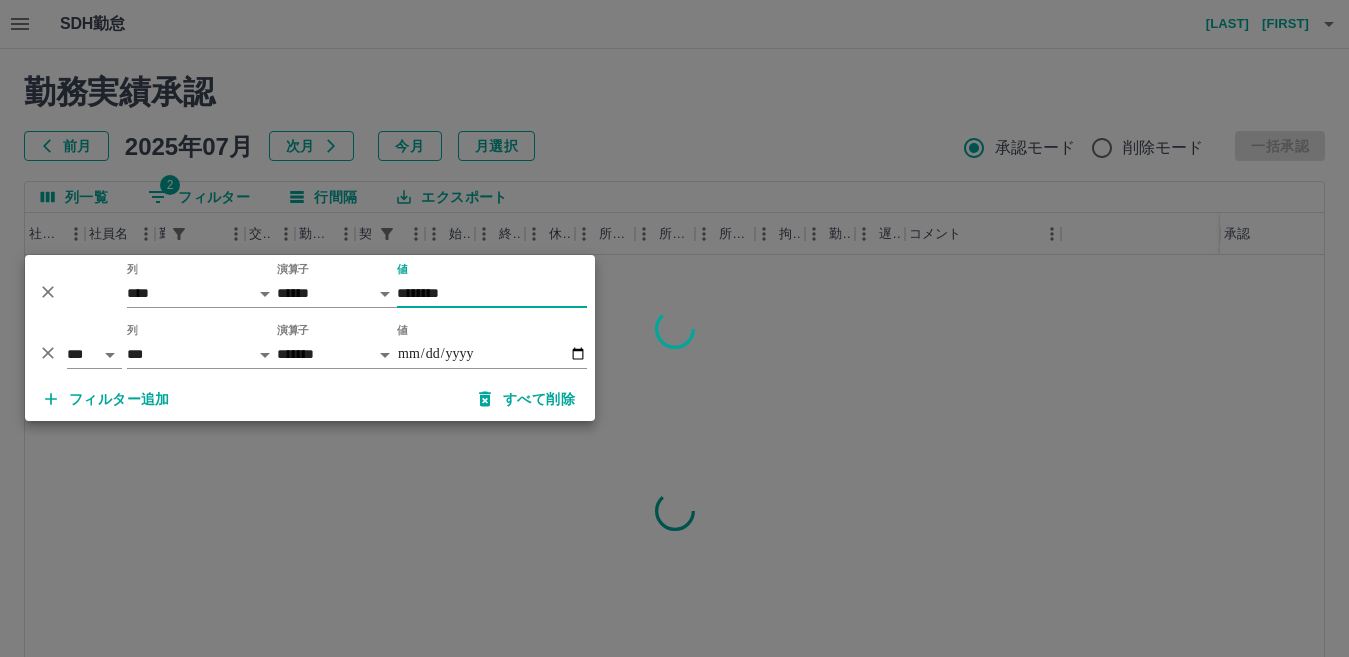 click at bounding box center [674, 328] 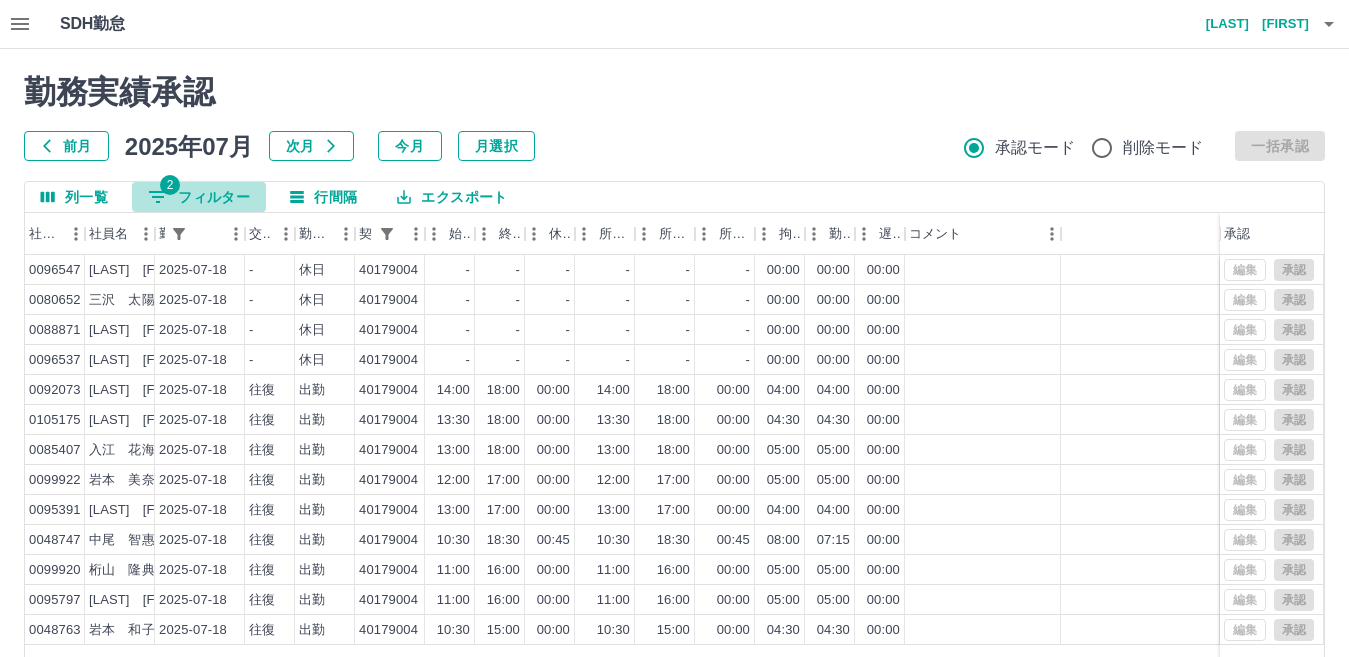 click on "2 フィルター" at bounding box center [199, 197] 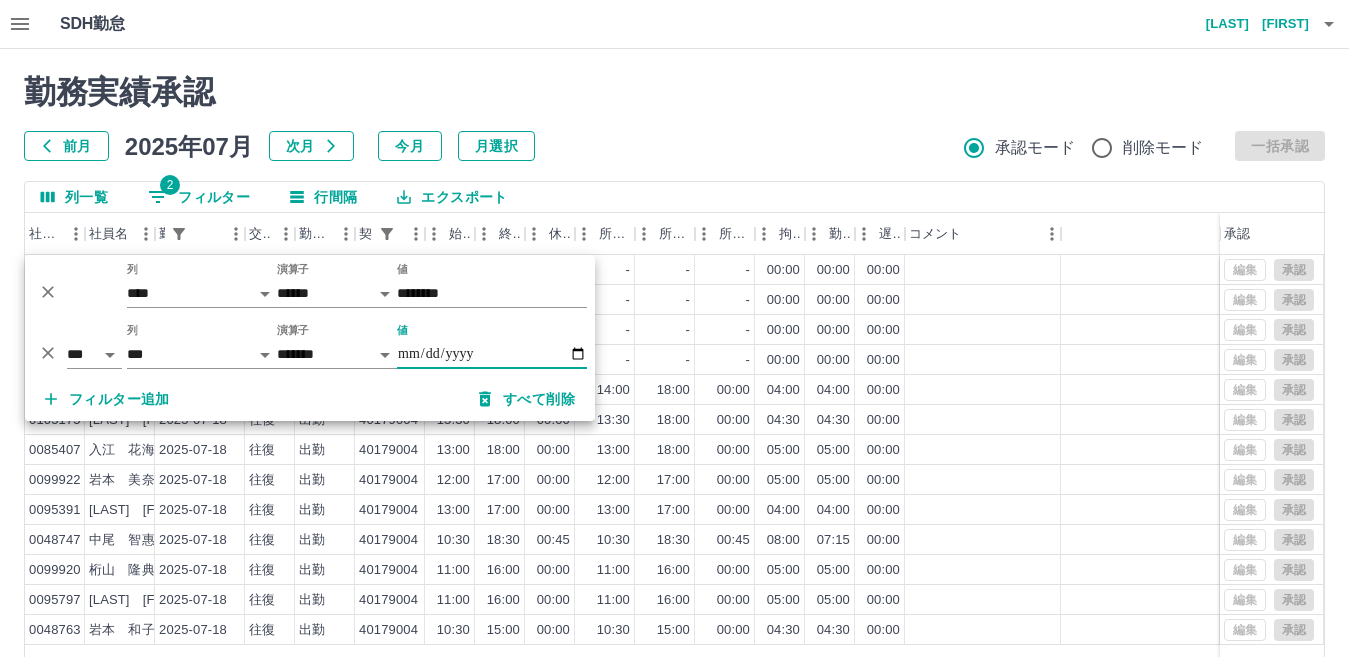 click on "**********" at bounding box center (492, 354) 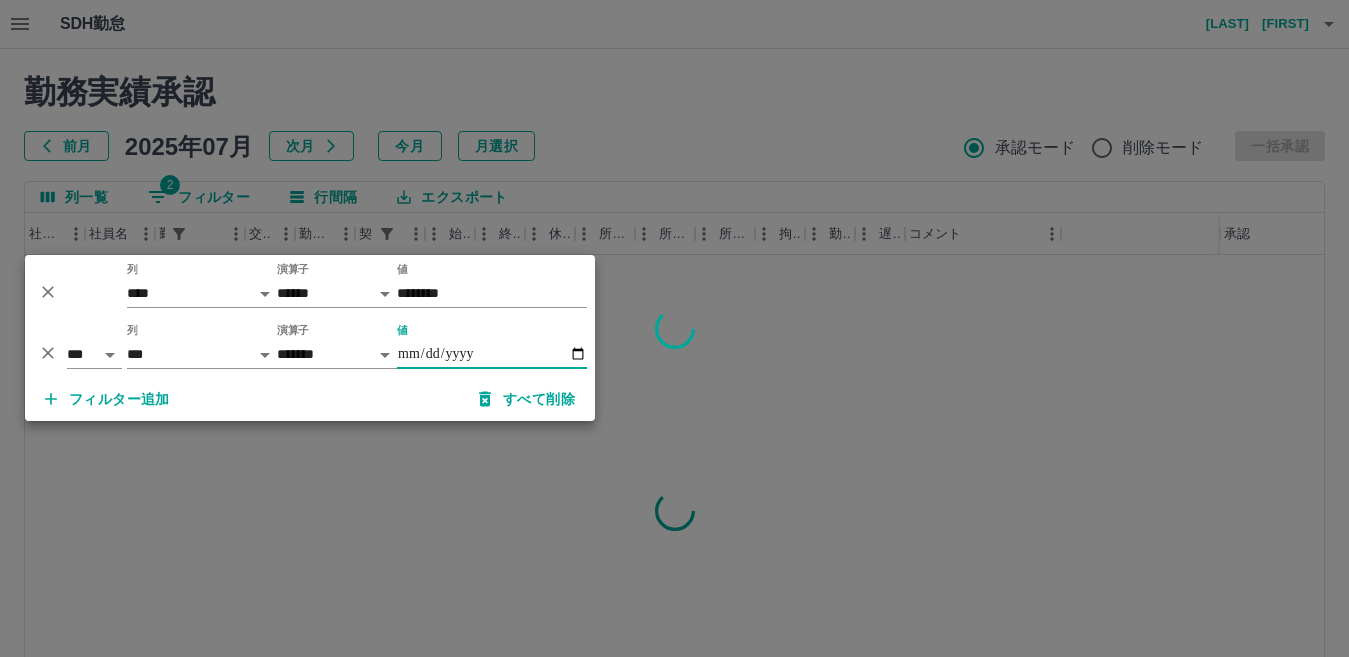 click at bounding box center (674, 328) 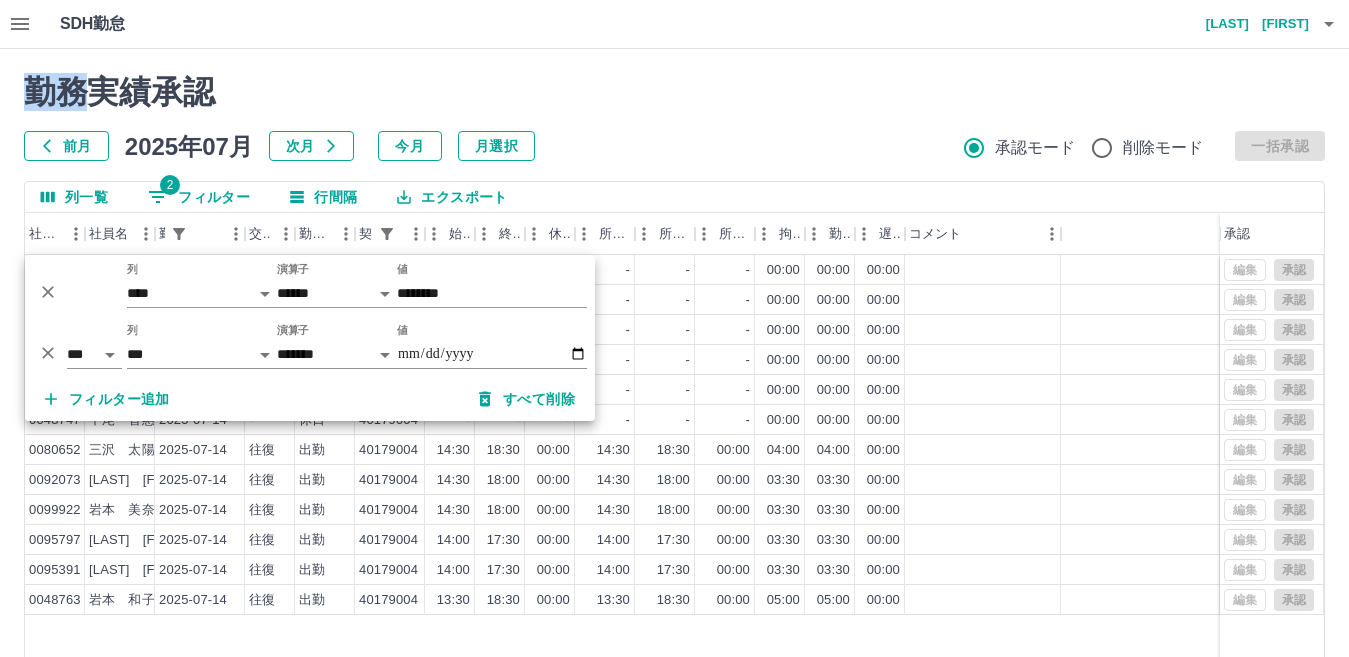 click at bounding box center (674, 328) 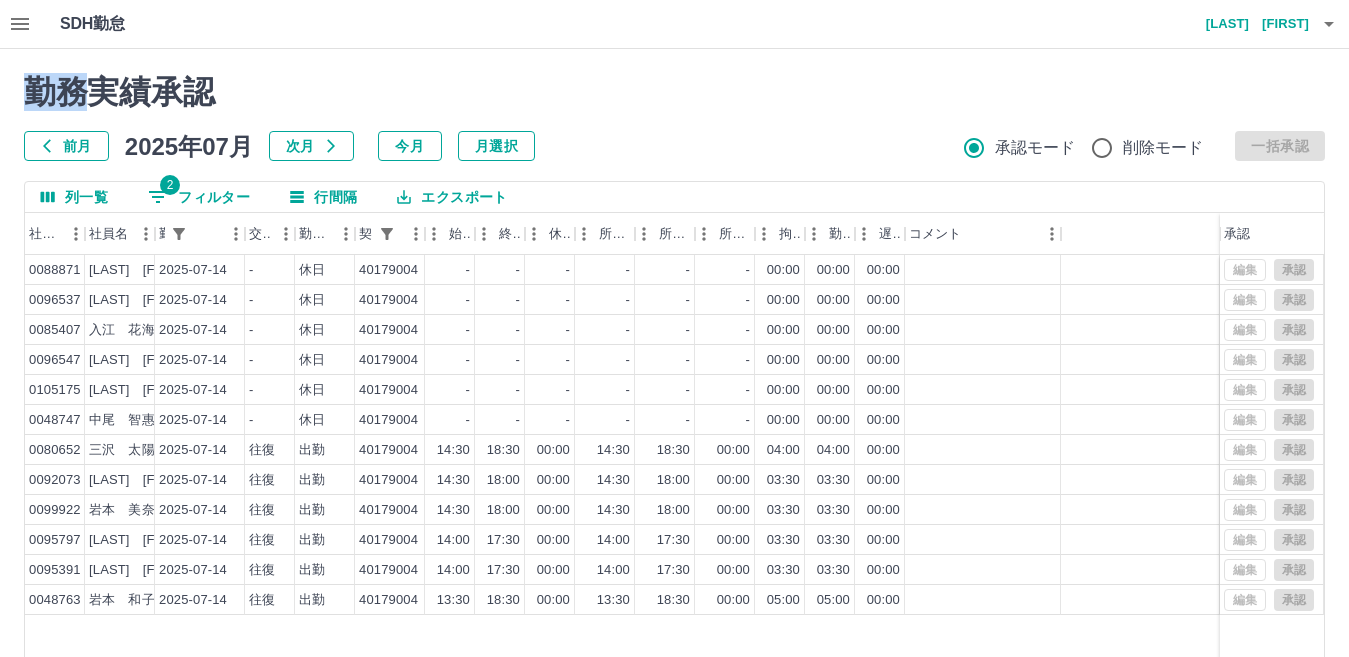 scroll, scrollTop: 188, scrollLeft: 0, axis: vertical 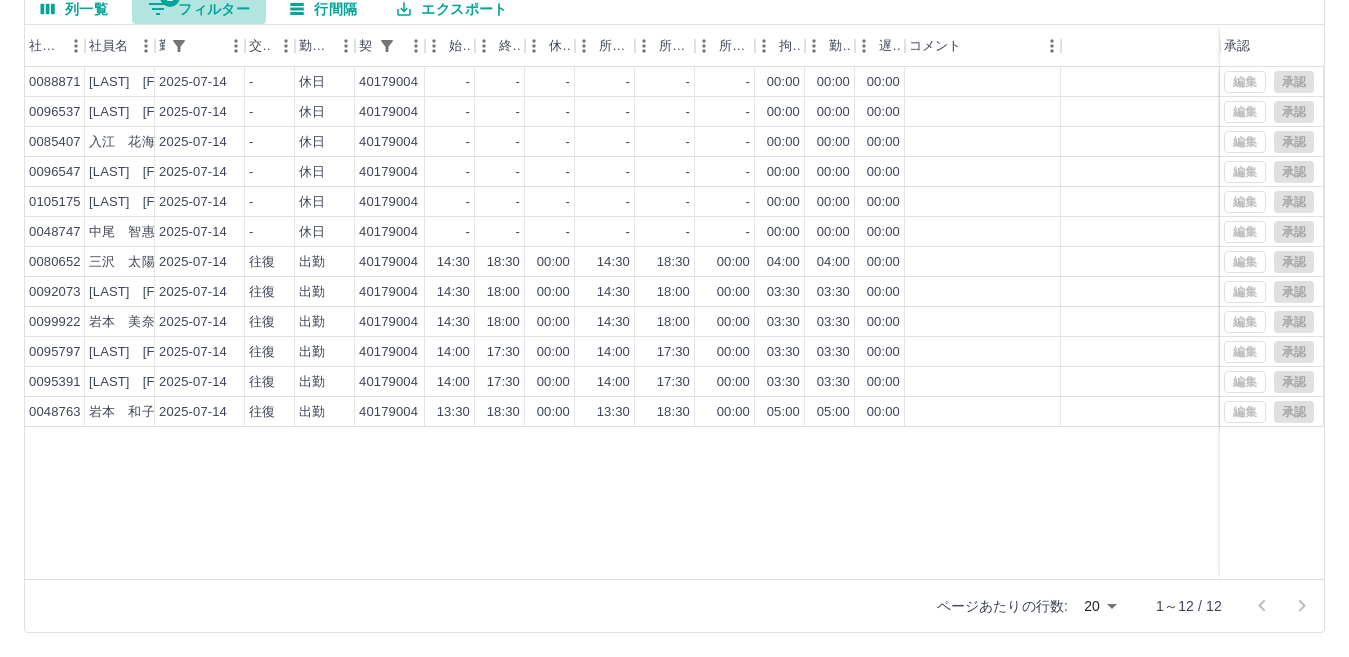click on "2 フィルター" at bounding box center [199, 9] 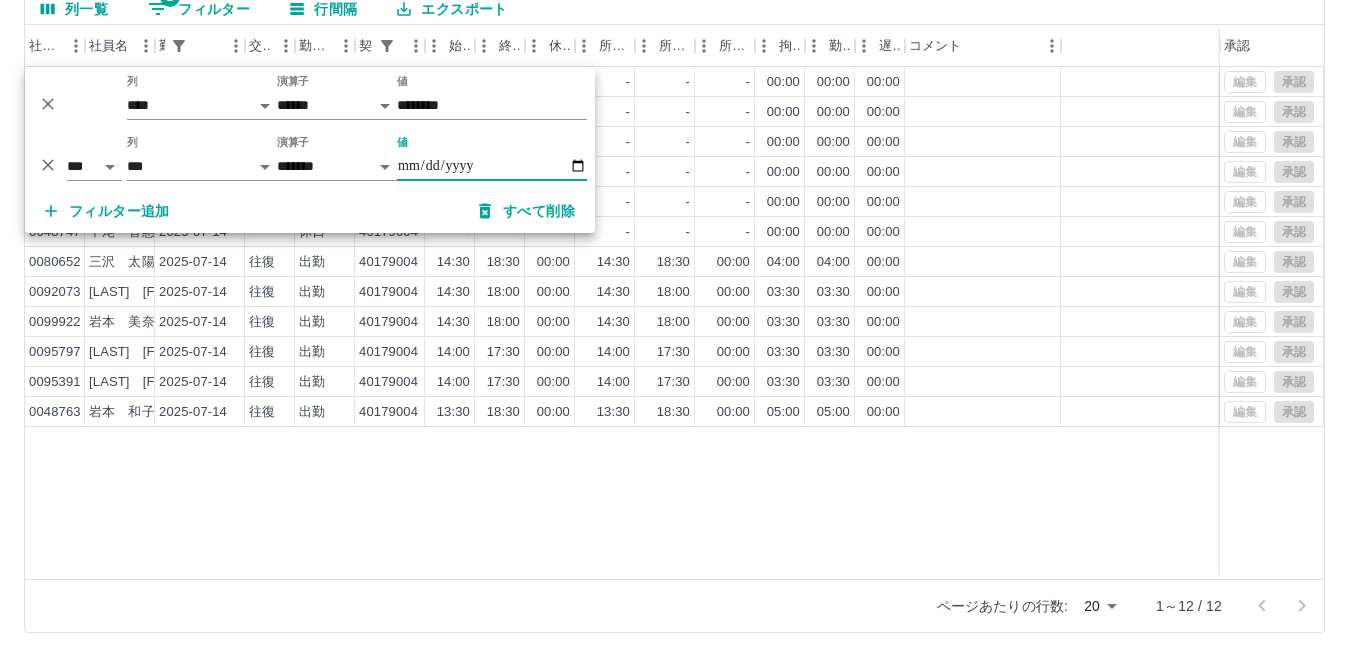 click on "**********" at bounding box center [492, 166] 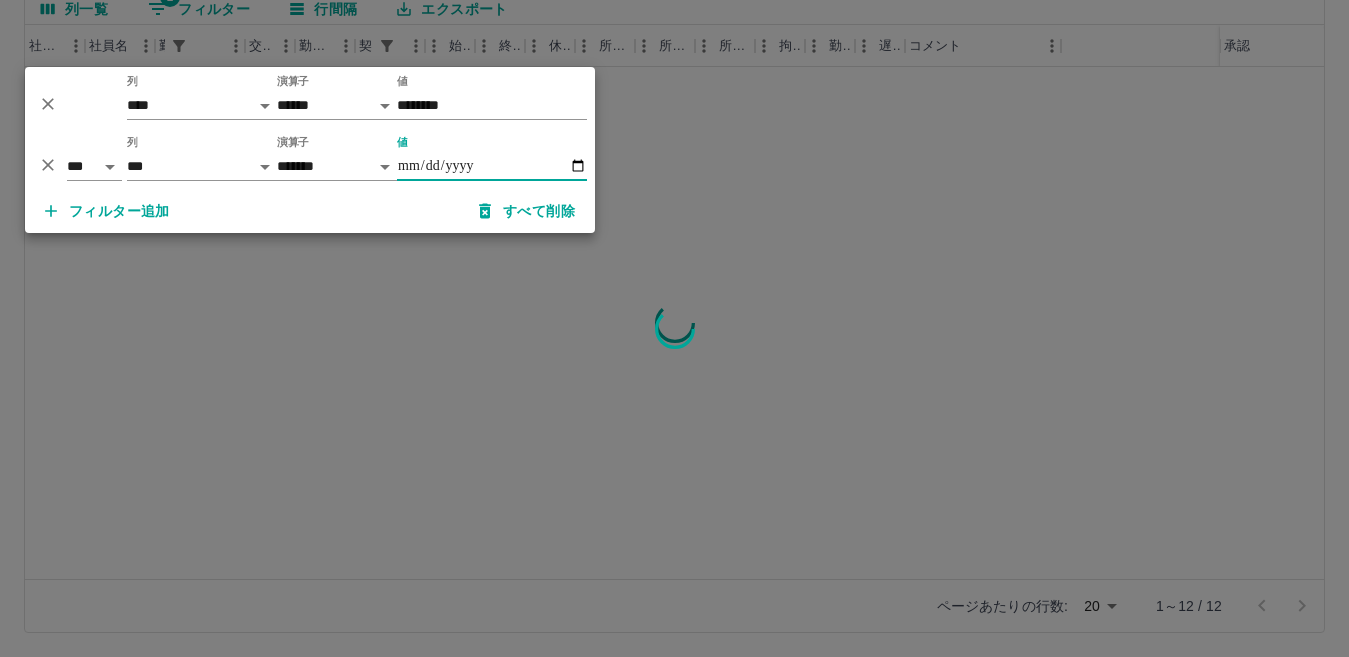 click at bounding box center (674, 328) 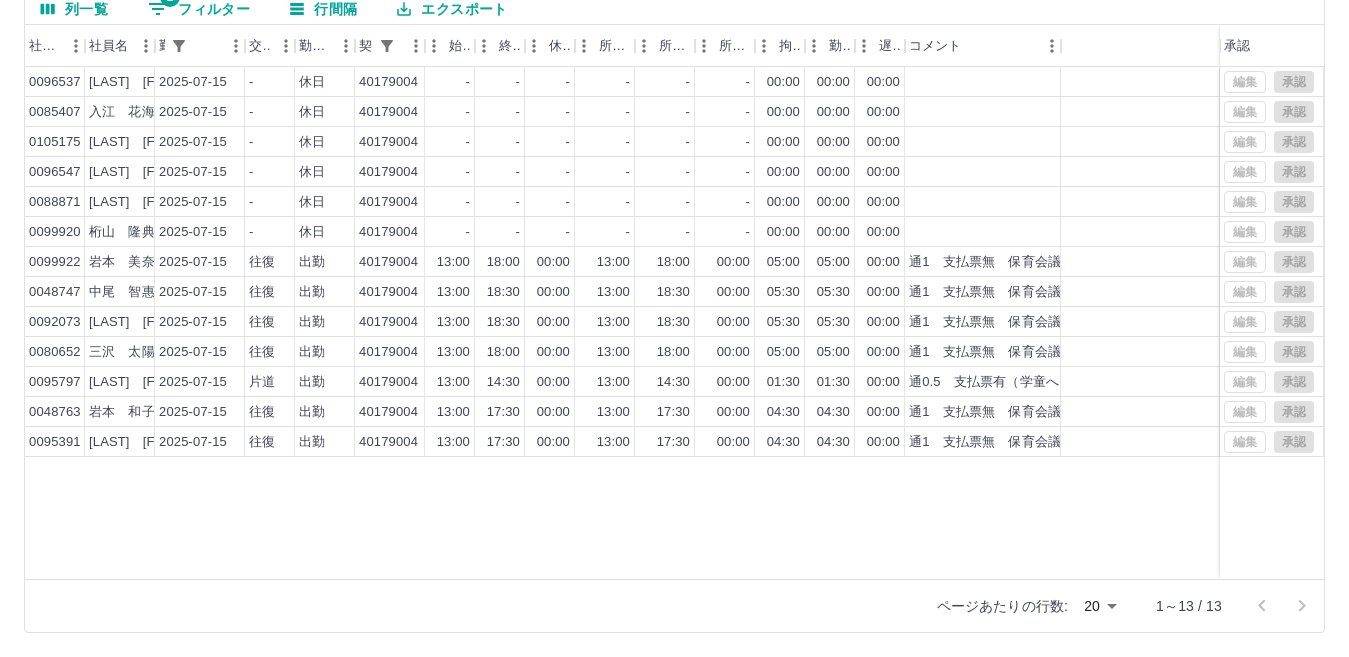 scroll, scrollTop: 88, scrollLeft: 0, axis: vertical 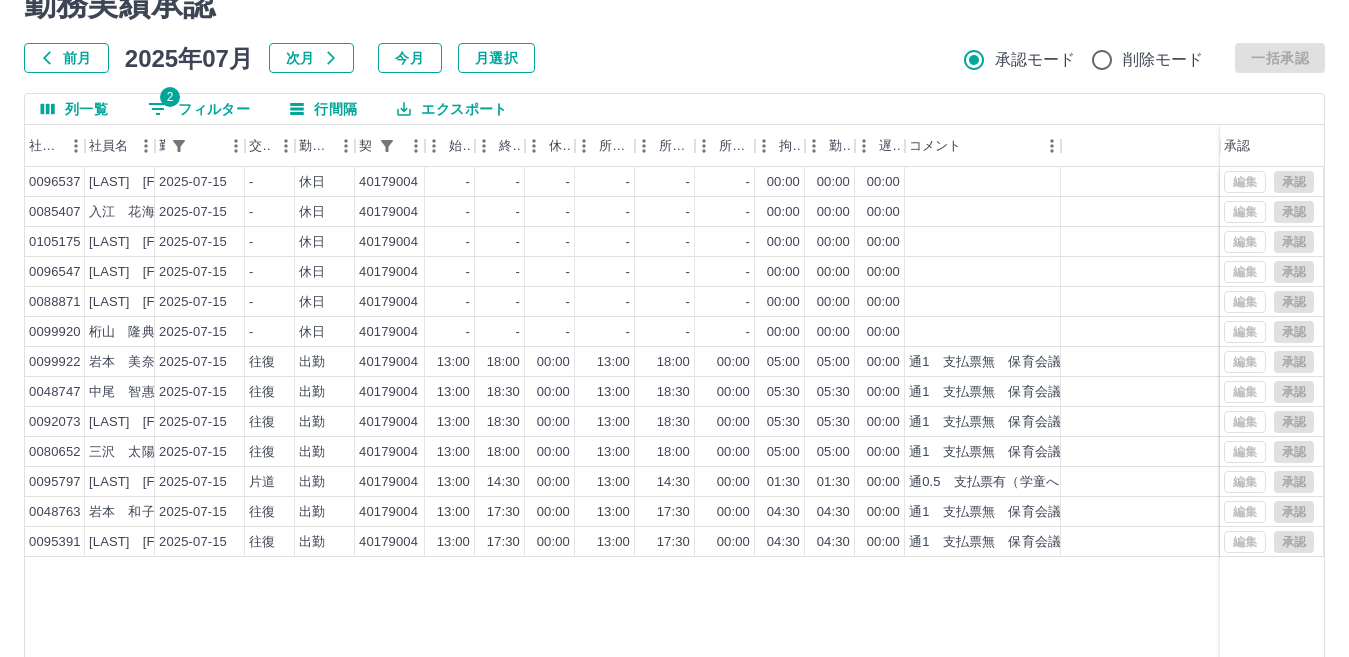 click on "2 フィルター" at bounding box center [199, 109] 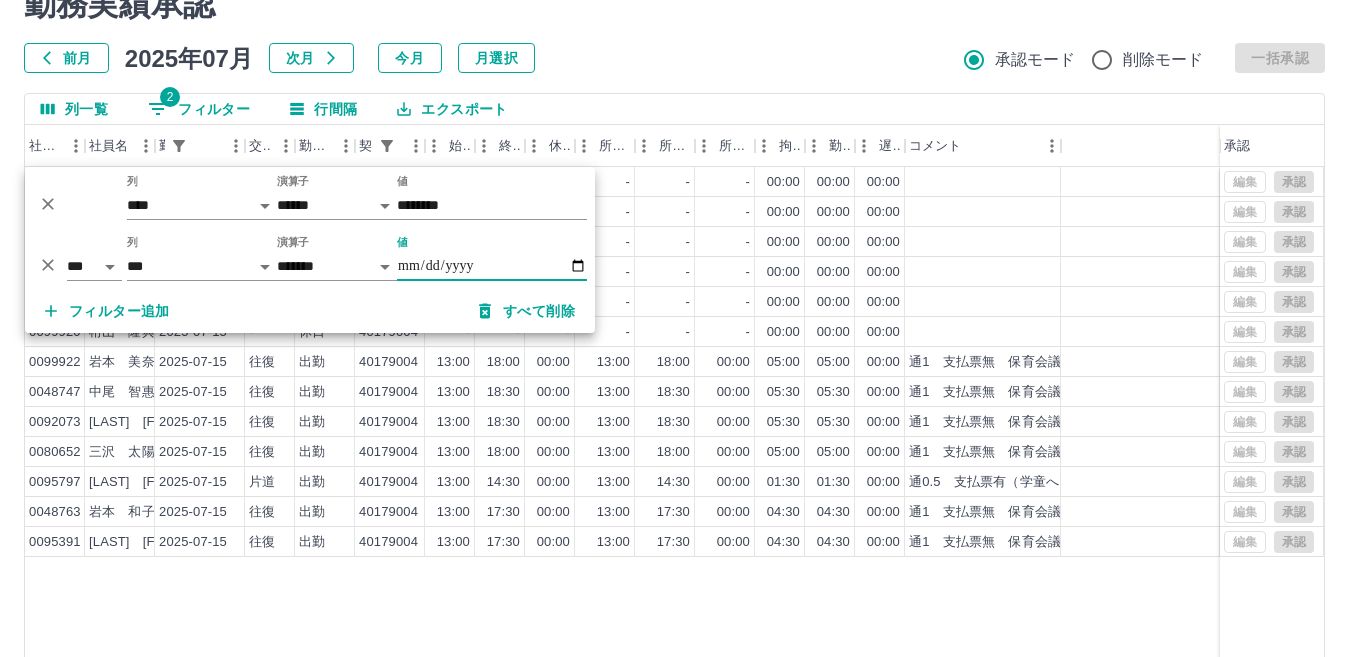 click on "**********" at bounding box center (492, 266) 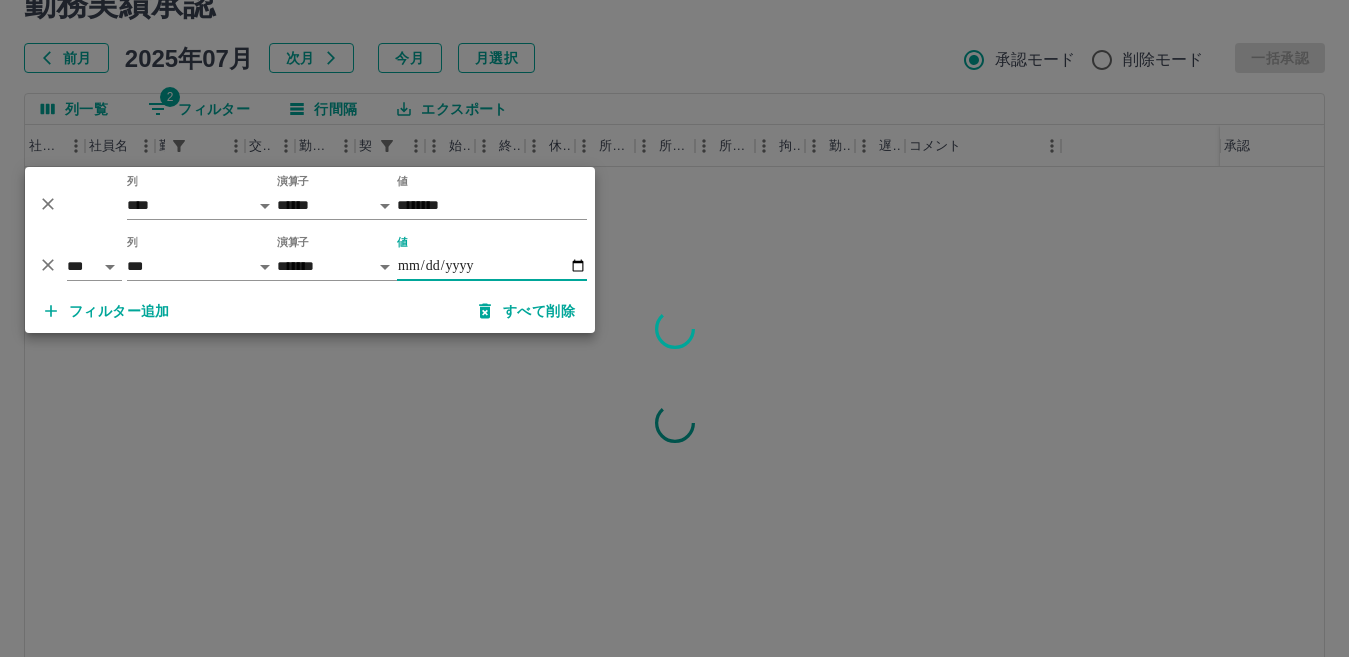 click at bounding box center (674, 328) 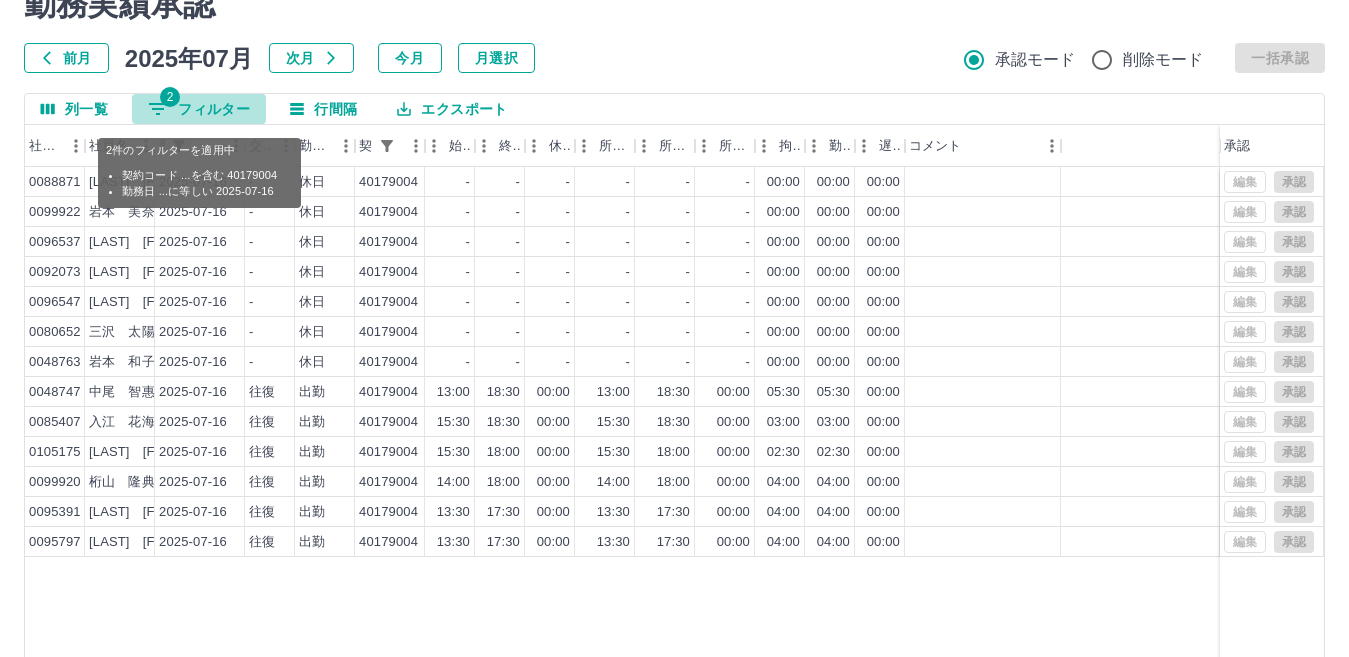 click on "2 フィルター" at bounding box center (199, 109) 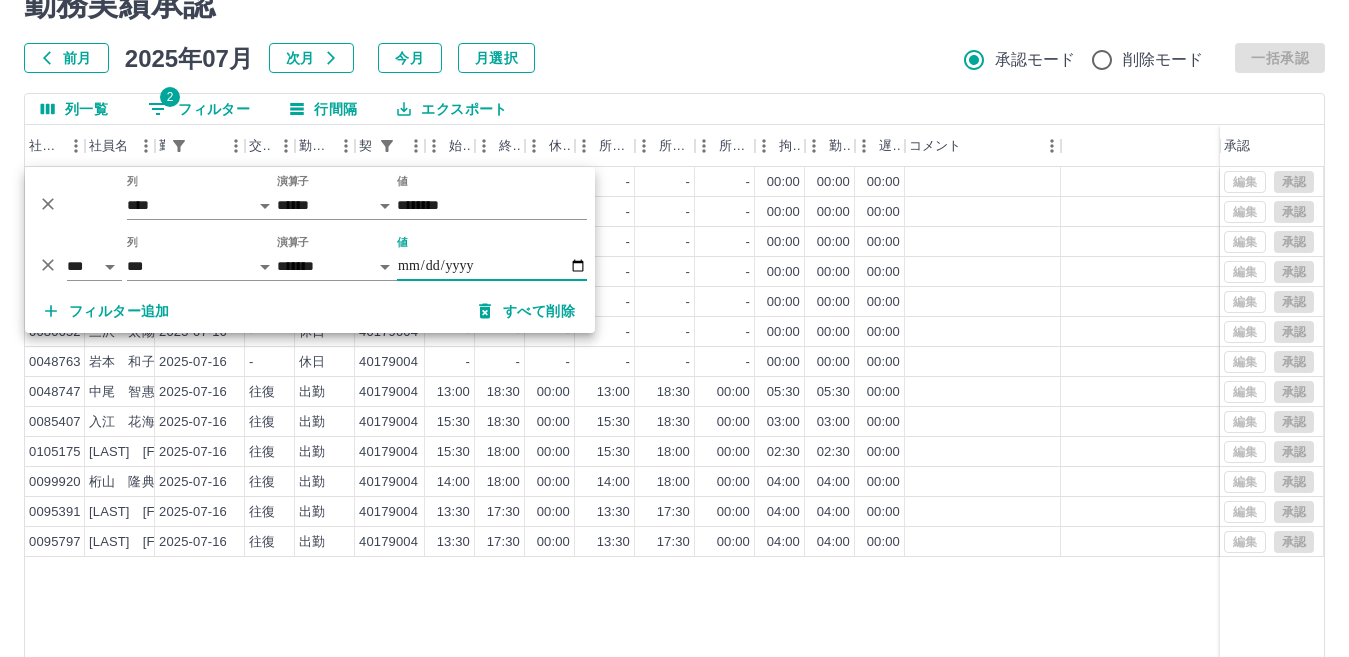 click on "**********" at bounding box center (492, 266) 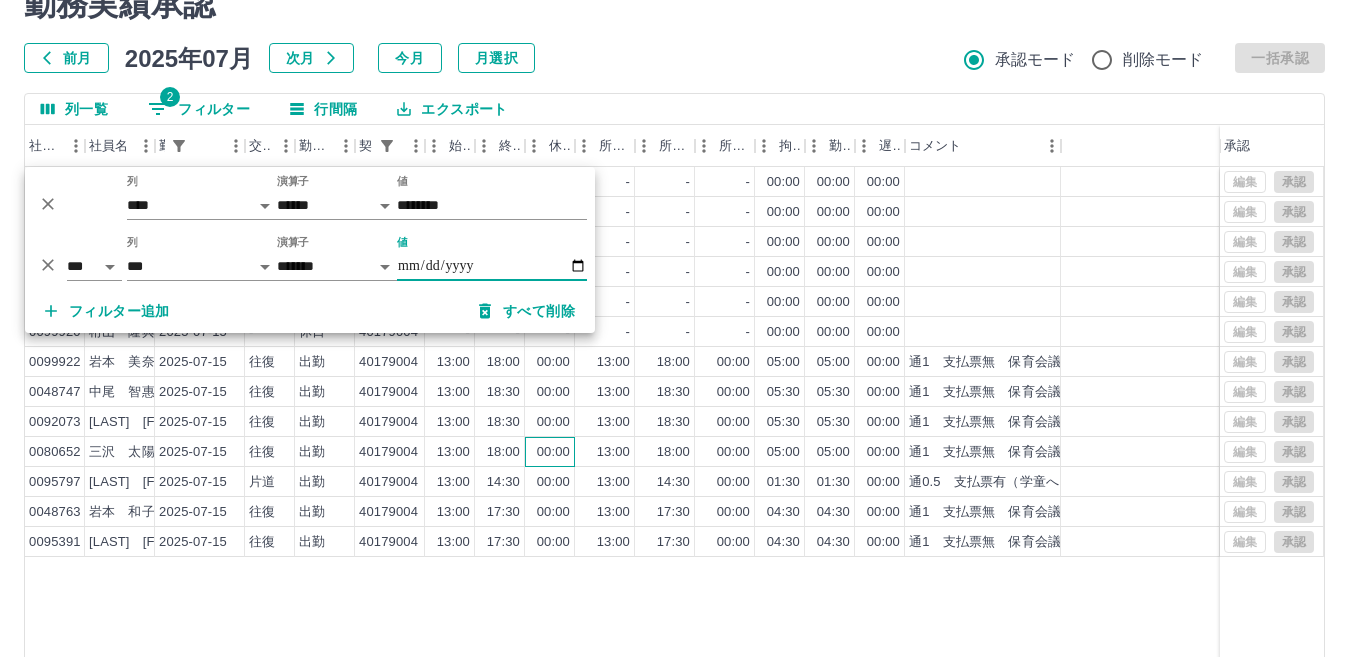 click on "00:00" at bounding box center (550, 452) 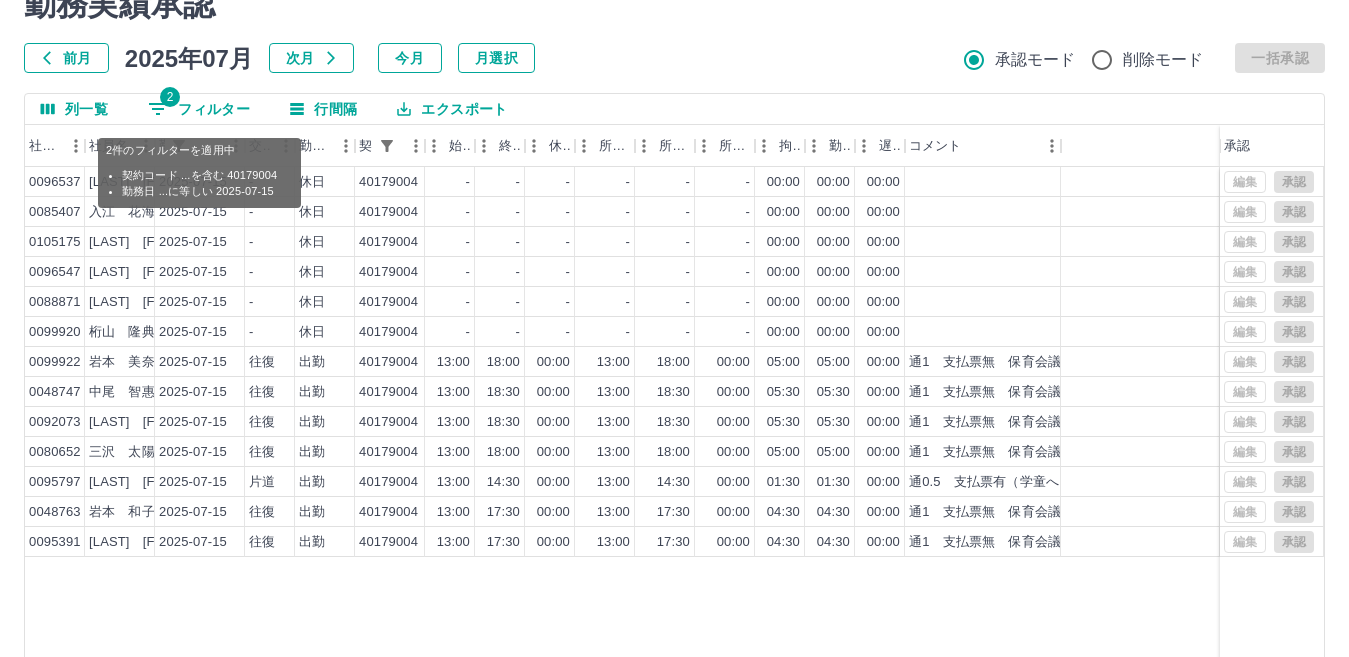 click on "2 フィルター" at bounding box center (199, 109) 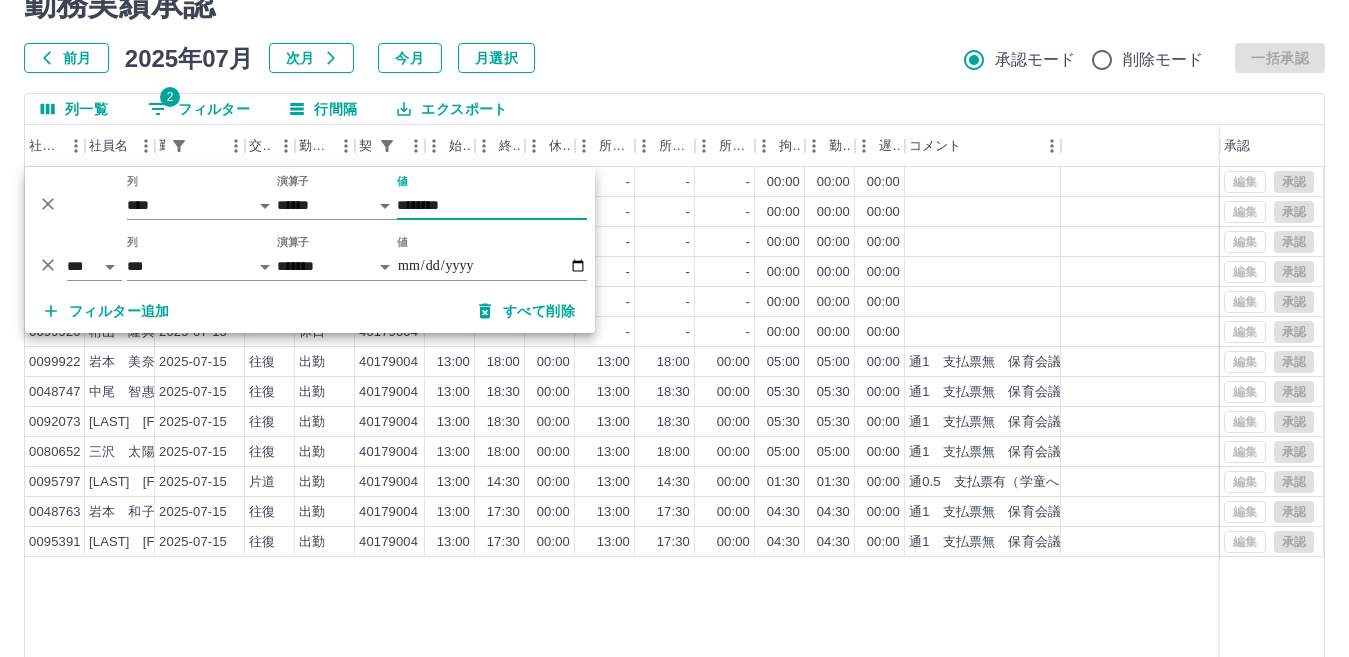 click on "********" at bounding box center (492, 205) 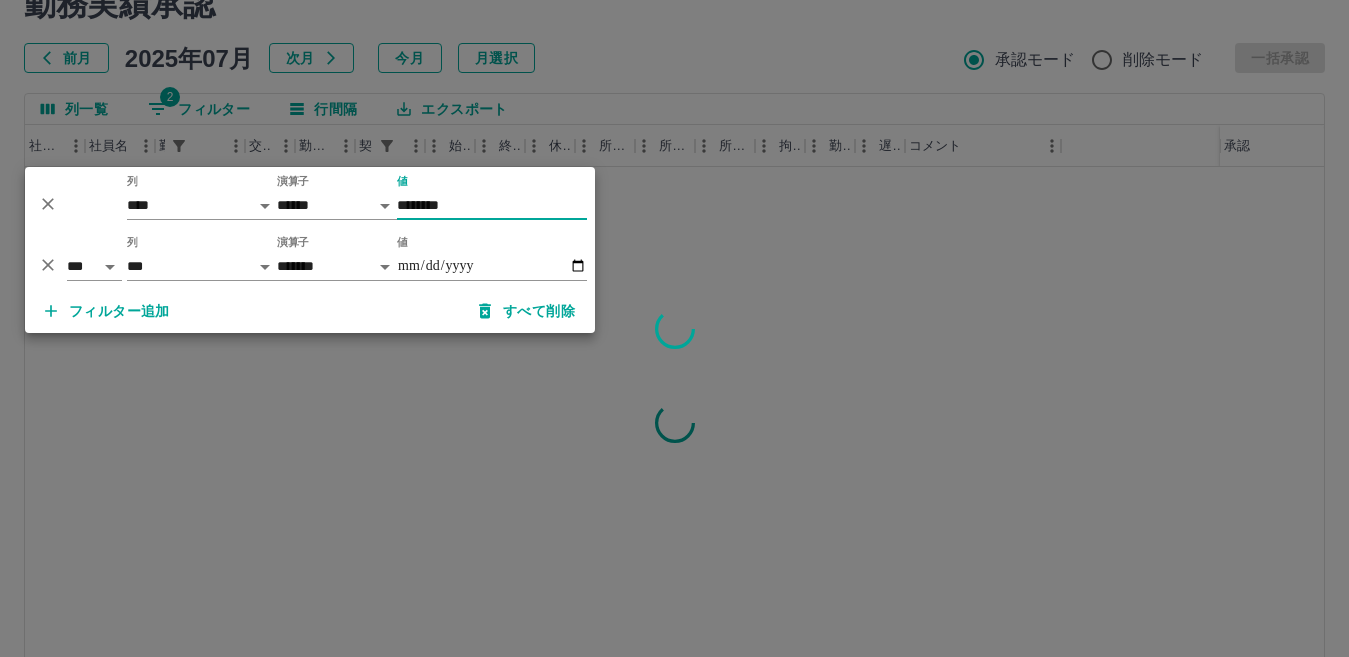 click at bounding box center [674, 328] 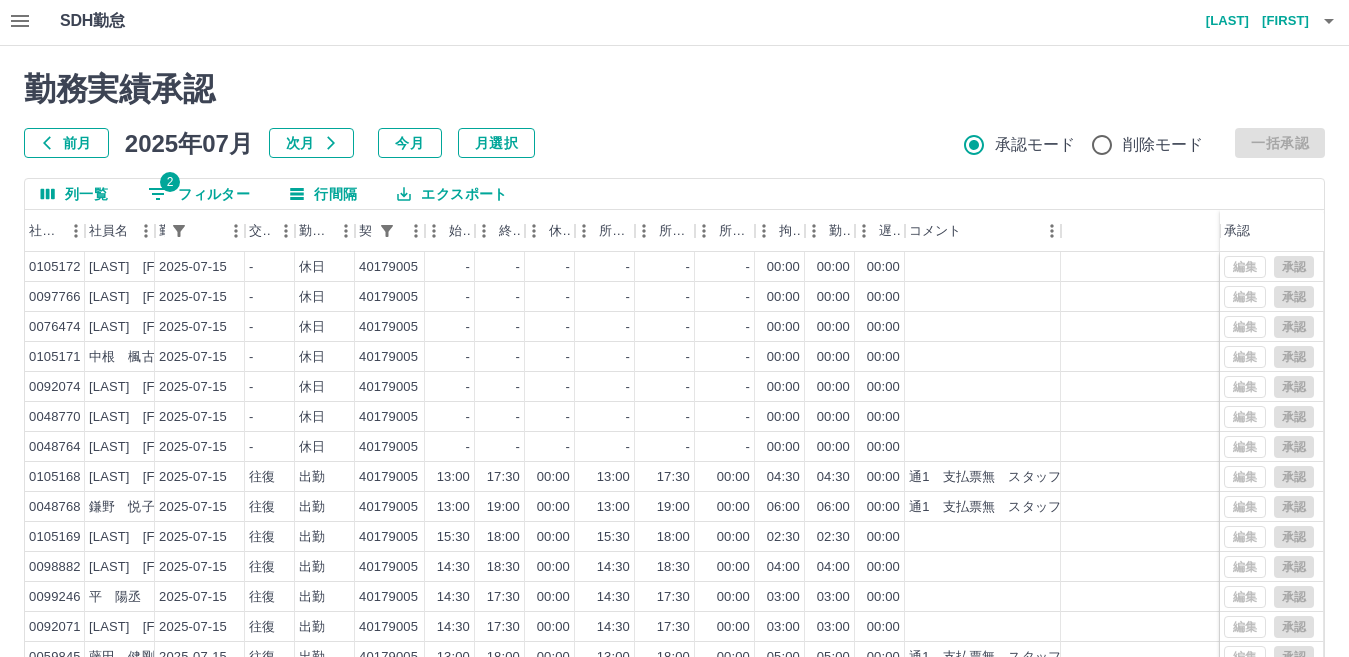 scroll, scrollTop: 0, scrollLeft: 0, axis: both 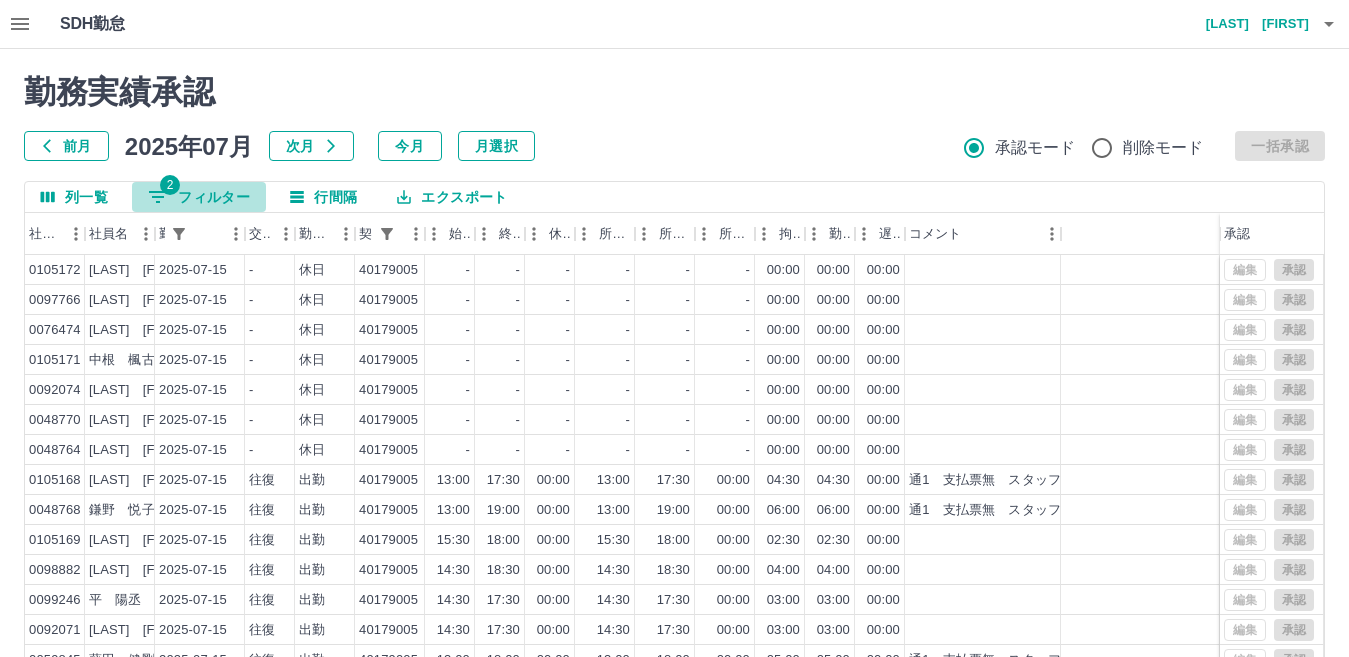 click on "2 フィルター" at bounding box center (199, 197) 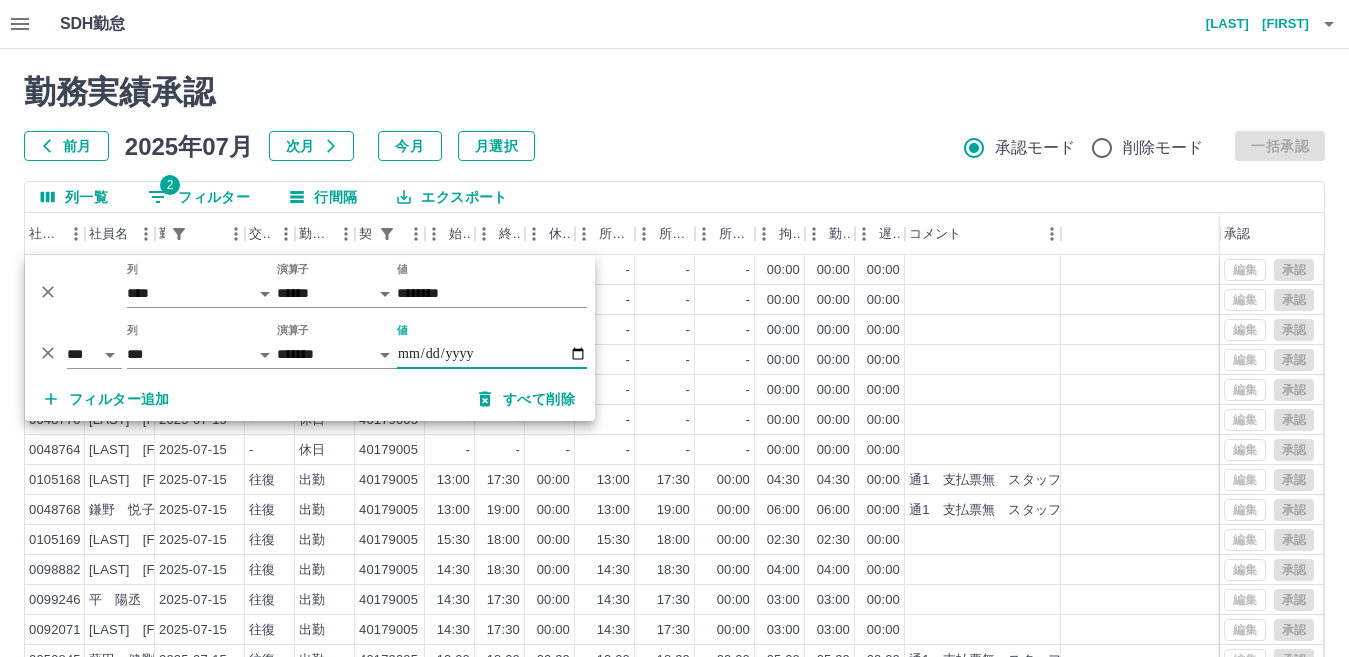click on "**********" at bounding box center [492, 354] 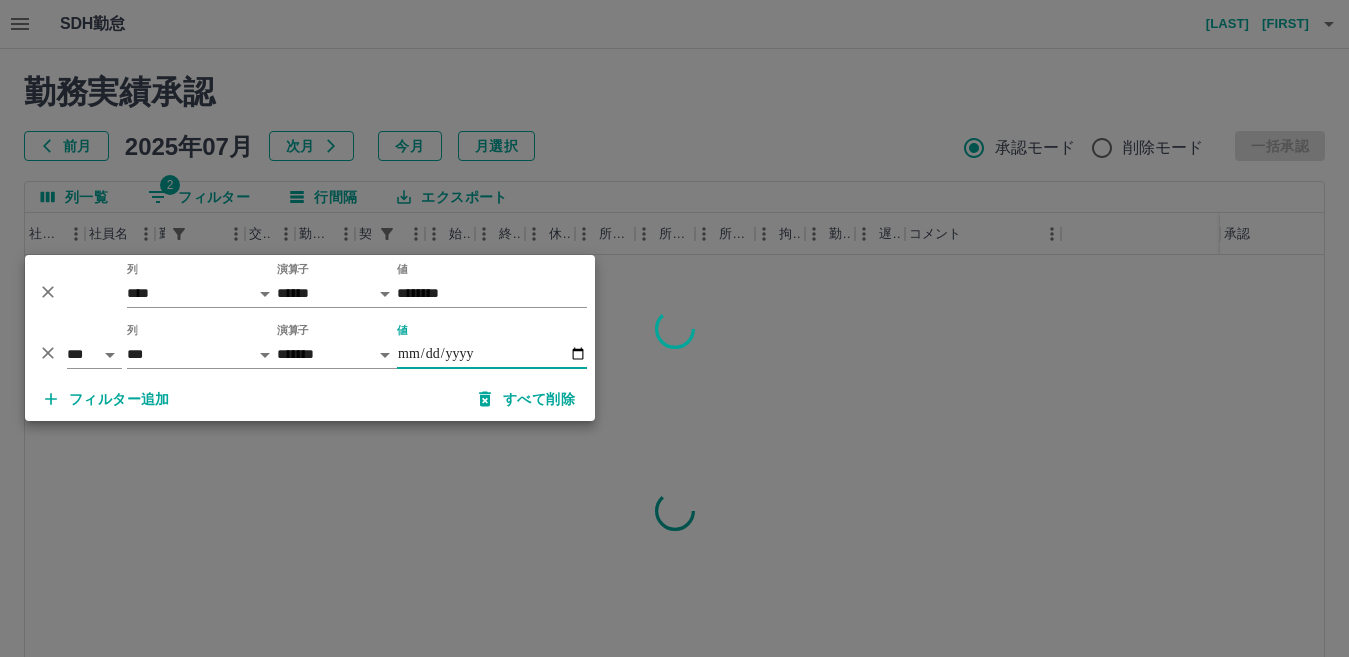 drag, startPoint x: 429, startPoint y: 470, endPoint x: 416, endPoint y: 474, distance: 13.601471 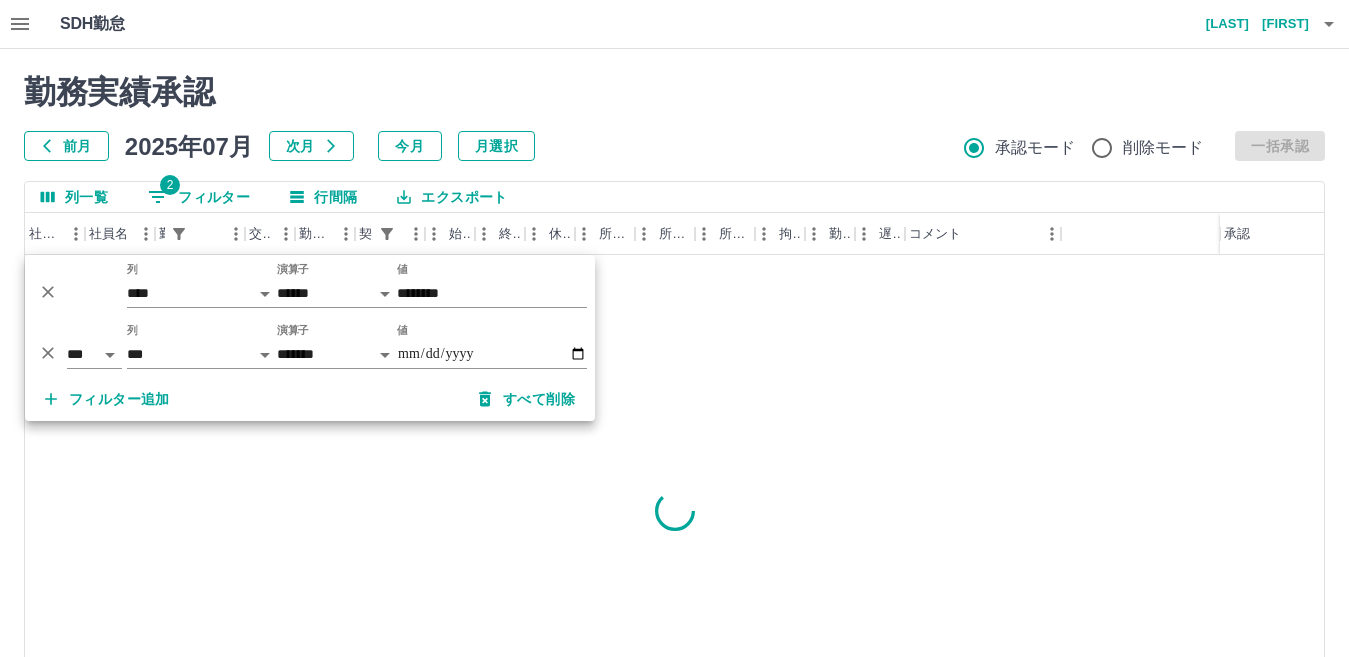 click at bounding box center (674, 328) 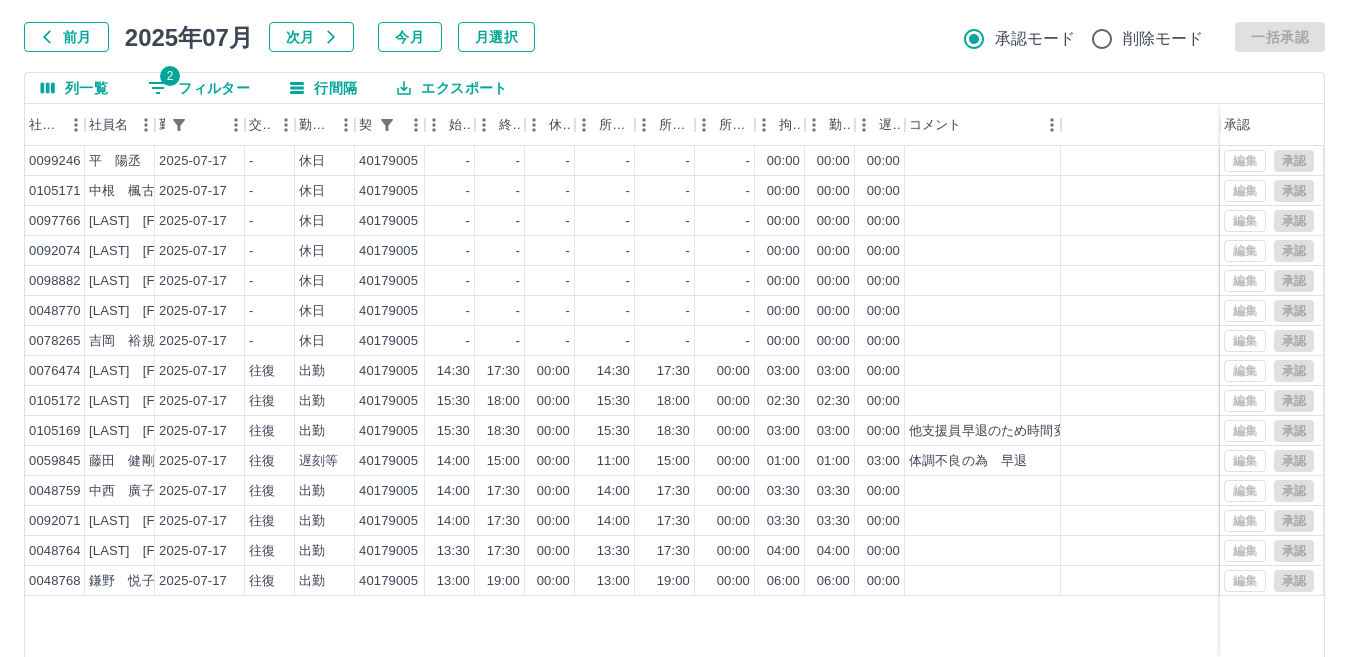 scroll, scrollTop: 0, scrollLeft: 0, axis: both 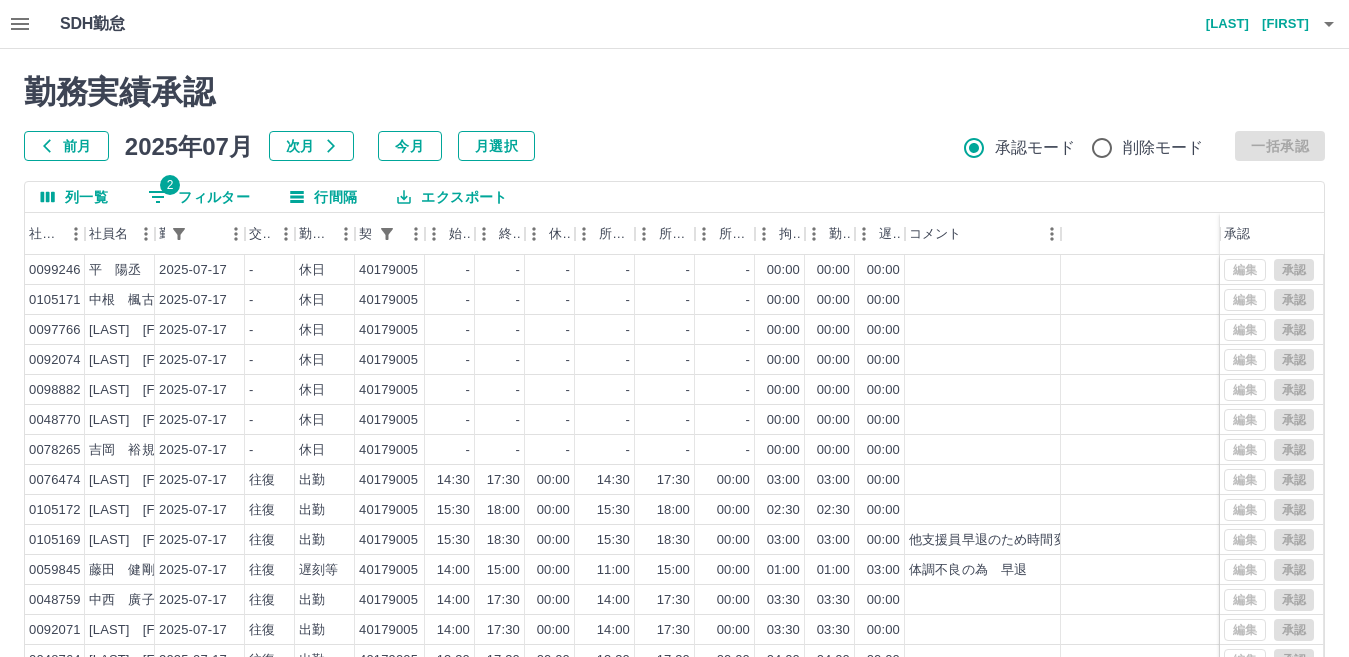 click on "2 フィルター" at bounding box center [199, 197] 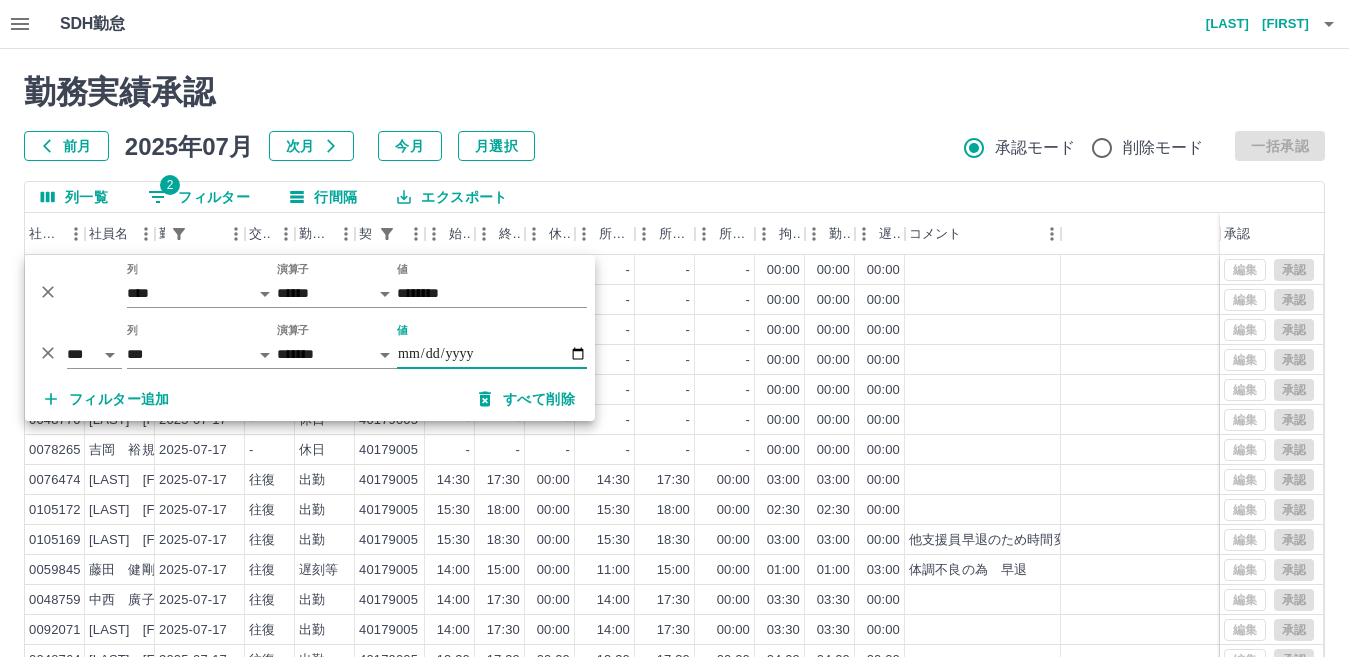 click on "**********" at bounding box center (492, 354) 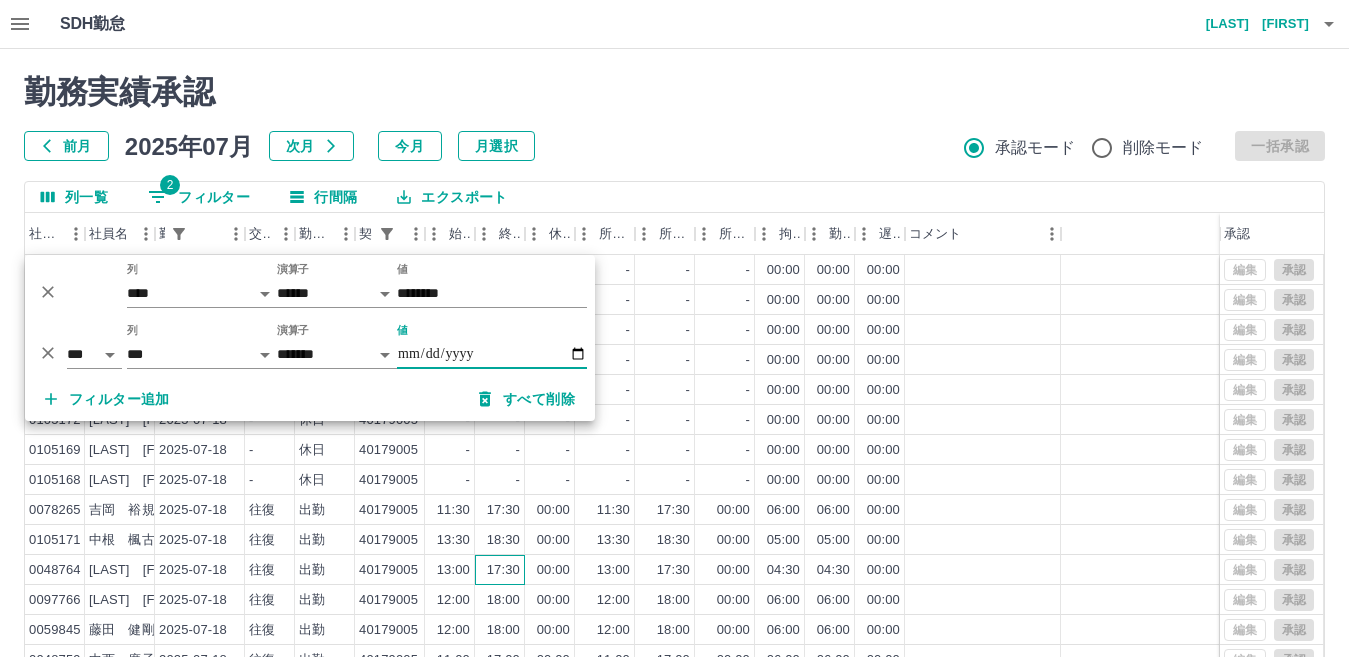 click on "17:30" at bounding box center [500, 570] 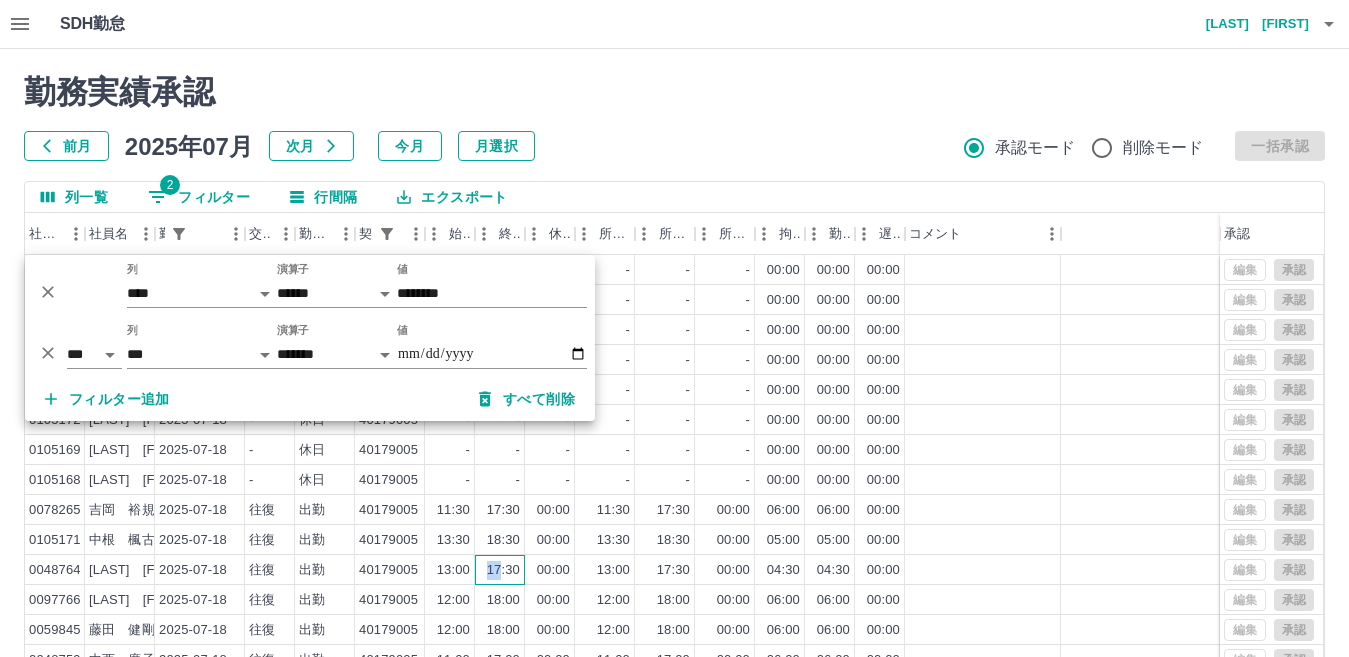click on "17:30" at bounding box center [500, 570] 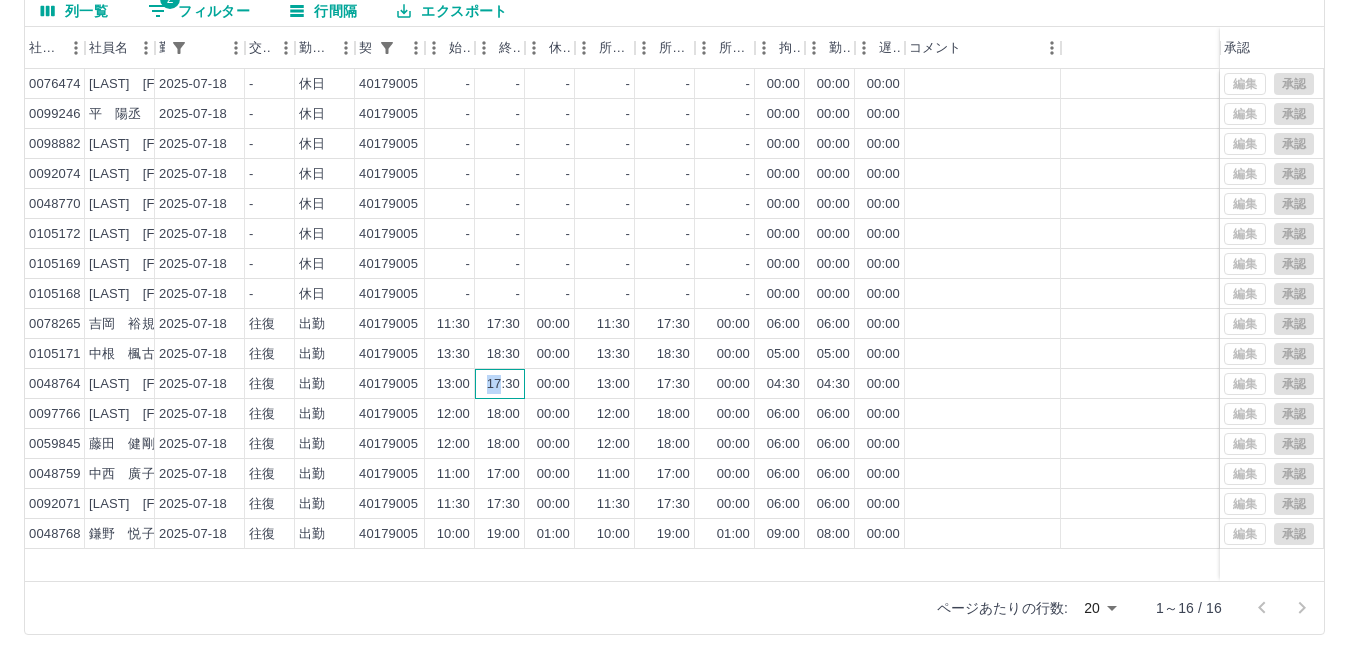scroll, scrollTop: 188, scrollLeft: 0, axis: vertical 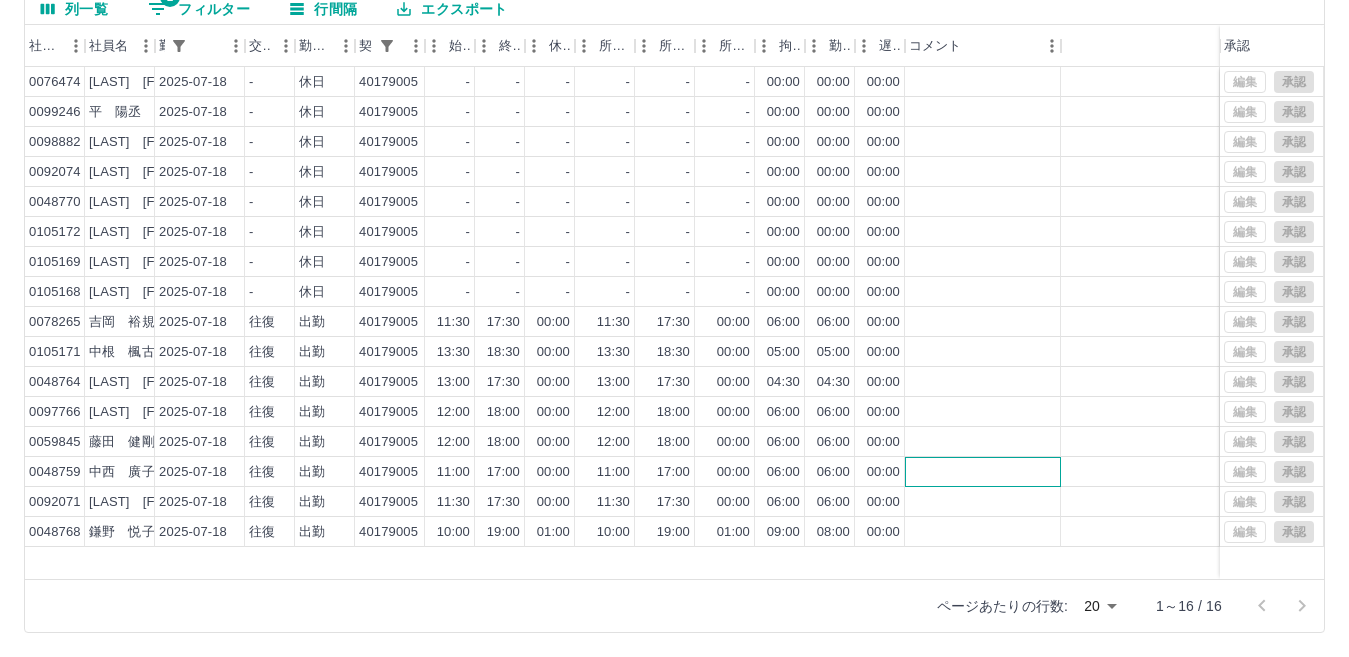 click at bounding box center (983, 472) 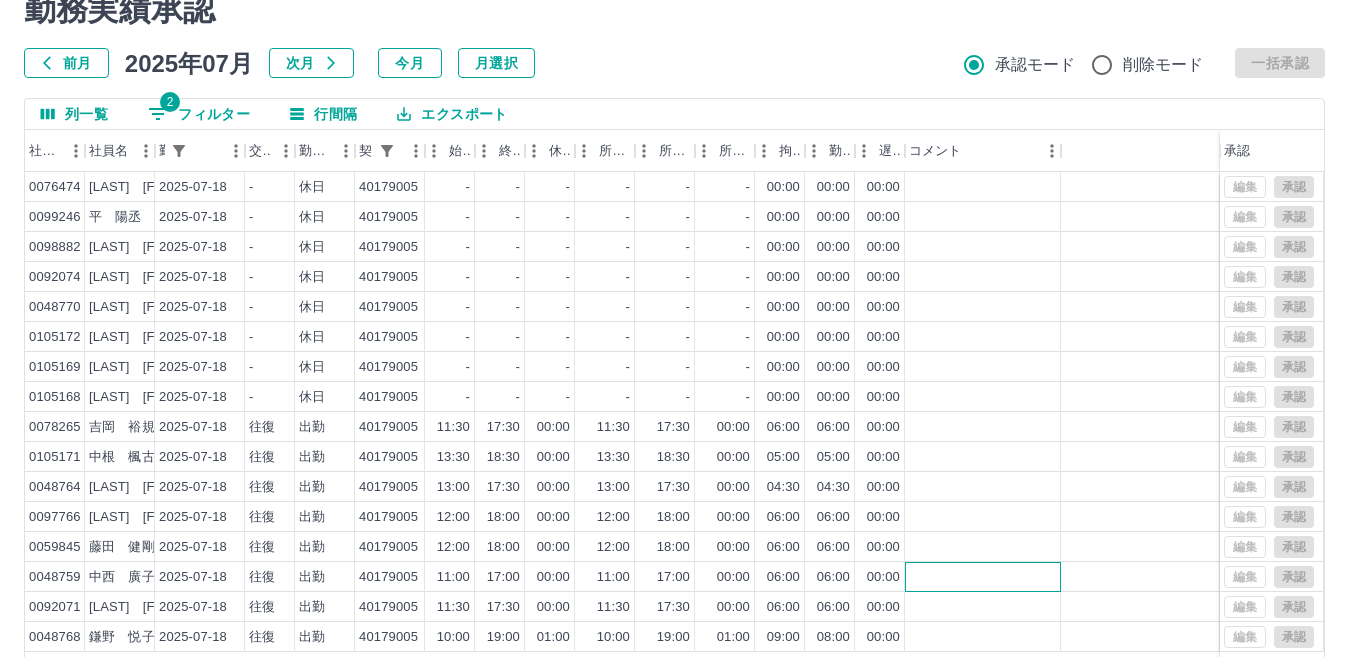 scroll, scrollTop: 188, scrollLeft: 0, axis: vertical 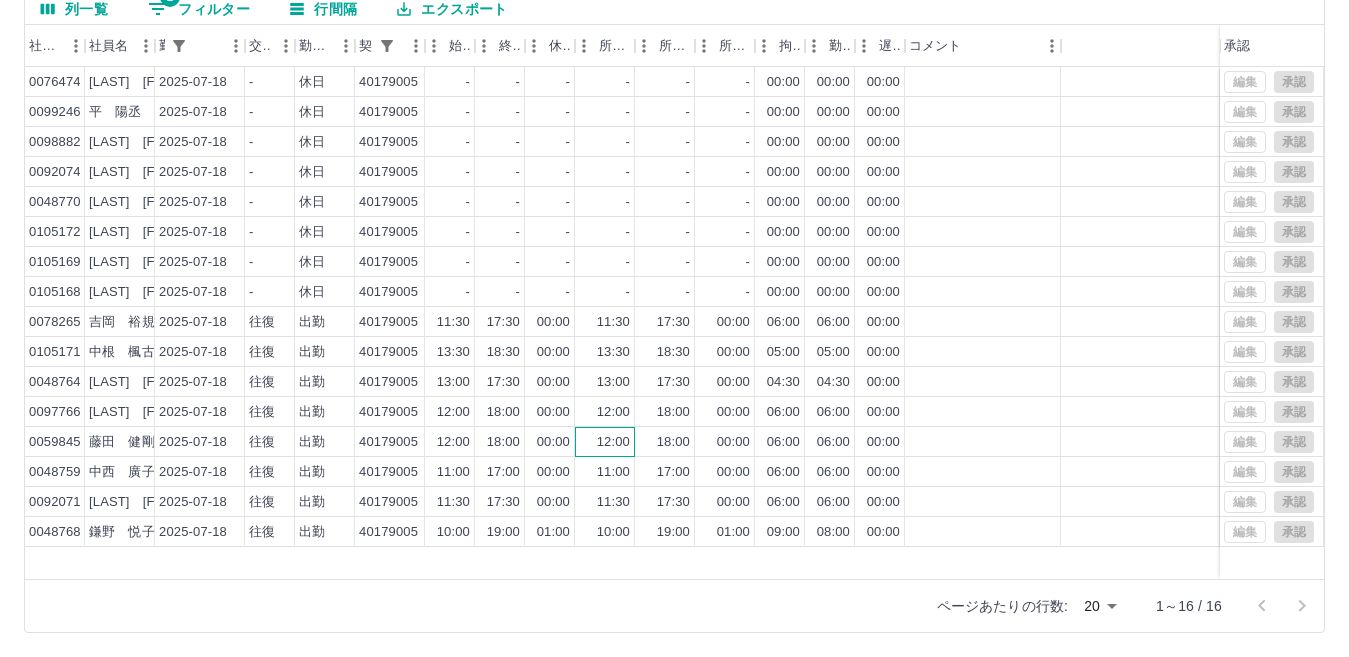 click on "12:00" at bounding box center (613, 442) 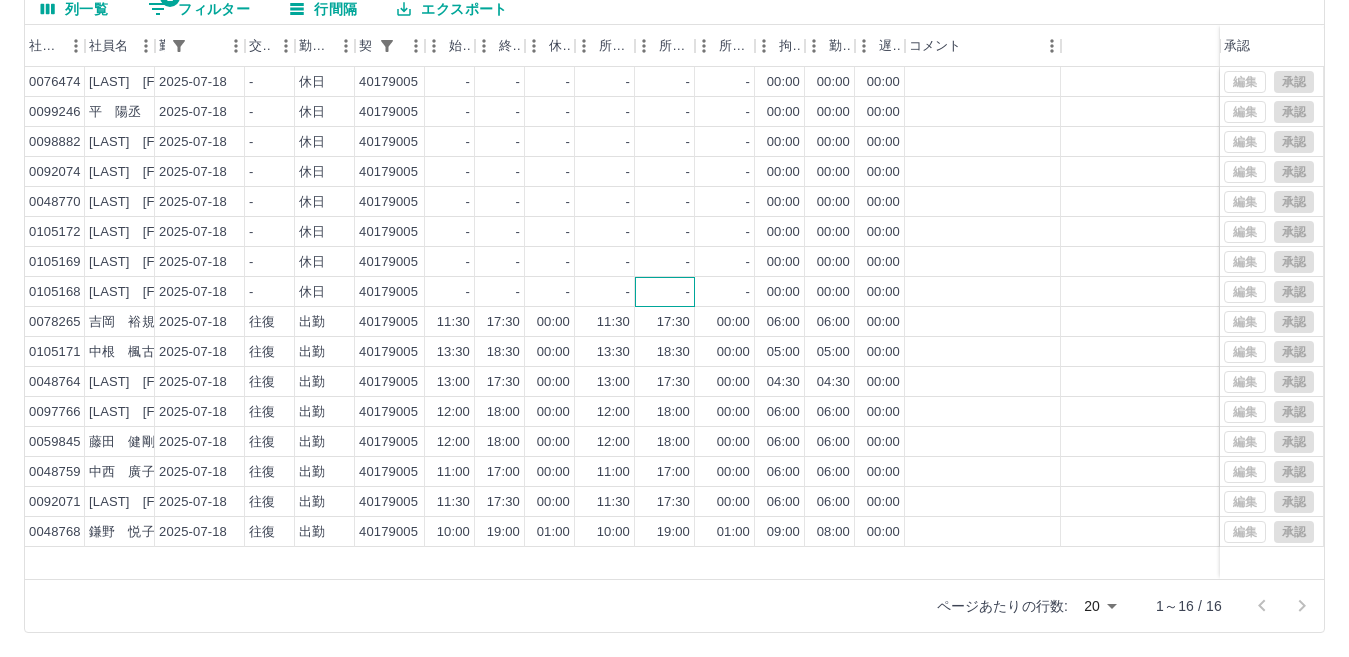 click on "-" at bounding box center [665, 292] 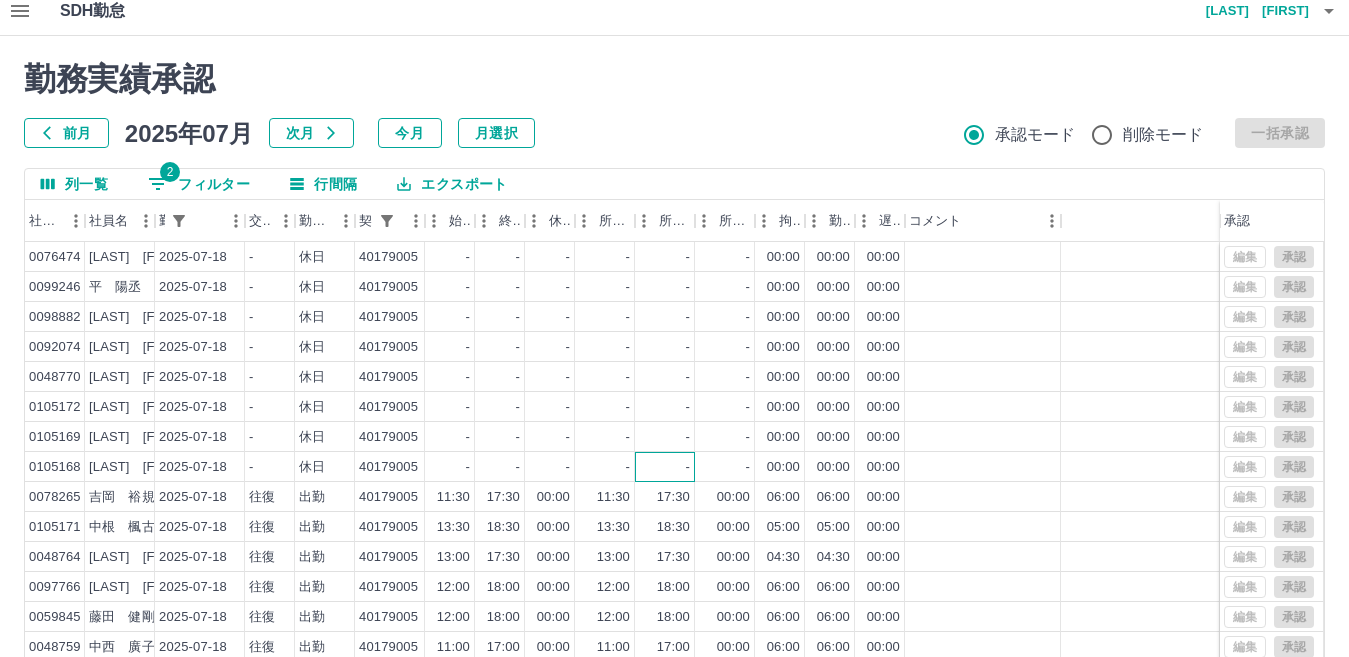 scroll, scrollTop: 0, scrollLeft: 0, axis: both 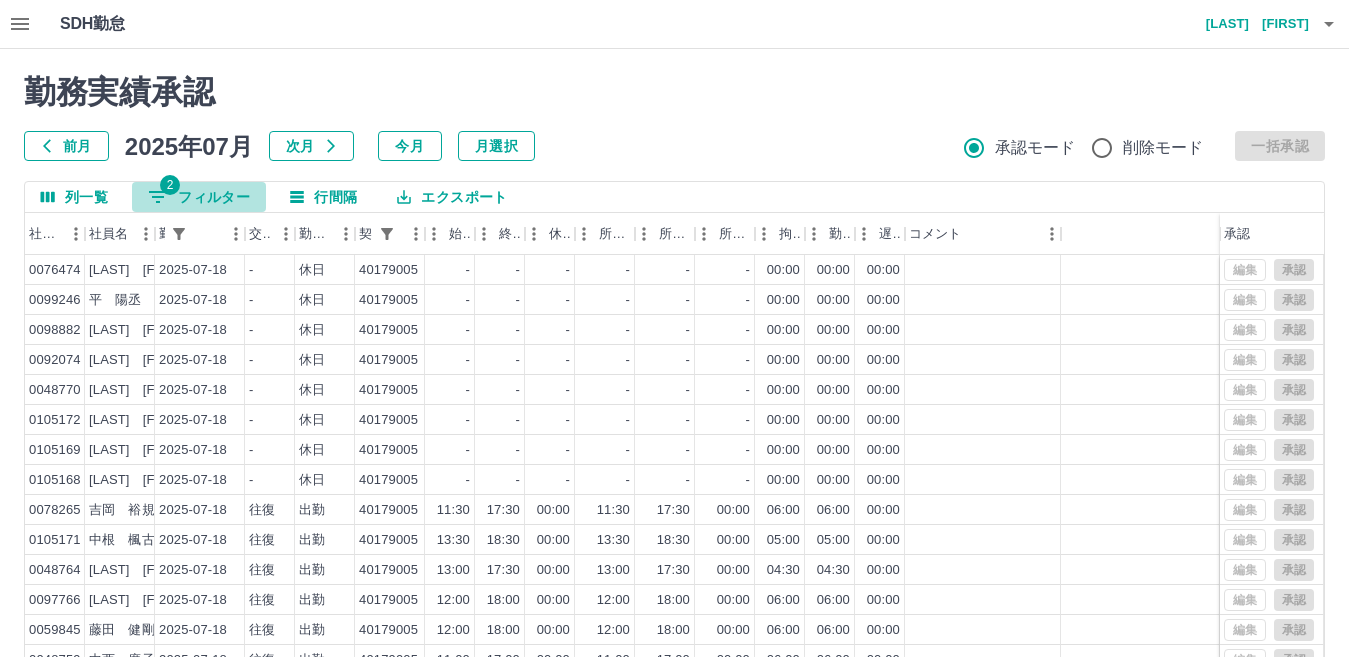 click on "2 フィルター" at bounding box center (199, 197) 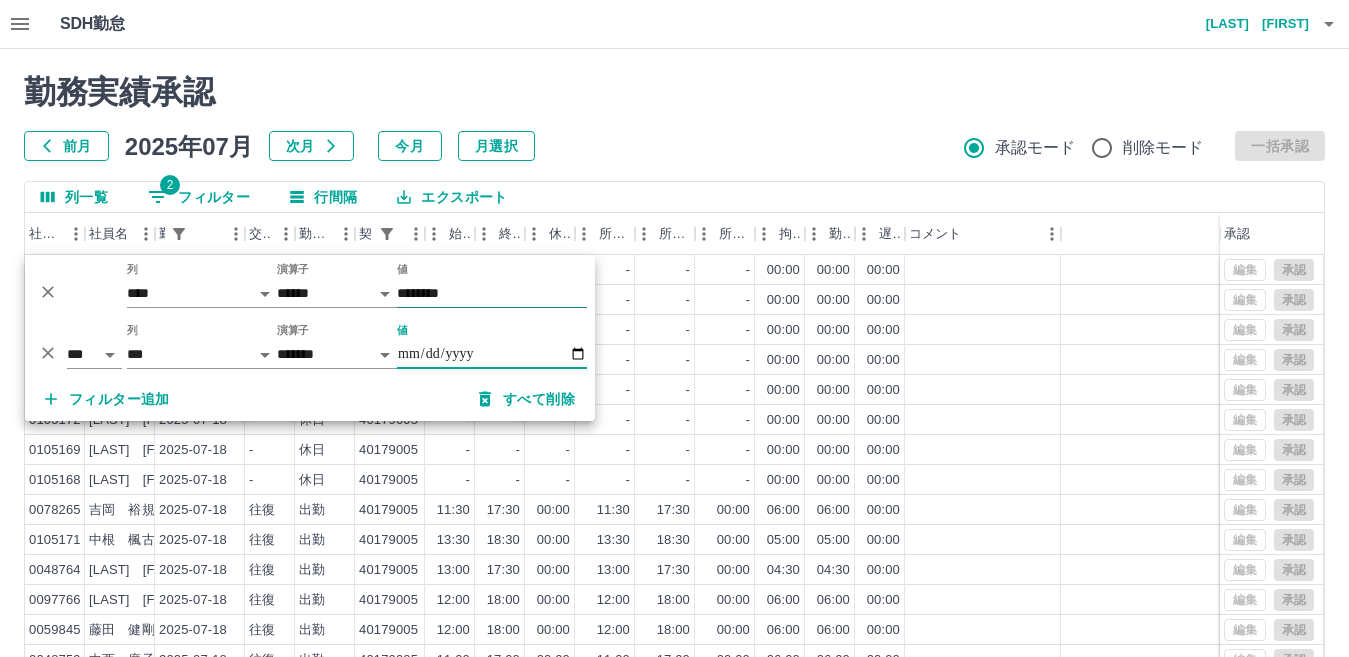 click on "********" at bounding box center [492, 293] 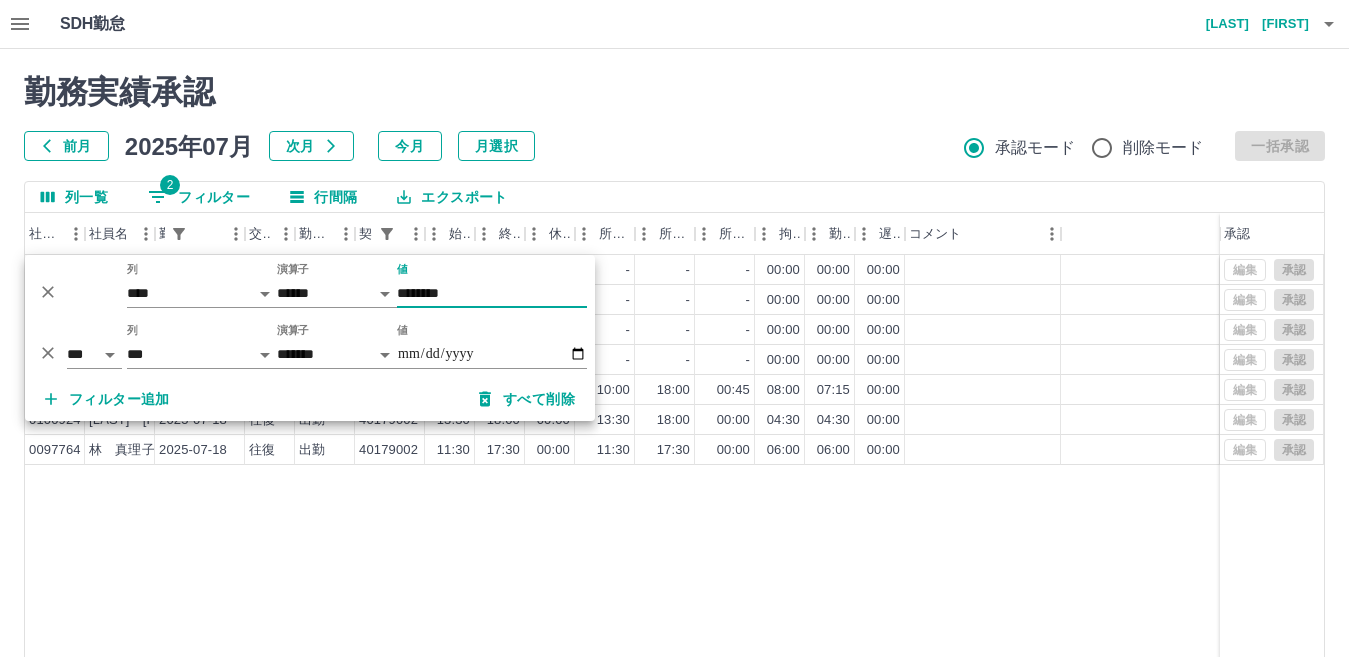 drag, startPoint x: 310, startPoint y: 515, endPoint x: 322, endPoint y: 477, distance: 39.849716 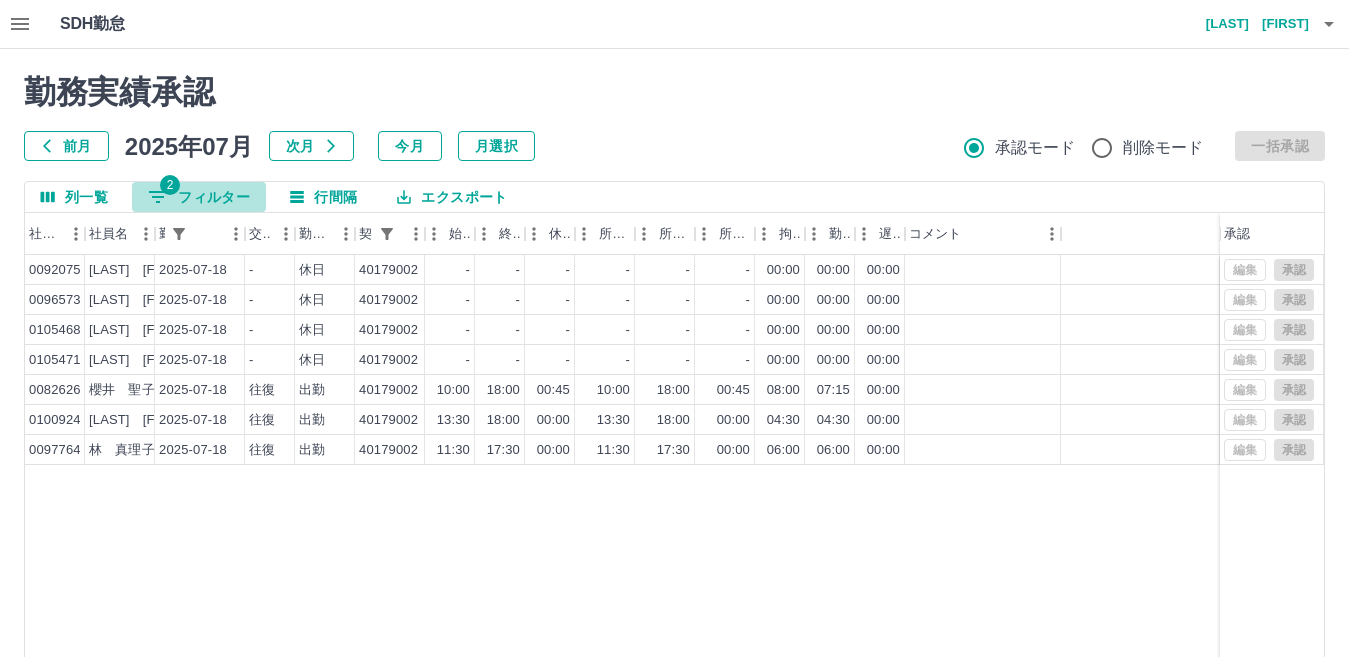 drag, startPoint x: 229, startPoint y: 190, endPoint x: 365, endPoint y: 244, distance: 146.3284 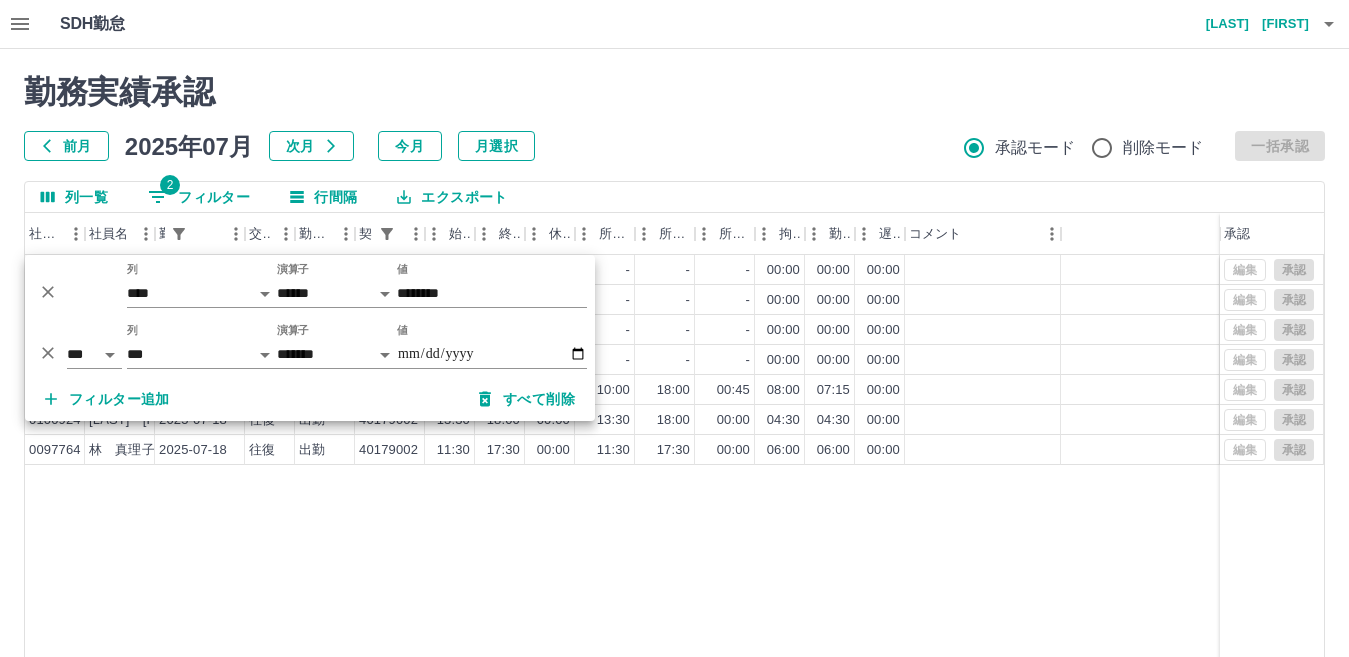 drag, startPoint x: 436, startPoint y: 589, endPoint x: 451, endPoint y: 566, distance: 27.45906 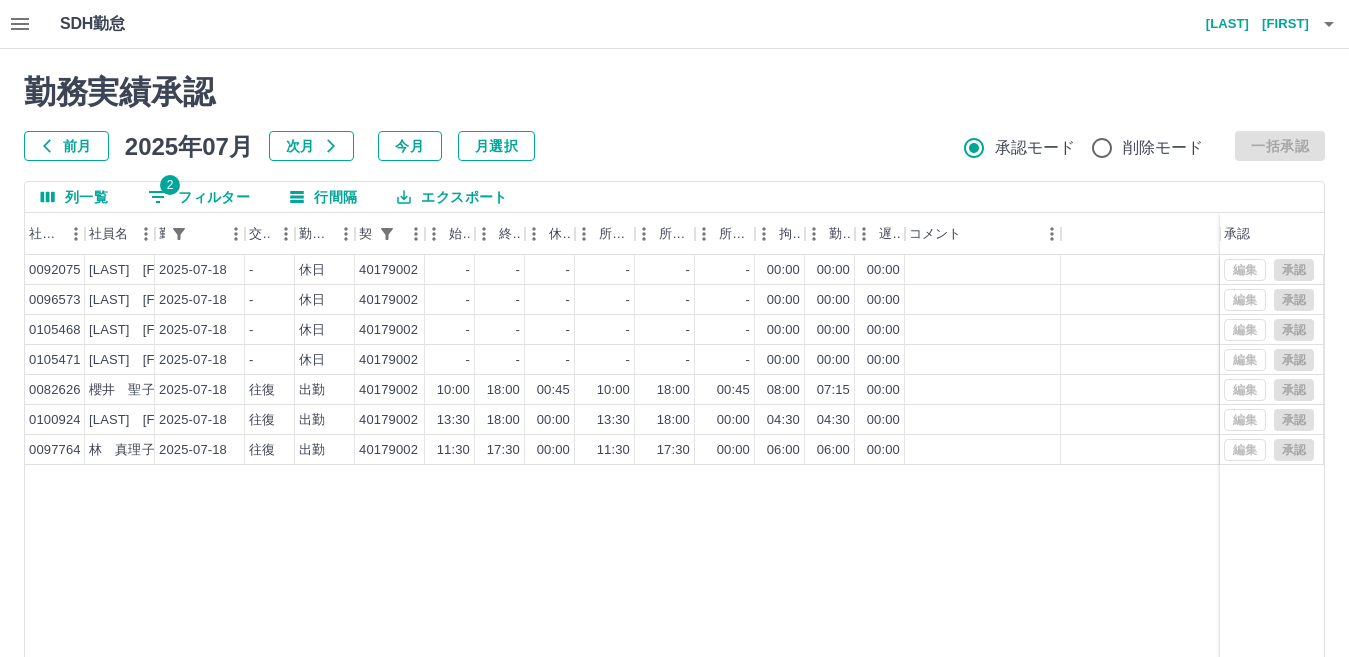 click on "2 フィルター" at bounding box center [199, 197] 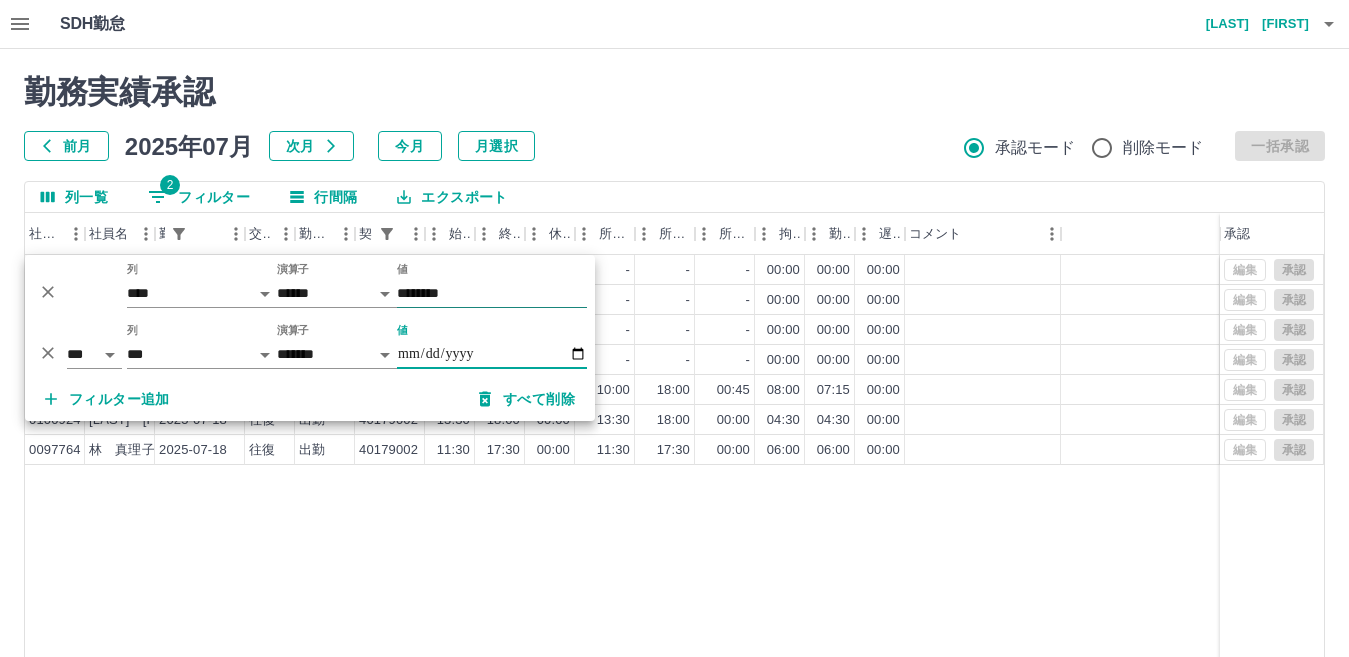 drag, startPoint x: 464, startPoint y: 300, endPoint x: 476, endPoint y: 296, distance: 12.649111 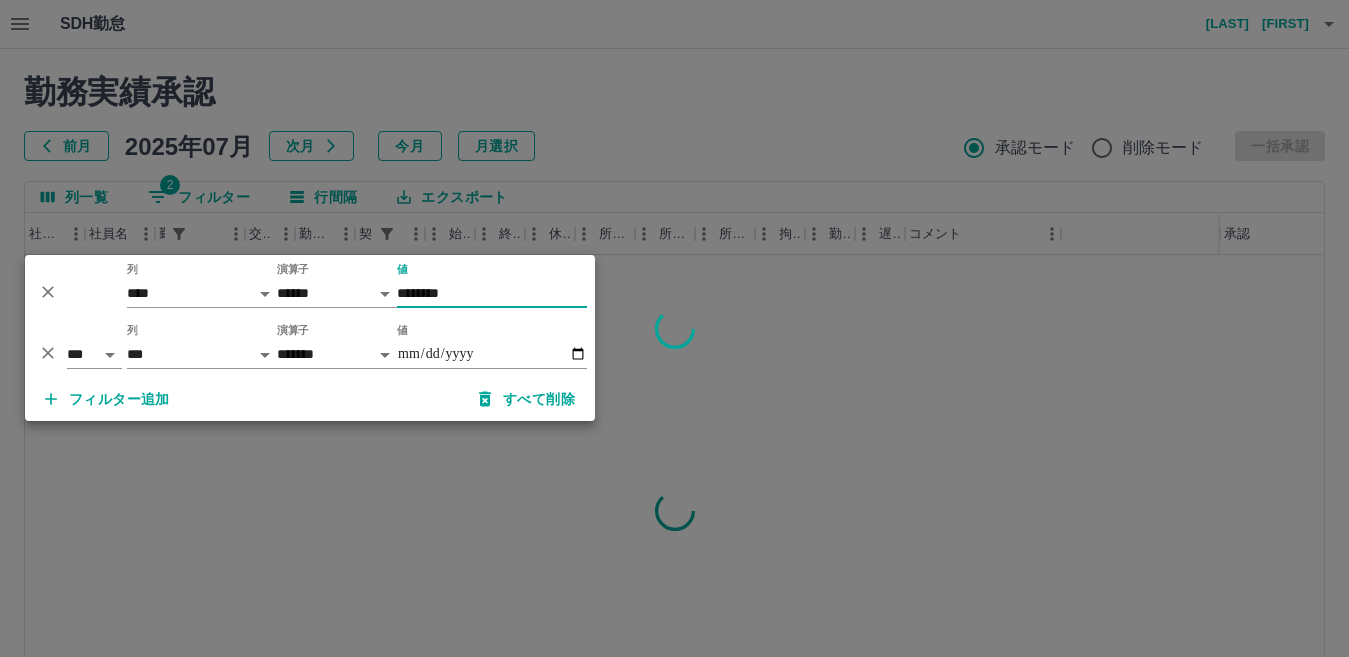 click at bounding box center (674, 328) 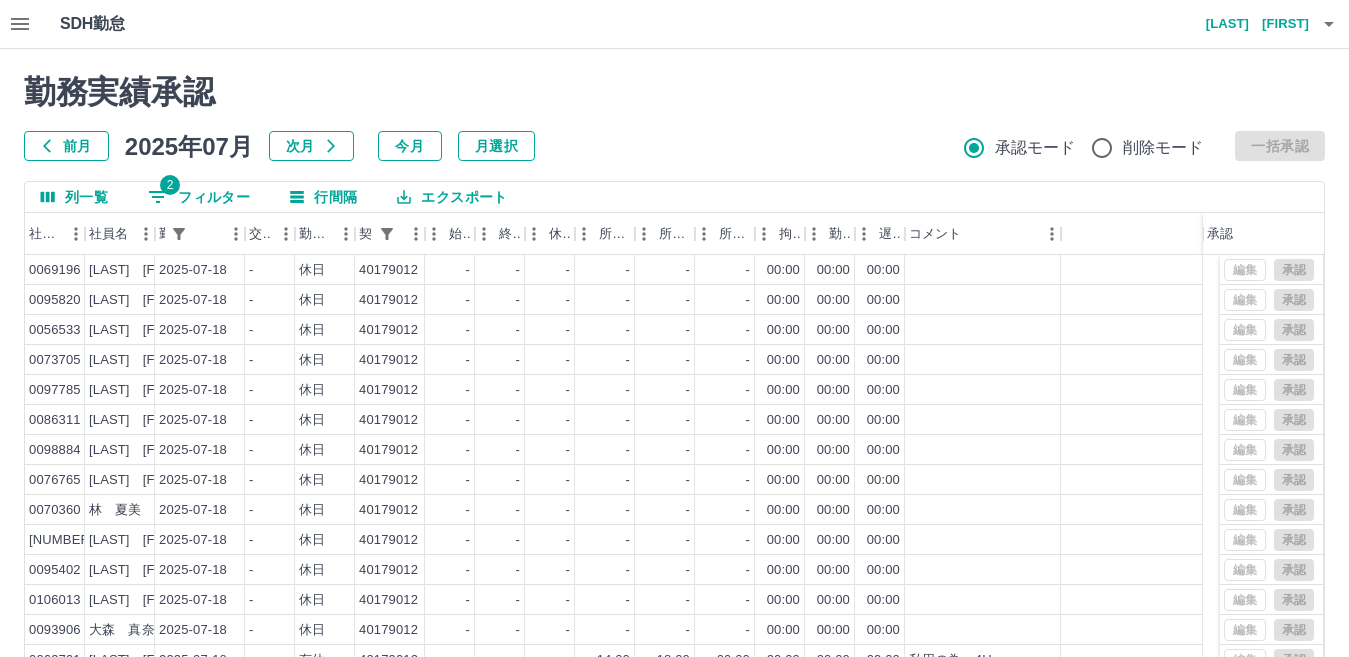 scroll, scrollTop: 87, scrollLeft: 0, axis: vertical 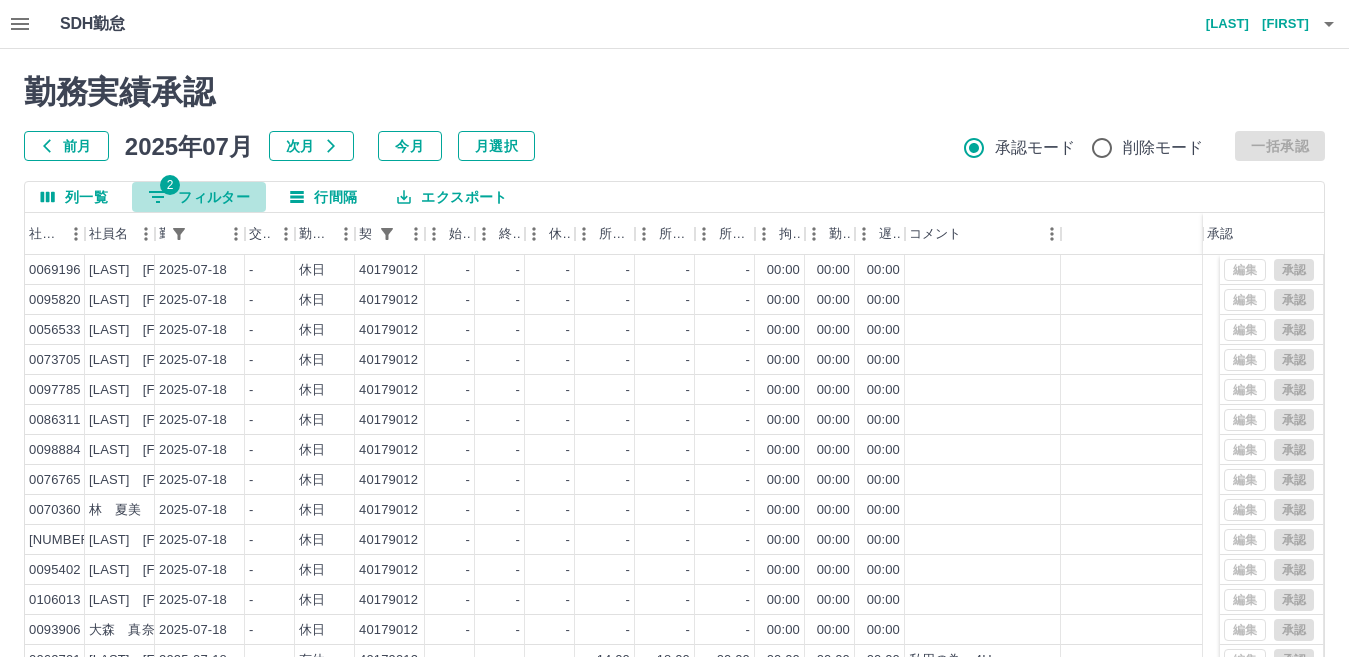 drag, startPoint x: 222, startPoint y: 186, endPoint x: 421, endPoint y: 229, distance: 203.59273 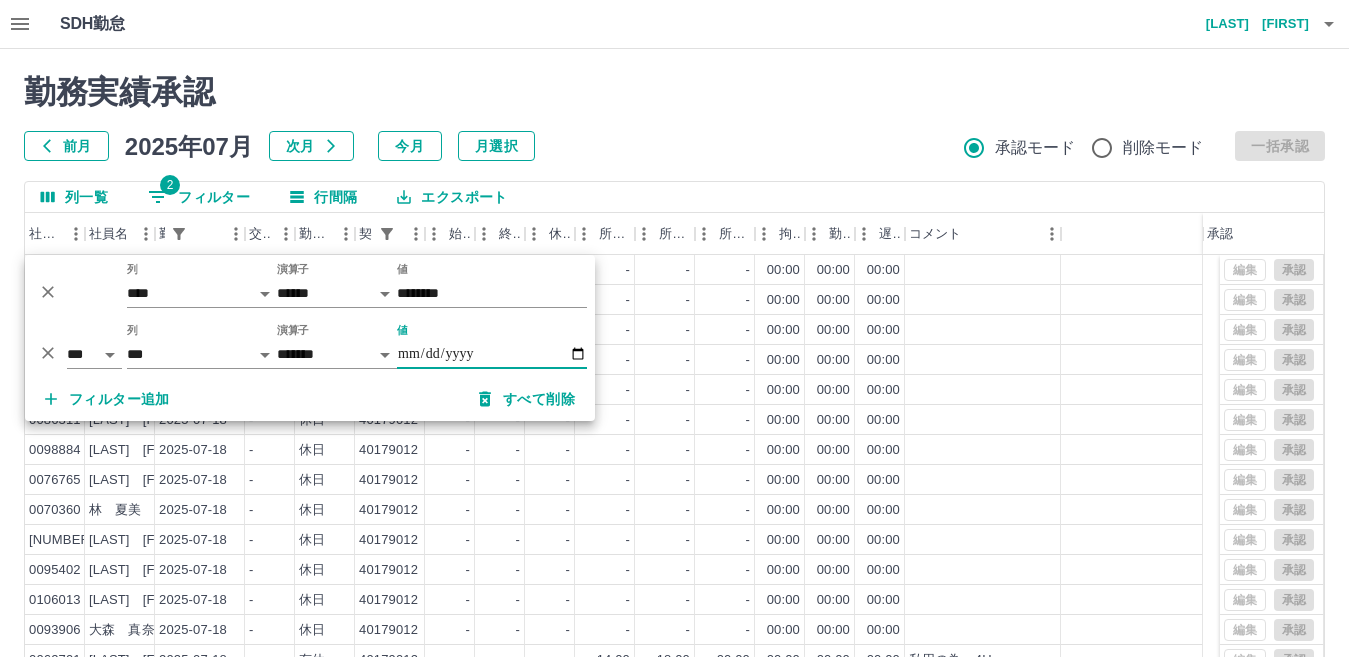 click on "**********" at bounding box center [492, 354] 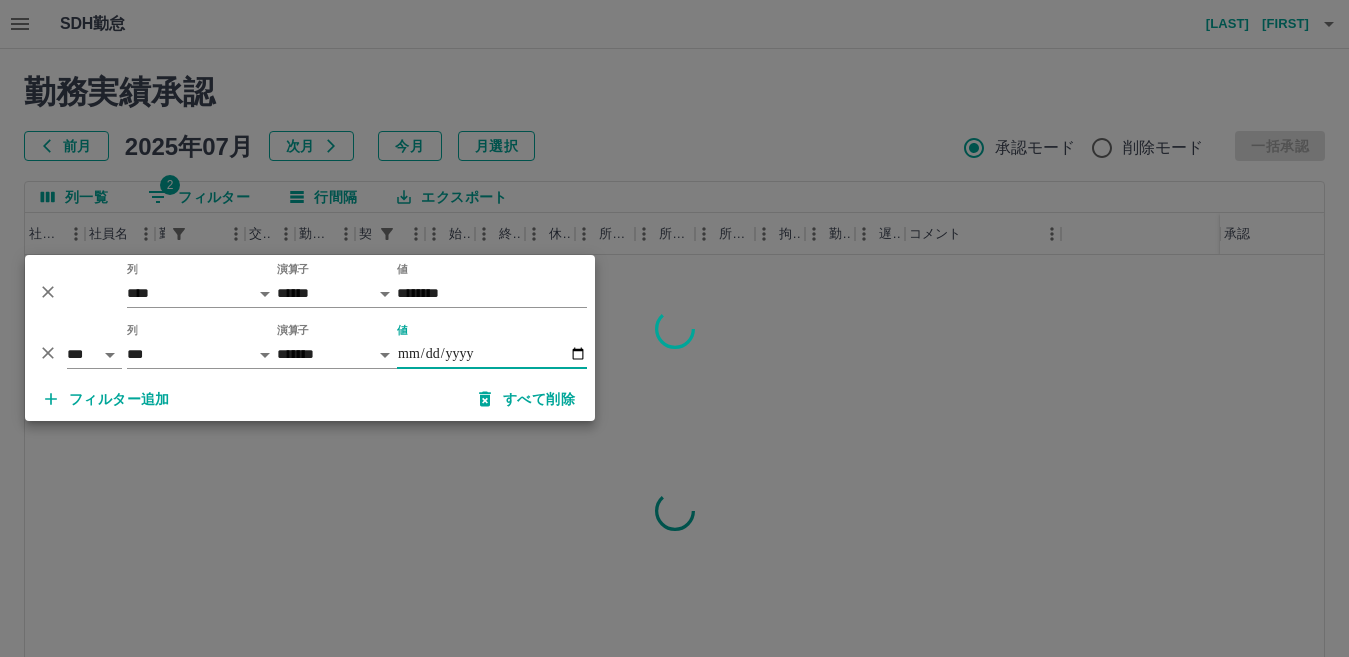 click at bounding box center [674, 328] 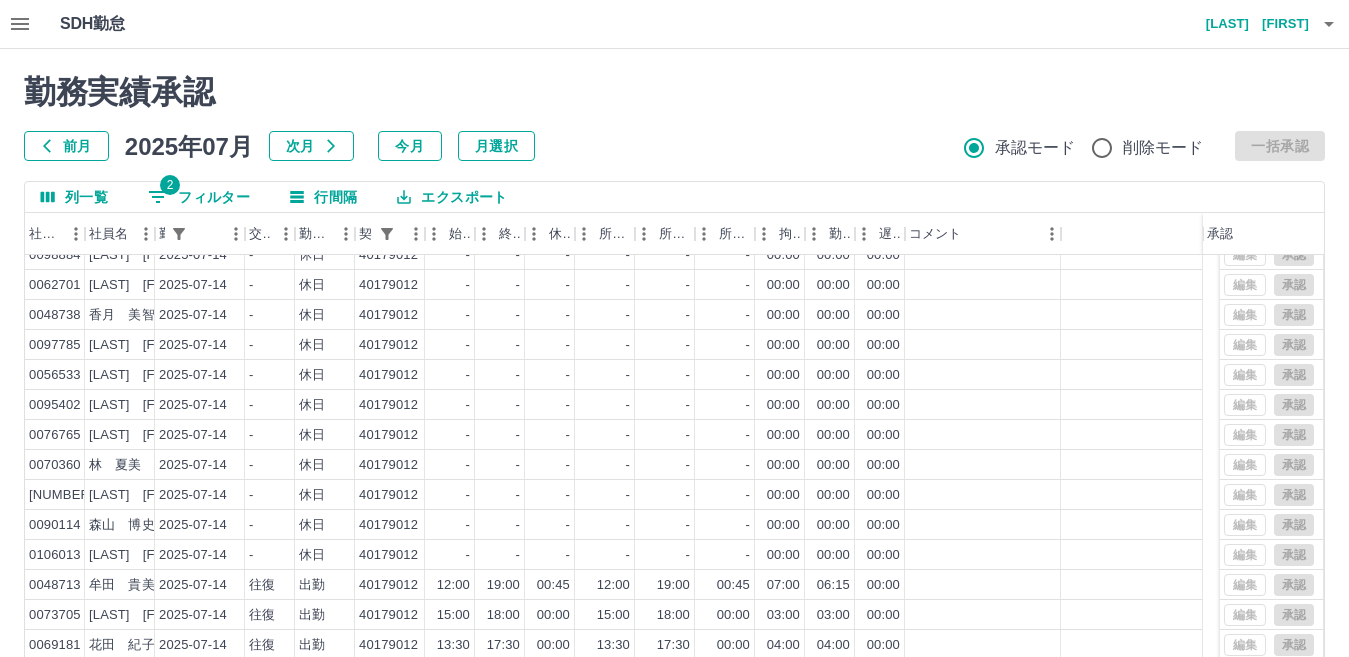 scroll, scrollTop: 87, scrollLeft: 0, axis: vertical 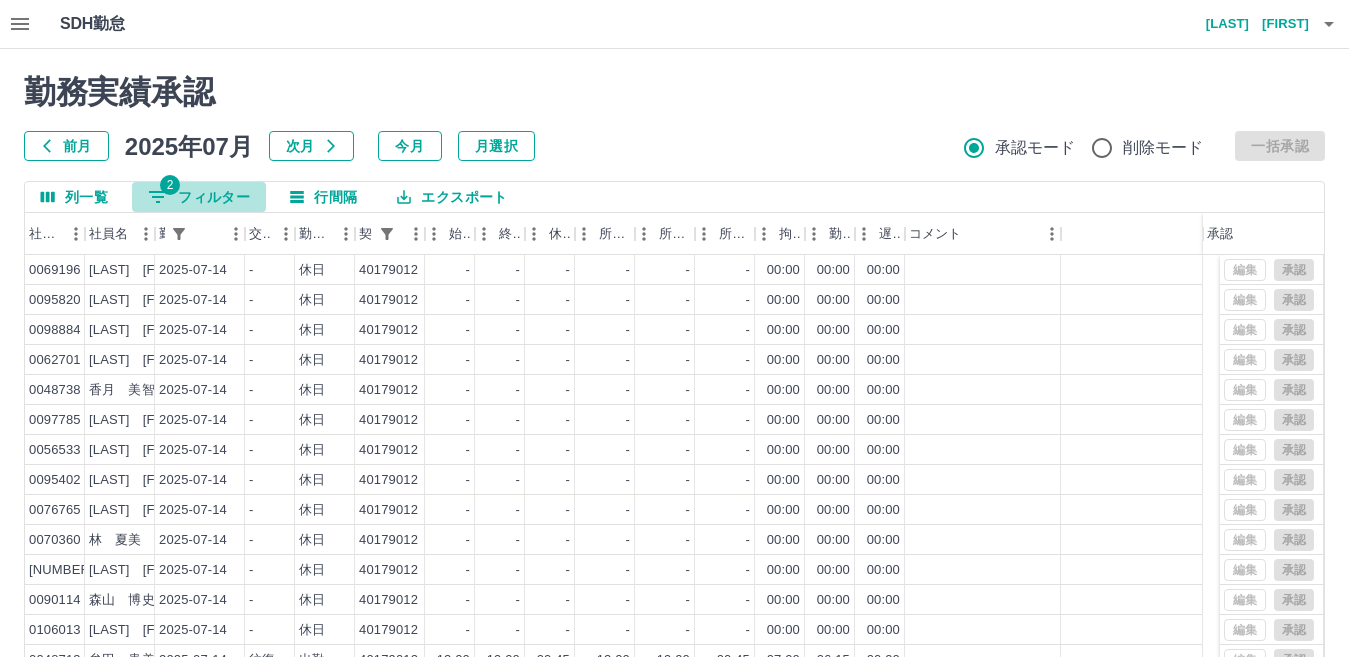 click on "2 フィルター" at bounding box center [199, 197] 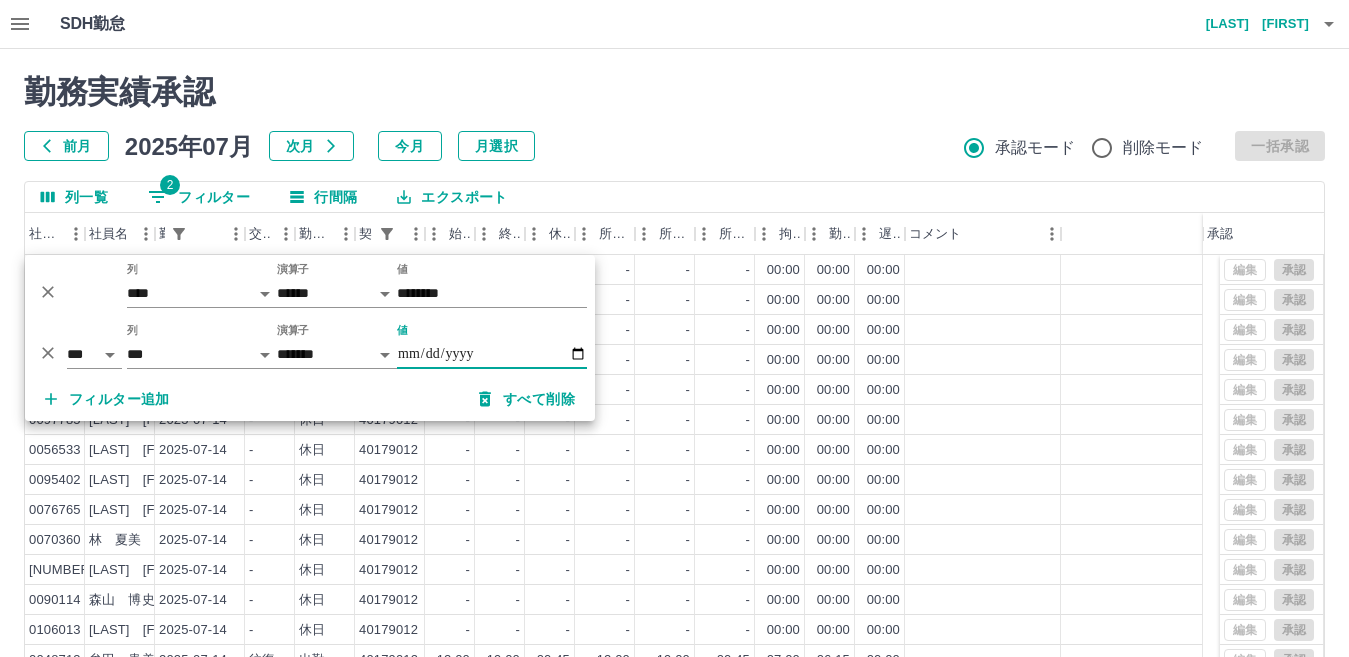 click on "**********" at bounding box center (492, 354) 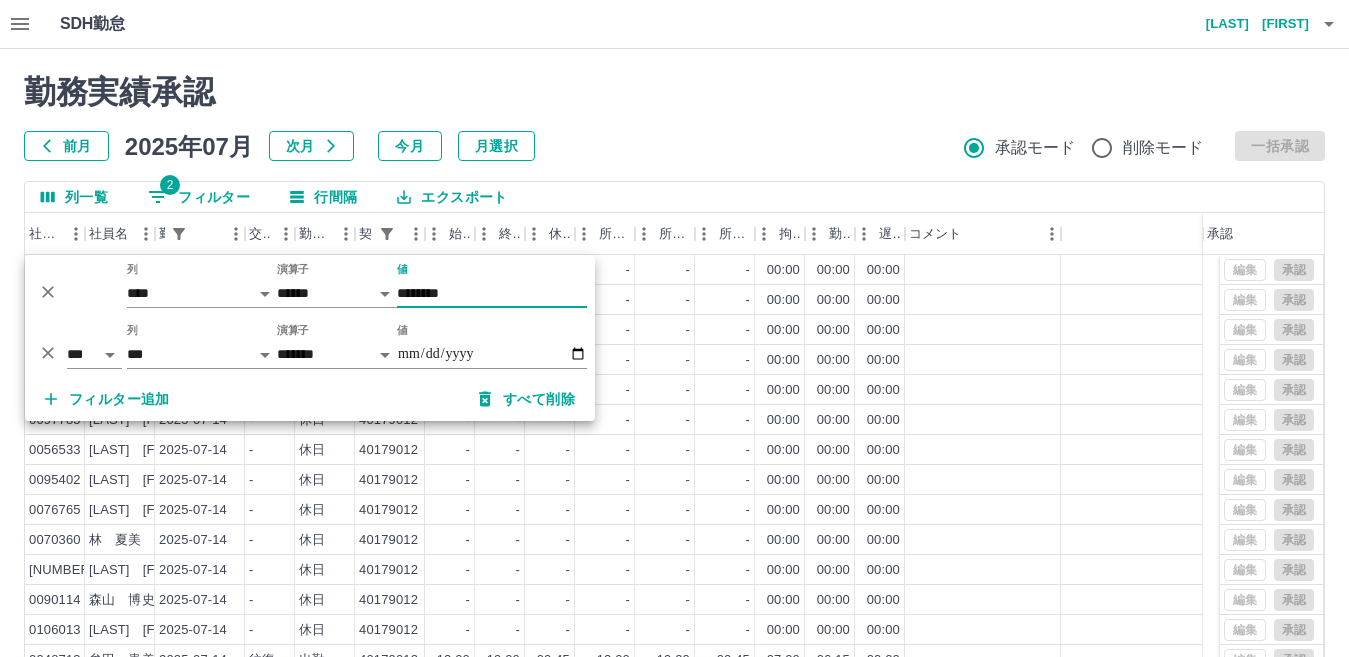 click on "********" at bounding box center [492, 293] 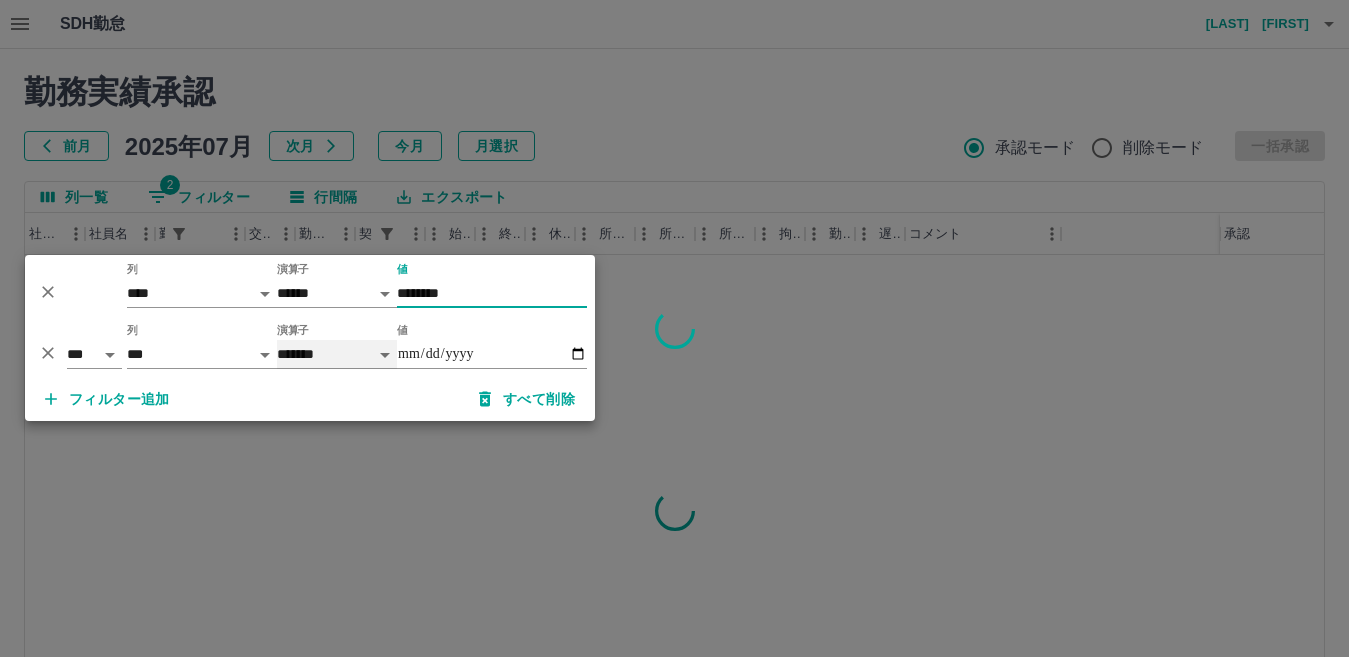 click on "******* ********* ** **" at bounding box center (337, 354) 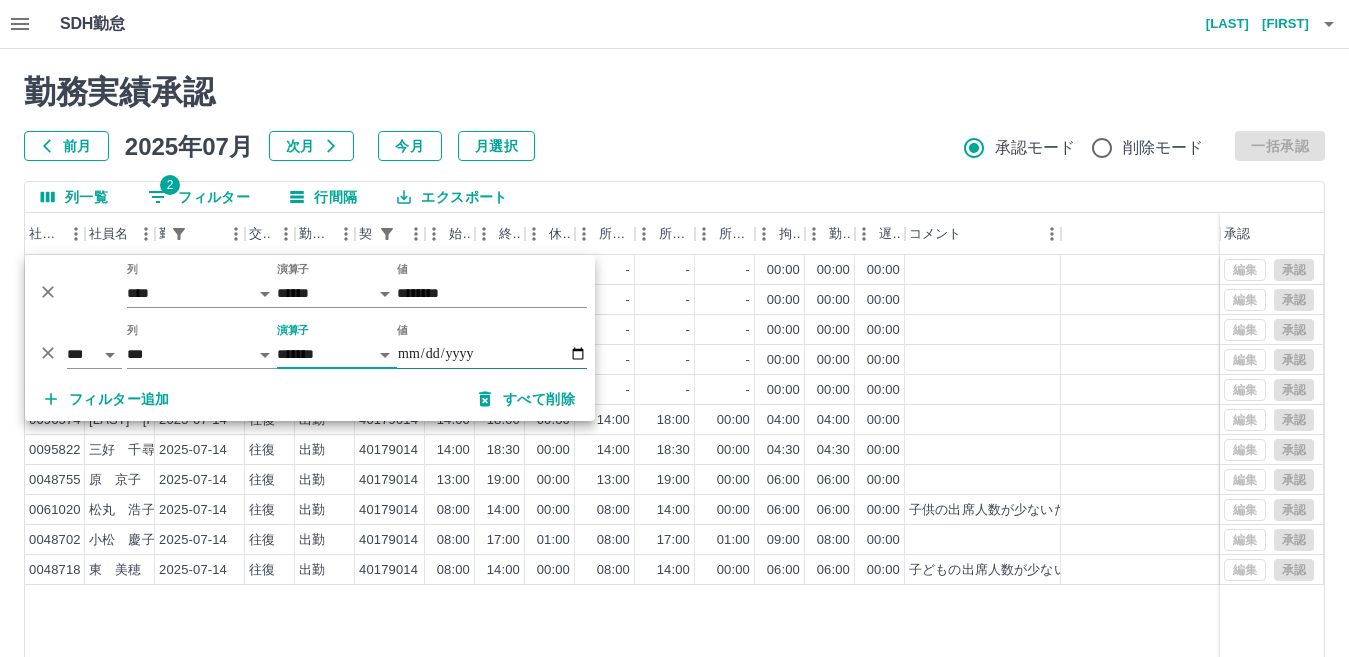 click on "**********" at bounding box center (492, 354) 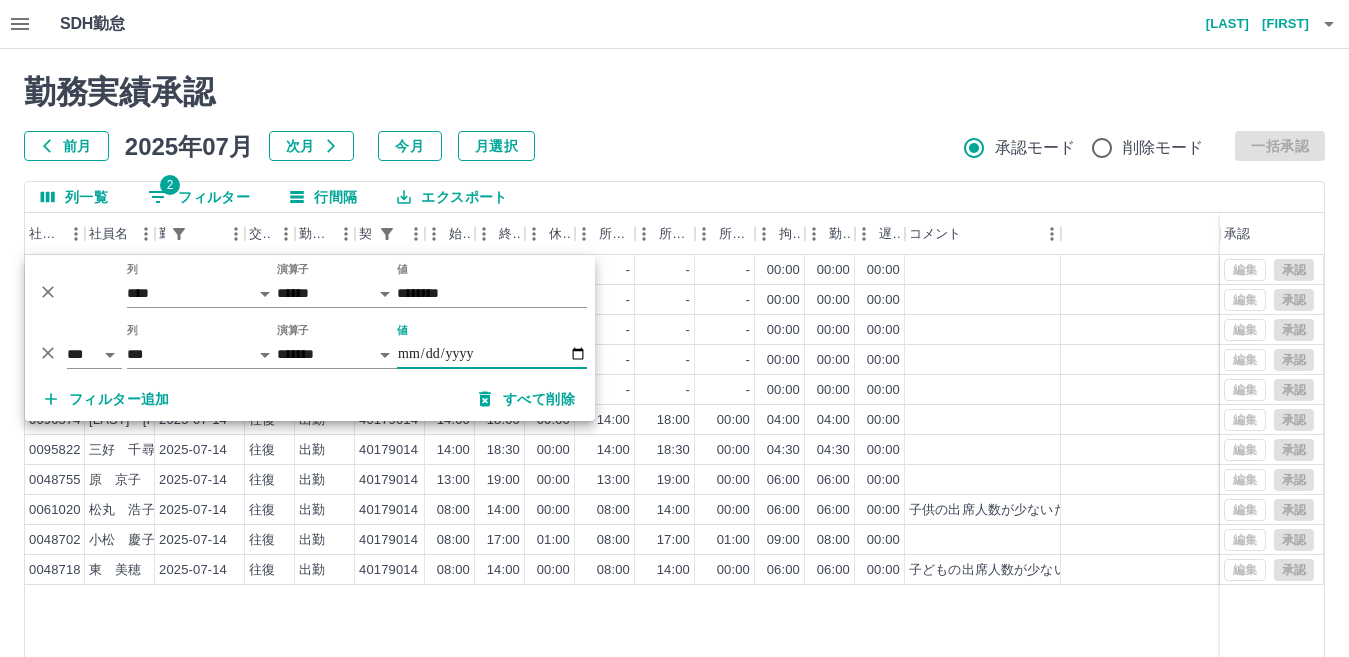 click on "**********" at bounding box center [492, 354] 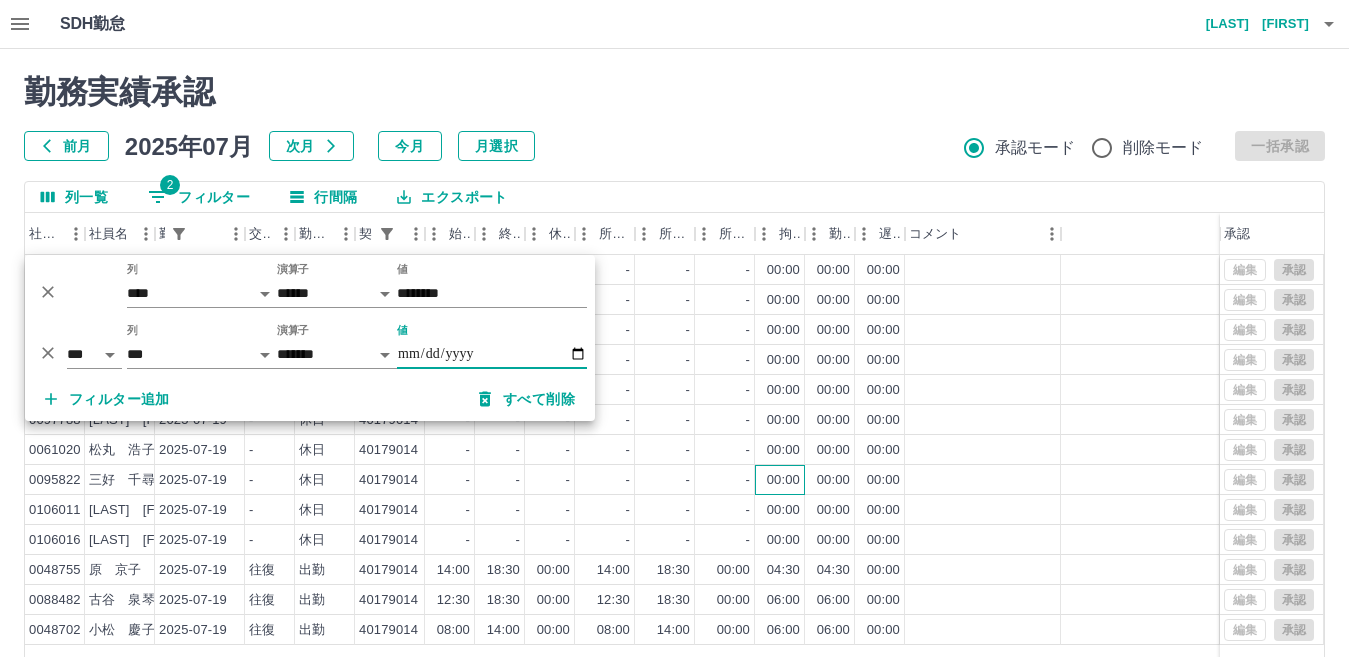 click on "00:00" at bounding box center [783, 480] 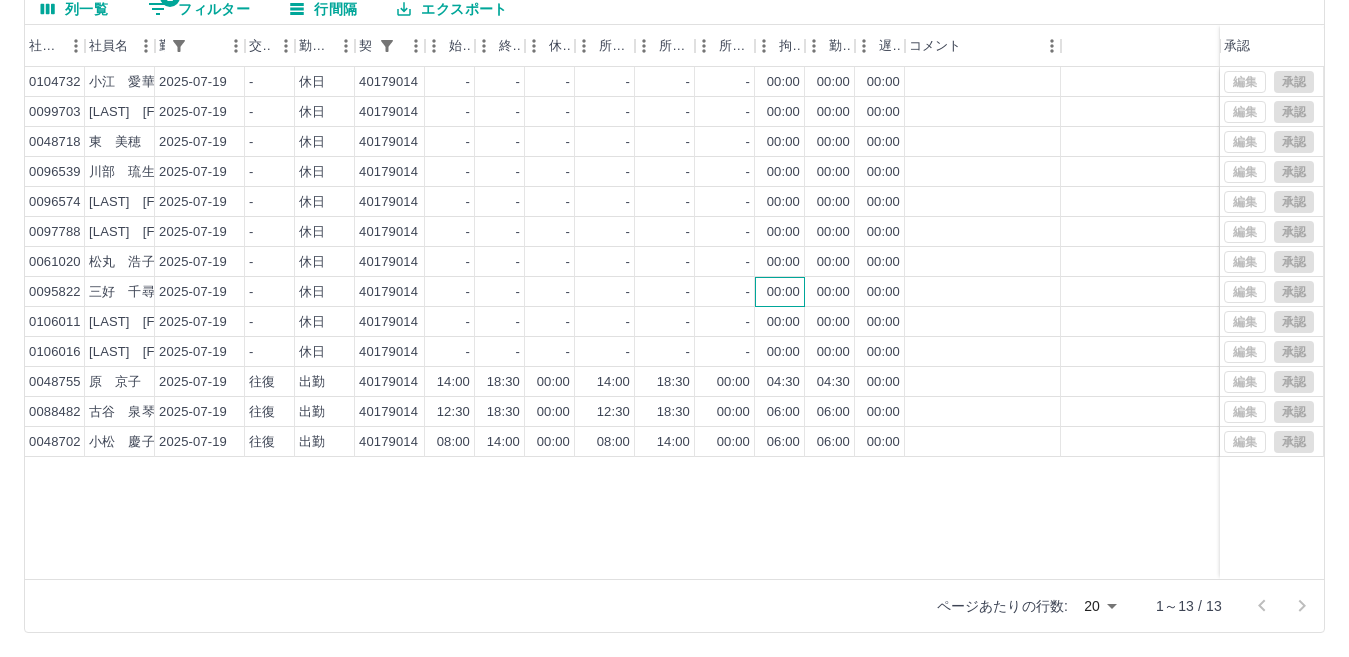 scroll, scrollTop: 0, scrollLeft: 0, axis: both 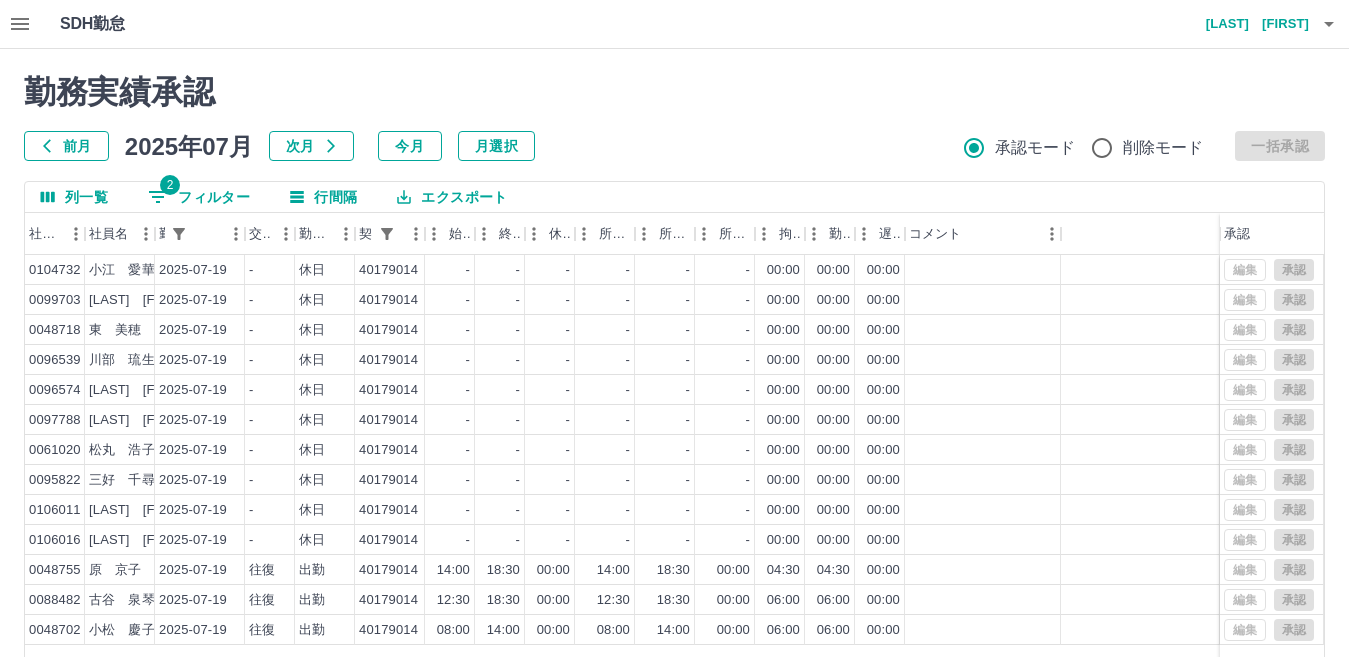 click on "2 フィルター" at bounding box center [199, 197] 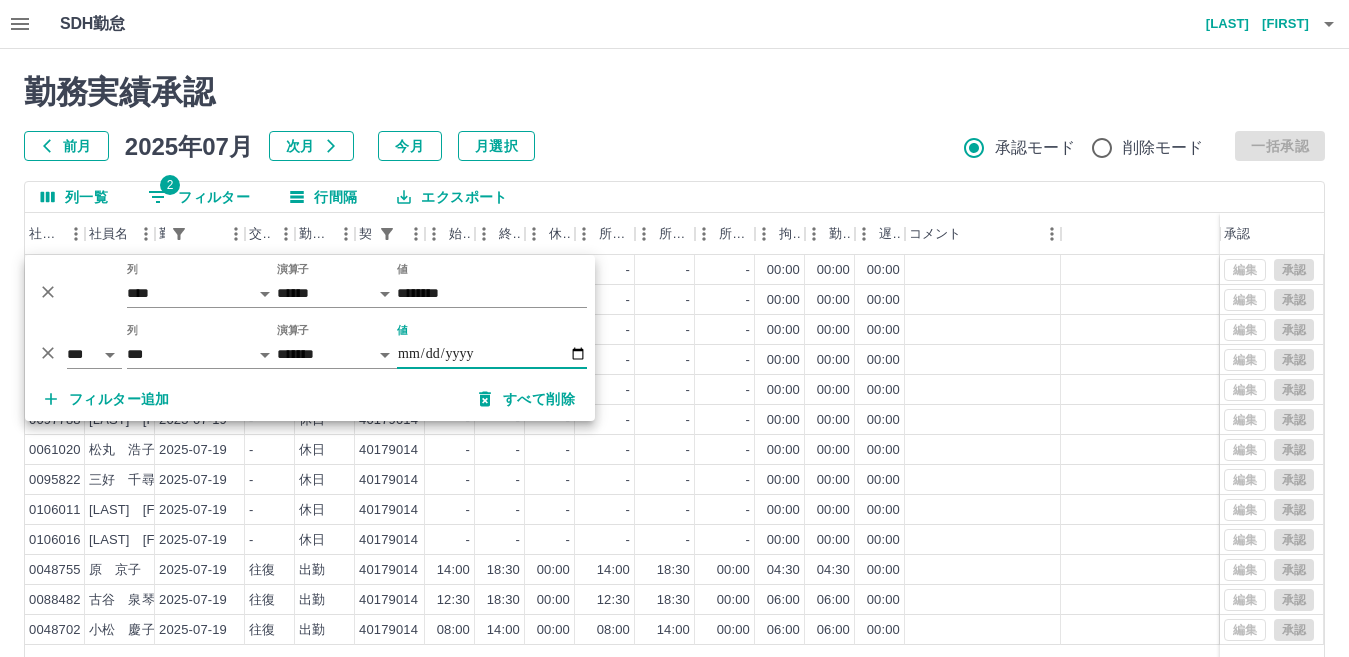click on "**********" at bounding box center [492, 354] 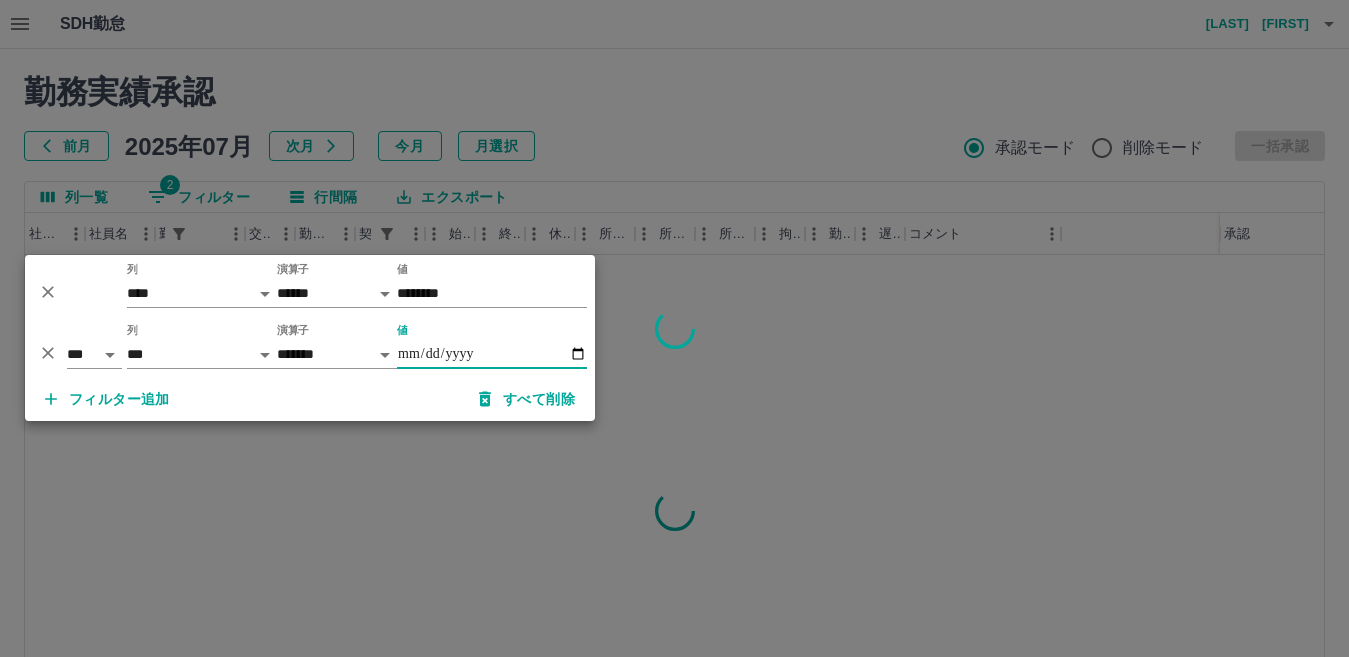 drag, startPoint x: 460, startPoint y: 466, endPoint x: 451, endPoint y: 471, distance: 10.29563 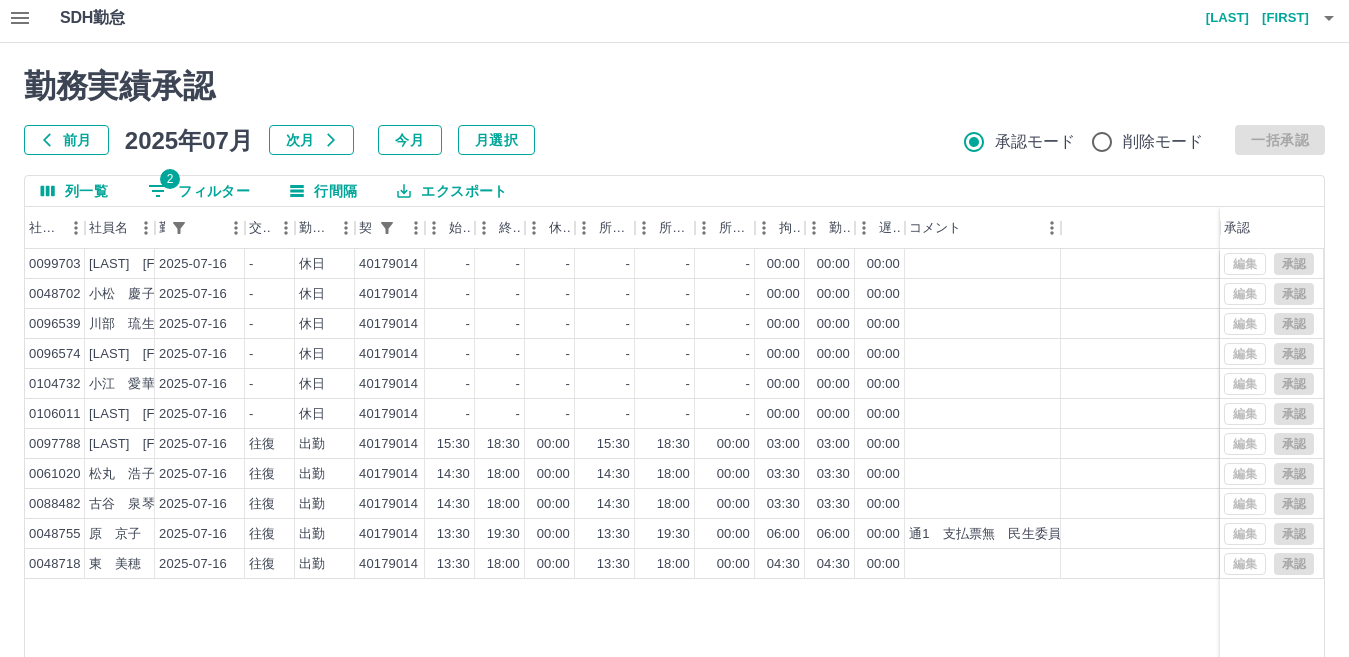 scroll, scrollTop: 0, scrollLeft: 0, axis: both 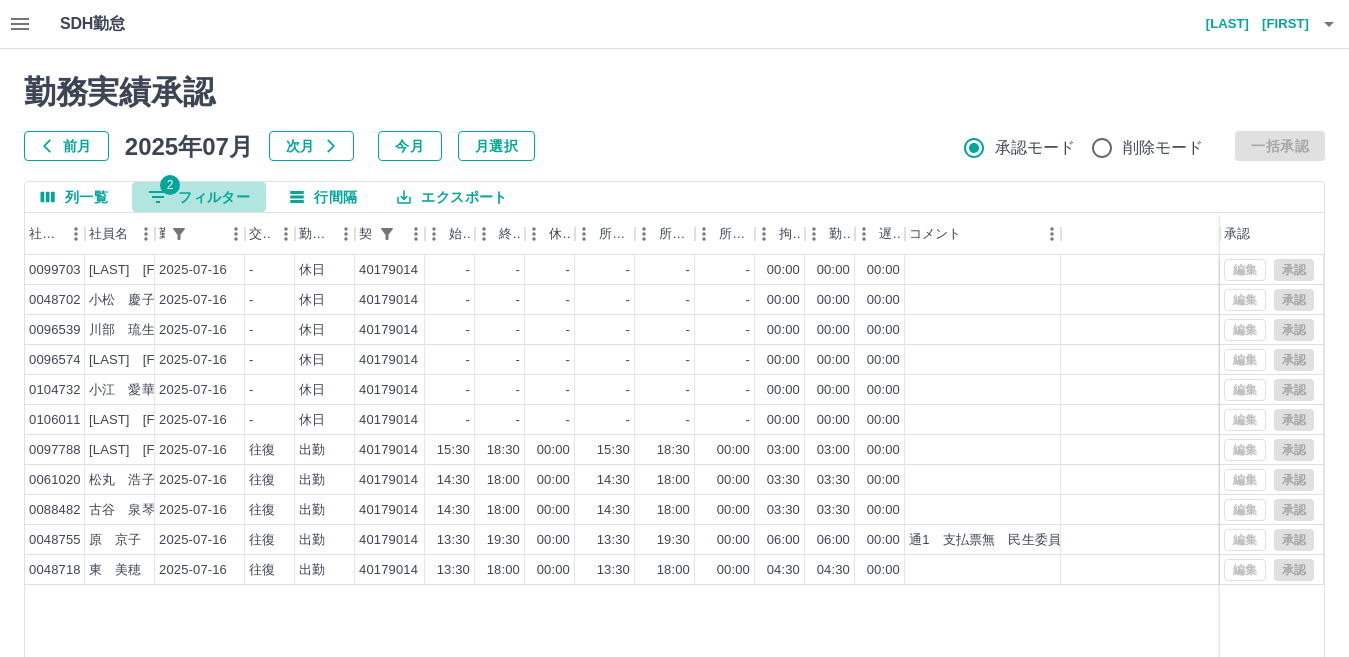 click on "2 フィルター" at bounding box center (199, 197) 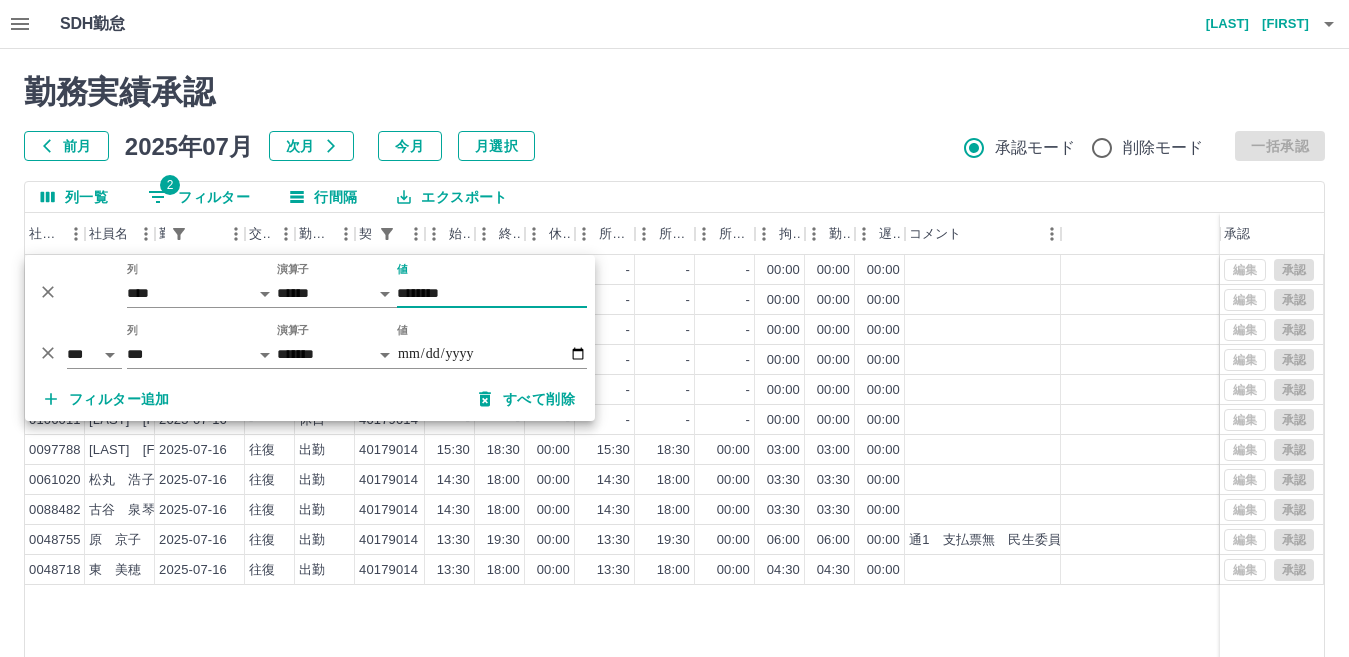 click on "********" at bounding box center (492, 293) 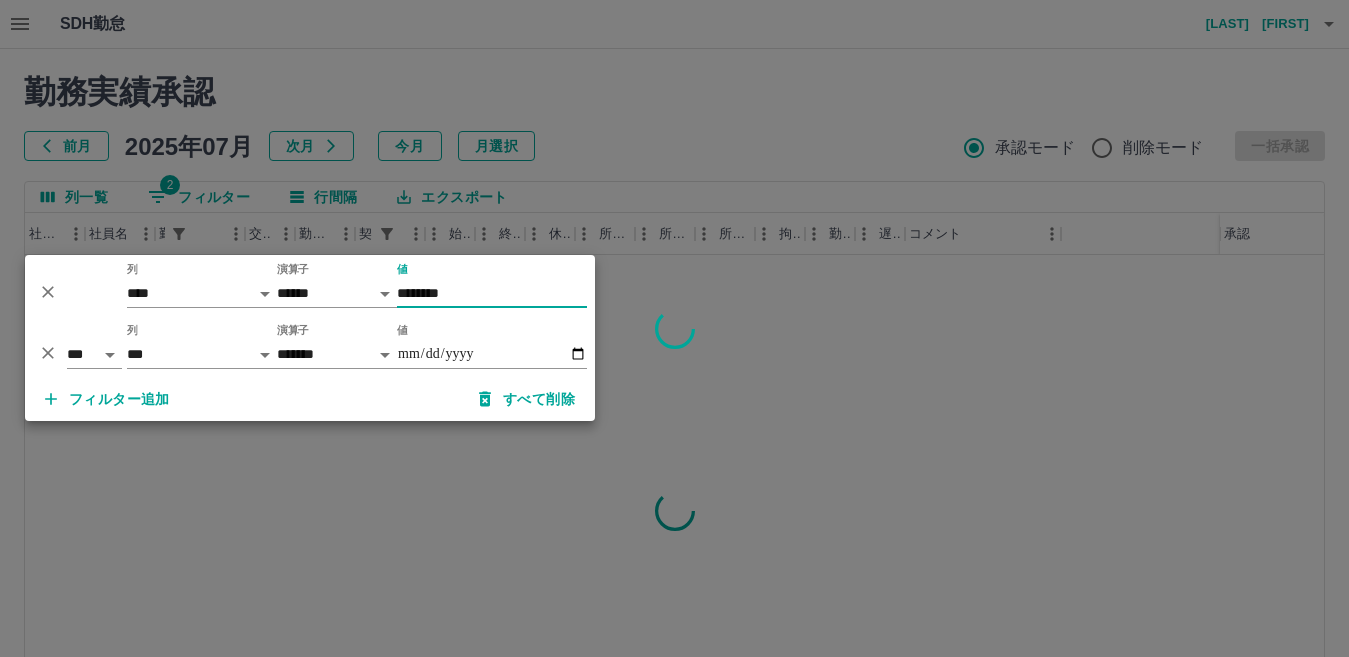 click at bounding box center (674, 328) 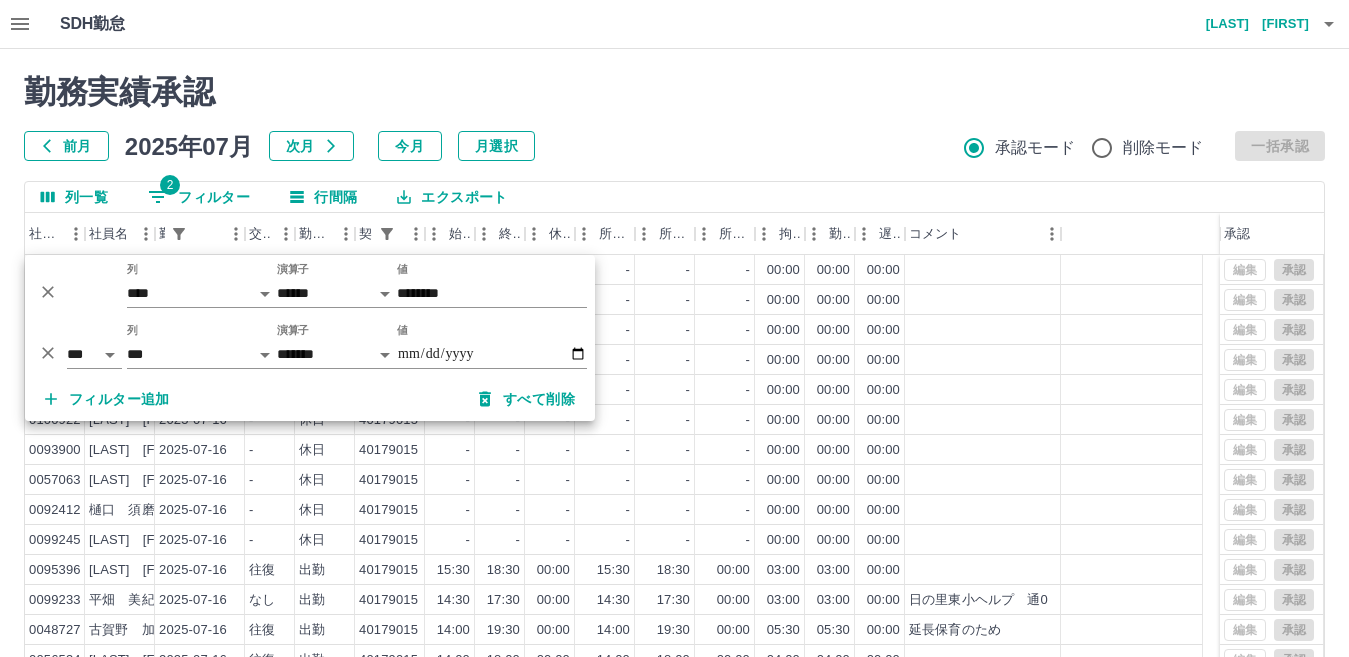 click on "-" at bounding box center (500, 360) 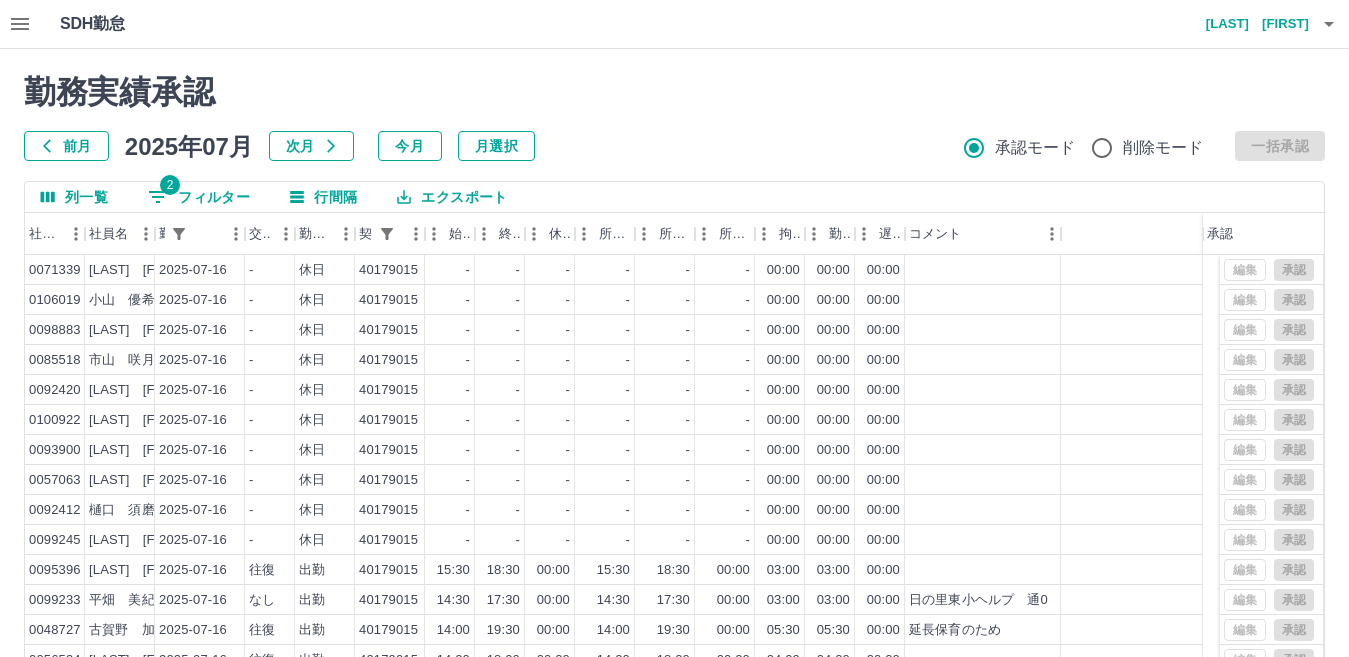 click on "2 フィルター" at bounding box center (199, 197) 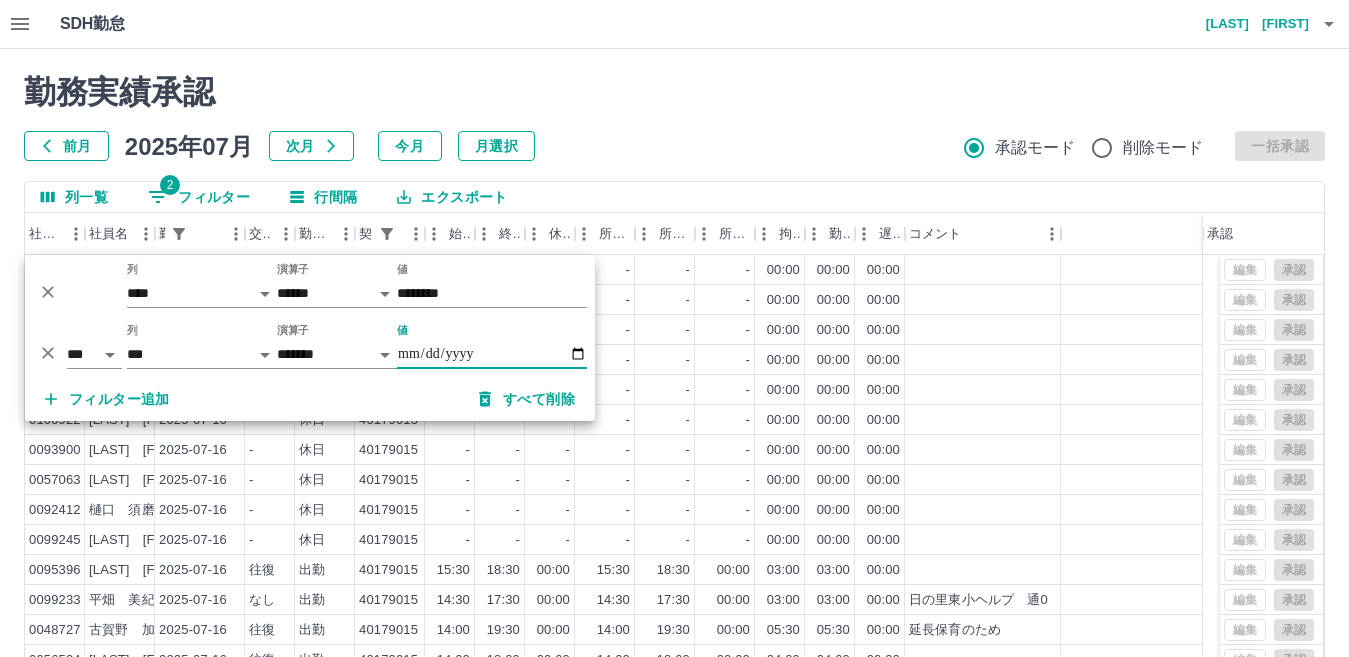 click on "**********" at bounding box center [492, 354] 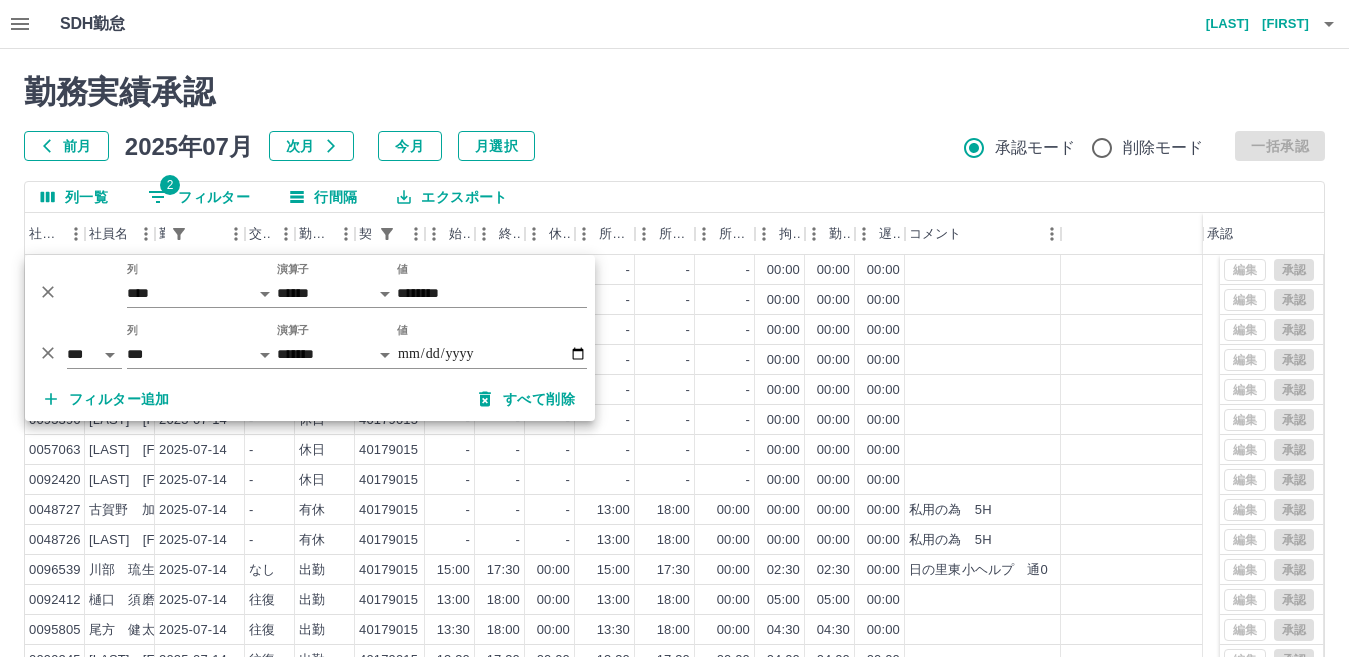 click on "勤務実績承認 前月 2025年07月 次月 今月 月選択 承認モード 削除モード 一括承認 列一覧 2 フィルター 行間隔 エクスポート 社員番号 社員名 勤務日 交通費 勤務区分 契約コード 始業 終業 休憩 所定開始 所定終業 所定休憩 拘束 勤務 遅刻等 コメント 承認 0071339 [LAST]　[FIRST] [DATE]  -  休日 40179015 - - - - - - 00:00 00:00 00:00 0106019 [LAST]　[FIRST] [DATE]  -  休日 40179015 - - - - - - 00:00 00:00 00:00 0098883 [LAST]　[FIRST] [DATE]  -  休日 40179015 - - - - - - 00:00 00:00 00:00 0100922 [LAST]　[FIRST] [DATE]  -  休日 40179015 - - - - - - 00:00 00:00 00:00 0093900 [LAST]　[FIRST] [DATE]  -  休日 40179015 - - - - - - 00:00 00:00 00:00 0095396 [LAST]　[FIRST] [DATE]  -  休日 40179015 - - - - - - 00:00 00:00 00:00 0057063 [LAST]　[FIRST] [DATE]  -  休日 40179015 - - - - - - 00:00 00:00 00:00 0092420 [LAST]　[FIRST] [DATE]  -  休日 40179015 - - - - - - 00:00 00:00 00:00" at bounding box center (674, 447) 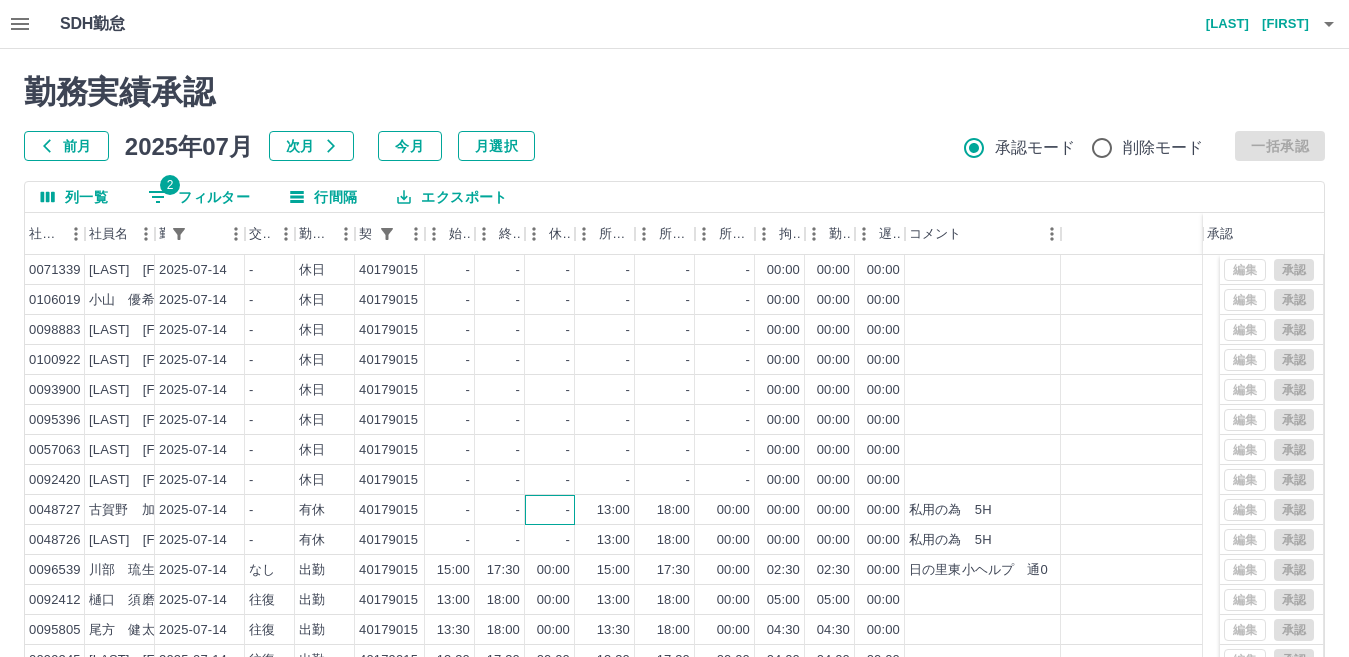 click on "-" at bounding box center (550, 510) 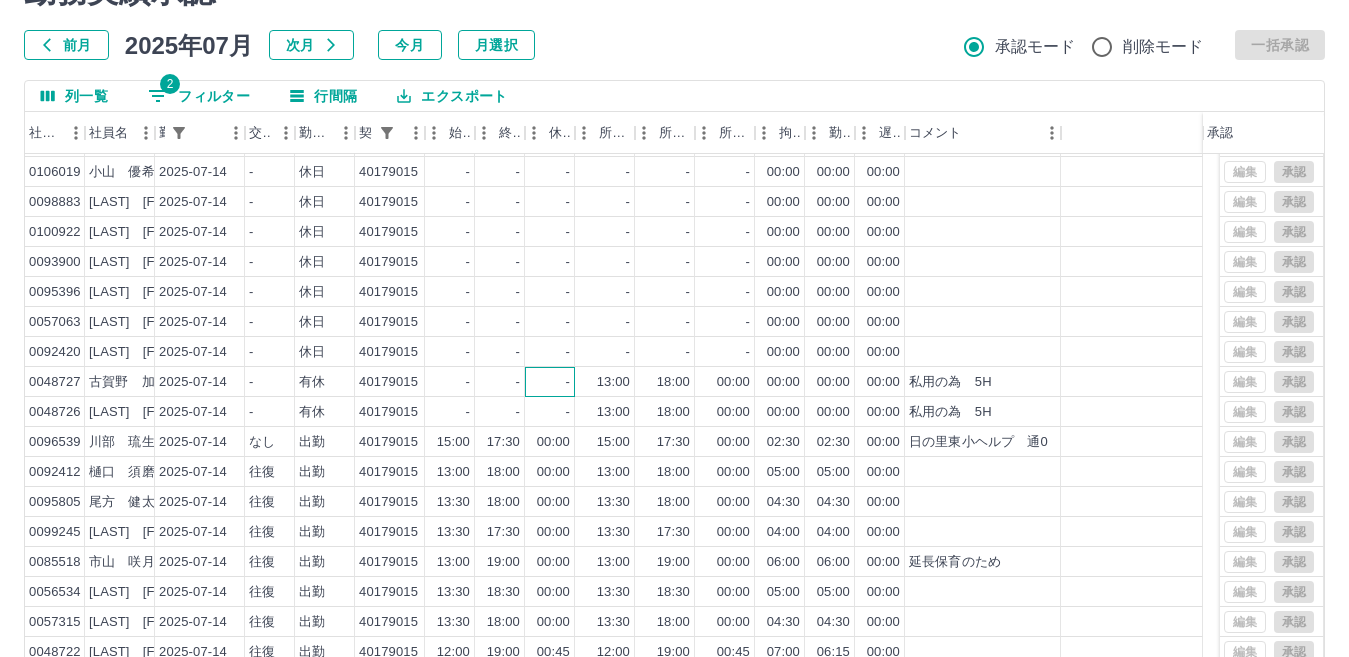 scroll, scrollTop: 188, scrollLeft: 0, axis: vertical 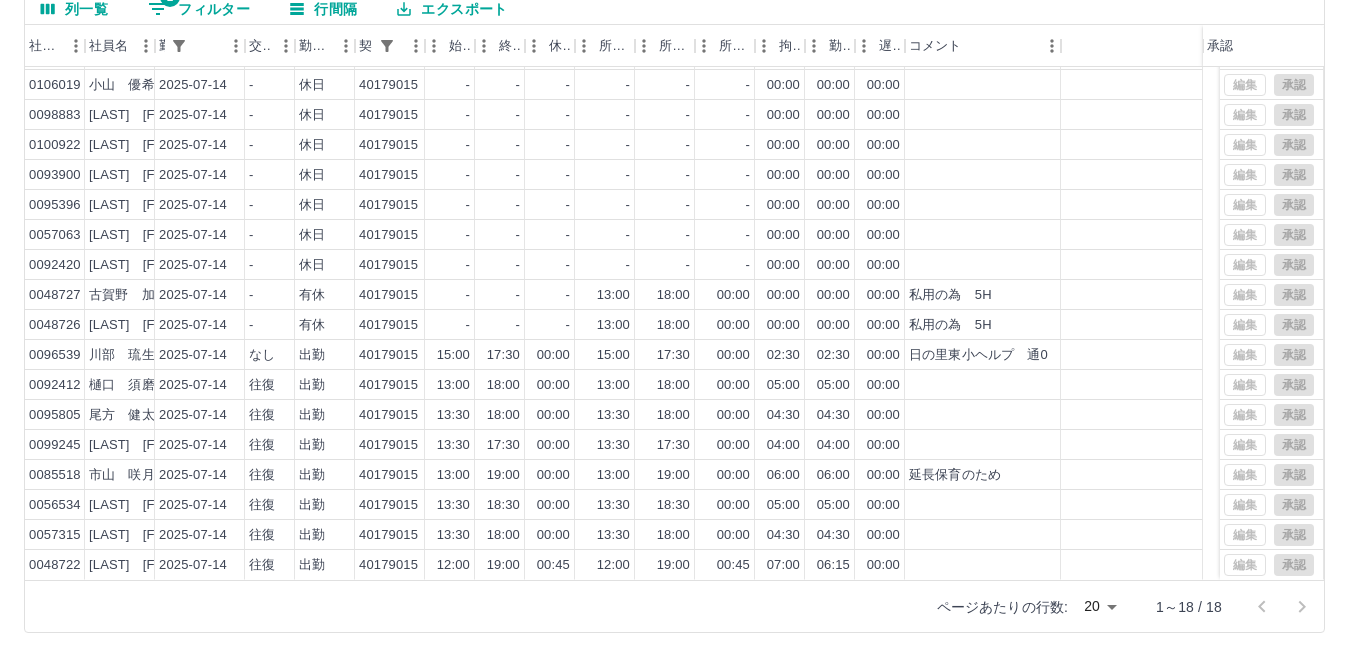 click at bounding box center [1132, 475] 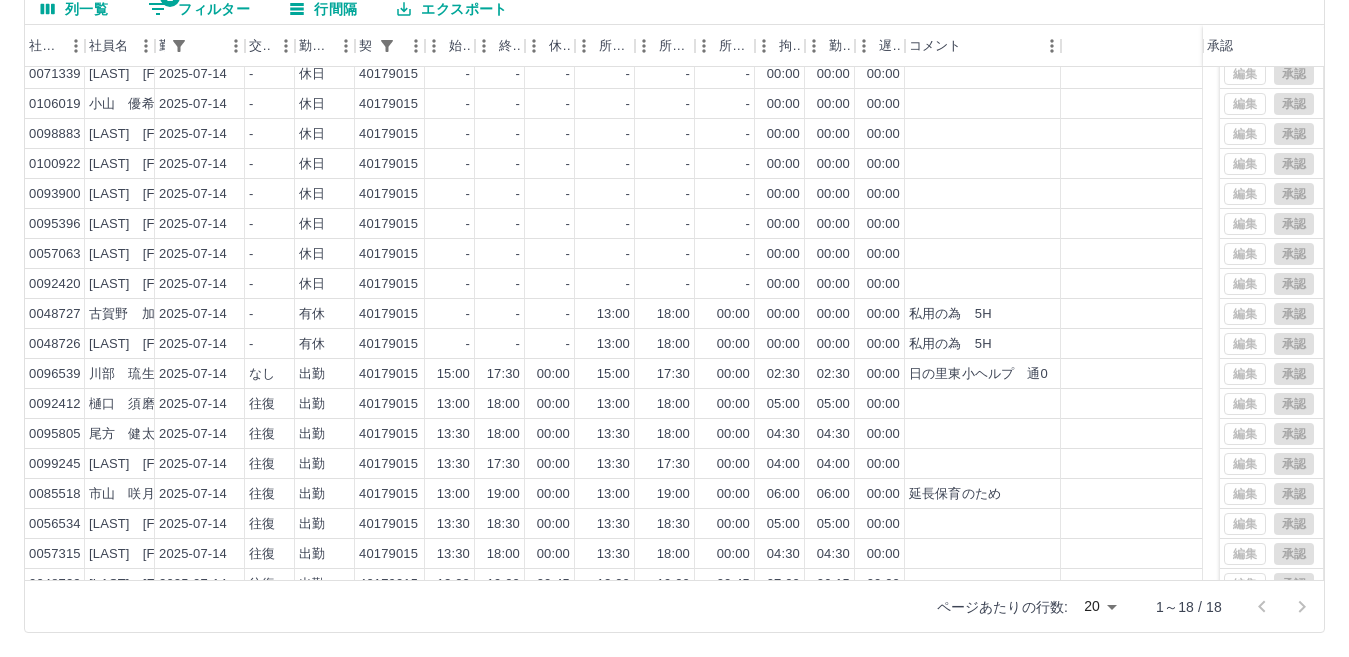 scroll, scrollTop: 0, scrollLeft: 0, axis: both 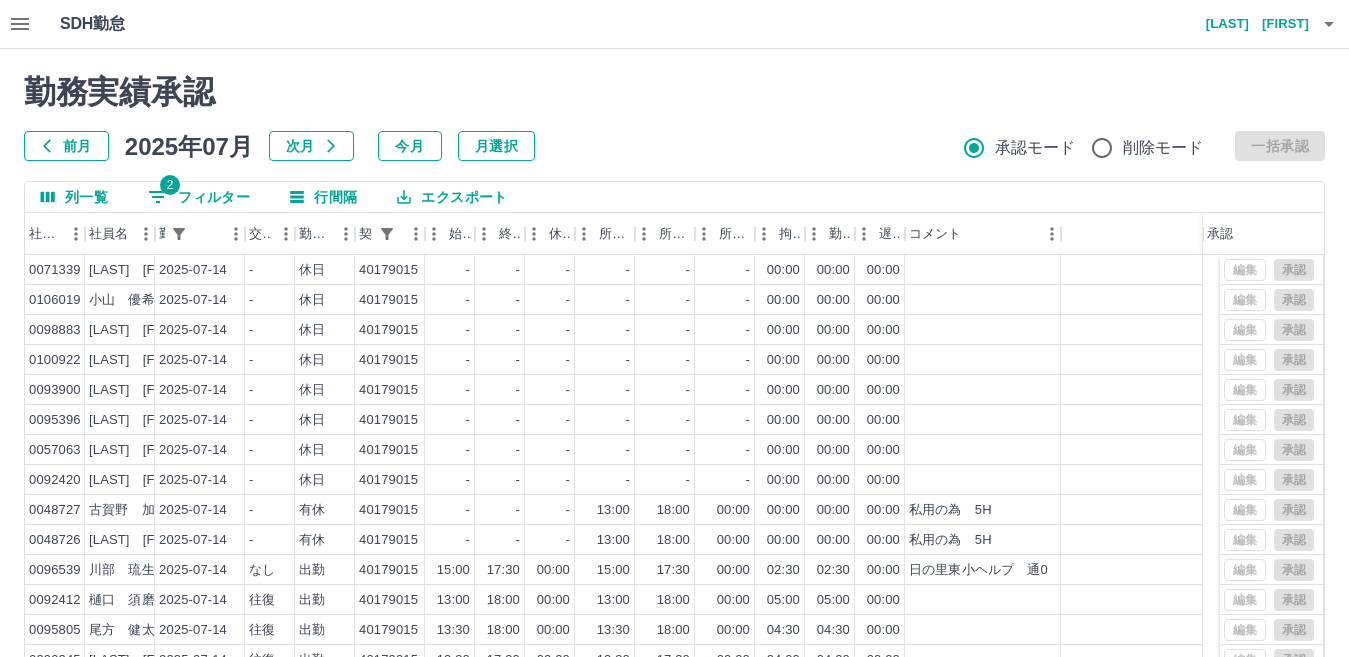 drag, startPoint x: 245, startPoint y: 198, endPoint x: 259, endPoint y: 200, distance: 14.142136 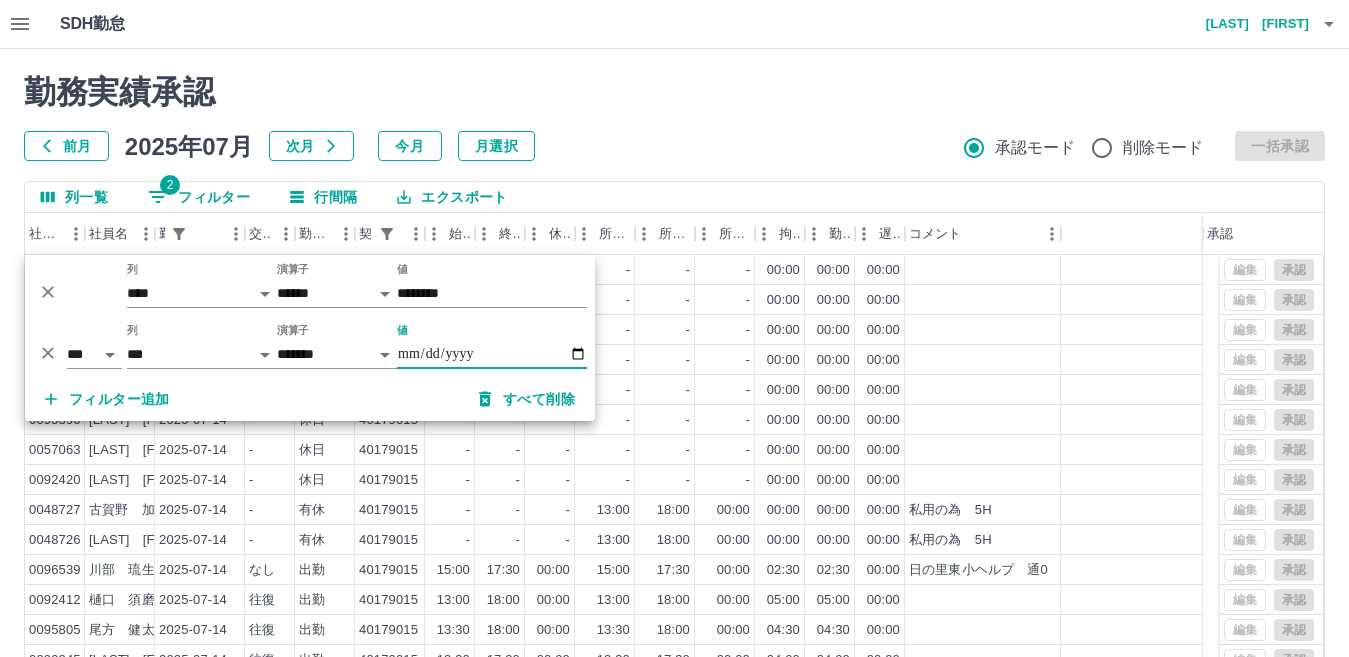 click on "**********" at bounding box center (492, 354) 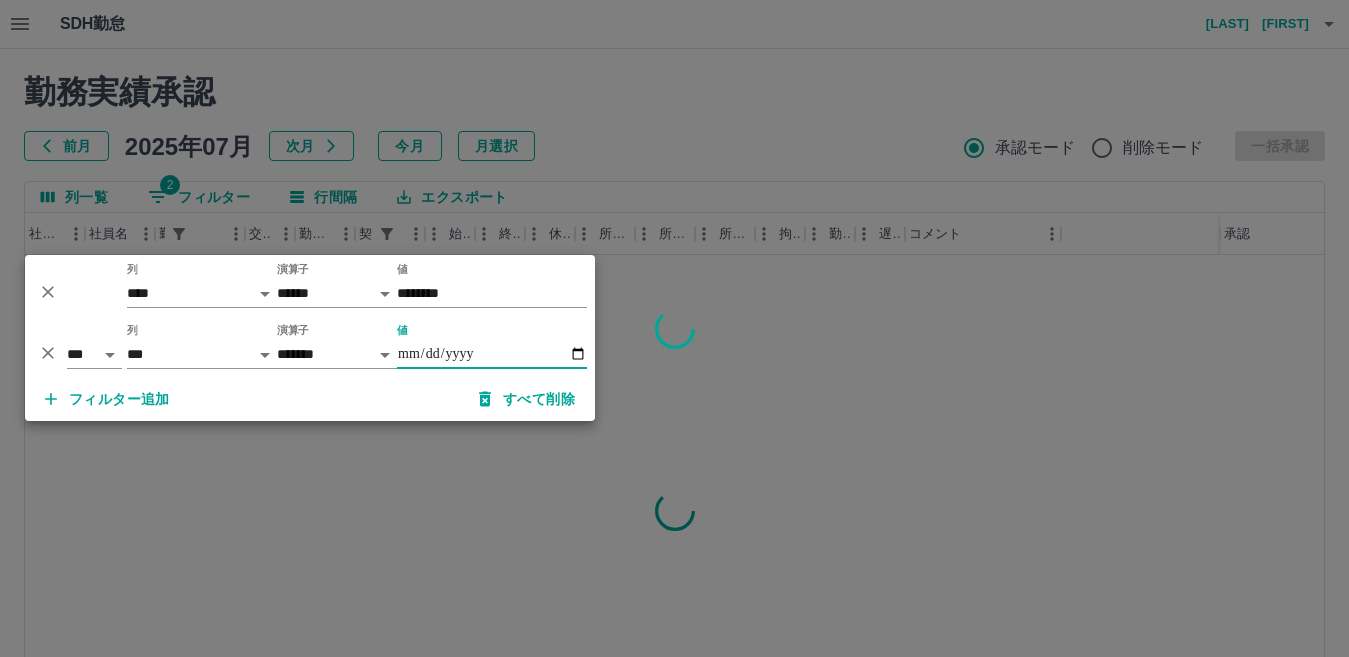 click at bounding box center (674, 328) 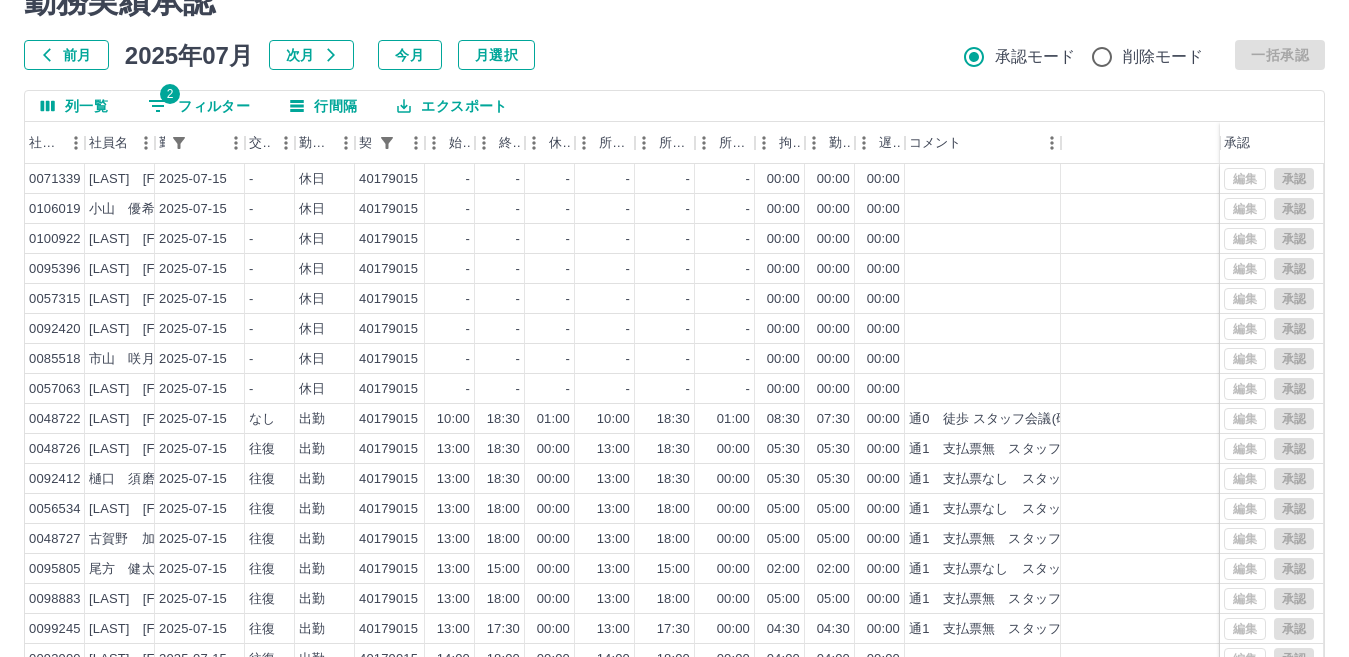 scroll, scrollTop: 0, scrollLeft: 0, axis: both 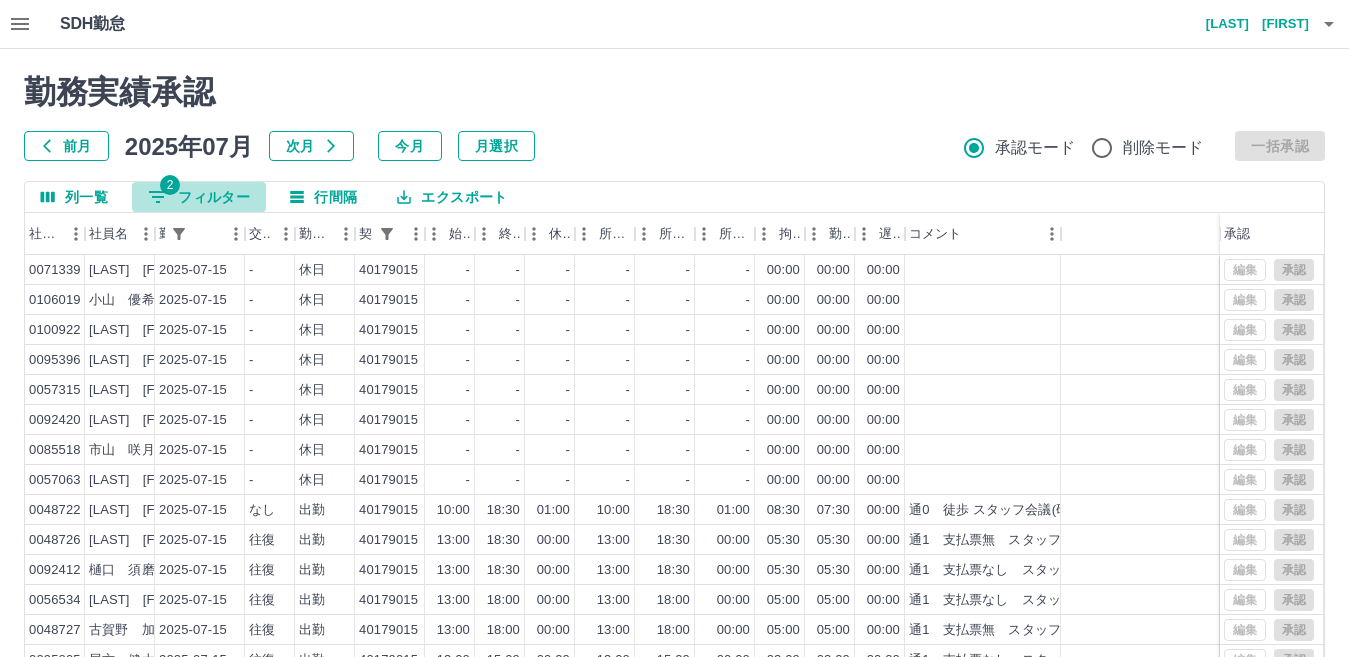 drag, startPoint x: 240, startPoint y: 210, endPoint x: 321, endPoint y: 252, distance: 91.24144 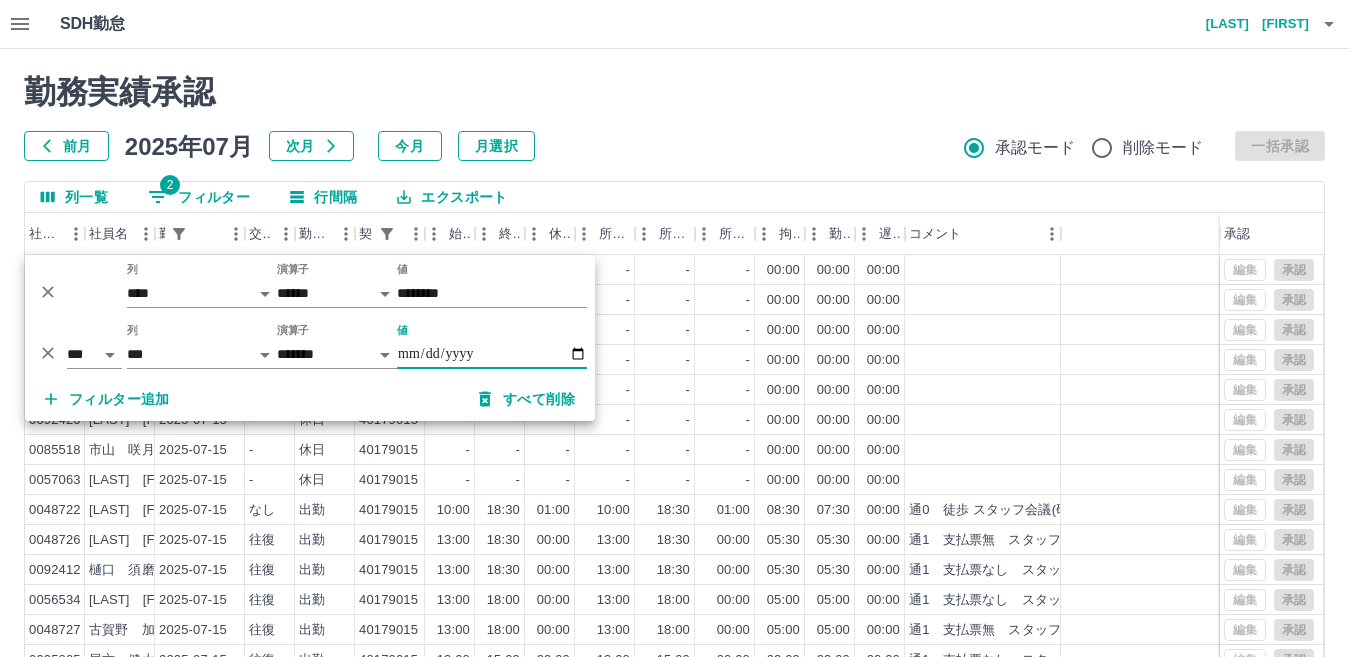 click on "**********" at bounding box center [492, 354] 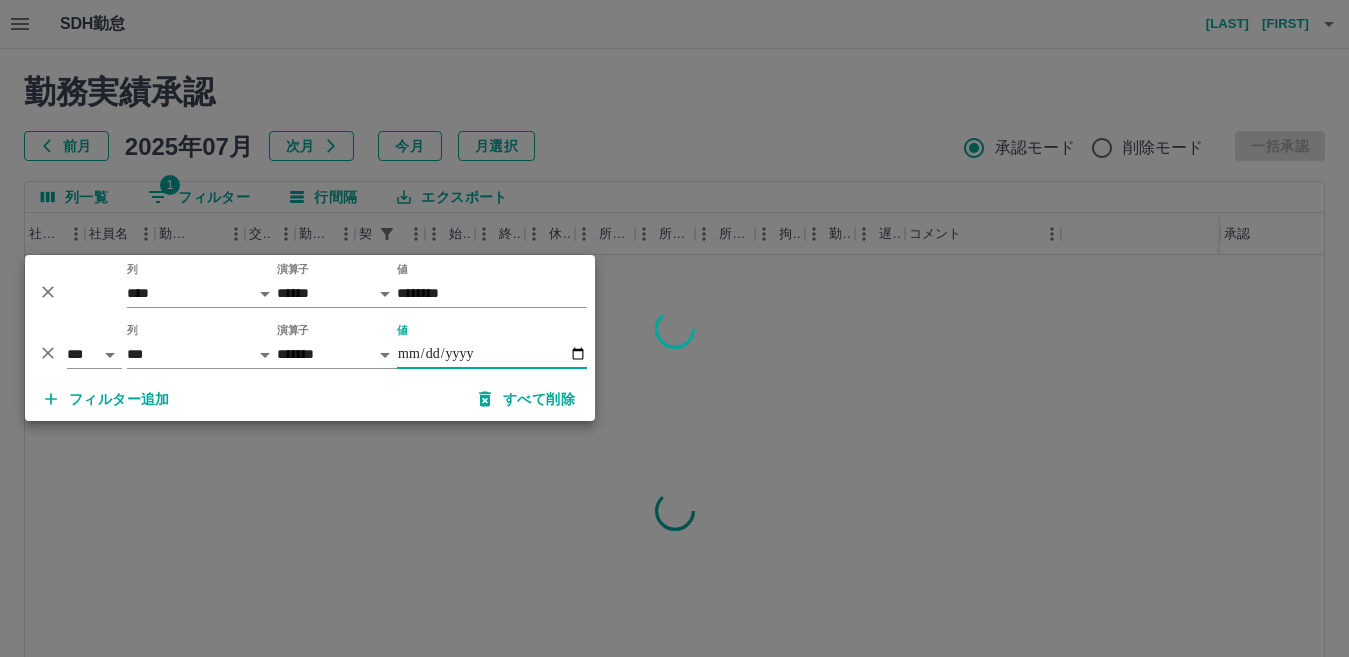 click on "値" at bounding box center (492, 354) 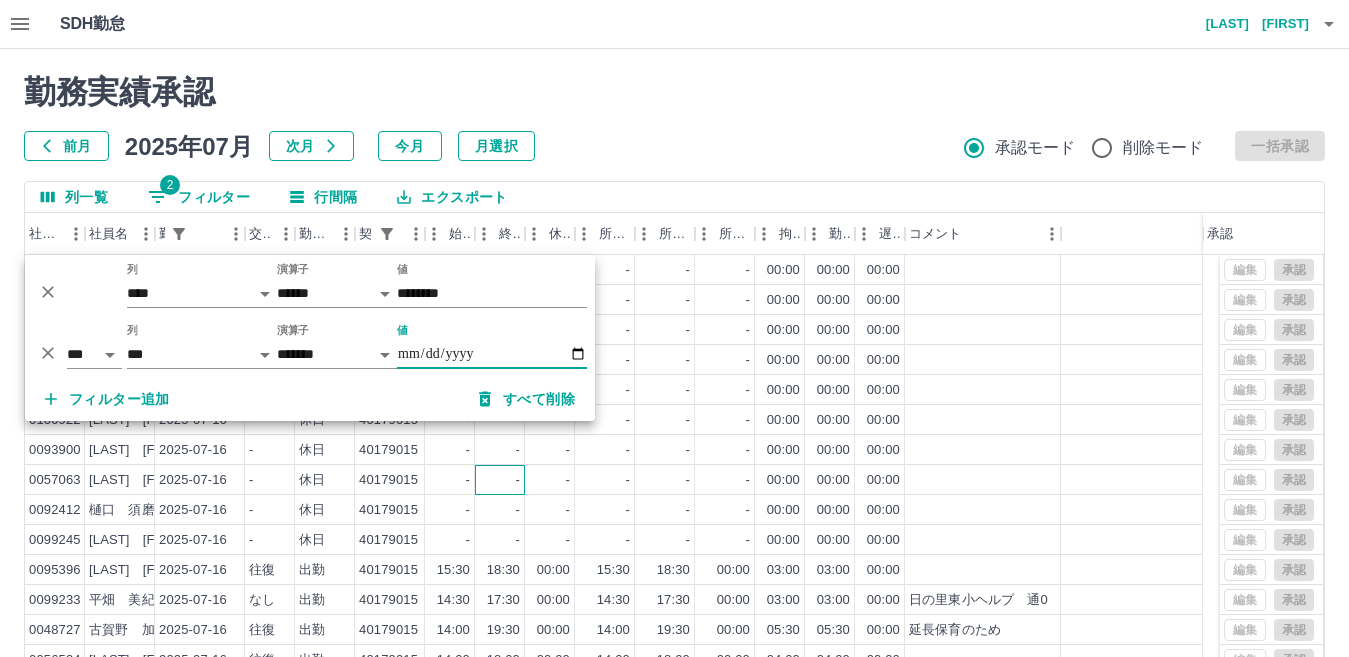 click on "-" at bounding box center [500, 480] 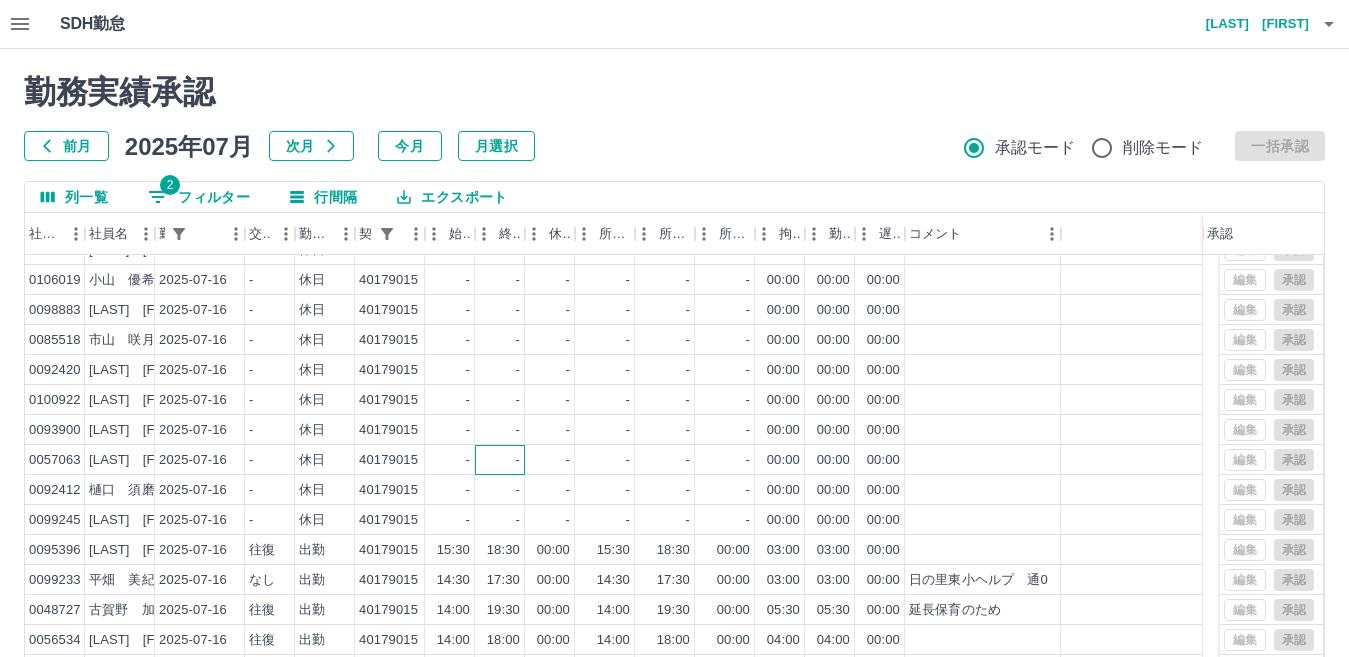 scroll, scrollTop: 27, scrollLeft: 0, axis: vertical 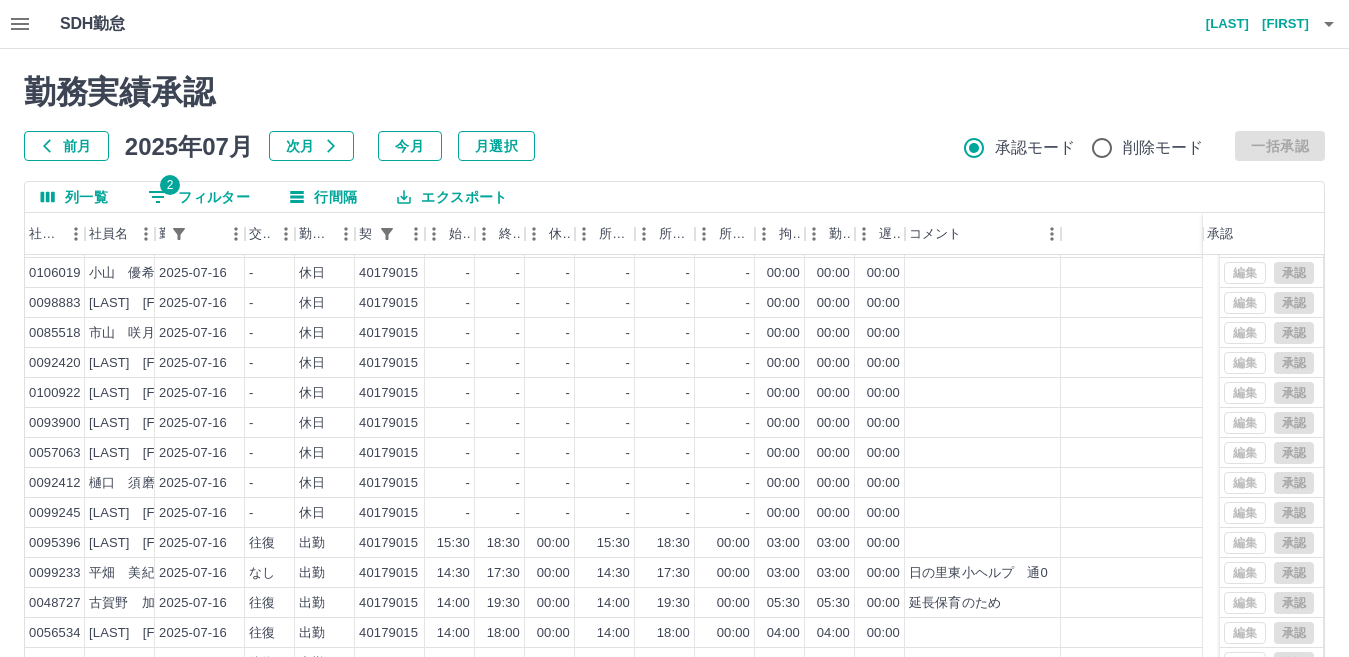 click on "2 フィルター" at bounding box center [199, 197] 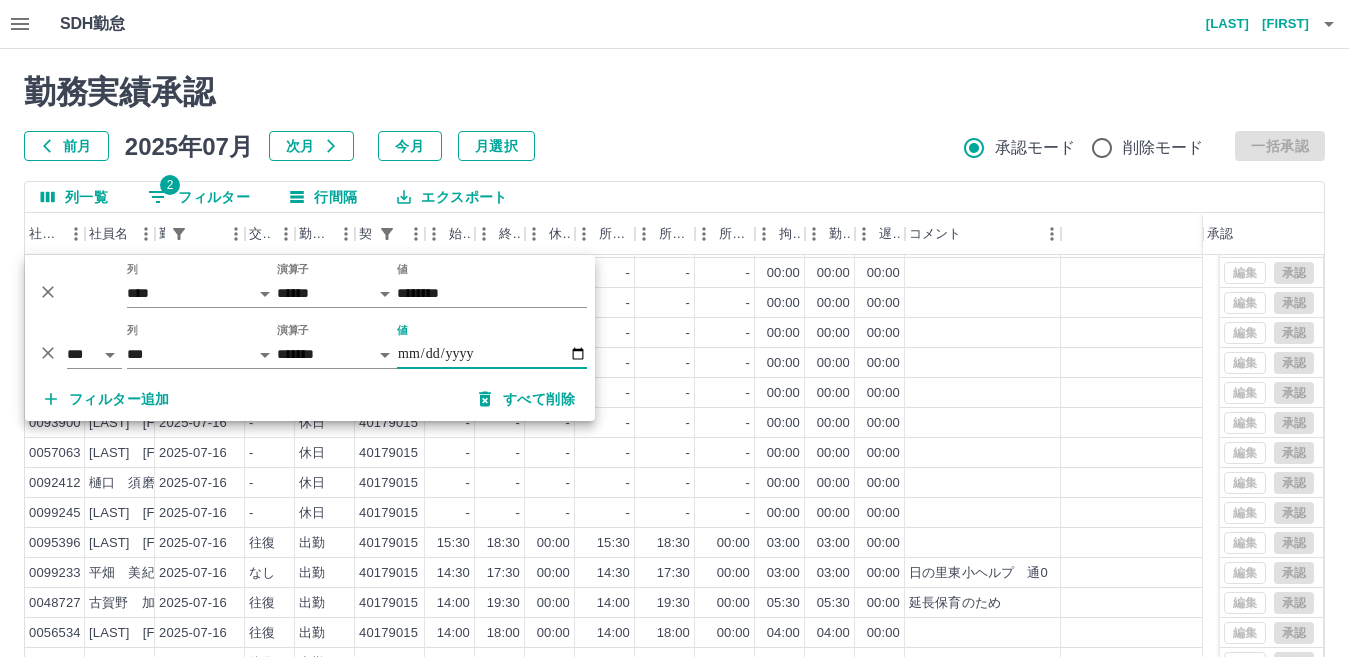 click on "**********" at bounding box center (492, 354) 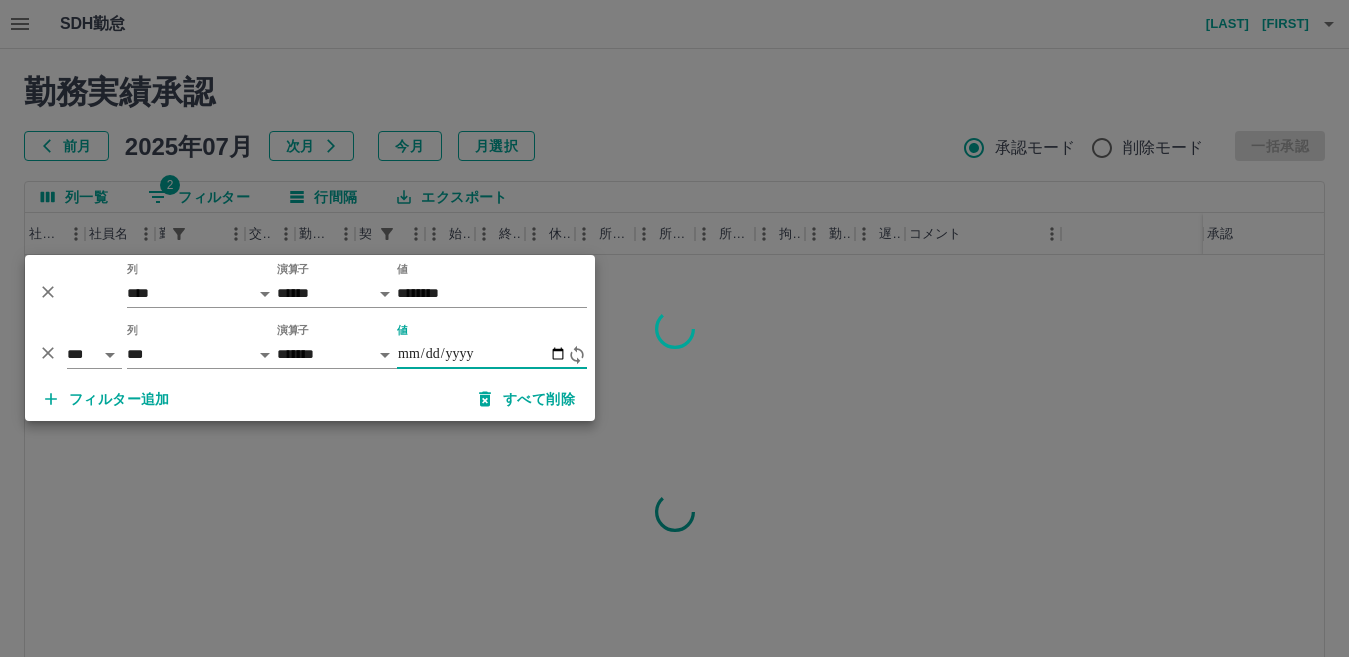 scroll, scrollTop: 0, scrollLeft: 0, axis: both 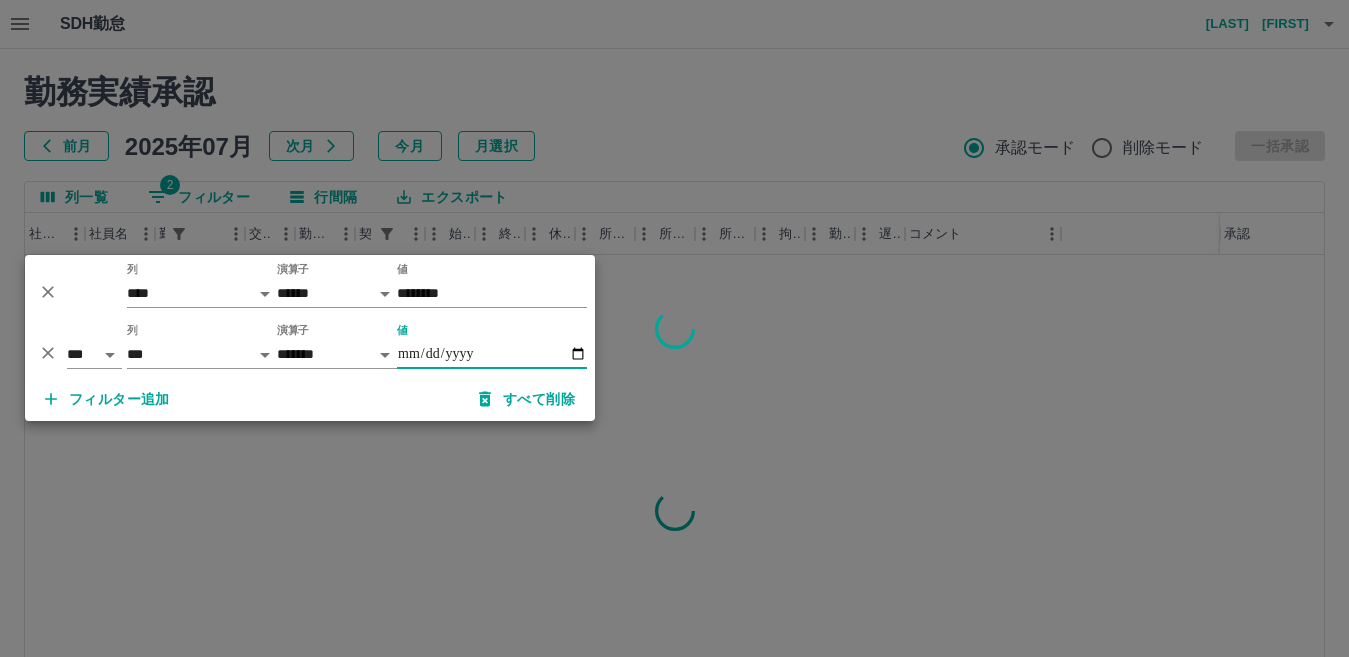 click at bounding box center (674, 328) 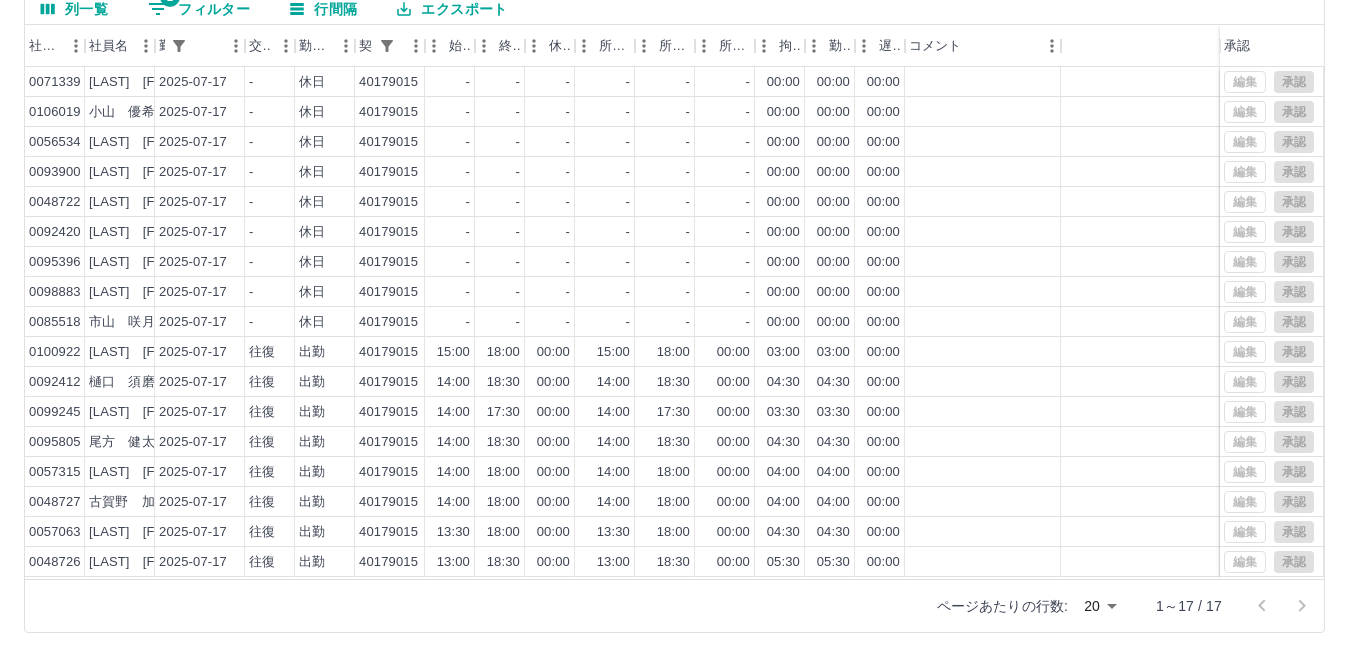 scroll, scrollTop: 0, scrollLeft: 0, axis: both 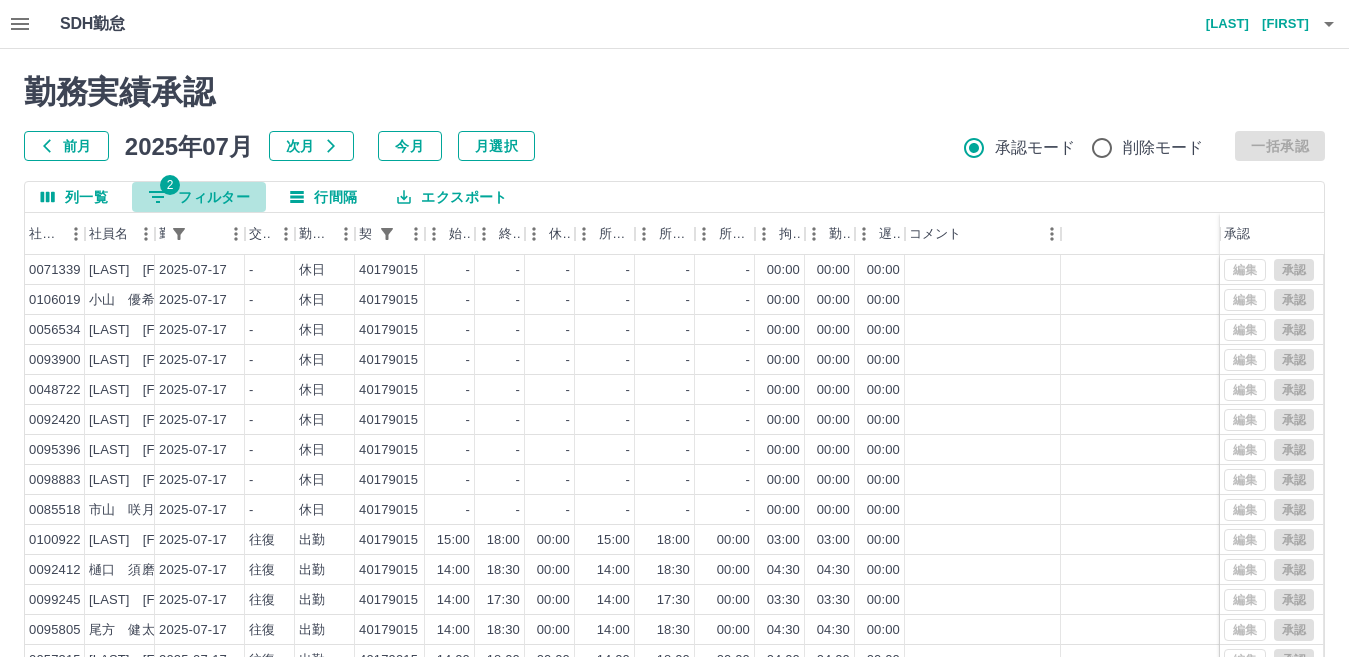 click on "2 フィルター" at bounding box center [199, 197] 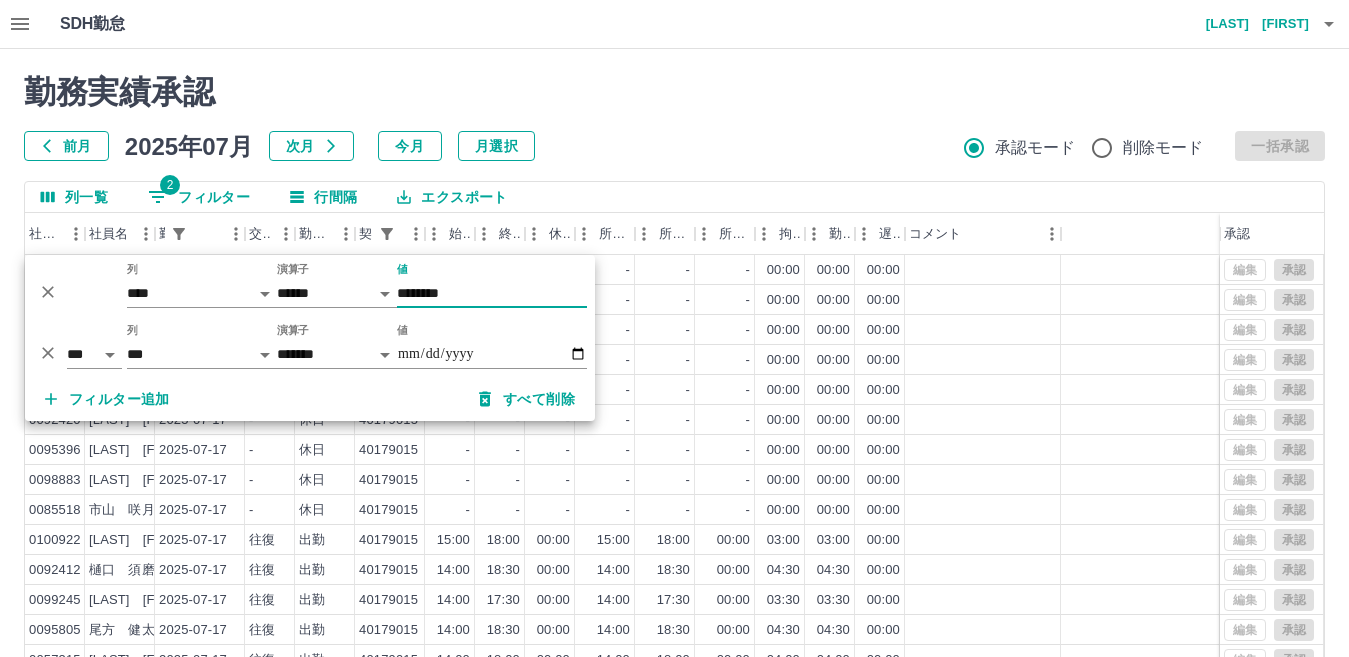 click on "********" at bounding box center (492, 293) 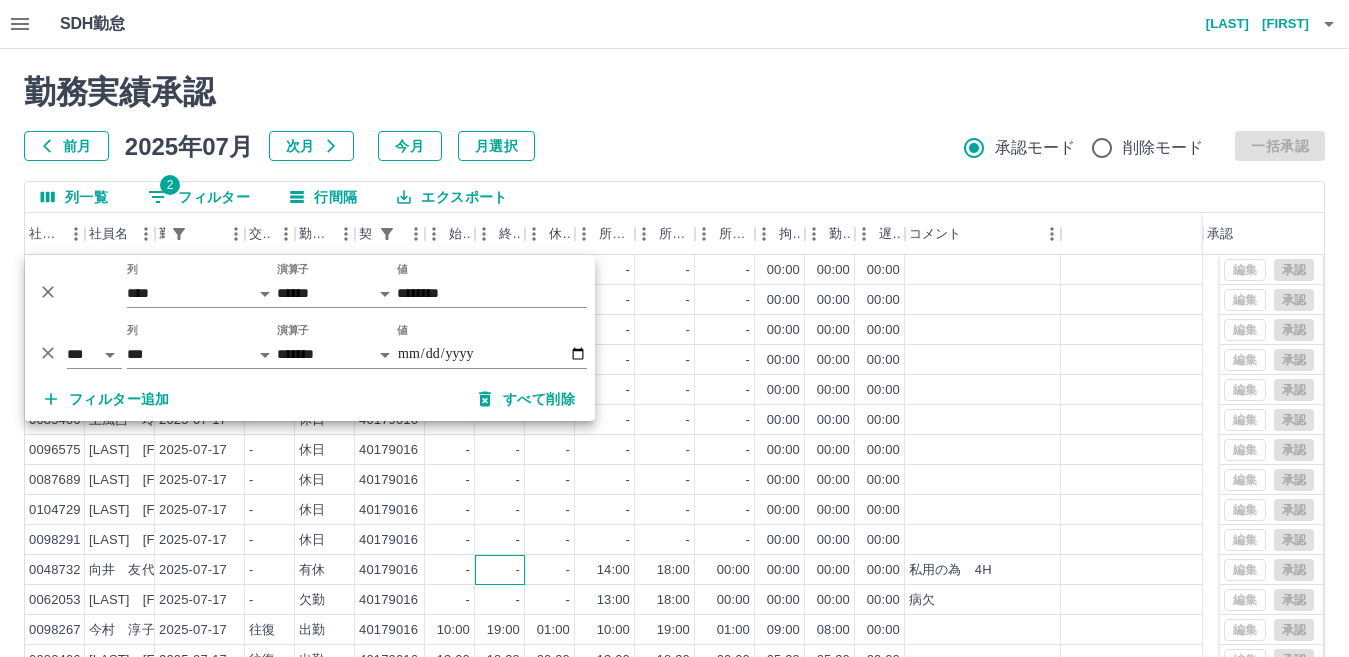 click on "-" at bounding box center (518, 570) 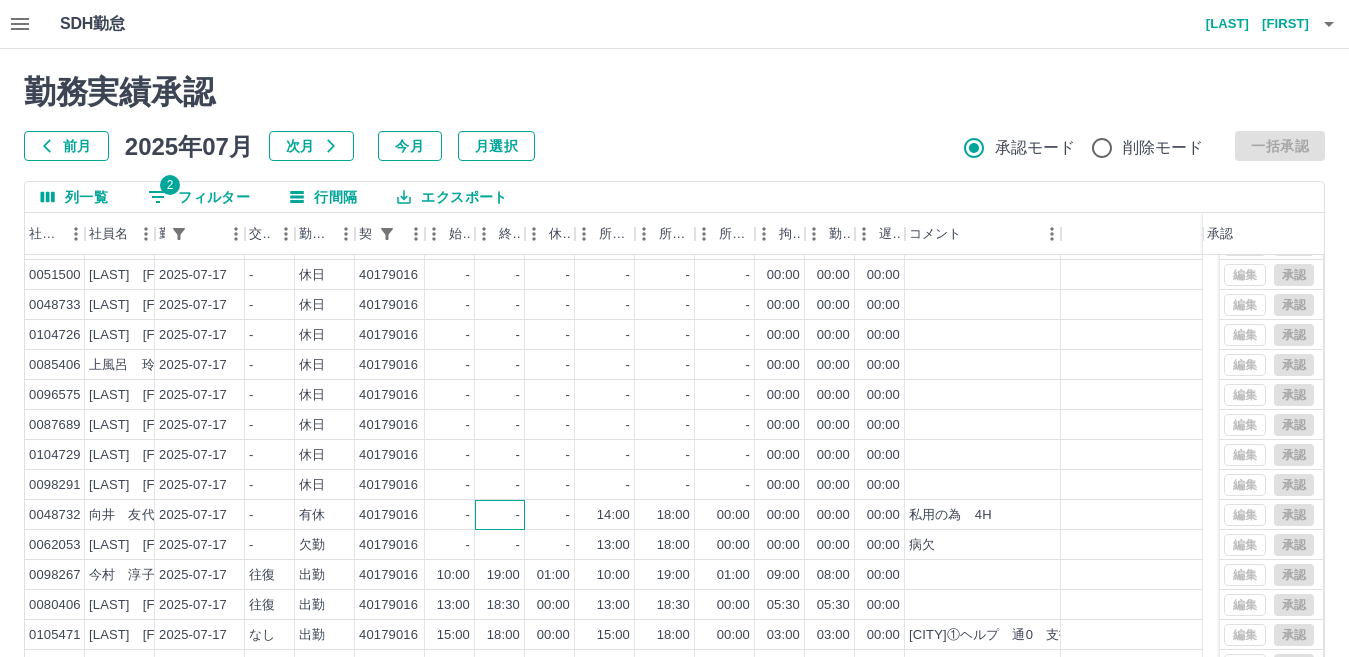 scroll, scrollTop: 87, scrollLeft: 0, axis: vertical 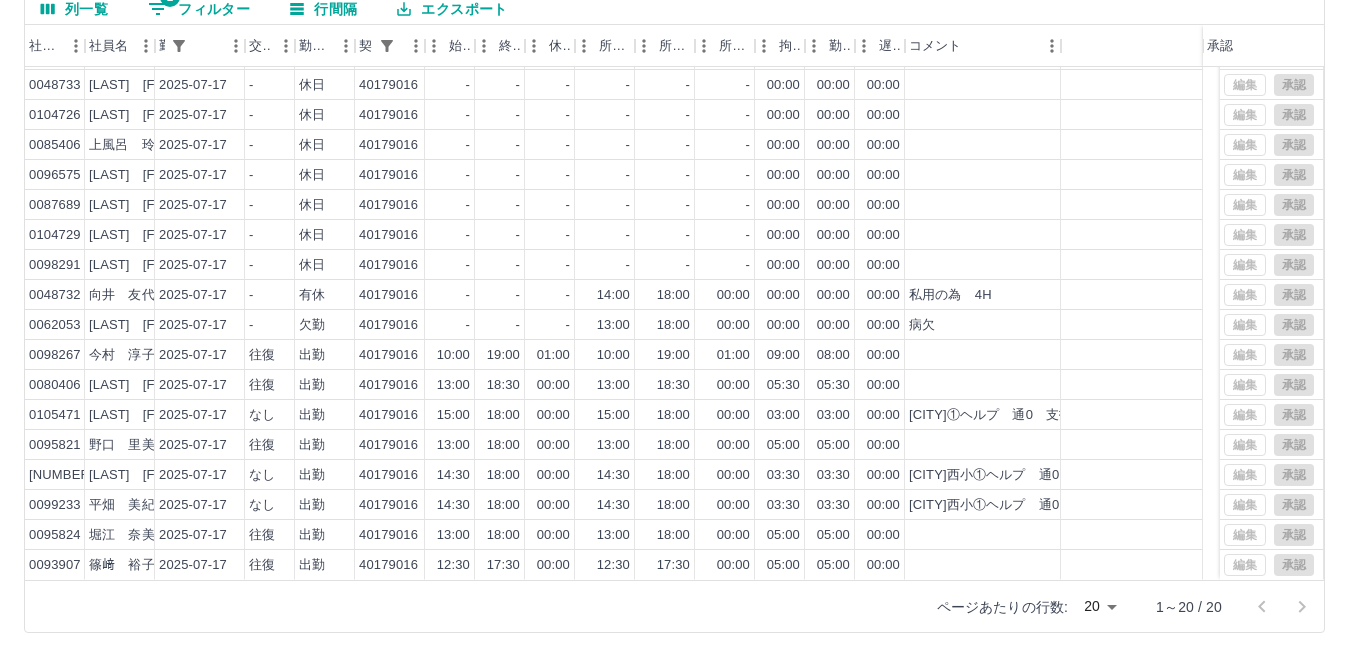 click on "2 フィルター" at bounding box center [199, 9] 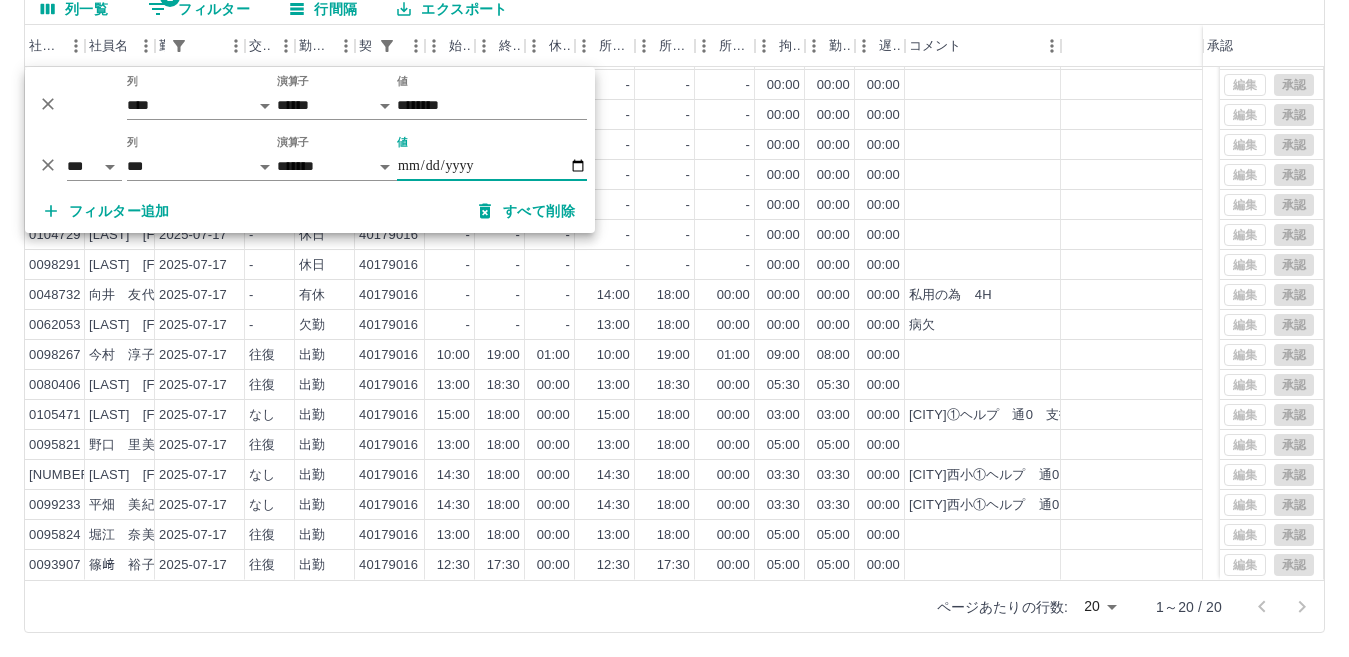click on "**********" at bounding box center [492, 166] 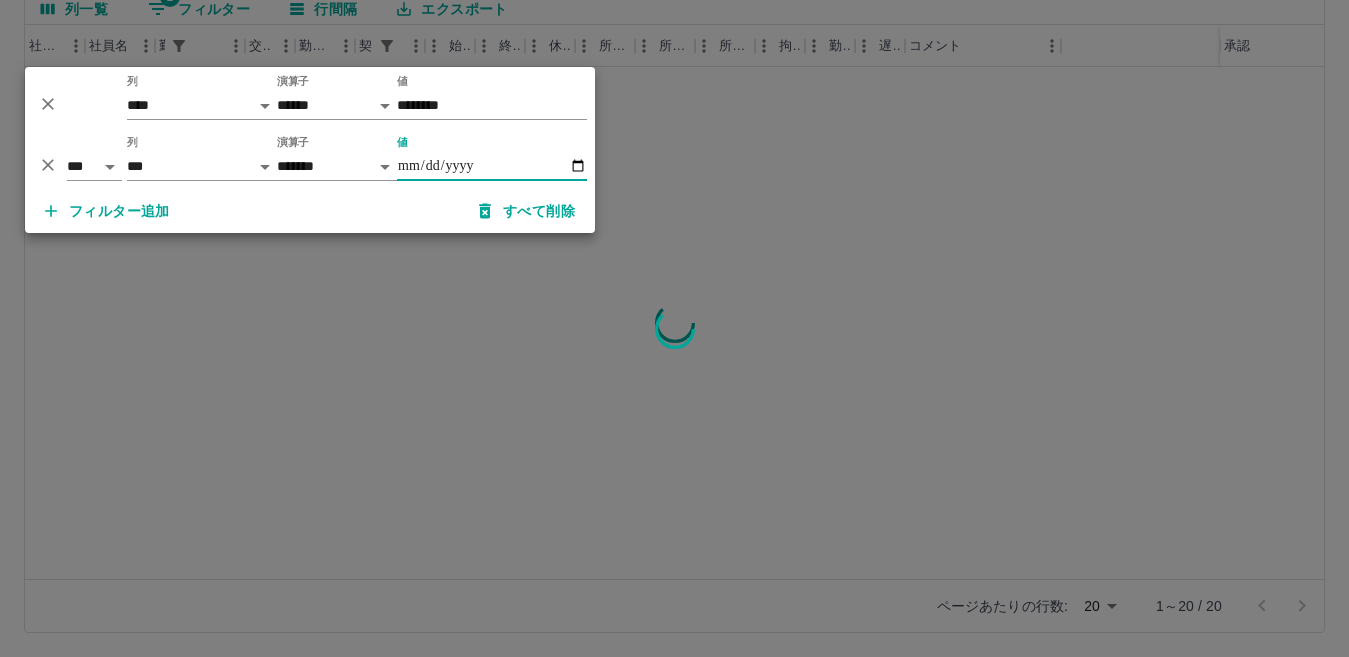 scroll, scrollTop: 0, scrollLeft: 0, axis: both 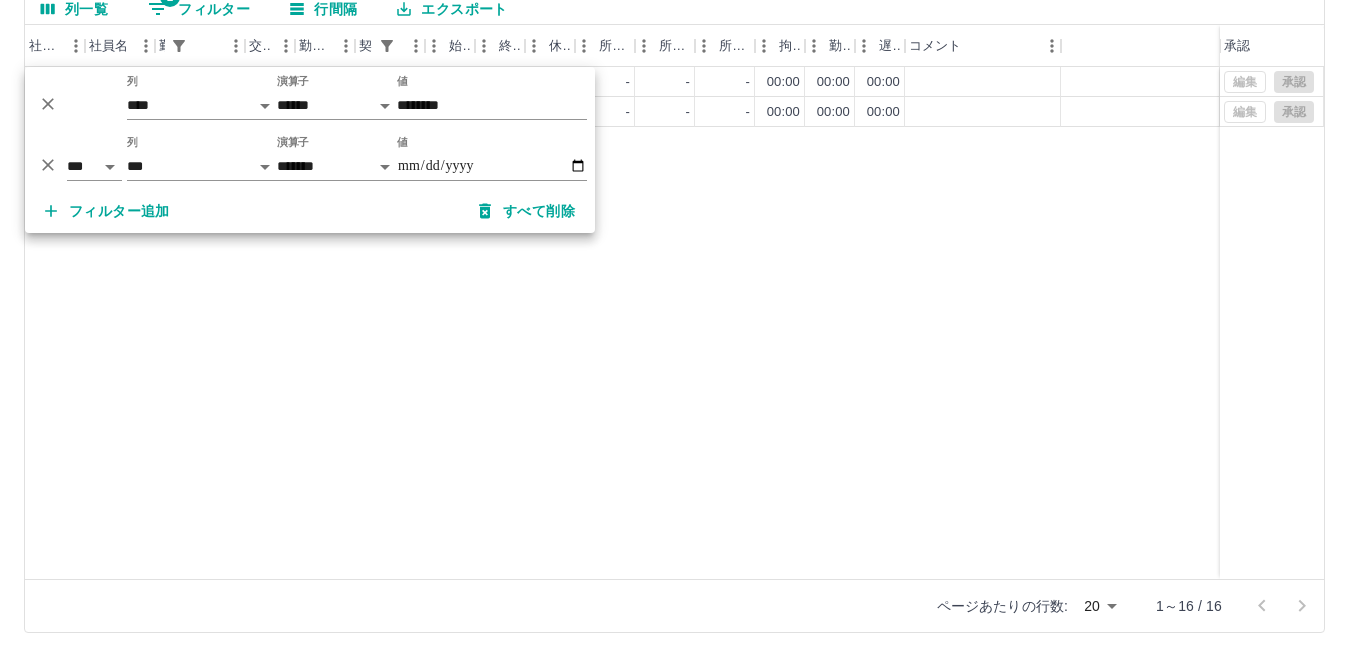 click at bounding box center [674, 328] 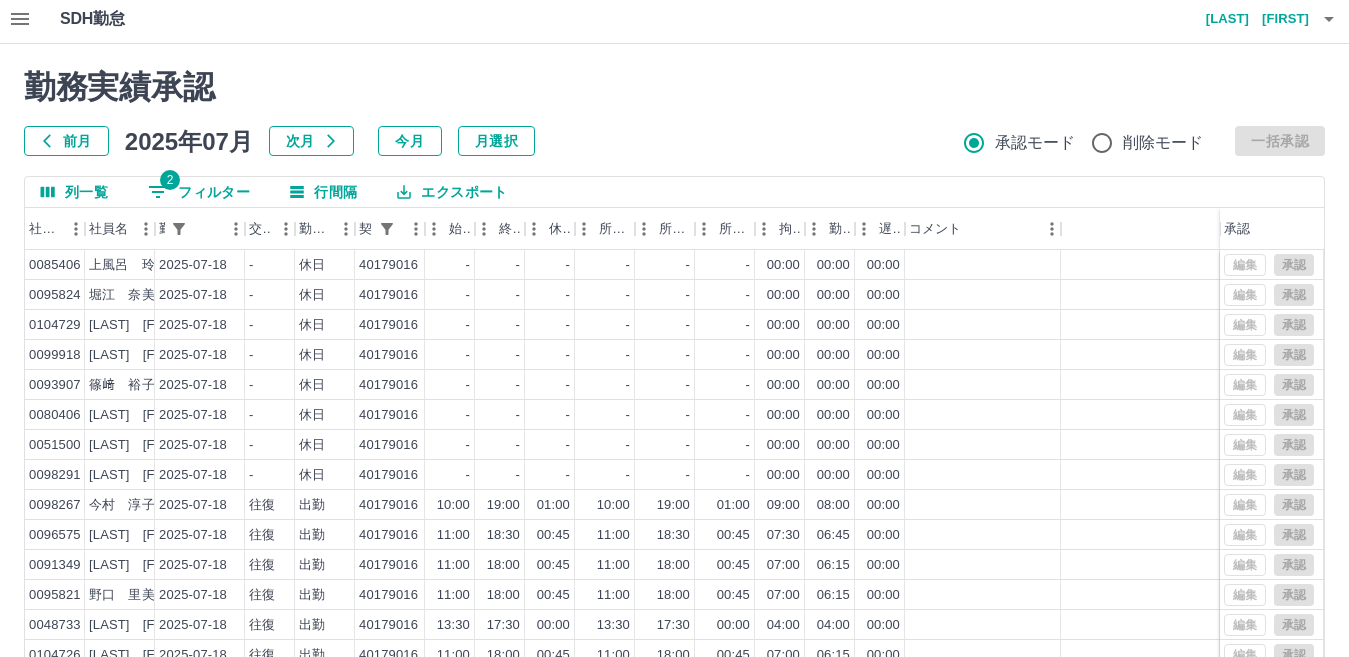 scroll, scrollTop: 0, scrollLeft: 0, axis: both 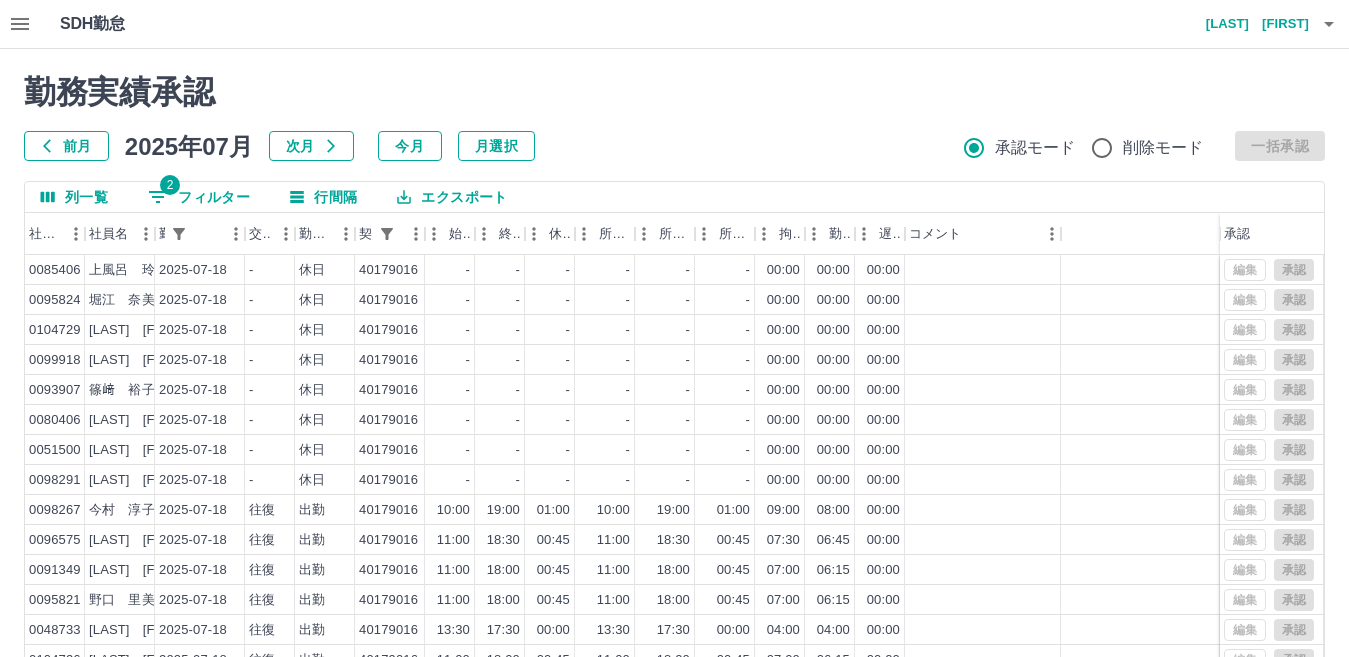 click on "2 フィルター" at bounding box center [199, 197] 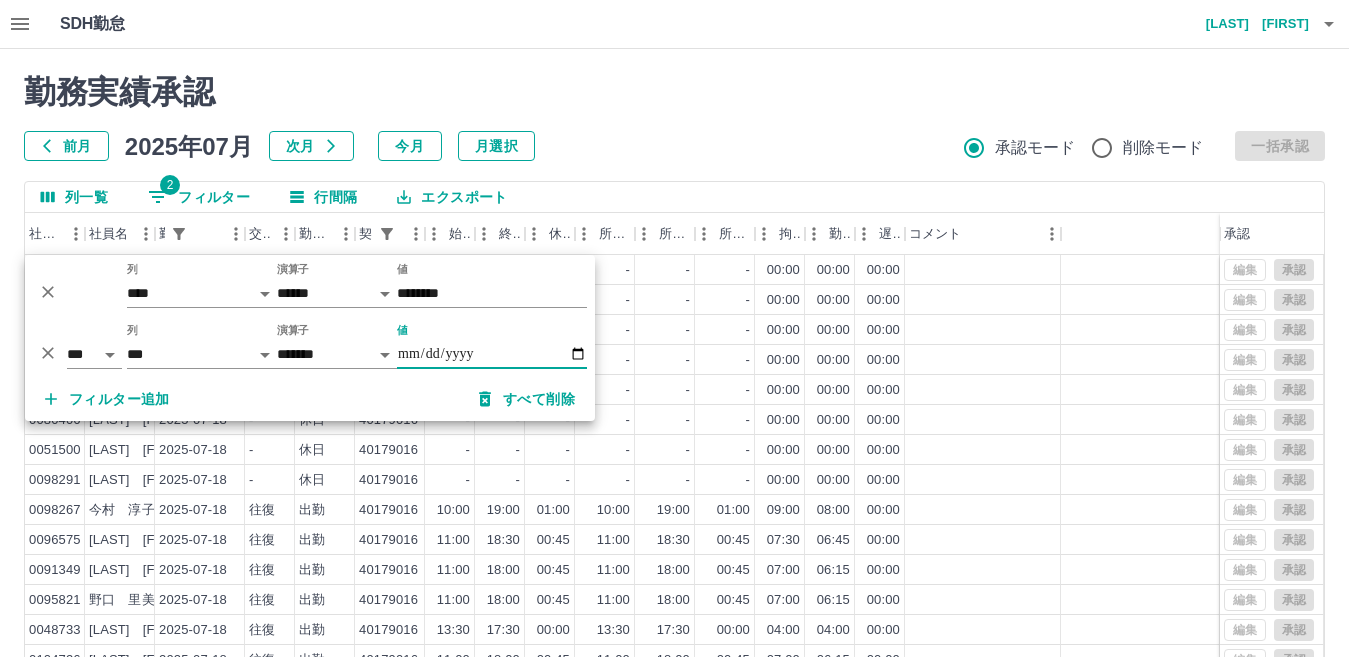 click on "**********" at bounding box center (492, 354) 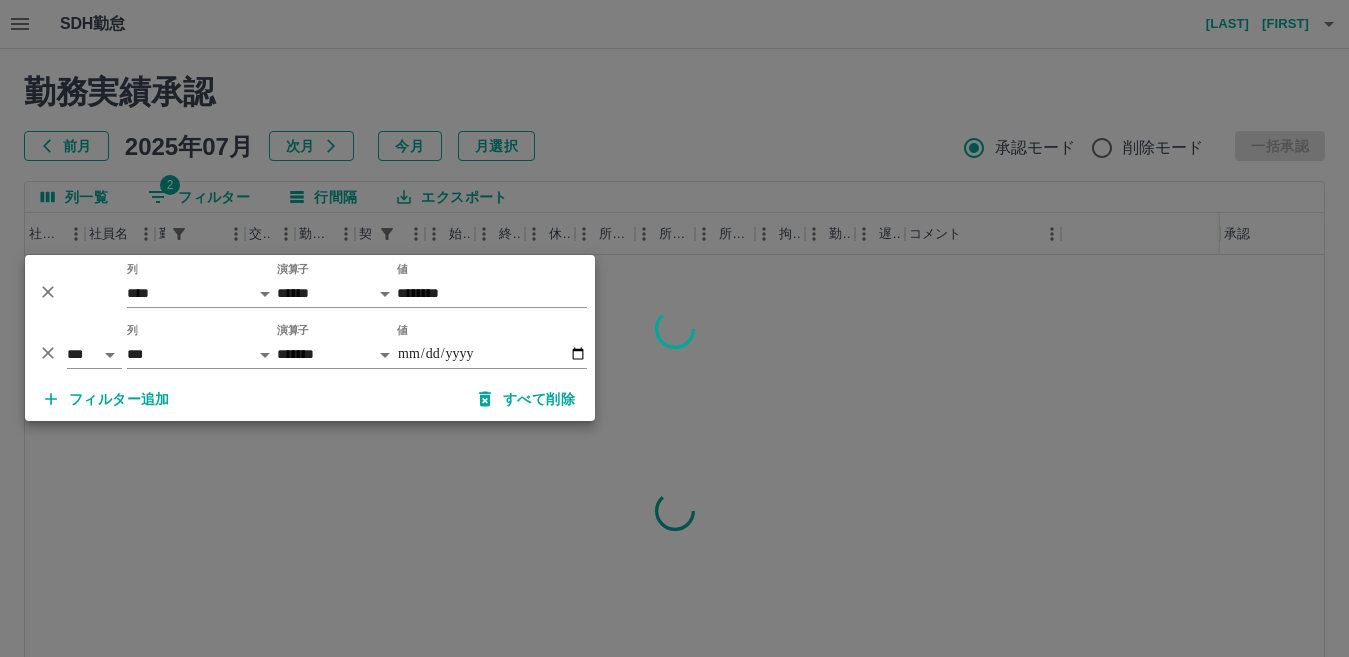 click at bounding box center [674, 328] 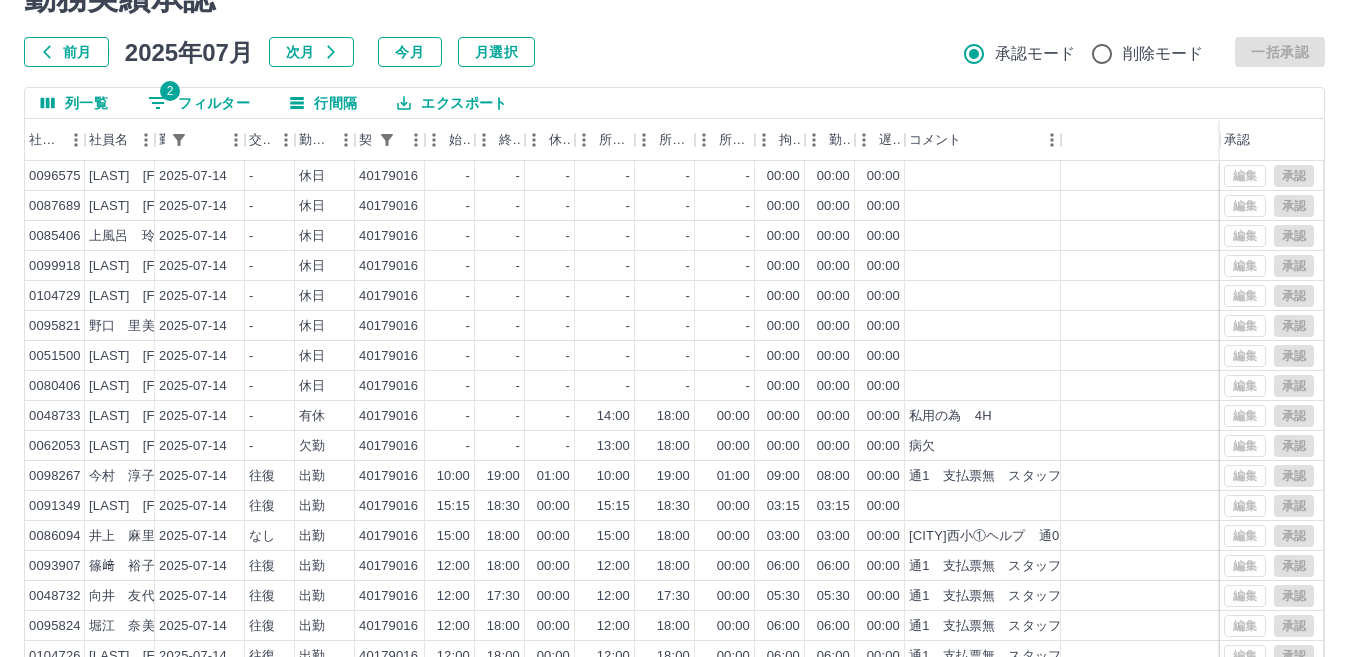 scroll, scrollTop: 188, scrollLeft: 0, axis: vertical 